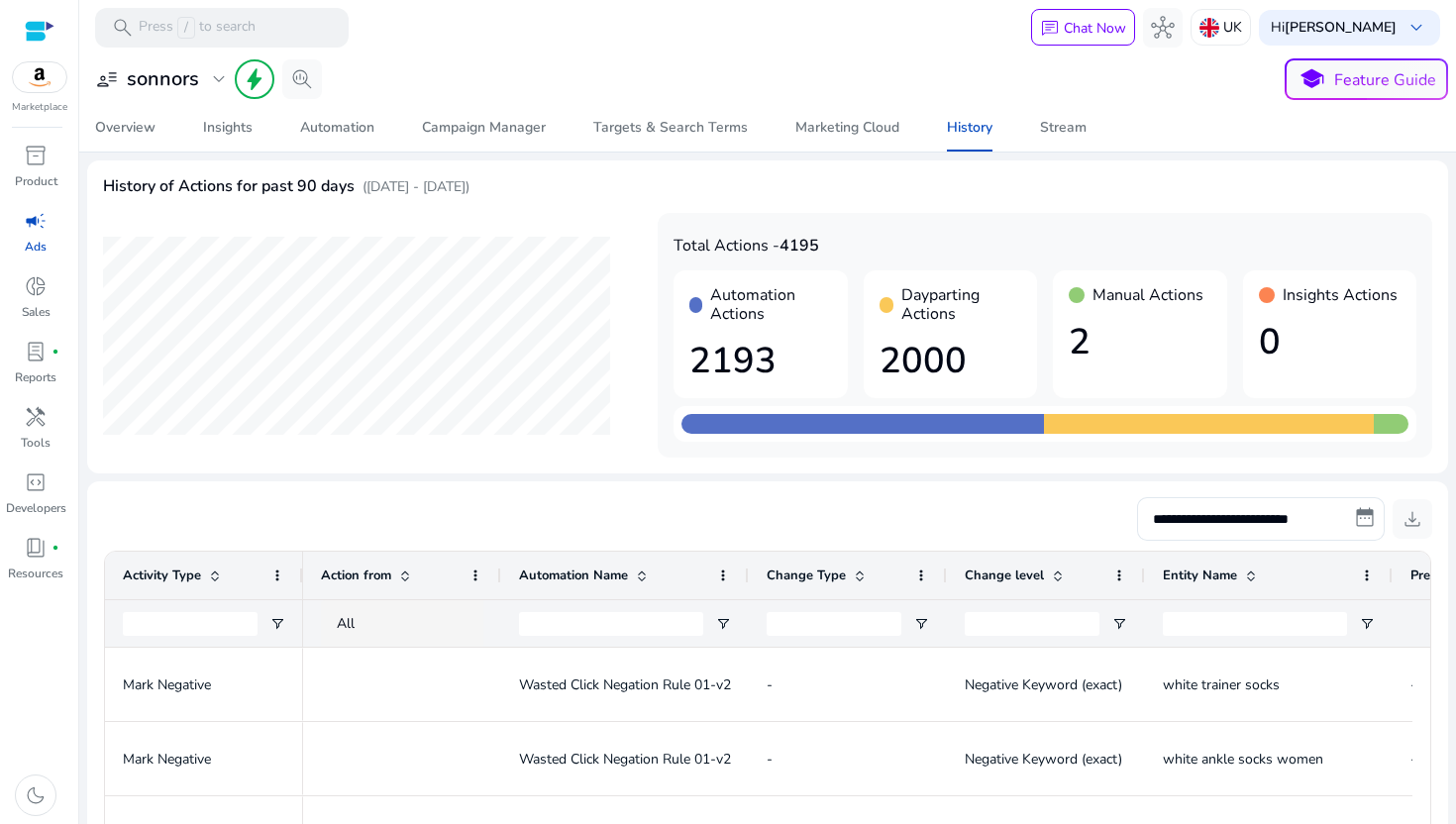 scroll, scrollTop: 0, scrollLeft: 0, axis: both 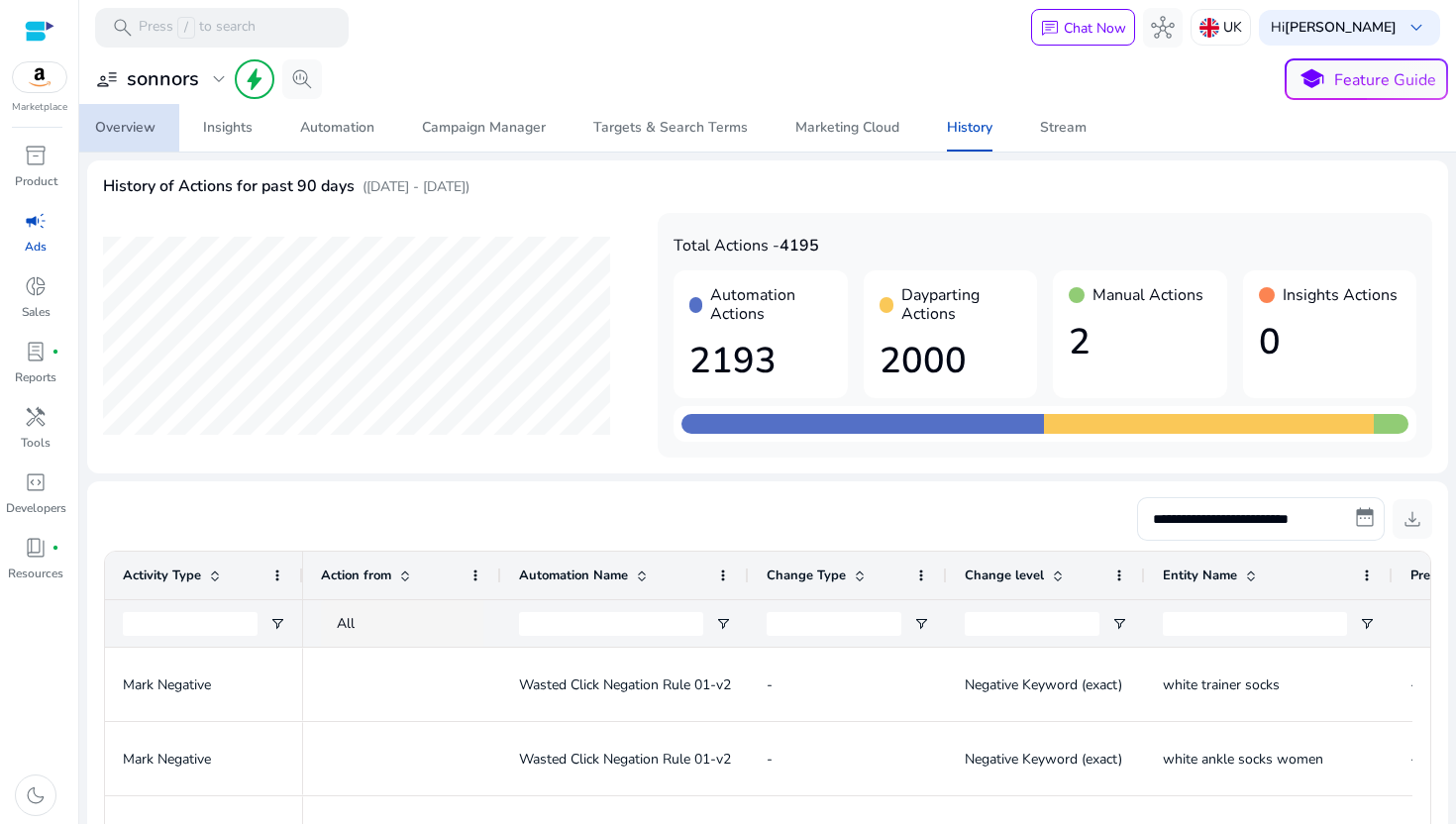 click on "Overview" at bounding box center (125, 128) 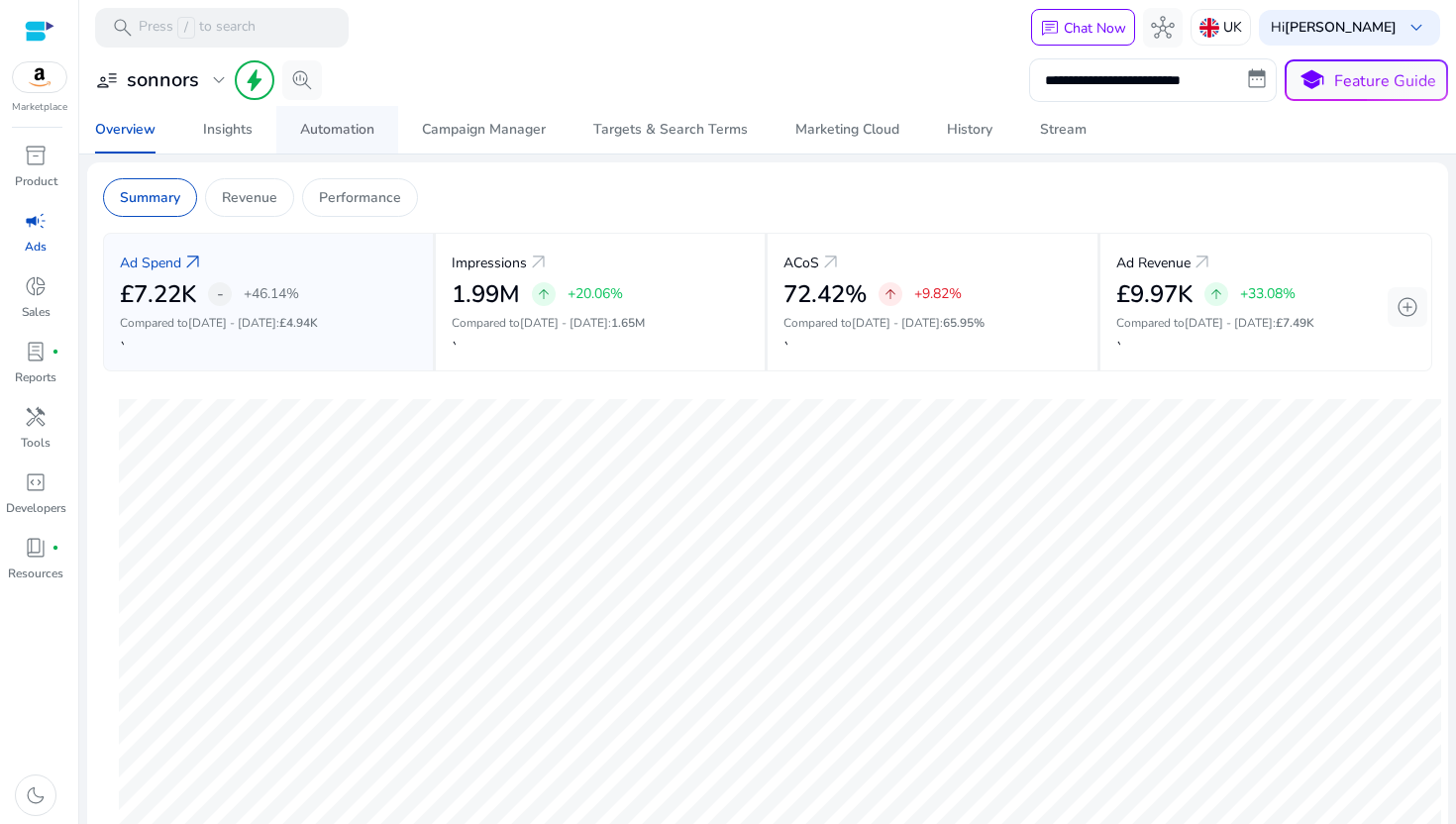 click on "Automation" at bounding box center (337, 130) 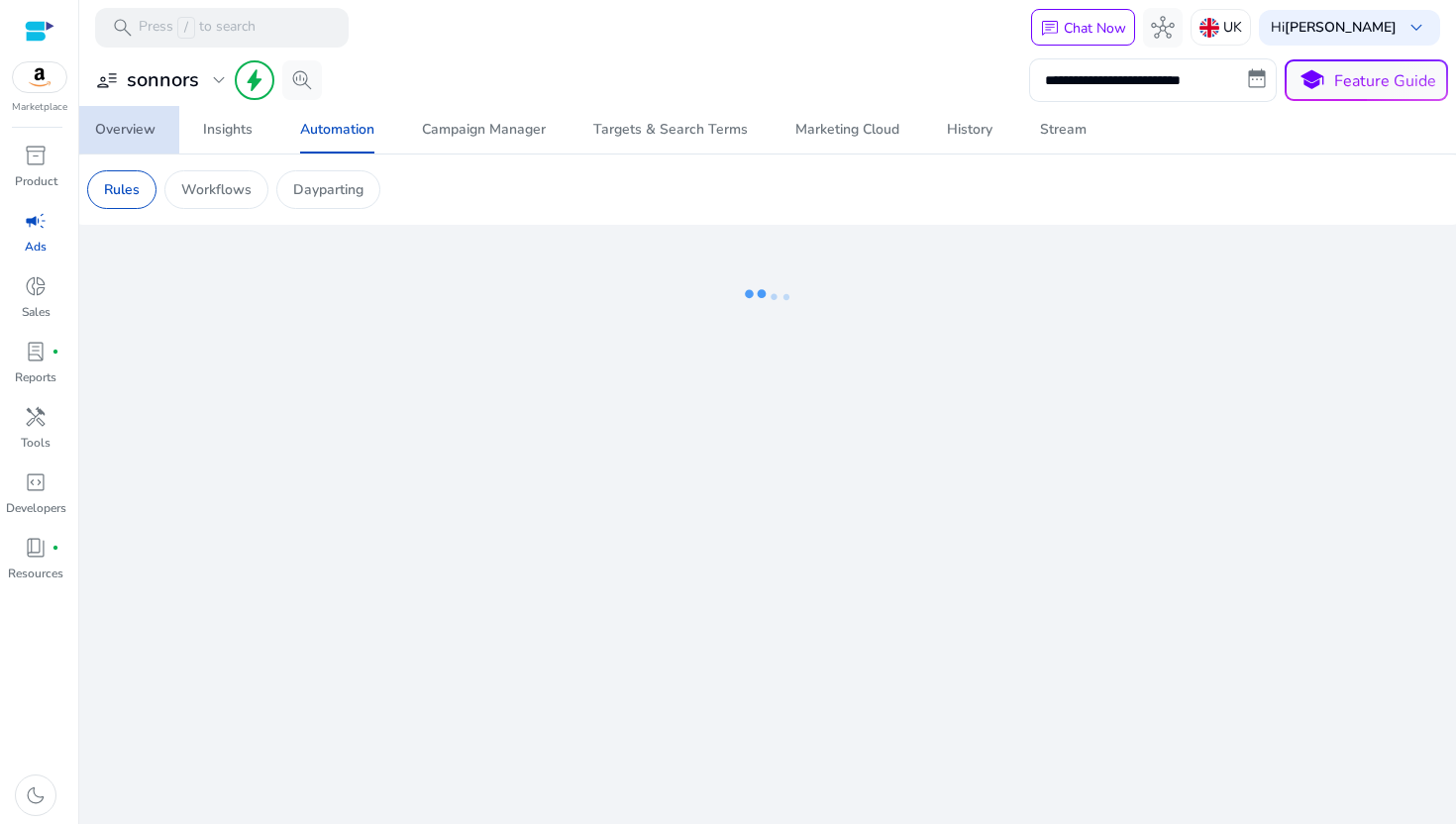 click on "Overview" at bounding box center (125, 130) 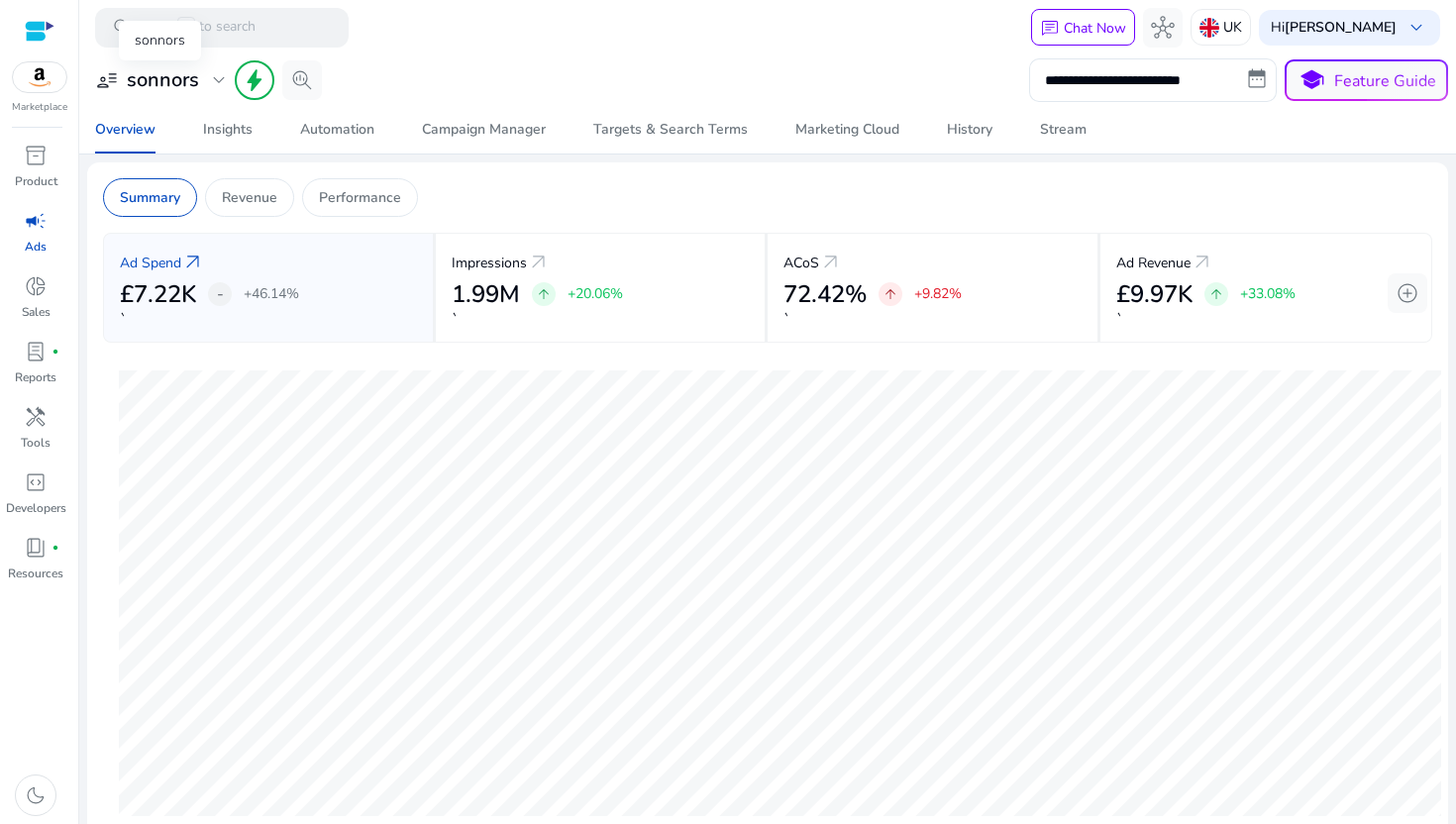 click on "expand_more" 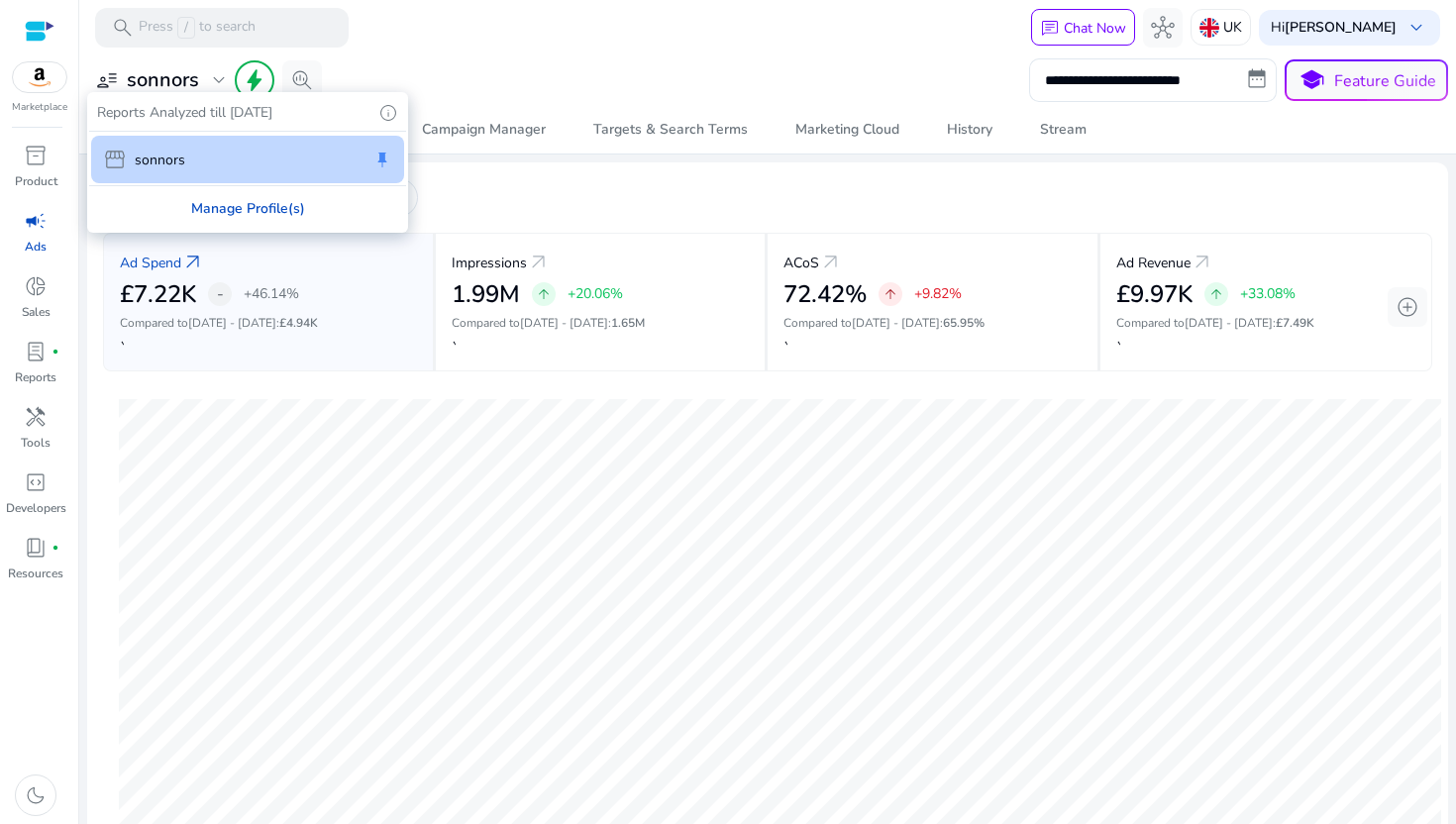click on "Manage Profile(s)" at bounding box center [248, 208] 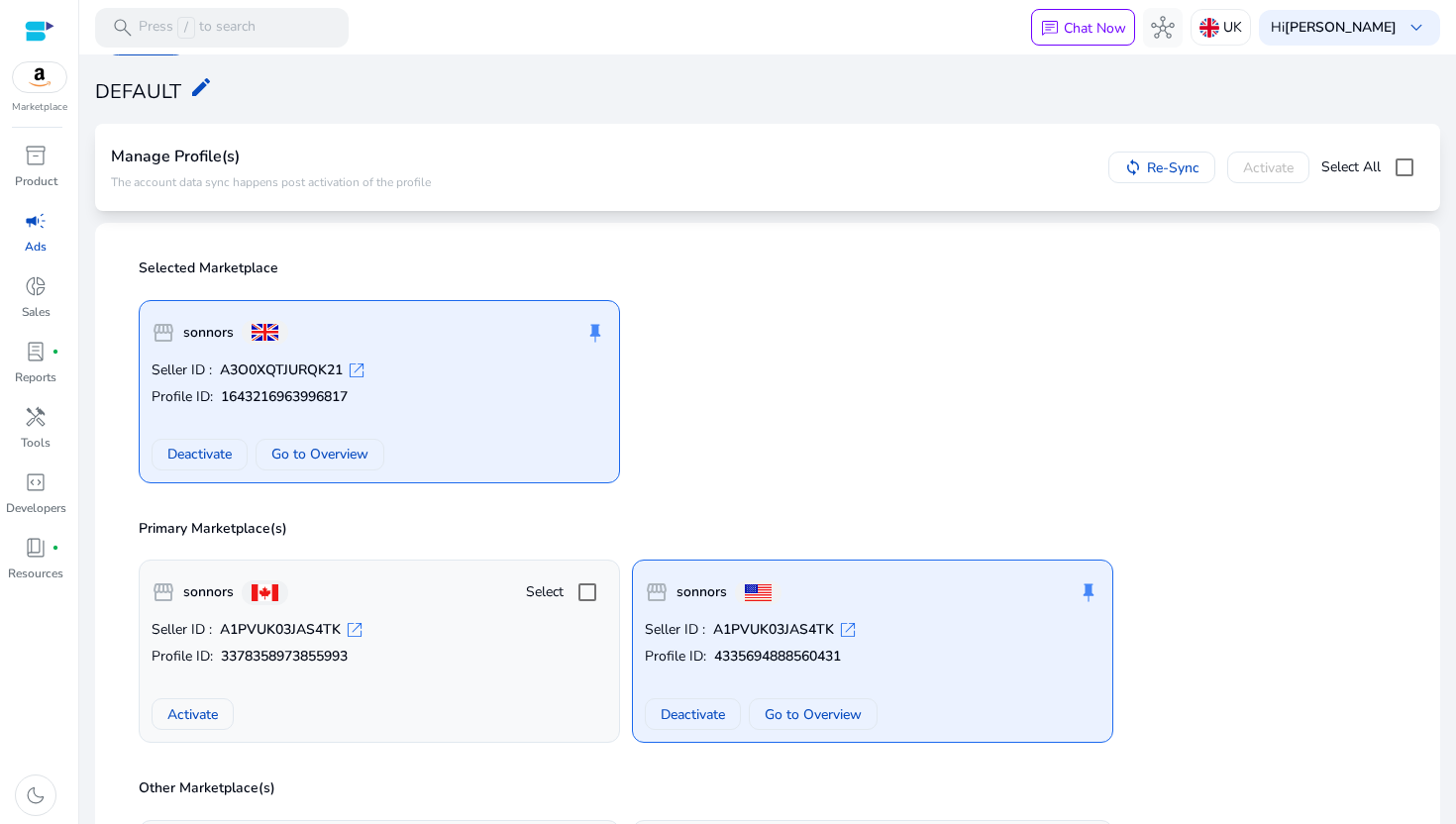 scroll, scrollTop: 0, scrollLeft: 0, axis: both 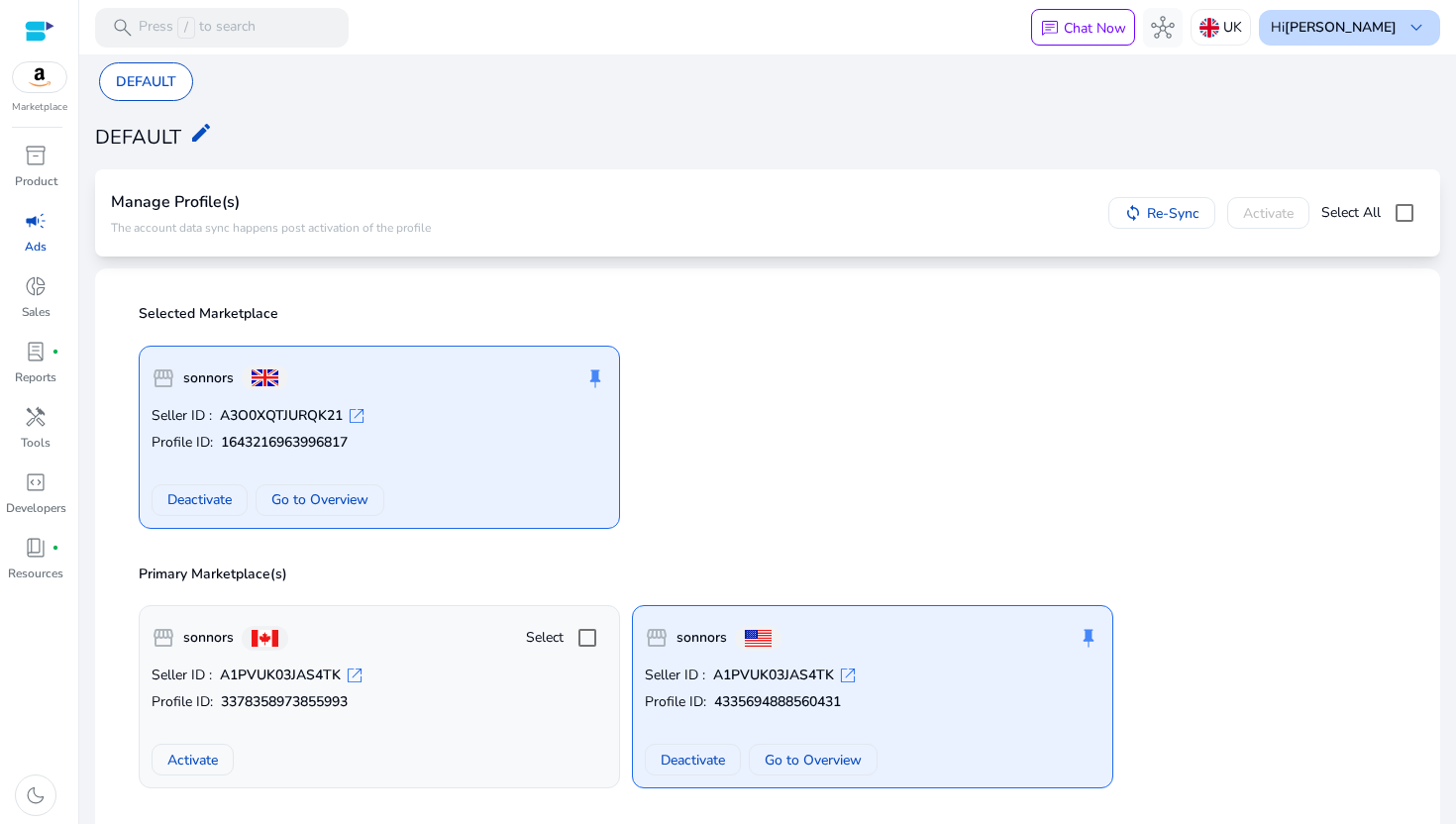 click on "Hi  Mehmet Asal  keyboard_arrow_down" at bounding box center [1349, 28] 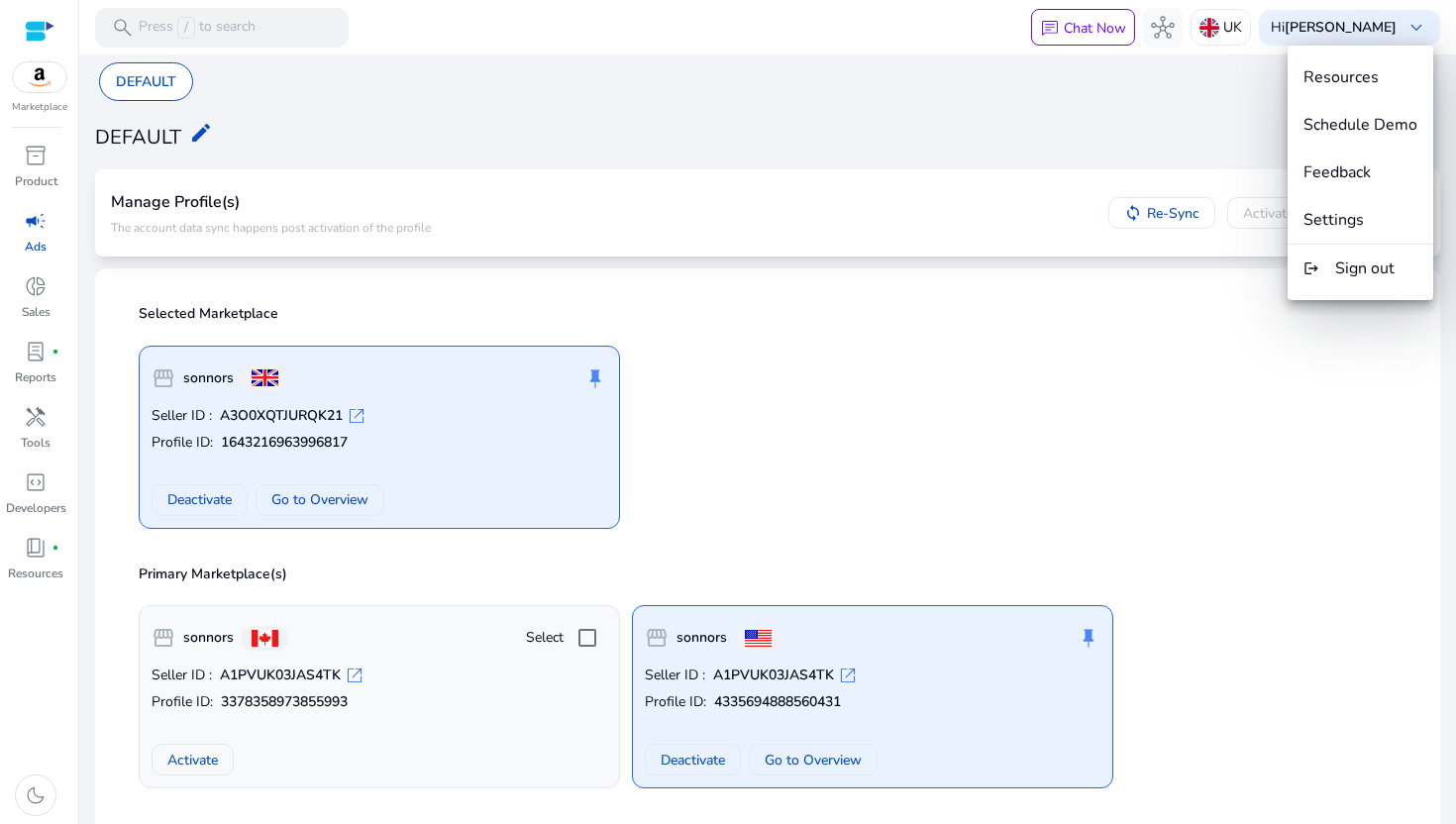 click at bounding box center [728, 412] 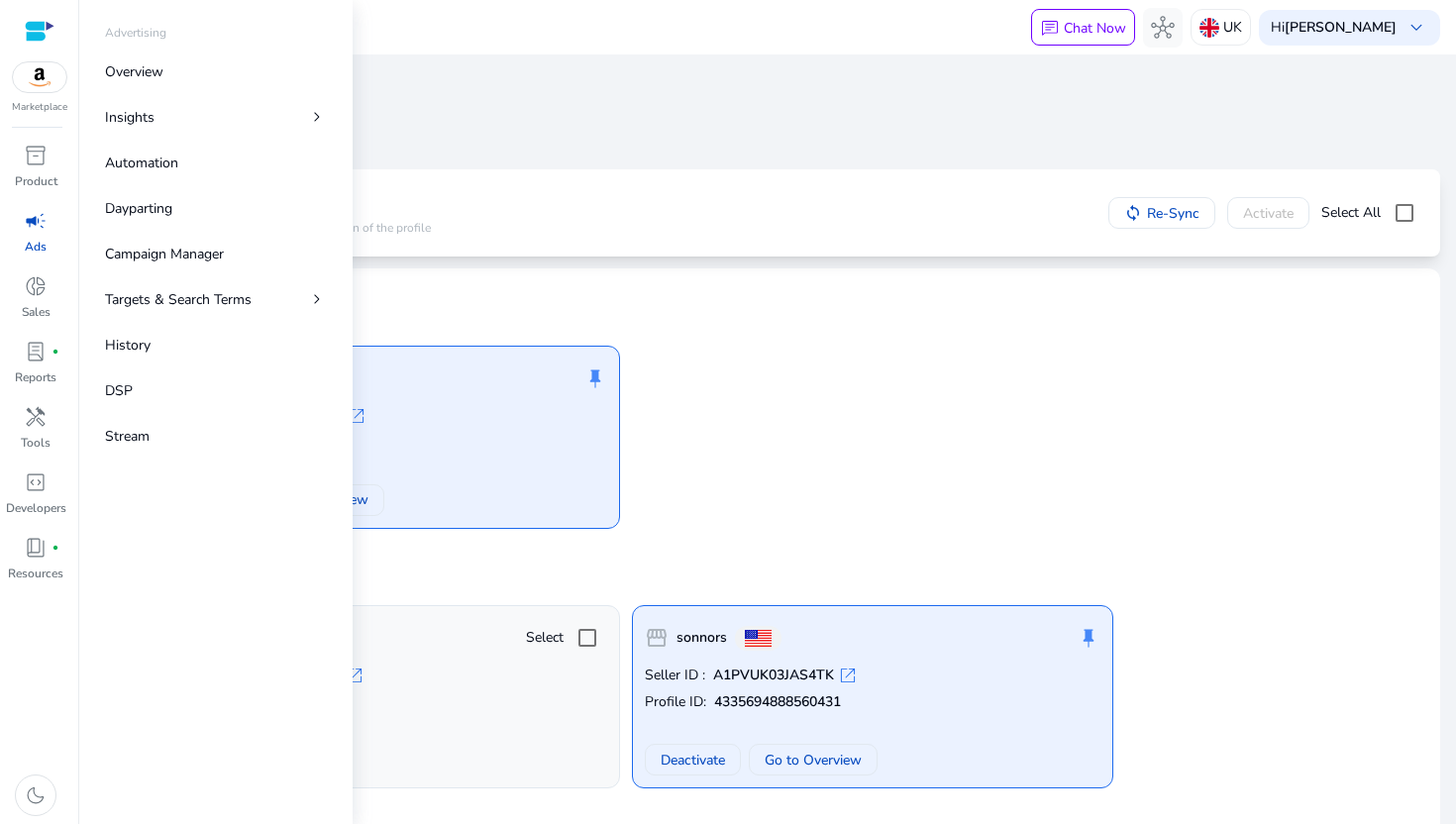 click on "campaign" at bounding box center [36, 221] 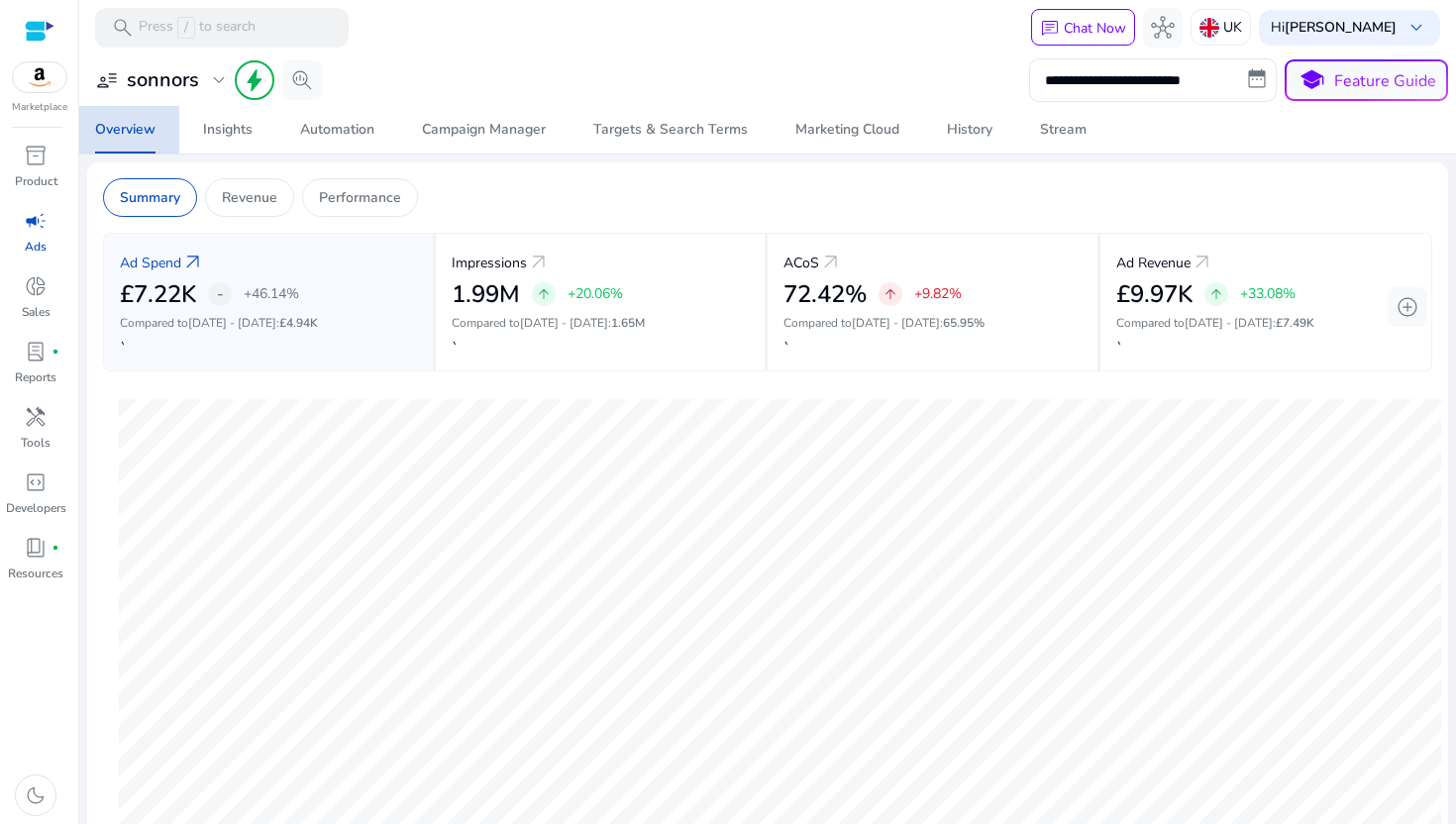 click on "Overview" at bounding box center (125, 130) 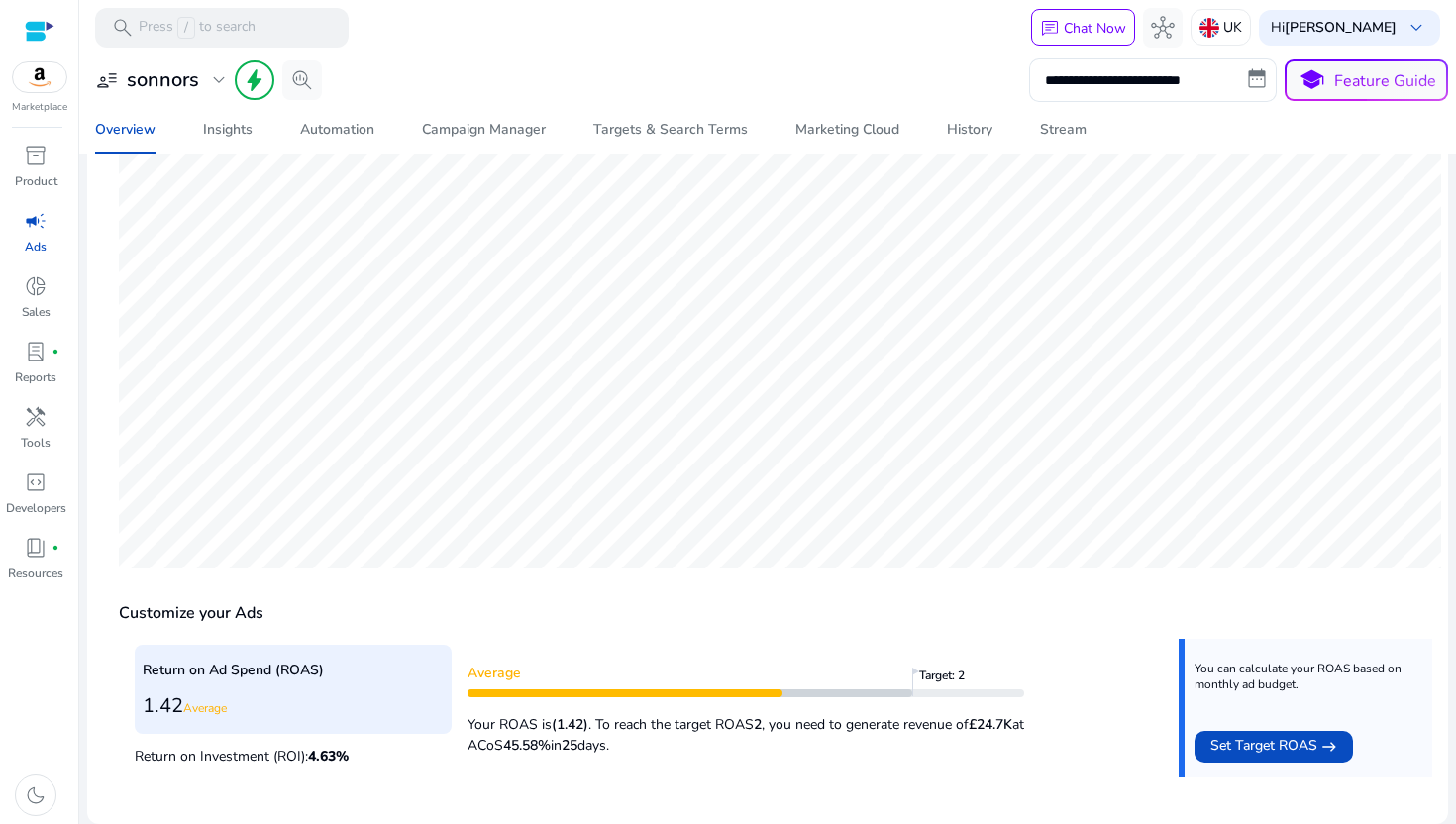 scroll, scrollTop: 0, scrollLeft: 0, axis: both 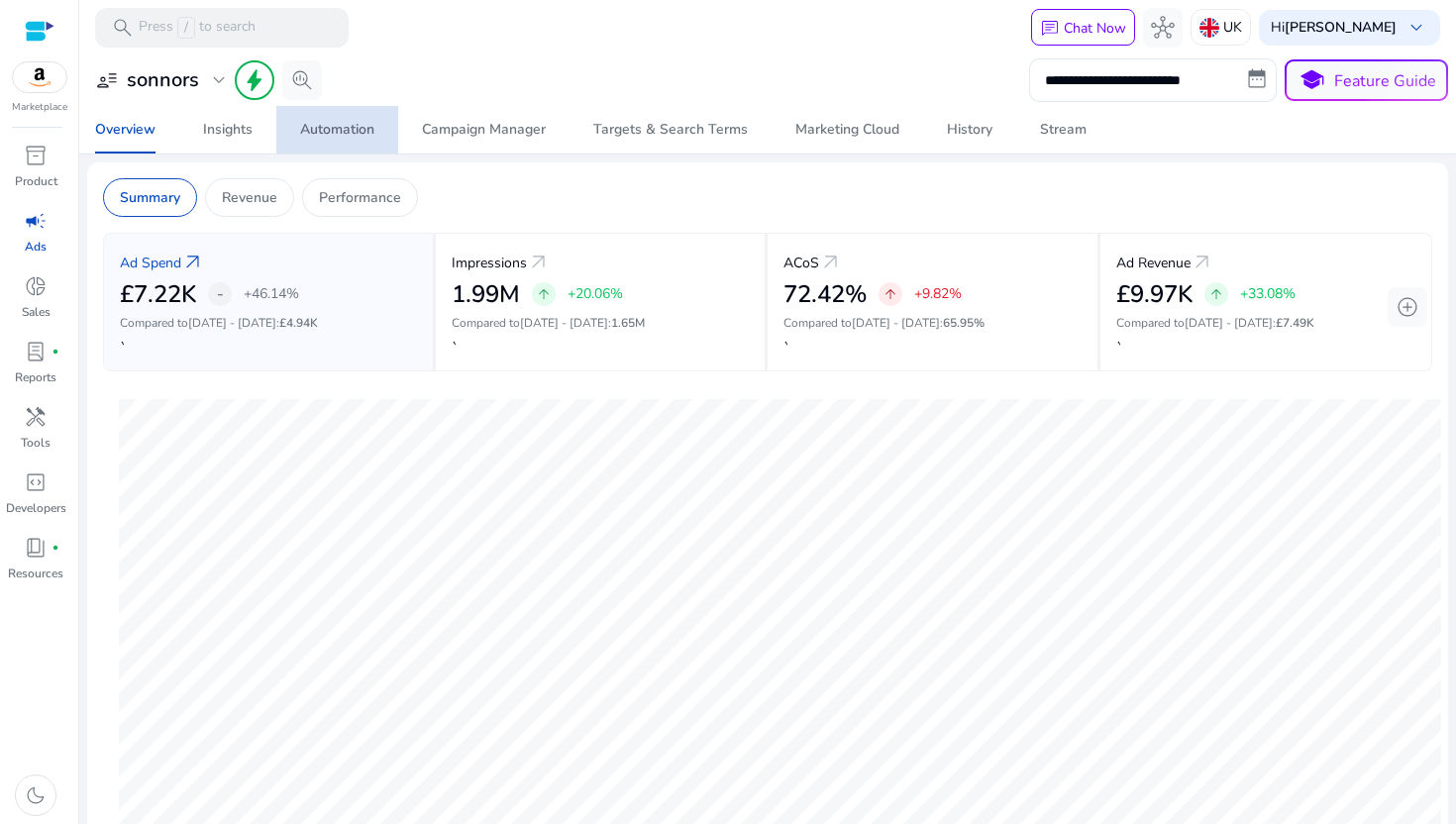 click on "Automation" at bounding box center [337, 130] 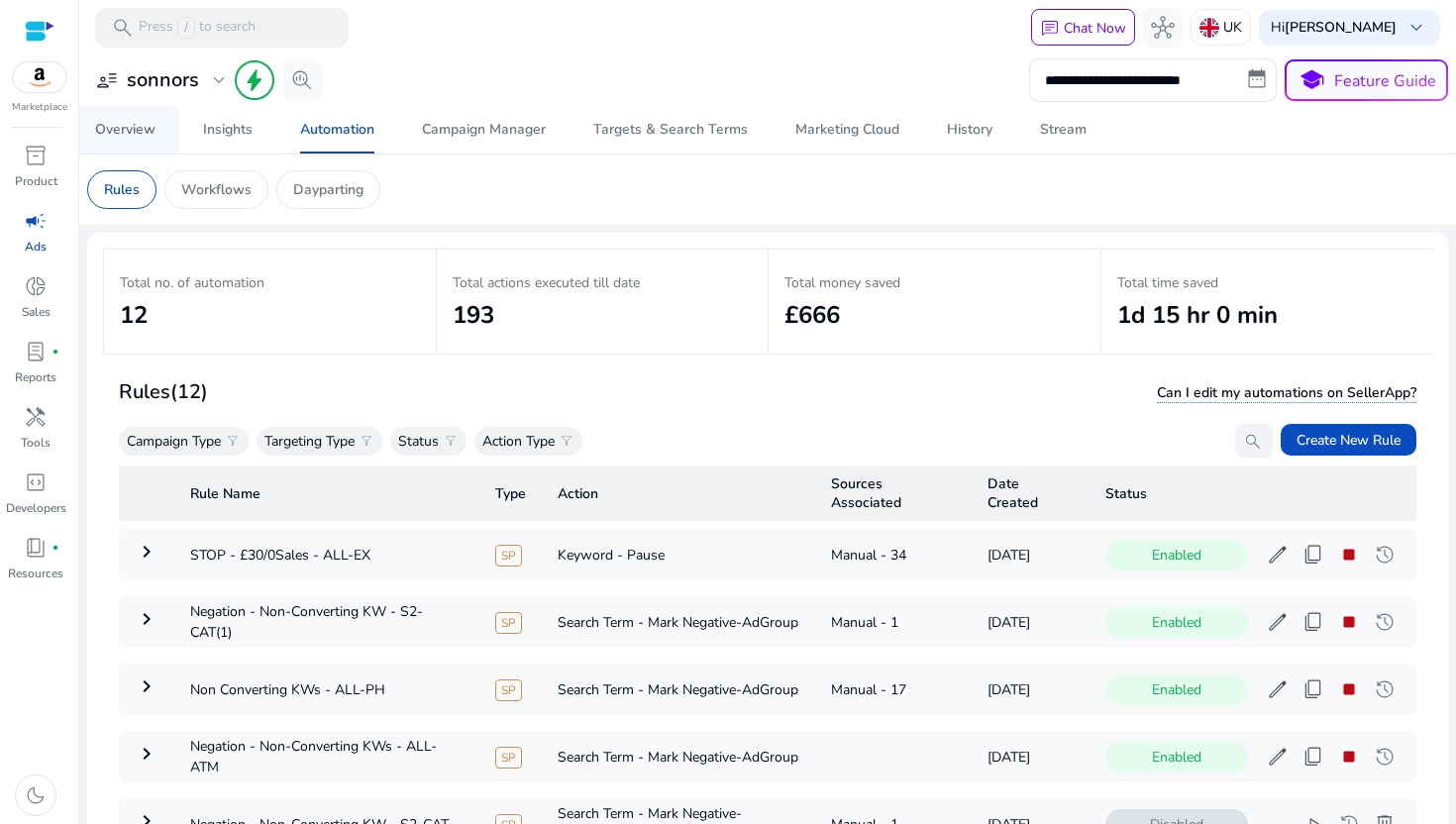 click on "Overview" at bounding box center [125, 130] 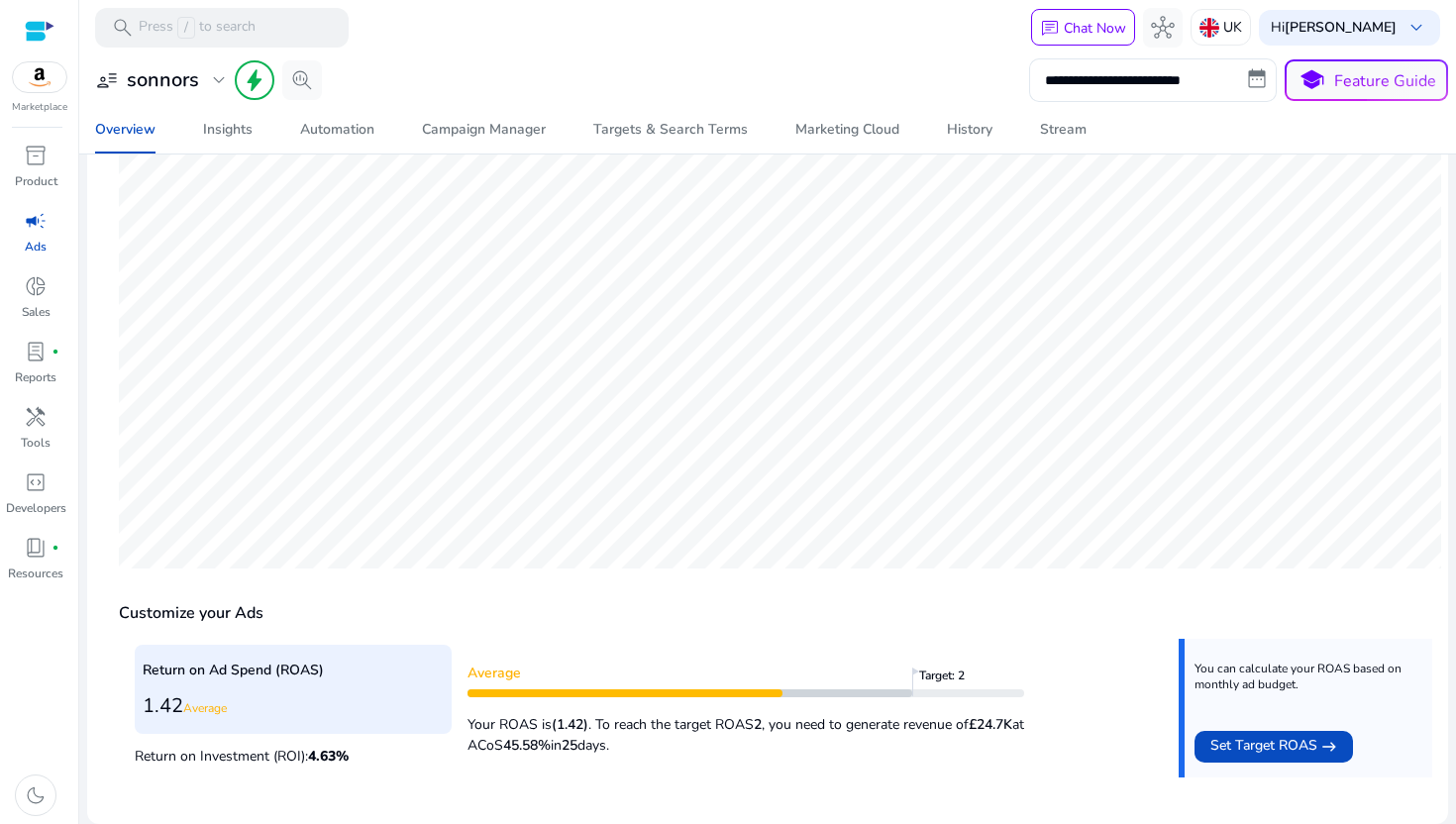 scroll, scrollTop: 90, scrollLeft: 0, axis: vertical 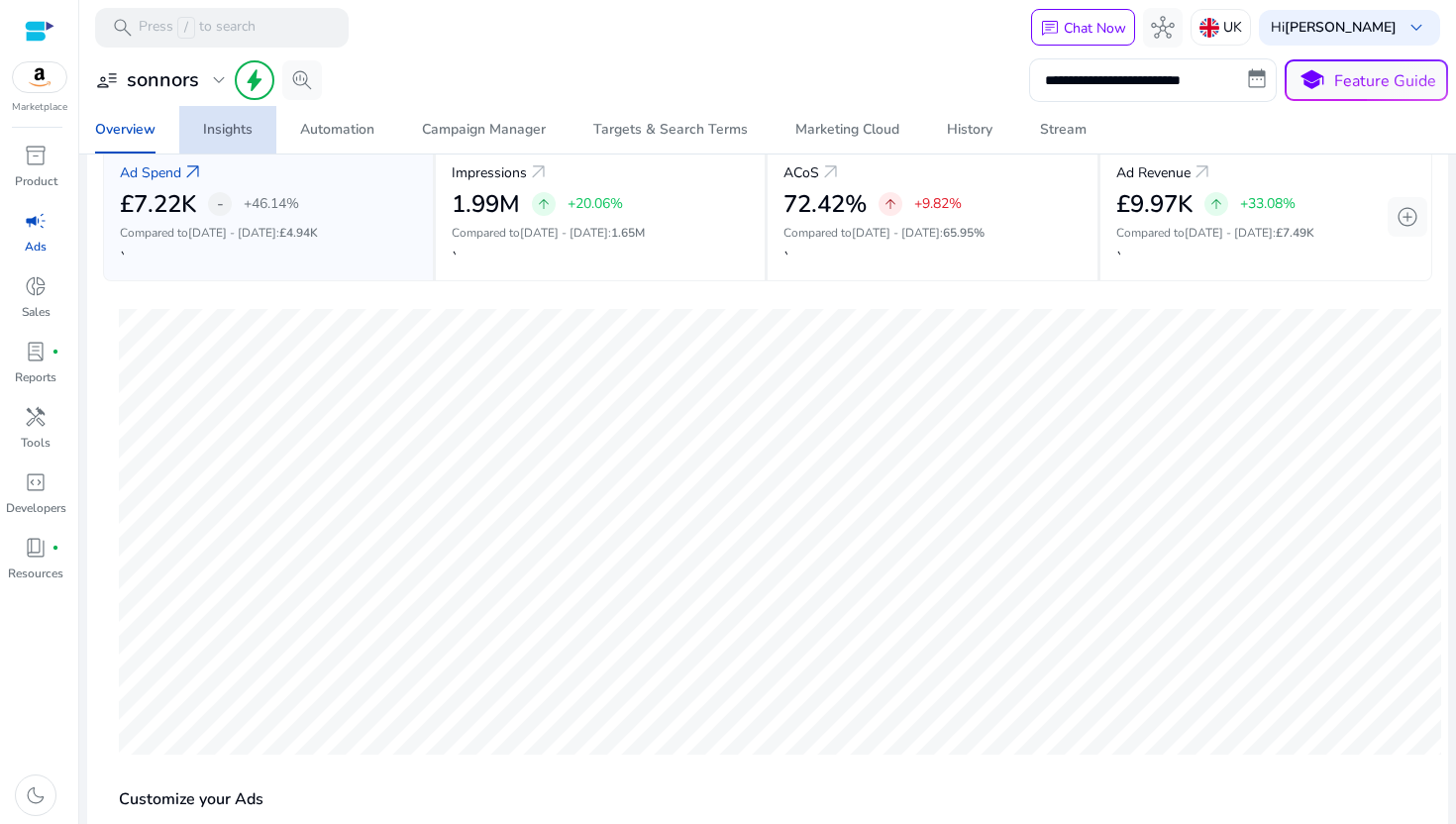 click on "Insights" at bounding box center (228, 130) 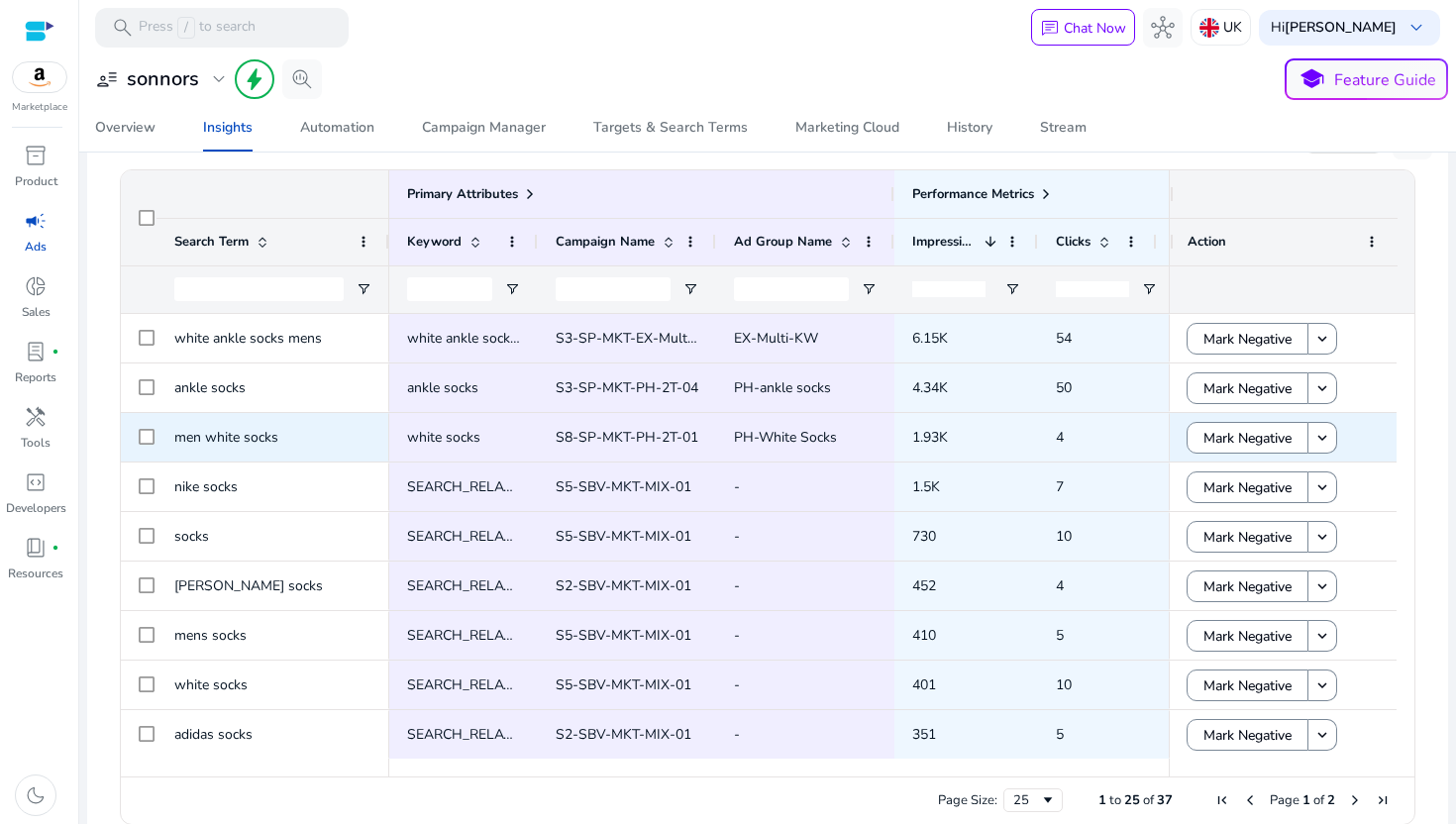 scroll, scrollTop: 326, scrollLeft: 0, axis: vertical 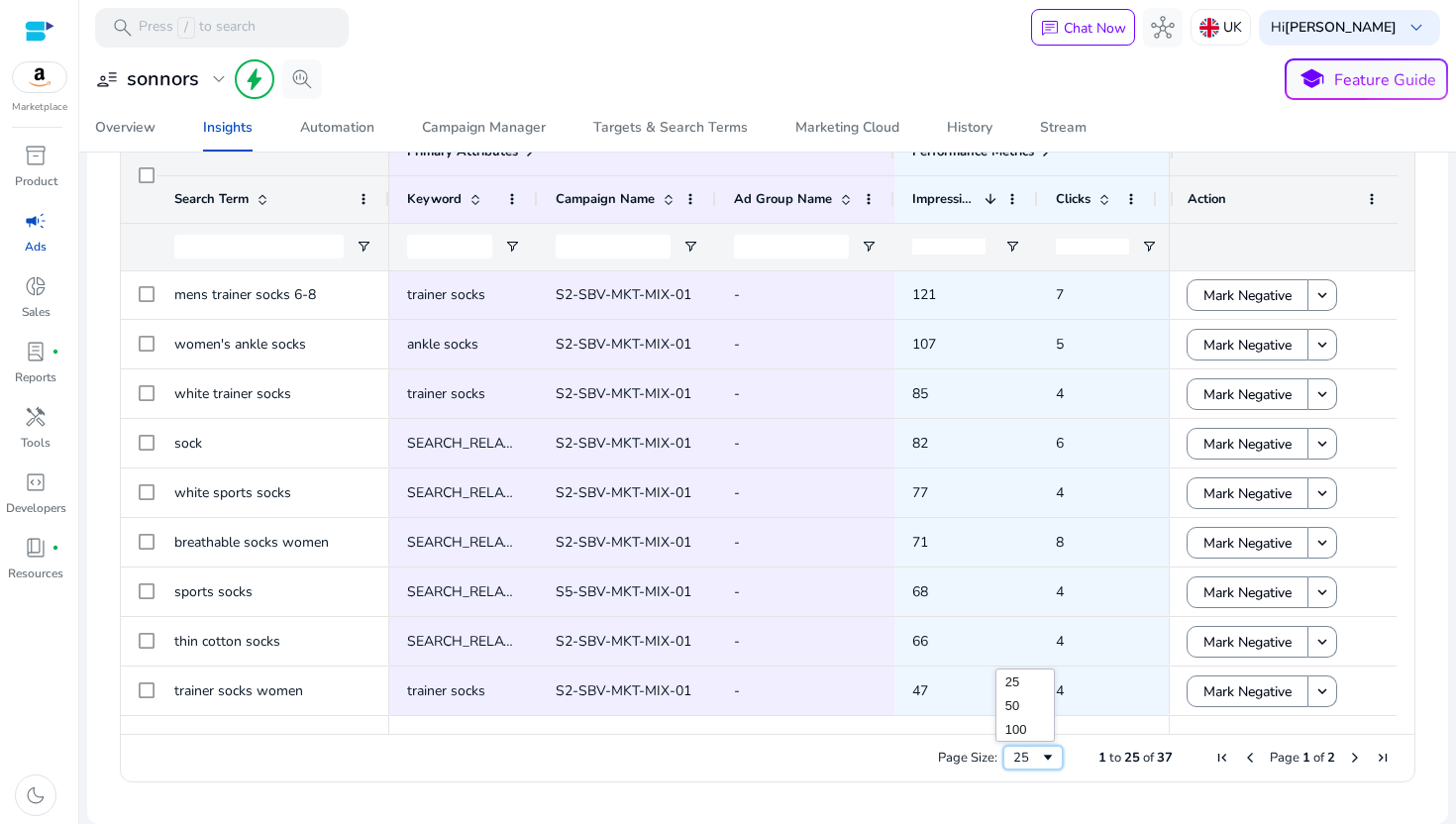 click on "25" at bounding box center (1026, 758) 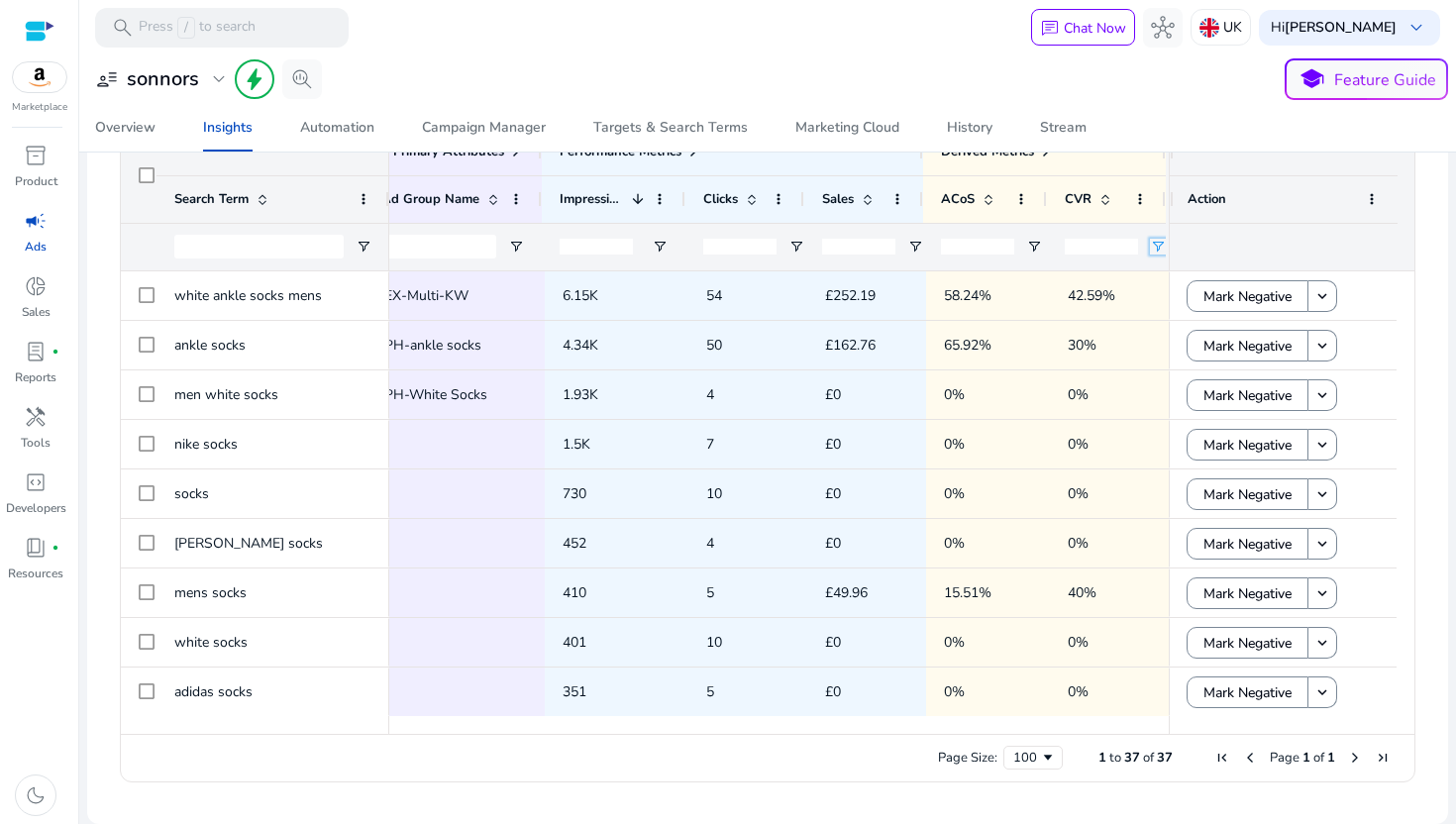 click 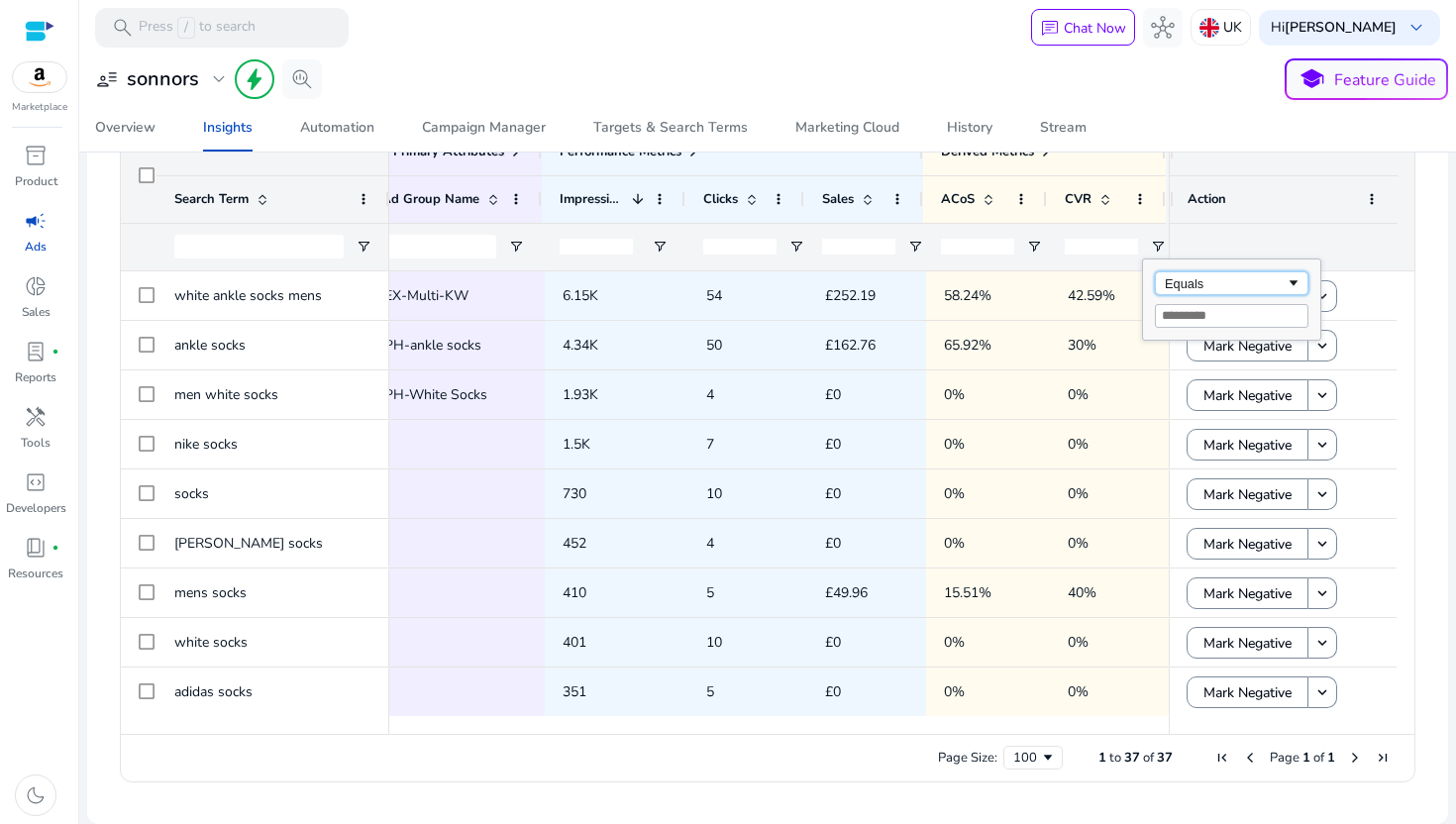 click on "Equals" at bounding box center [1225, 283] 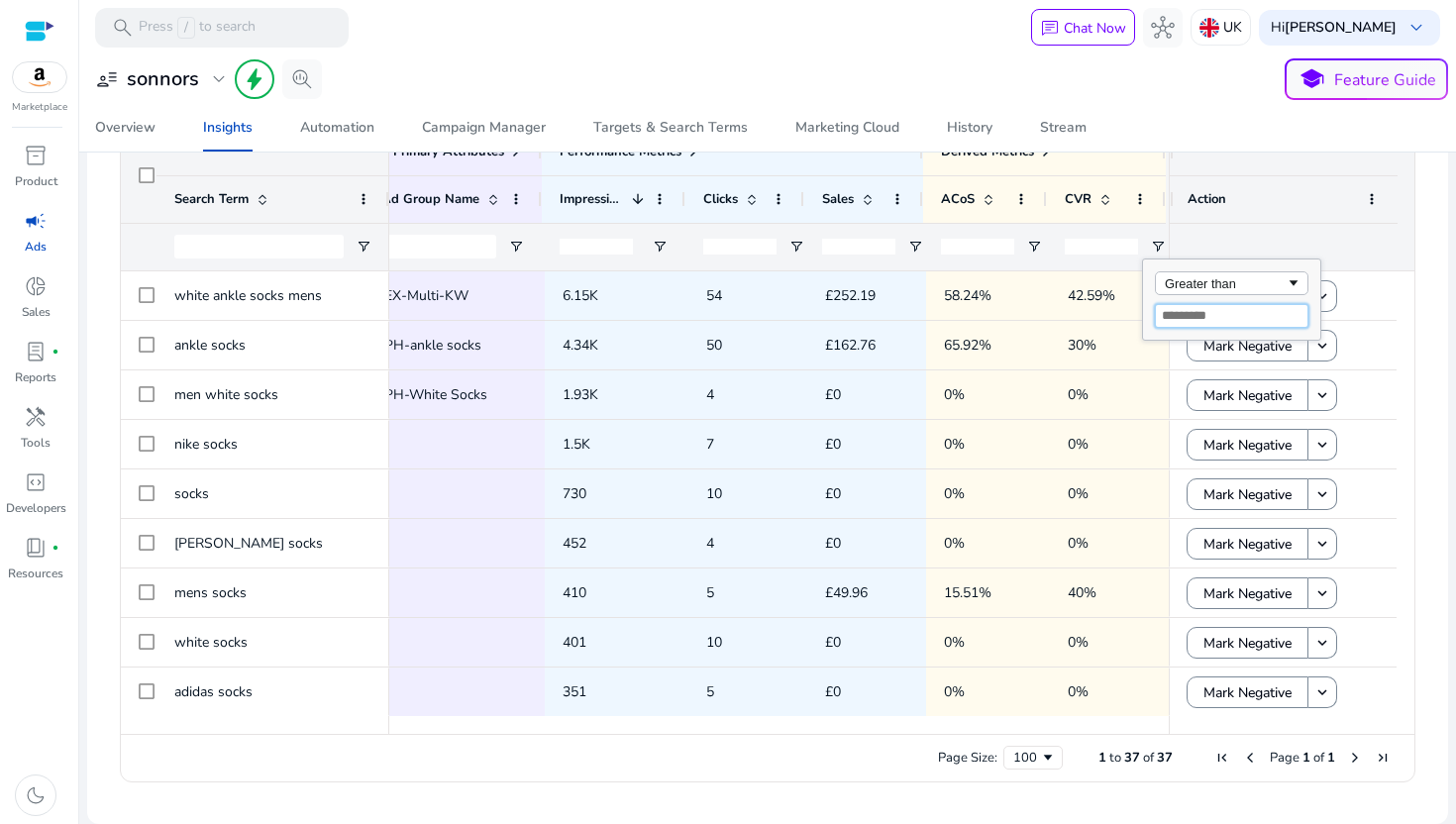 click at bounding box center [1231, 316] 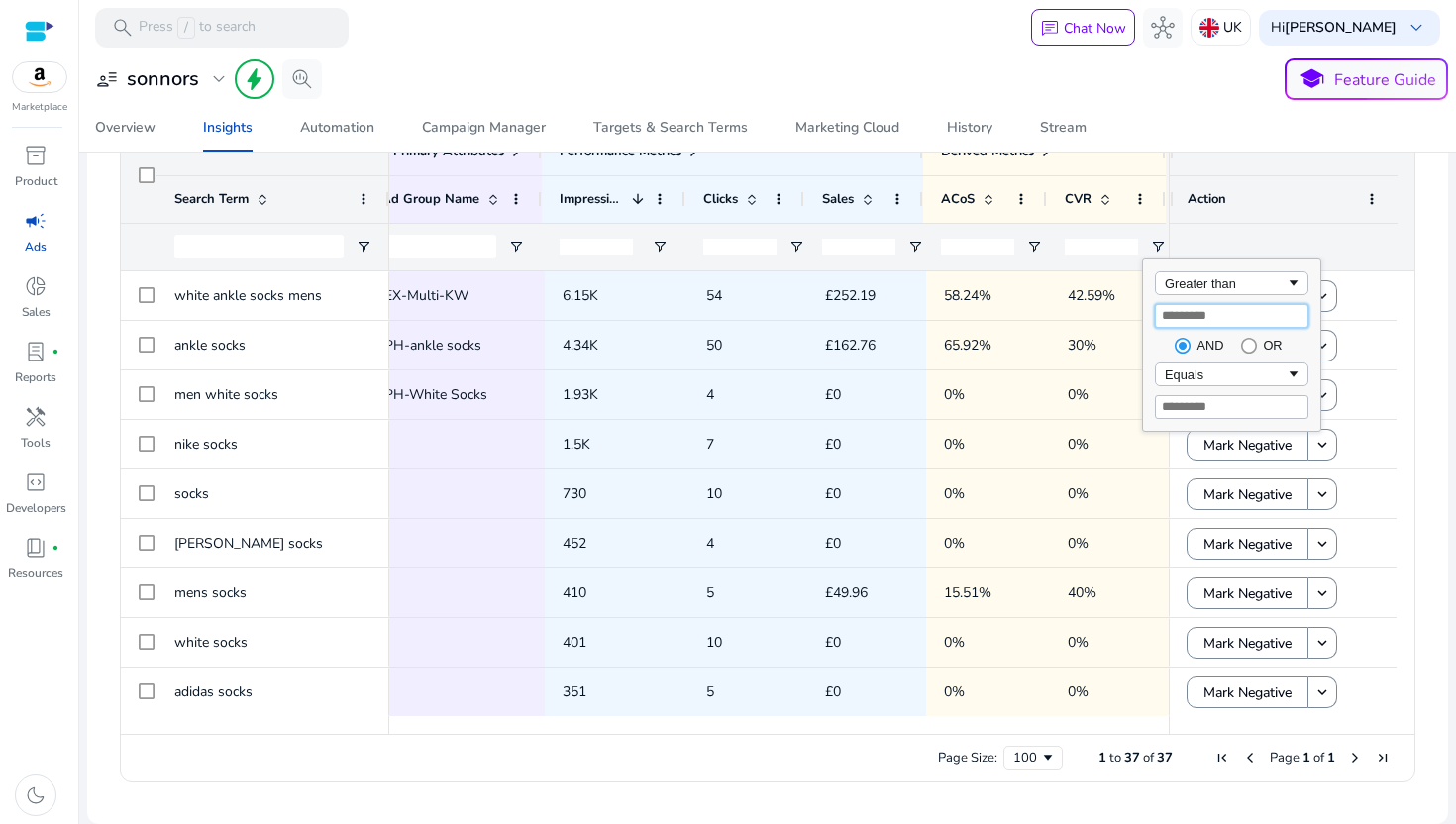 type on "**" 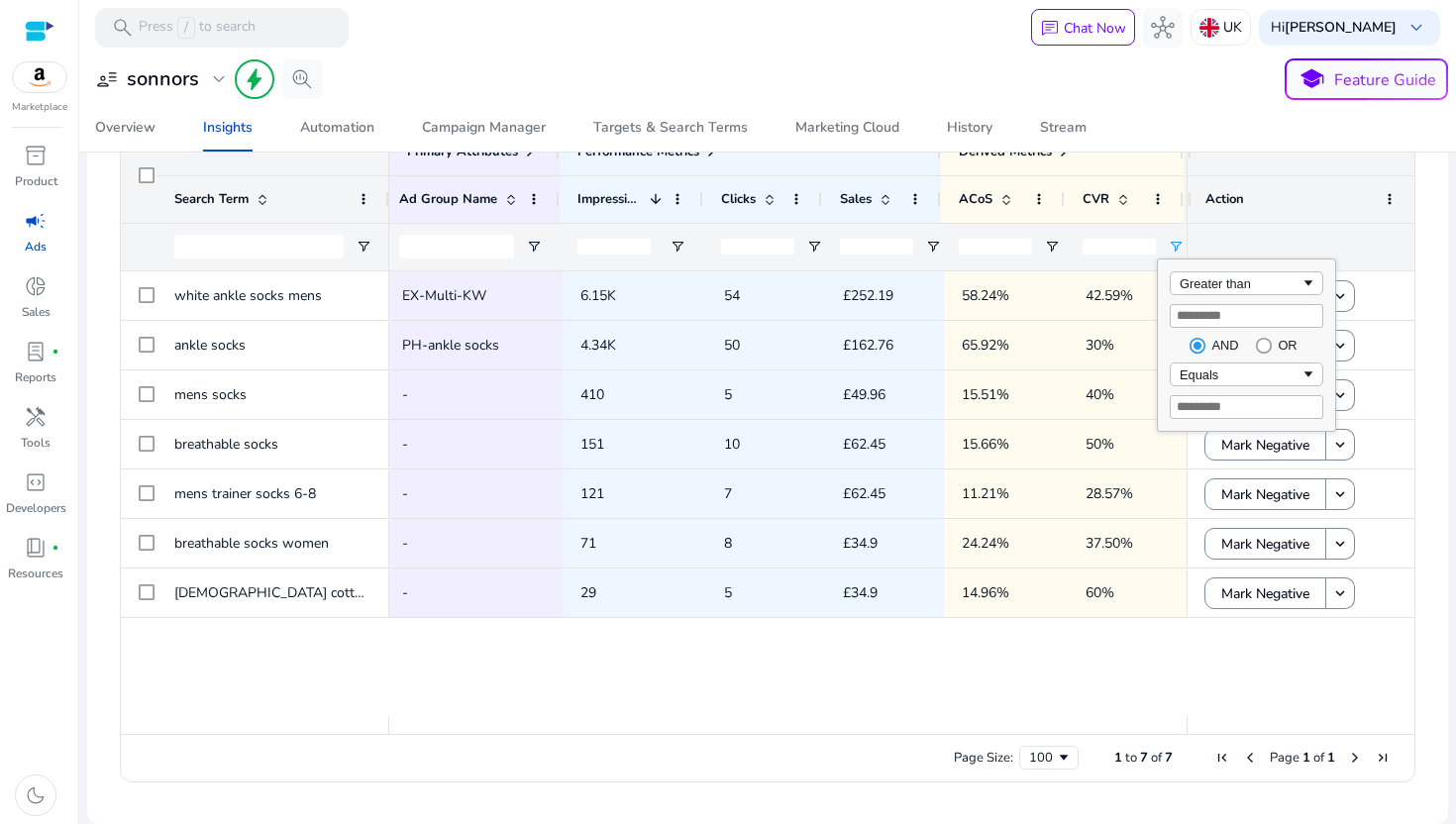click on "S3-SP-MKT-EX-Multi02 EX-Multi-KW 6.15K 54 £252.19 58.24% 42.59% white ankle socks mens S3-SP-MKT-PH-2T-04 PH-ankle socks 4.34K 50 £162.76 65.92% 30% ankle socks S5-SBV-MKT-MIX-01 - 410 5 £49.96 15.51% 40% SEARCH_RELATED_TO_YOUR_LANDING_PAGES S2-SBV-MKT-MIX-01 - 151 10 £62.45 15.66% 50% SEARCH_RELATED_TO_YOUR_LANDING_PAGES S2-SBV-MKT-MIX-01 - 121 7 £62.45 11.21% 28.57% trainer socks S2-SBV-MKT-MIX-01 - 71 8 £34.9 24.24% 37.50% SEARCH_RELATED_TO_YOUR_LANDING_PAGES S2-SBV-MKT-MIX-01 - 29 5 £34.9 14.96% 60% SEARCH_RELATED_TO_YOUR_LANDING_PAGES" 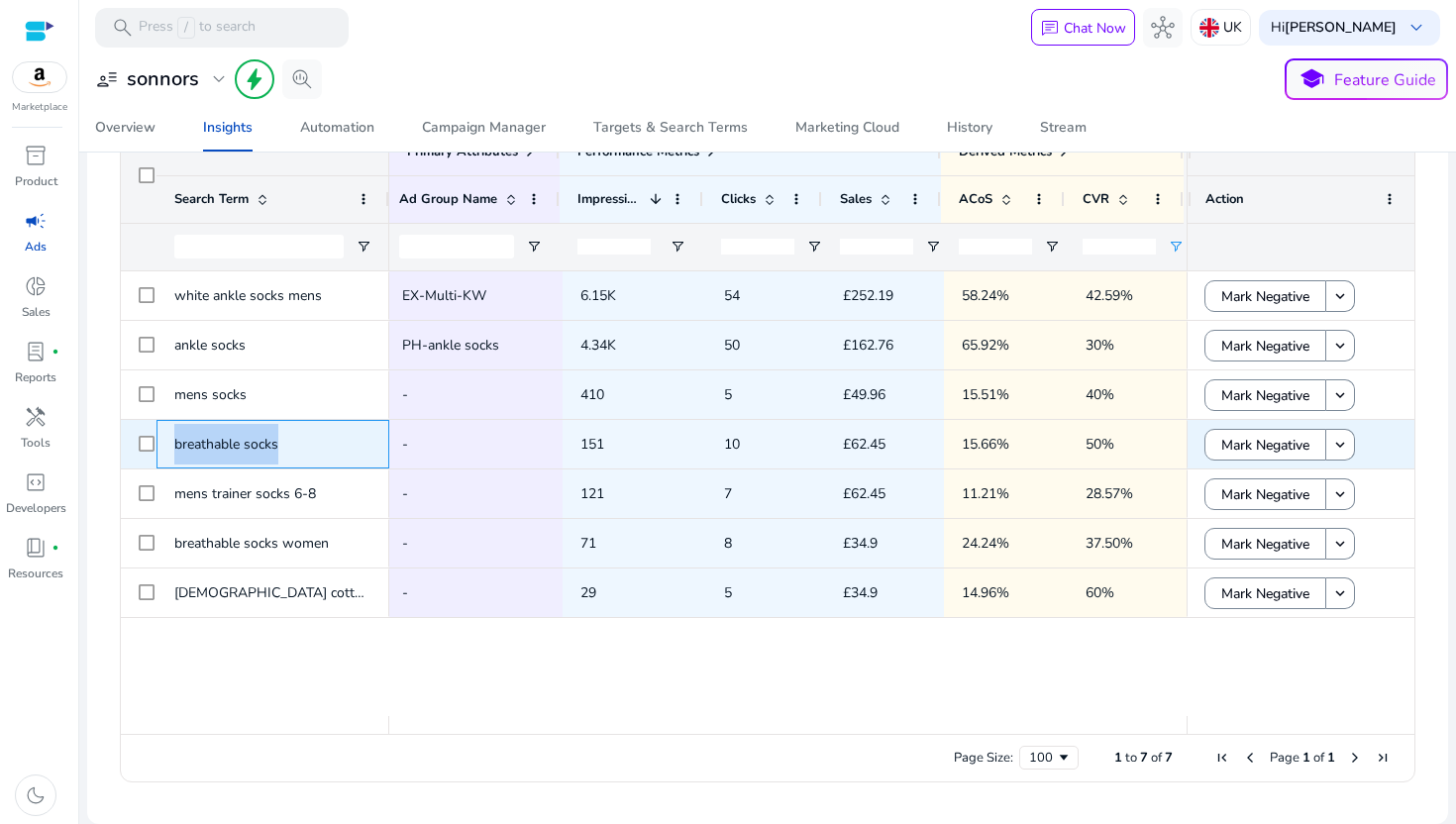 drag, startPoint x: 171, startPoint y: 452, endPoint x: 286, endPoint y: 457, distance: 115.10864 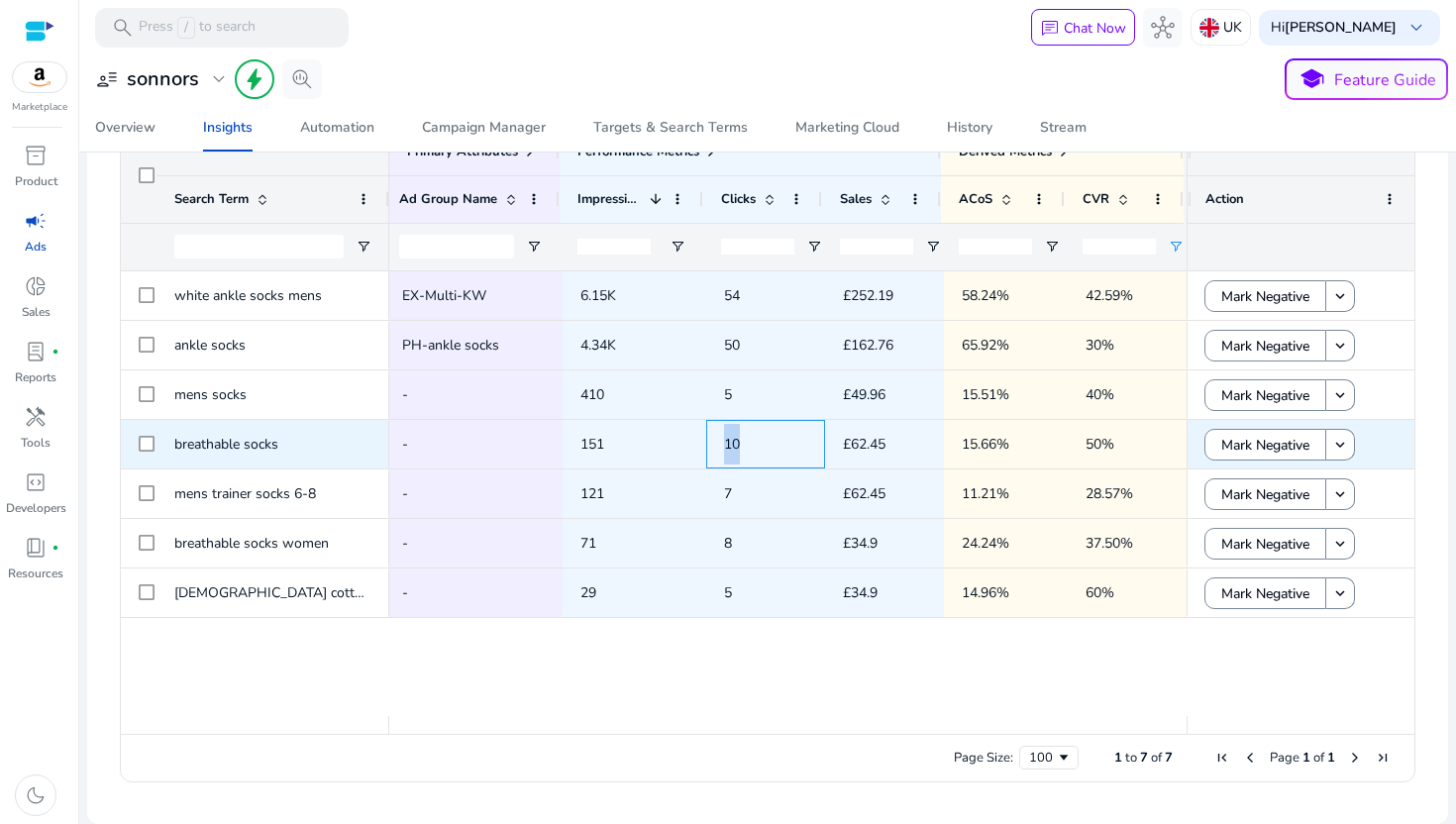 drag, startPoint x: 707, startPoint y: 450, endPoint x: 757, endPoint y: 450, distance: 50 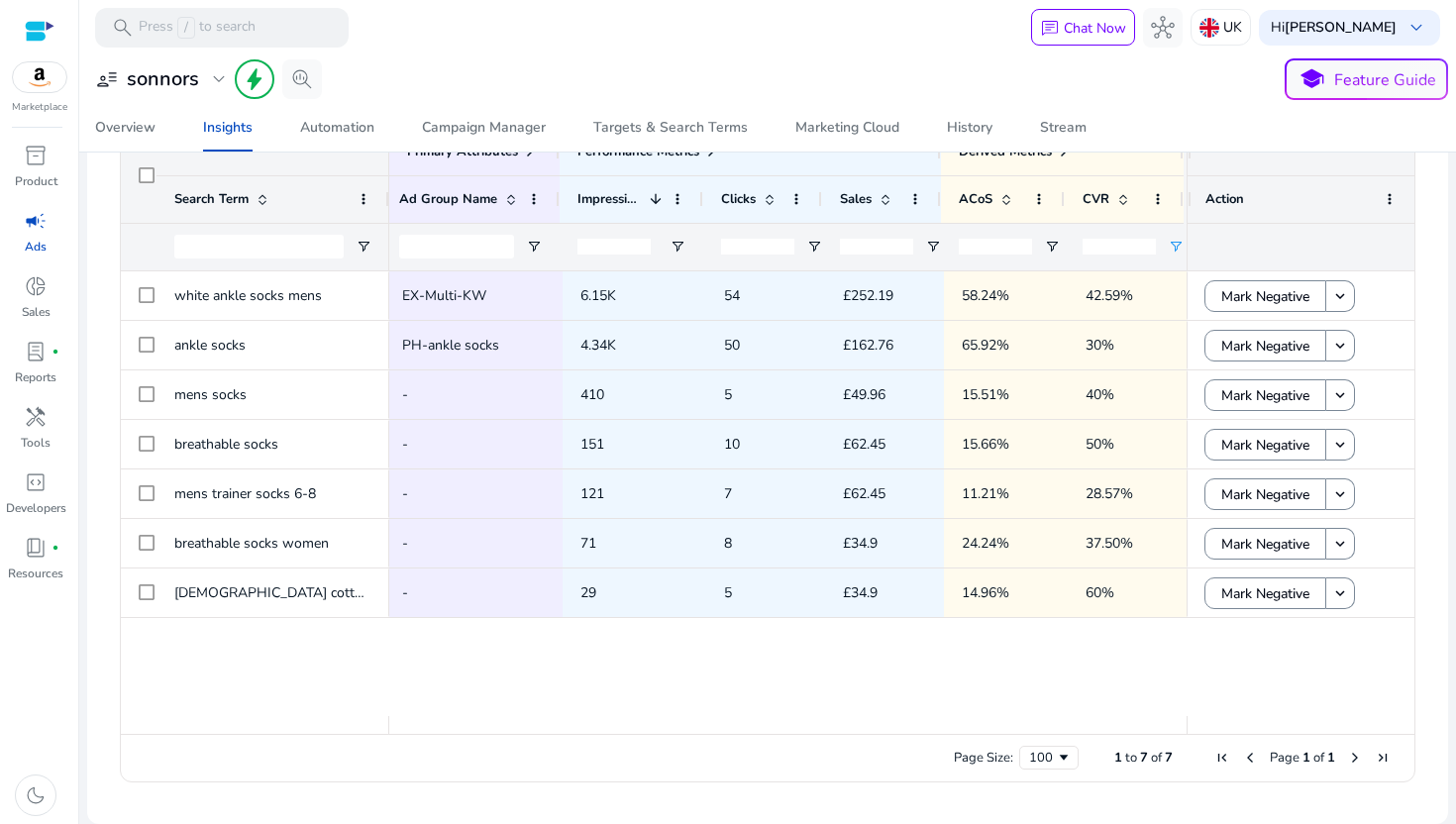 click on "S3-SP-MKT-EX-Multi02 EX-Multi-KW 6.15K 54 £252.19 58.24% 42.59% white ankle socks mens S3-SP-MKT-PH-2T-04 PH-ankle socks 4.34K 50 £162.76 65.92% 30% ankle socks S5-SBV-MKT-MIX-01 - 410 5 £49.96 15.51% 40% SEARCH_RELATED_TO_YOUR_LANDING_PAGES S2-SBV-MKT-MIX-01 - 151 10 £62.45 15.66% 50% SEARCH_RELATED_TO_YOUR_LANDING_PAGES S2-SBV-MKT-MIX-01 - 121 7 £62.45 11.21% 28.57% trainer socks S2-SBV-MKT-MIX-01 - 71 8 £34.9 24.24% 37.50% SEARCH_RELATED_TO_YOUR_LANDING_PAGES S2-SBV-MKT-MIX-01 - 29 5 £34.9 14.96% 60% SEARCH_RELATED_TO_YOUR_LANDING_PAGES" 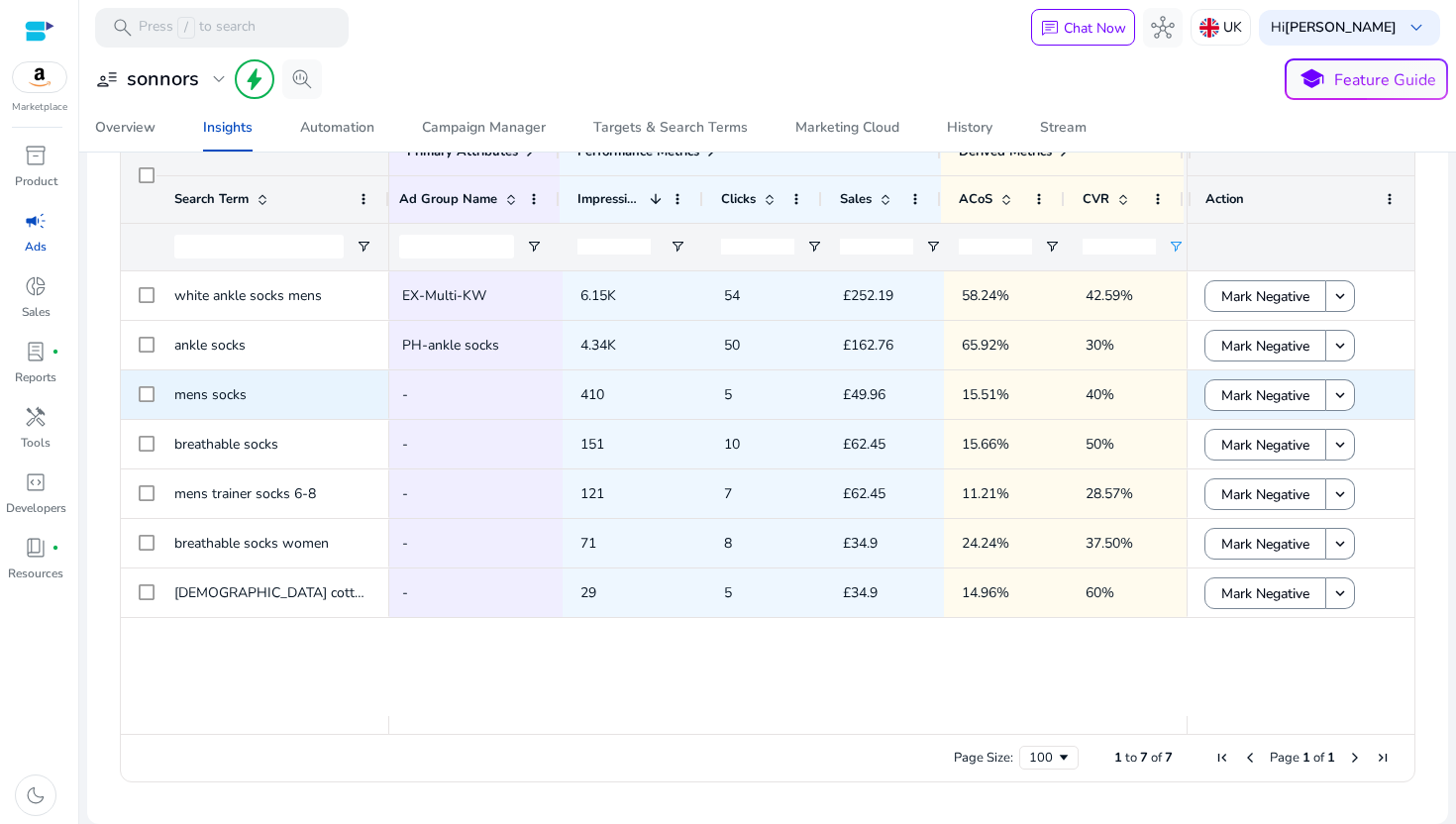 scroll, scrollTop: 301, scrollLeft: 0, axis: vertical 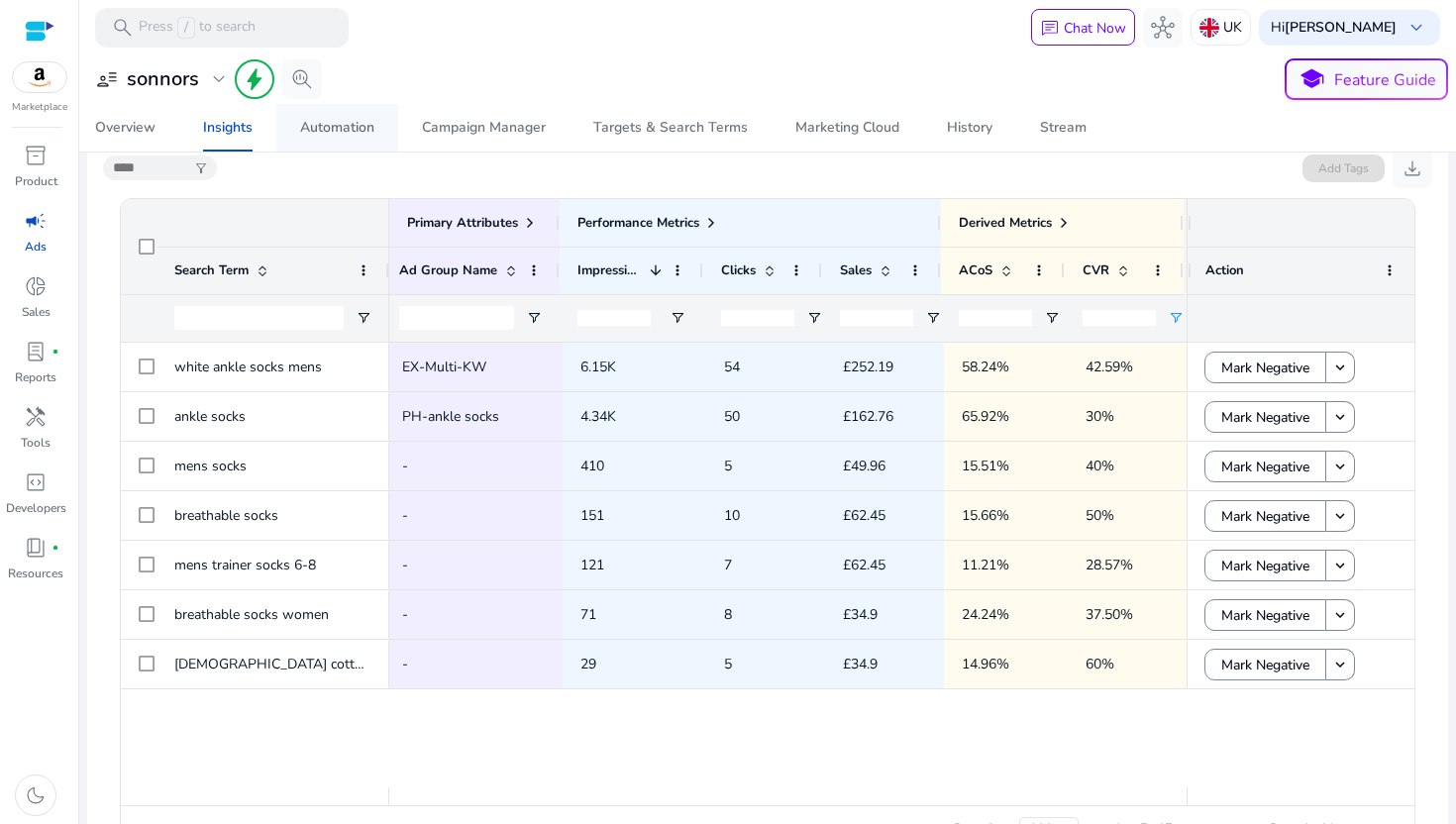 click on "Automation" at bounding box center [337, 128] 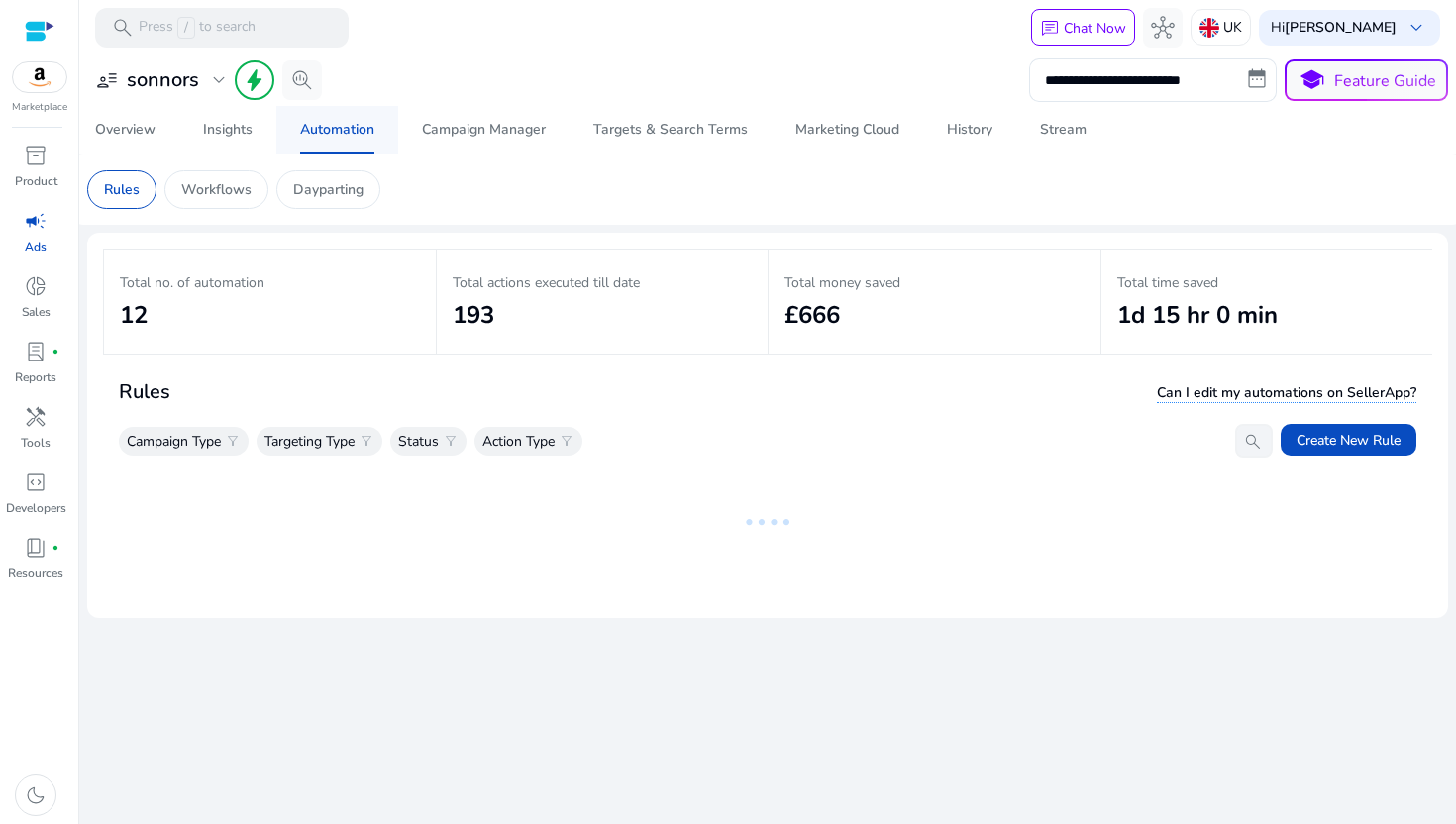 scroll, scrollTop: 0, scrollLeft: 0, axis: both 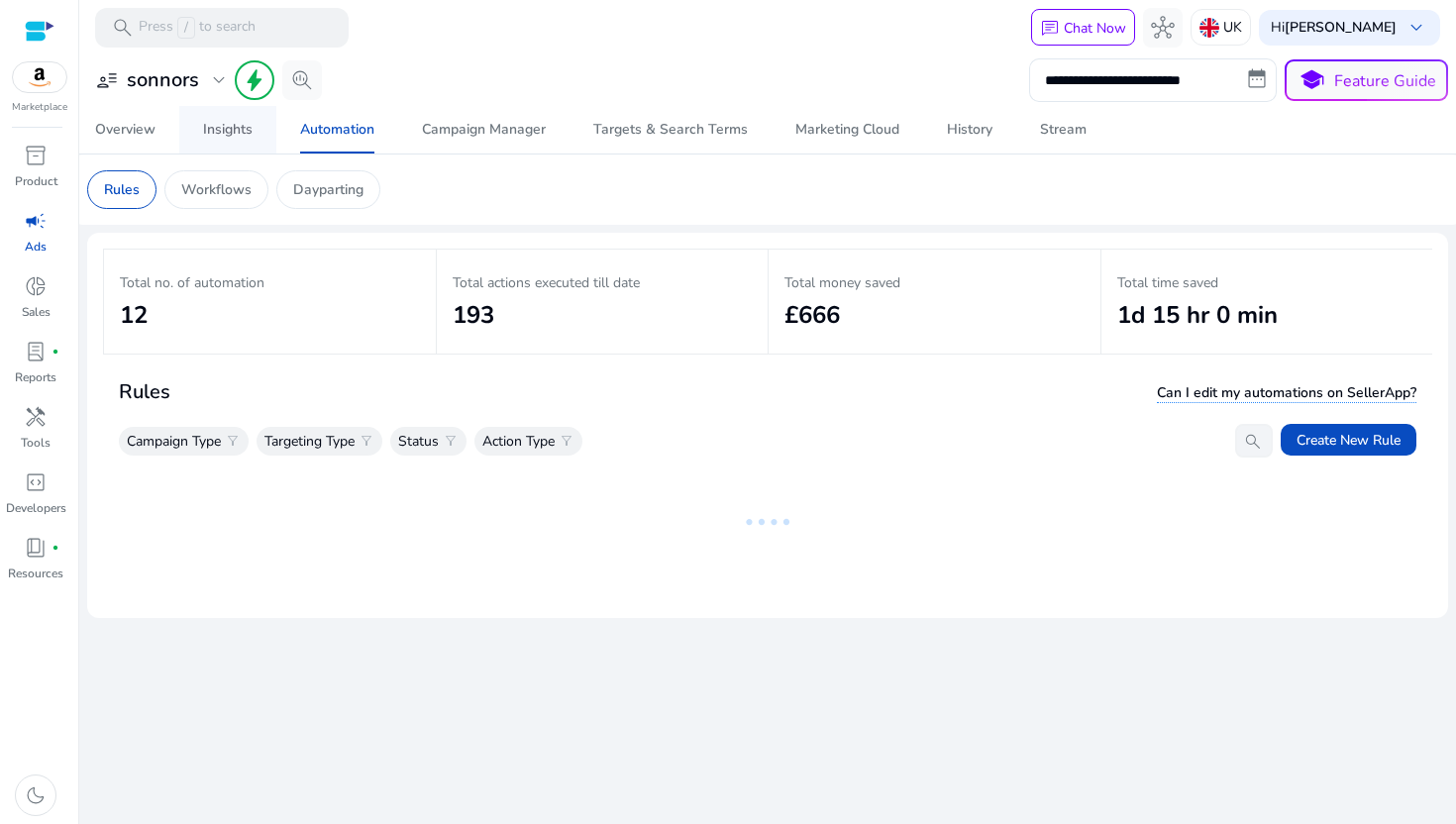 click on "Insights" at bounding box center (228, 130) 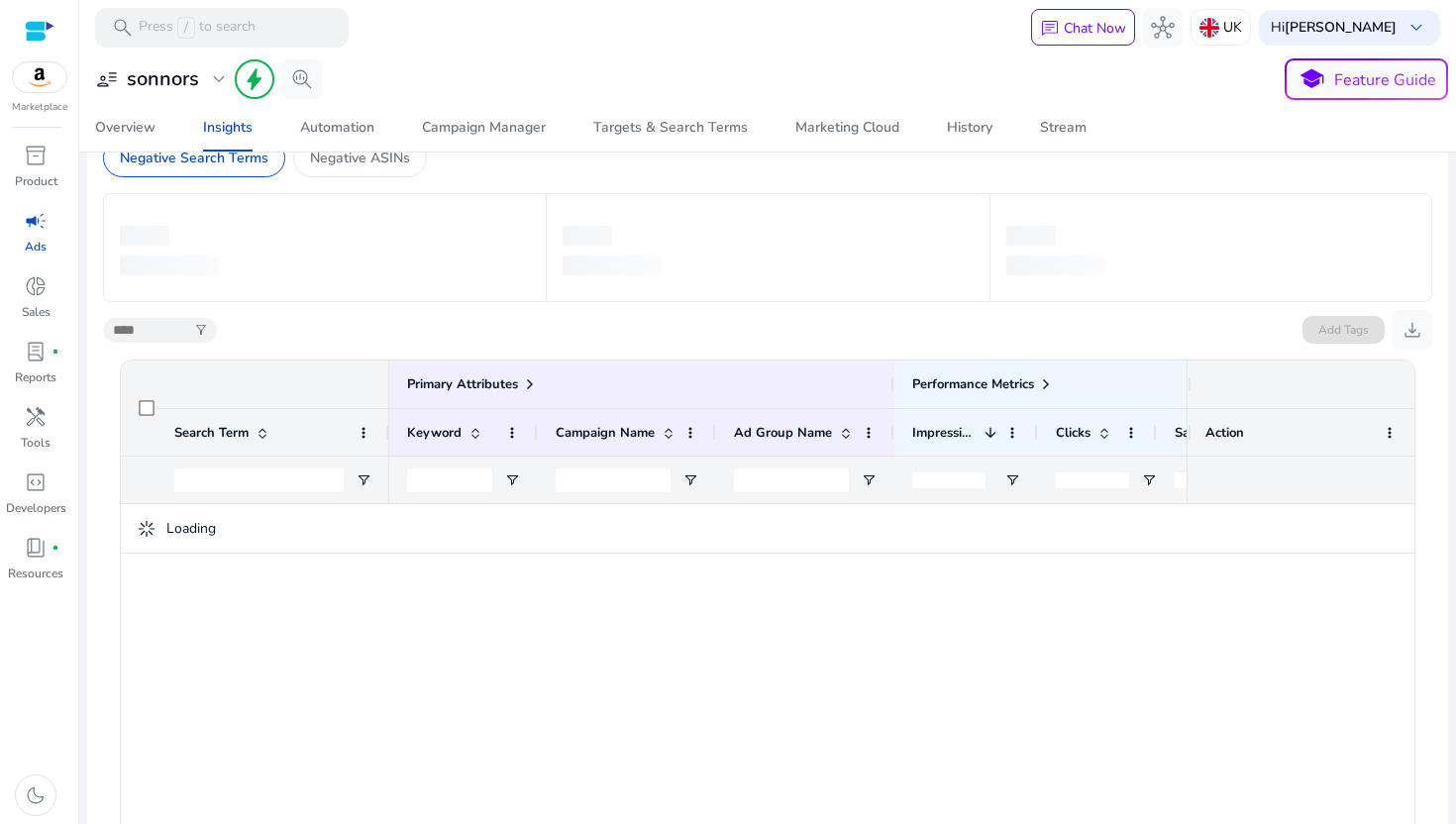 scroll, scrollTop: 294, scrollLeft: 0, axis: vertical 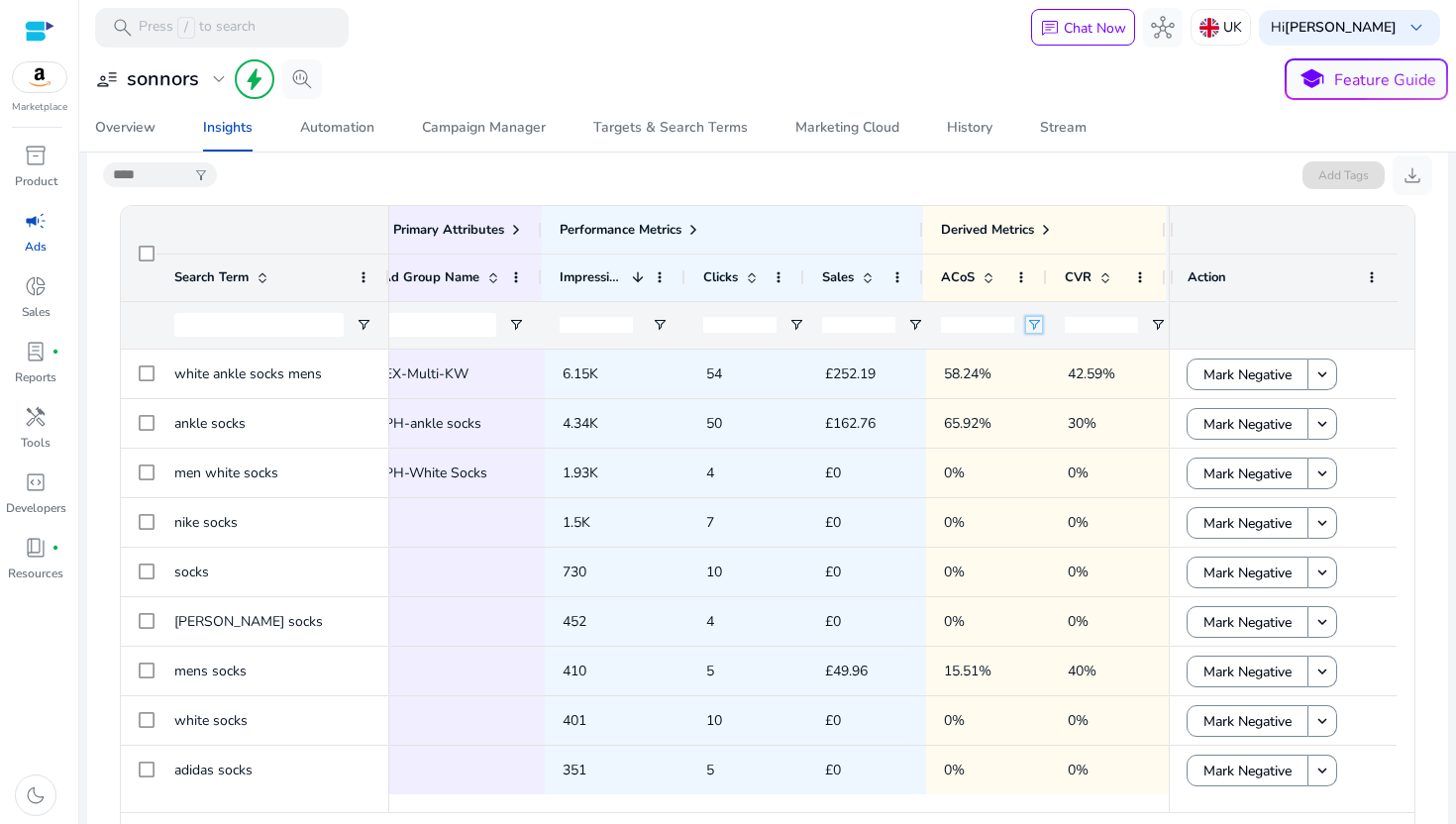 click 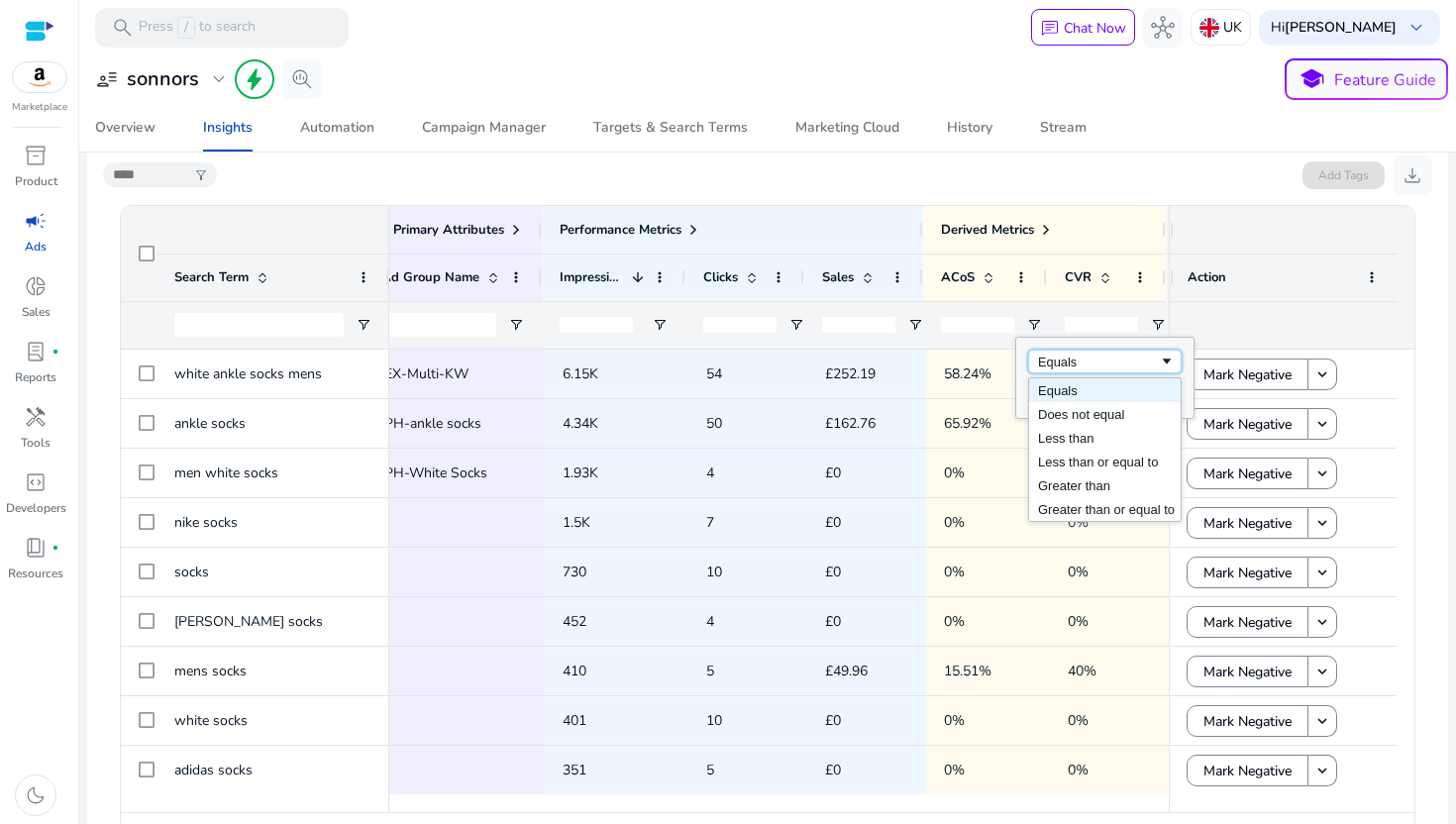 click on "Equals" at bounding box center (1098, 361) 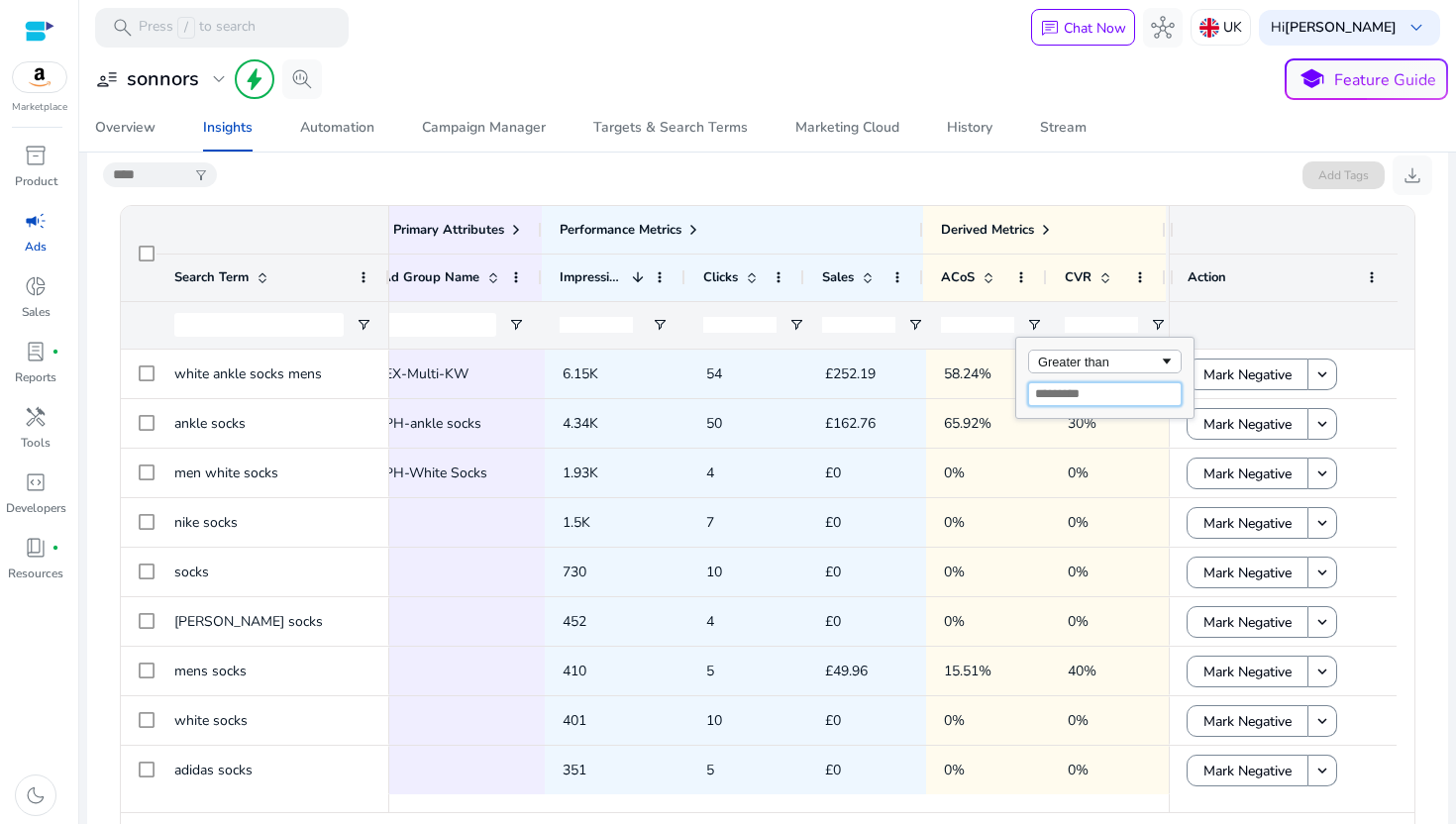 click at bounding box center (1104, 394) 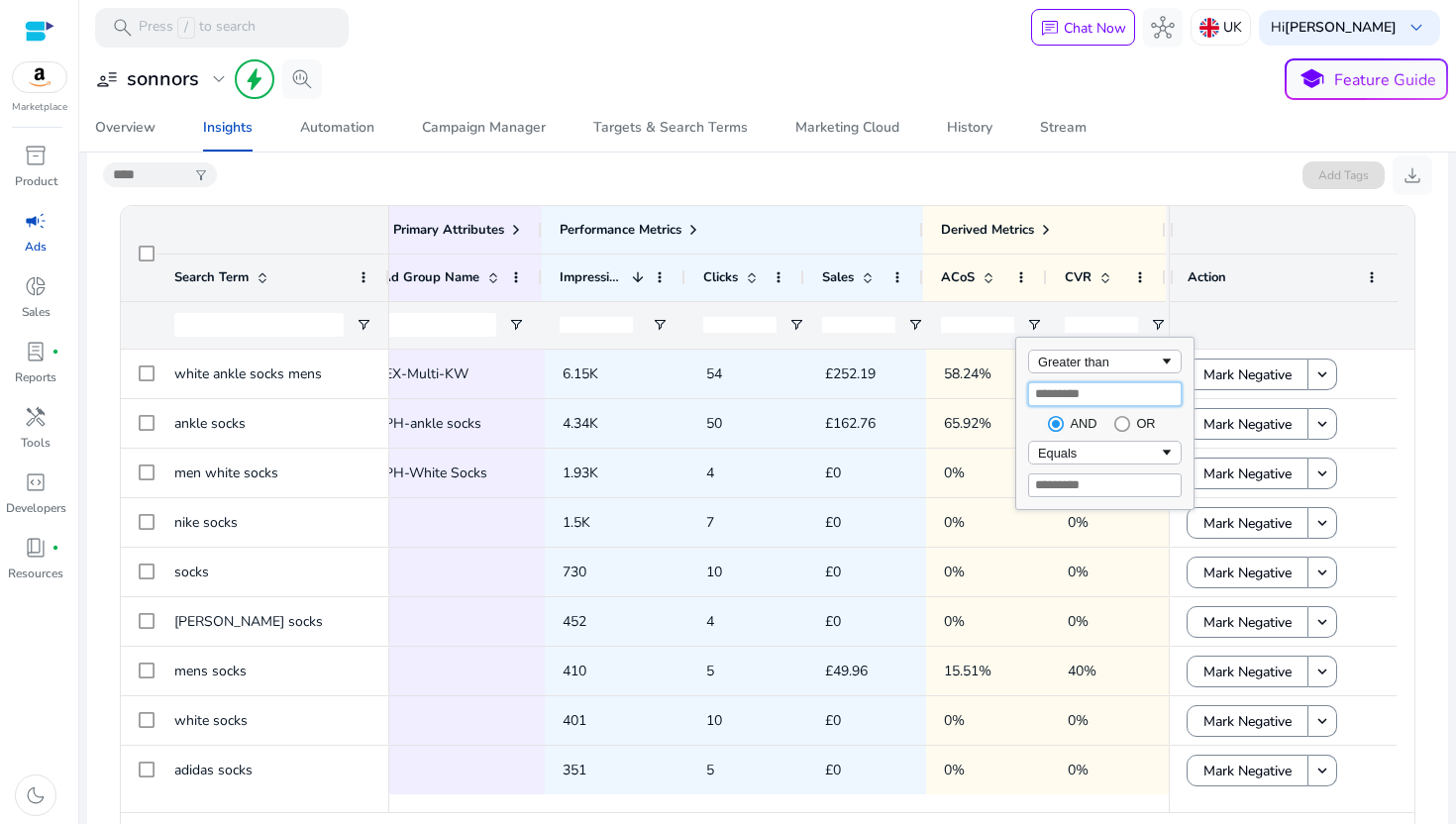 type on "***" 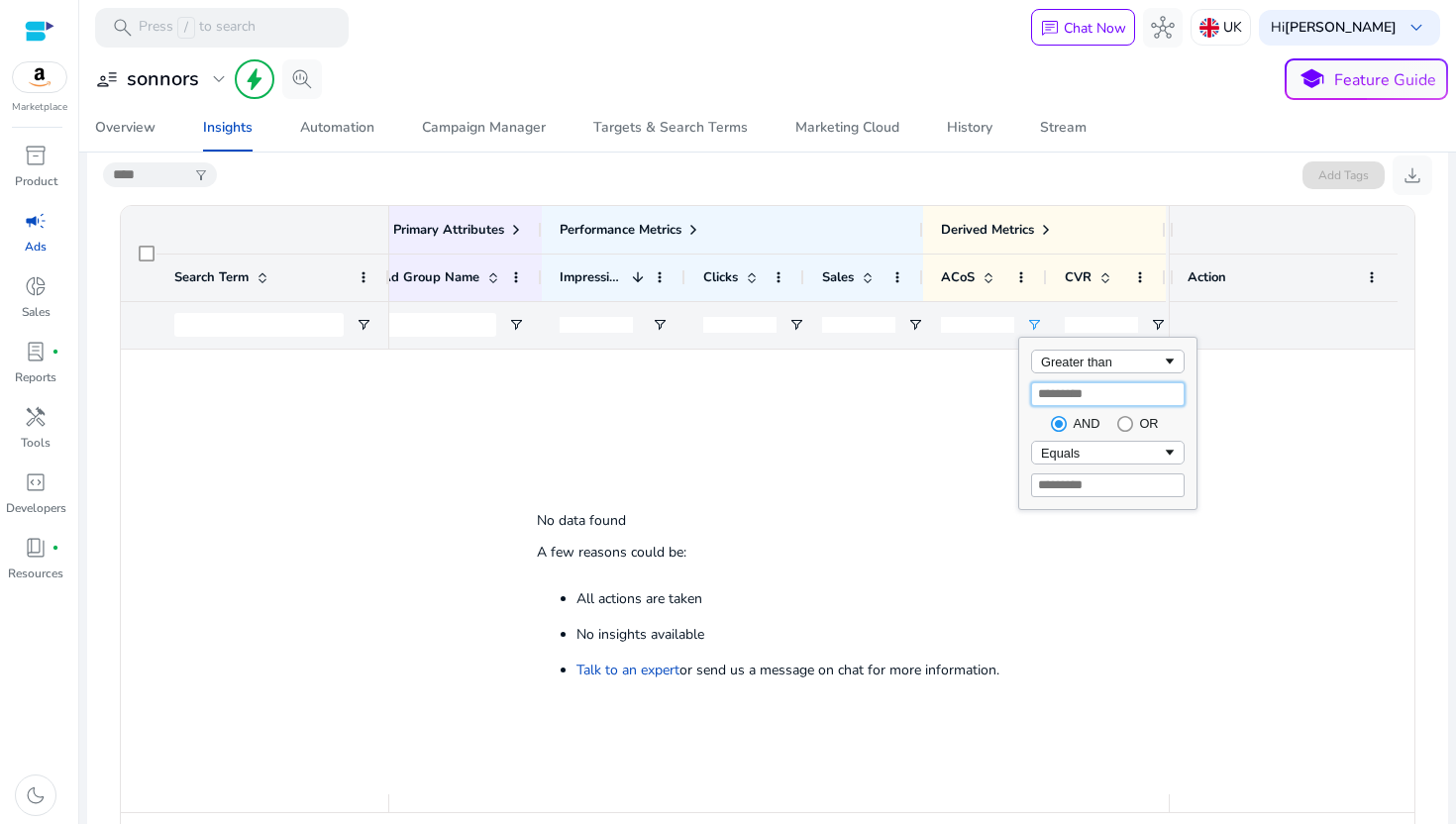 scroll, scrollTop: 0, scrollLeft: 342, axis: horizontal 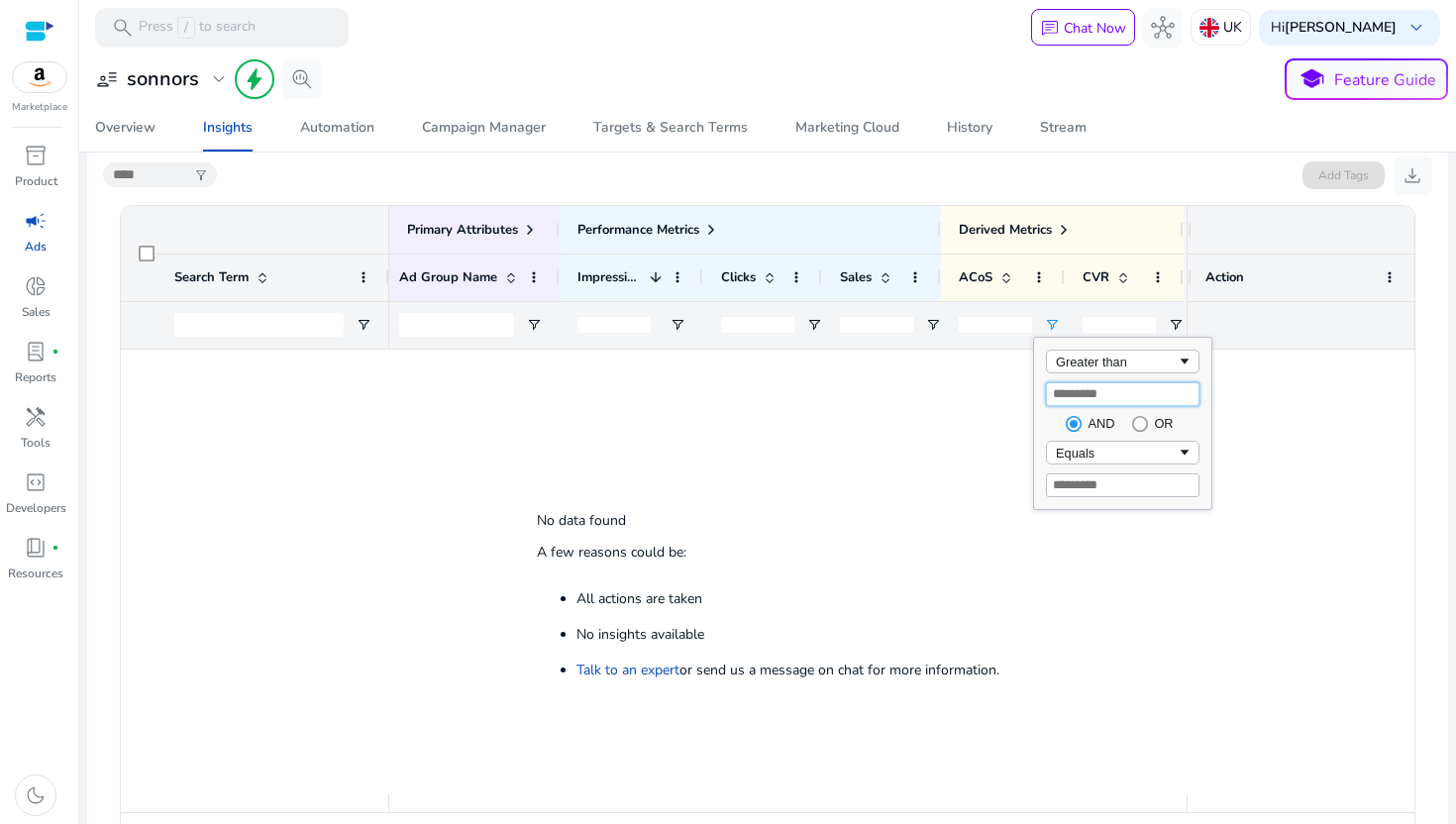 type on "*" 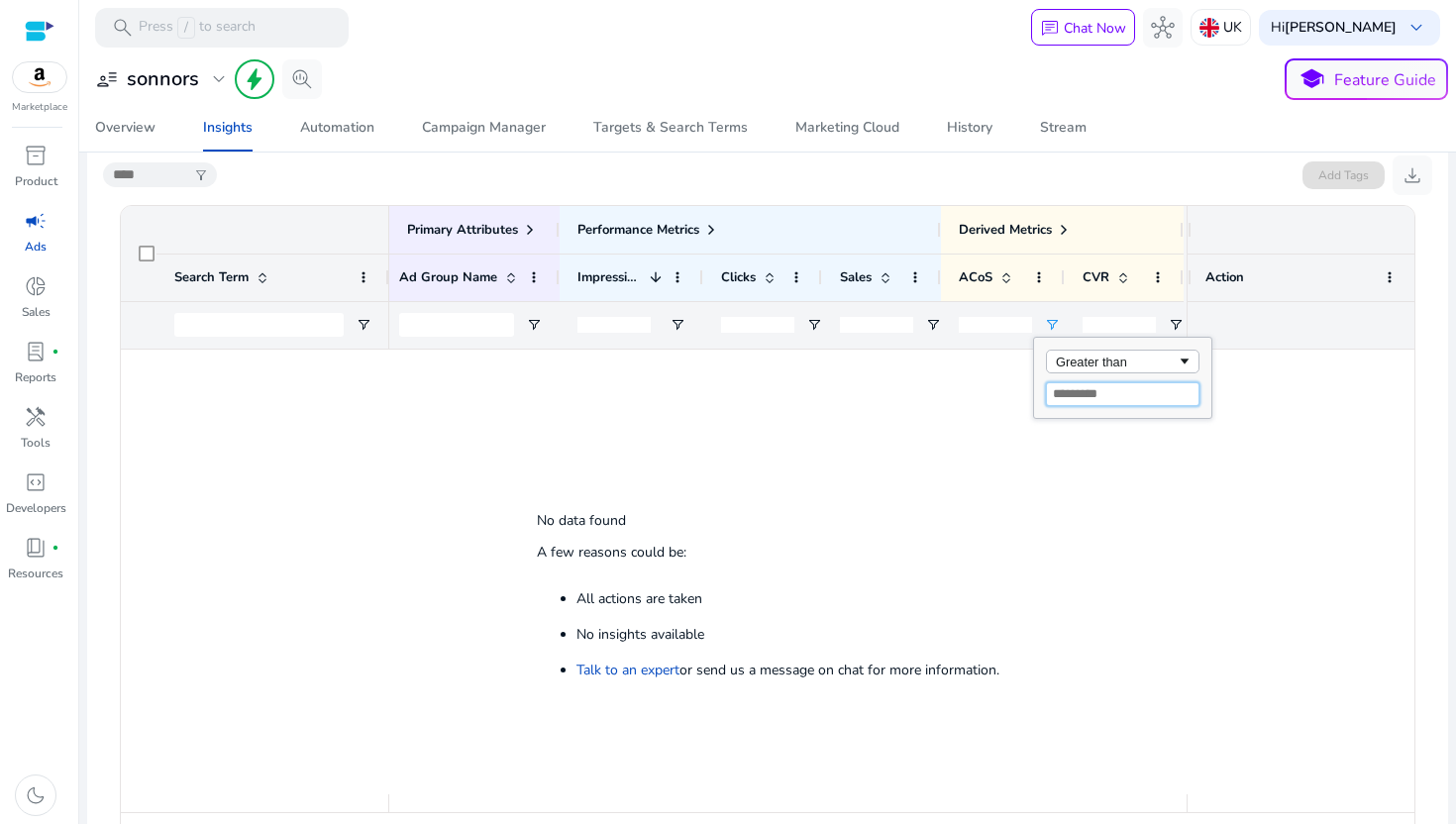 type 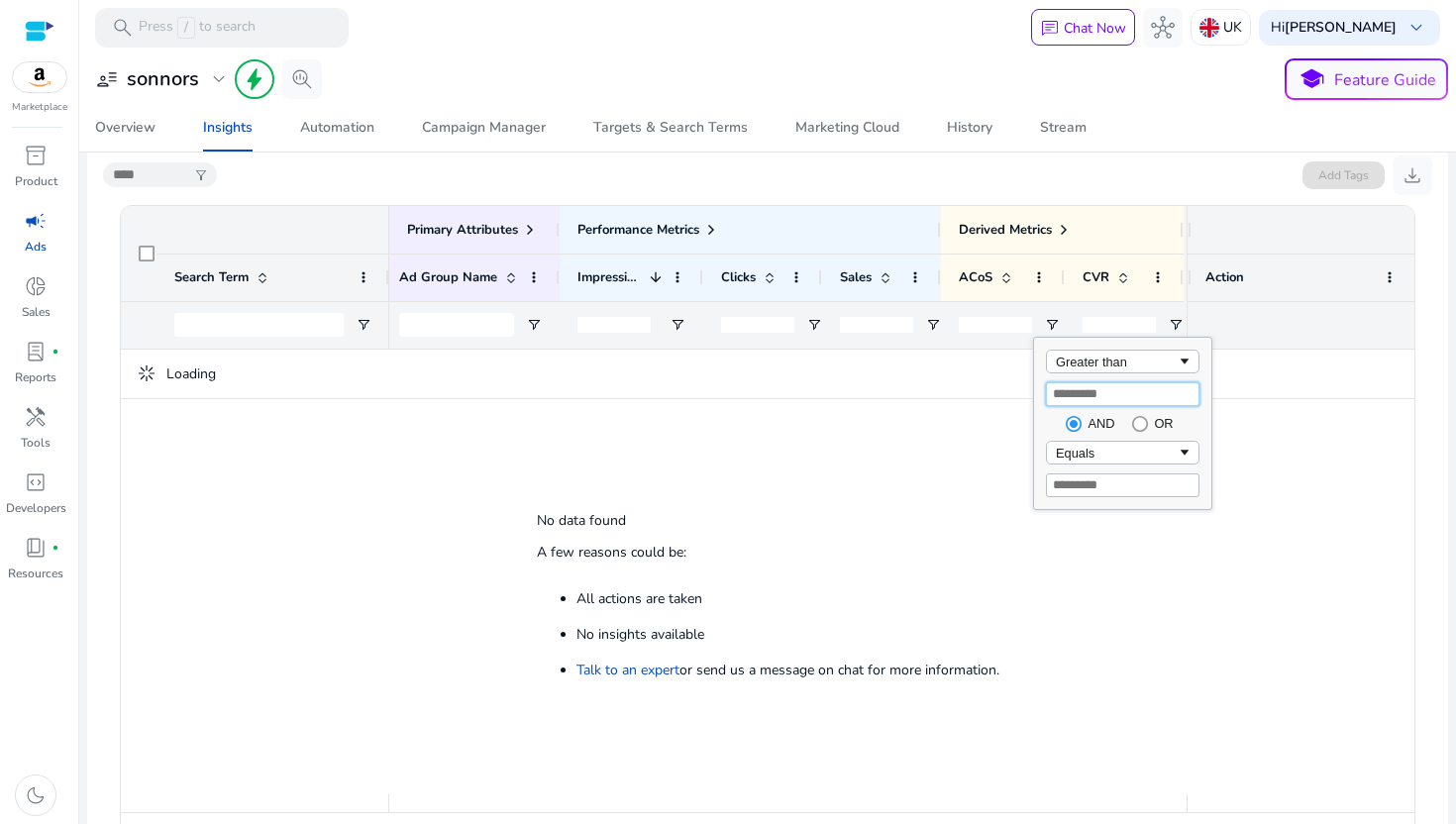 type on "**" 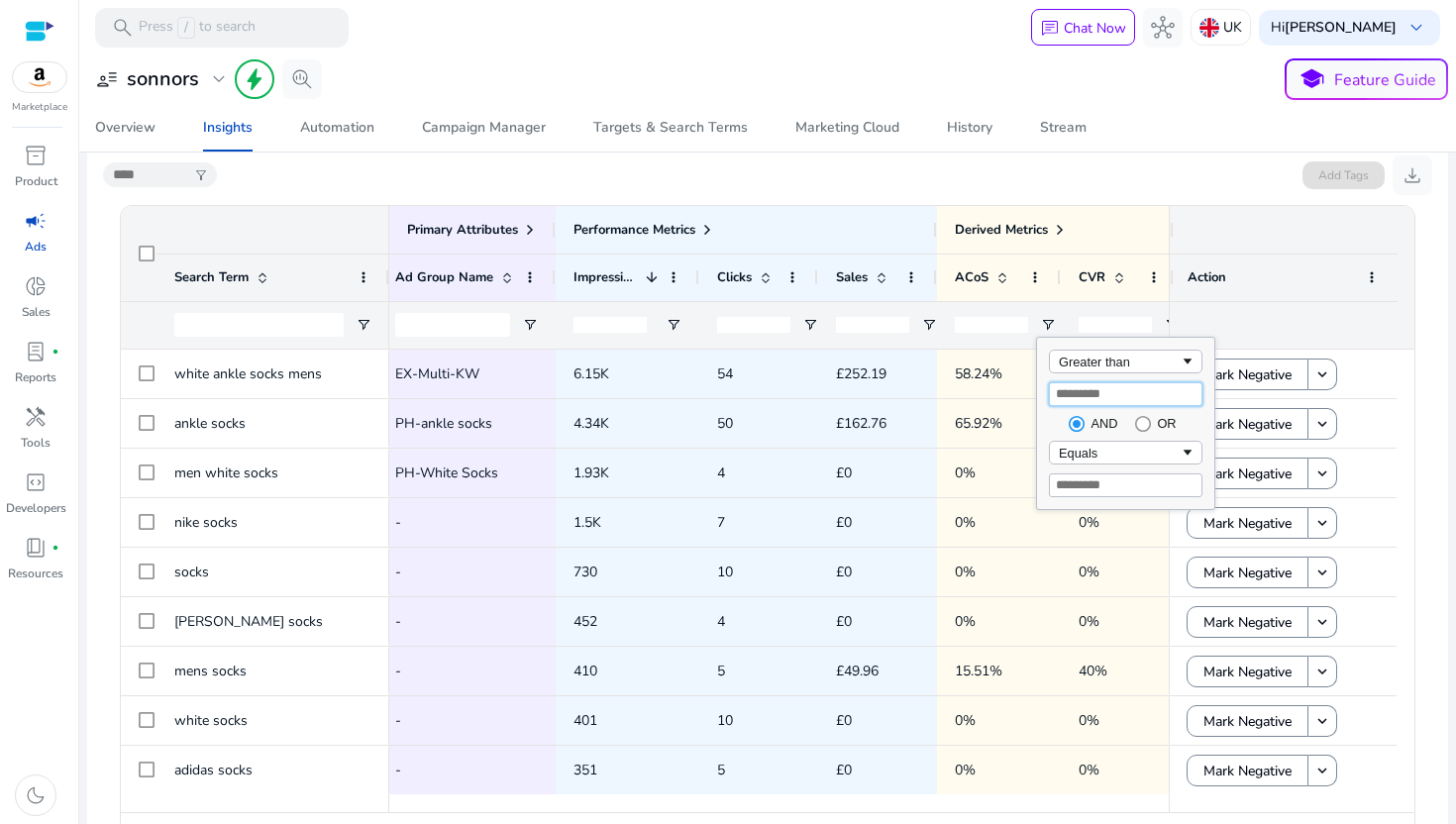 type on "**" 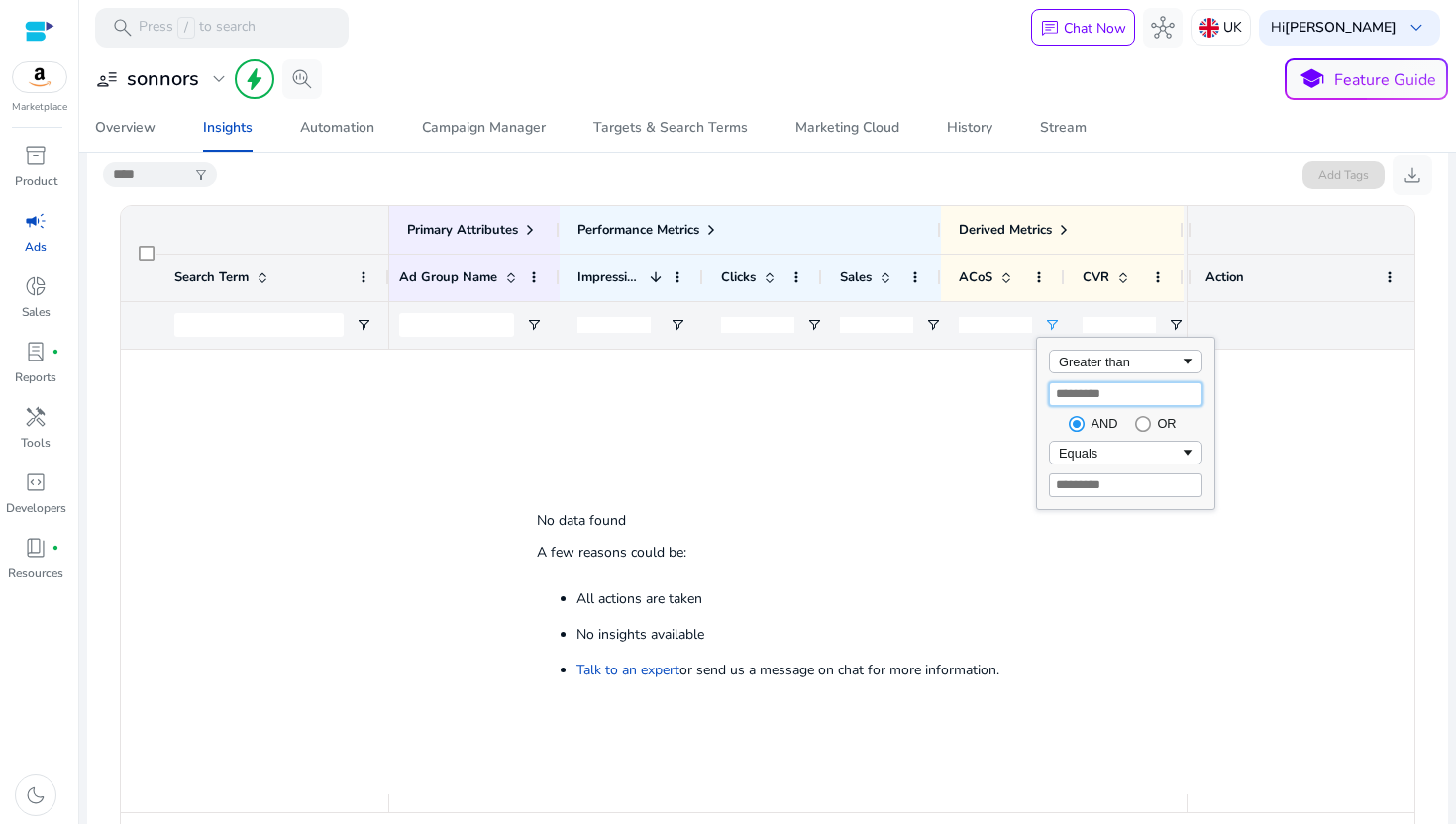 type on "*" 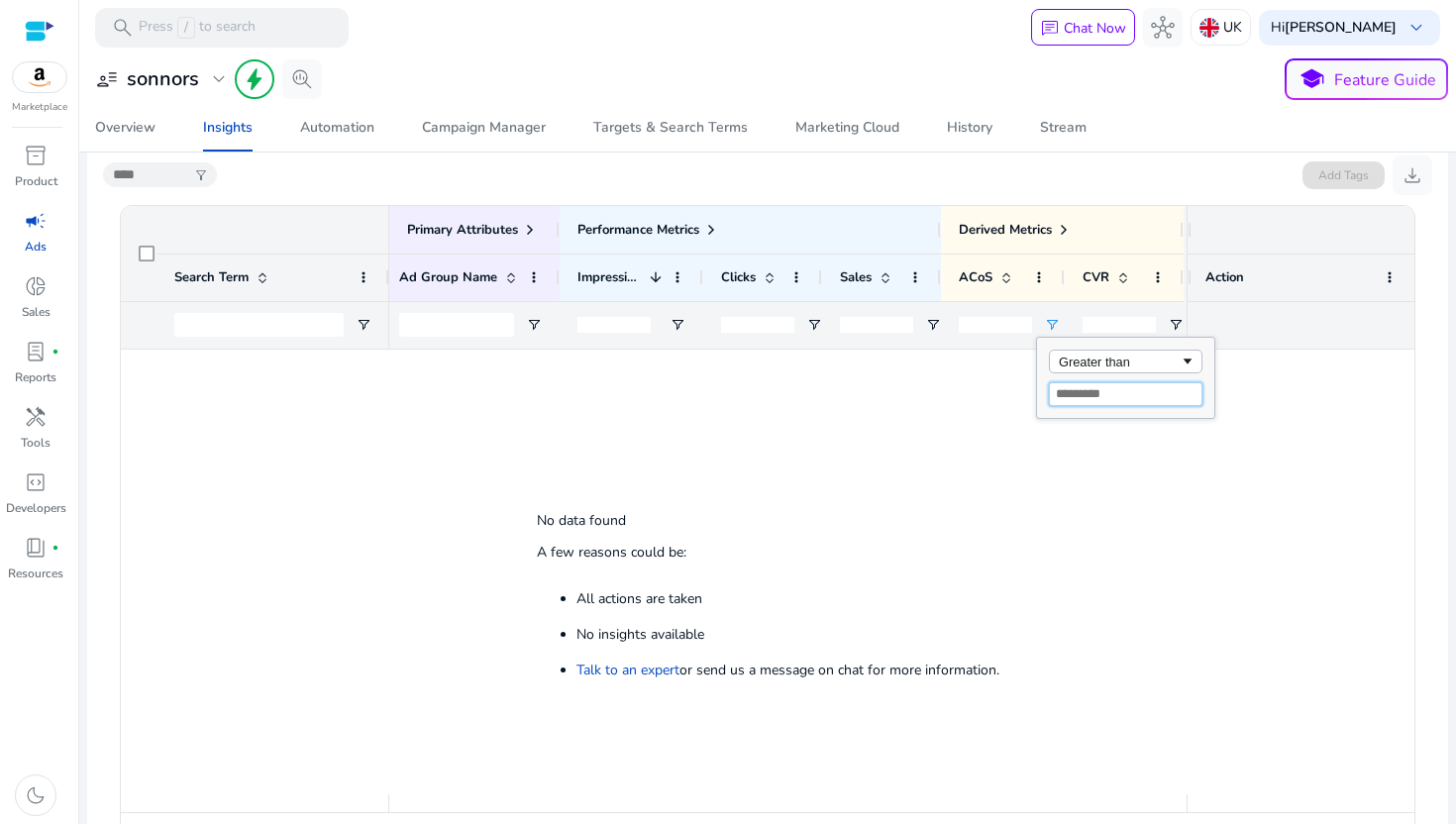 type 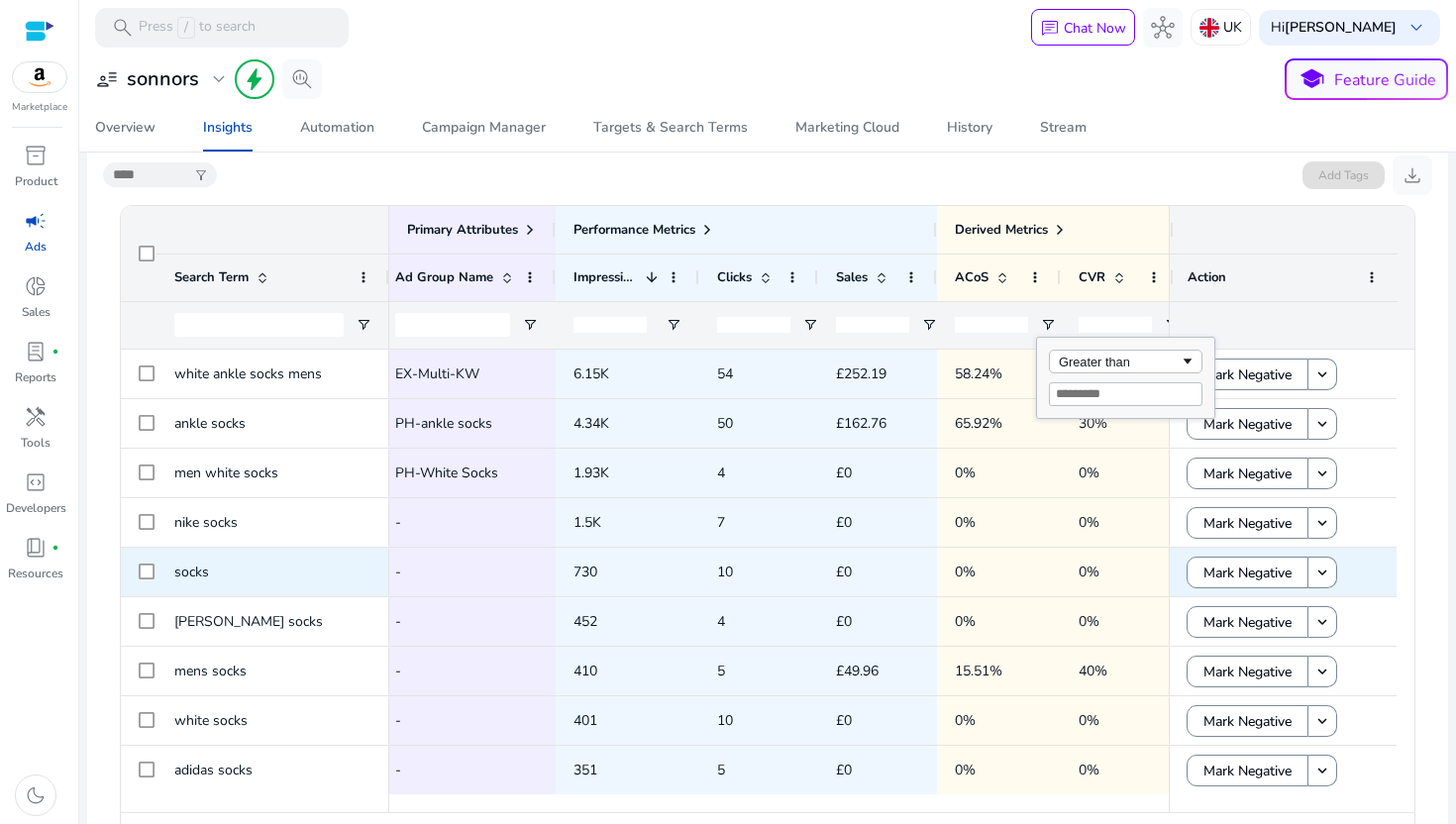 click on "10" 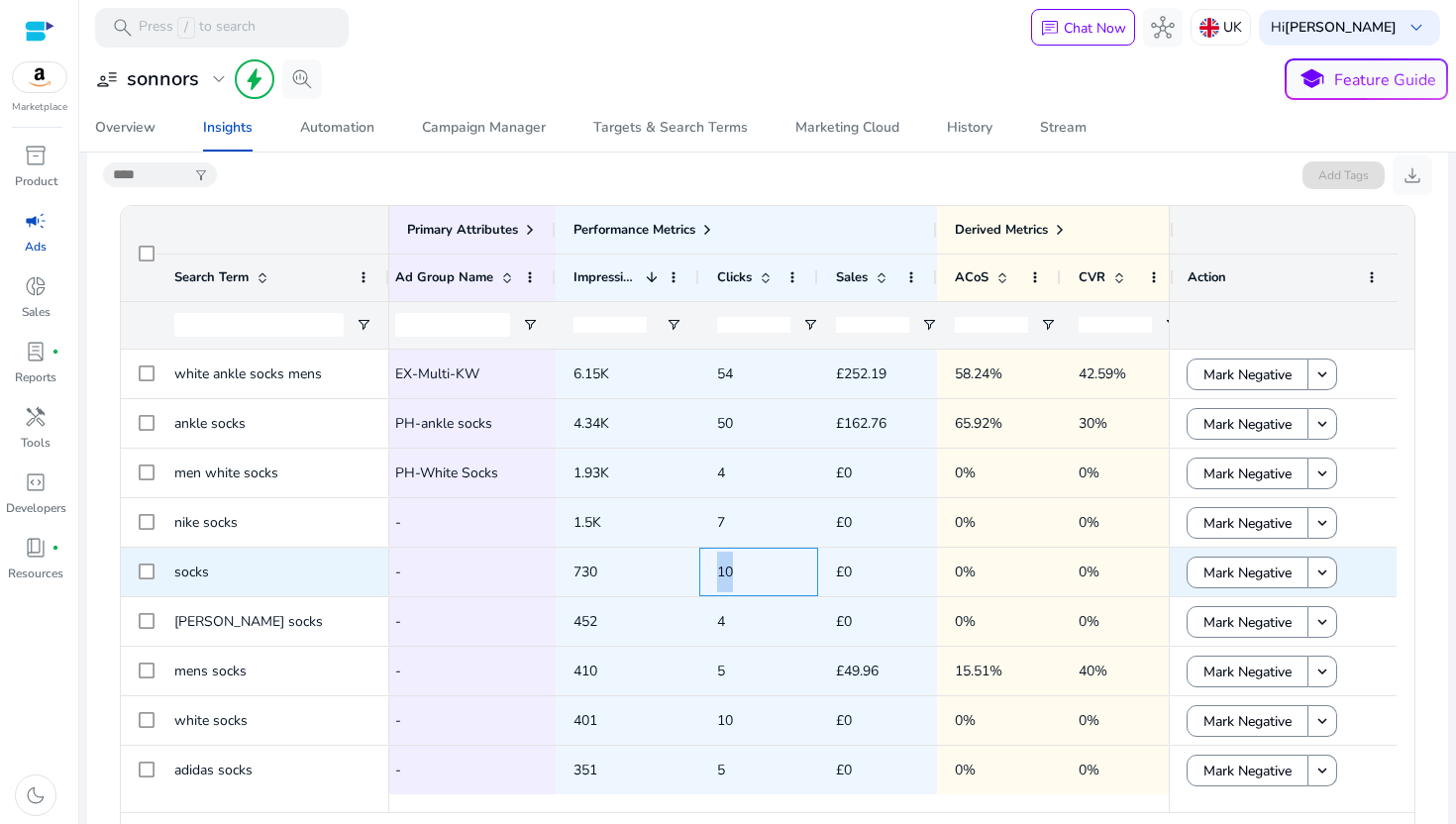 click on "10" 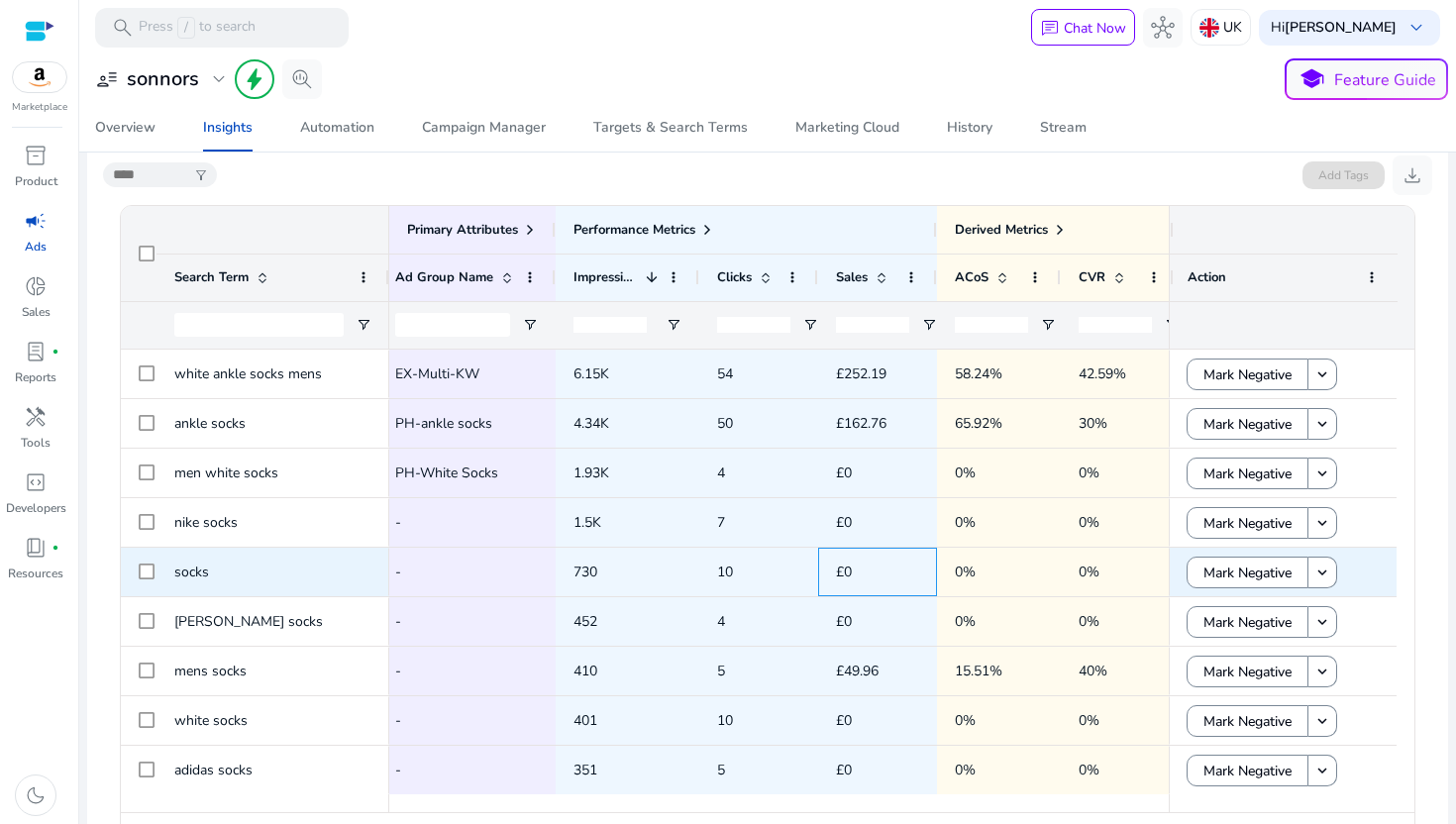 click on "£0" 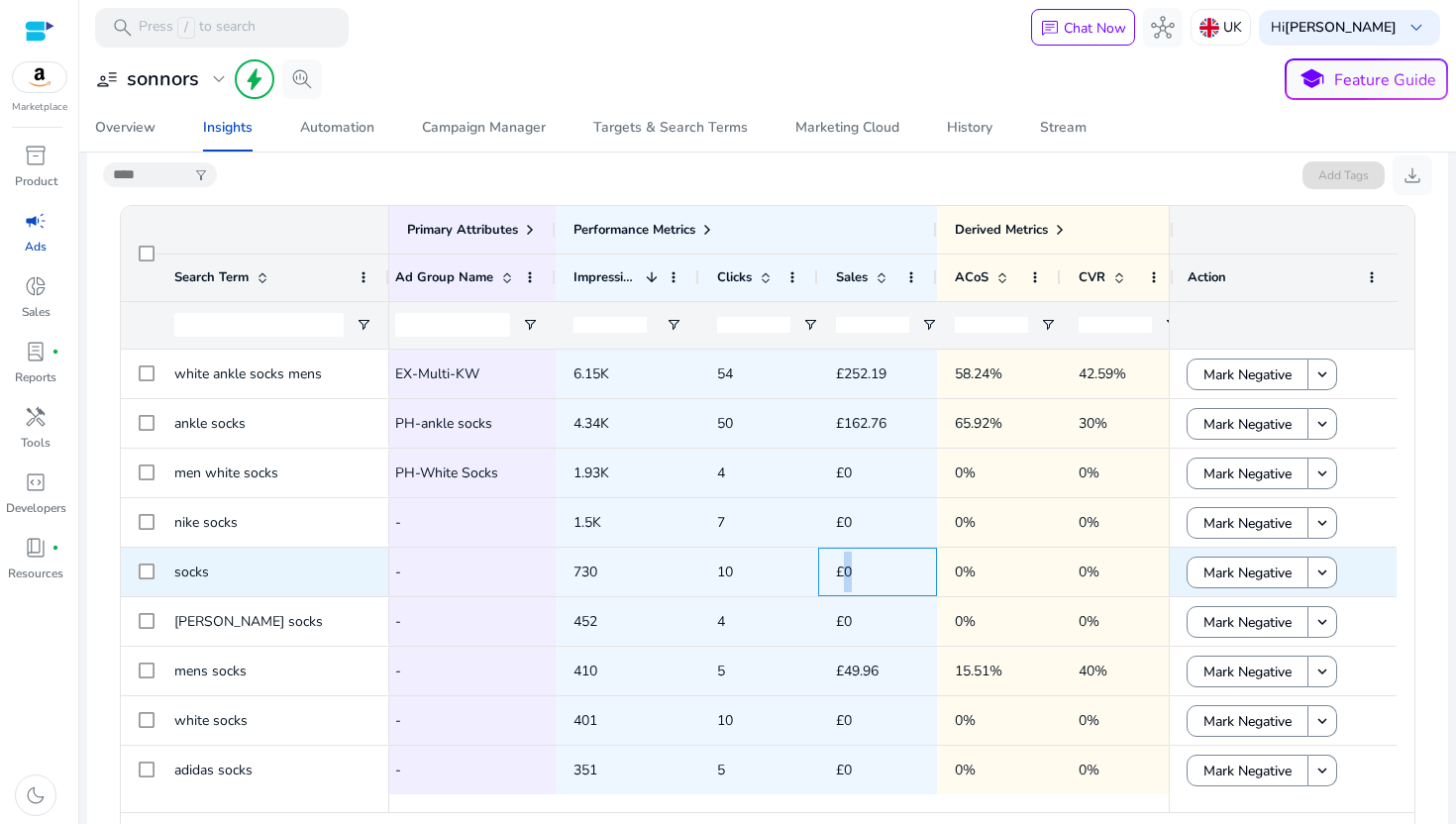 click on "£0" 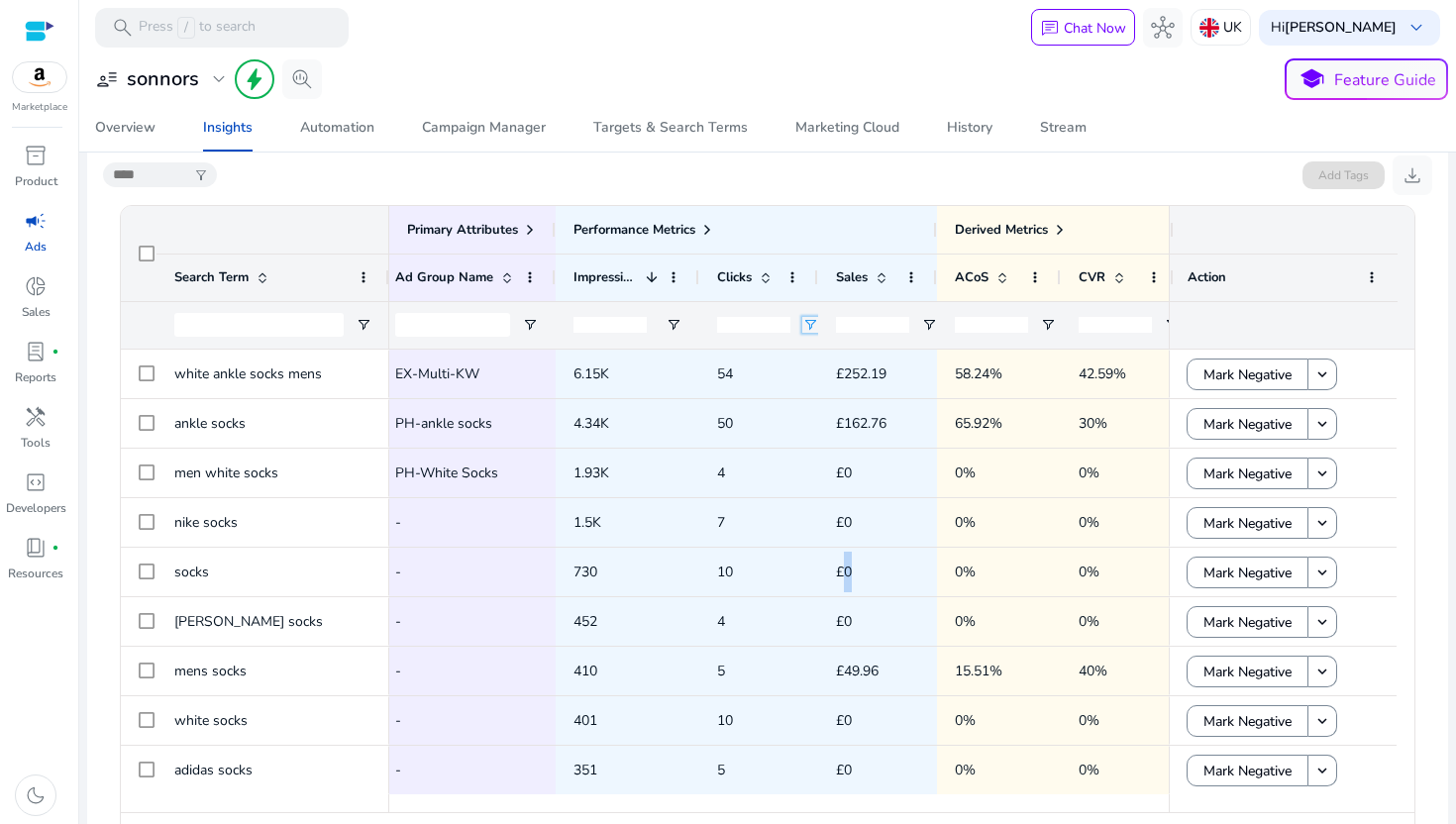 click 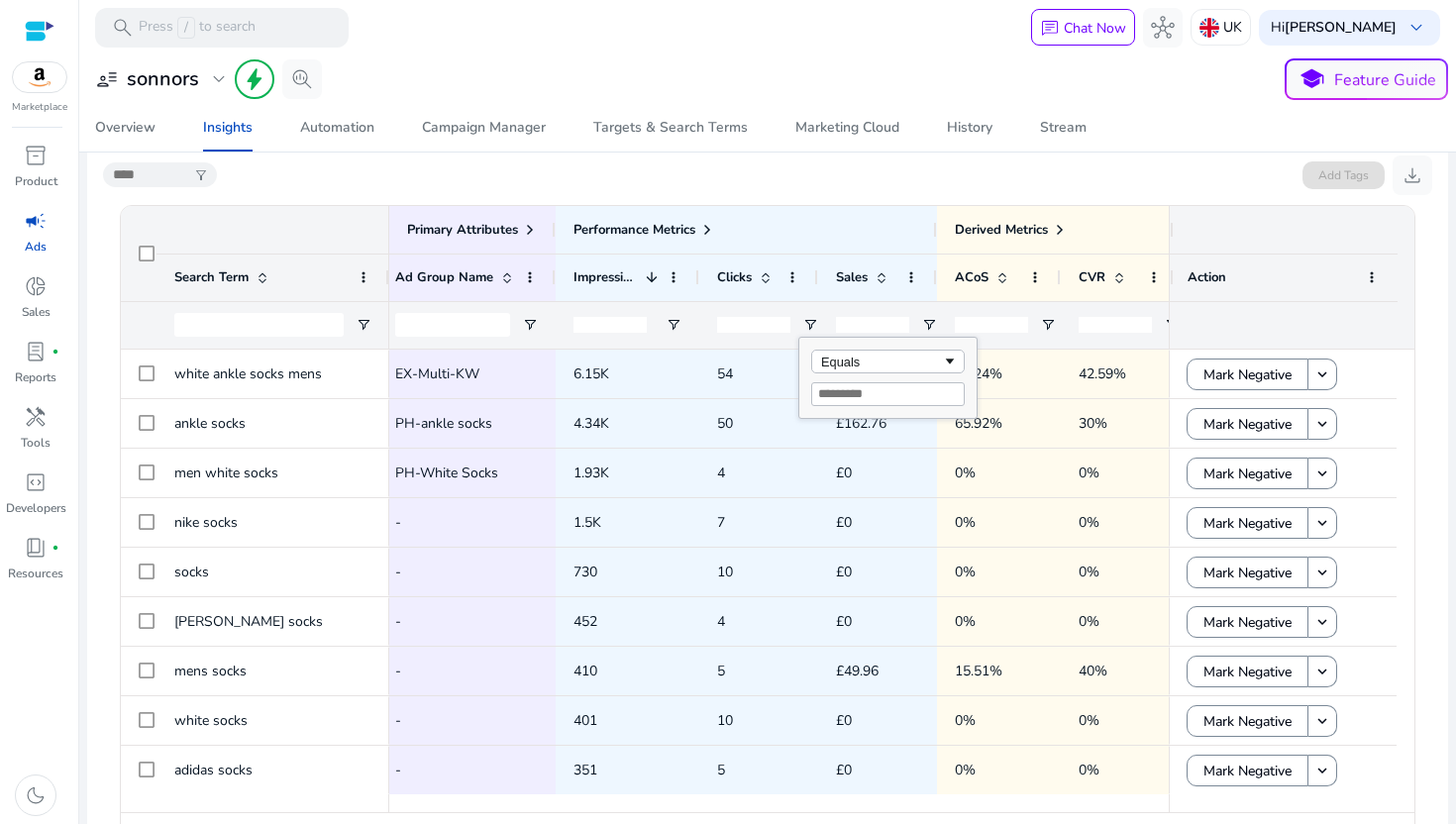 click at bounding box center (887, 394) 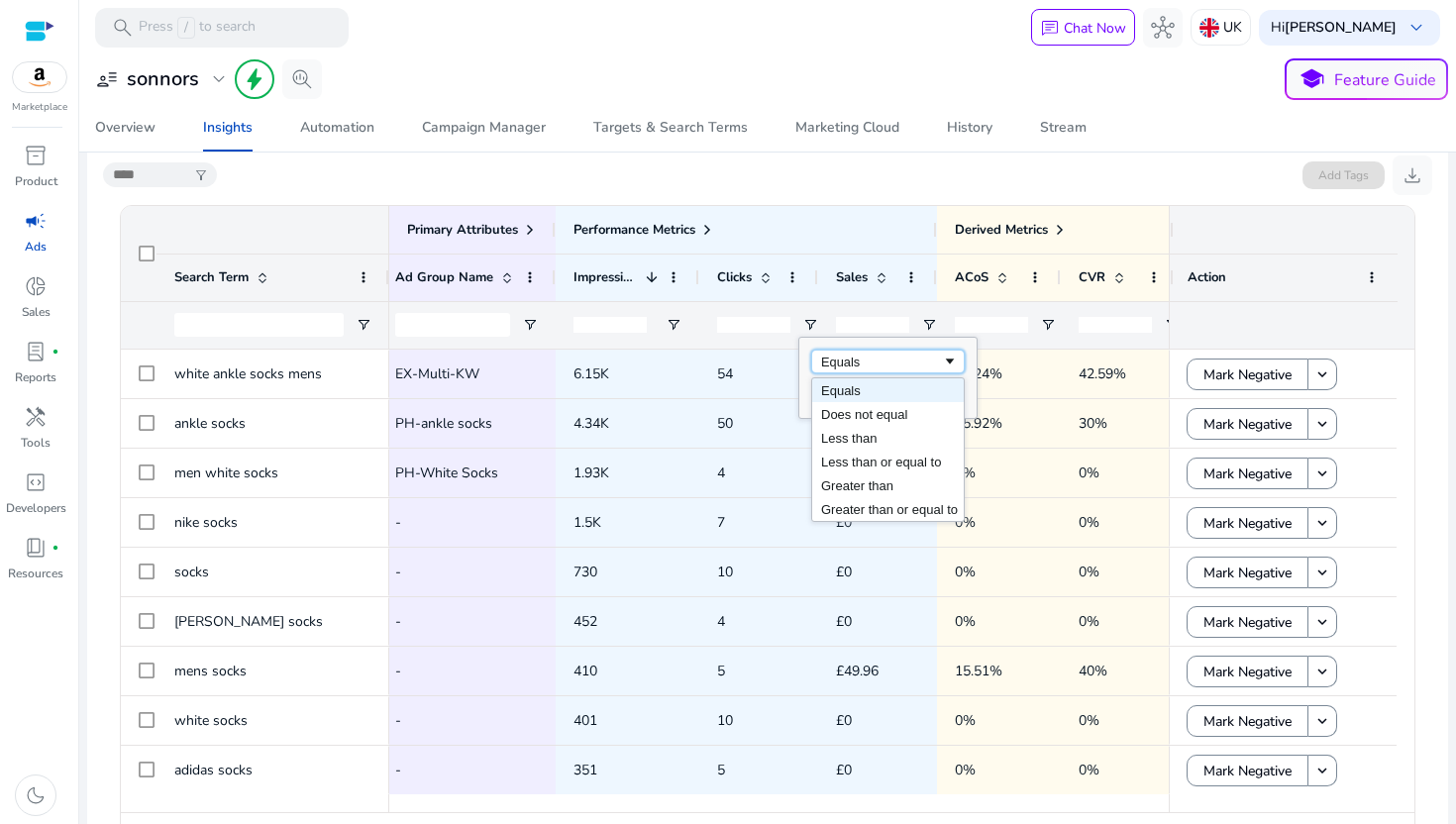 click on "Equals" at bounding box center (882, 361) 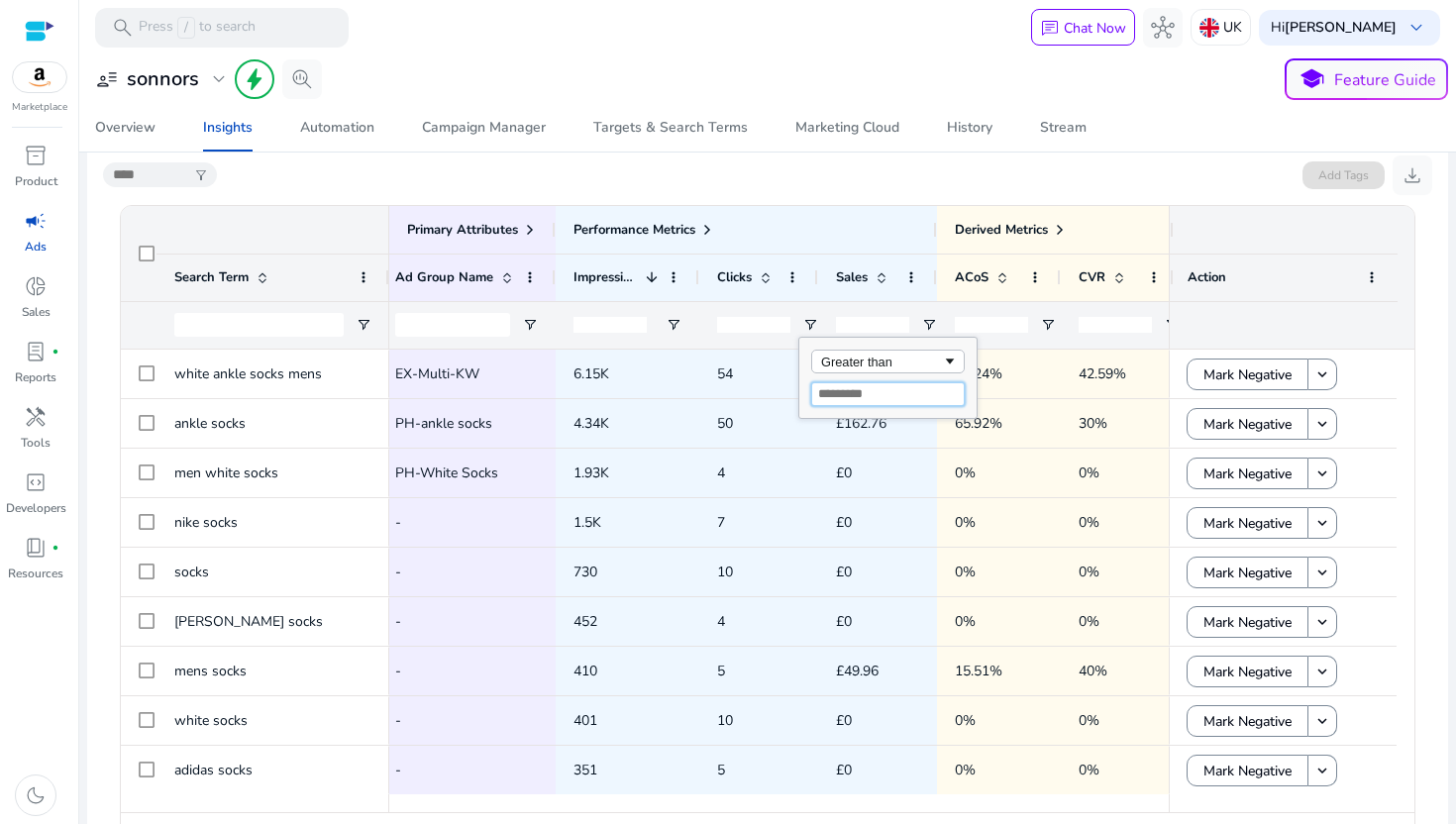 click at bounding box center (887, 394) 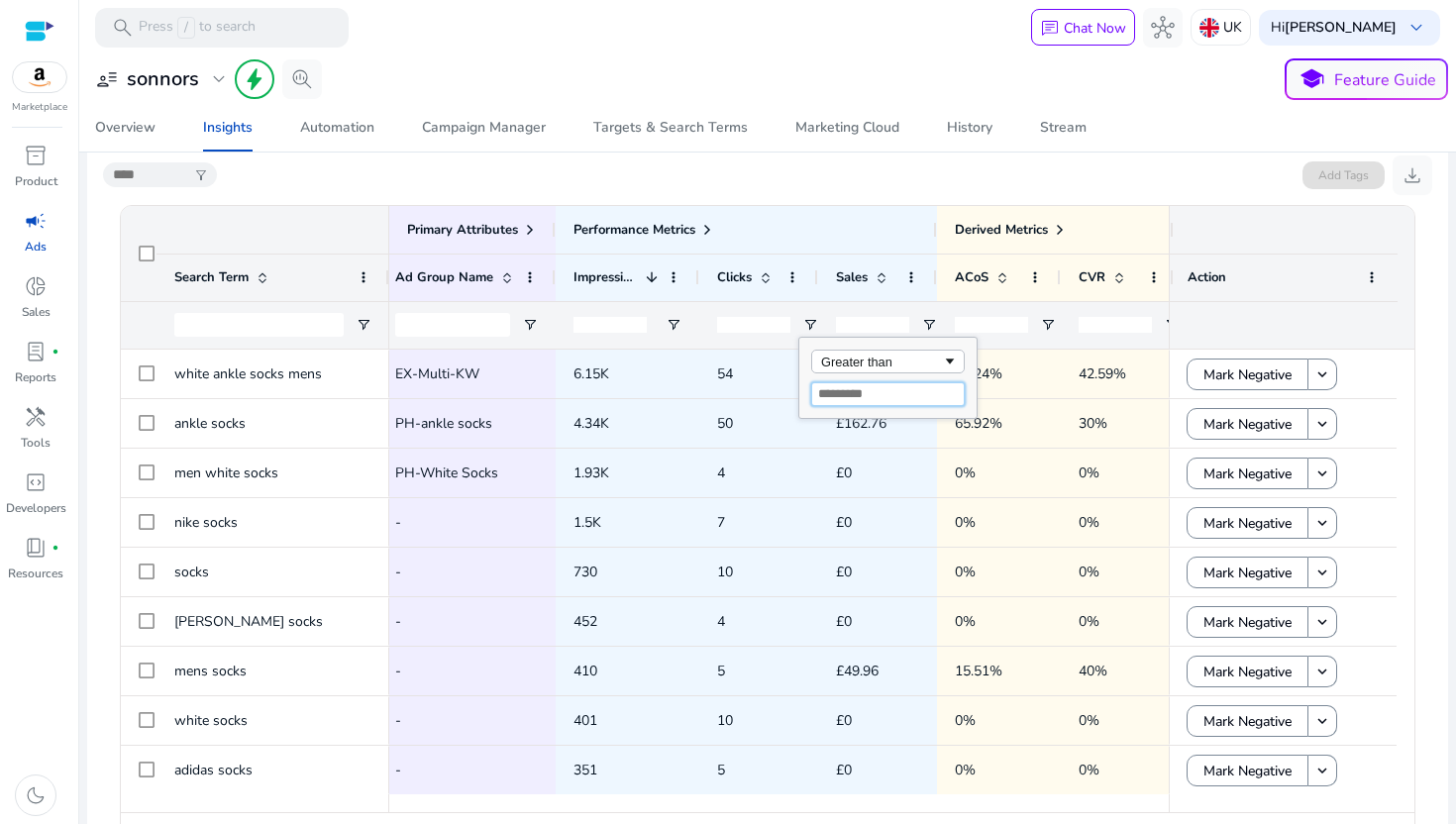 type on "*" 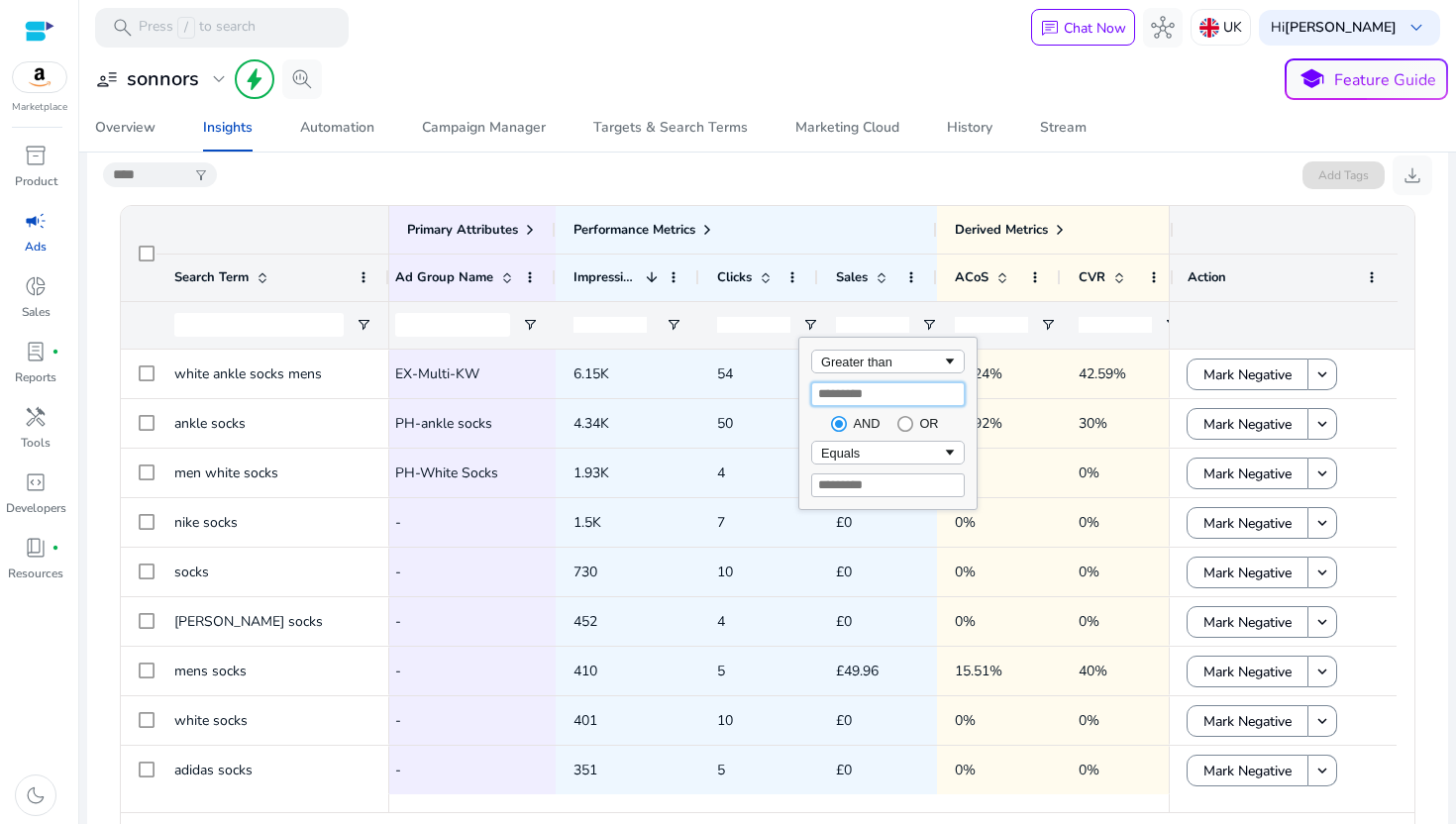 type on "*" 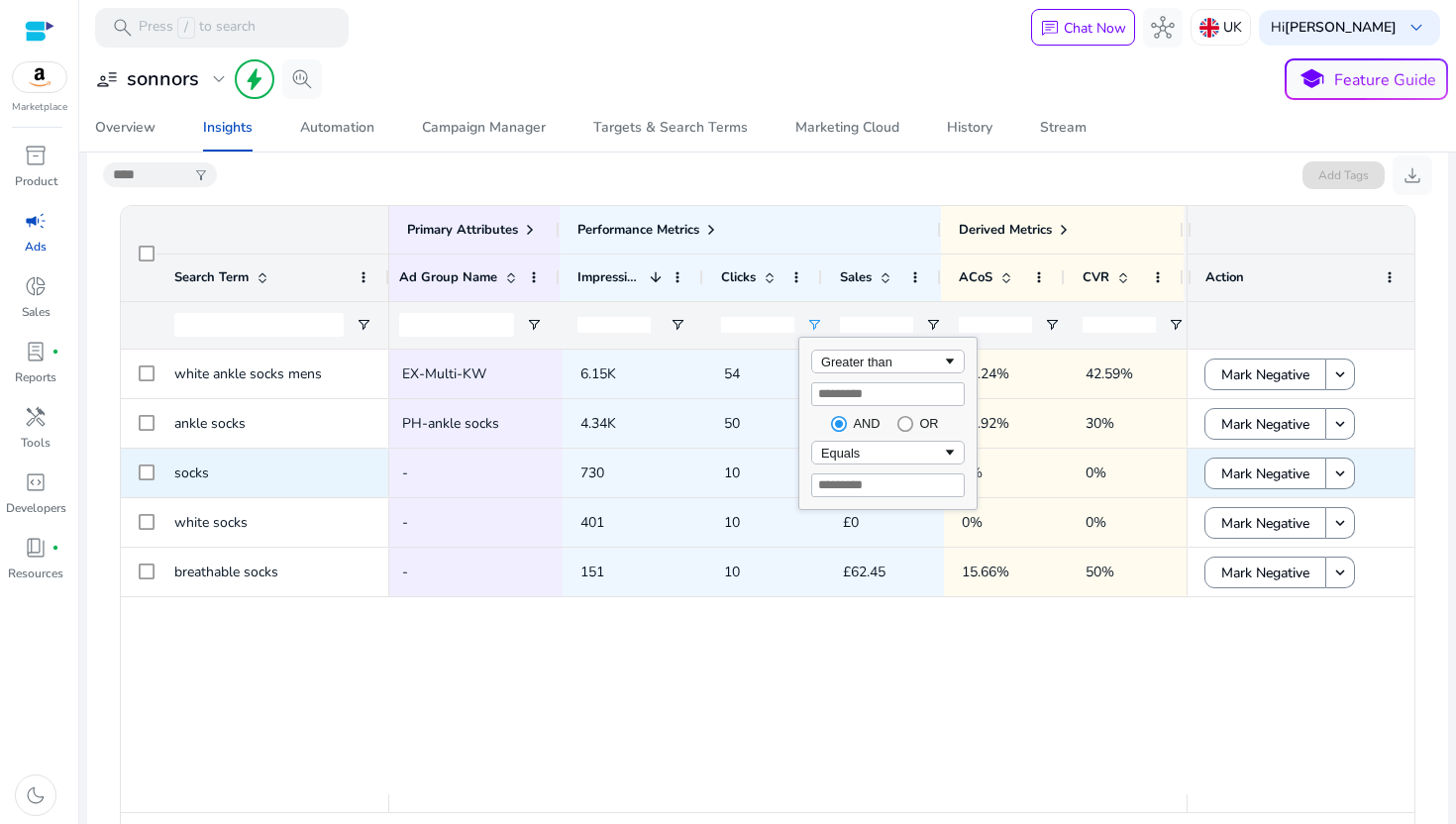 click on "10" 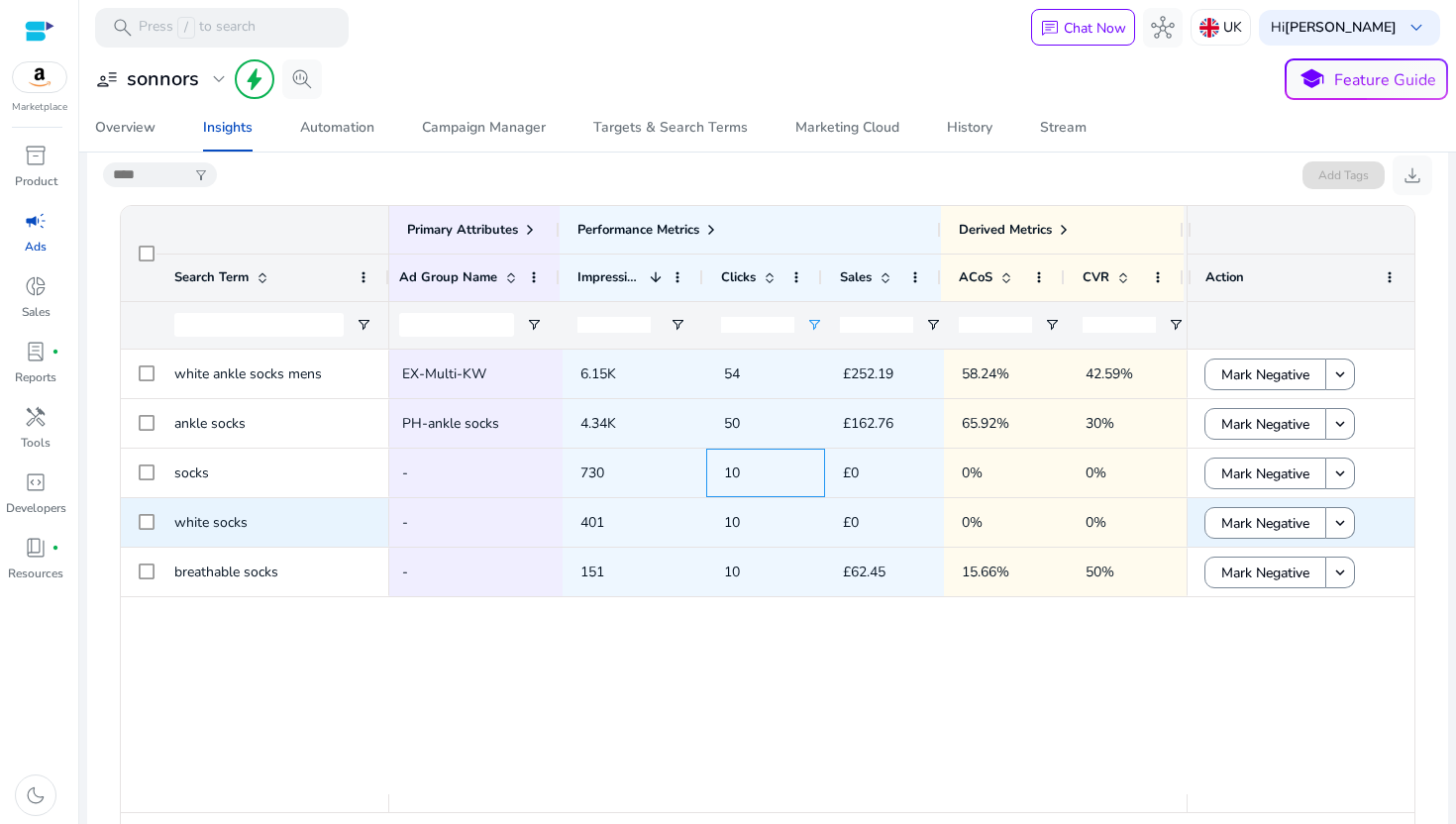 scroll, scrollTop: 0, scrollLeft: 289, axis: horizontal 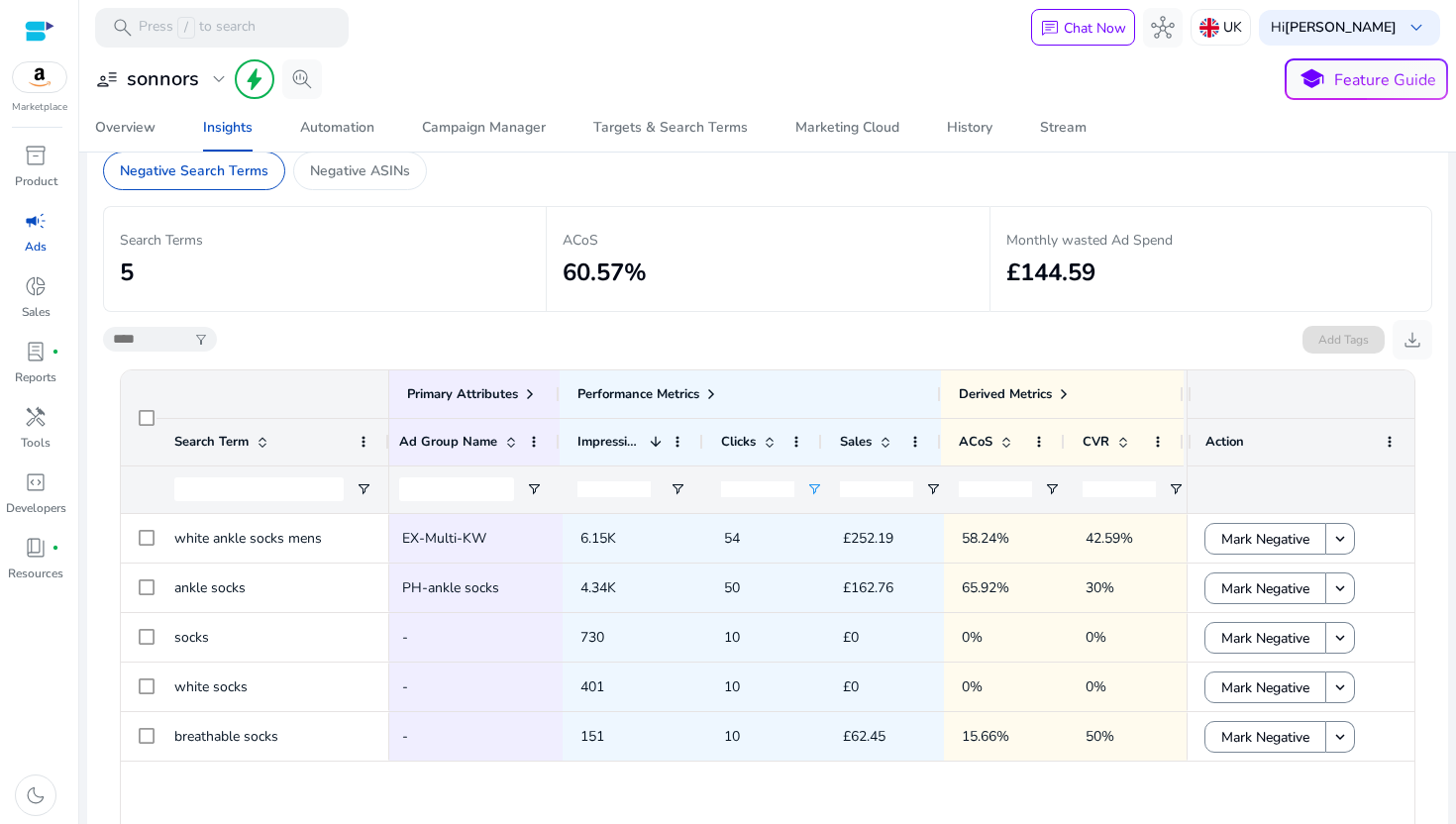 click on "*" 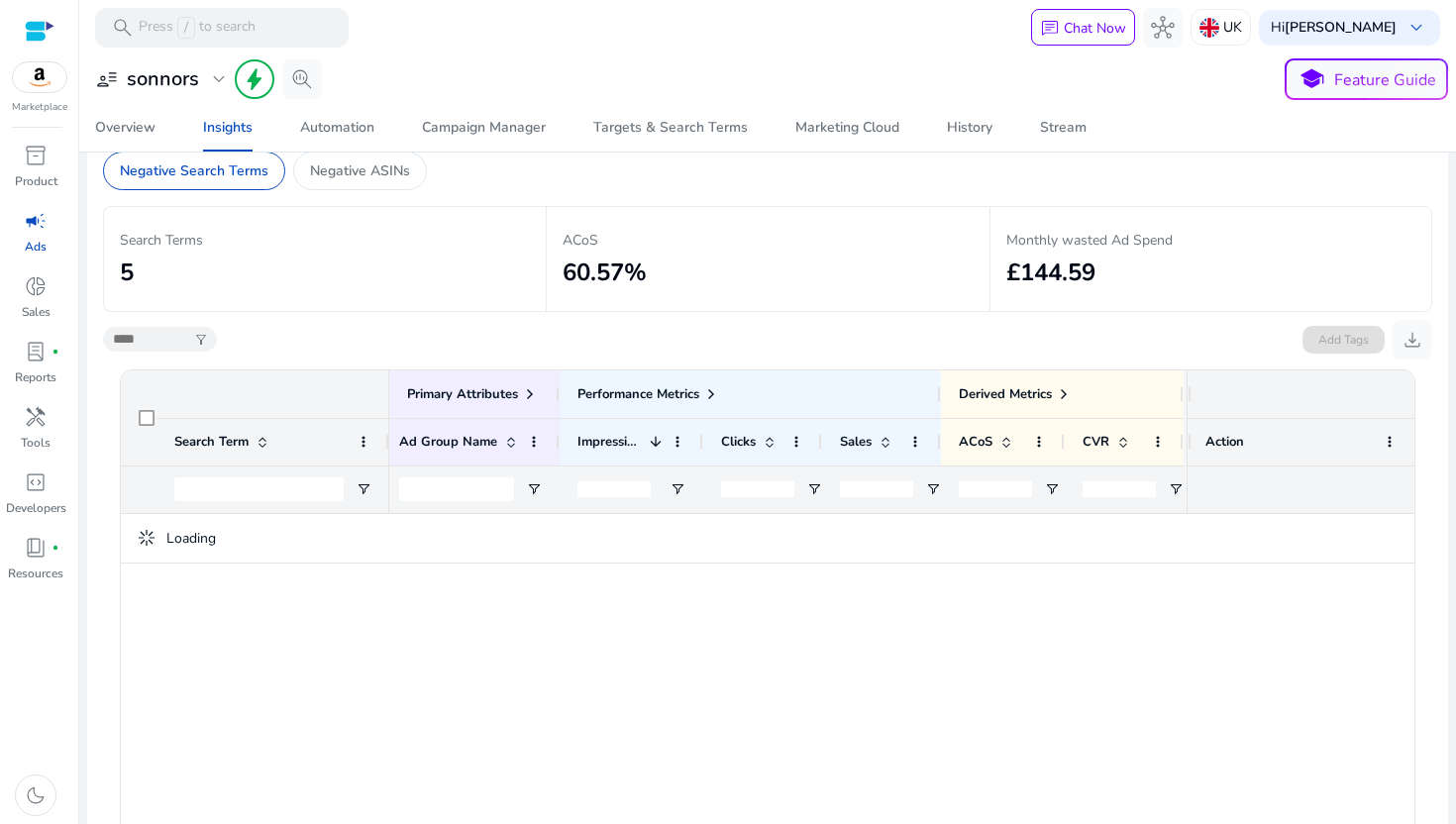 type on "*" 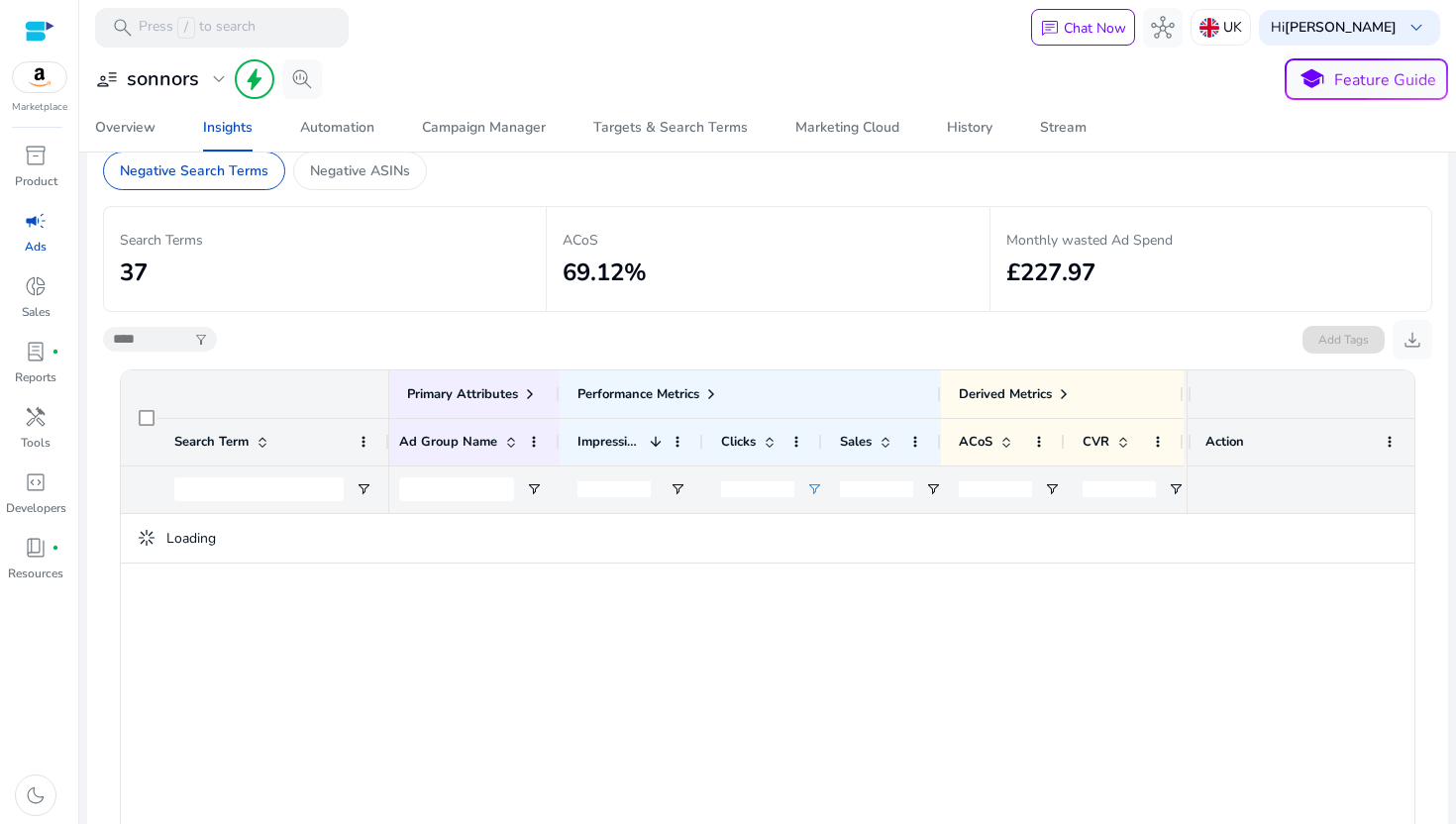 type 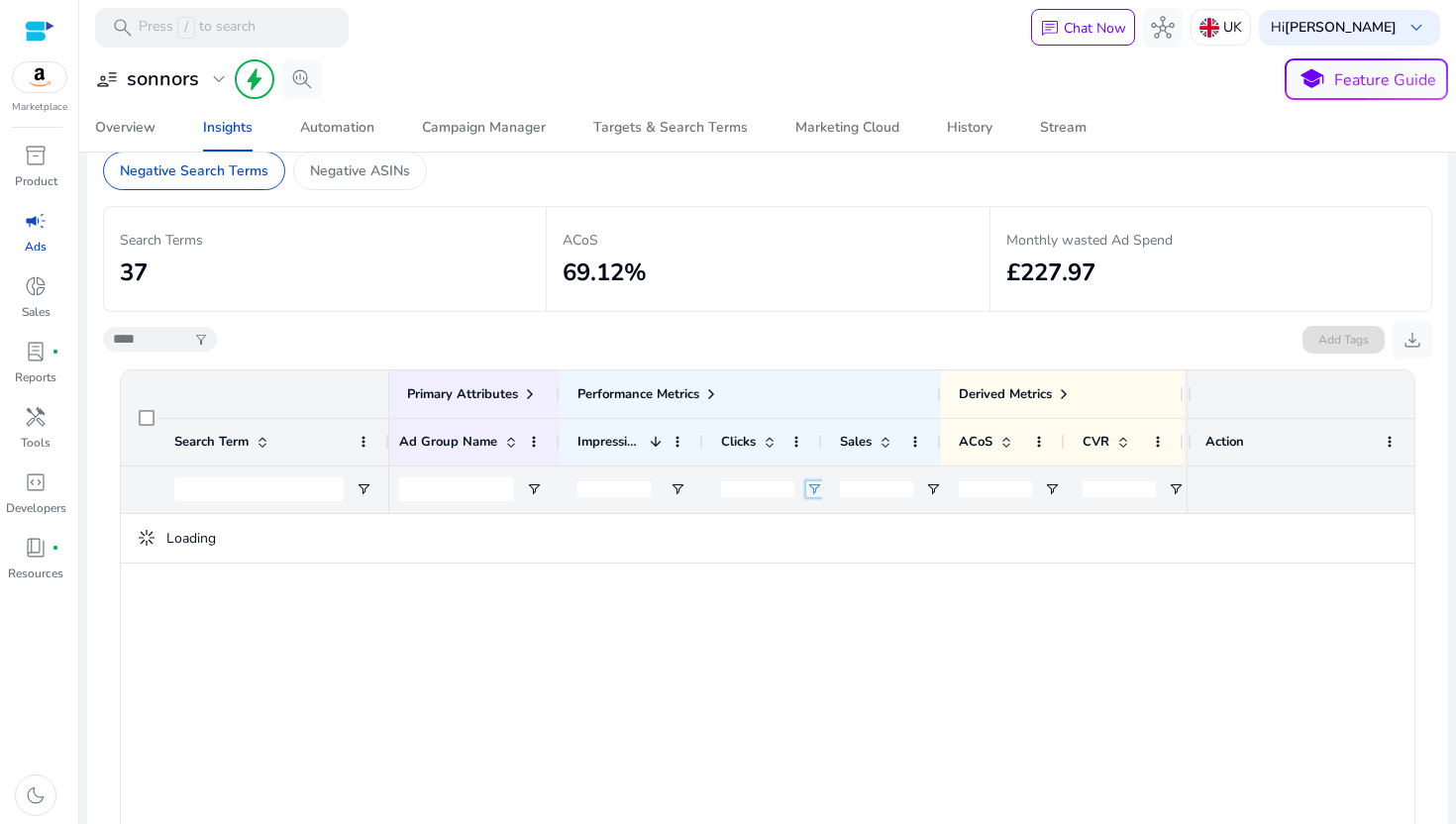 click 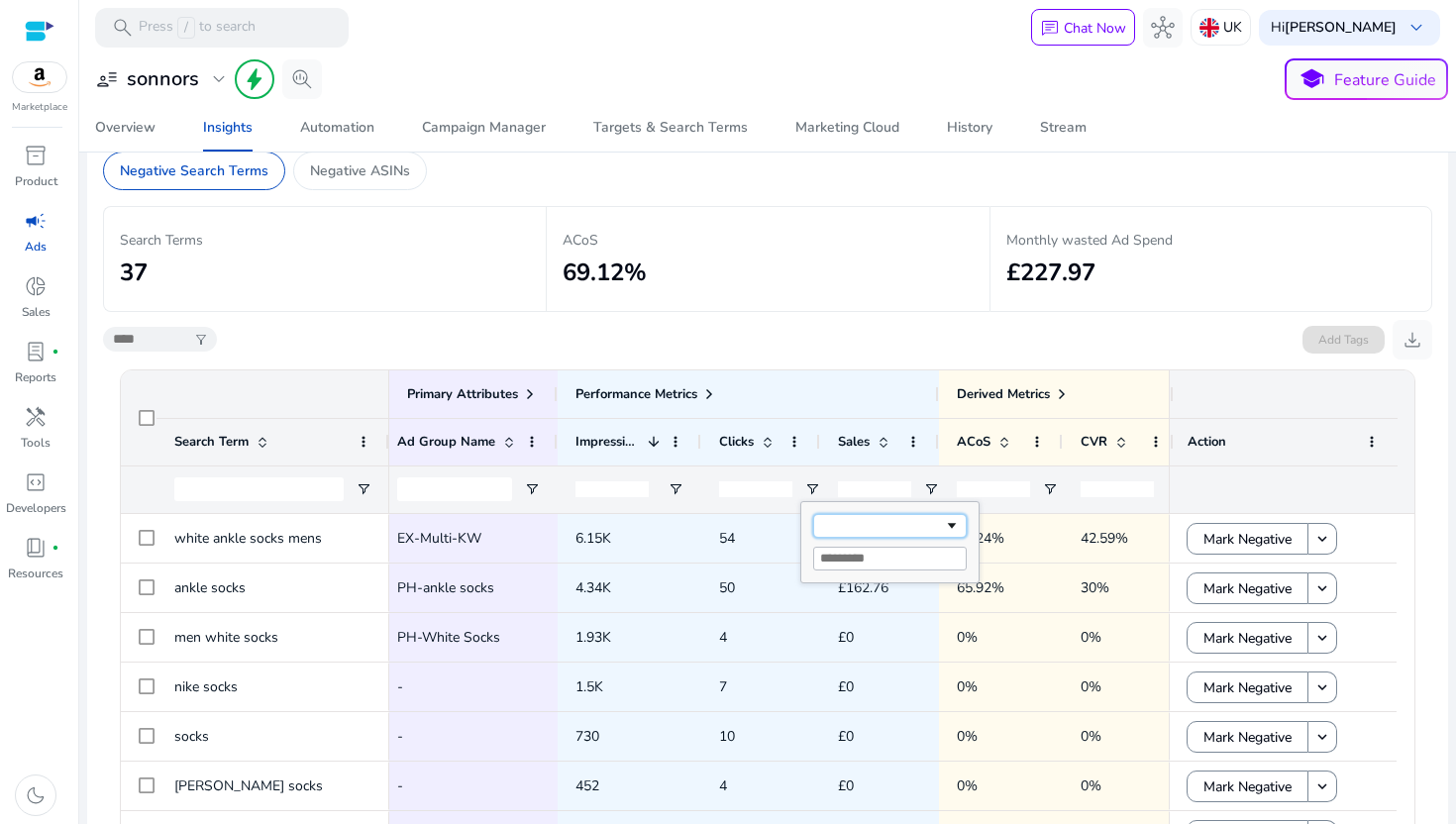 click 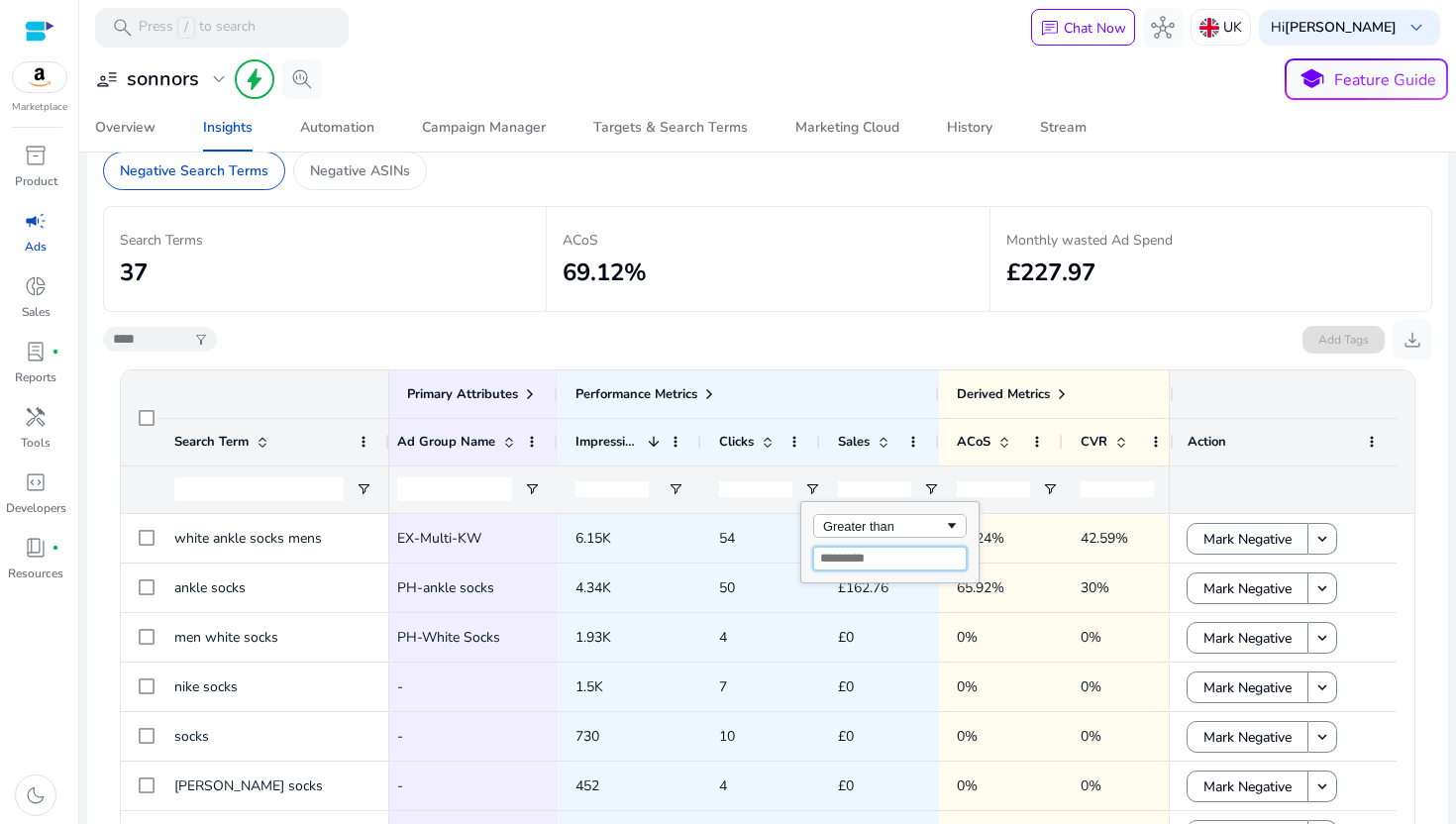 click at bounding box center [889, 559] 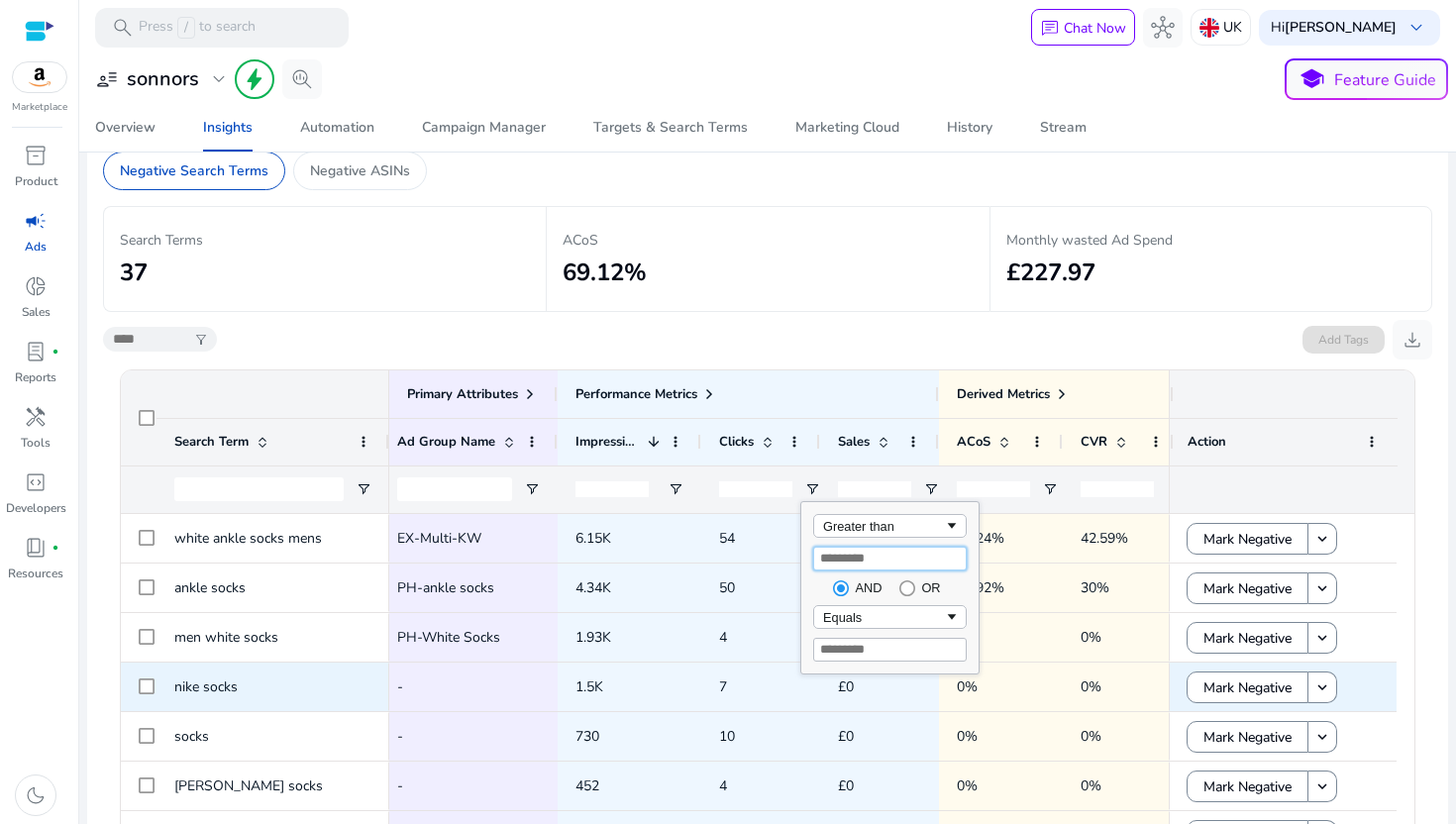 type on "*" 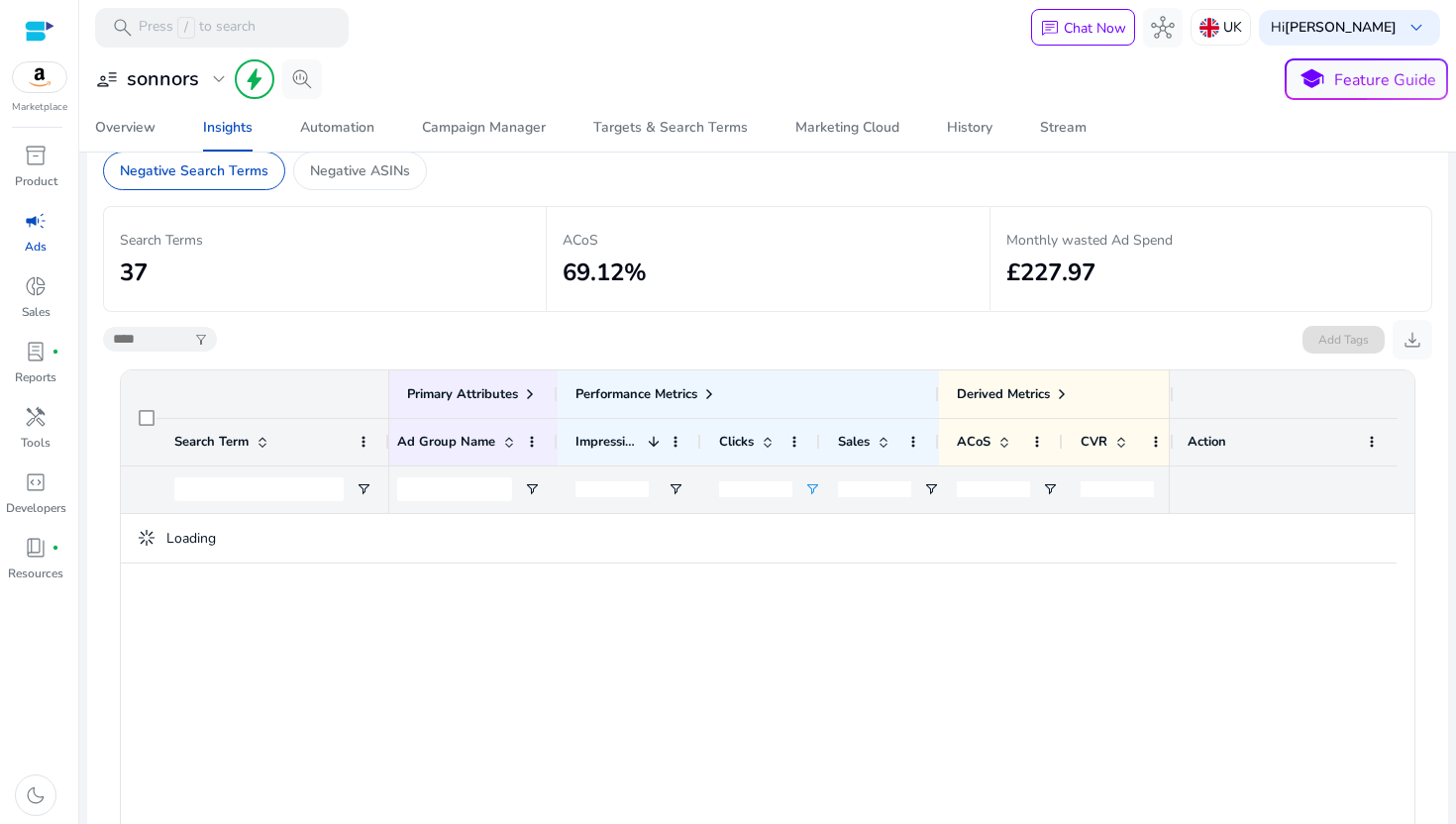 click on "7" 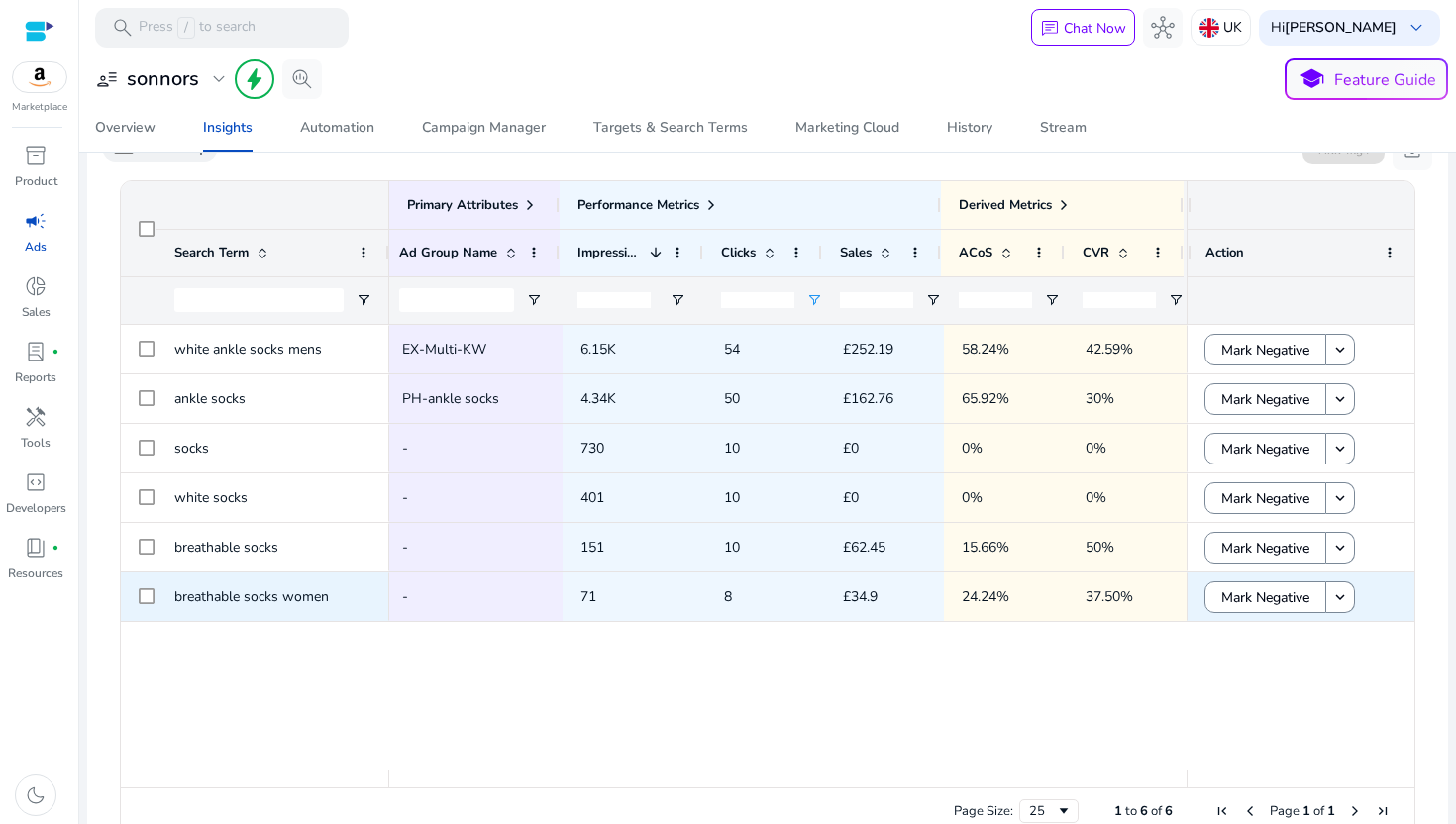 click on "£34.9" 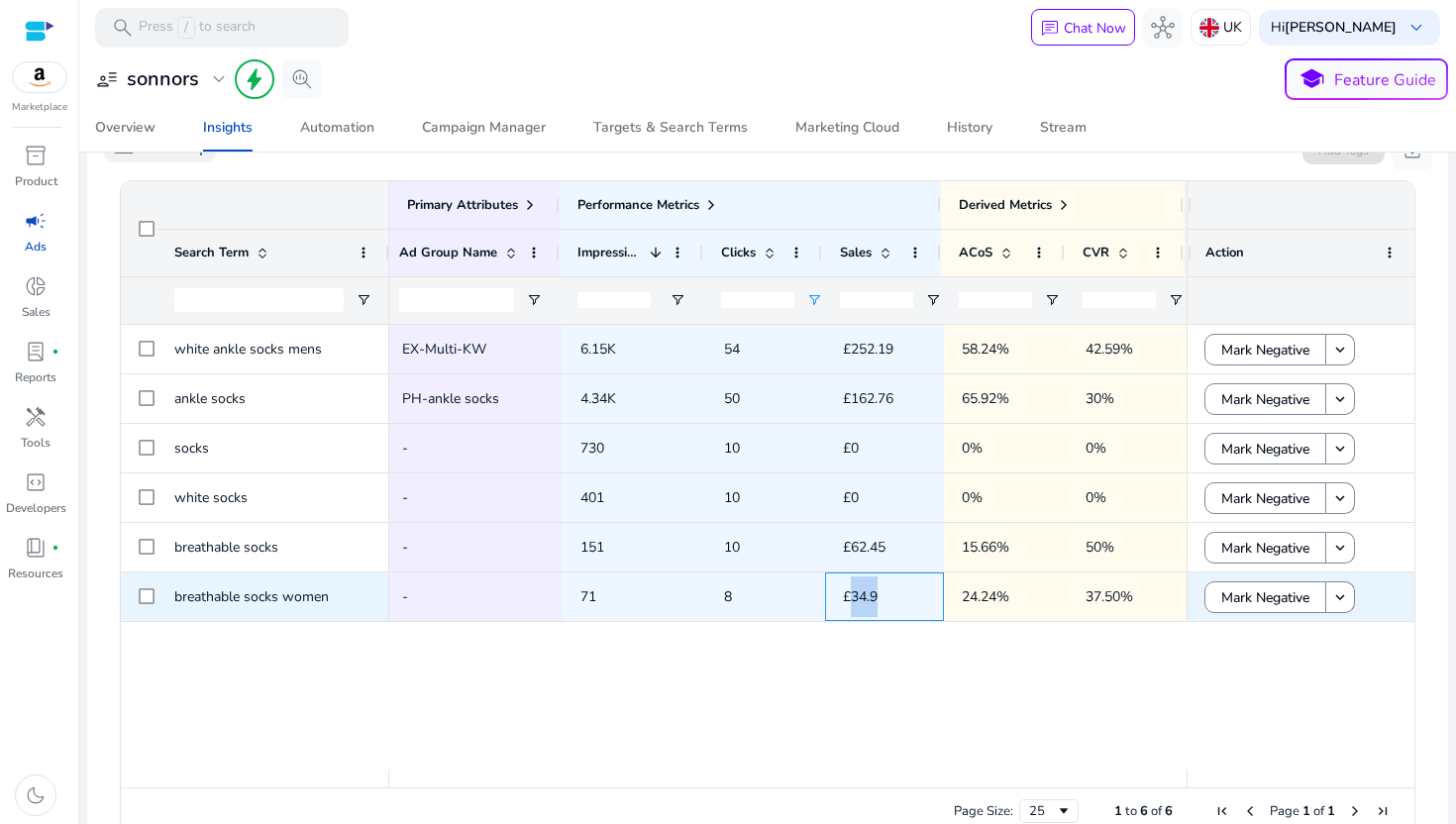 click on "£34.9" 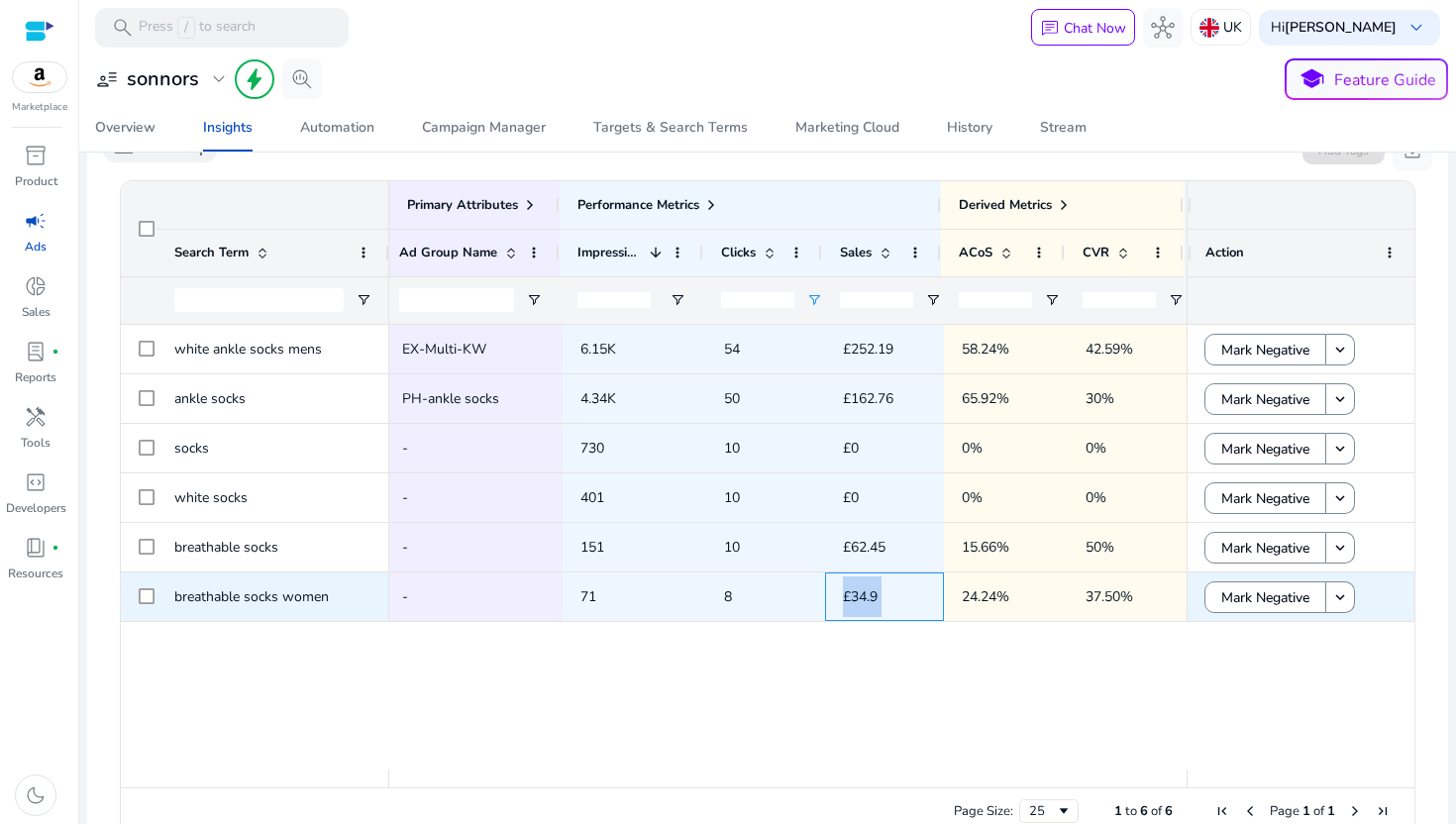 click on "£34.9" 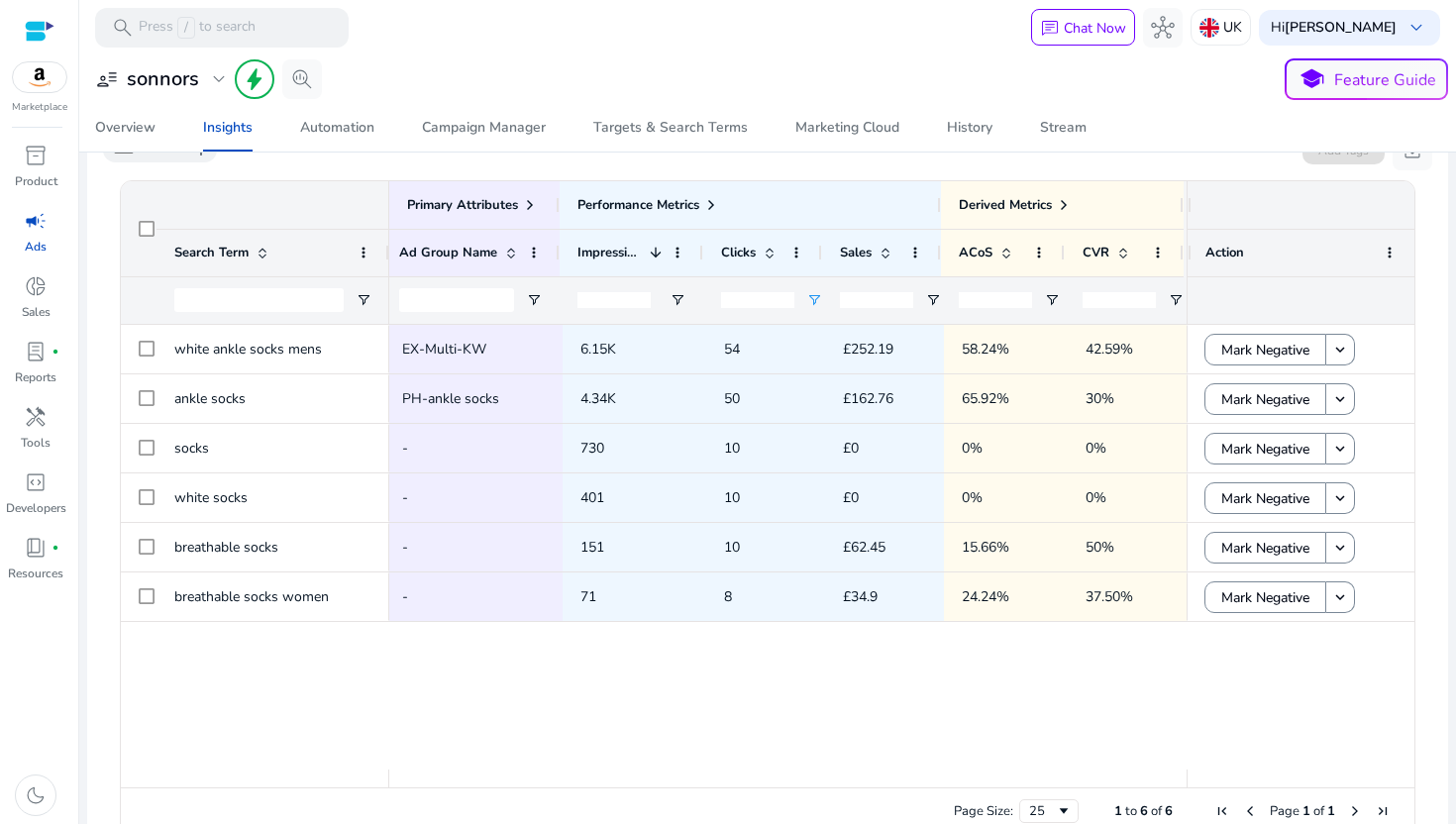 click on "white ankle socks mens S3-SP-MKT-EX-Multi02 EX-Multi-KW 6.15K 54 £252.19 58.24% 42.59% ankle socks S3-SP-MKT-PH-2T-04 PH-ankle socks 4.34K 50 £162.76 65.92% 30% SEARCH_RELATED_TO_YOUR_LANDING_PAGES S5-SBV-MKT-MIX-01 - 730 10 £0 0% 0% SEARCH_RELATED_TO_YOUR_LANDING_PAGES S5-SBV-MKT-MIX-01 - 401 10 £0 0% 0% SEARCH_RELATED_TO_YOUR_LANDING_PAGES S2-SBV-MKT-MIX-01 - 151 10 £62.45 15.66% 50% SEARCH_RELATED_TO_YOUR_LANDING_PAGES S2-SBV-MKT-MIX-01 - 71 8 £34.9 24.24% 37.50%" 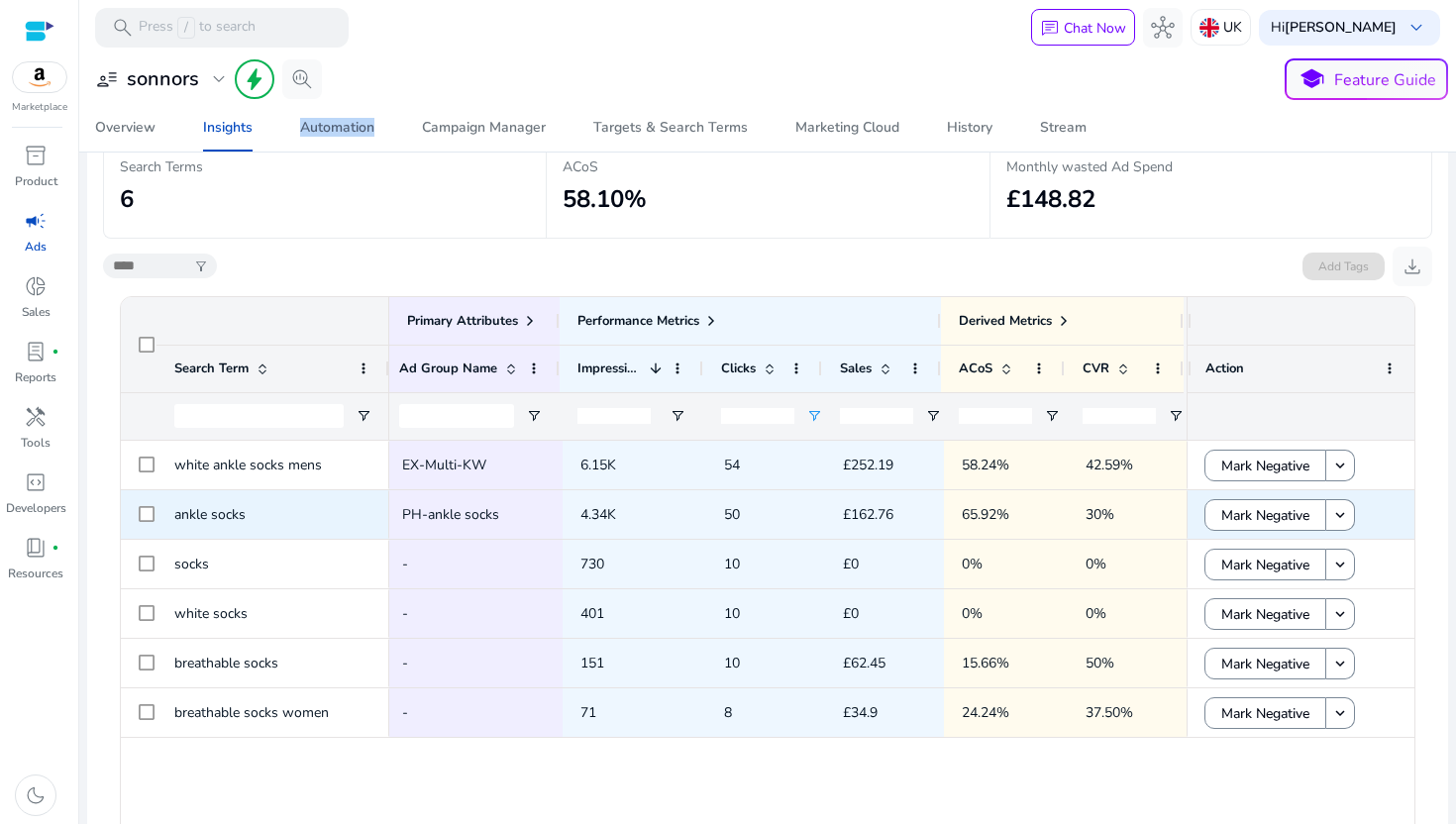 scroll, scrollTop: 198, scrollLeft: 0, axis: vertical 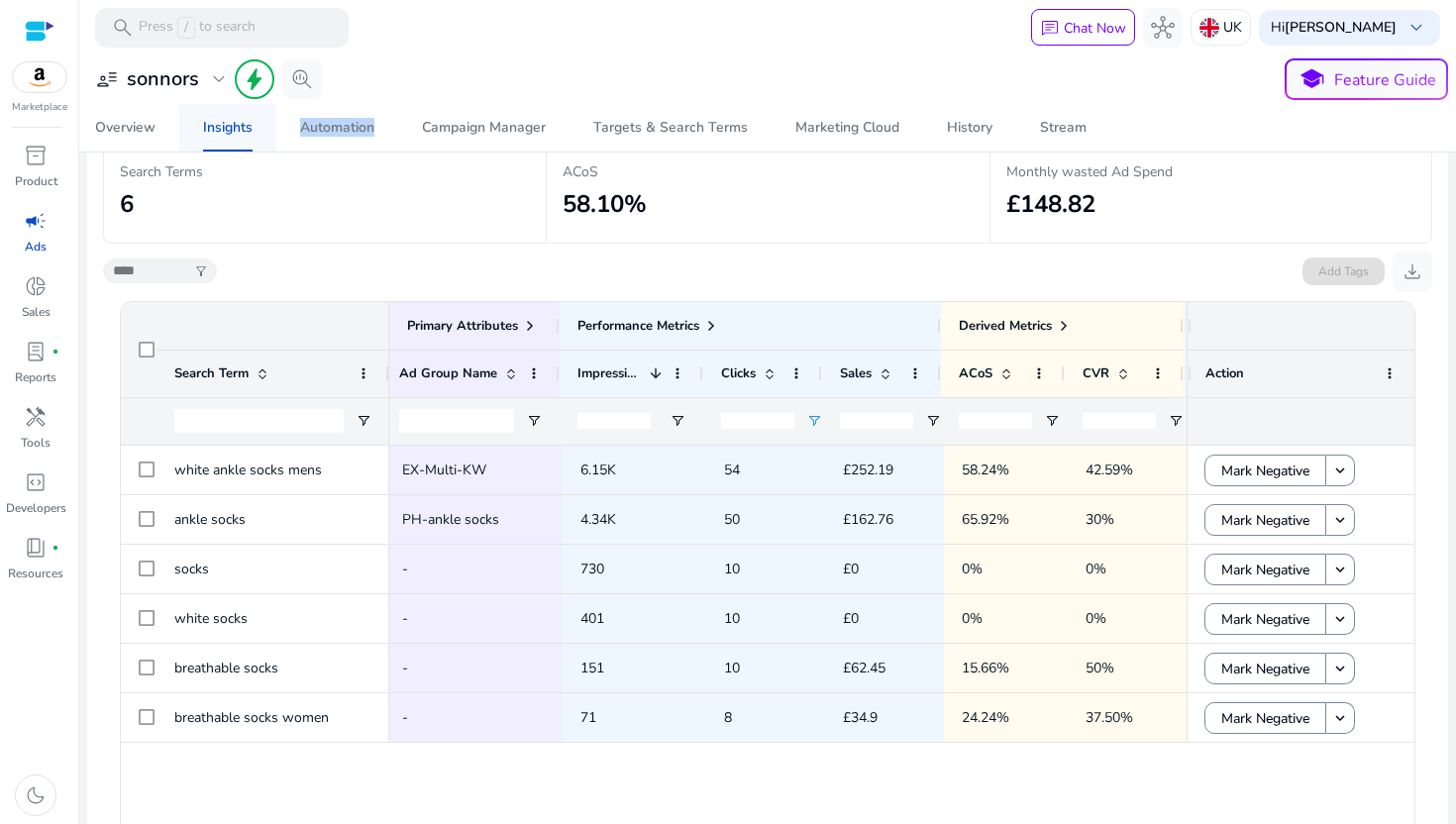 click on "Insights" at bounding box center (228, 128) 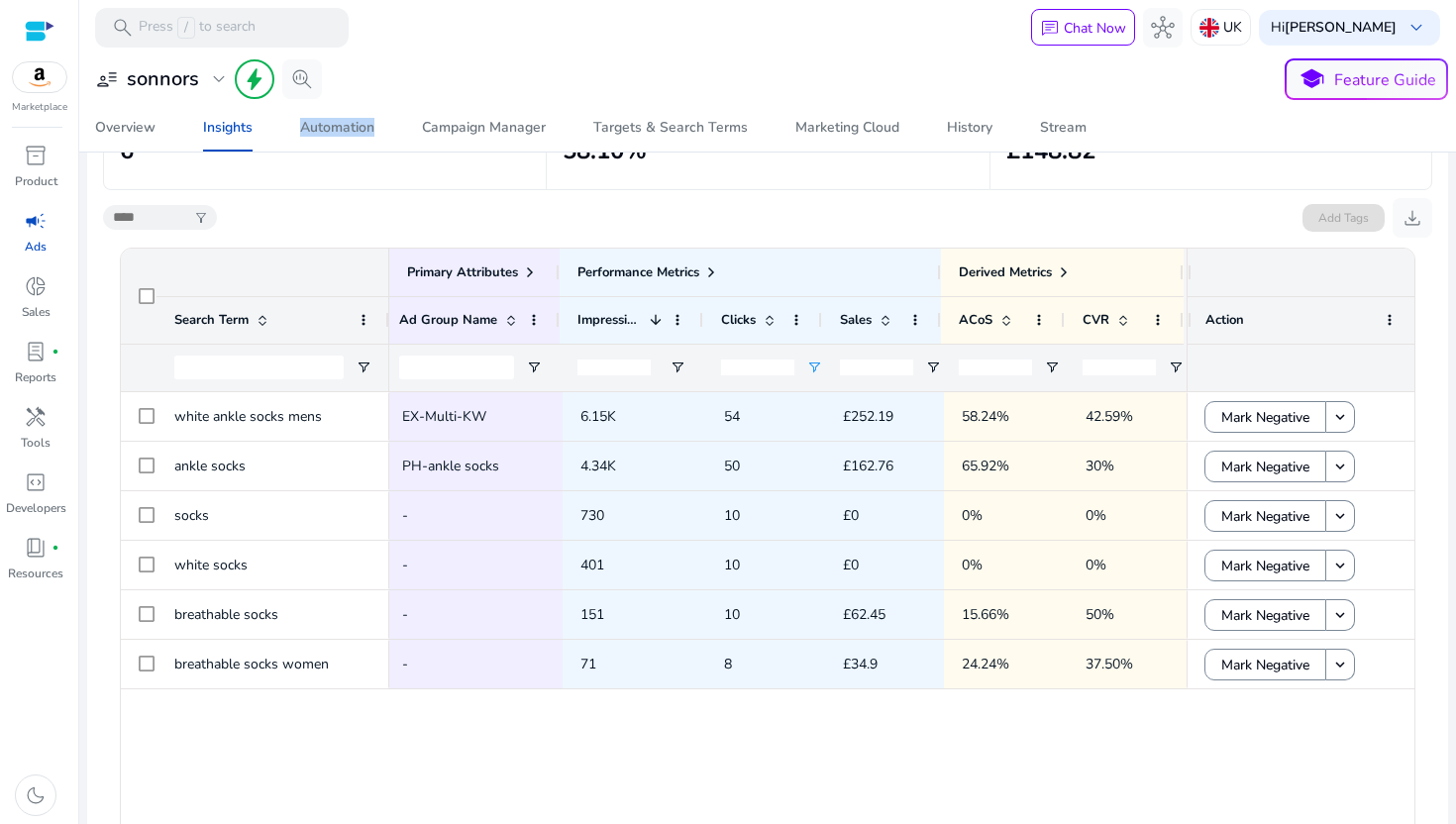 scroll, scrollTop: 372, scrollLeft: 0, axis: vertical 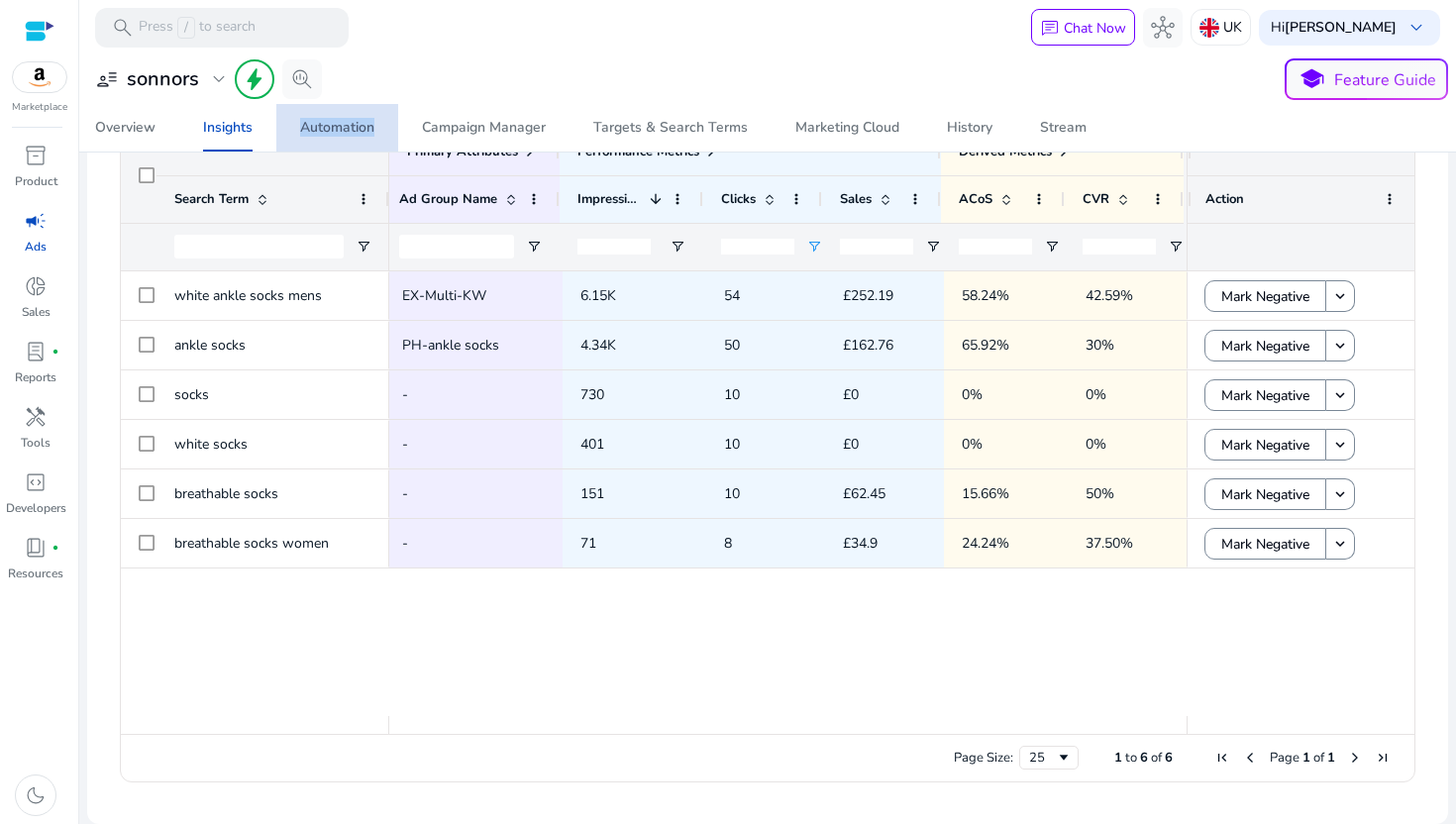click on "Automation" at bounding box center [337, 128] 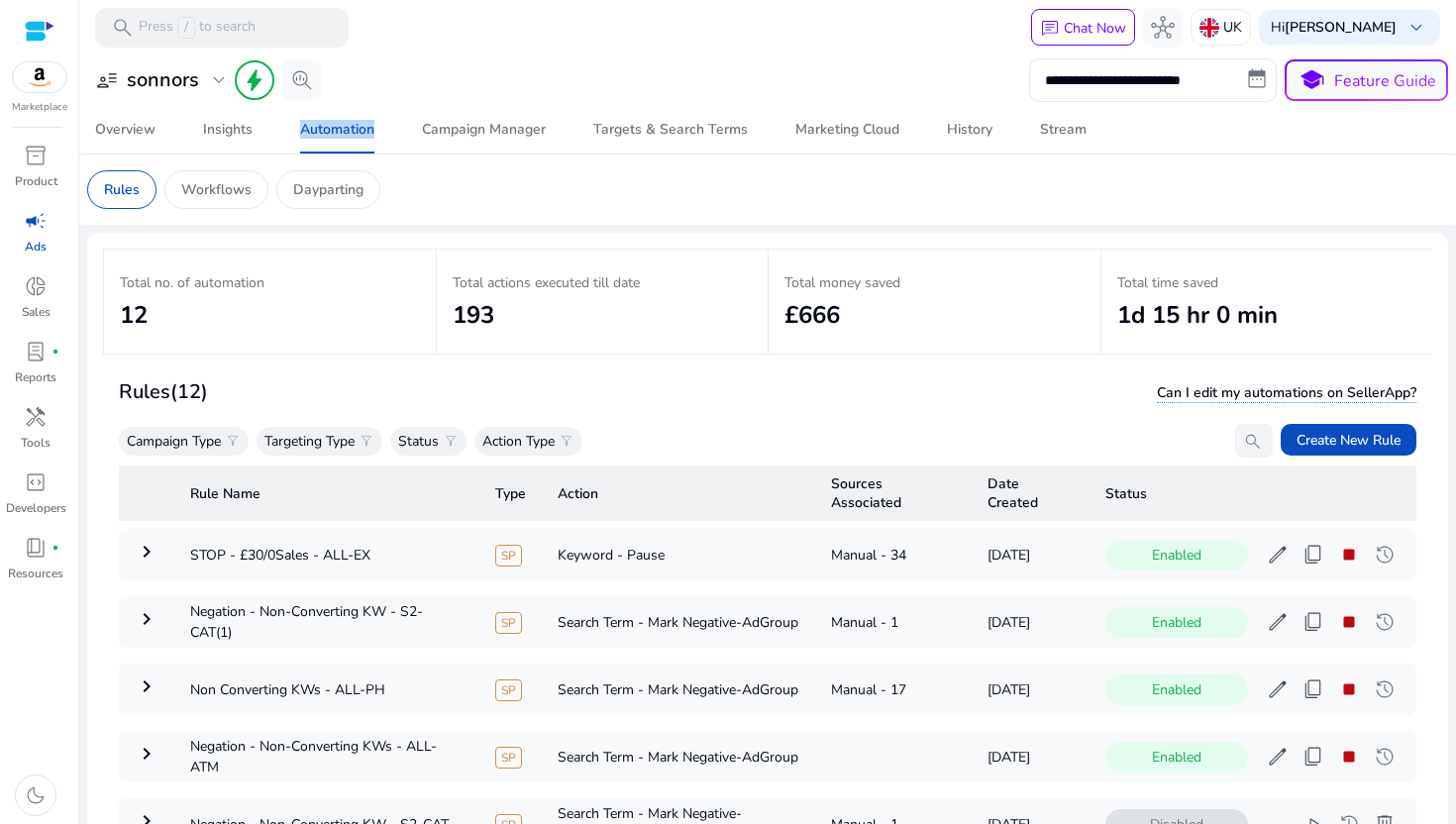 scroll, scrollTop: 442, scrollLeft: 0, axis: vertical 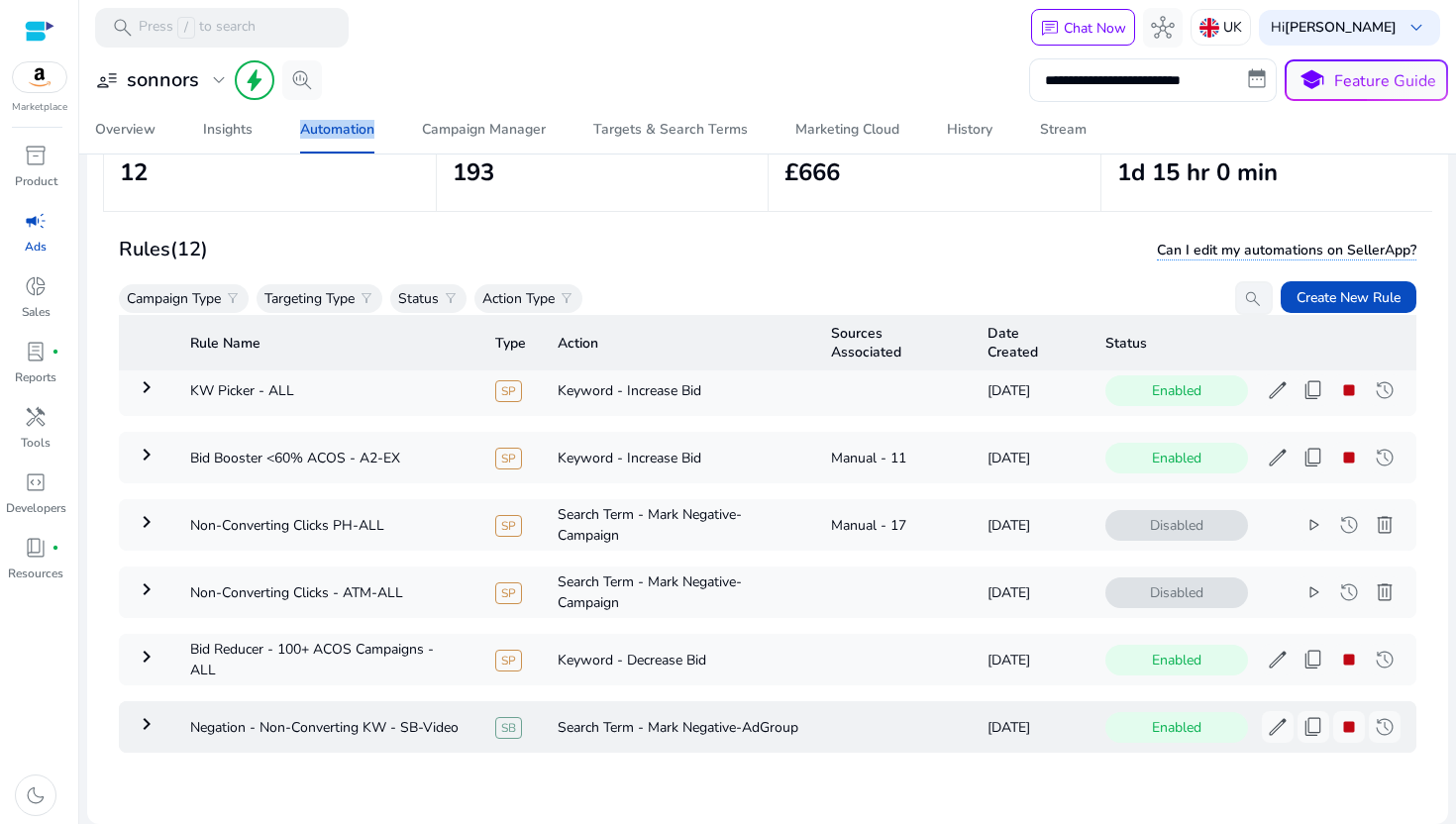 click on "keyboard_arrow_right" at bounding box center [147, 724] 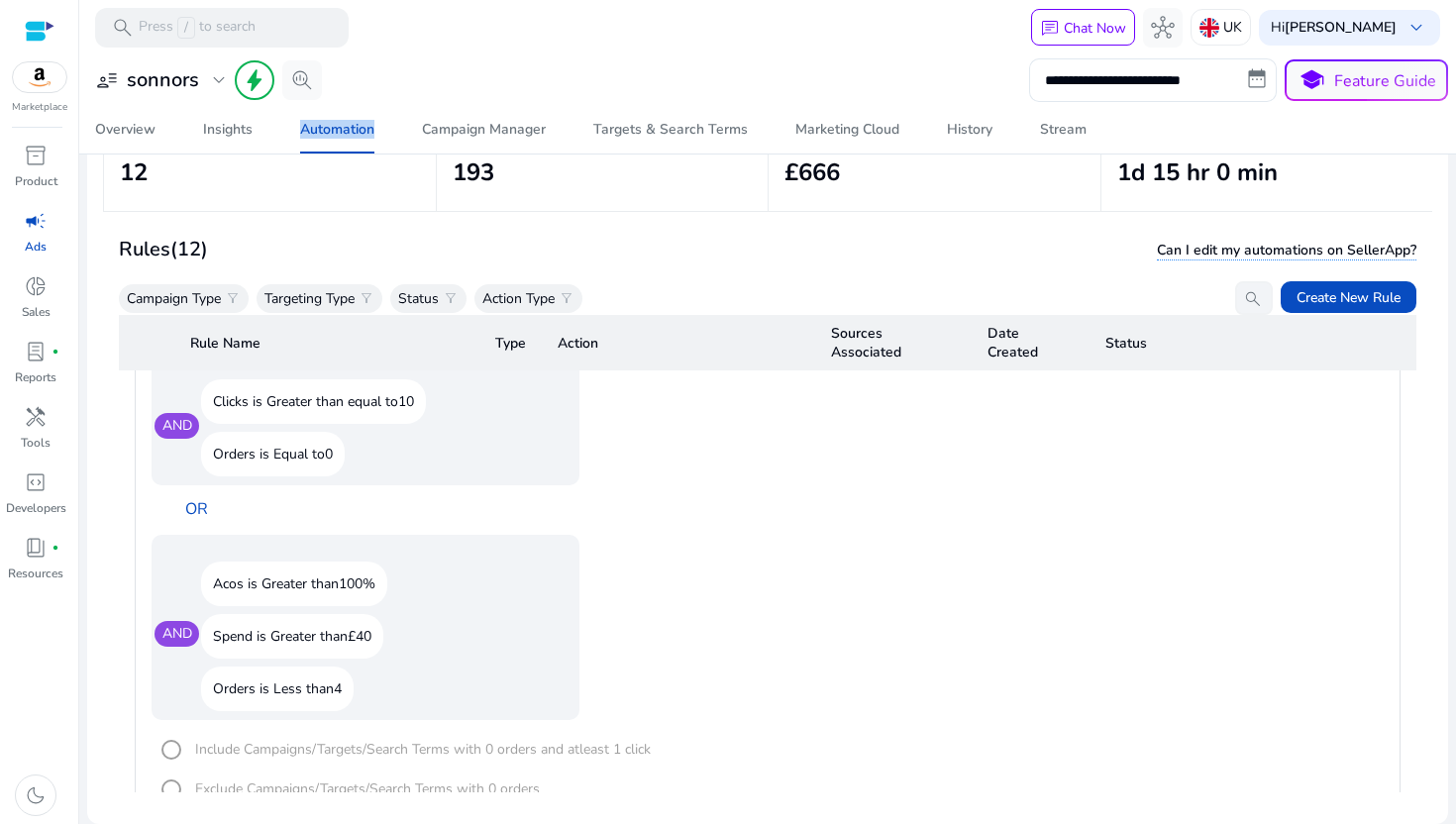 scroll, scrollTop: 2006, scrollLeft: 0, axis: vertical 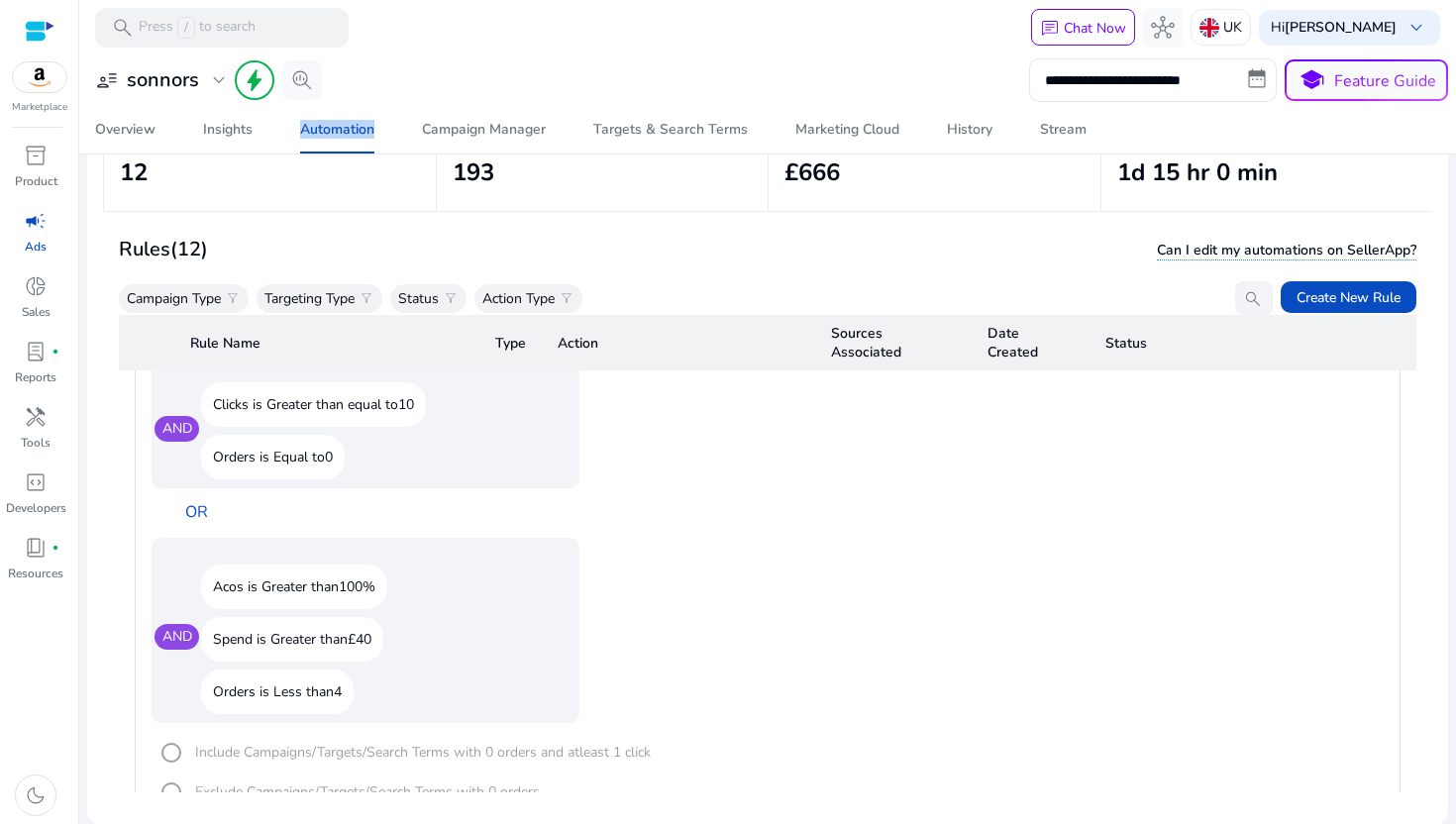 drag, startPoint x: 397, startPoint y: 408, endPoint x: 425, endPoint y: 408, distance: 28 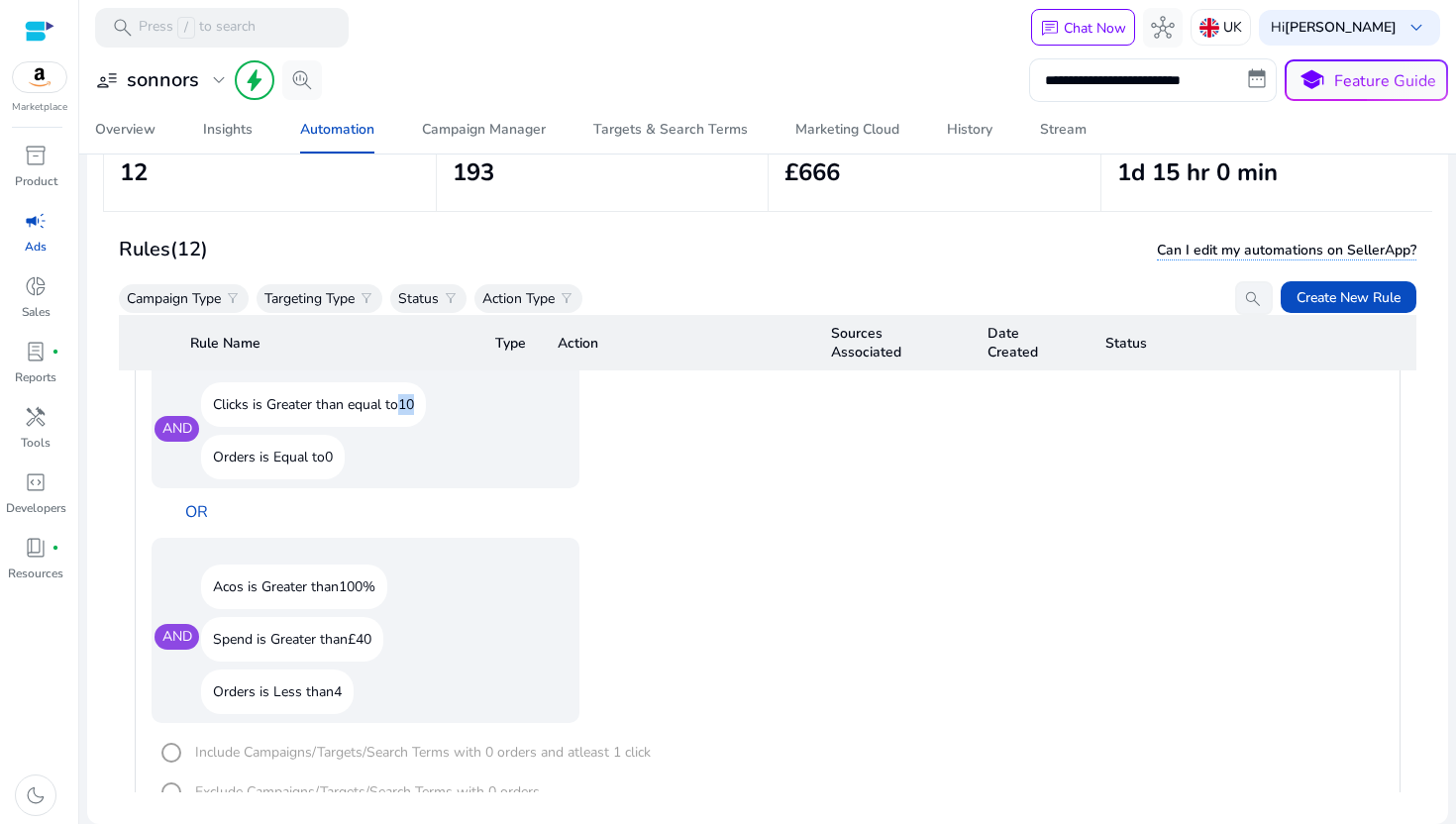 click on "10" 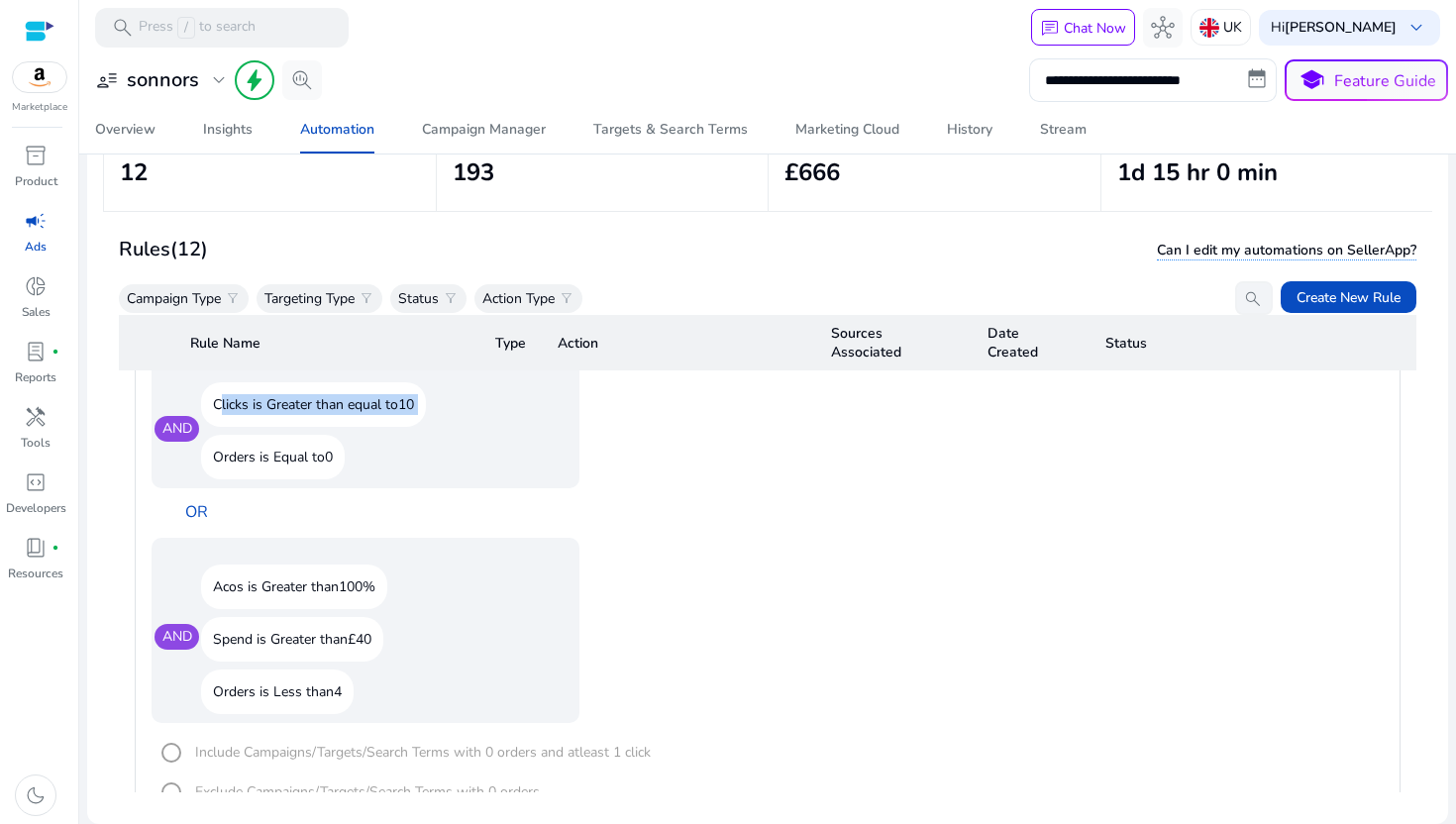 click on "10" 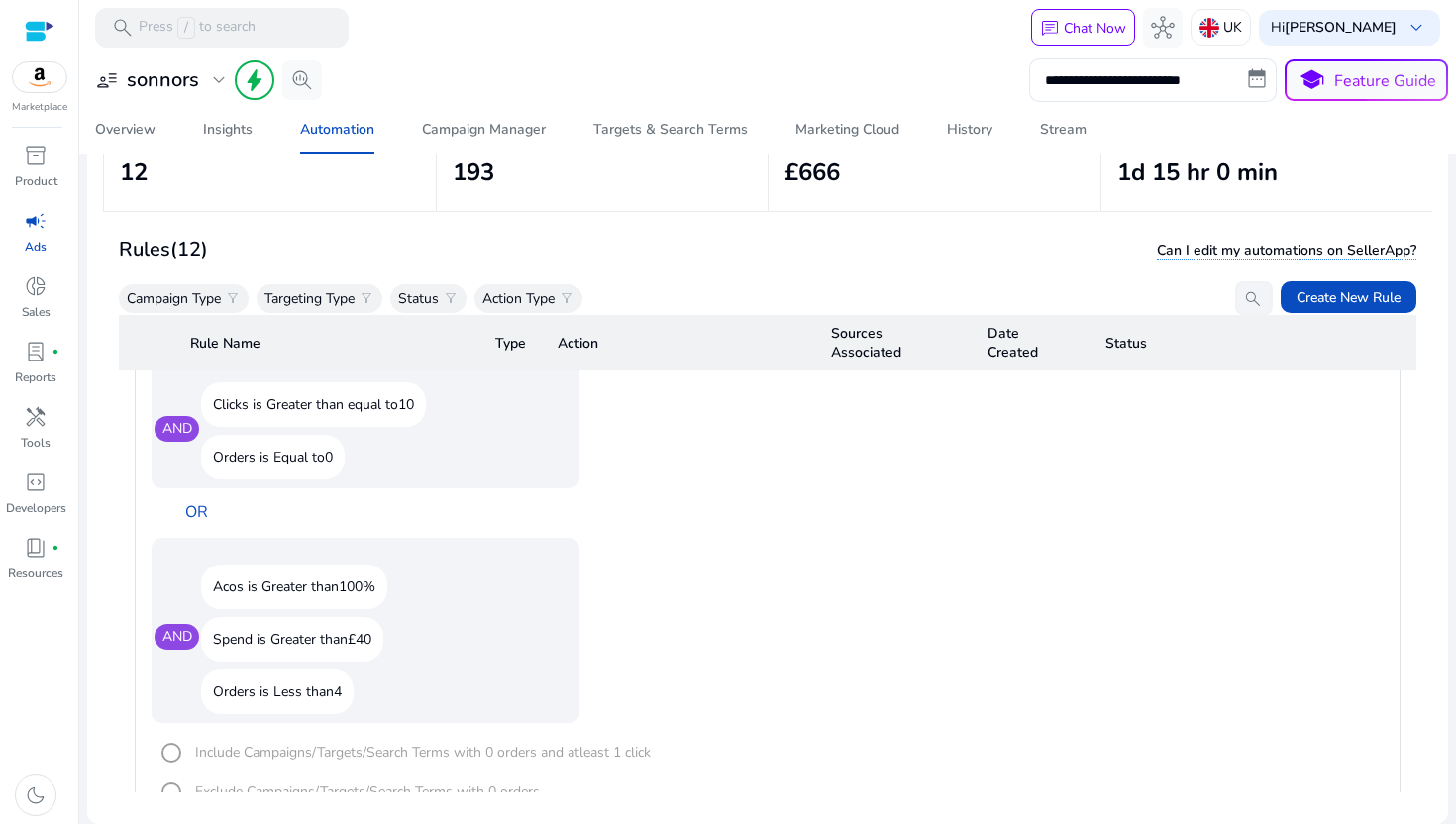 click on "Orders is Equal to   0" 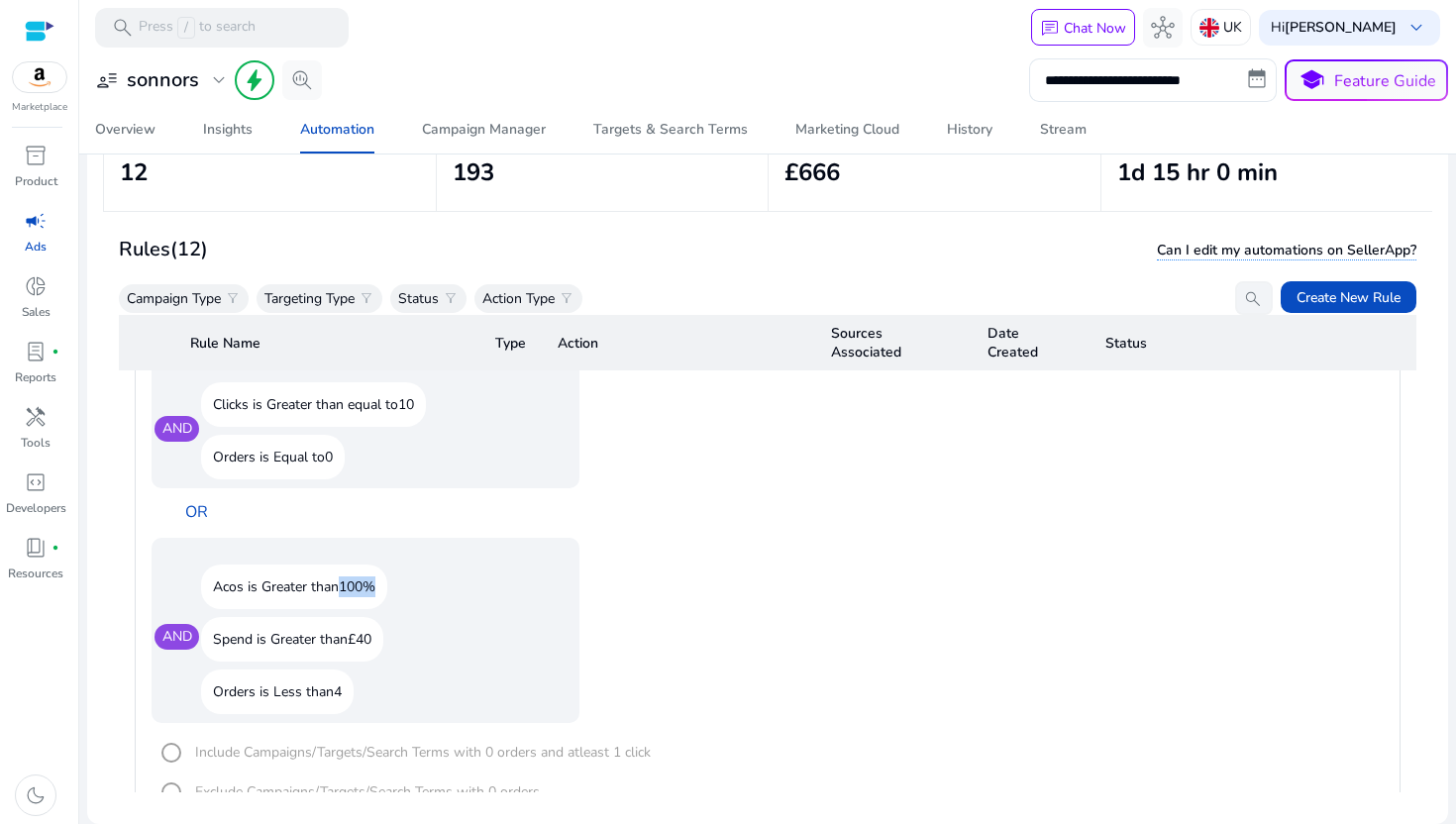 drag, startPoint x: 345, startPoint y: 586, endPoint x: 396, endPoint y: 589, distance: 51.088159 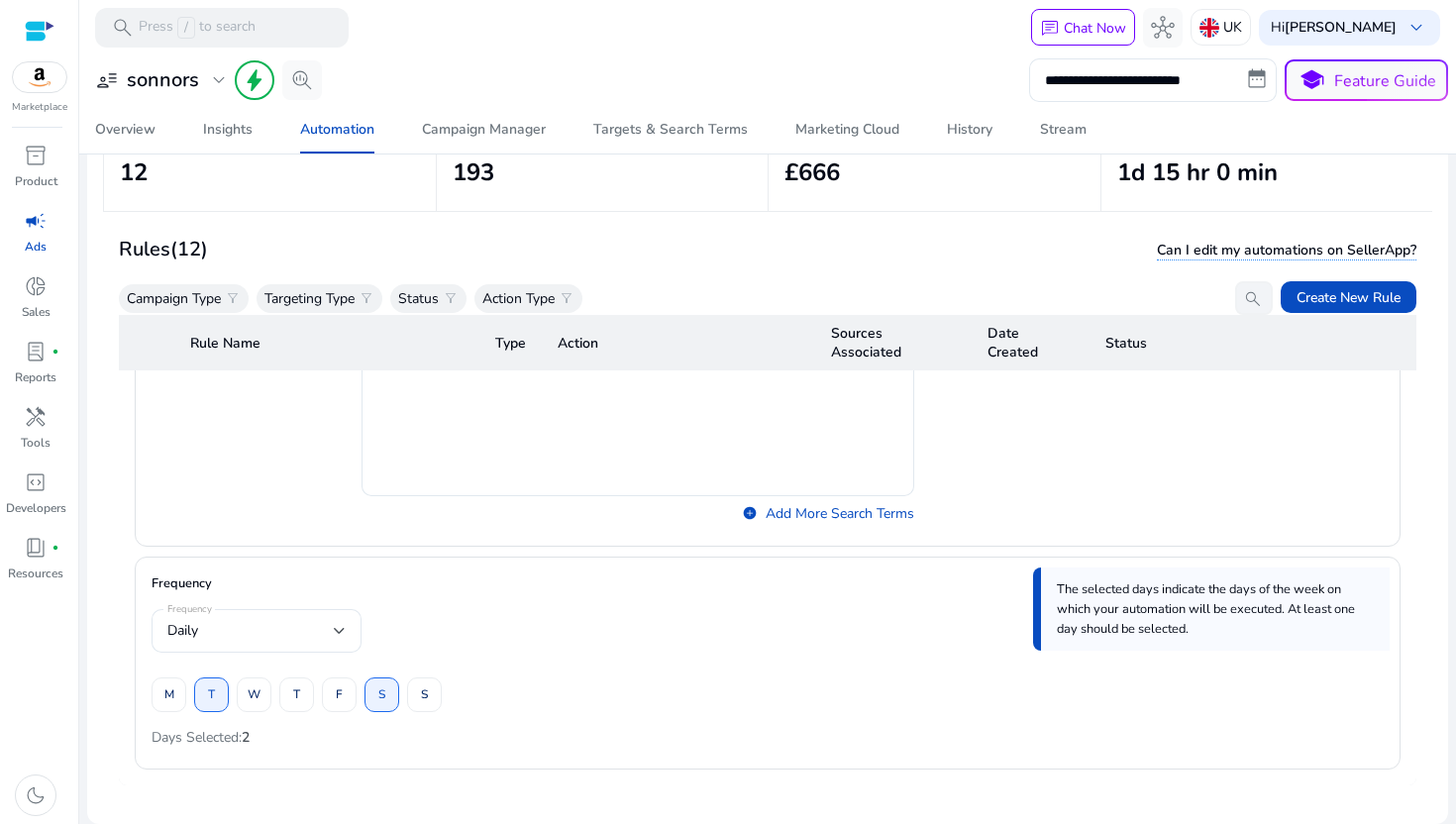 scroll, scrollTop: 2940, scrollLeft: 0, axis: vertical 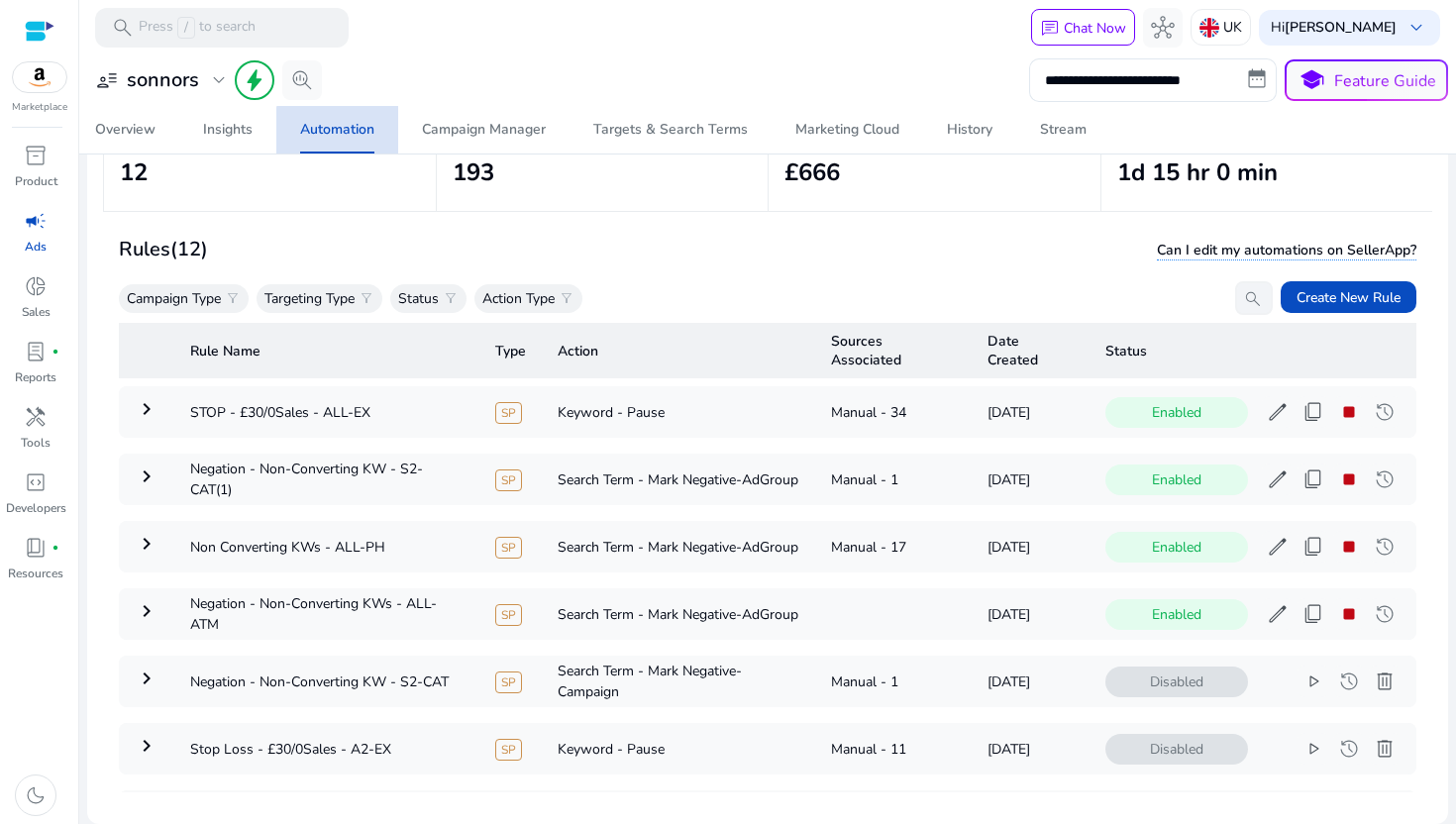click on "Automation" at bounding box center (337, 130) 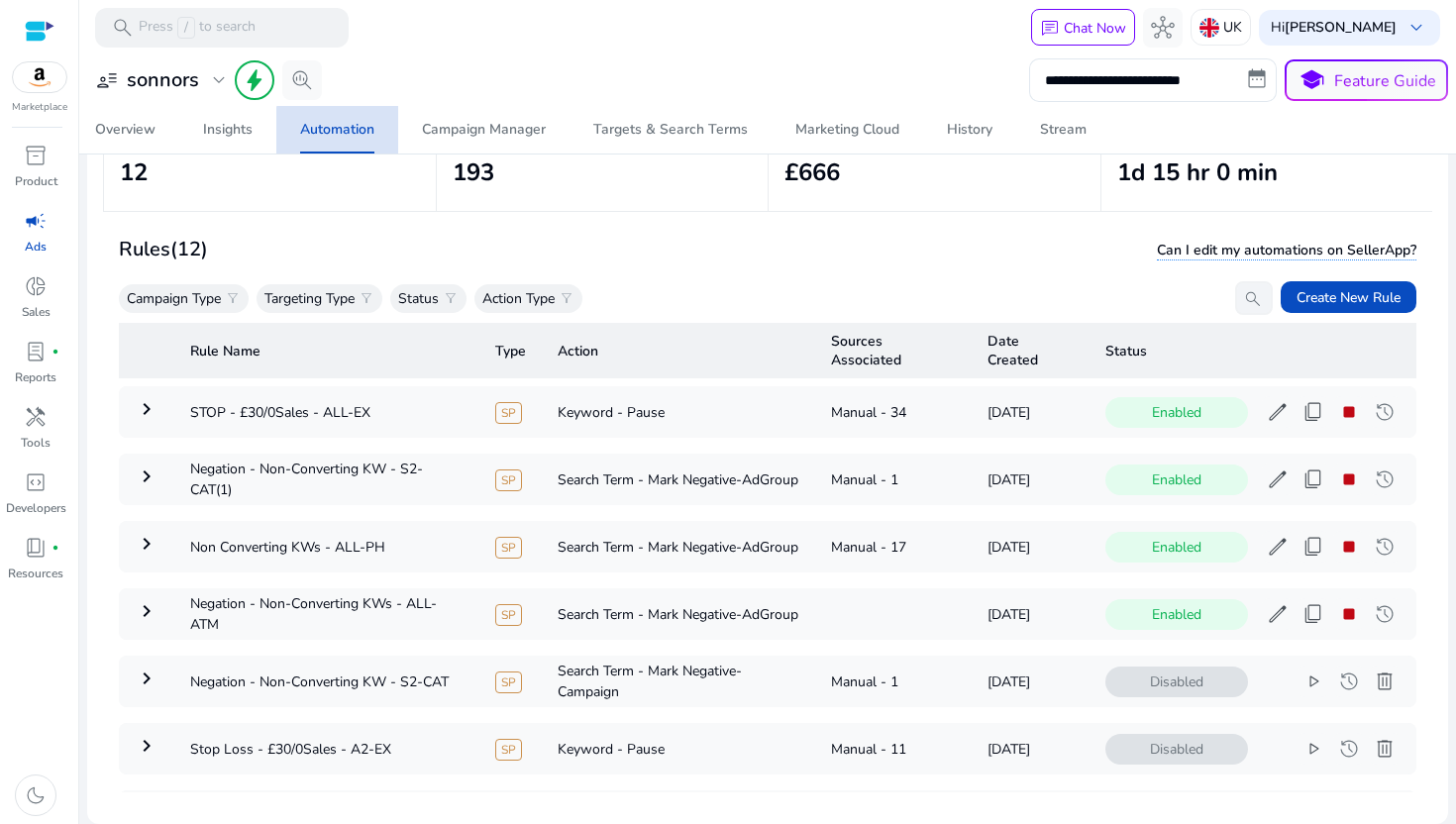 scroll, scrollTop: 0, scrollLeft: 0, axis: both 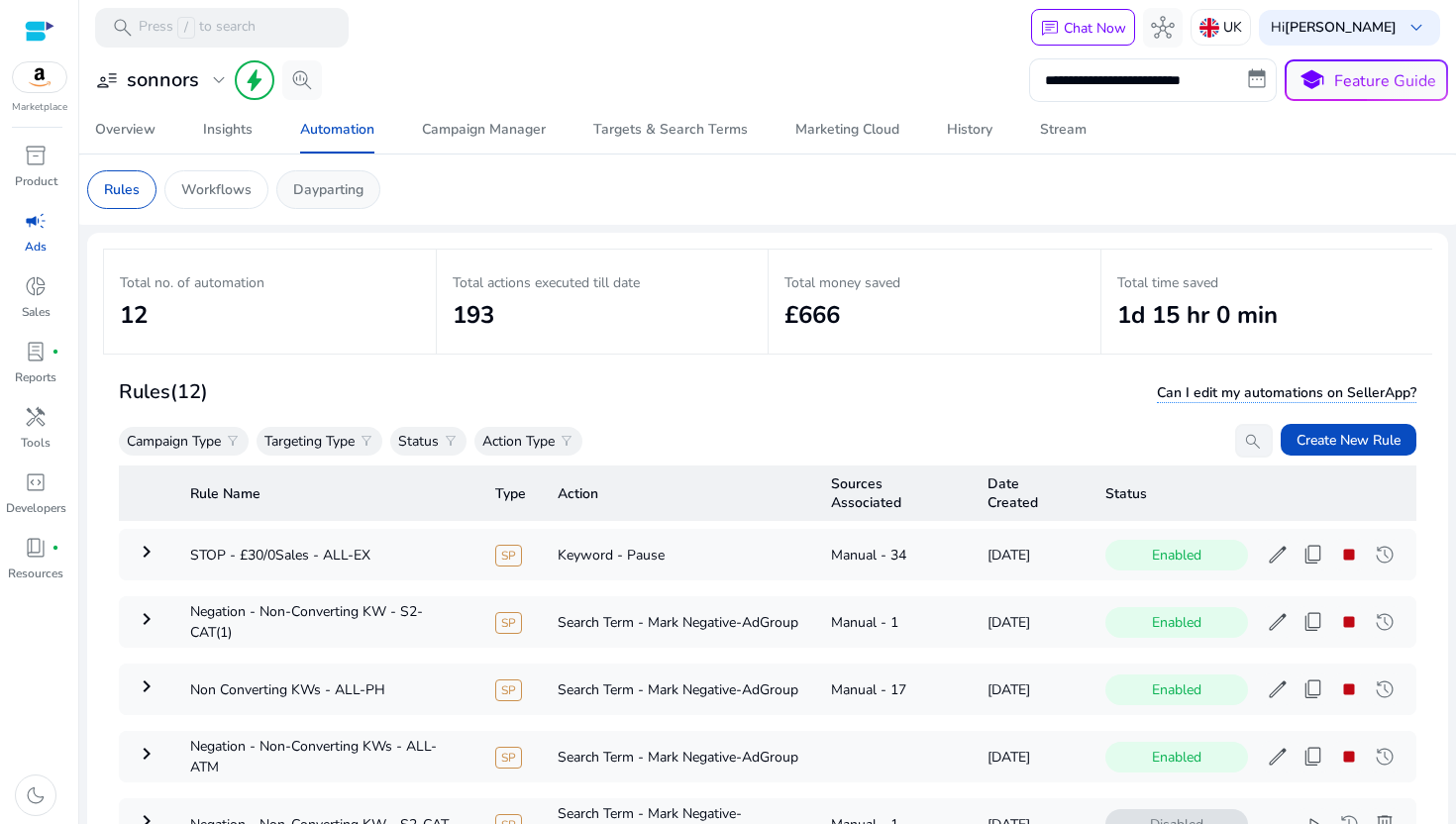 click on "Dayparting" 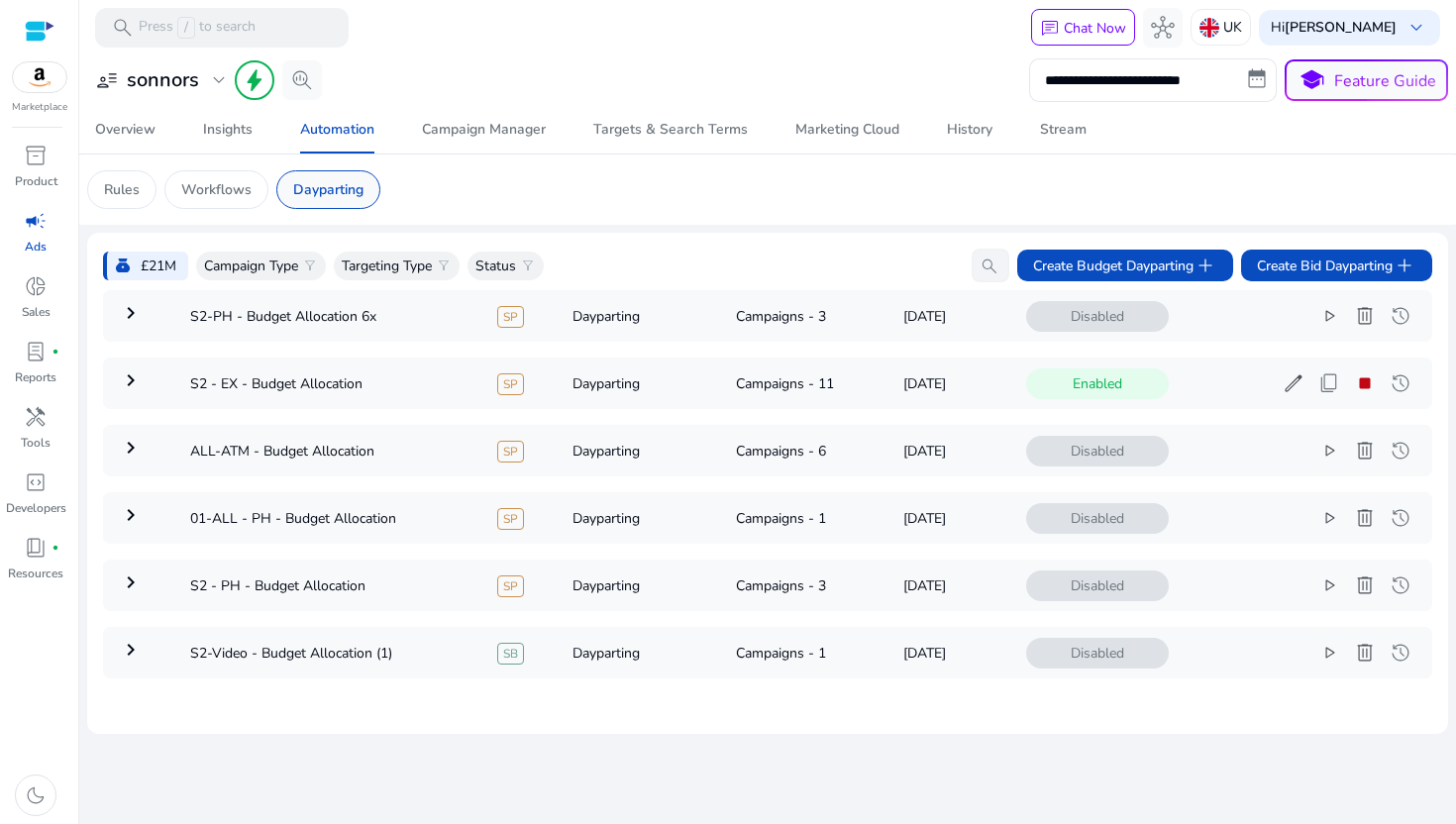 click on "Dayparting" 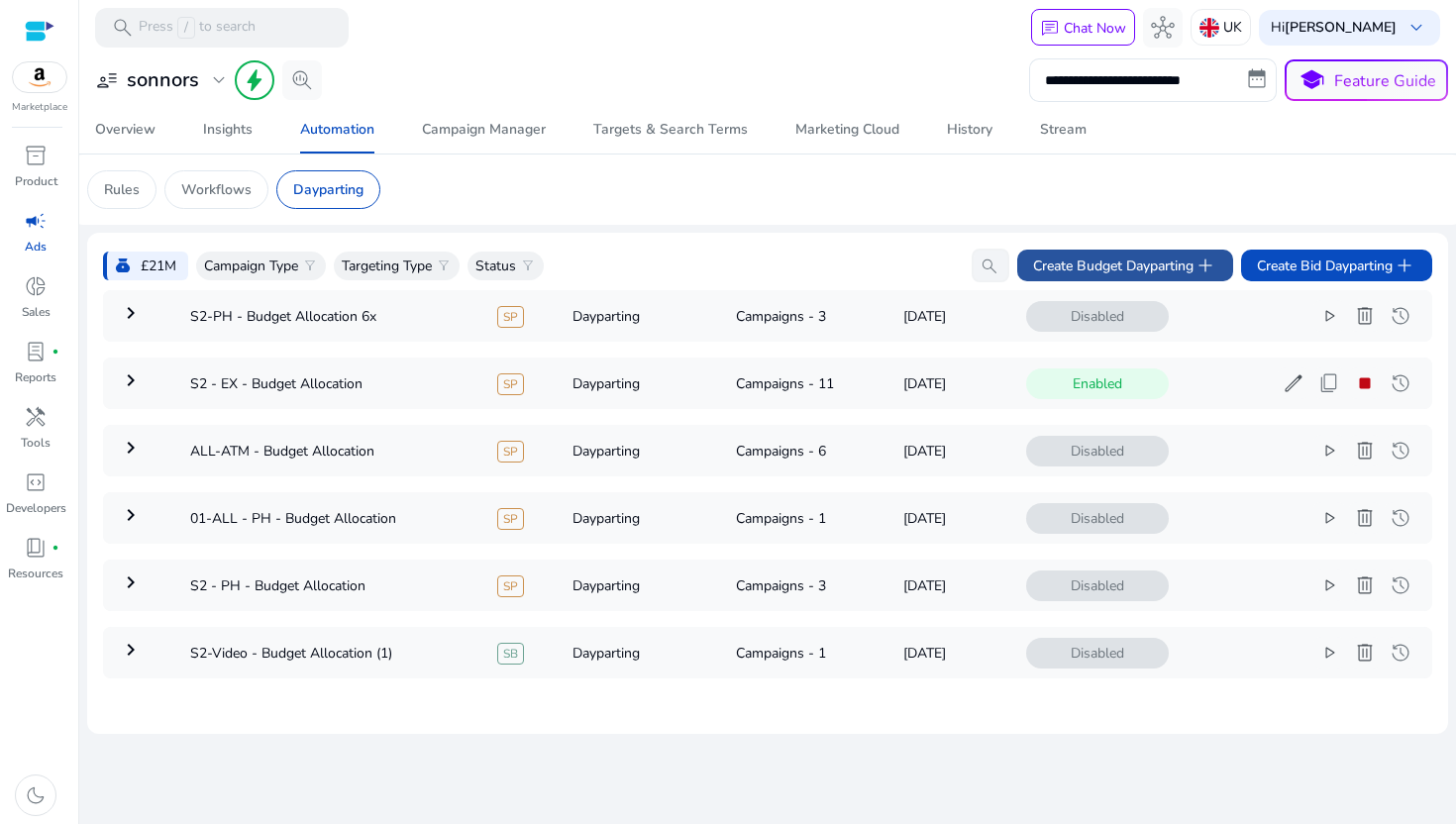 click on "Create Budget Dayparting   add" at bounding box center [1125, 265] 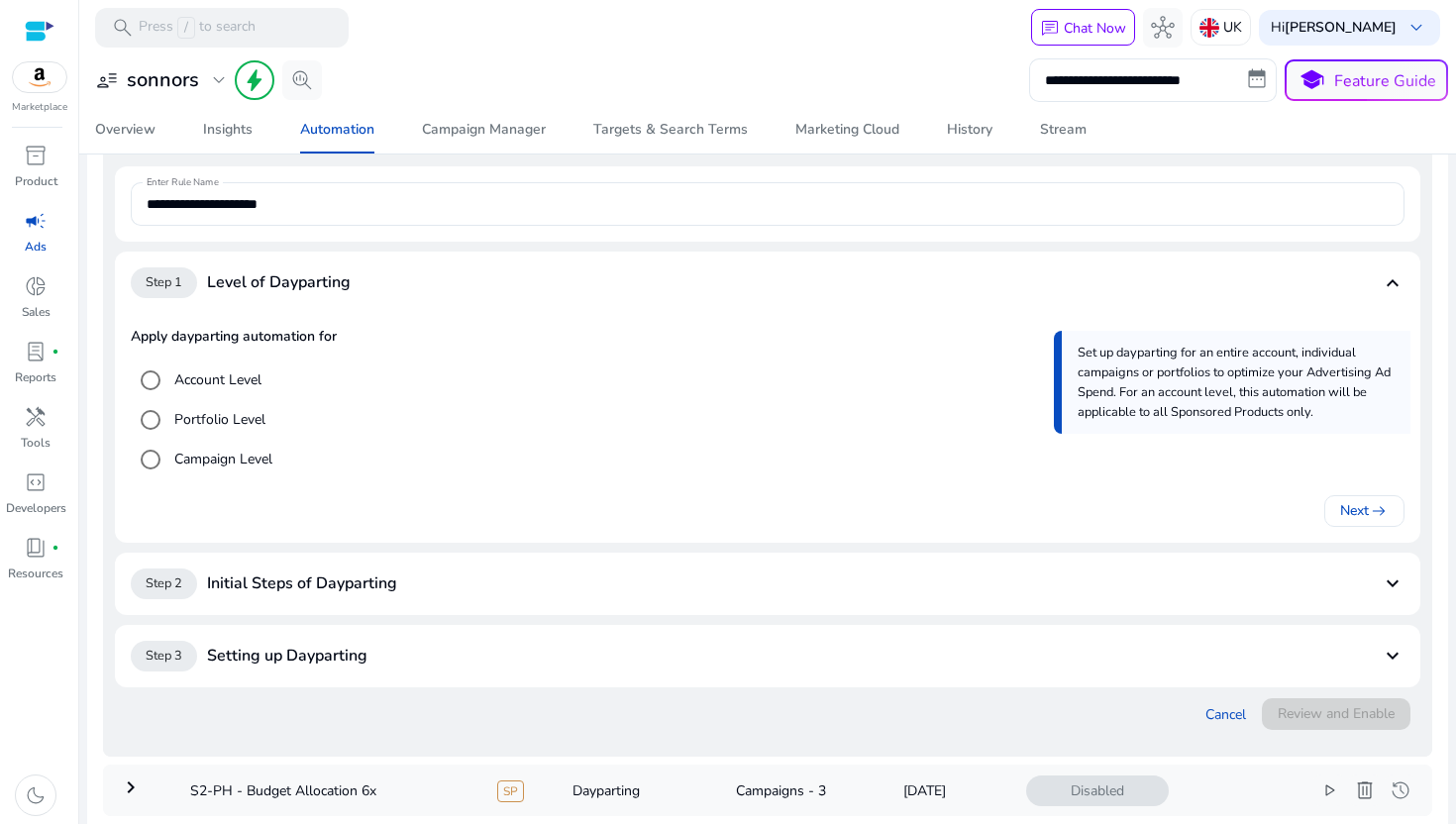 scroll, scrollTop: 209, scrollLeft: 0, axis: vertical 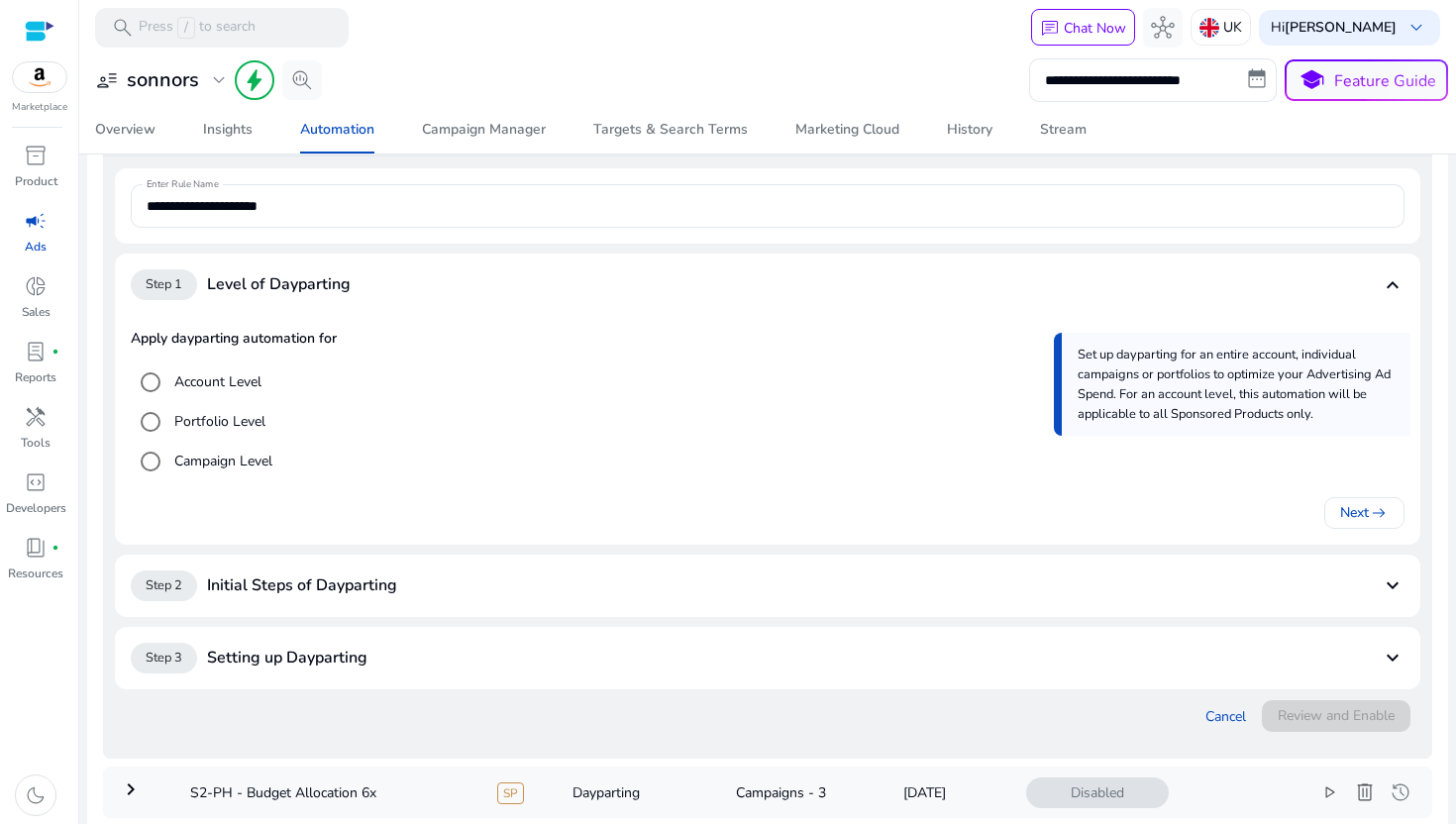click on "Campaign Level" at bounding box center [221, 461] 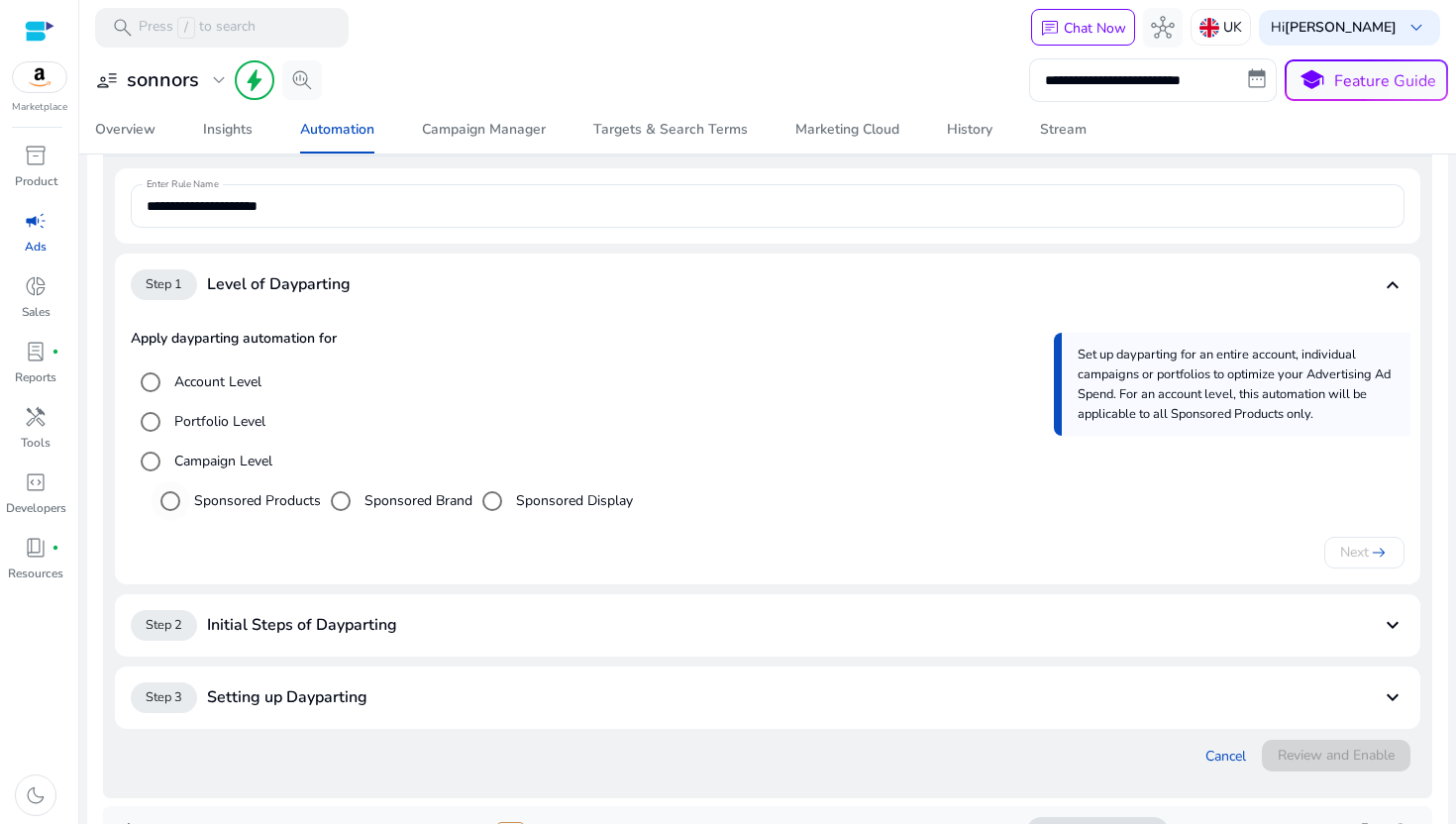 click on "Sponsored Products" at bounding box center (256, 500) 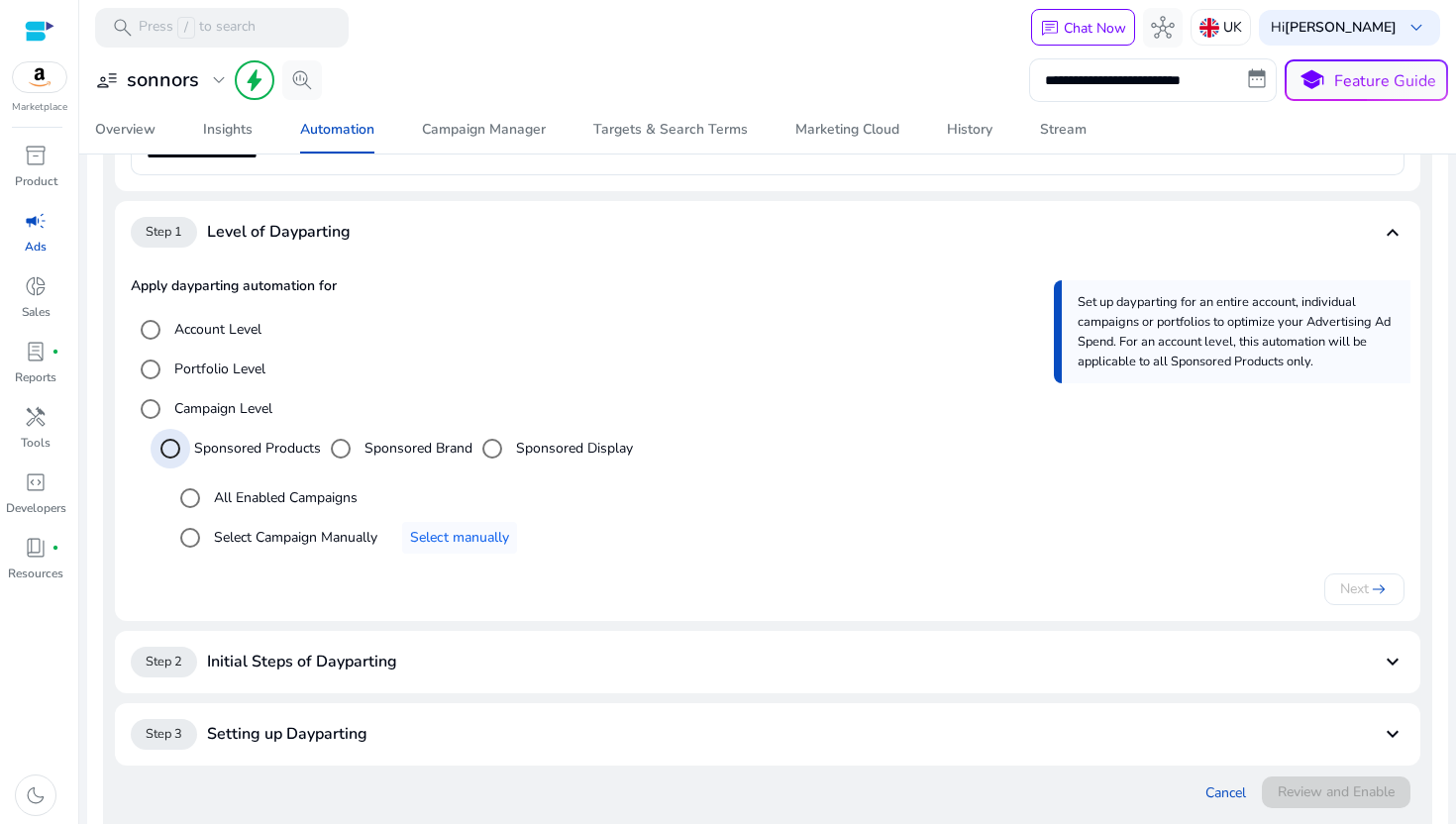 scroll, scrollTop: 260, scrollLeft: 0, axis: vertical 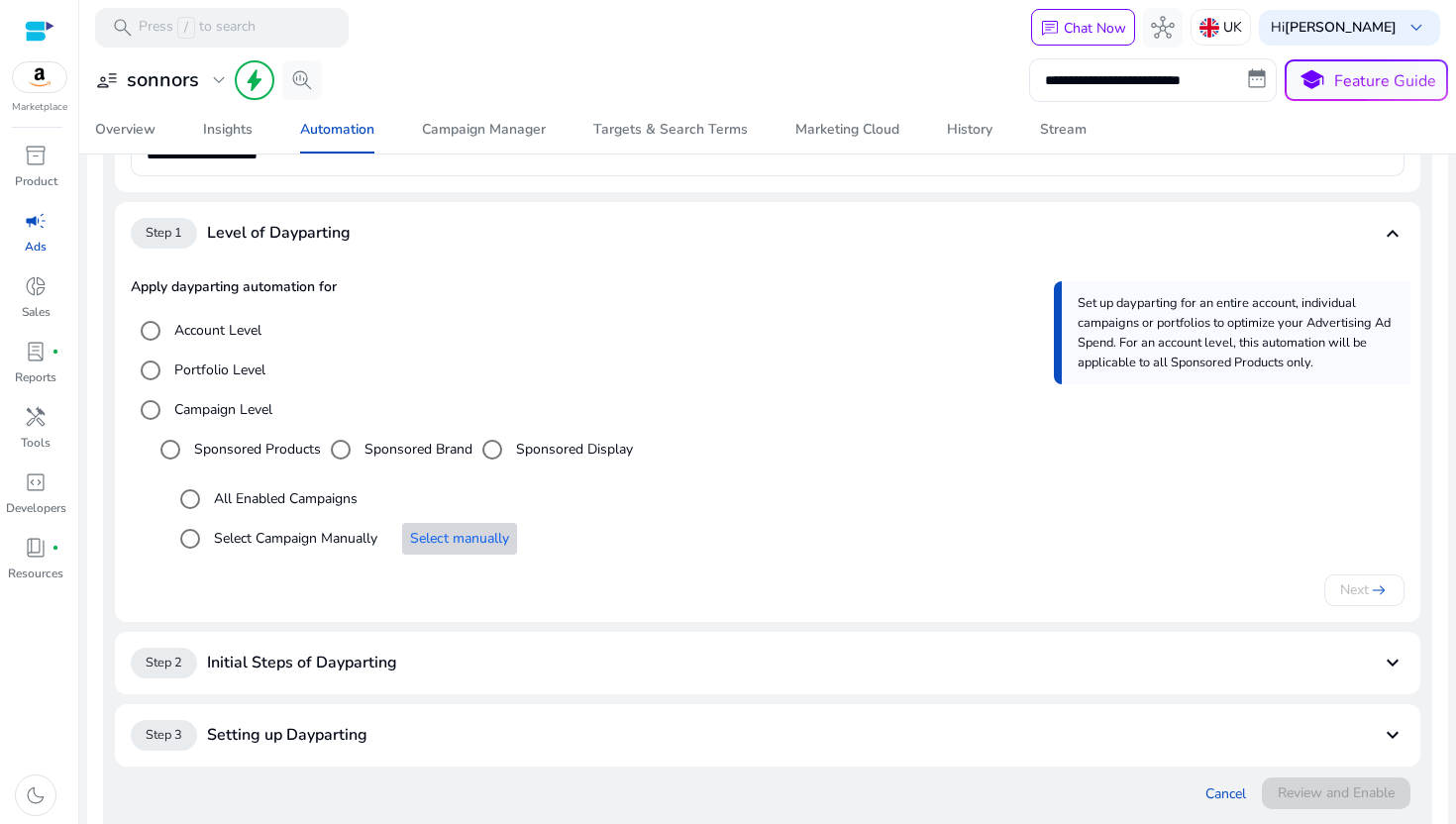 click on "Select manually" at bounding box center [460, 538] 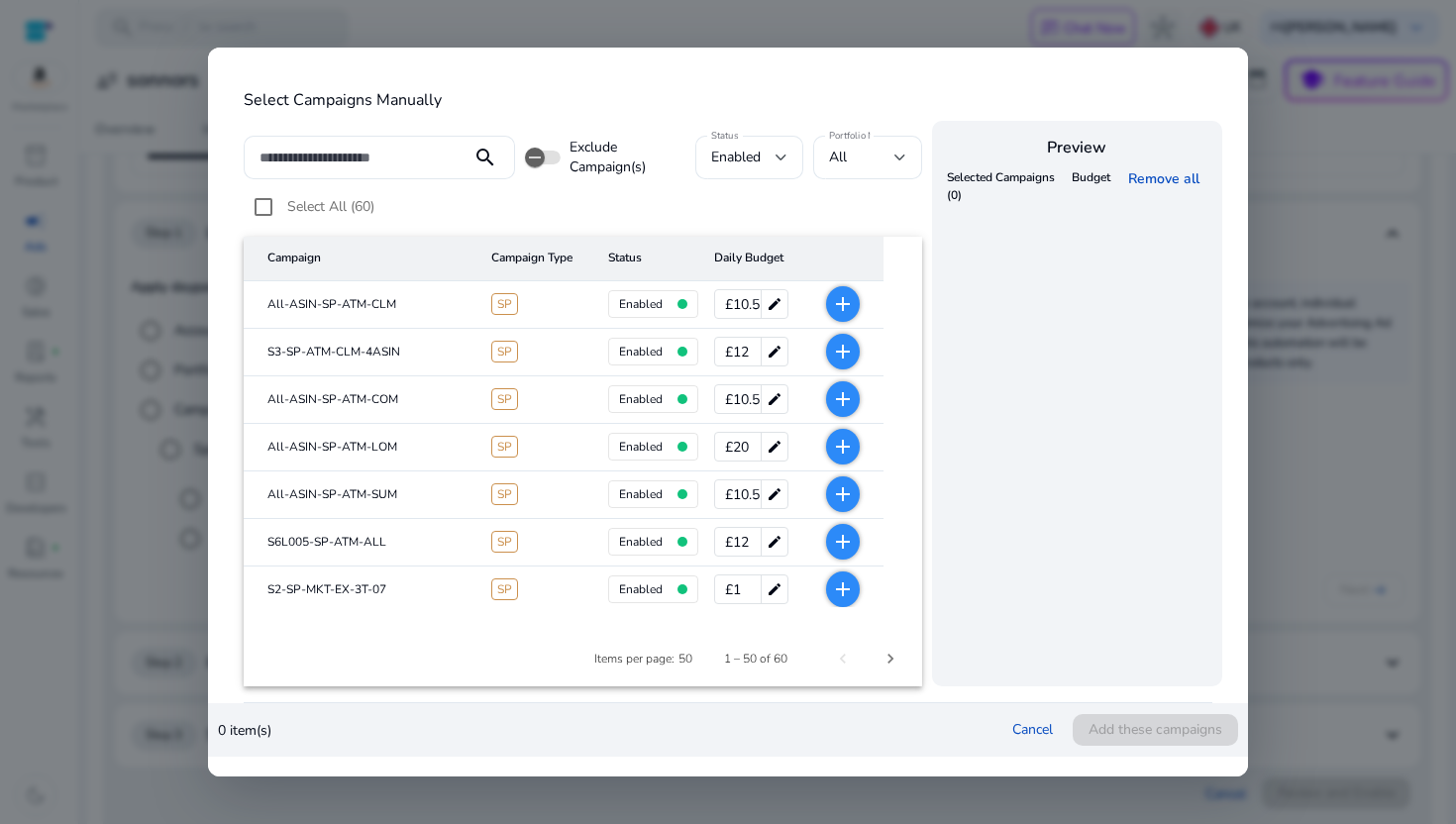 click on "add" at bounding box center [843, 304] 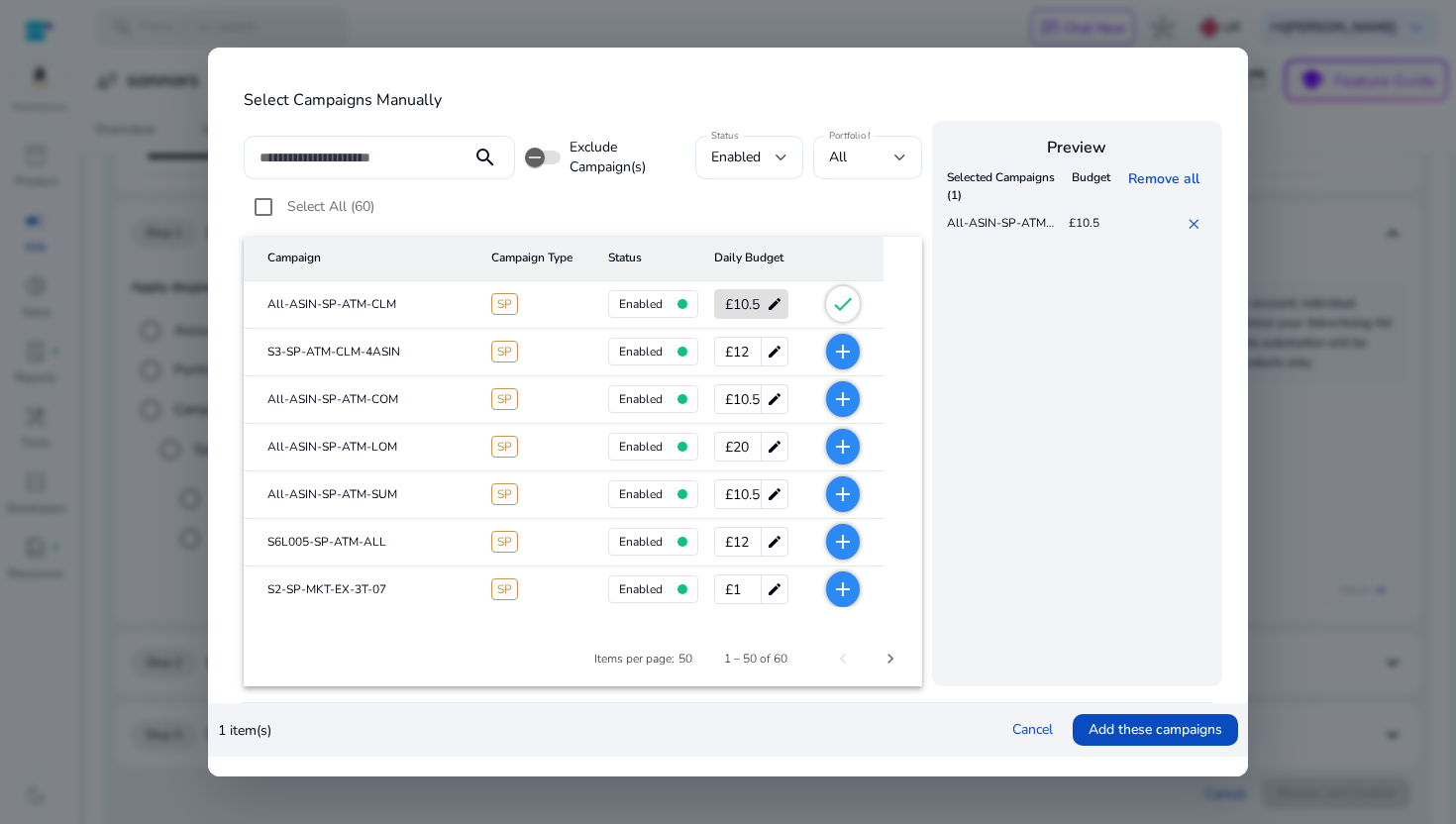 click on "check" at bounding box center [843, 304] 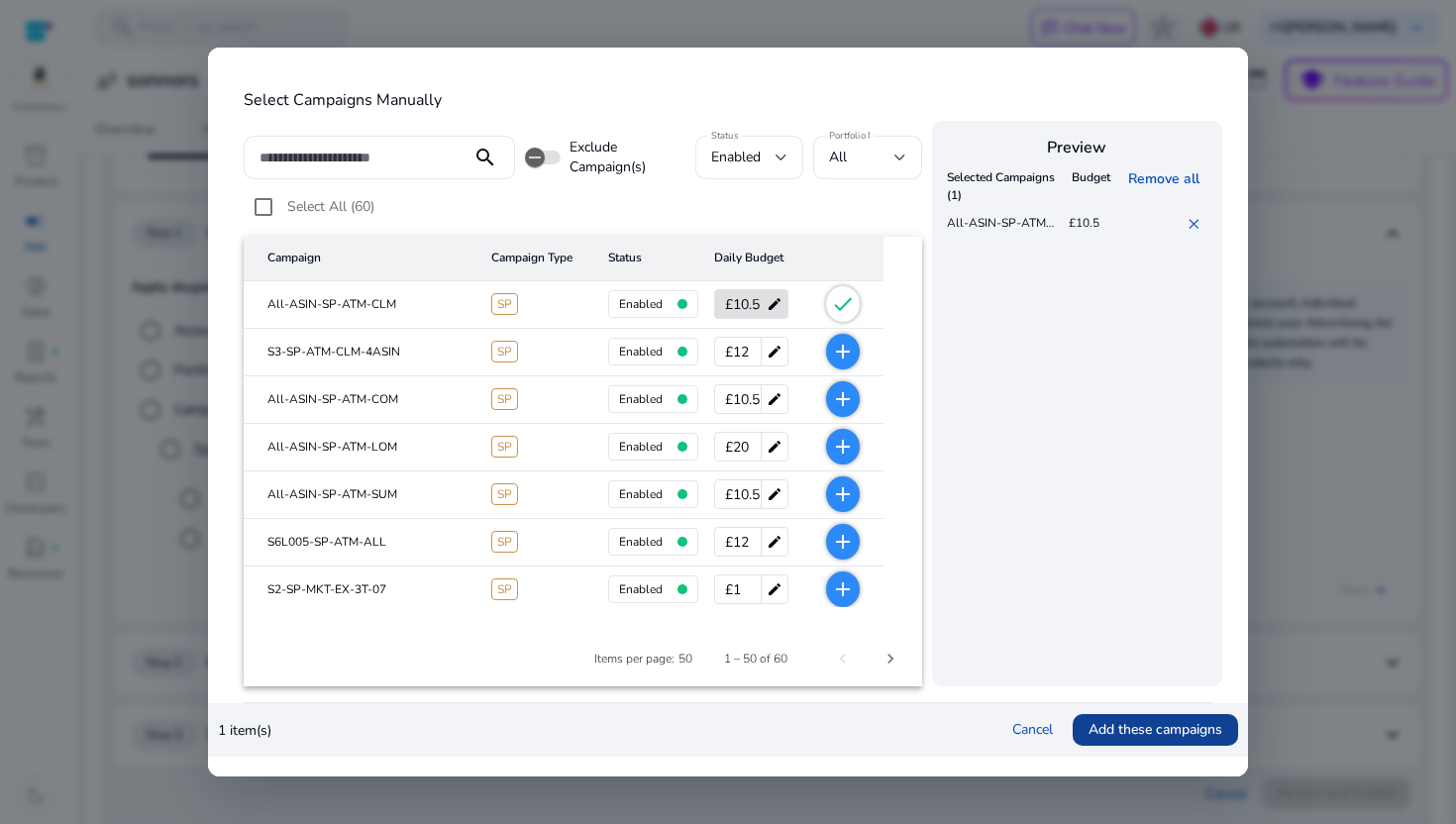 click on "Add these campaigns" 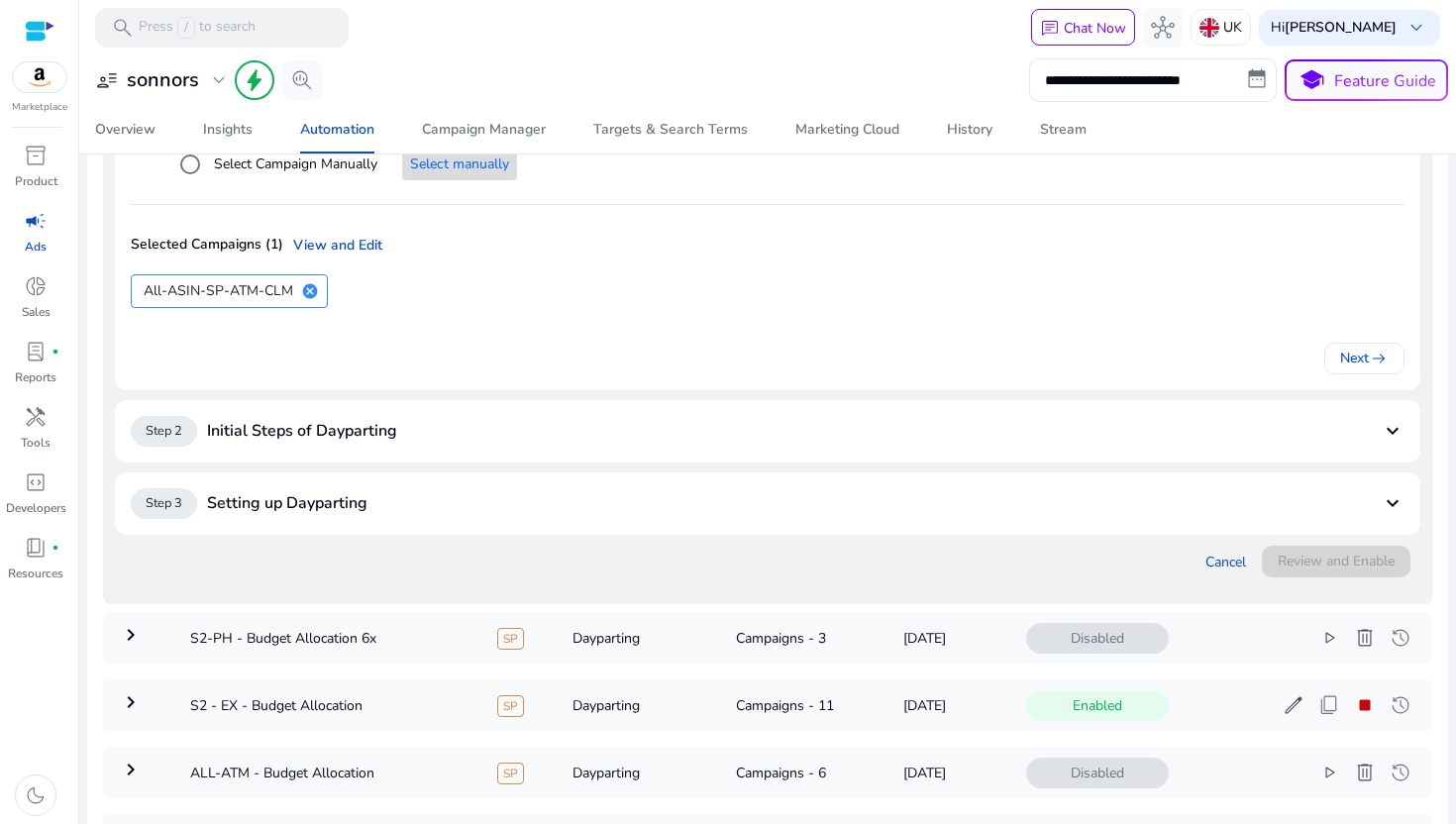 scroll, scrollTop: 673, scrollLeft: 0, axis: vertical 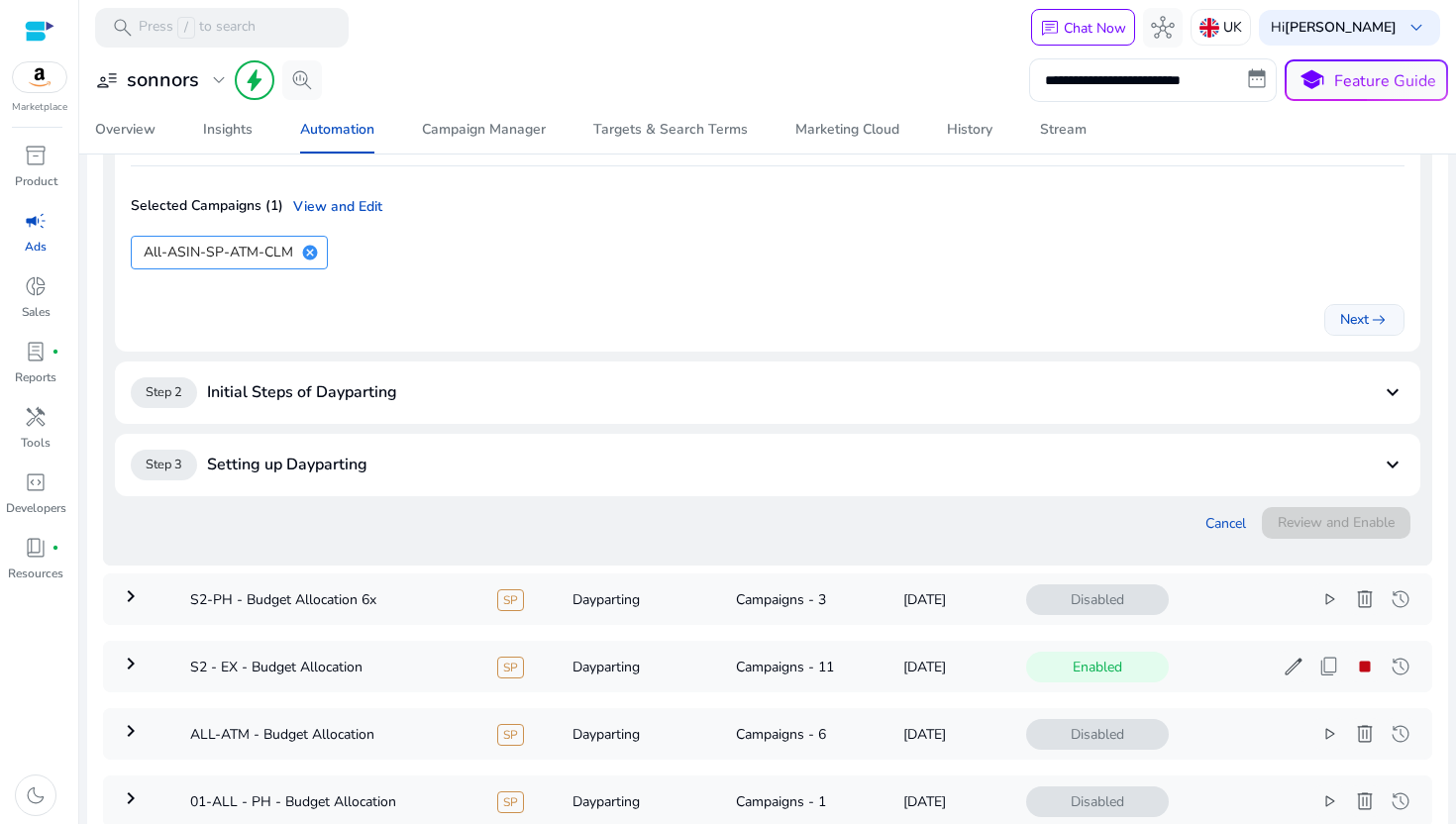 click on "arrow_right_alt" at bounding box center (1379, 320) 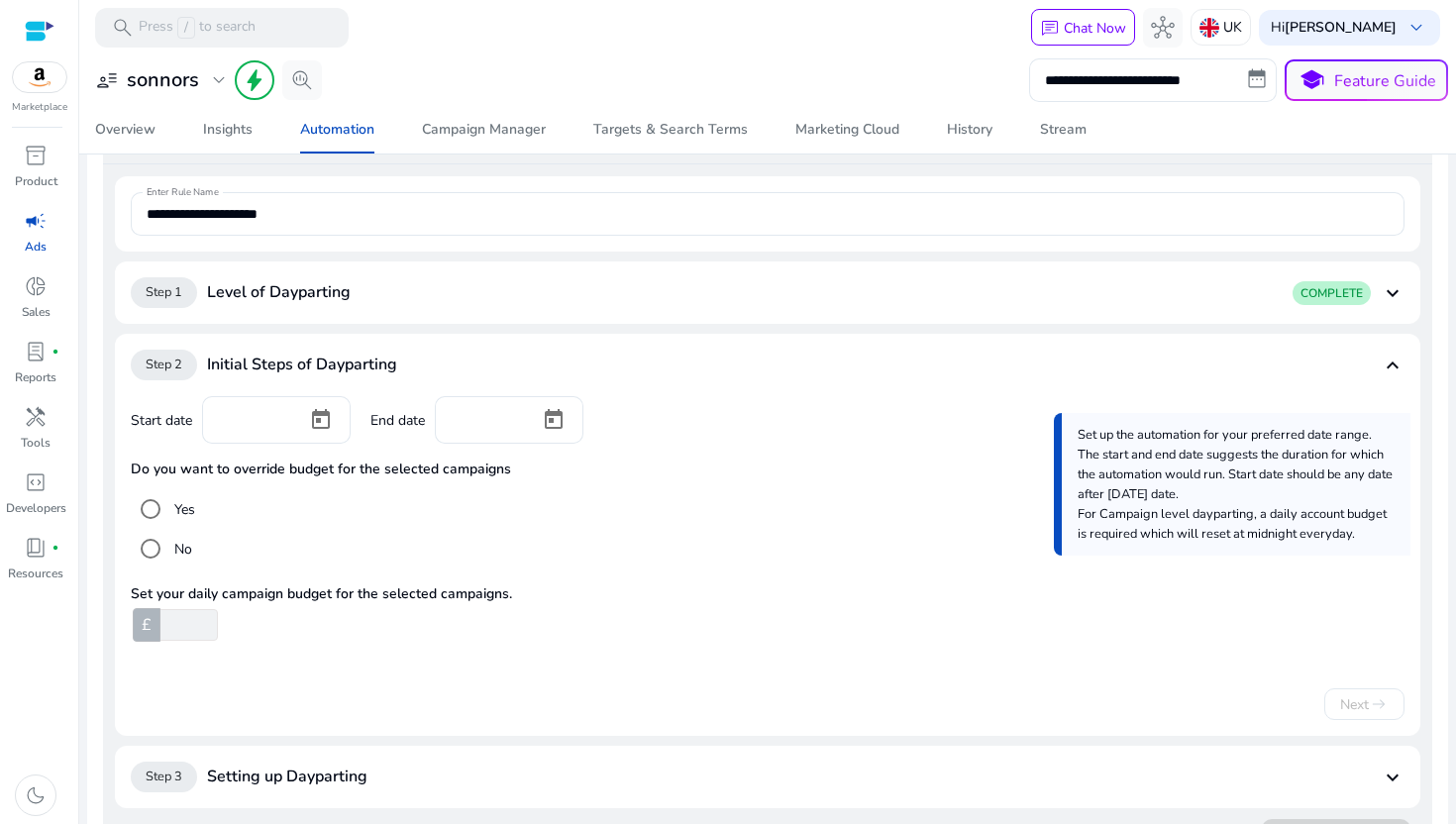 scroll, scrollTop: 196, scrollLeft: 0, axis: vertical 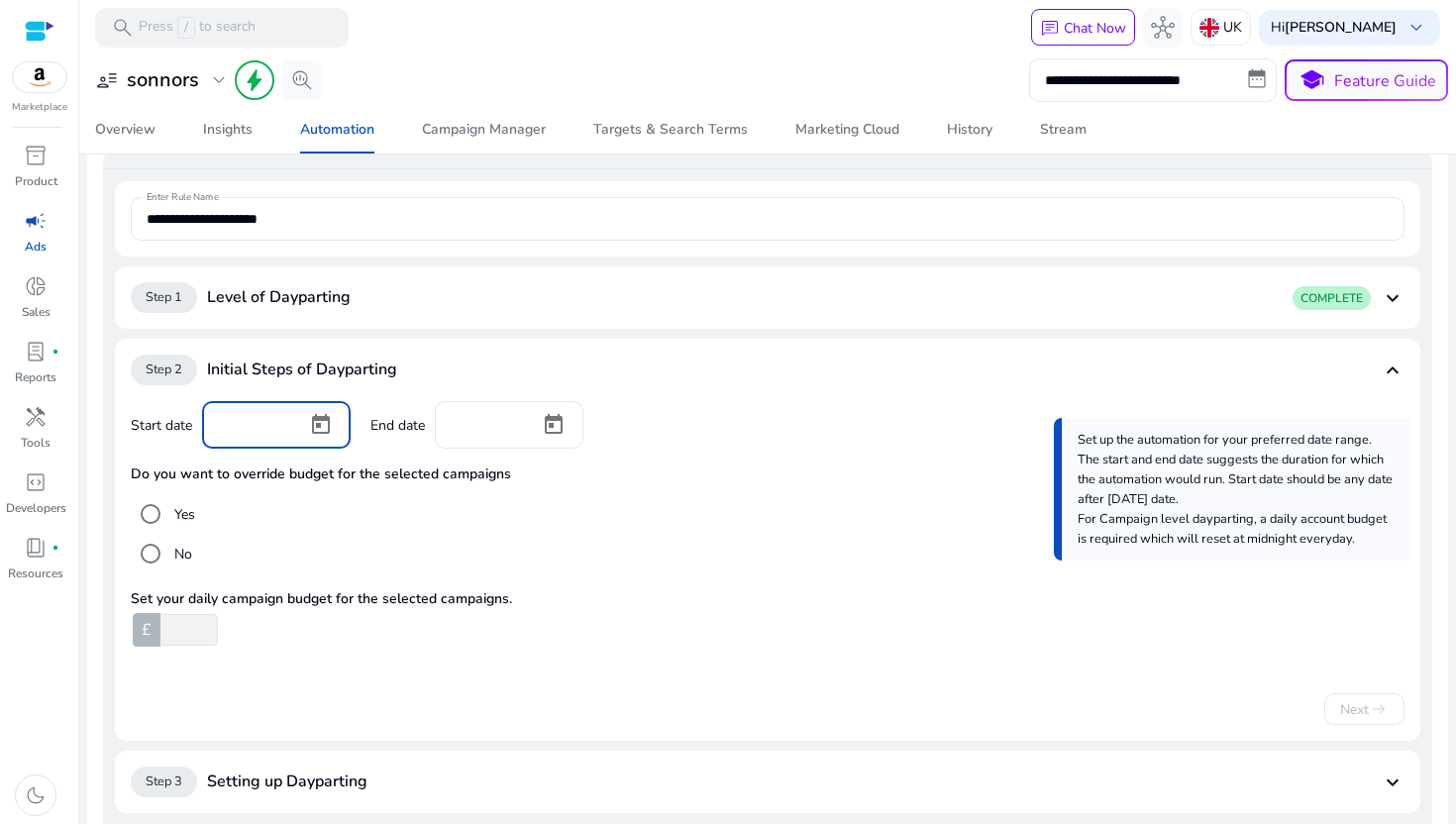 click at bounding box center (255, 423) 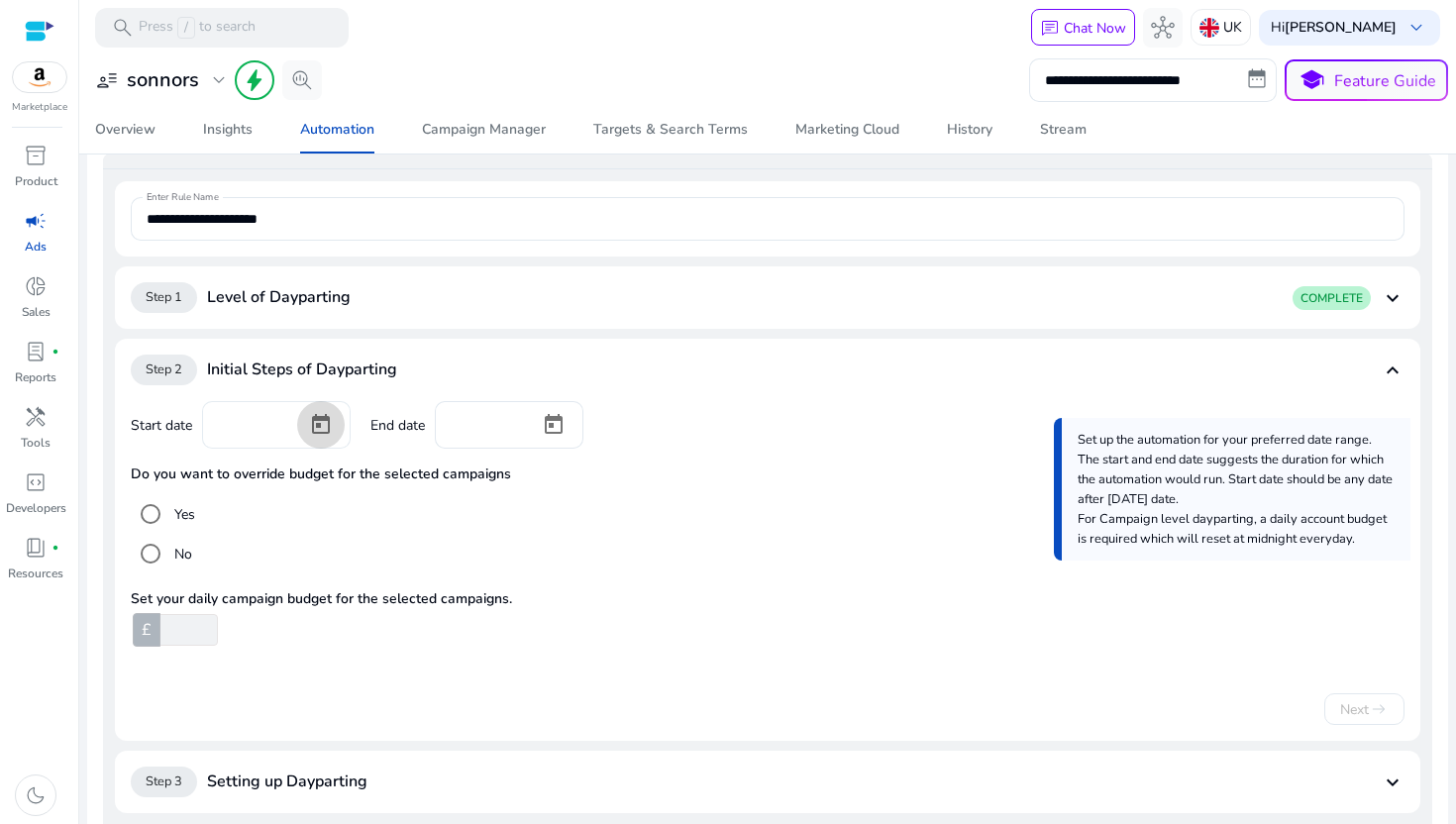 click at bounding box center [321, 425] 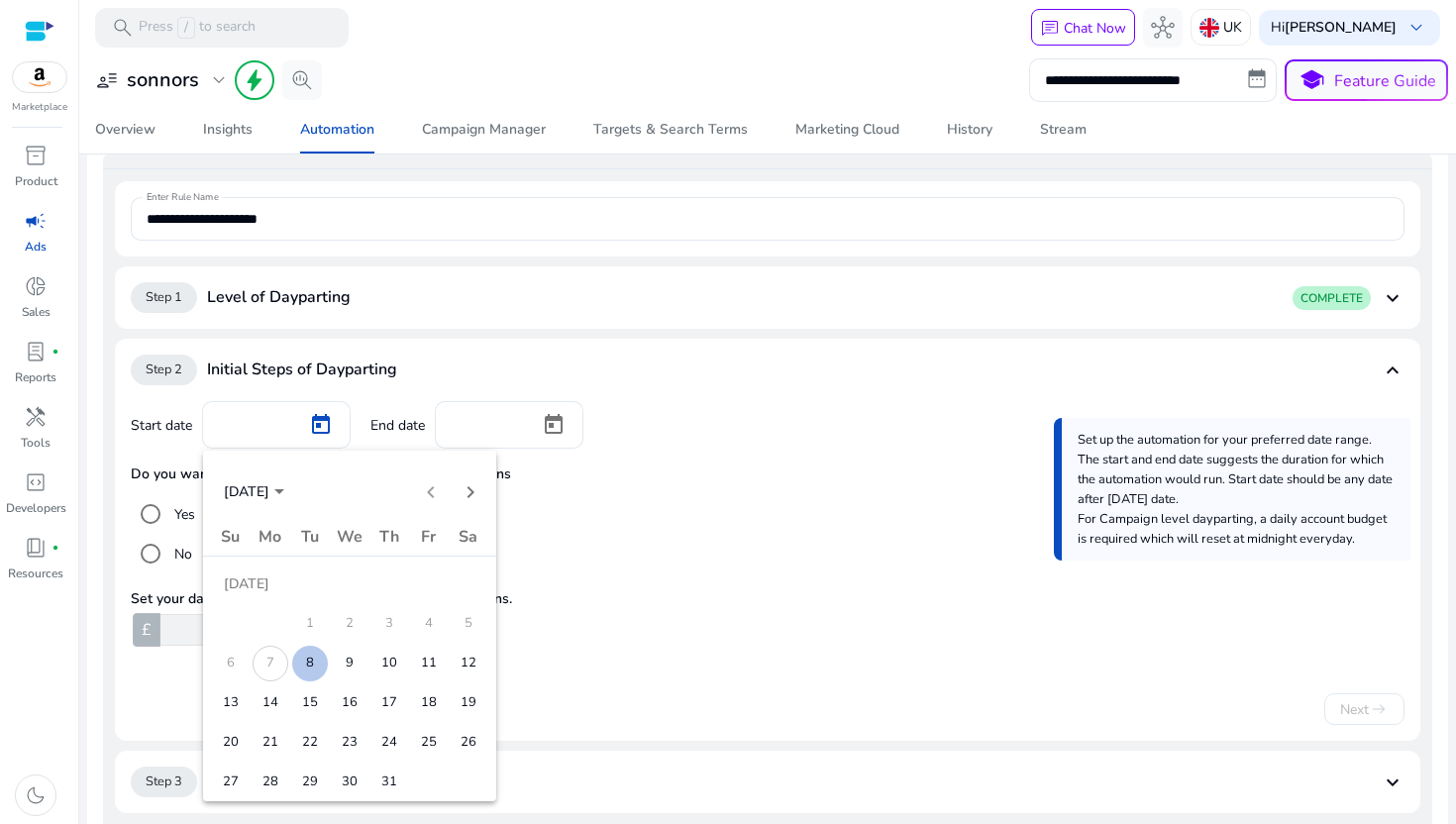 click on "8" at bounding box center [310, 664] 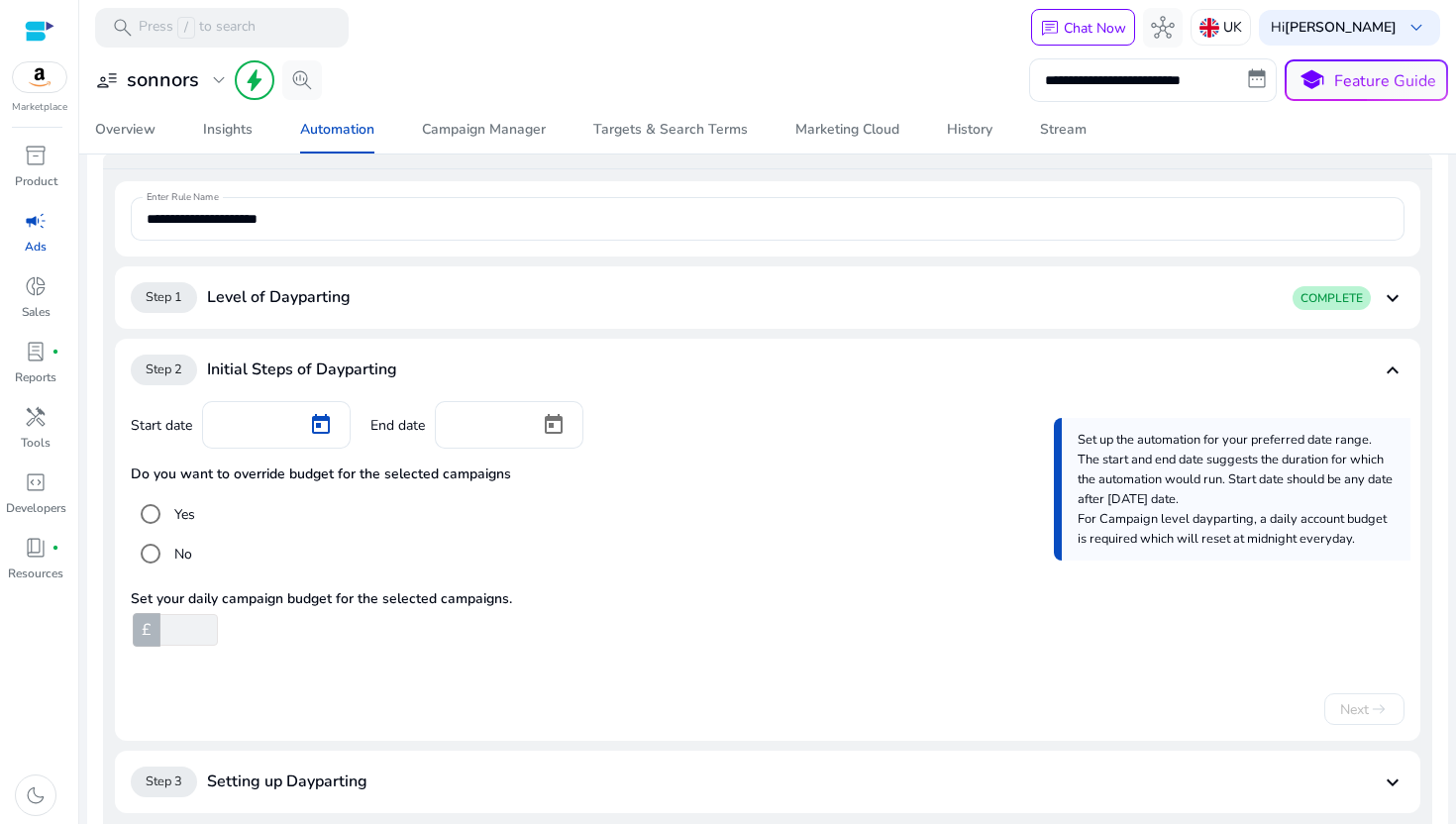 type on "********" 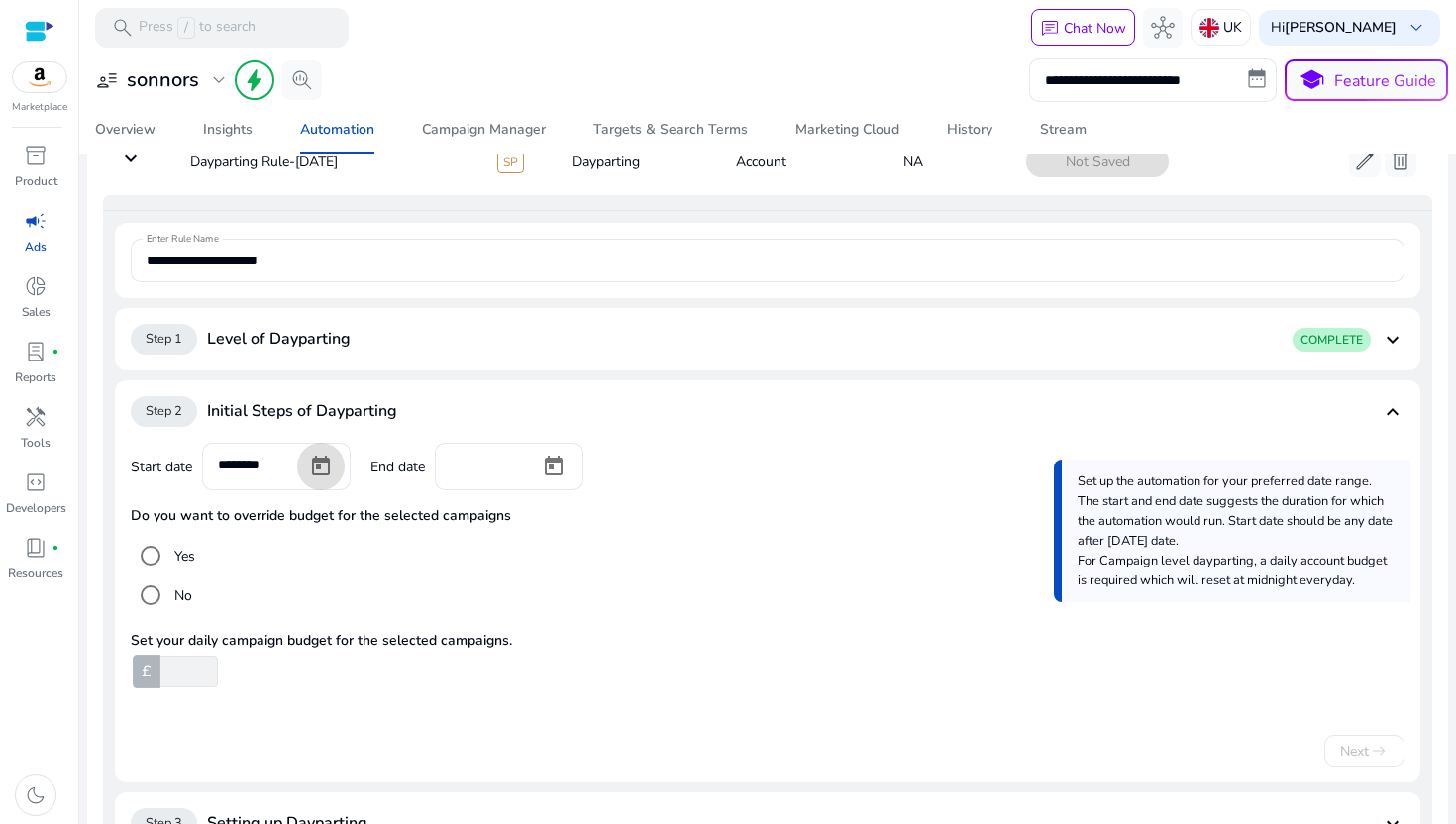 scroll, scrollTop: 153, scrollLeft: 0, axis: vertical 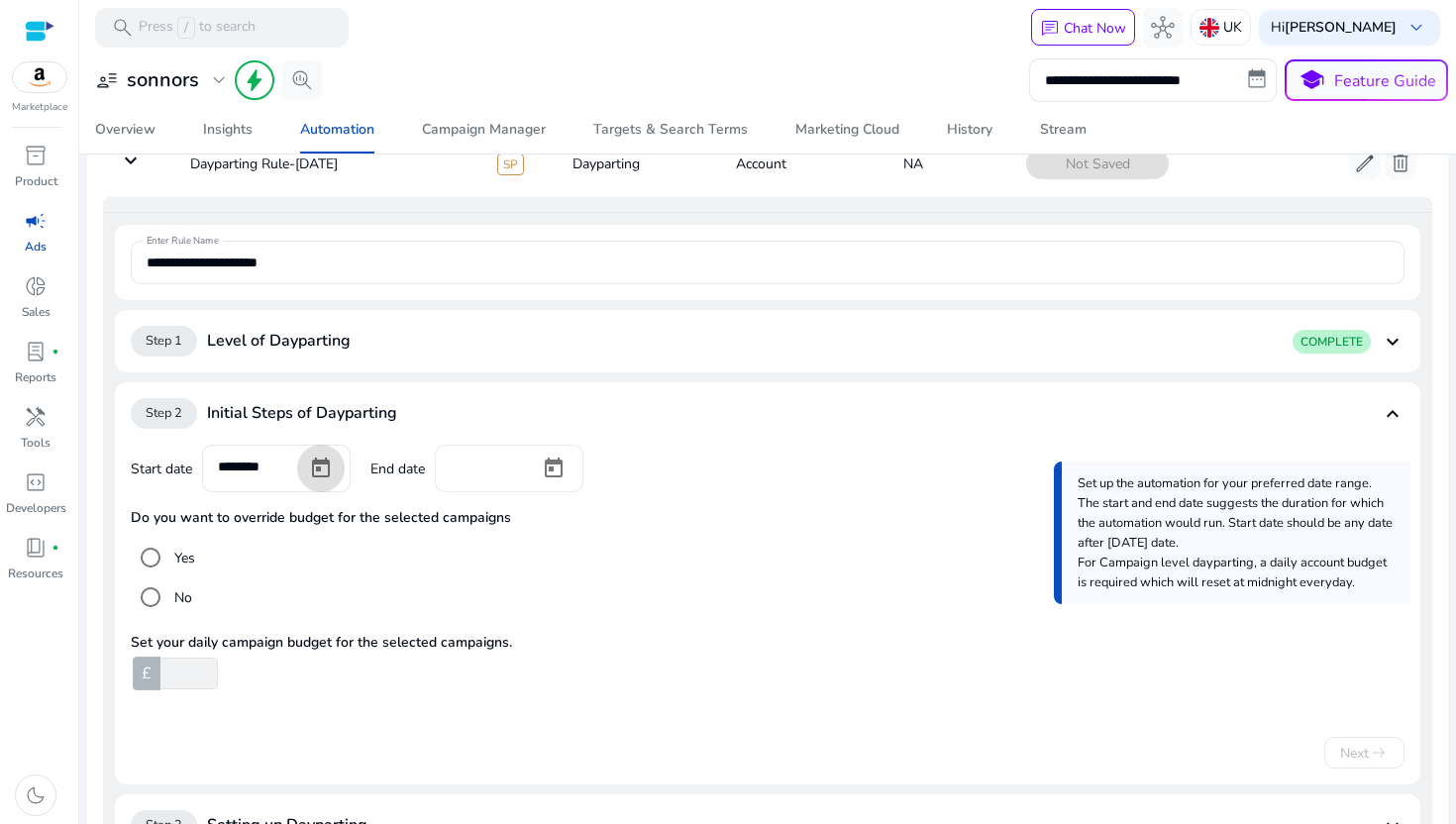 click at bounding box center (487, 466) 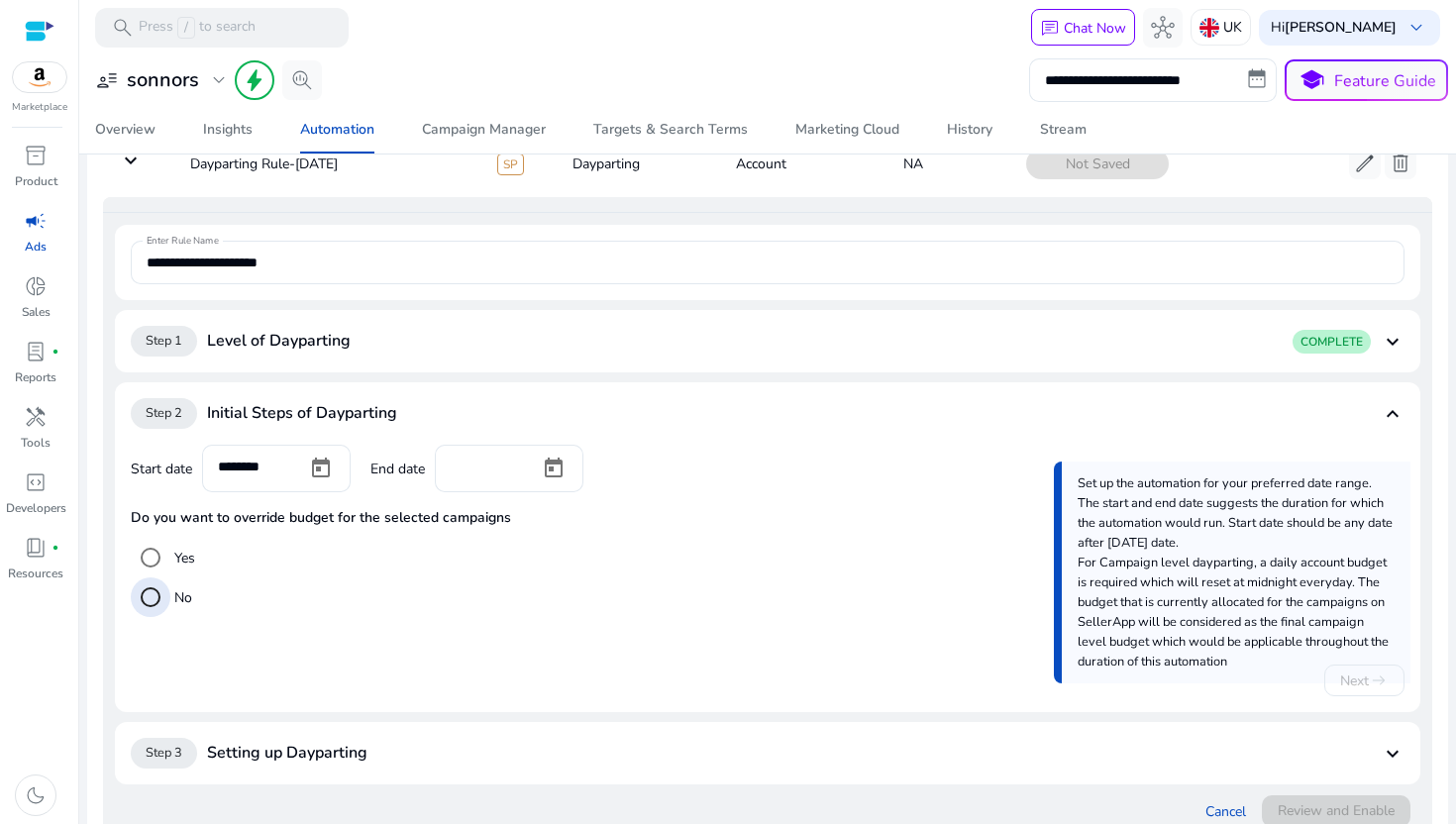scroll, scrollTop: 182, scrollLeft: 0, axis: vertical 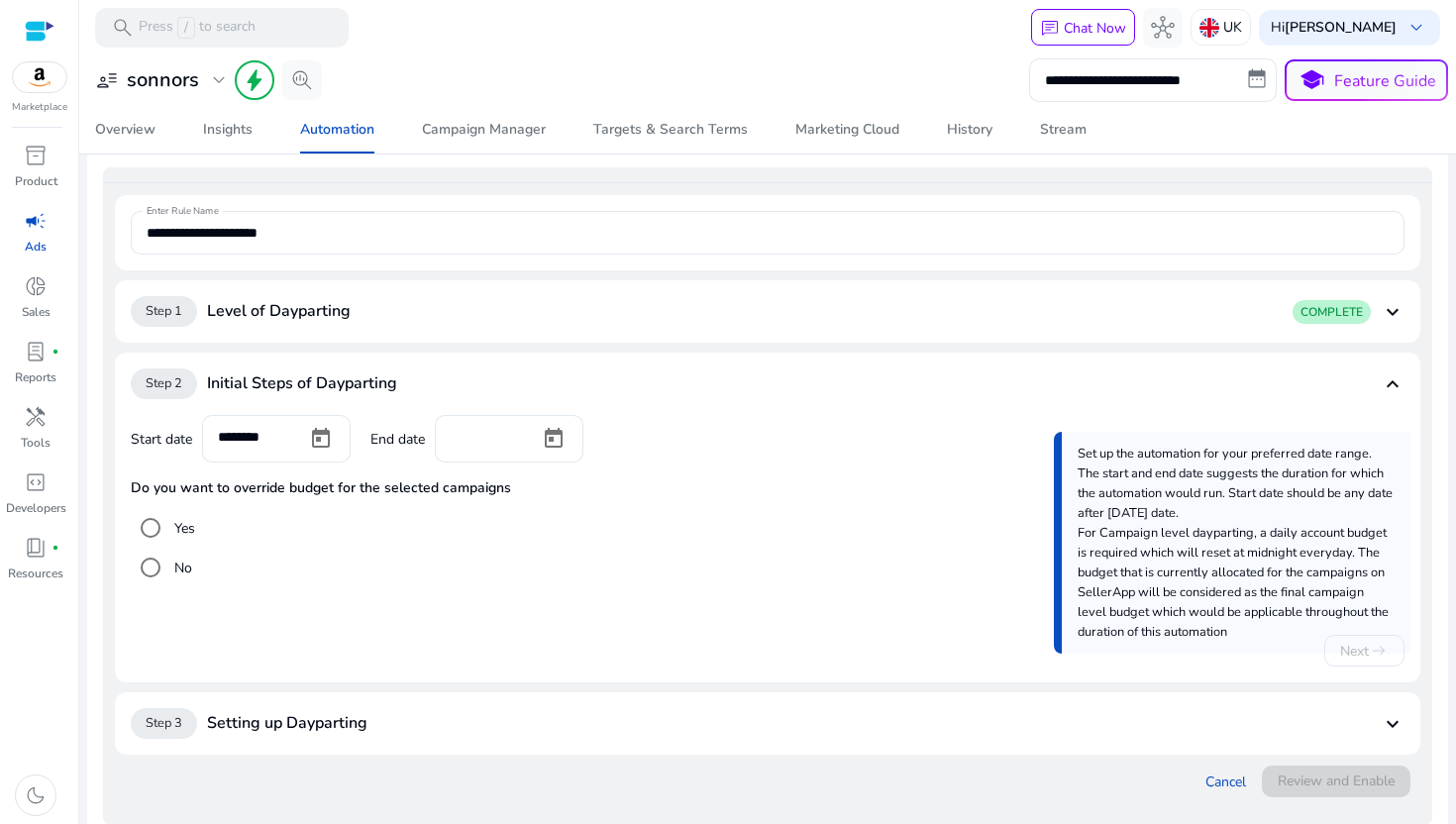 click on "No" at bounding box center (768, 567) 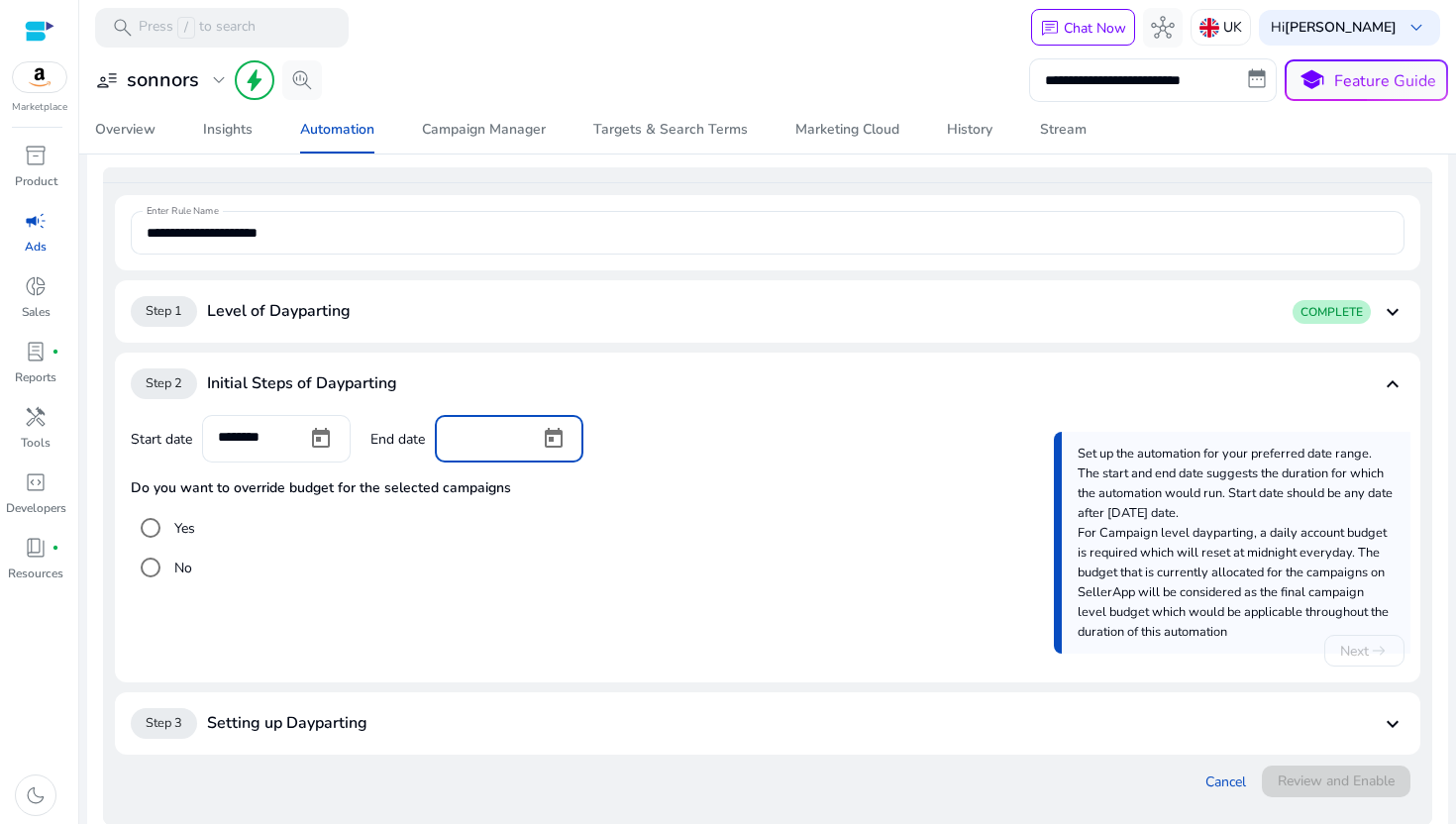 click at bounding box center [487, 437] 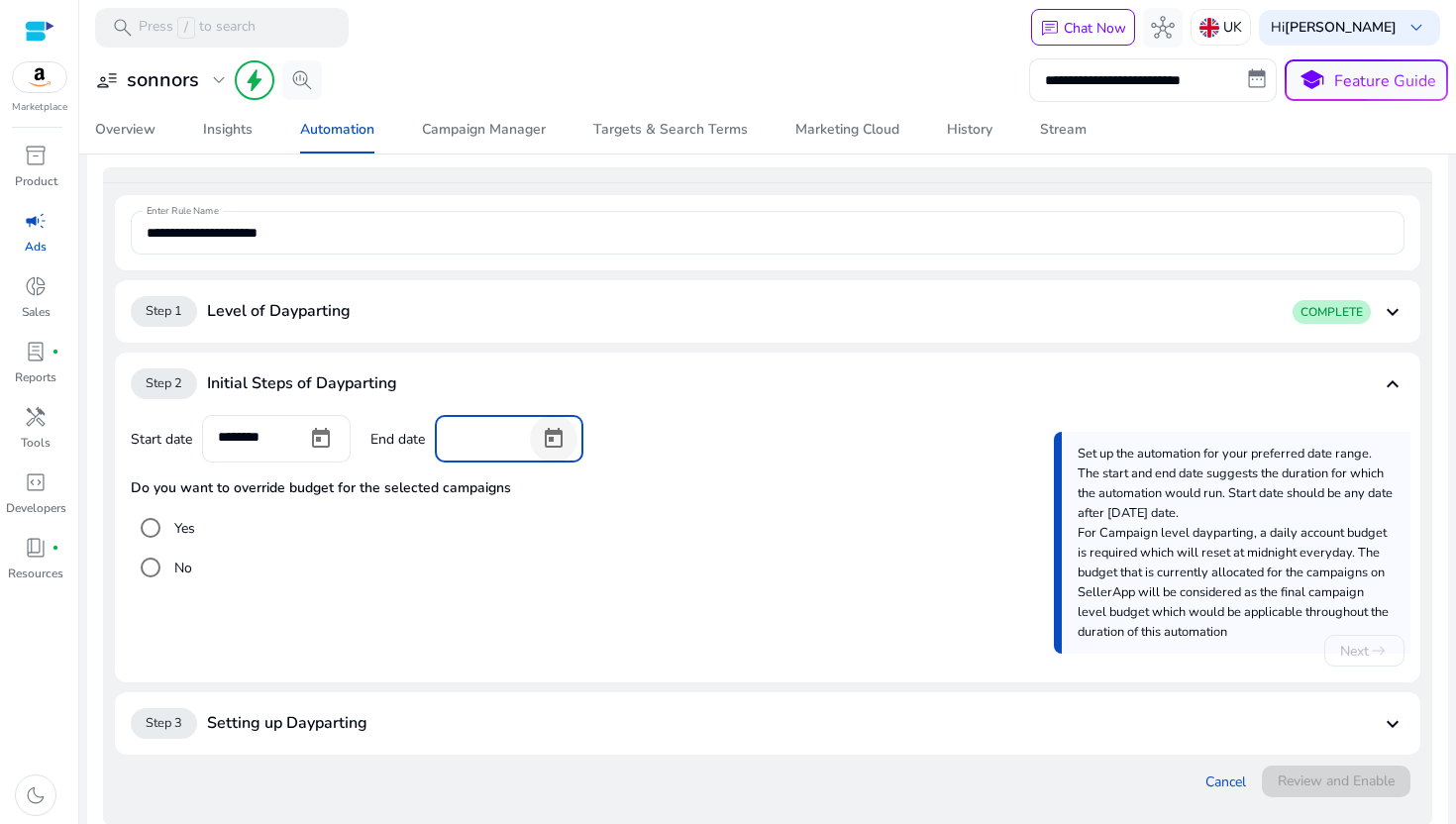 click at bounding box center (554, 439) 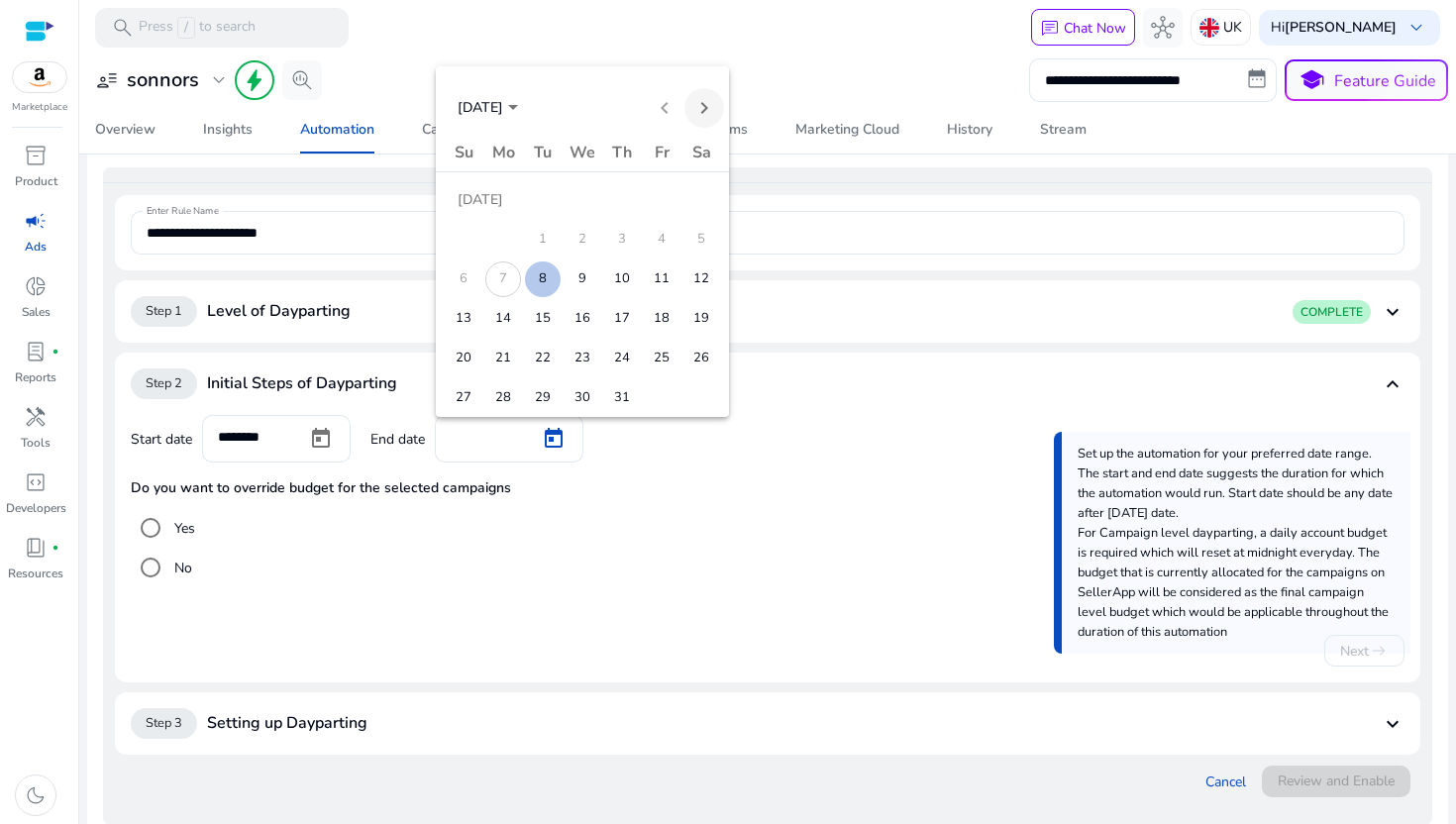 click at bounding box center [704, 108] 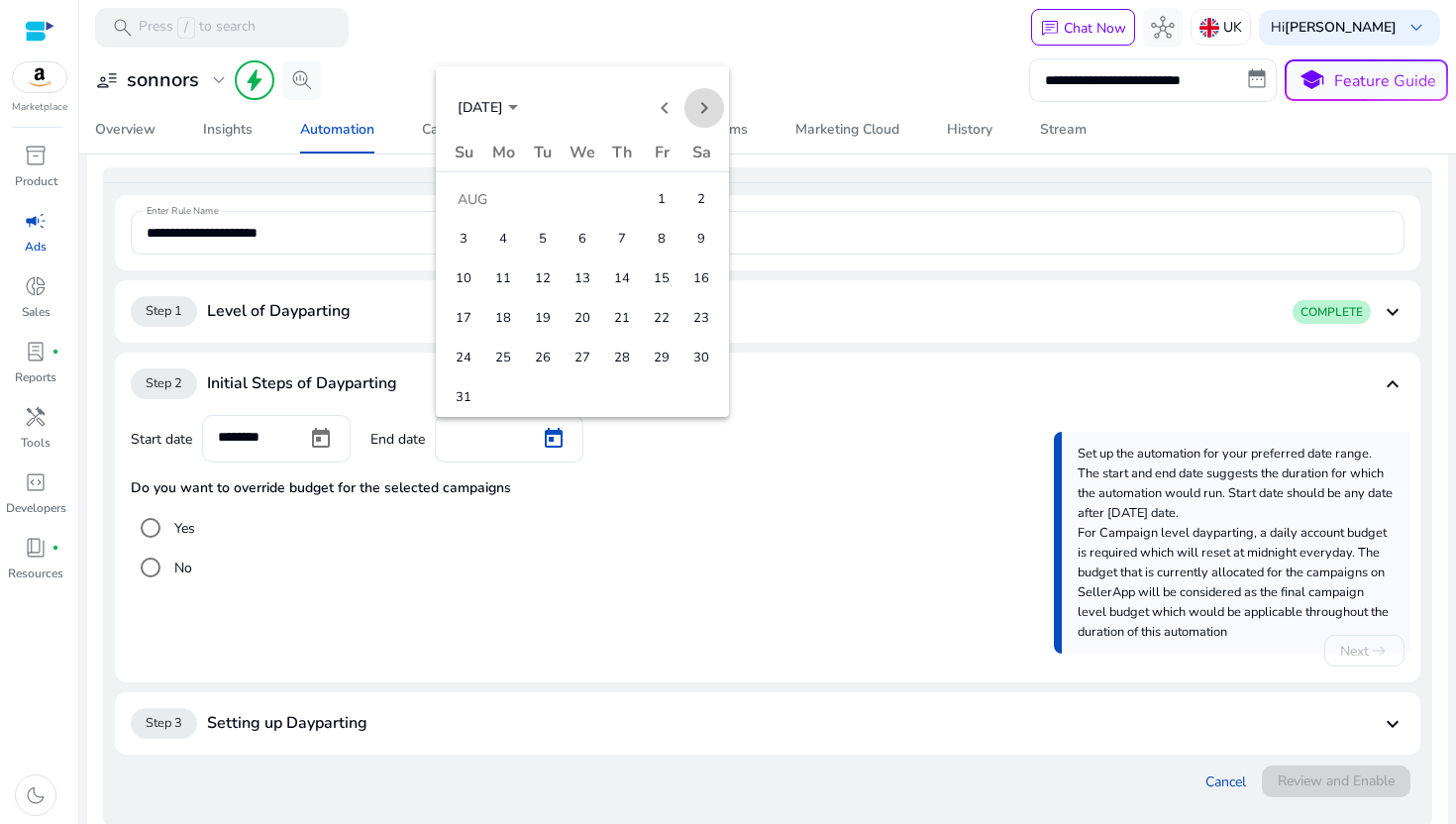 click at bounding box center (704, 108) 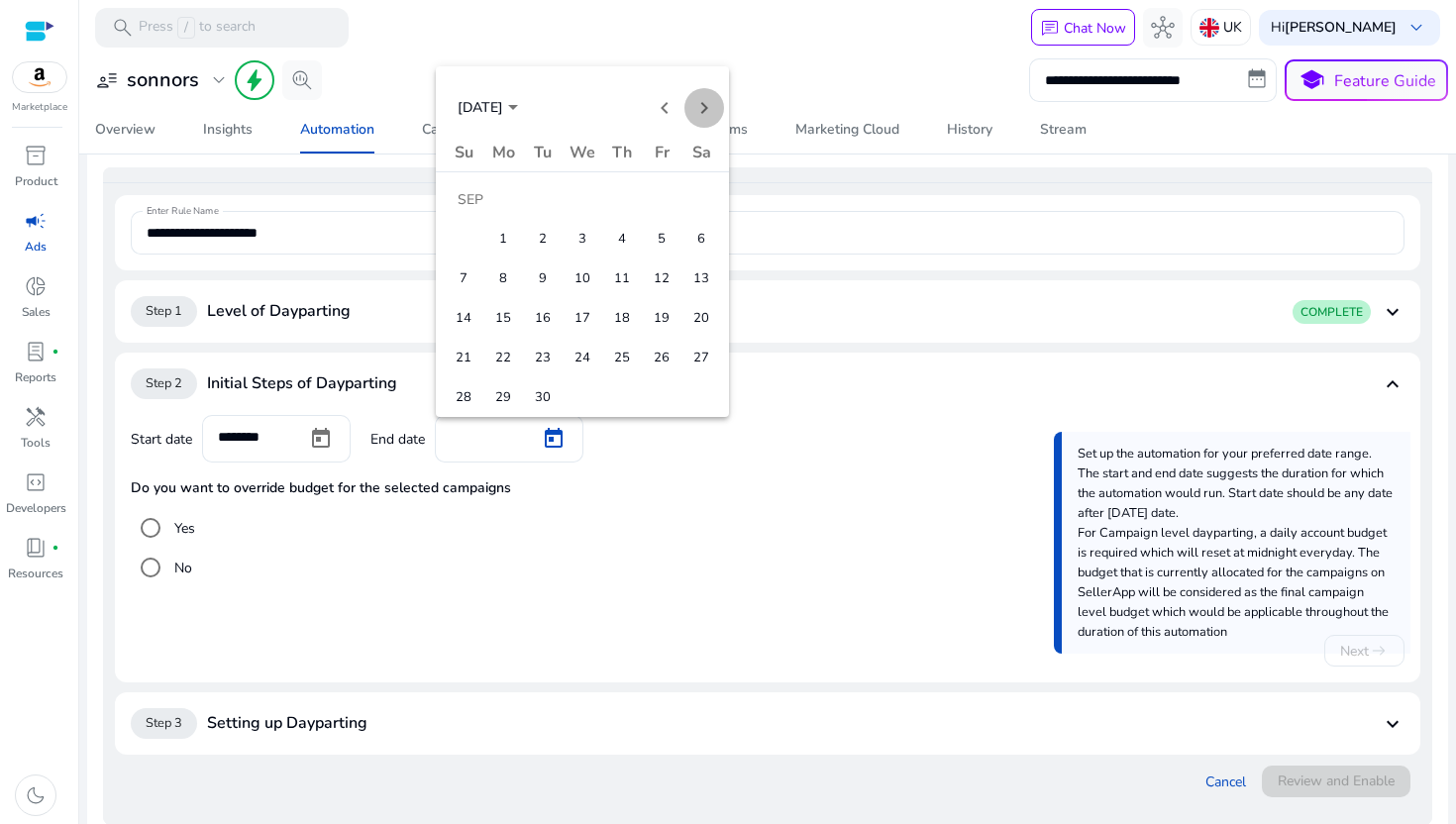 click at bounding box center [704, 108] 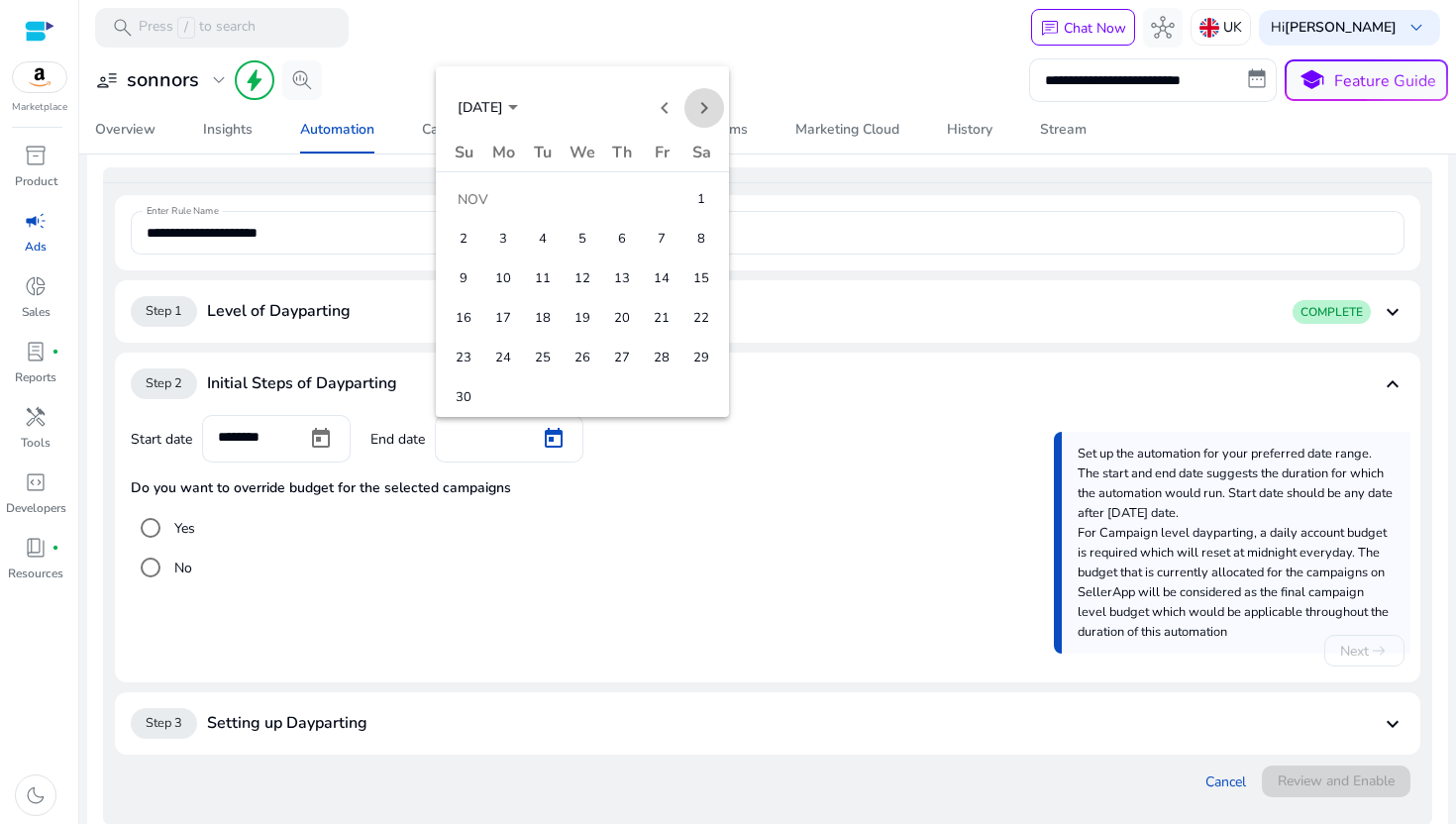 click at bounding box center [704, 108] 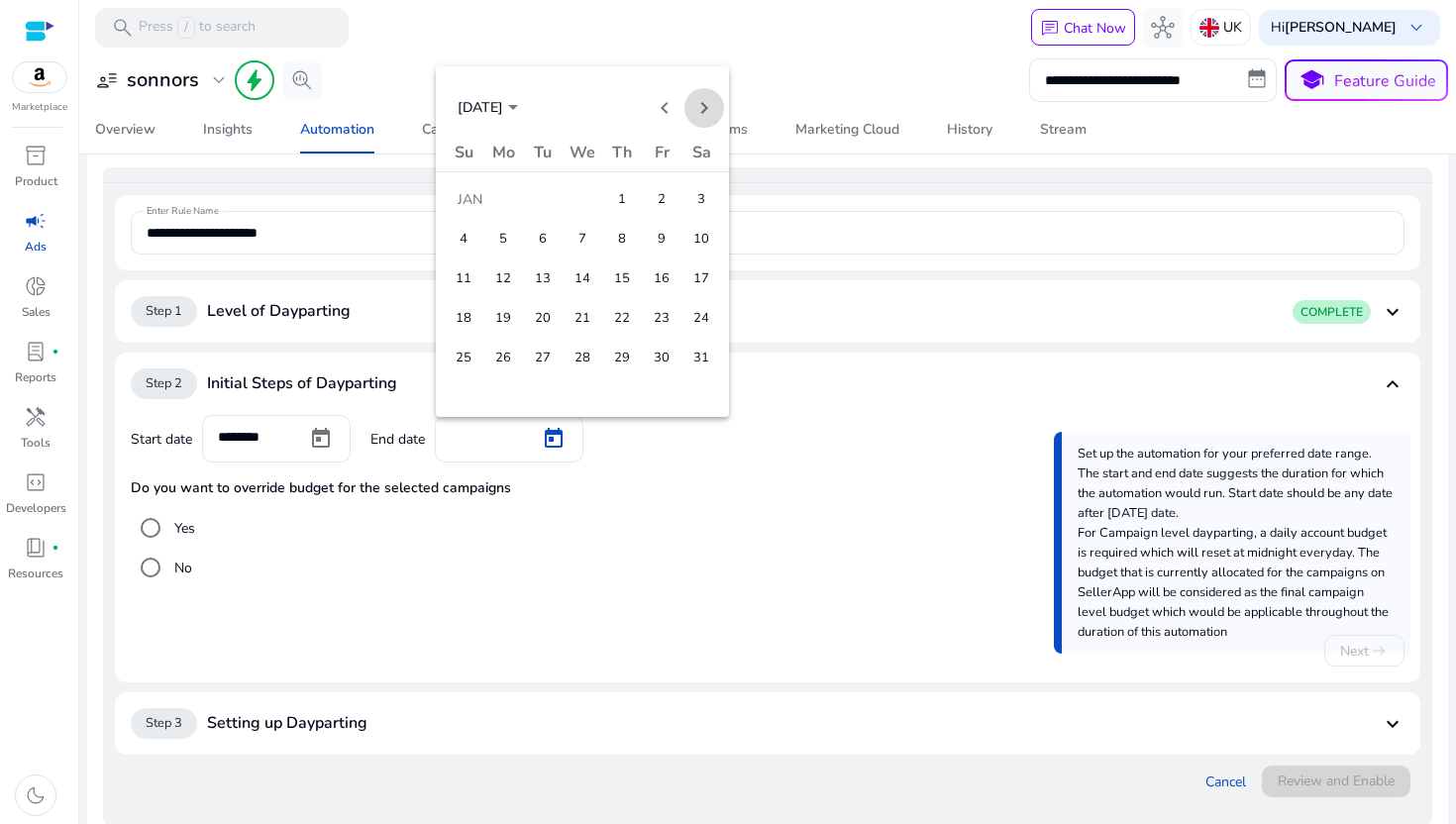click at bounding box center (704, 108) 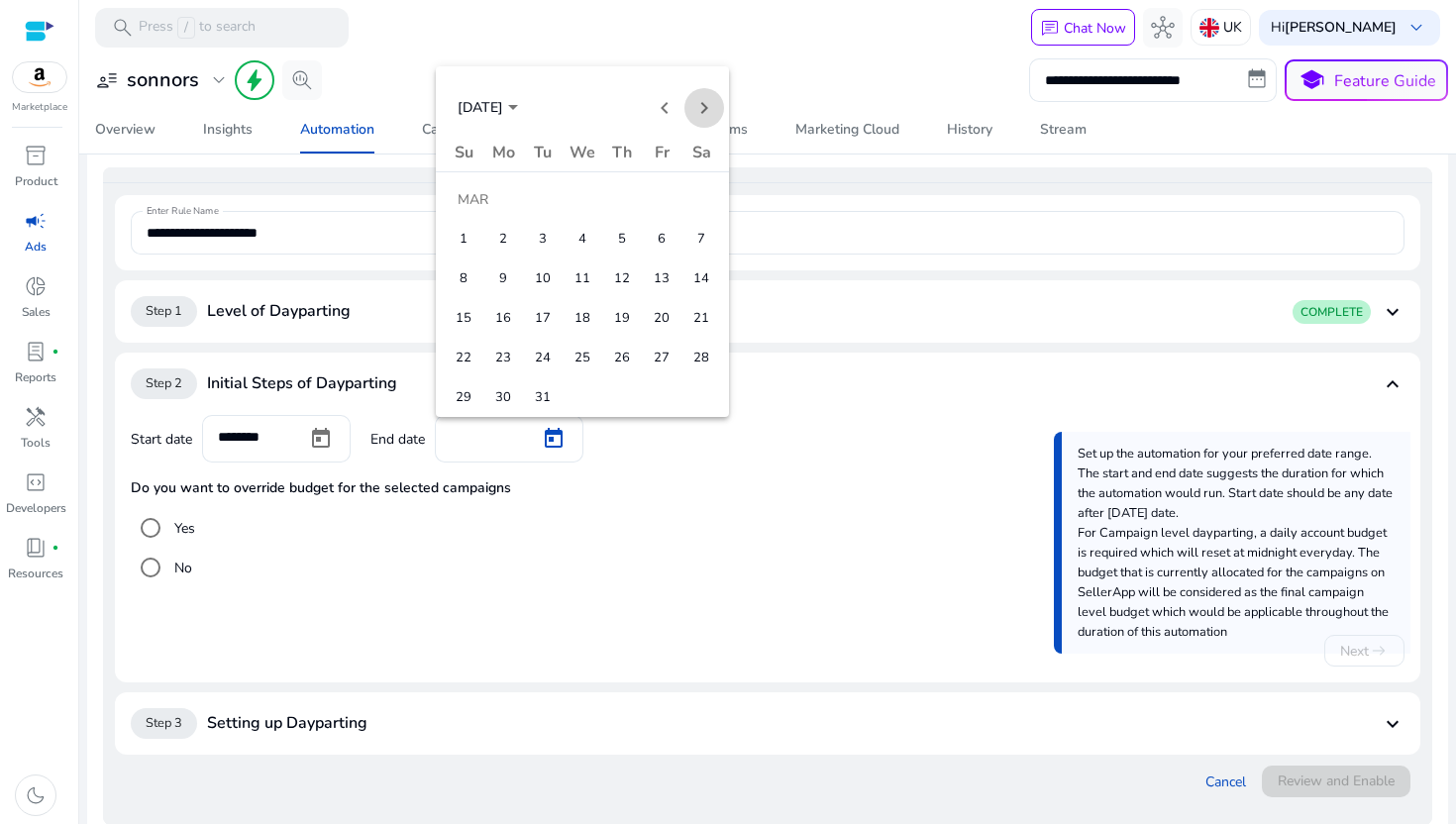 click at bounding box center (704, 108) 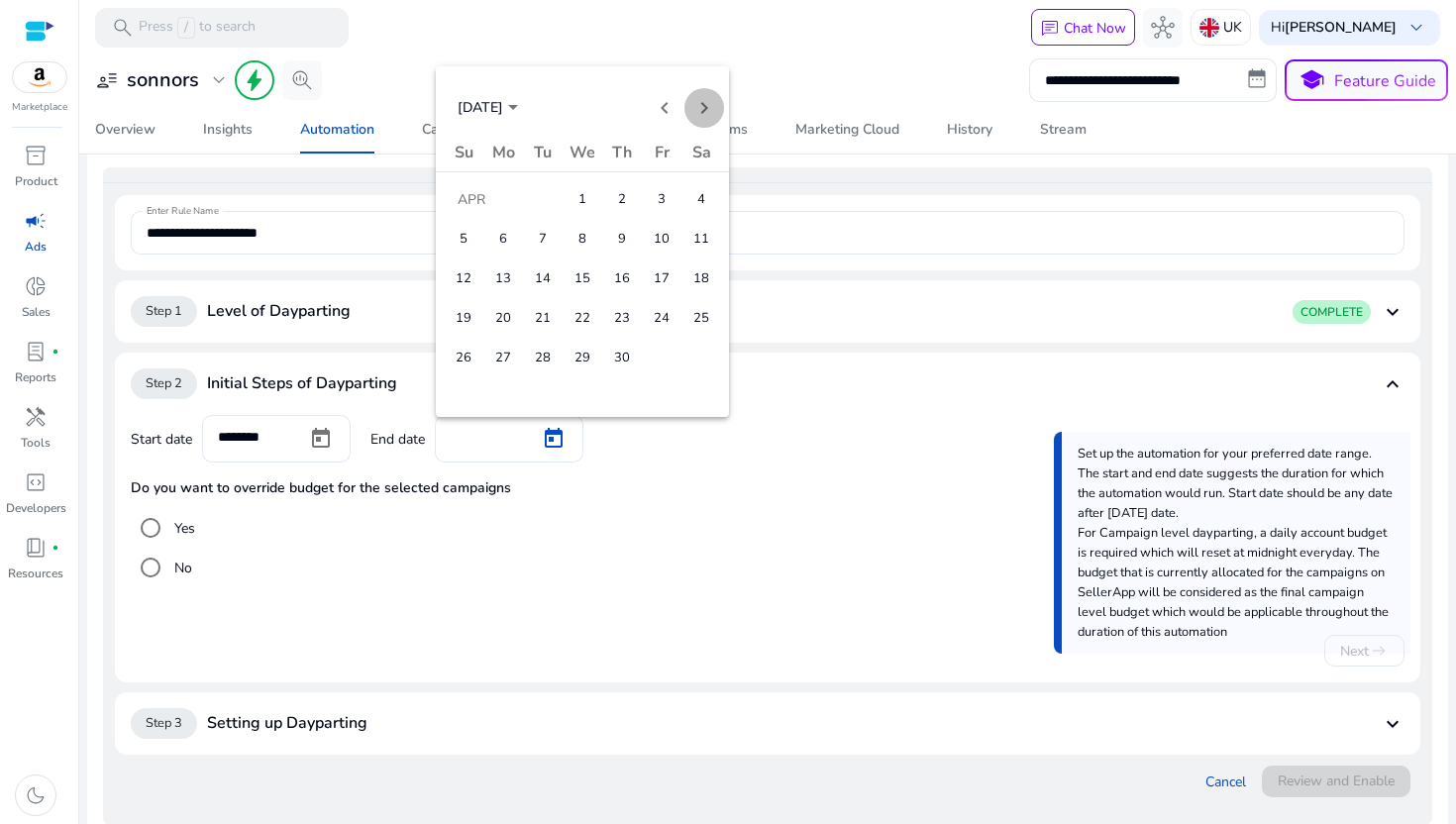 click at bounding box center (704, 108) 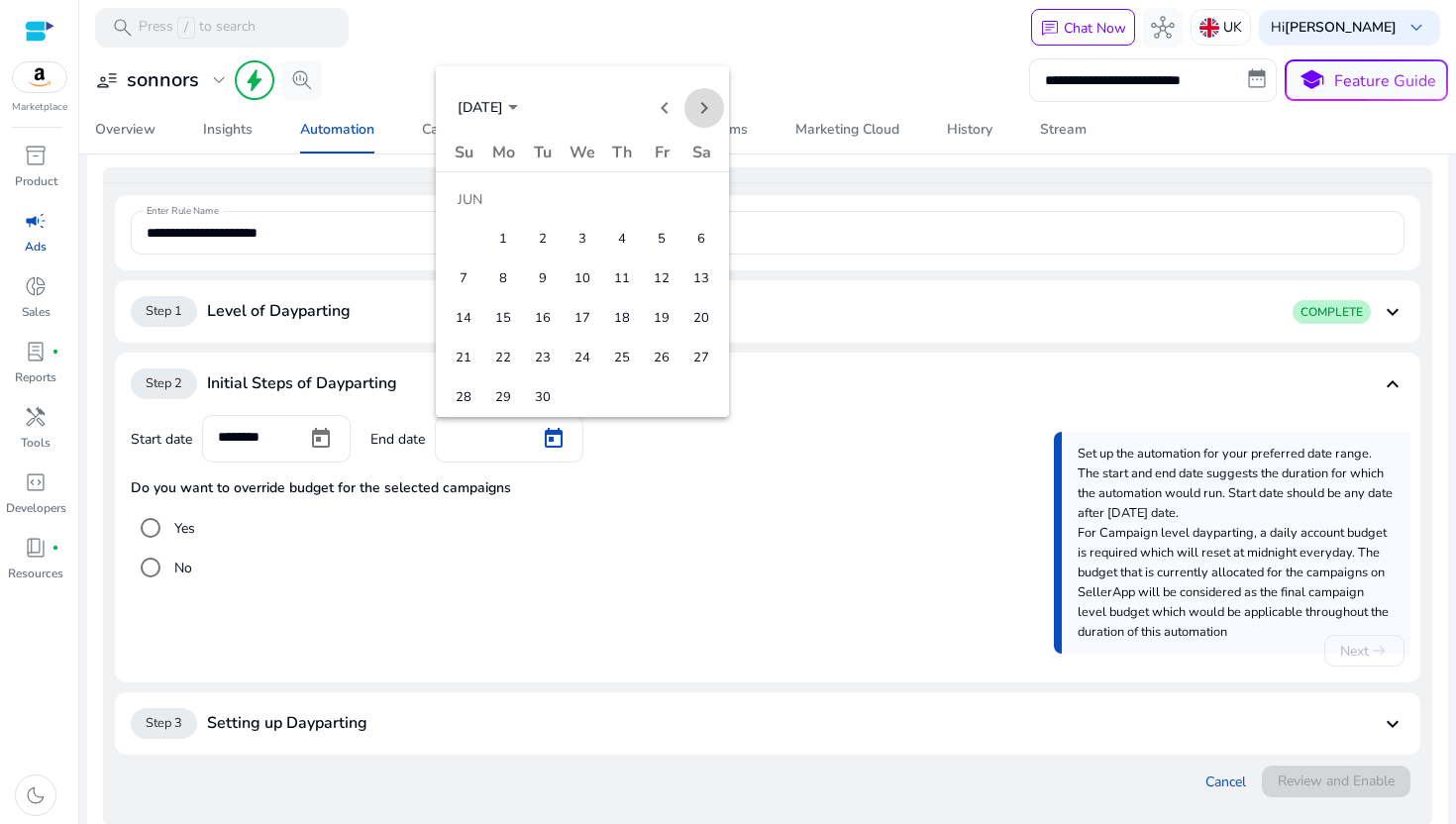 click at bounding box center (704, 108) 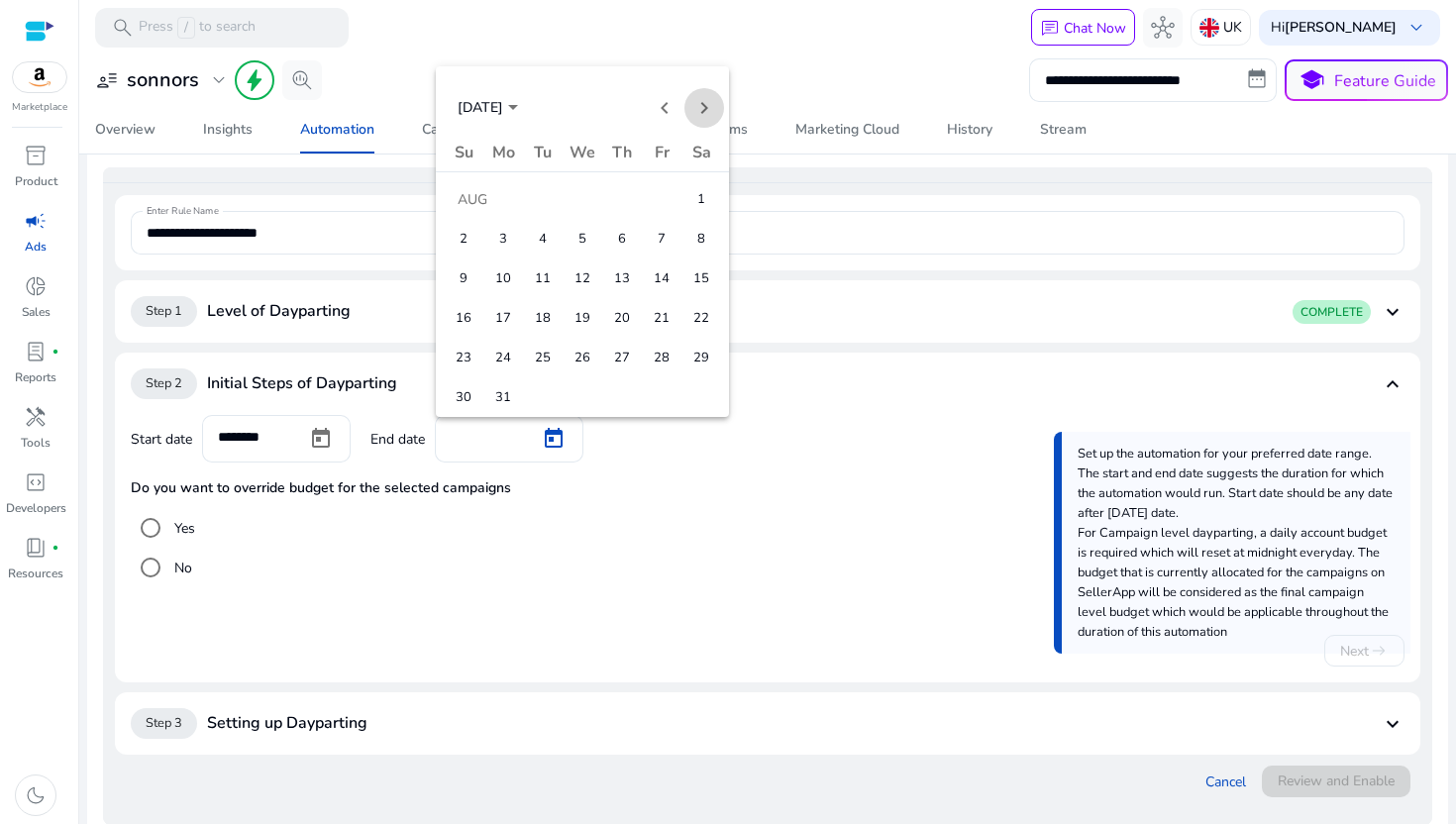 click at bounding box center [704, 108] 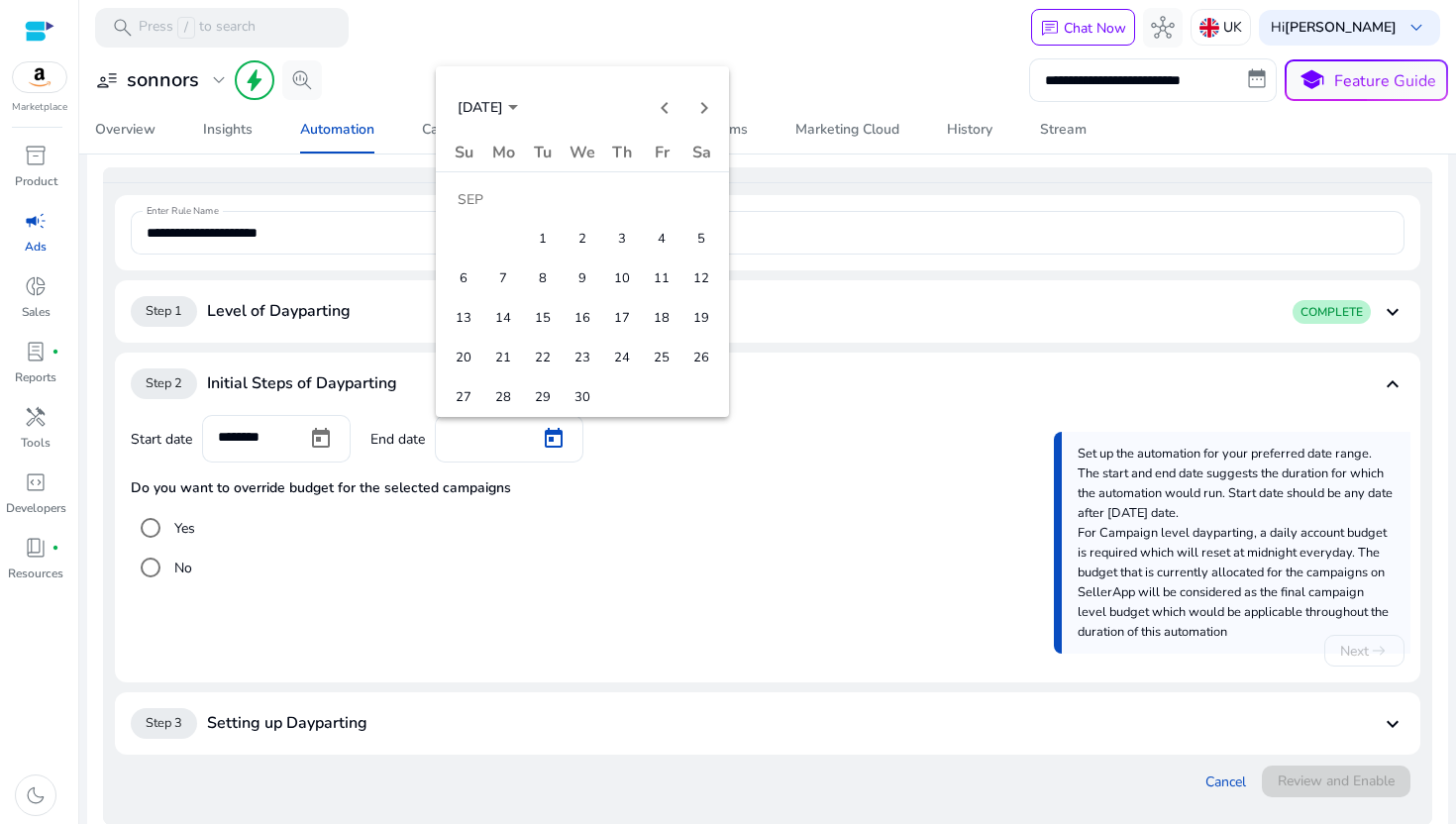 click on "30" at bounding box center (582, 398) 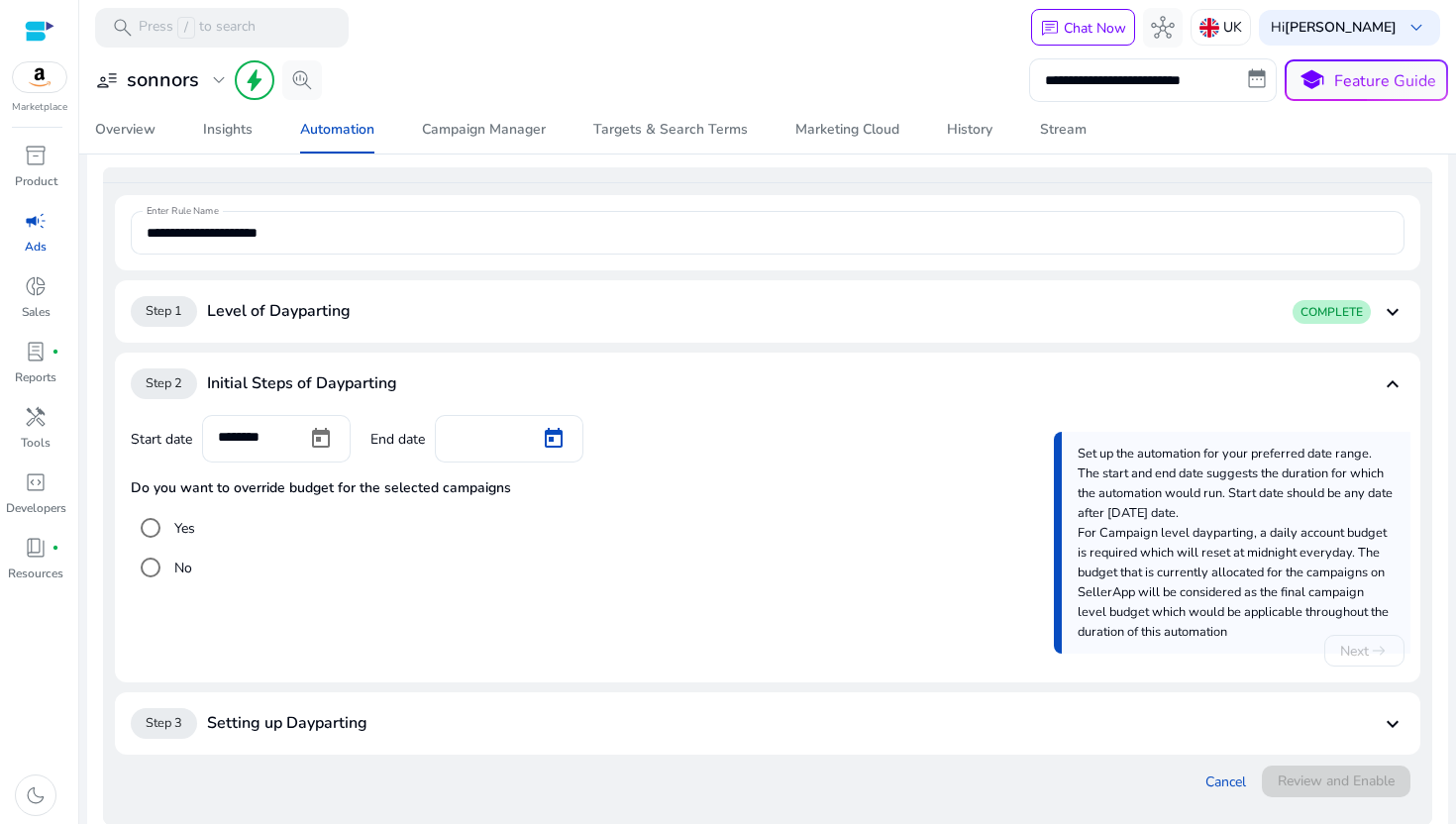 type on "*********" 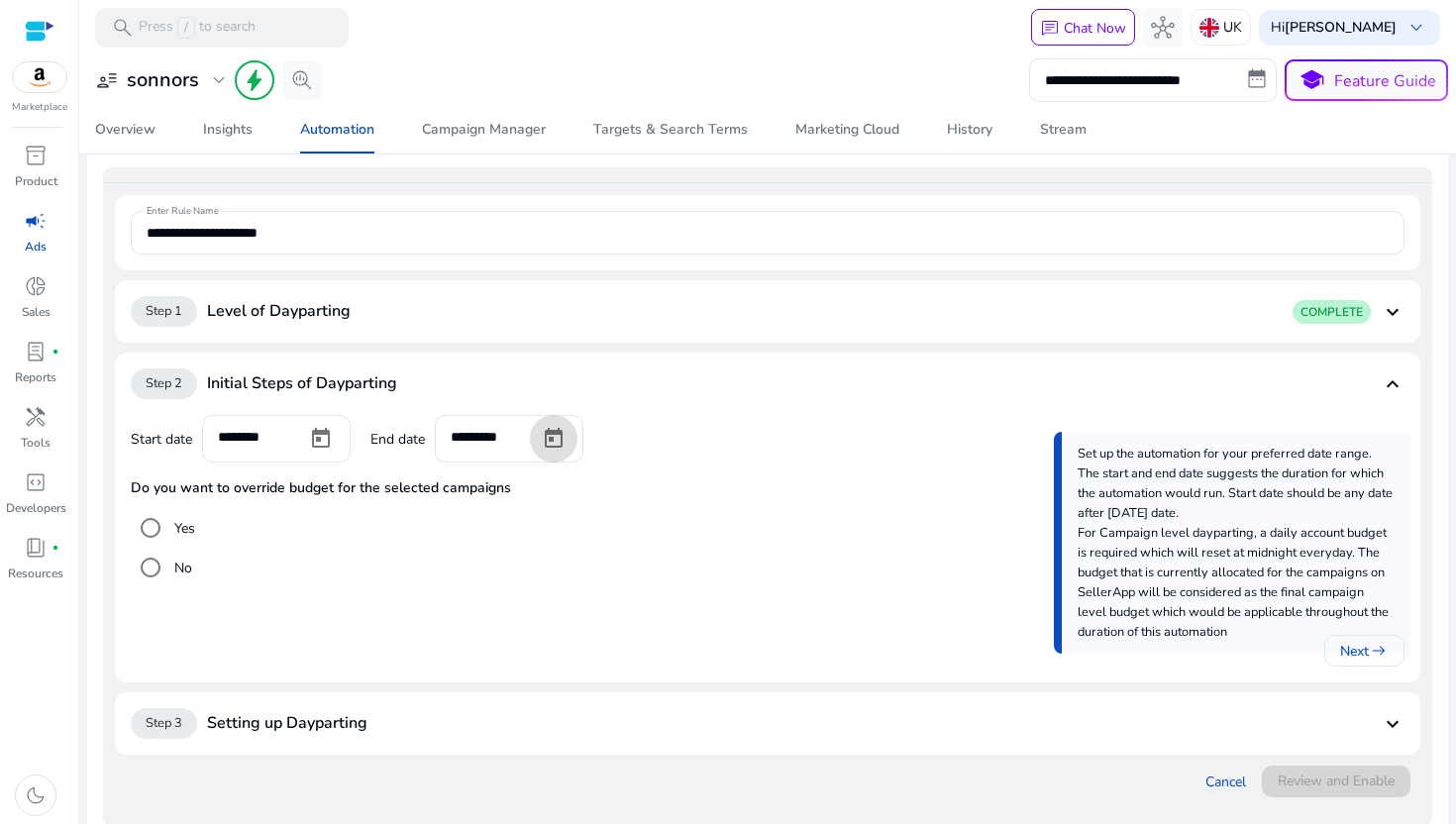 click on "No" at bounding box center [768, 567] 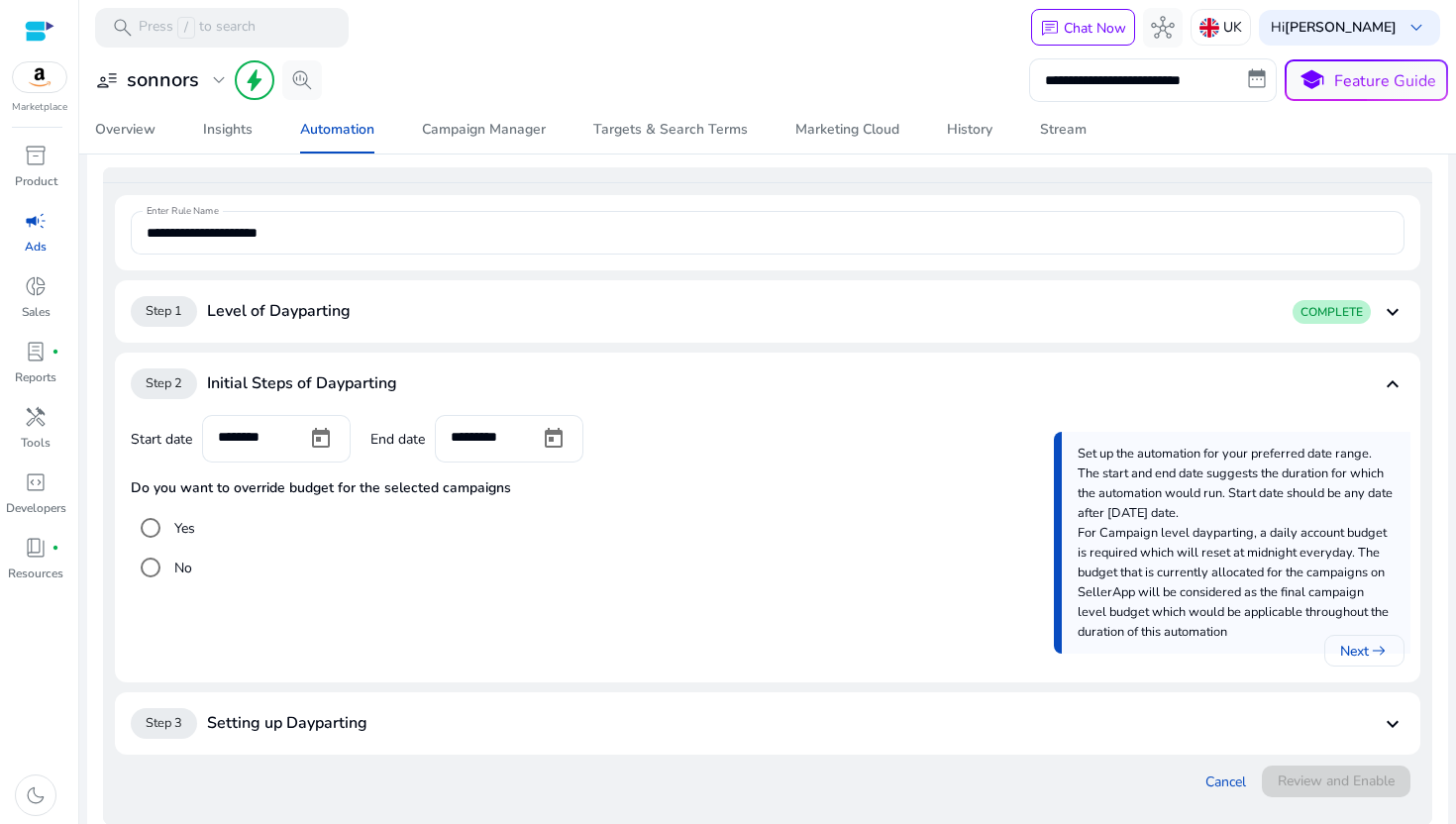 scroll, scrollTop: 348, scrollLeft: 0, axis: vertical 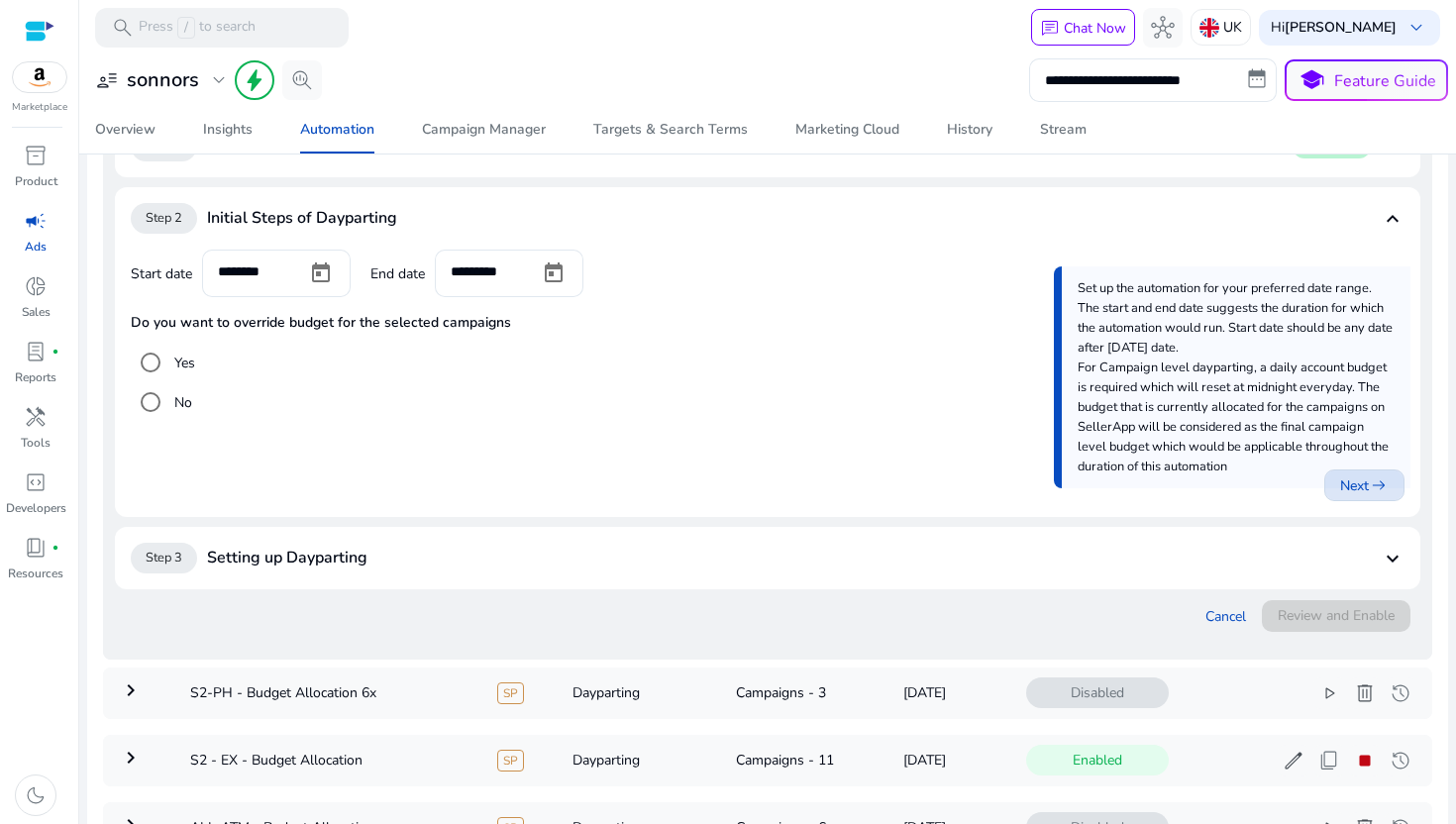click on "Next   arrow_right_alt" at bounding box center [1364, 485] 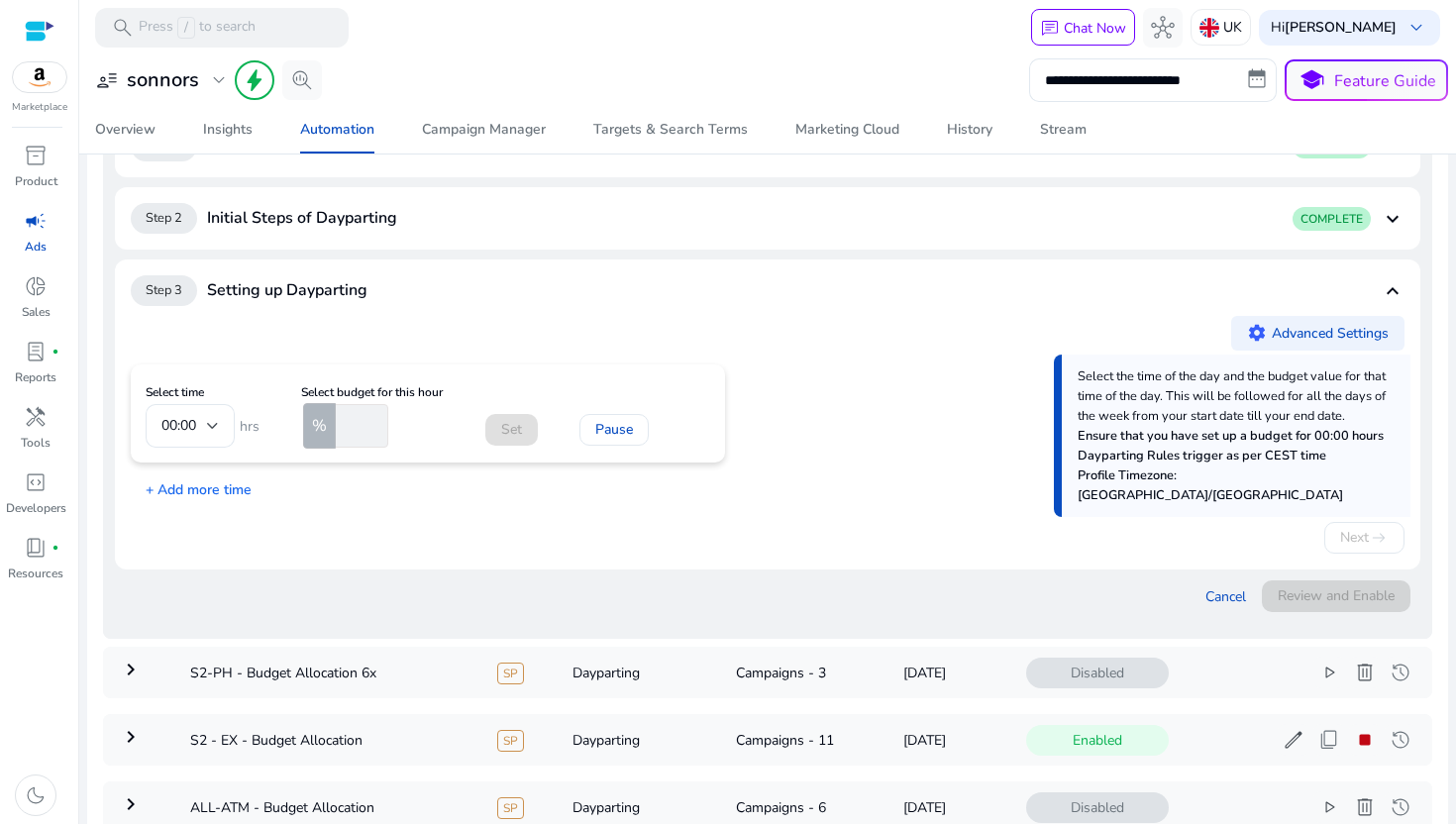 click on "00:00" at bounding box center [190, 426] 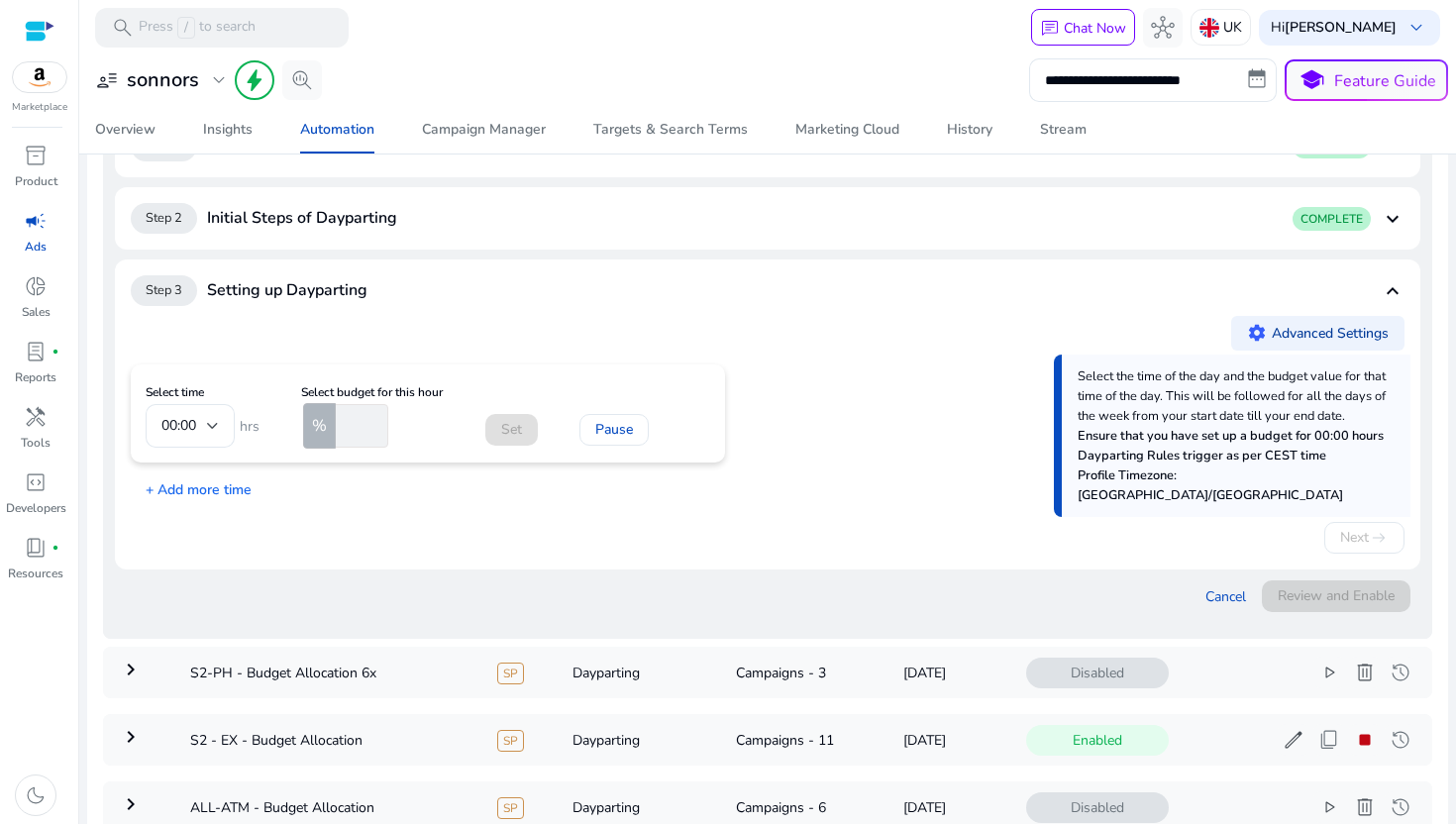 click on "settings Advanced Settings" at bounding box center [1317, 333] 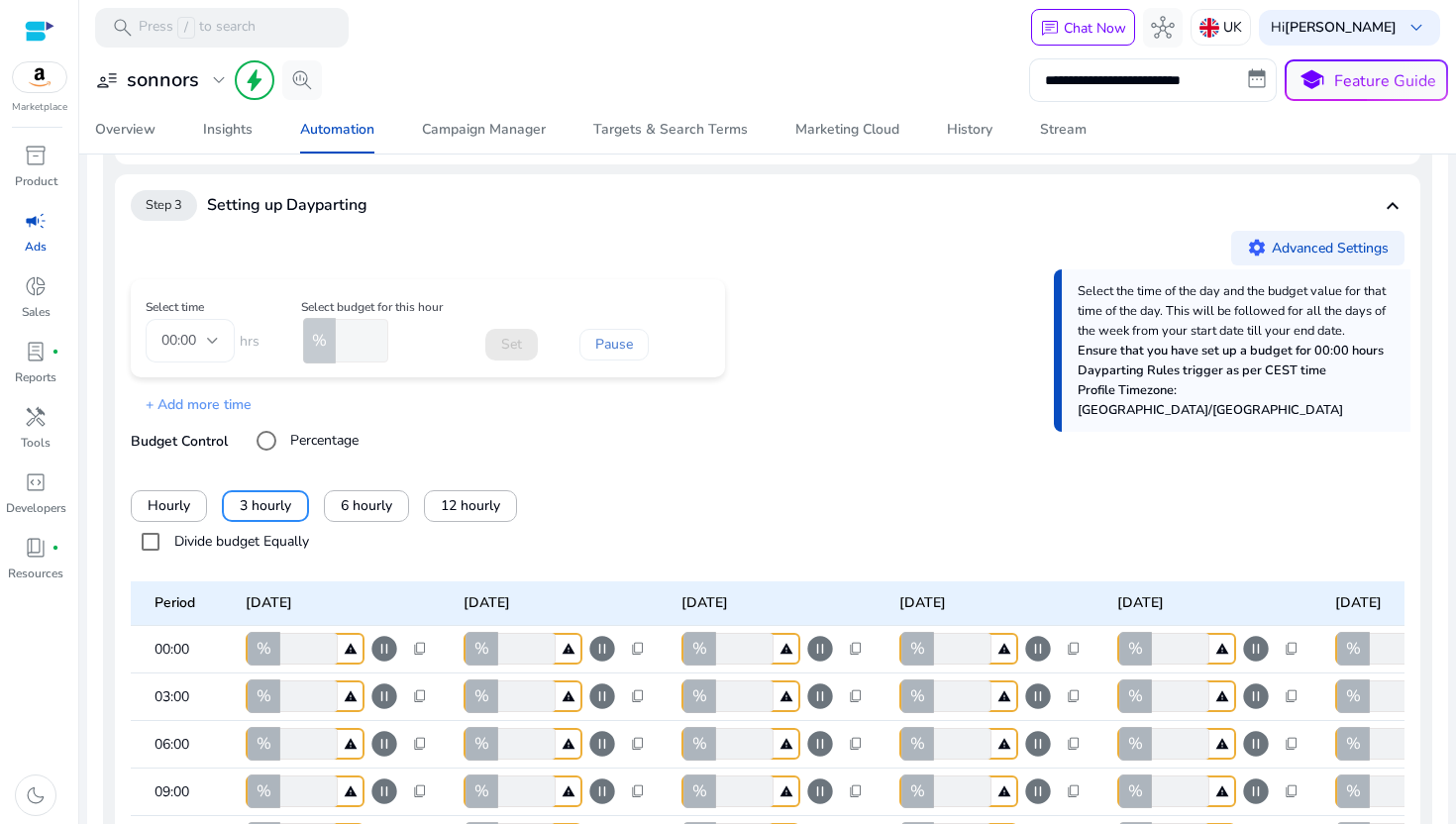 scroll, scrollTop: 447, scrollLeft: 0, axis: vertical 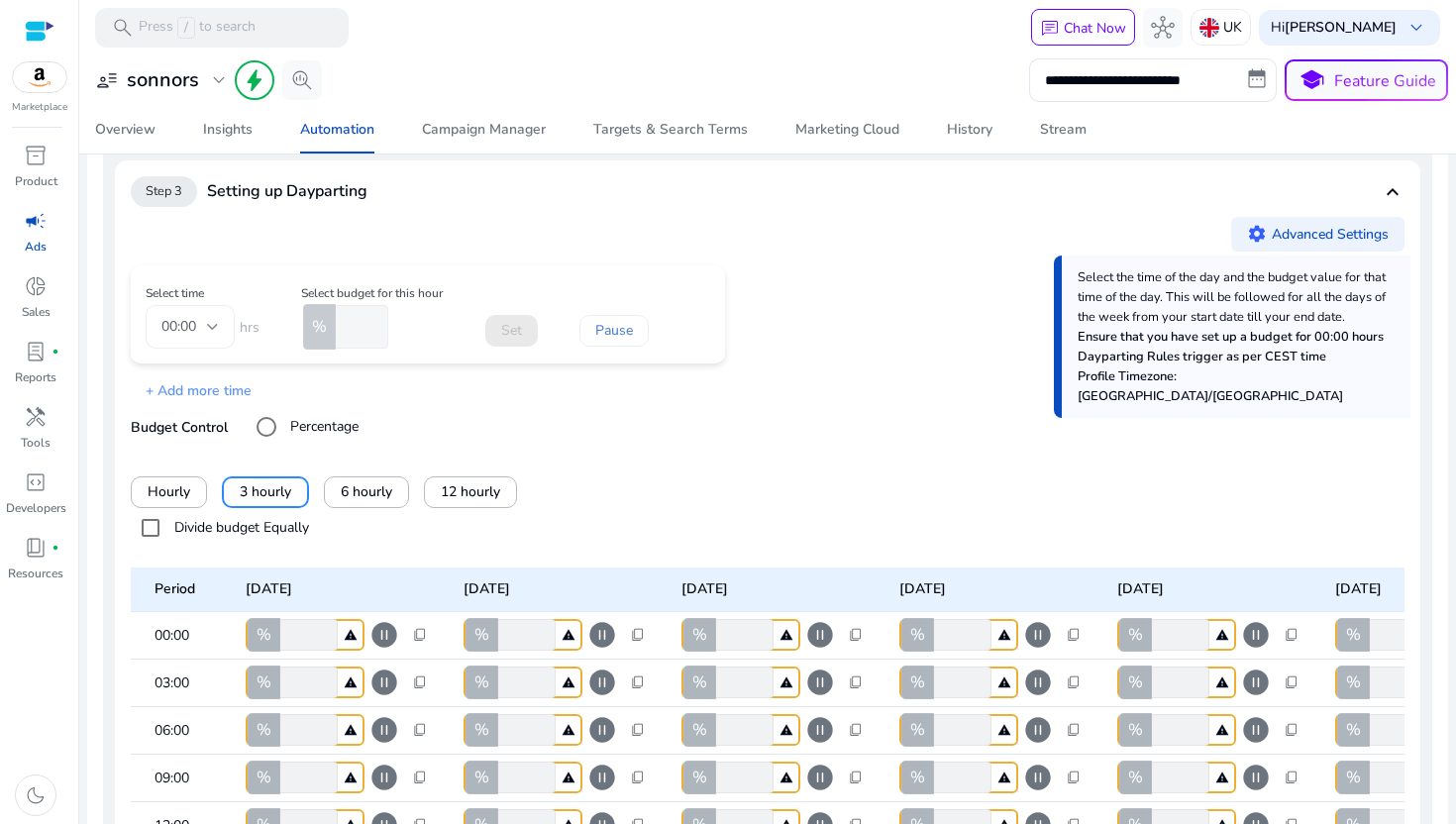 click on "Budget Control" at bounding box center (179, 427) 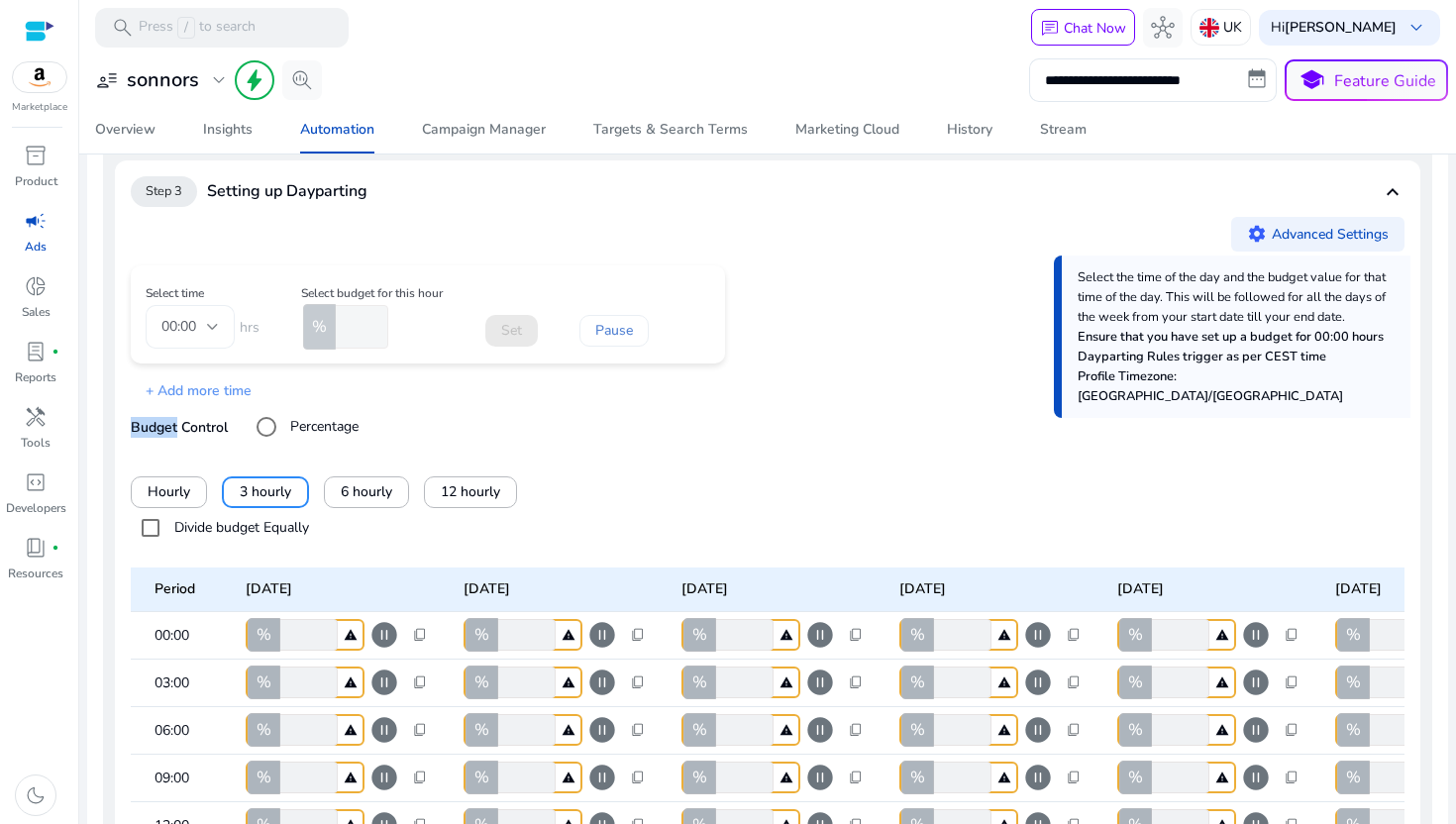 click on "Budget Control" at bounding box center [179, 427] 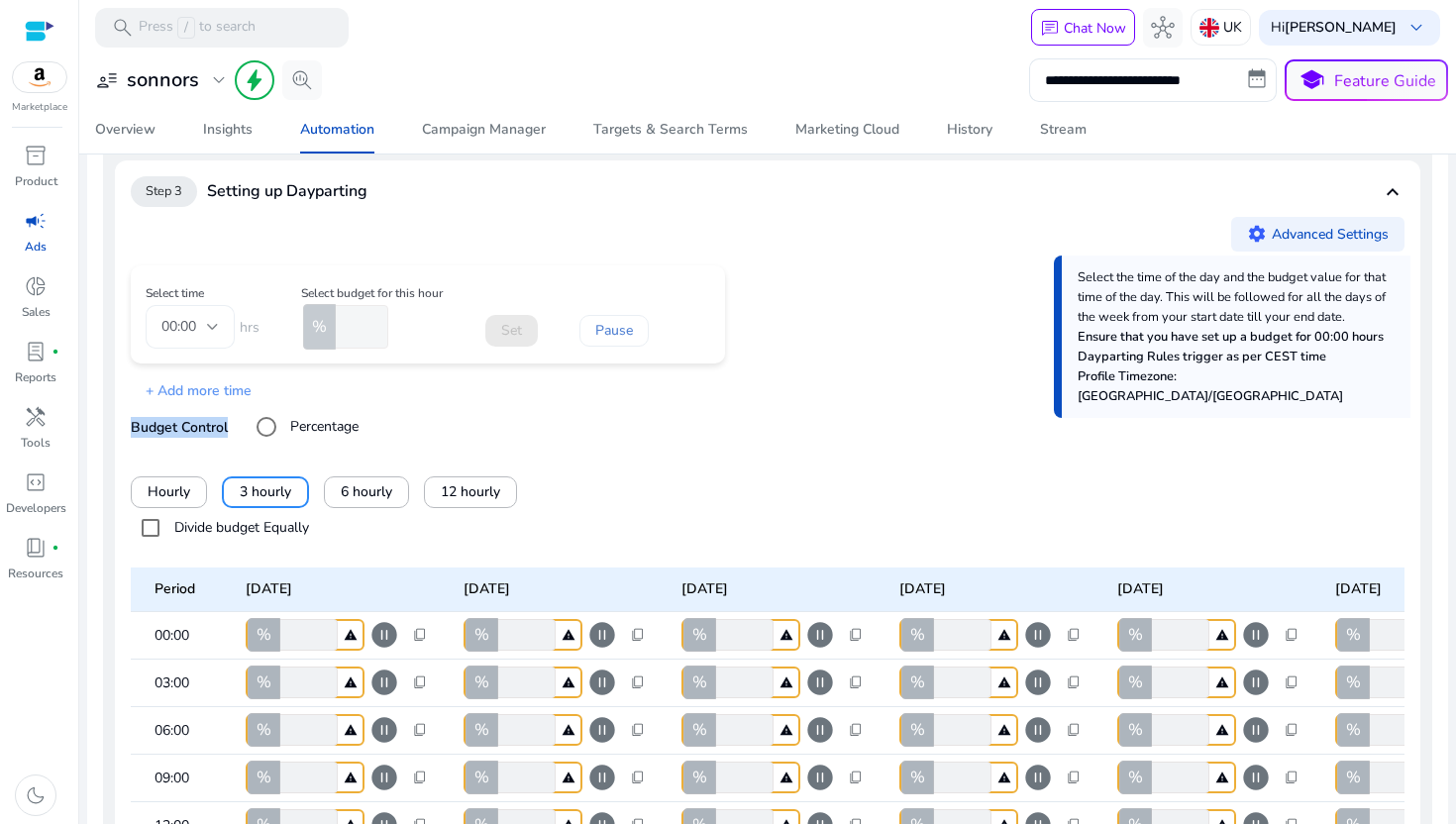 click on "Budget Control" at bounding box center [179, 427] 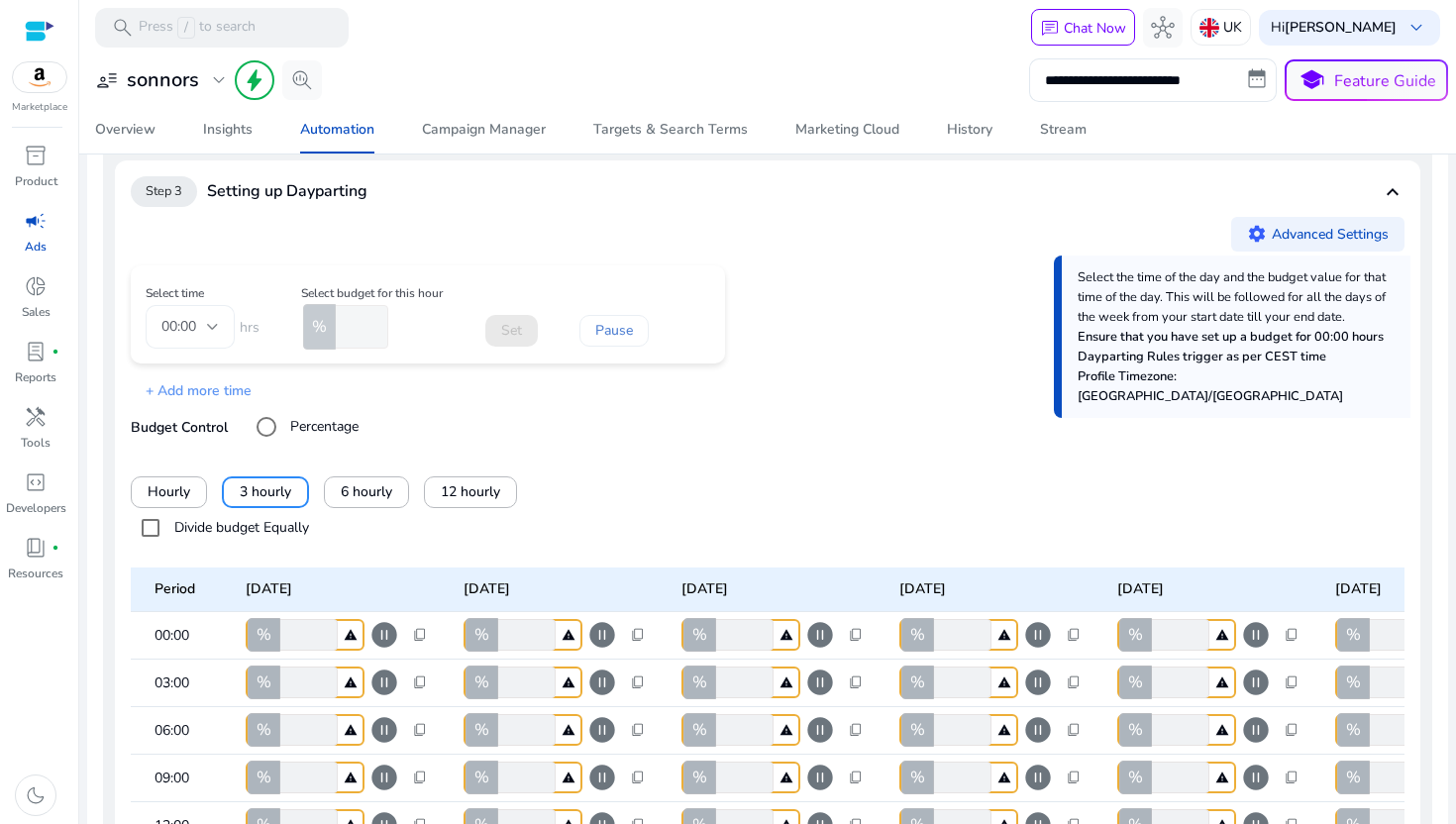 click on "Hourly   3 hourly   6 hourly   12 hourly   Divide budget Equally" at bounding box center (768, 497) 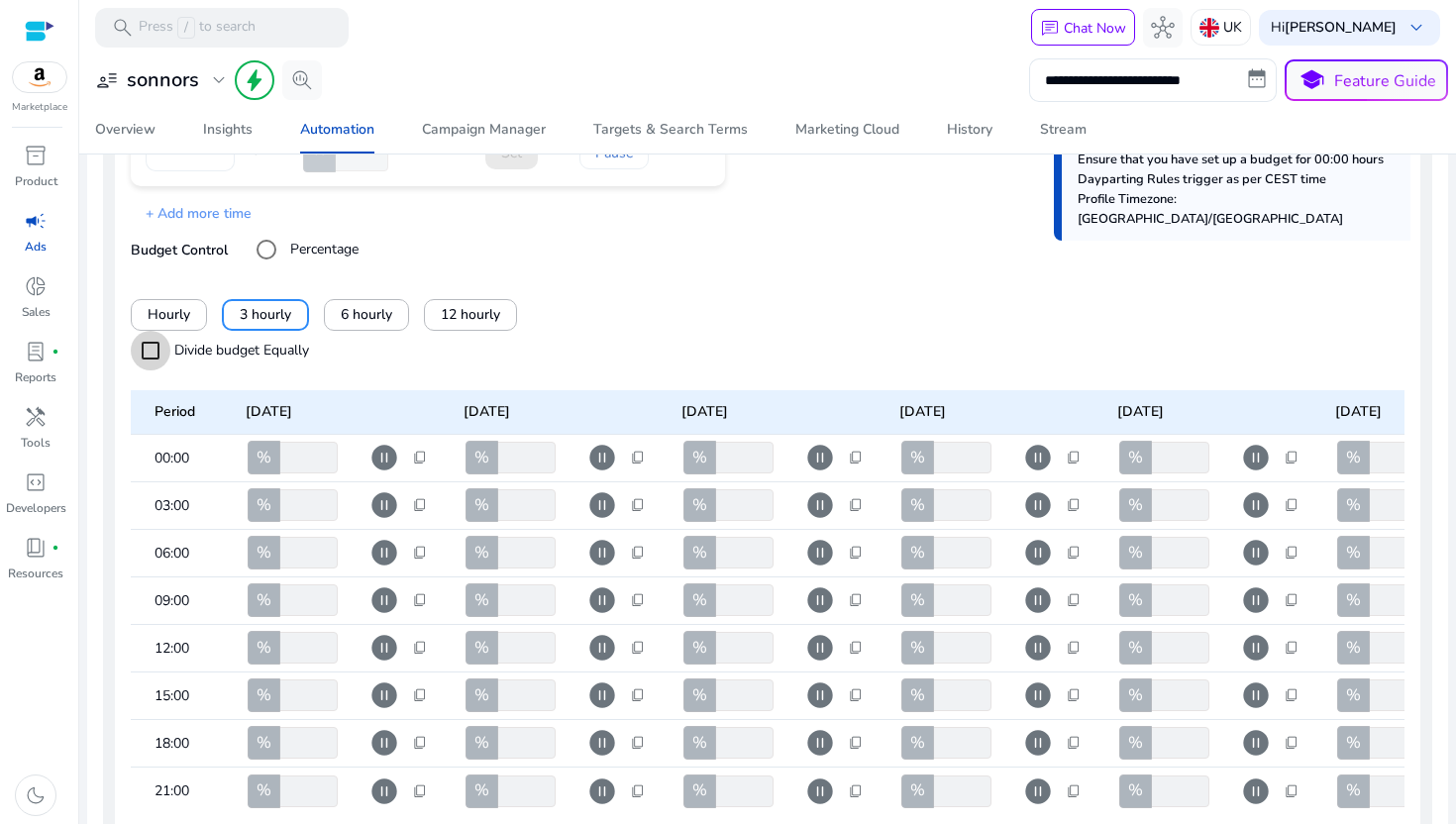 scroll, scrollTop: 628, scrollLeft: 0, axis: vertical 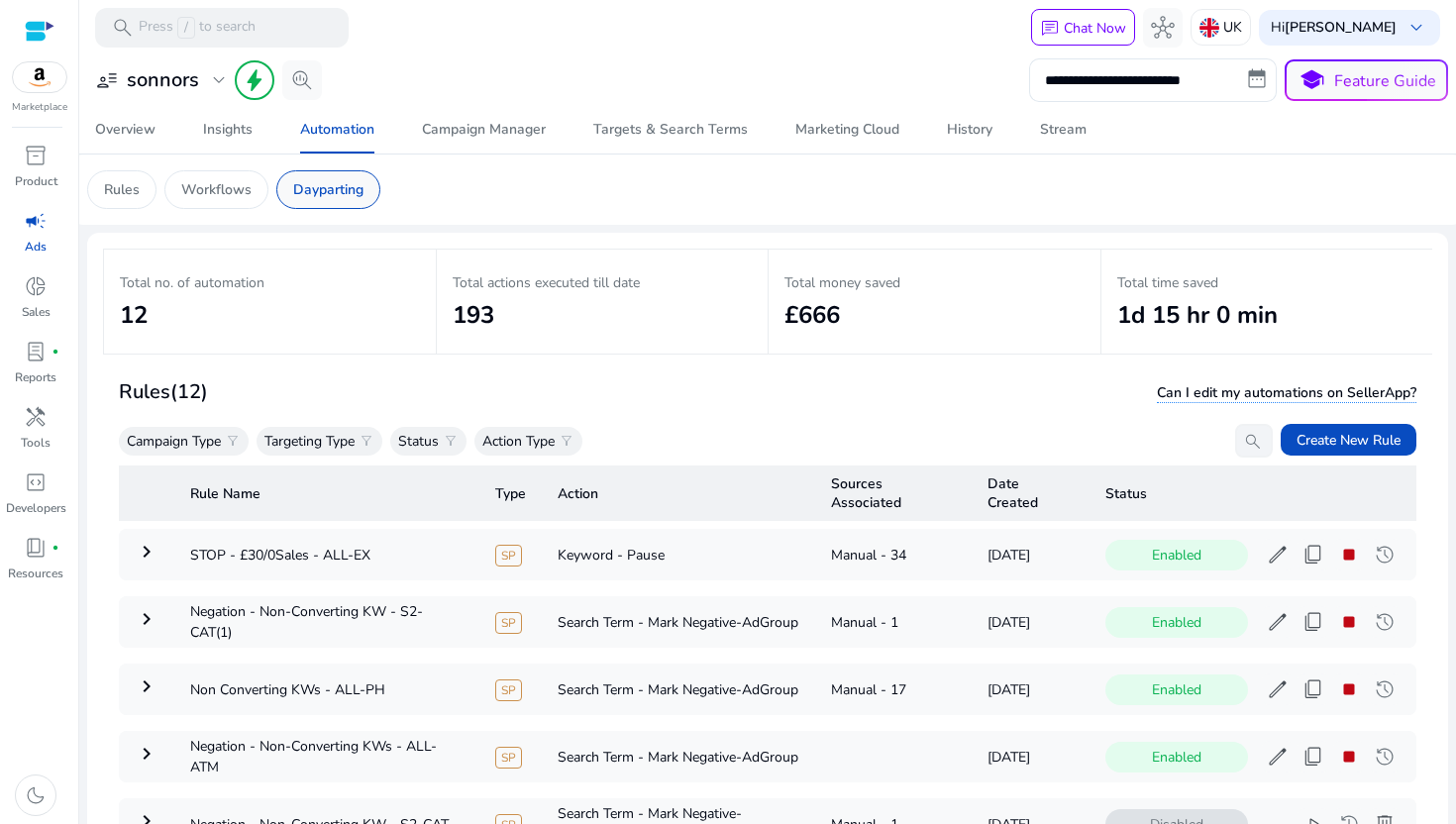 click on "Dayparting" 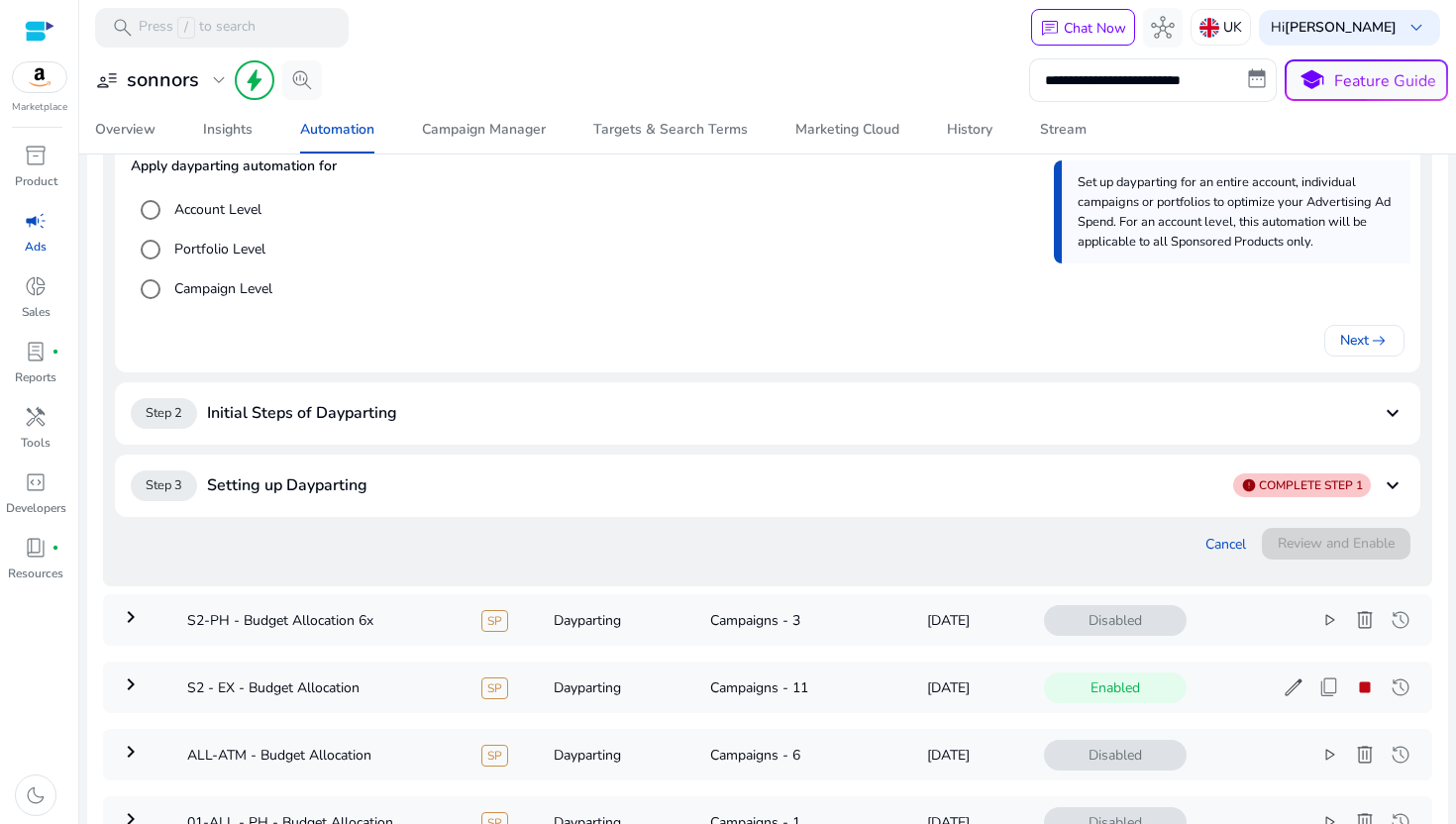 scroll, scrollTop: 407, scrollLeft: 0, axis: vertical 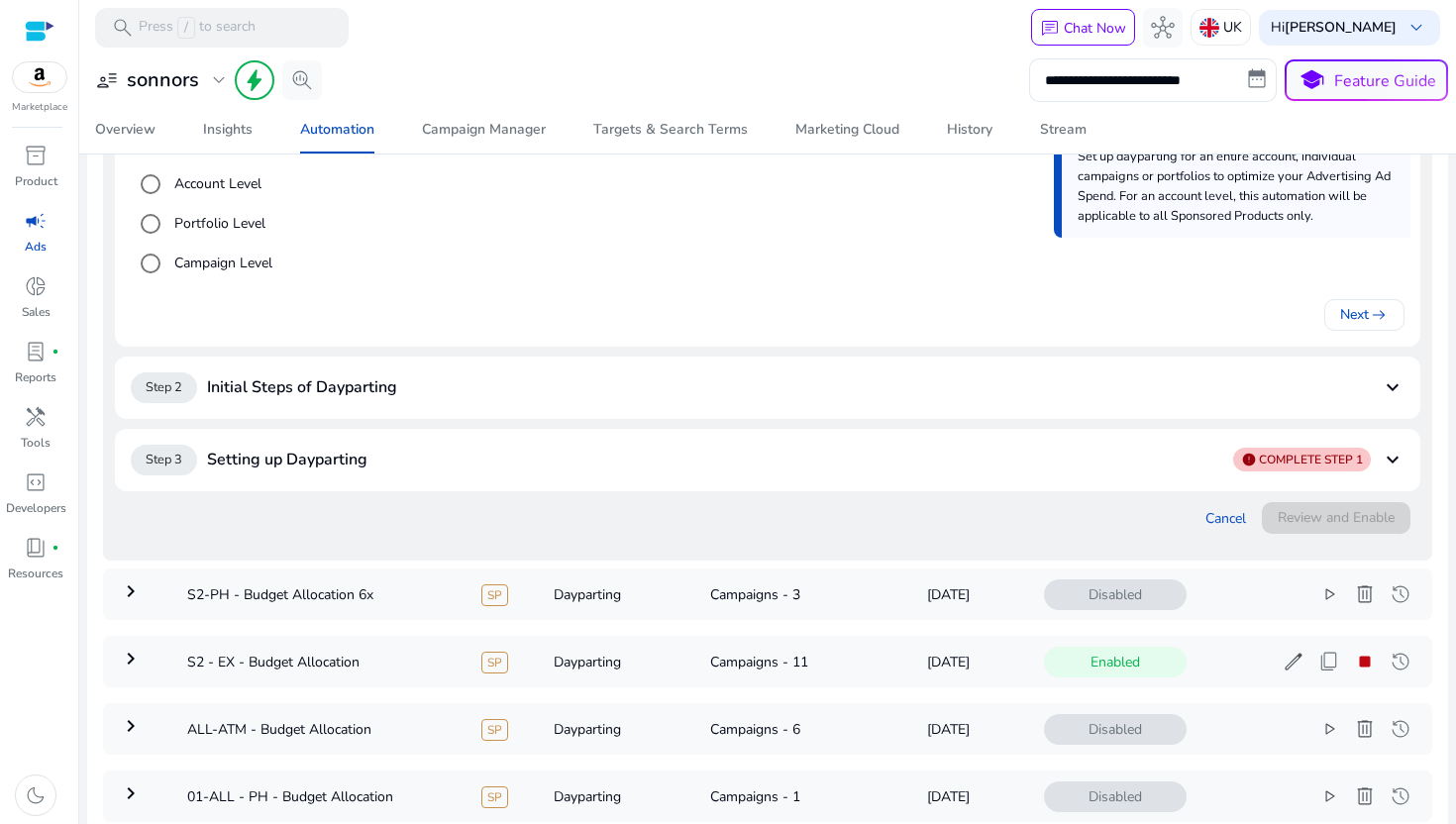 click on "keyboard_arrow_down" 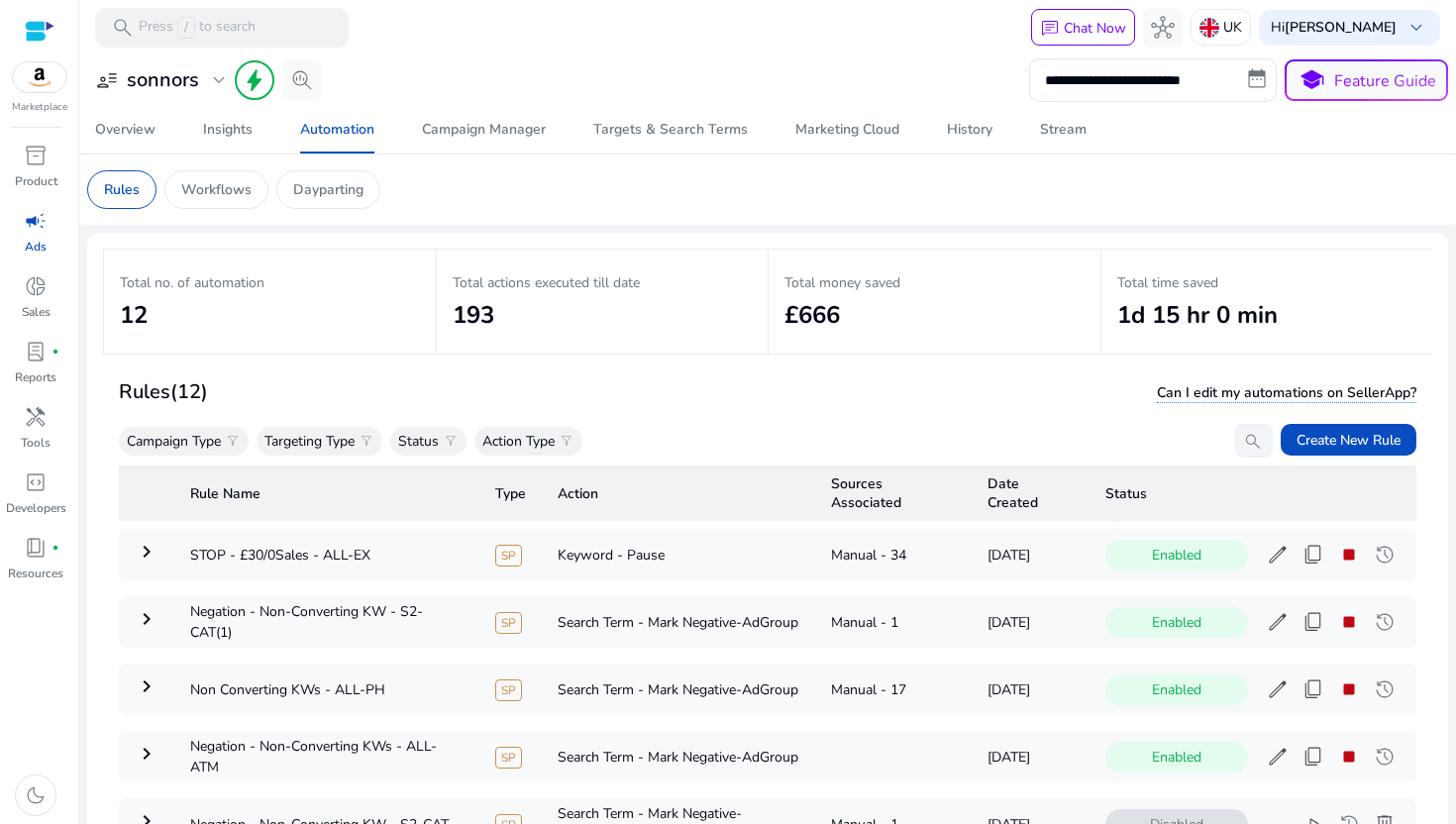 scroll, scrollTop: 0, scrollLeft: 0, axis: both 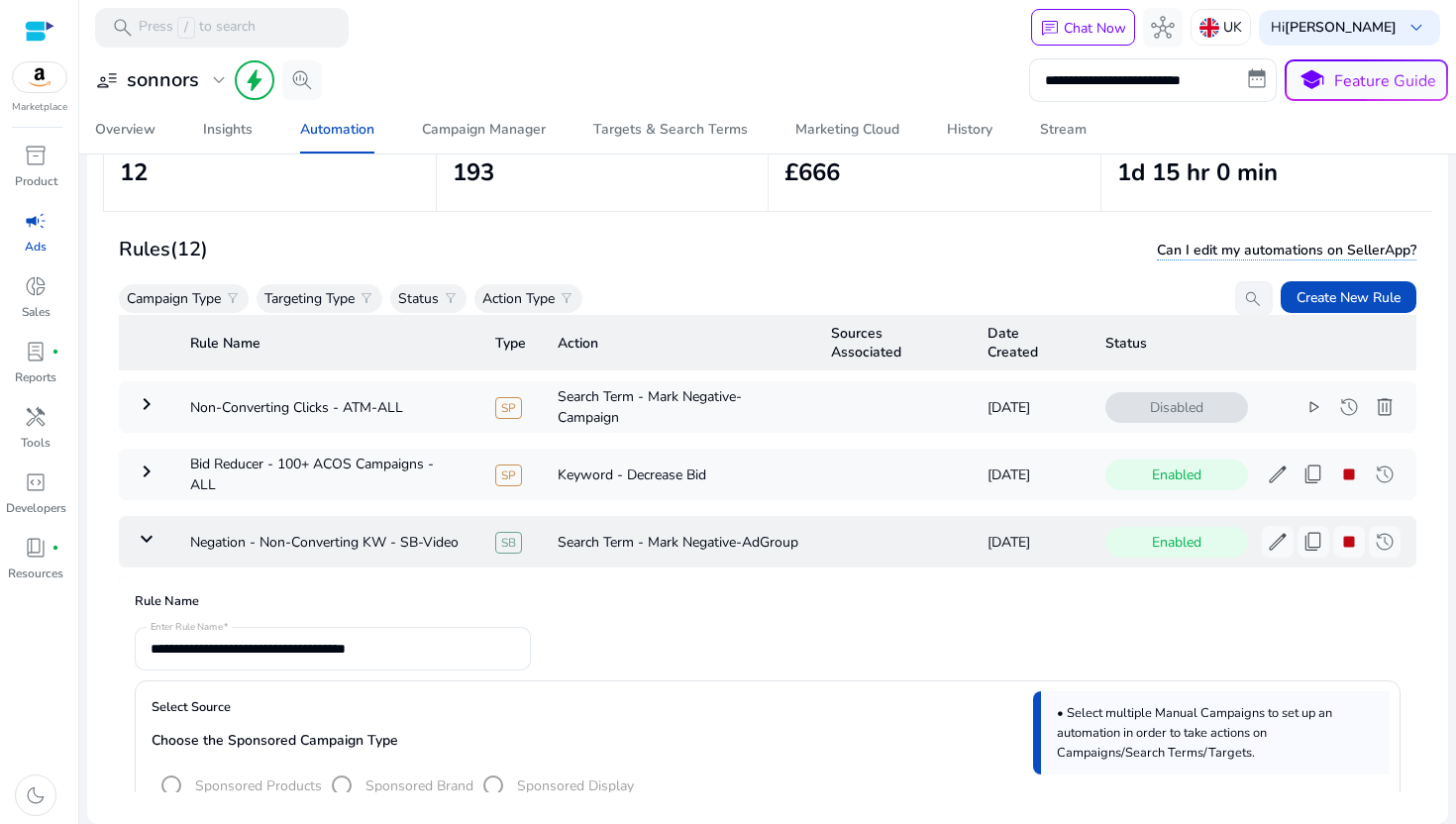 click on "keyboard_arrow_down" at bounding box center (147, 539) 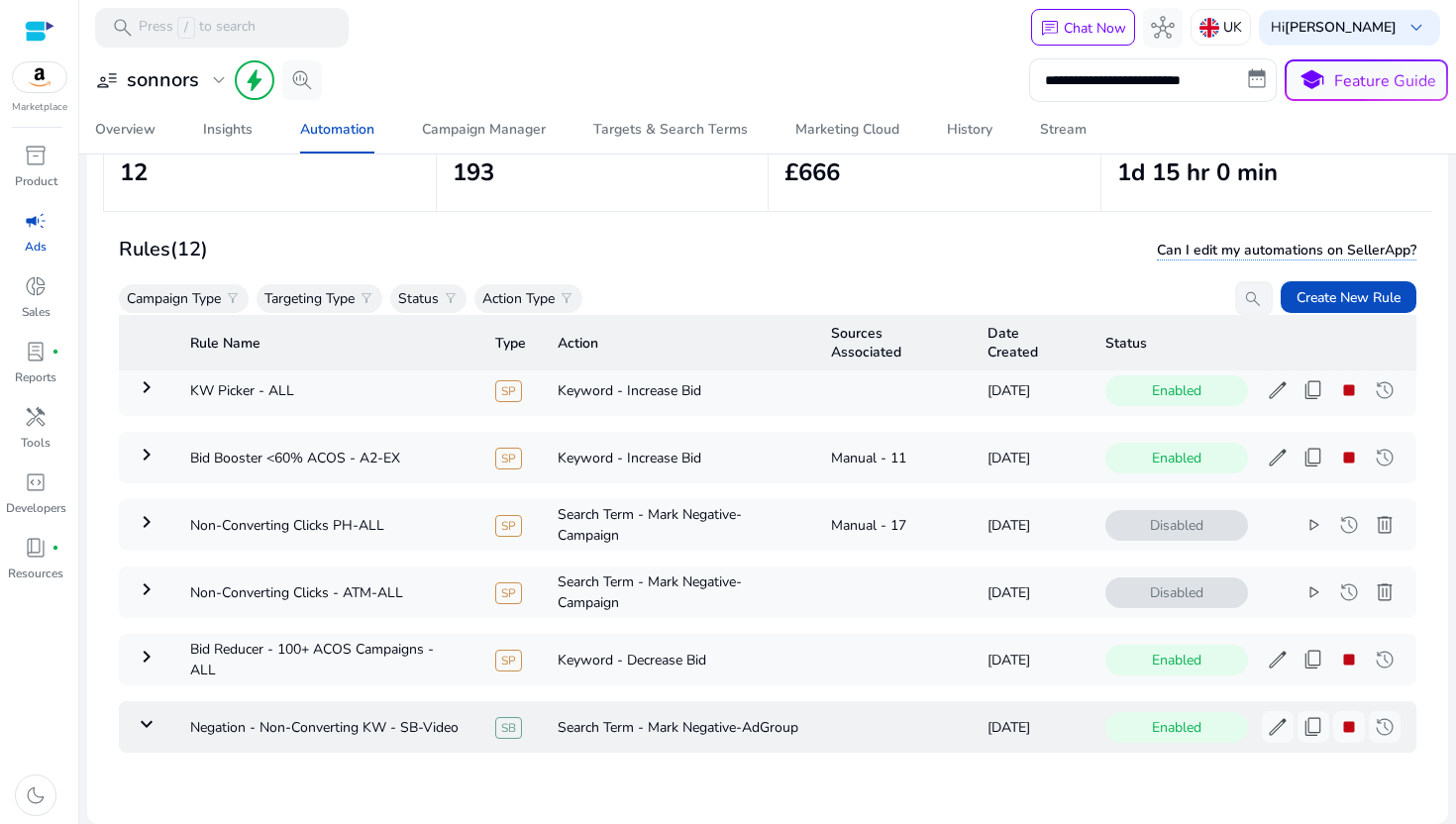scroll, scrollTop: 442, scrollLeft: 0, axis: vertical 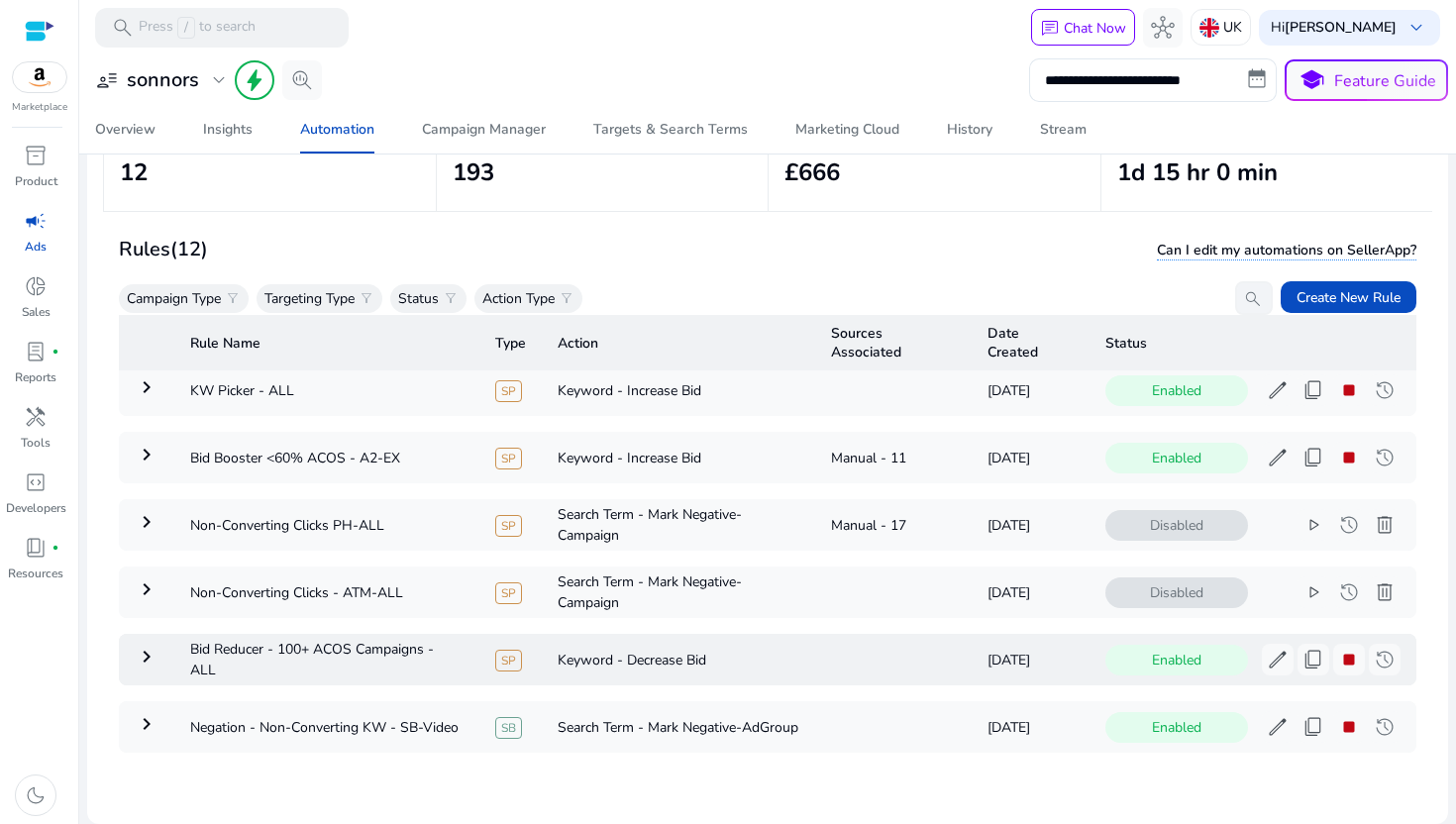 click on "keyboard_arrow_right" at bounding box center [147, 657] 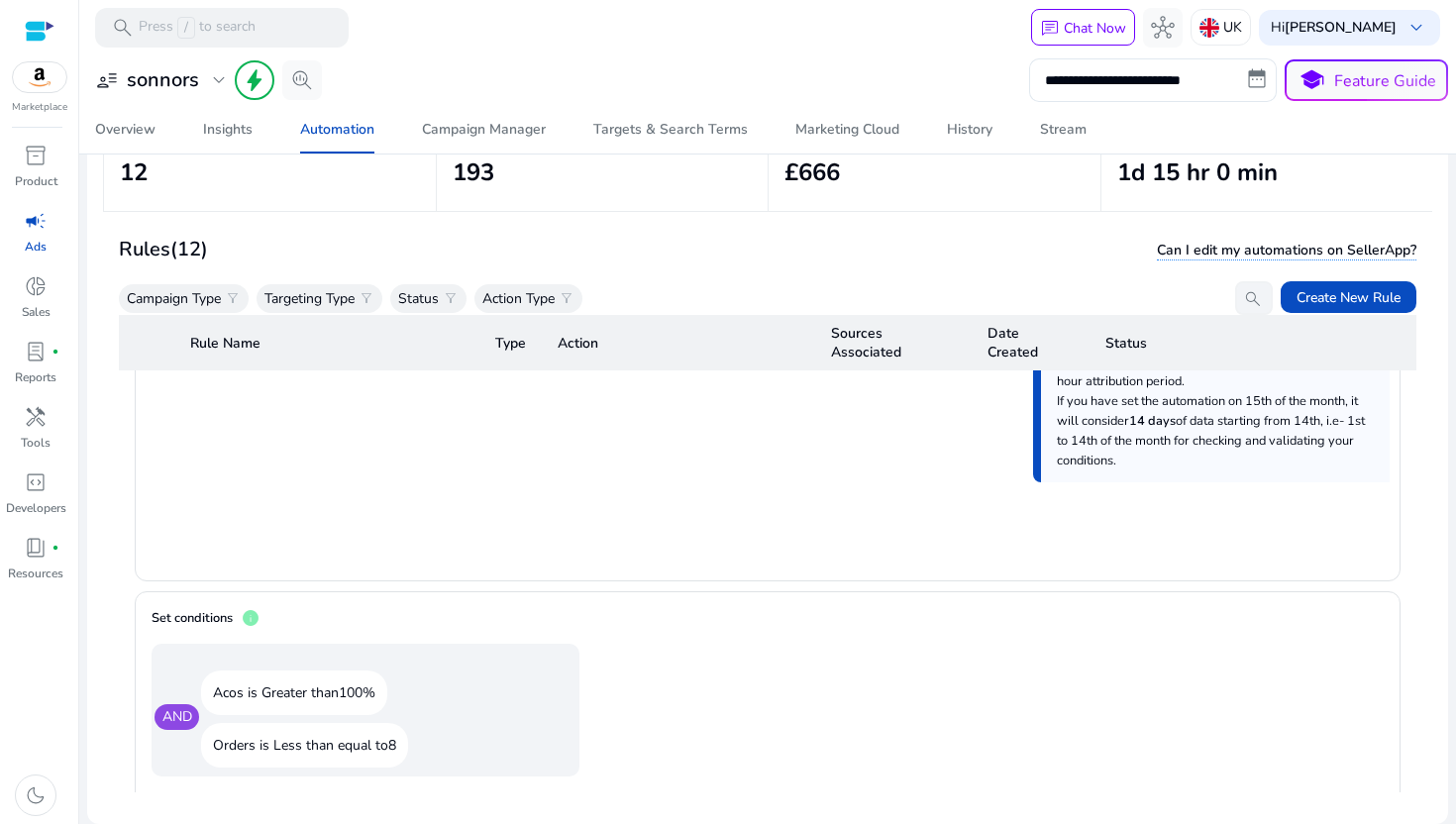 scroll, scrollTop: 1533, scrollLeft: 0, axis: vertical 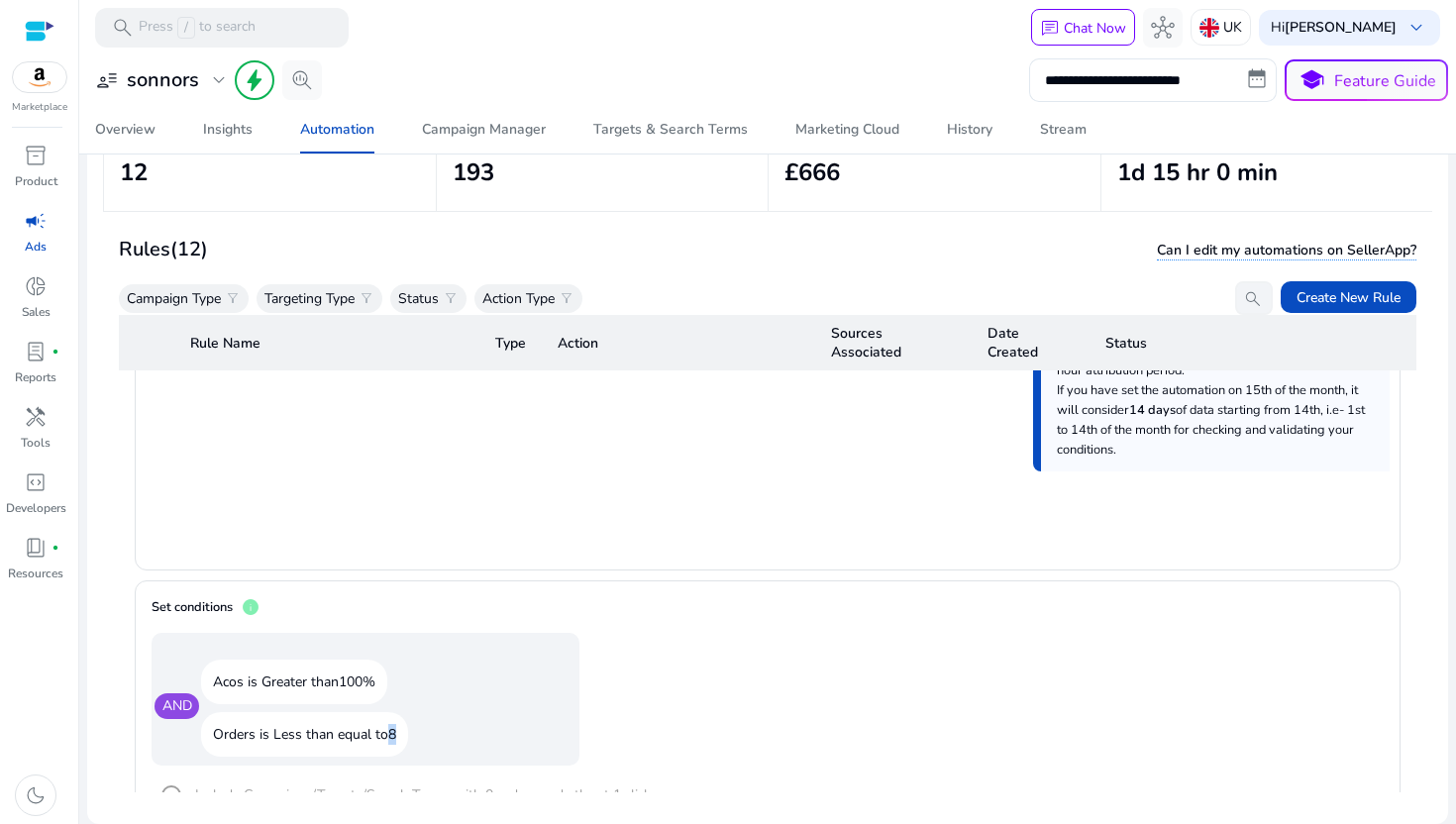 drag, startPoint x: 400, startPoint y: 741, endPoint x: 381, endPoint y: 742, distance: 19.026298 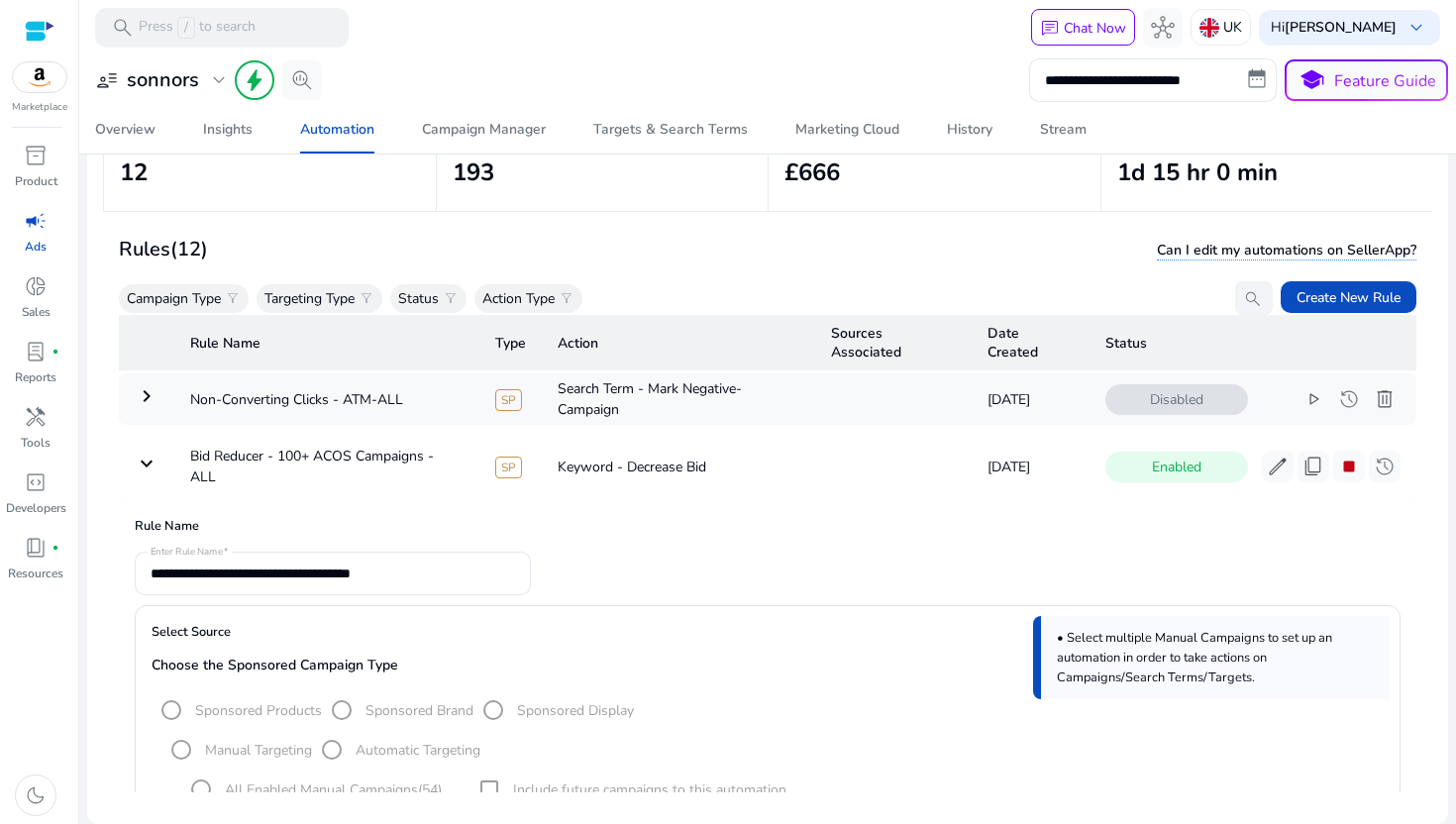 scroll, scrollTop: 617, scrollLeft: 0, axis: vertical 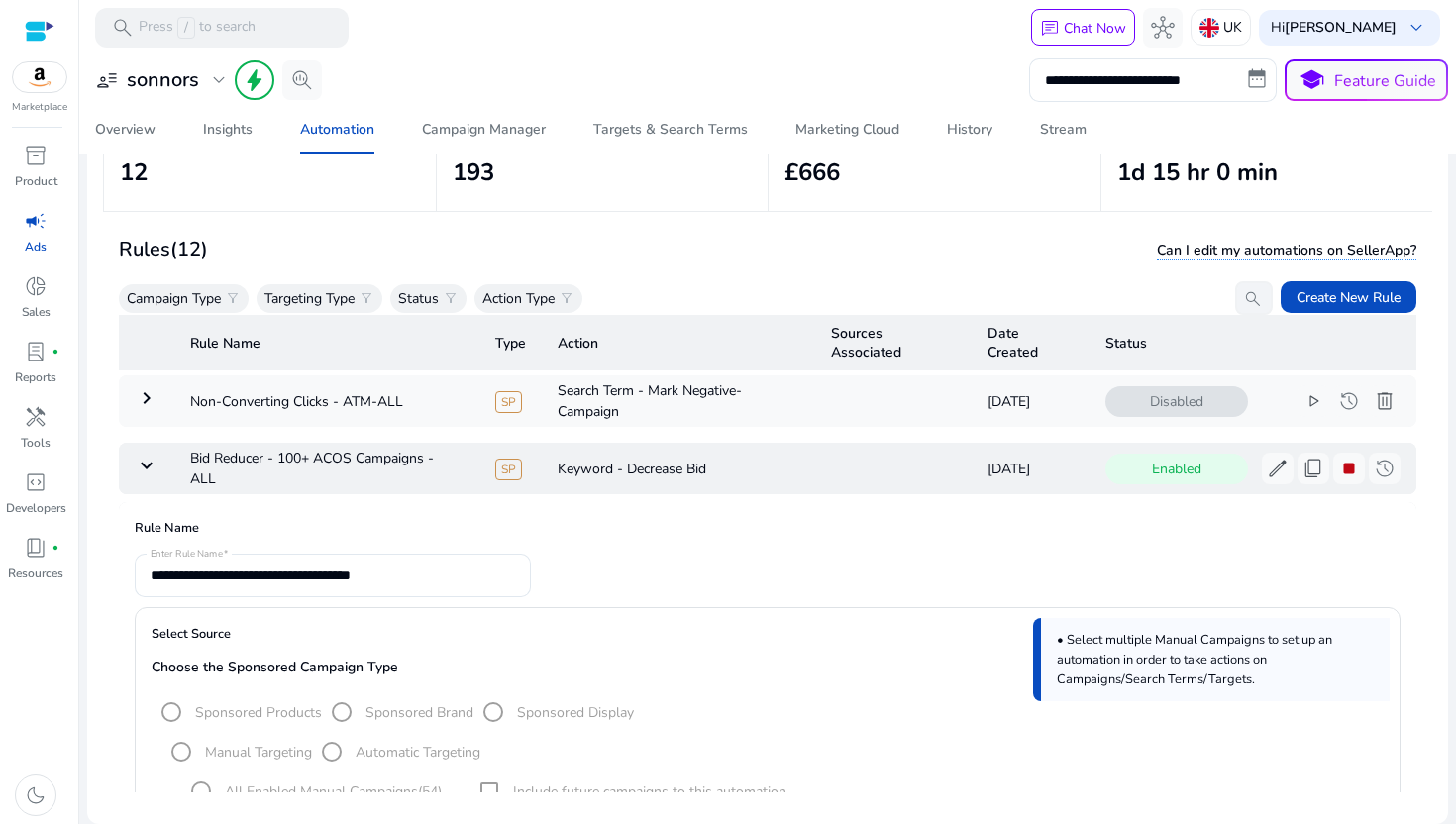 click on "keyboard_arrow_down" at bounding box center (147, 465) 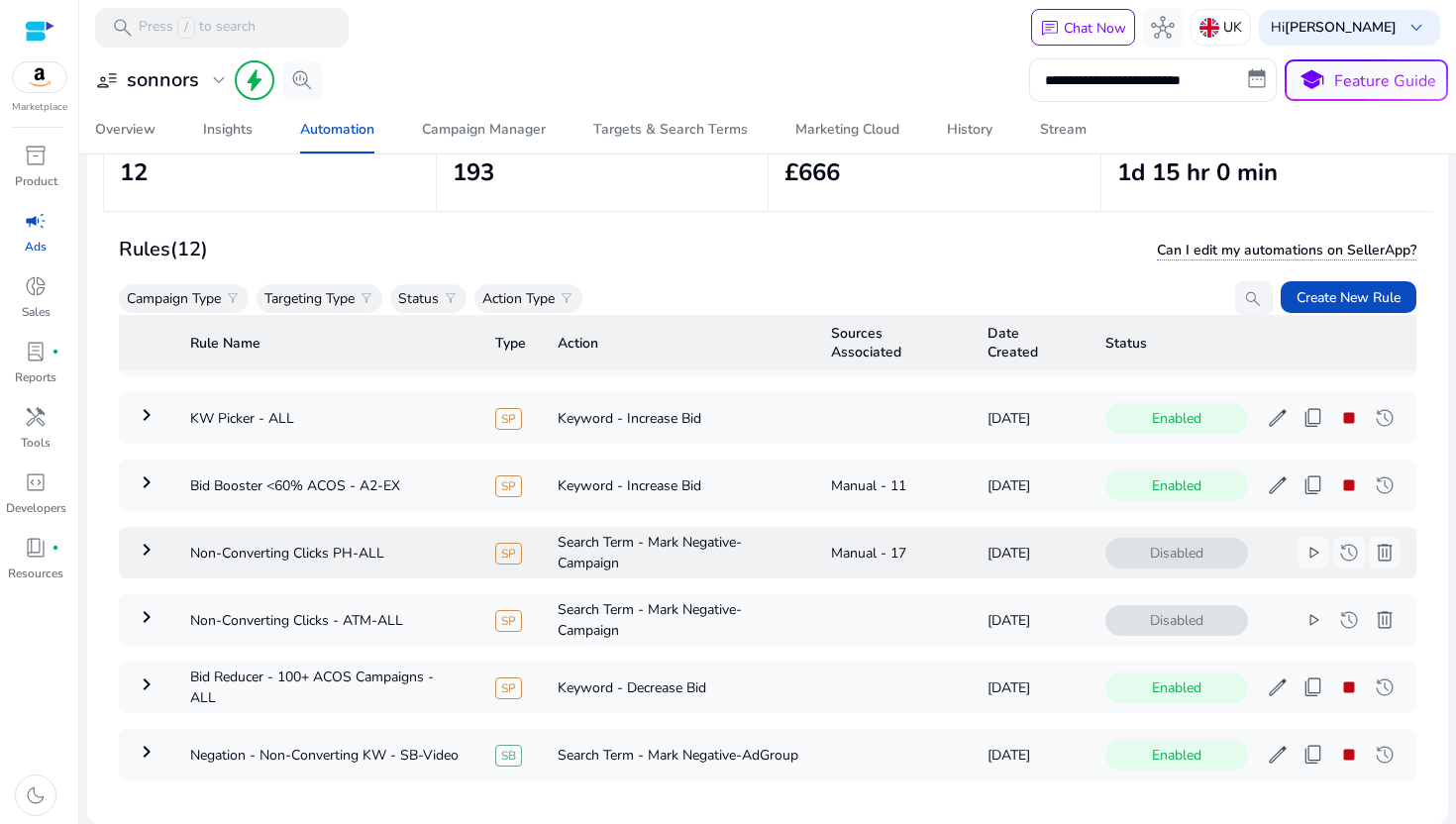 scroll, scrollTop: 396, scrollLeft: 0, axis: vertical 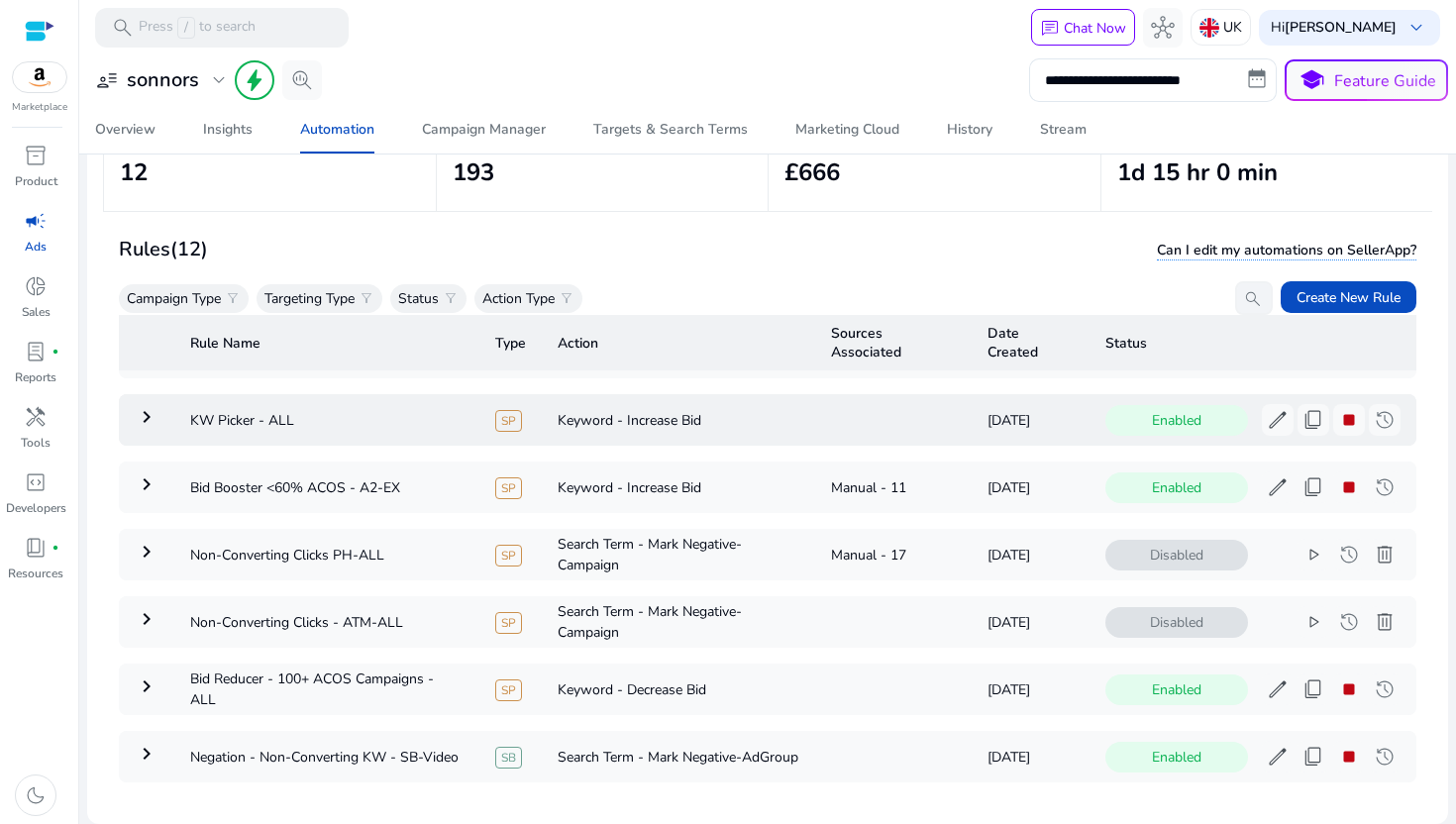 click on "keyboard_arrow_right" at bounding box center (147, 417) 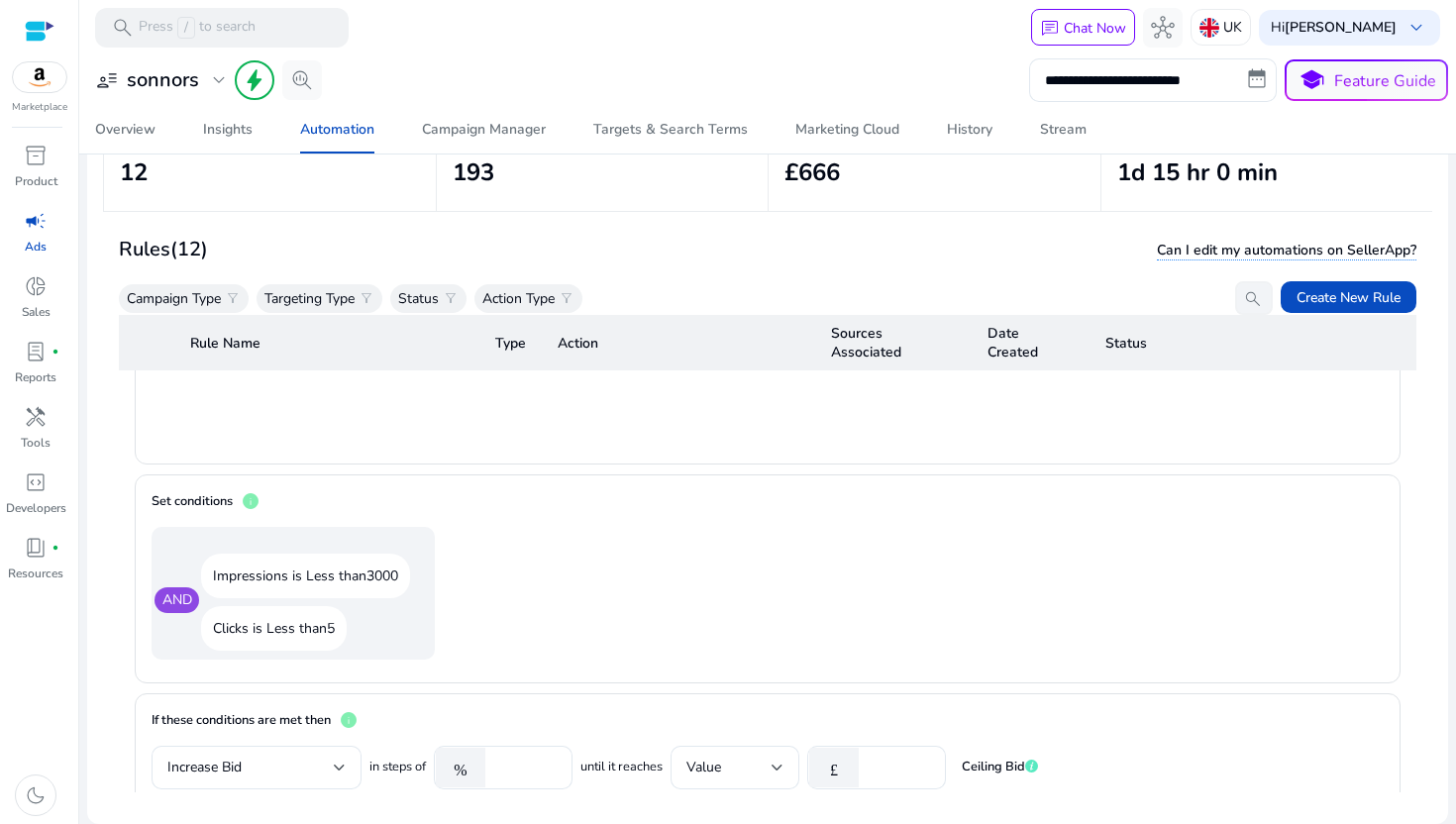 scroll, scrollTop: 1436, scrollLeft: 0, axis: vertical 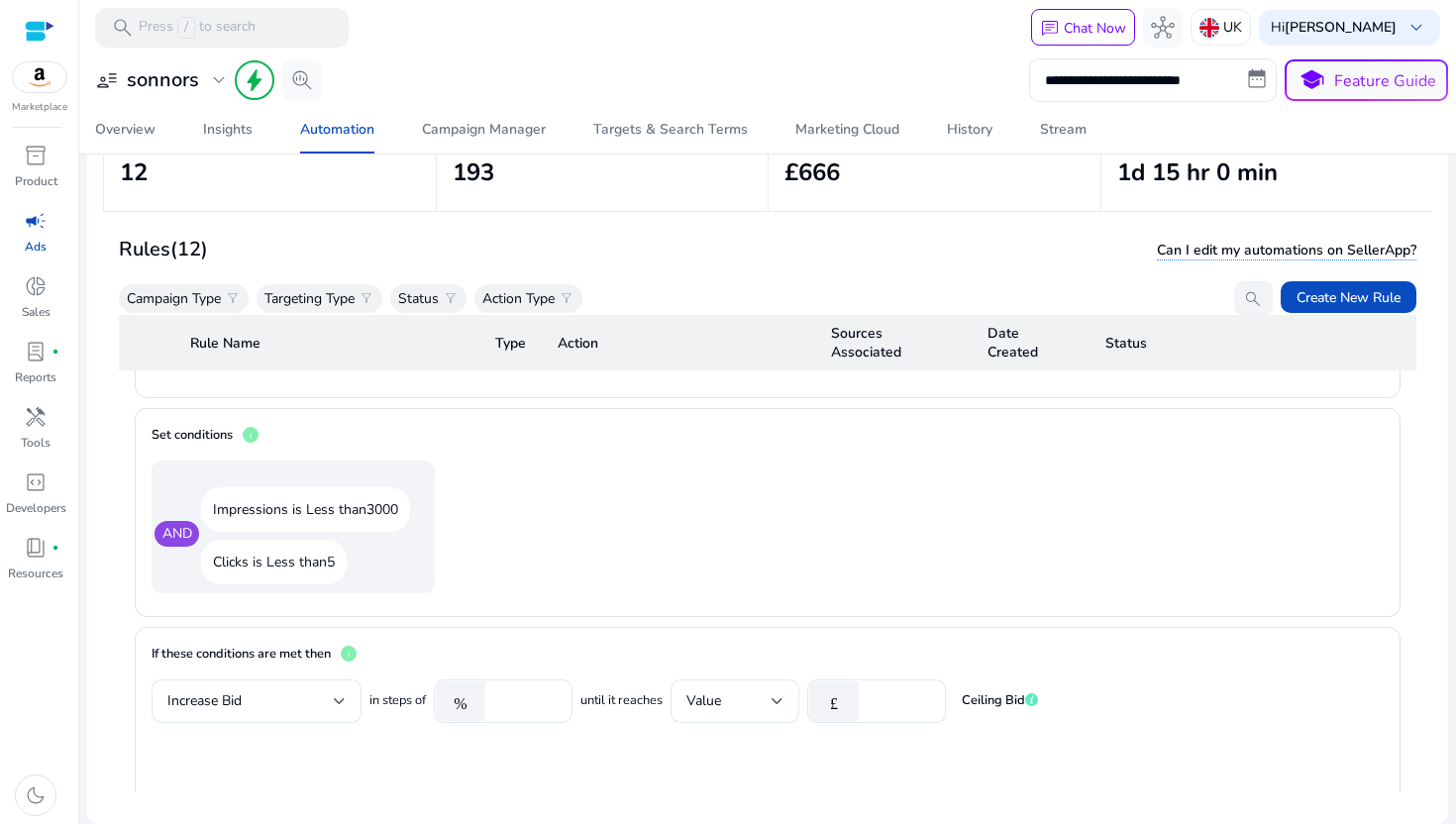 click on "Impressions is Less than   3000" 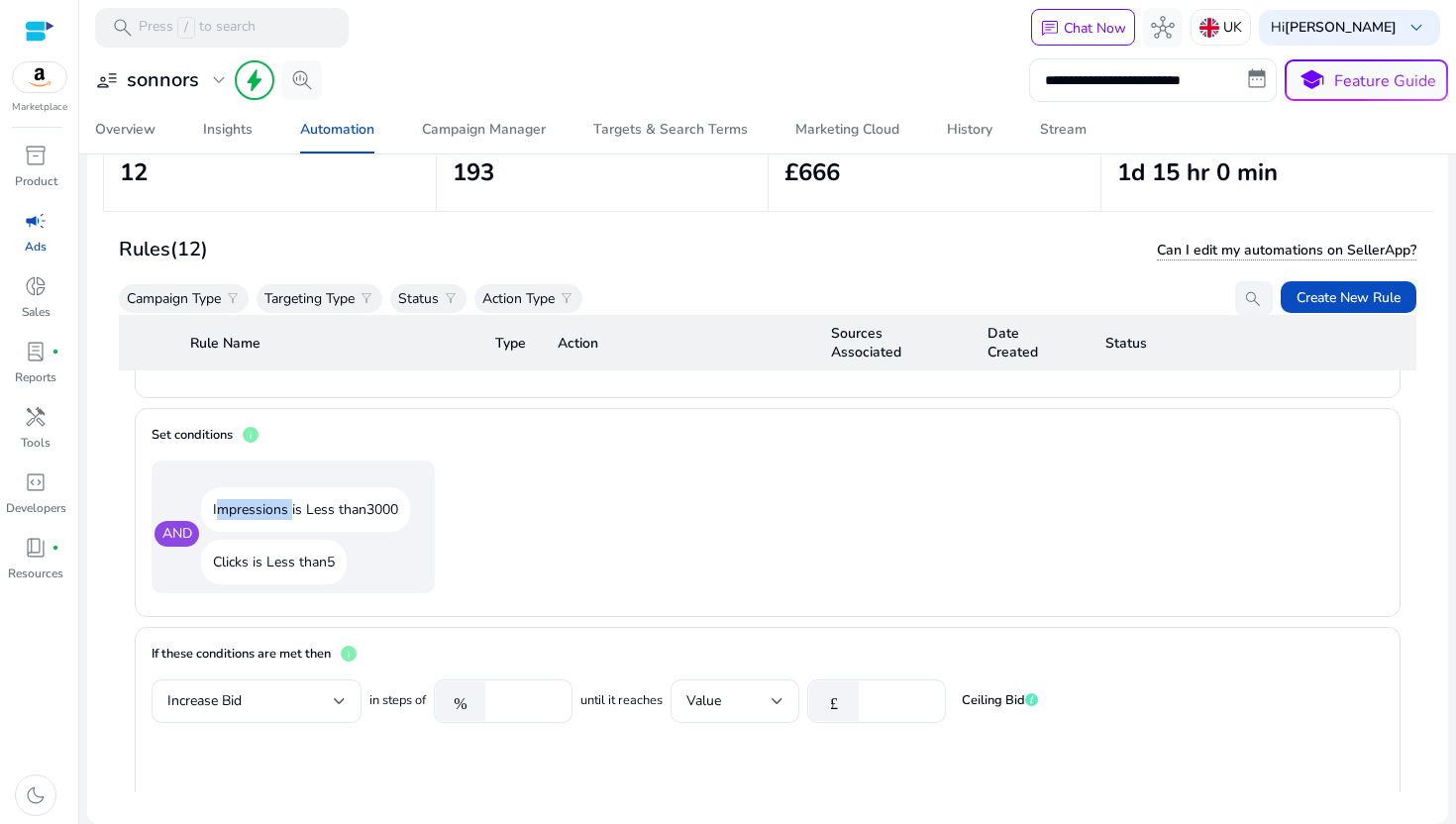 click on "Impressions is Less than   3000" 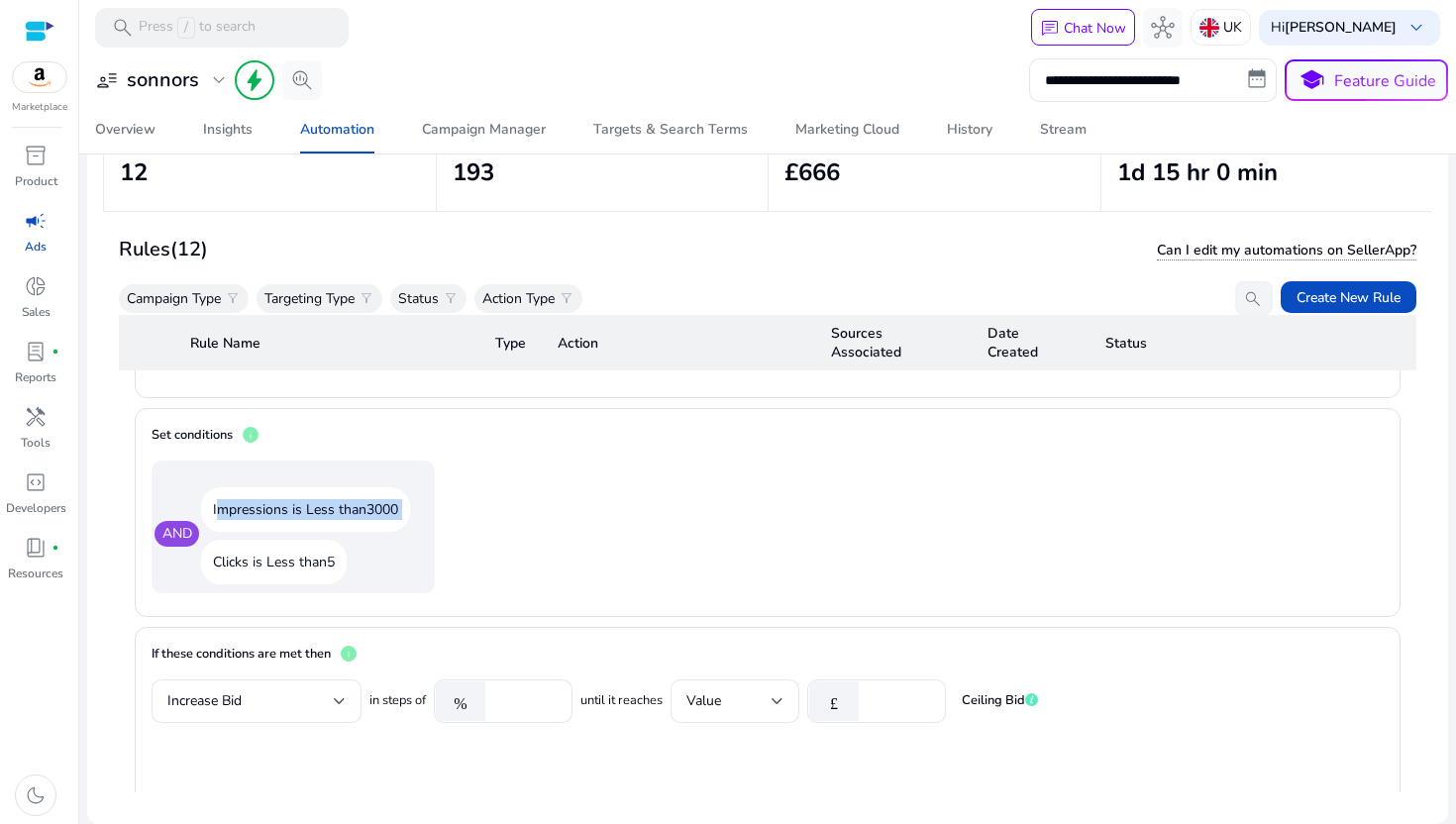 click on "Impressions is Less than   3000" 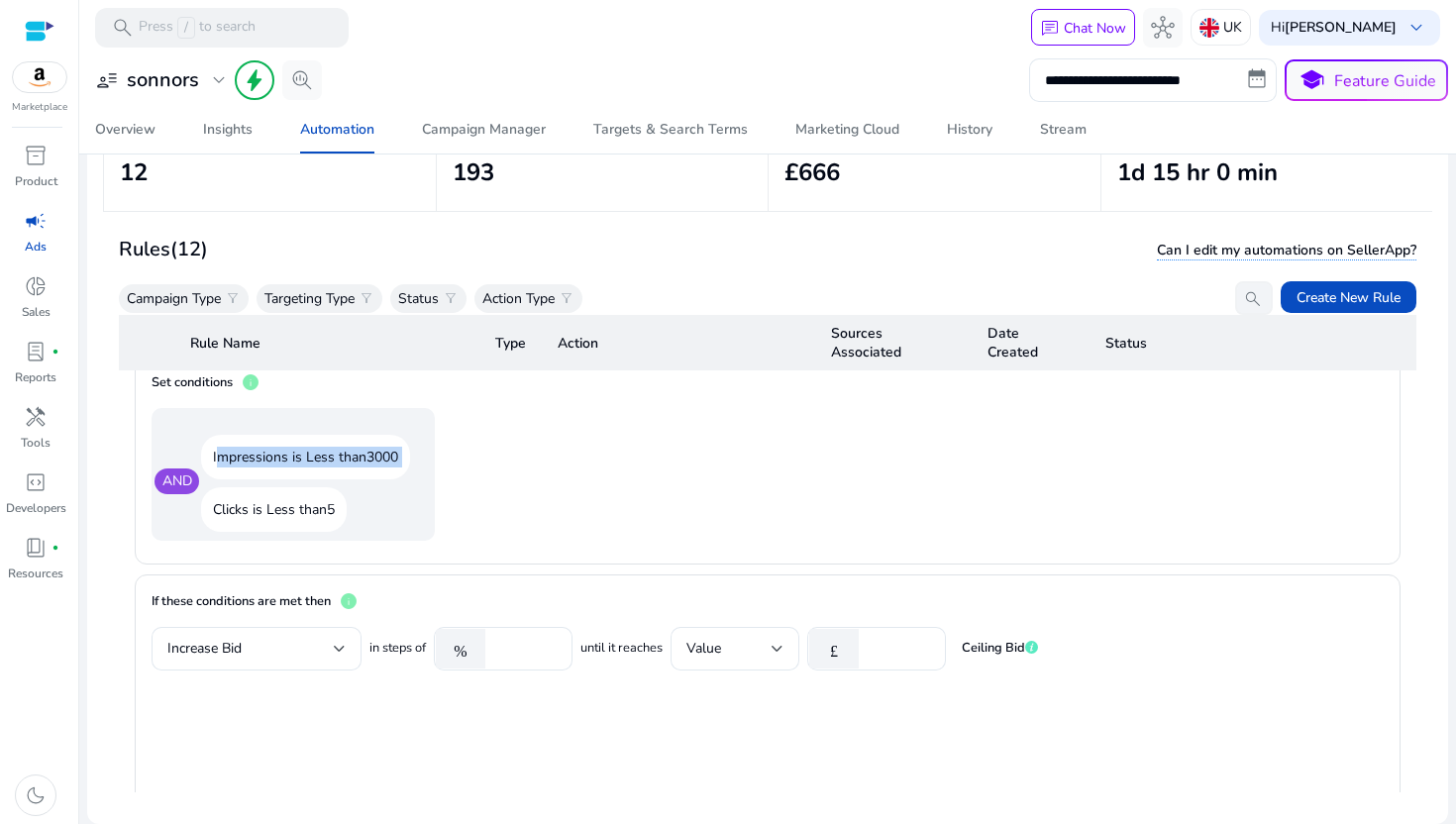 scroll, scrollTop: 1494, scrollLeft: 0, axis: vertical 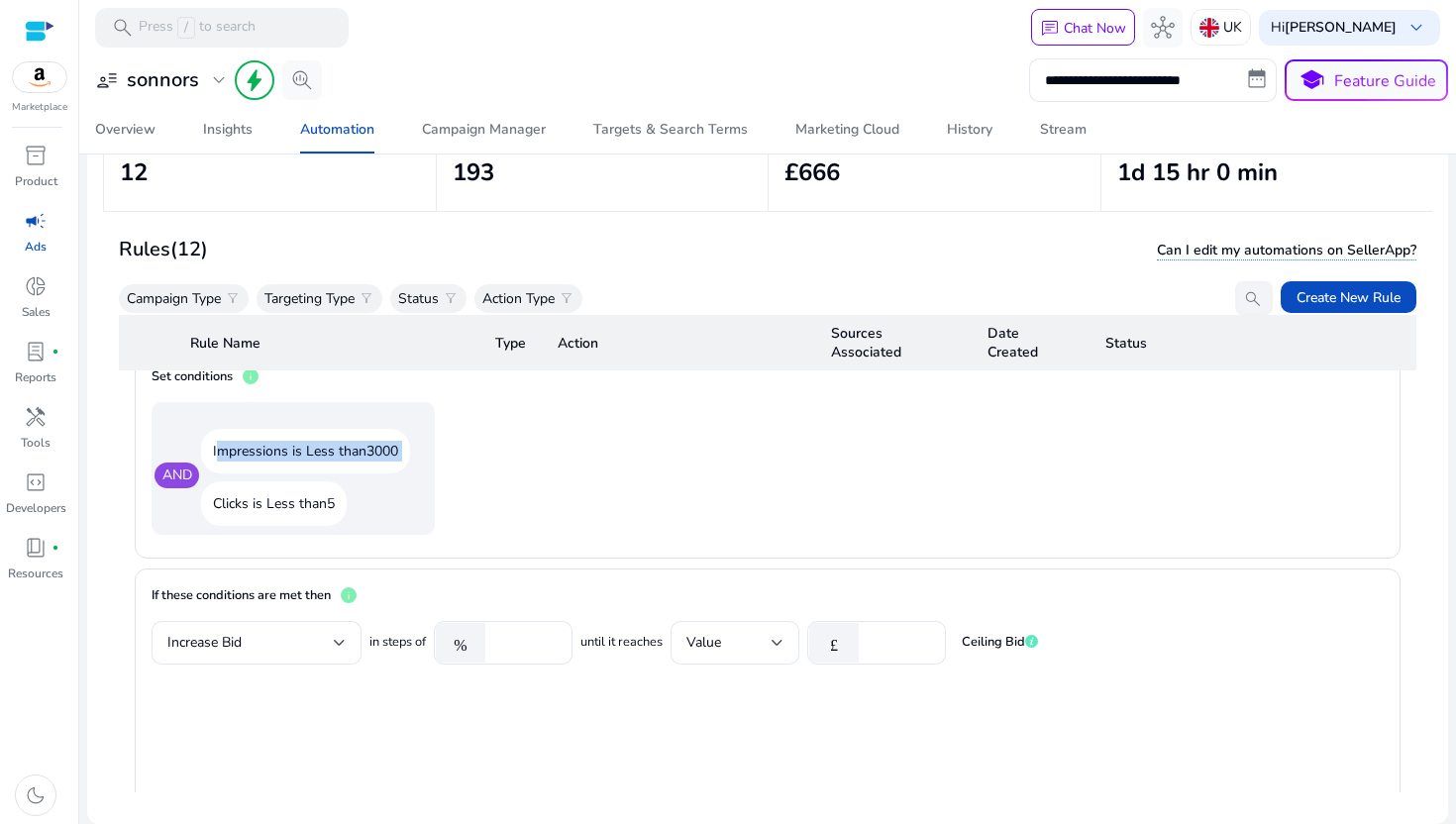 click on "Impressions is Less than   3000" 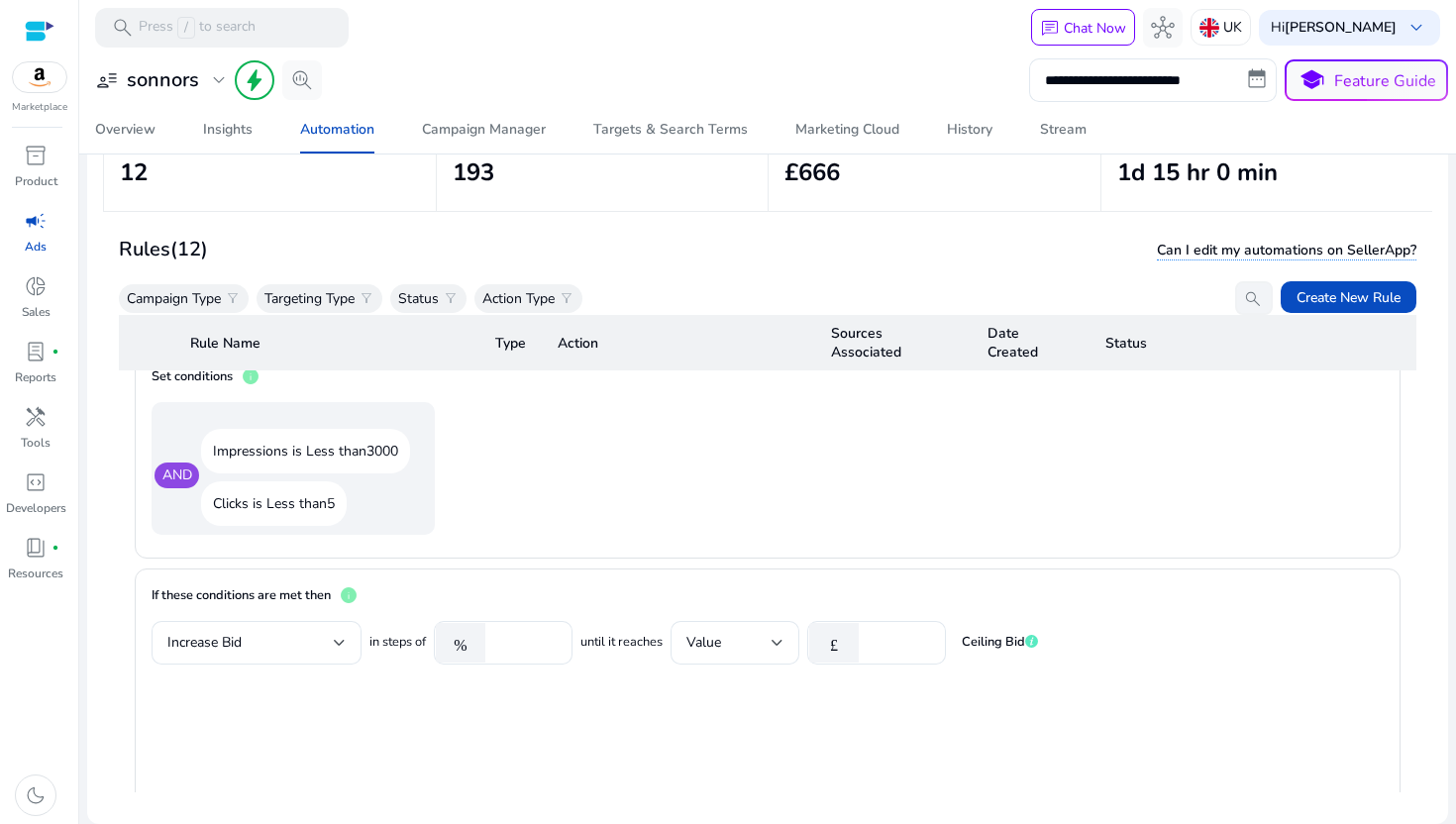 click on "Impressions is Less than   3000" 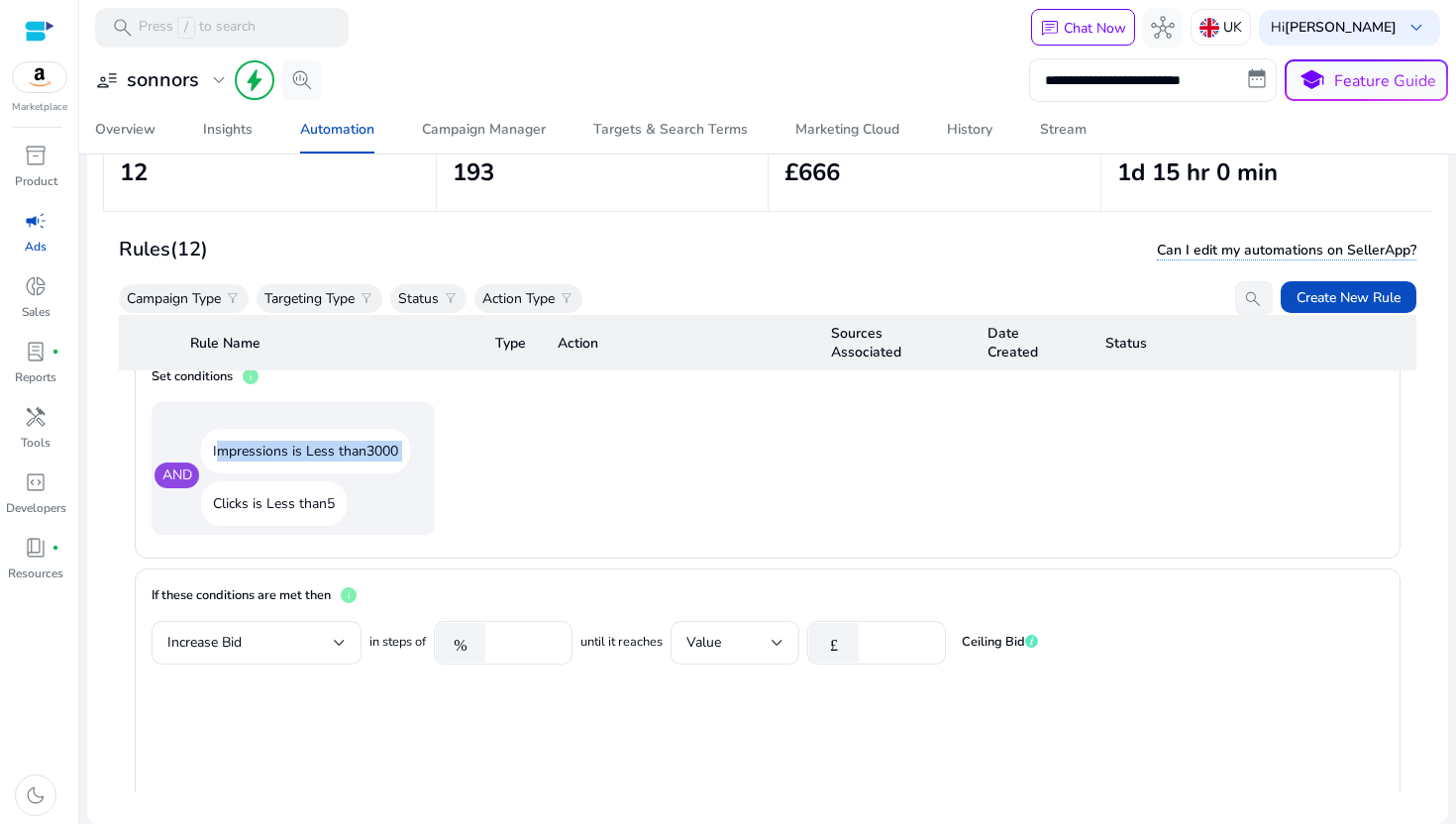 click on "Impressions is Less than   3000" 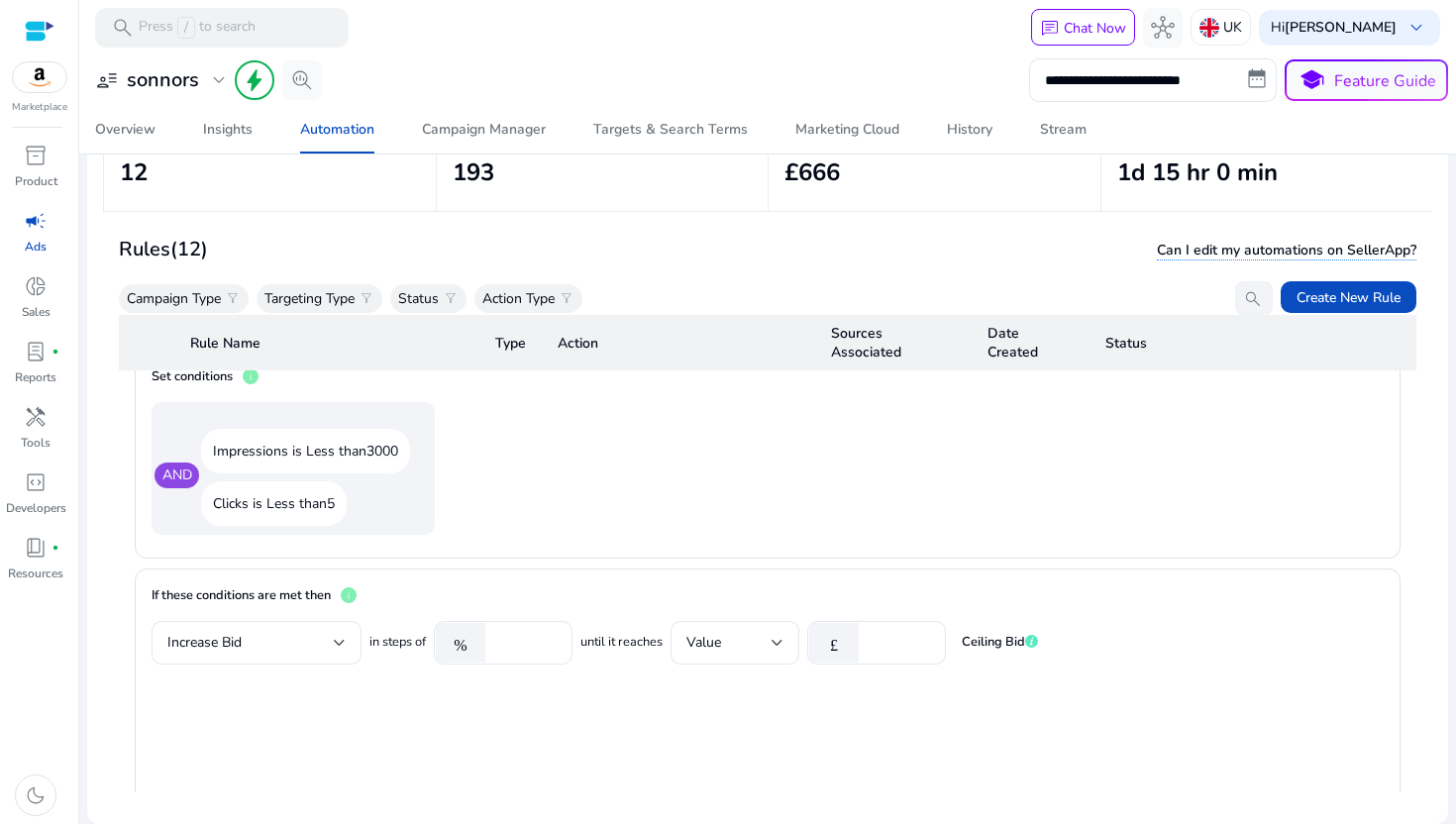 click on "Clicks is Less than   5" 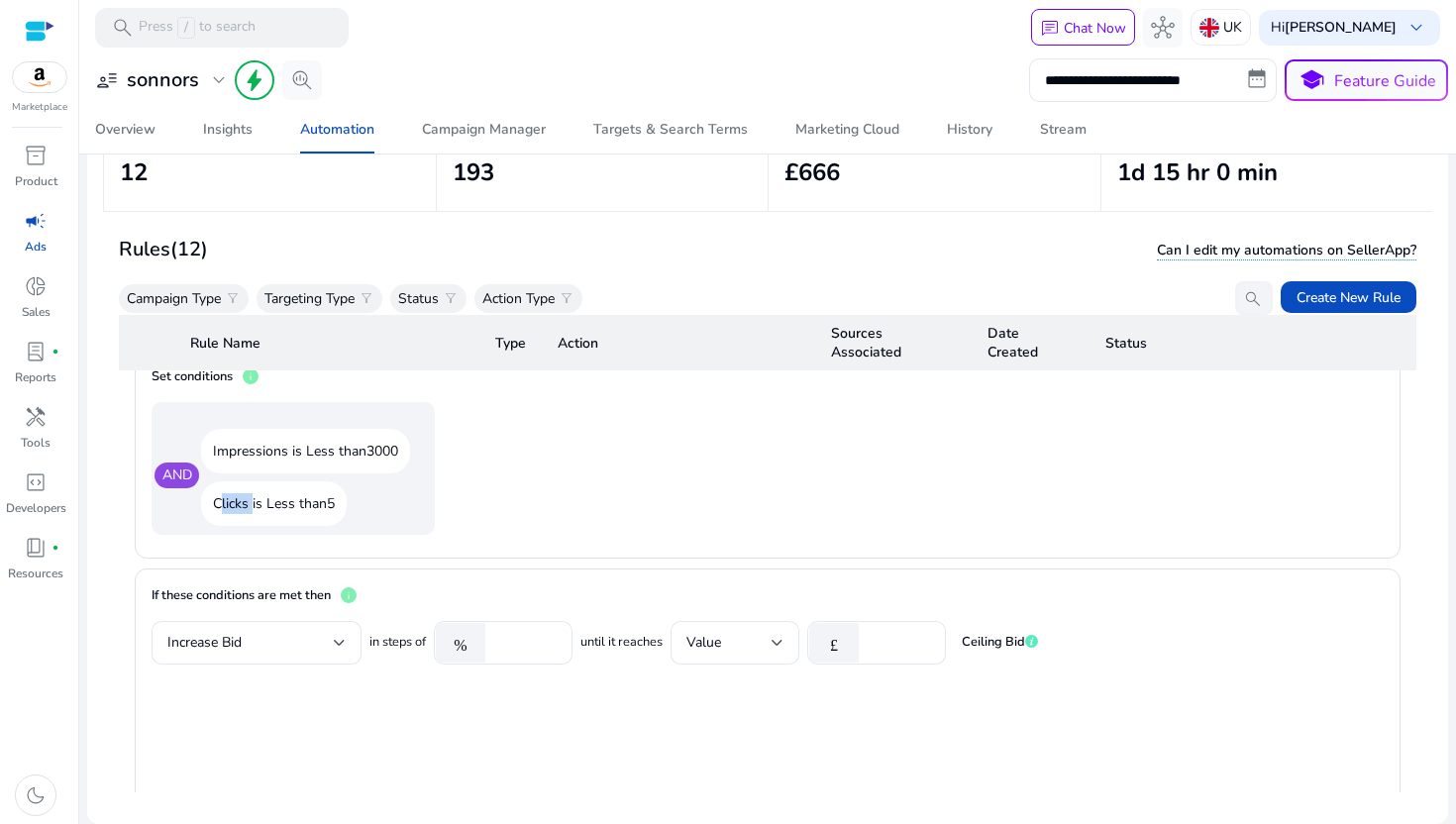 click on "Clicks is Less than   5" 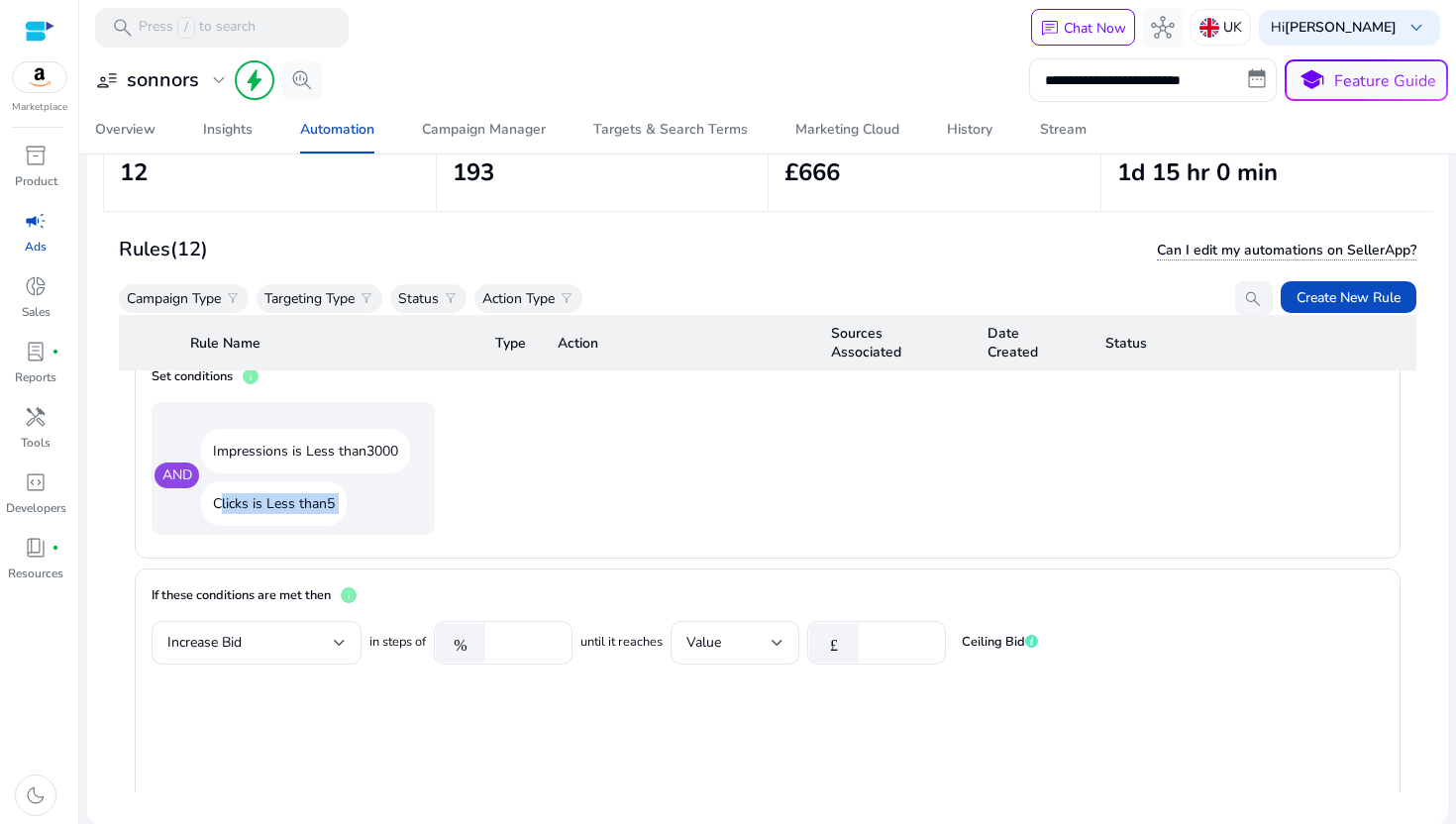 click on "Clicks is Less than   5" 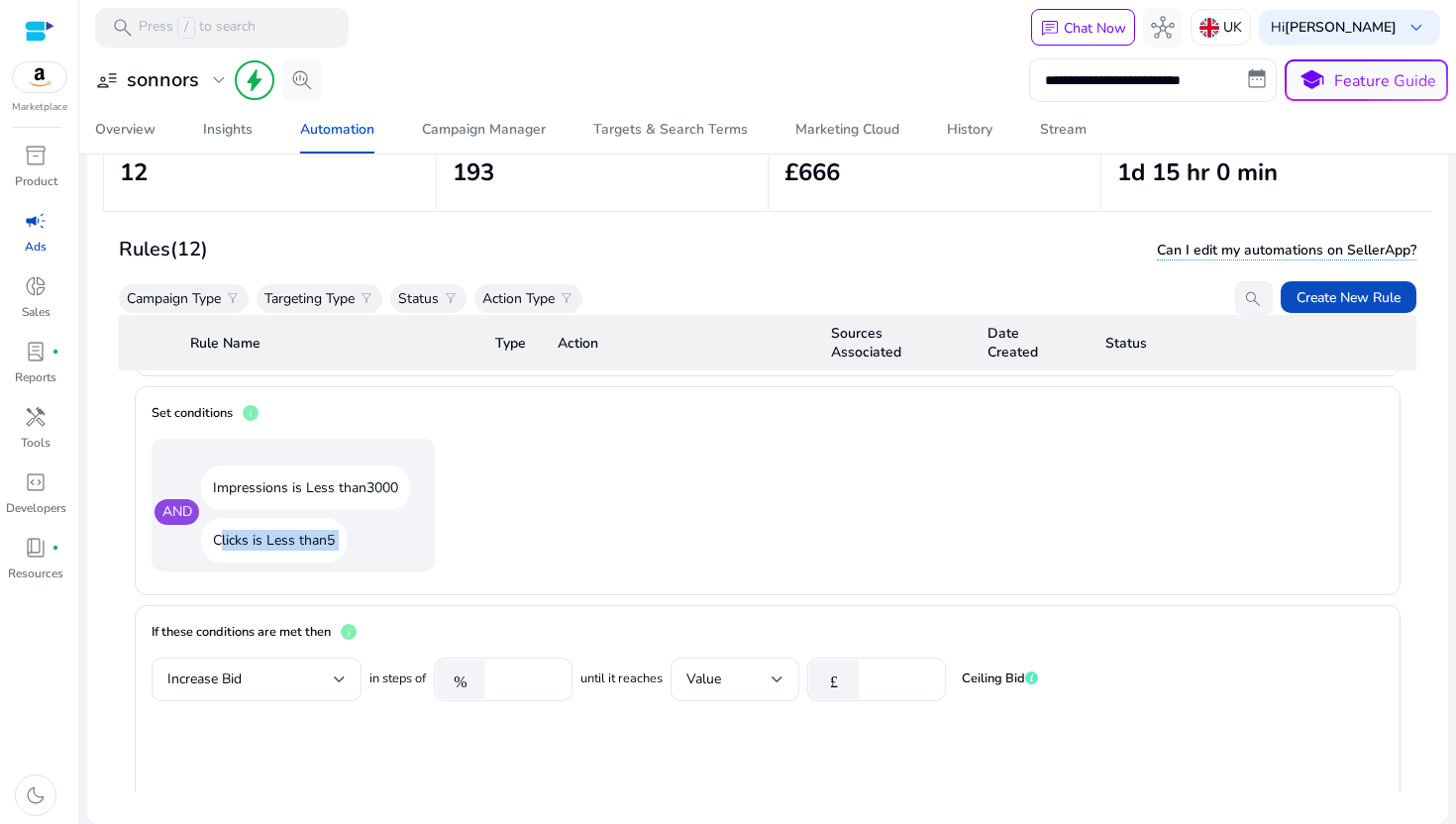 scroll, scrollTop: 1457, scrollLeft: 0, axis: vertical 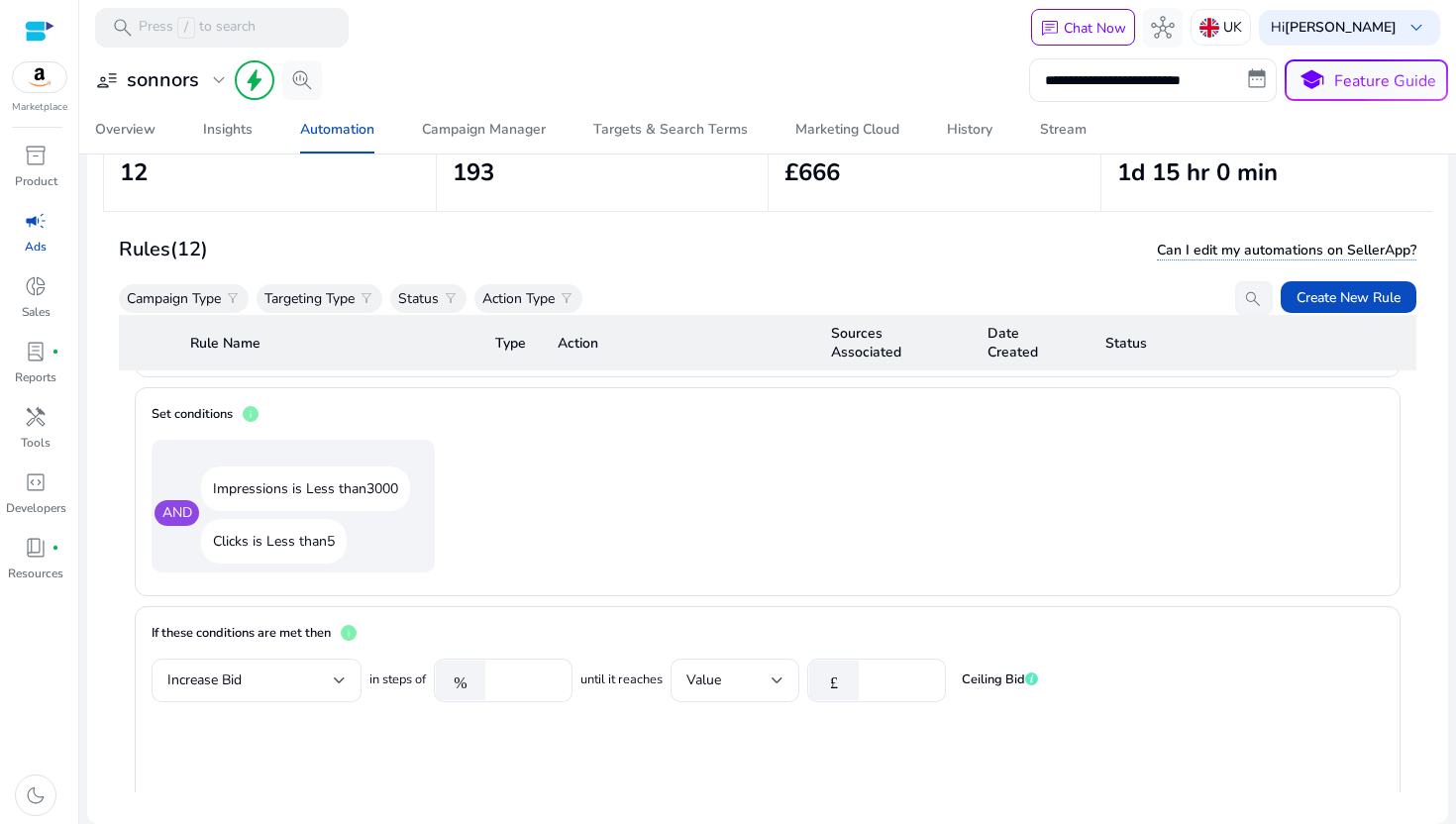 click on "3000" 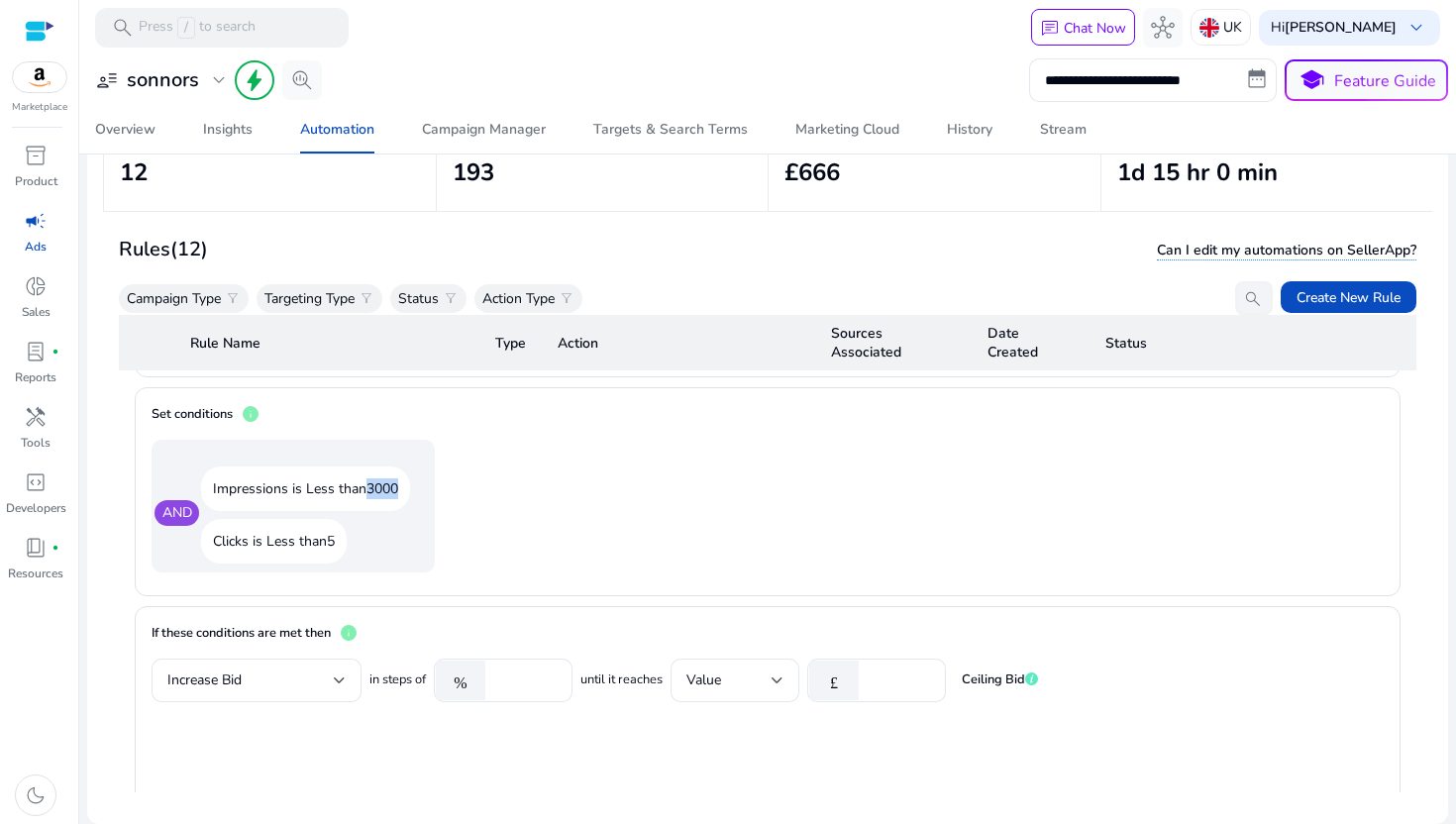 click on "3000" 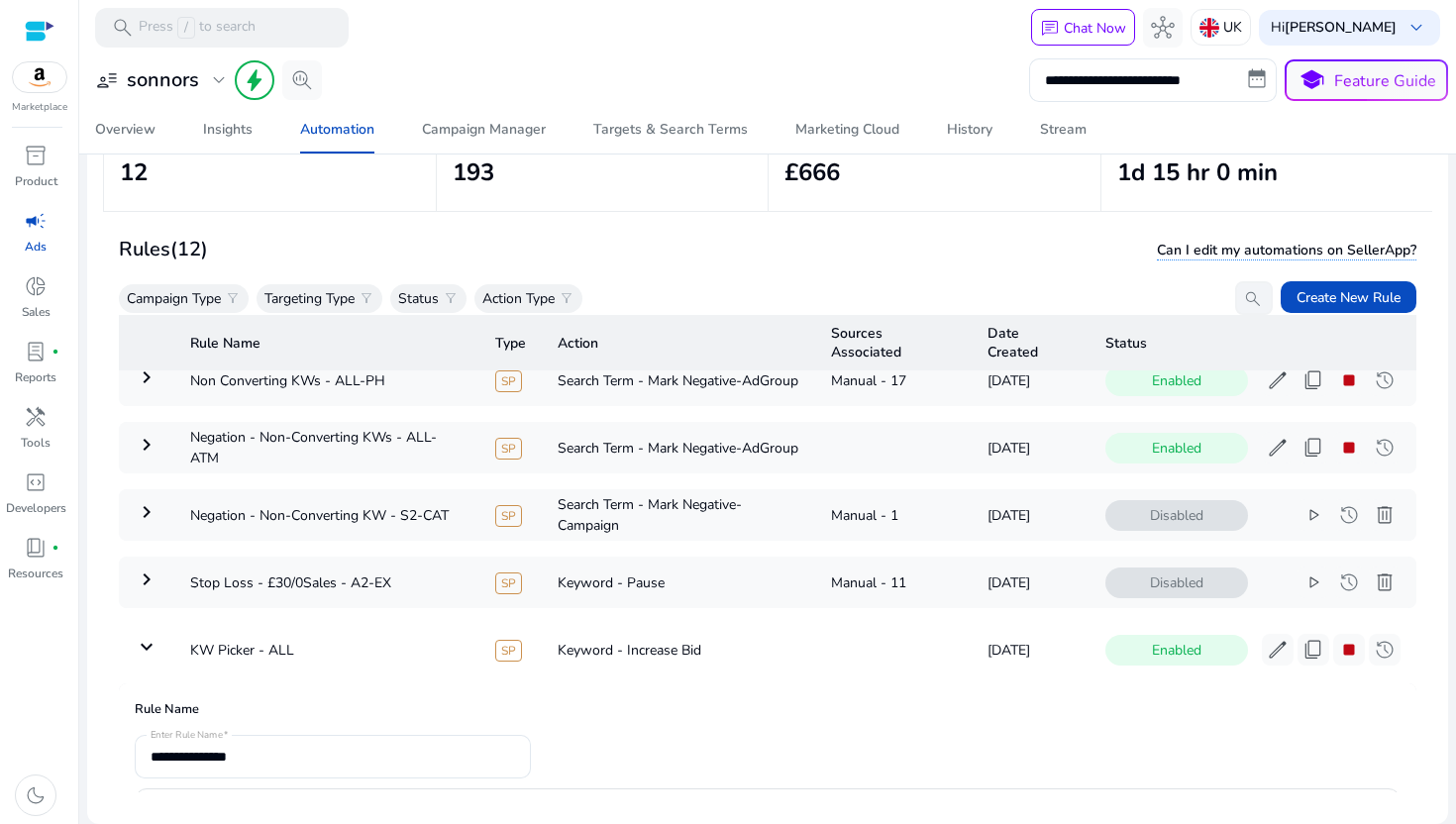 scroll, scrollTop: 162, scrollLeft: 0, axis: vertical 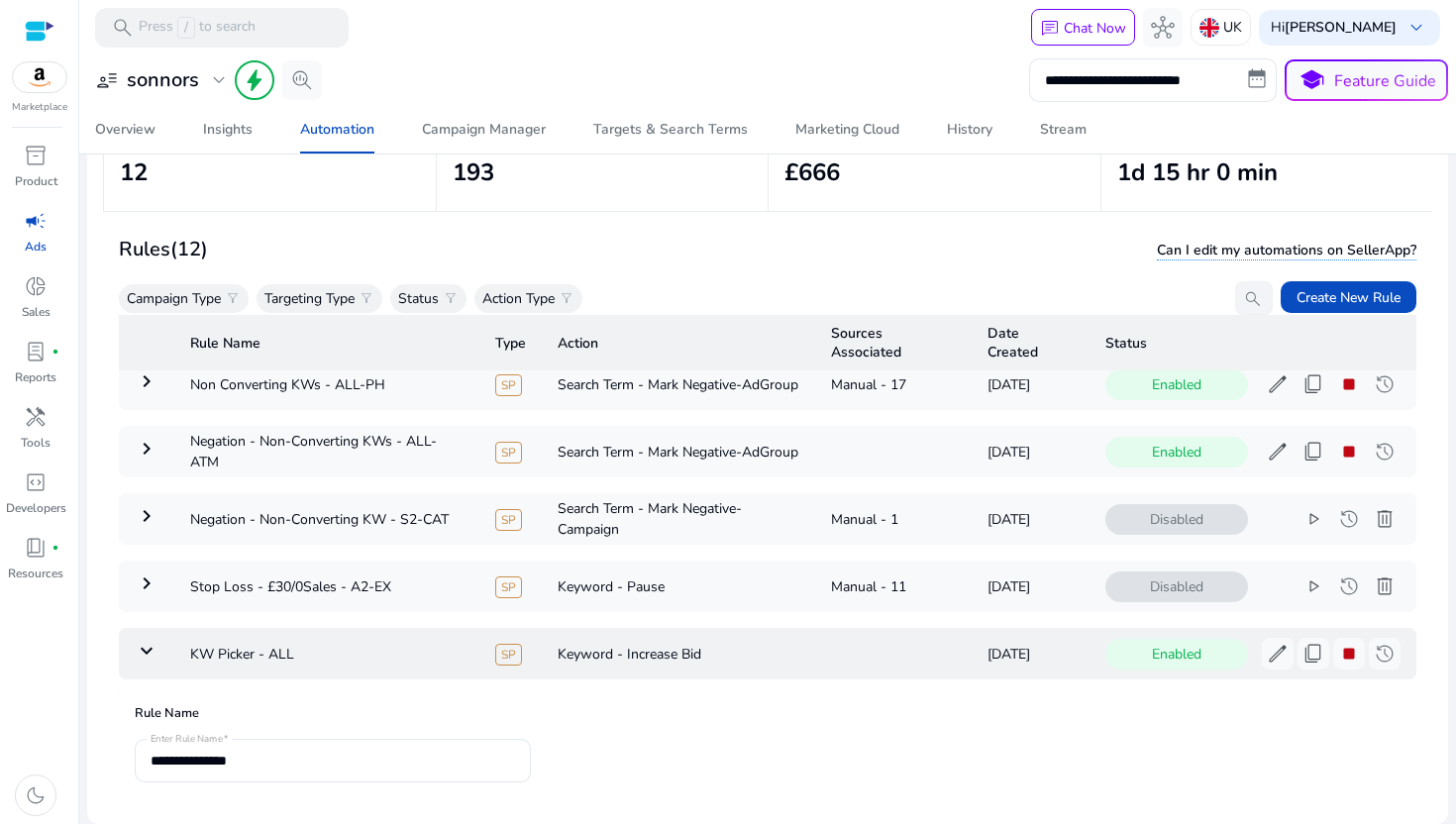 click on "keyboard_arrow_down" at bounding box center [147, 651] 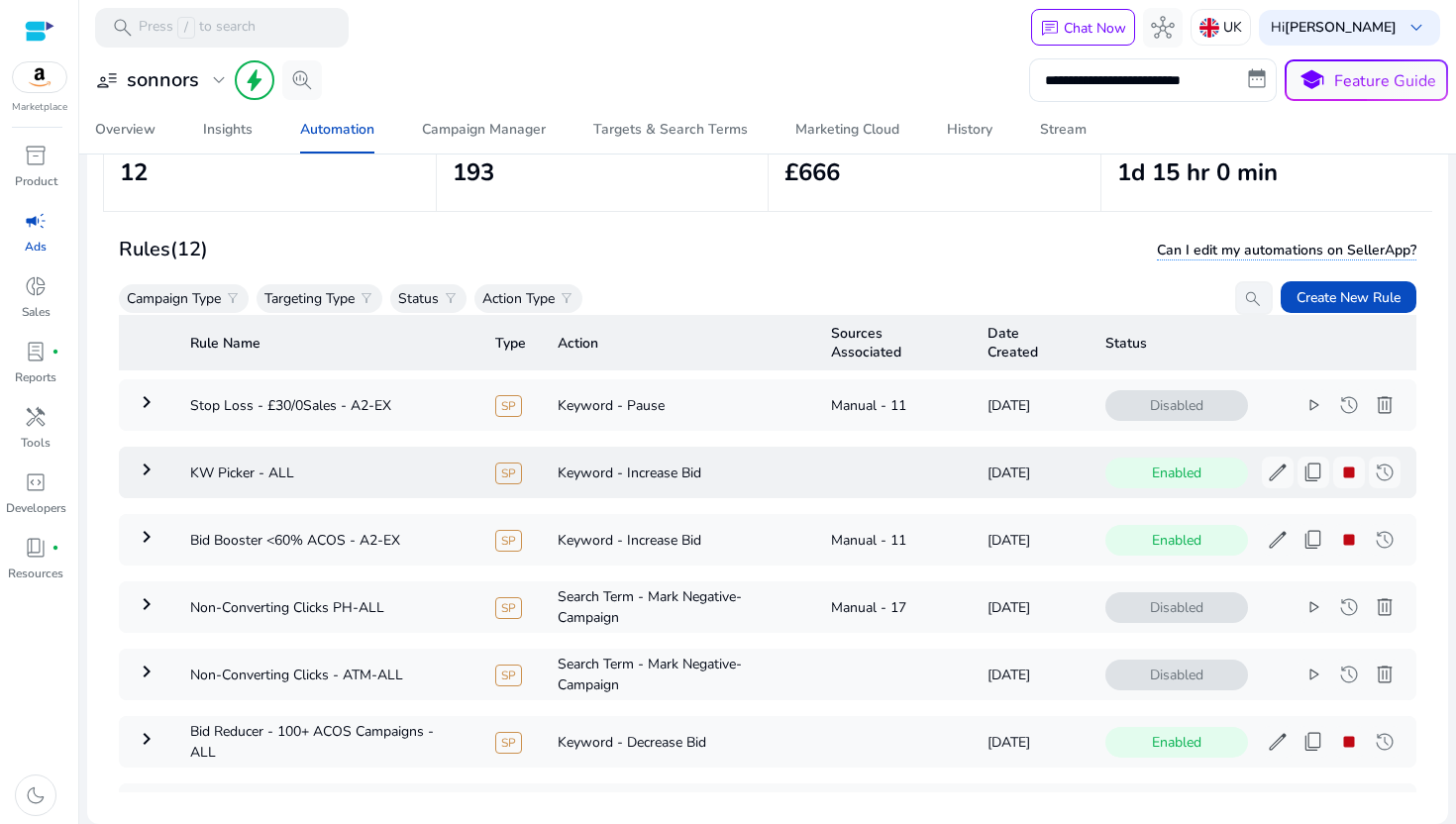 scroll, scrollTop: 442, scrollLeft: 0, axis: vertical 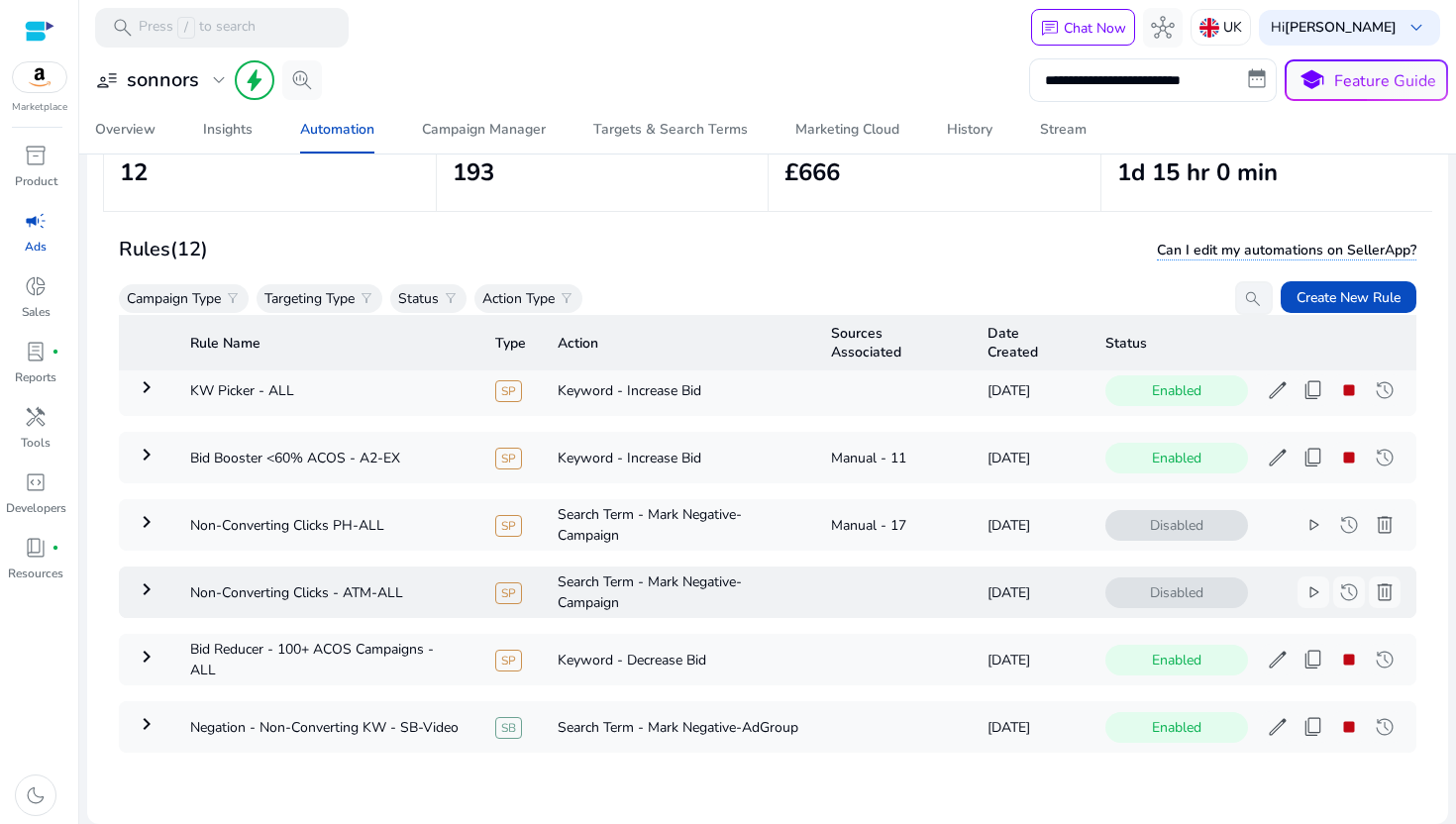 click on "keyboard_arrow_right" at bounding box center (147, 589) 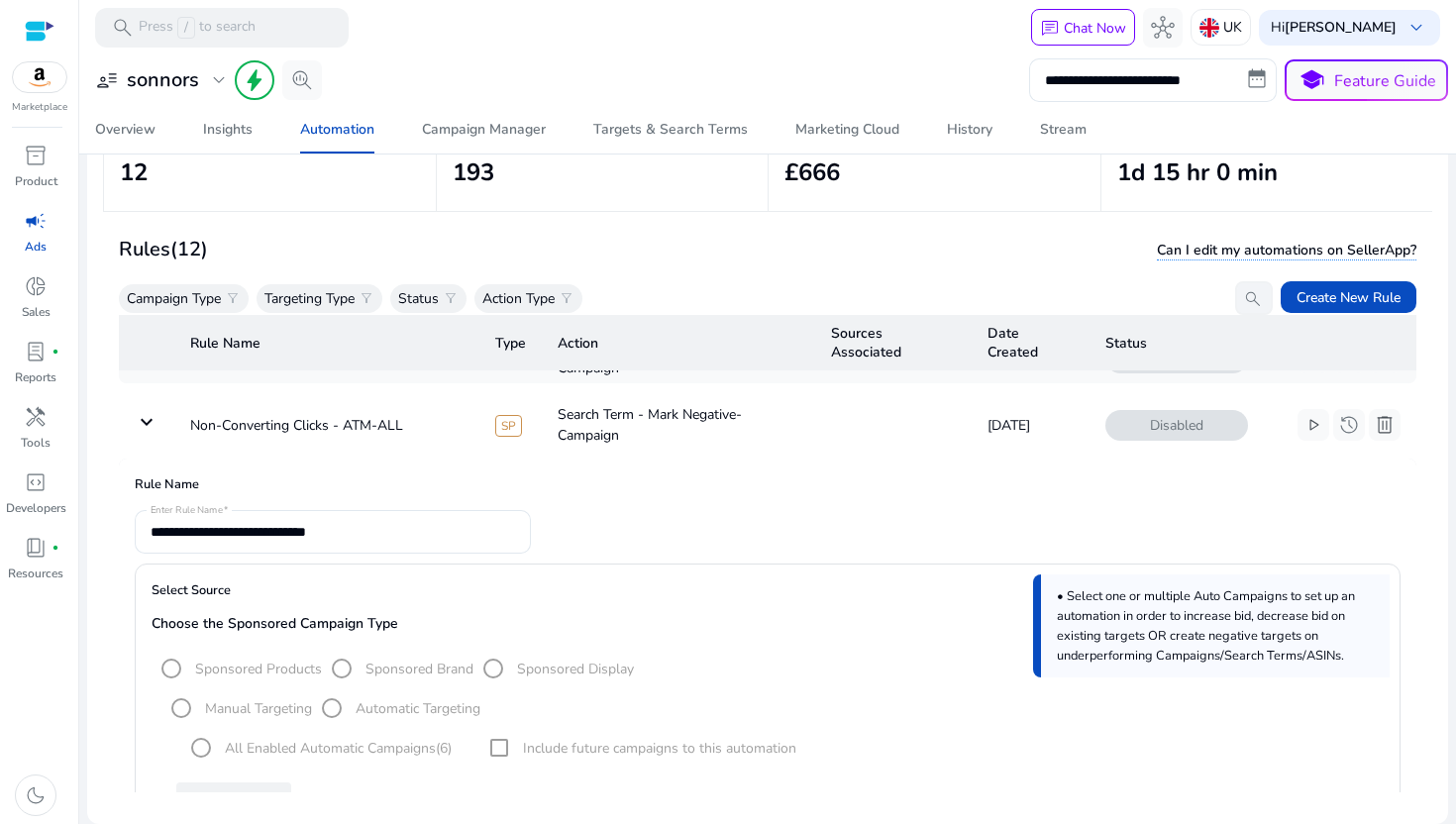 scroll, scrollTop: 592, scrollLeft: 0, axis: vertical 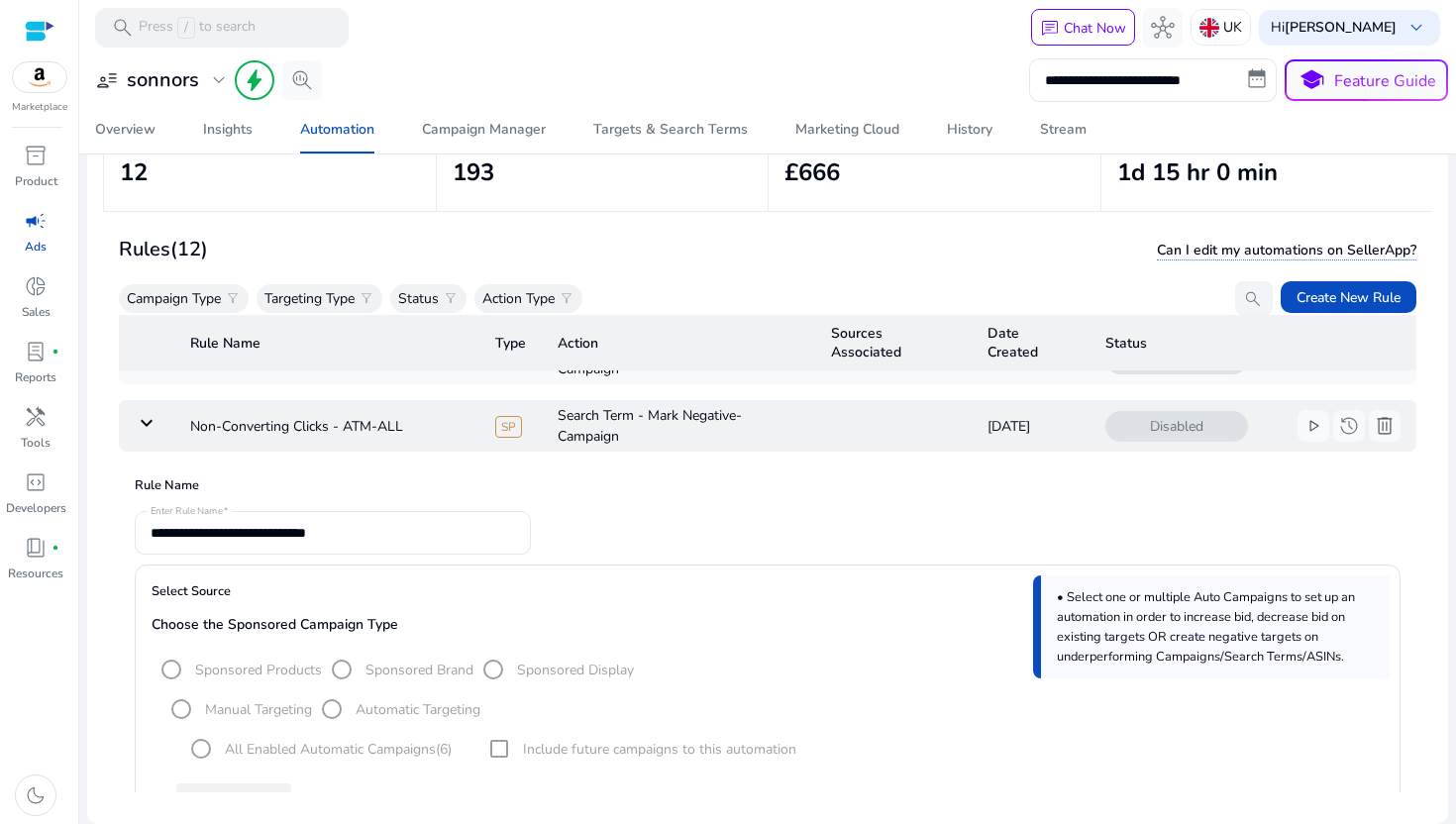 click on "keyboard_arrow_down" at bounding box center [147, 423] 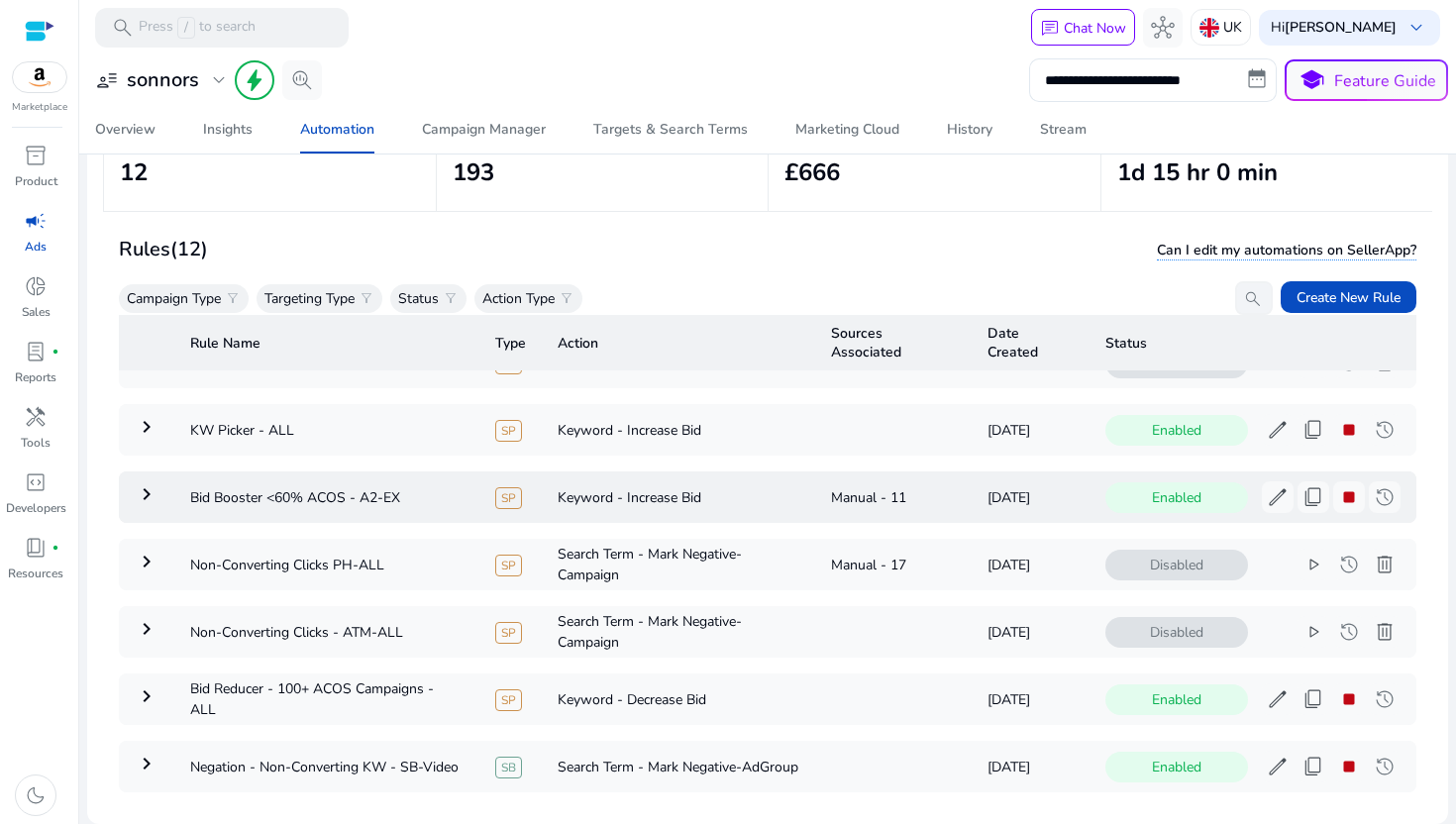 scroll, scrollTop: 358, scrollLeft: 0, axis: vertical 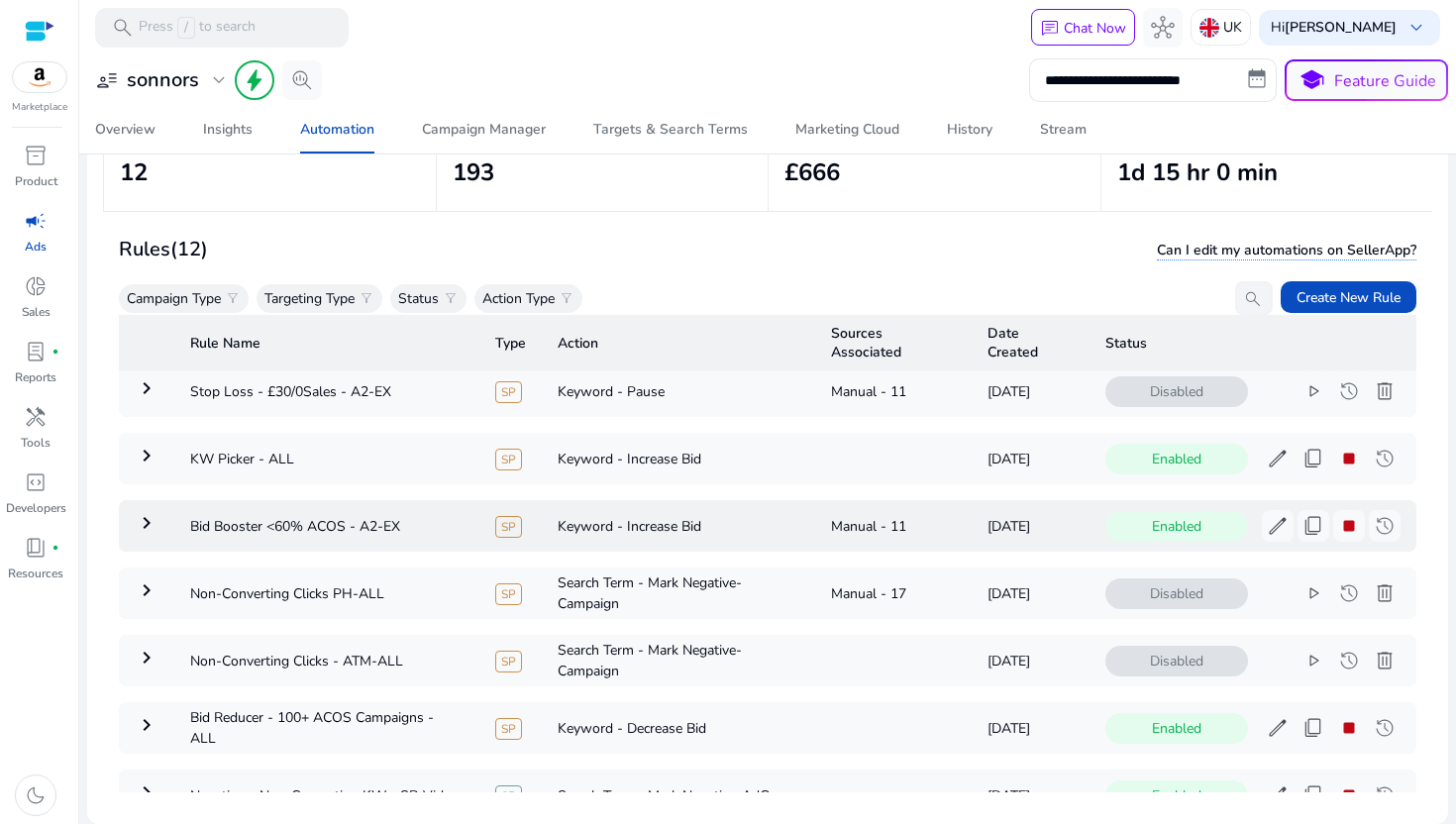 click on "keyboard_arrow_right" at bounding box center [147, 523] 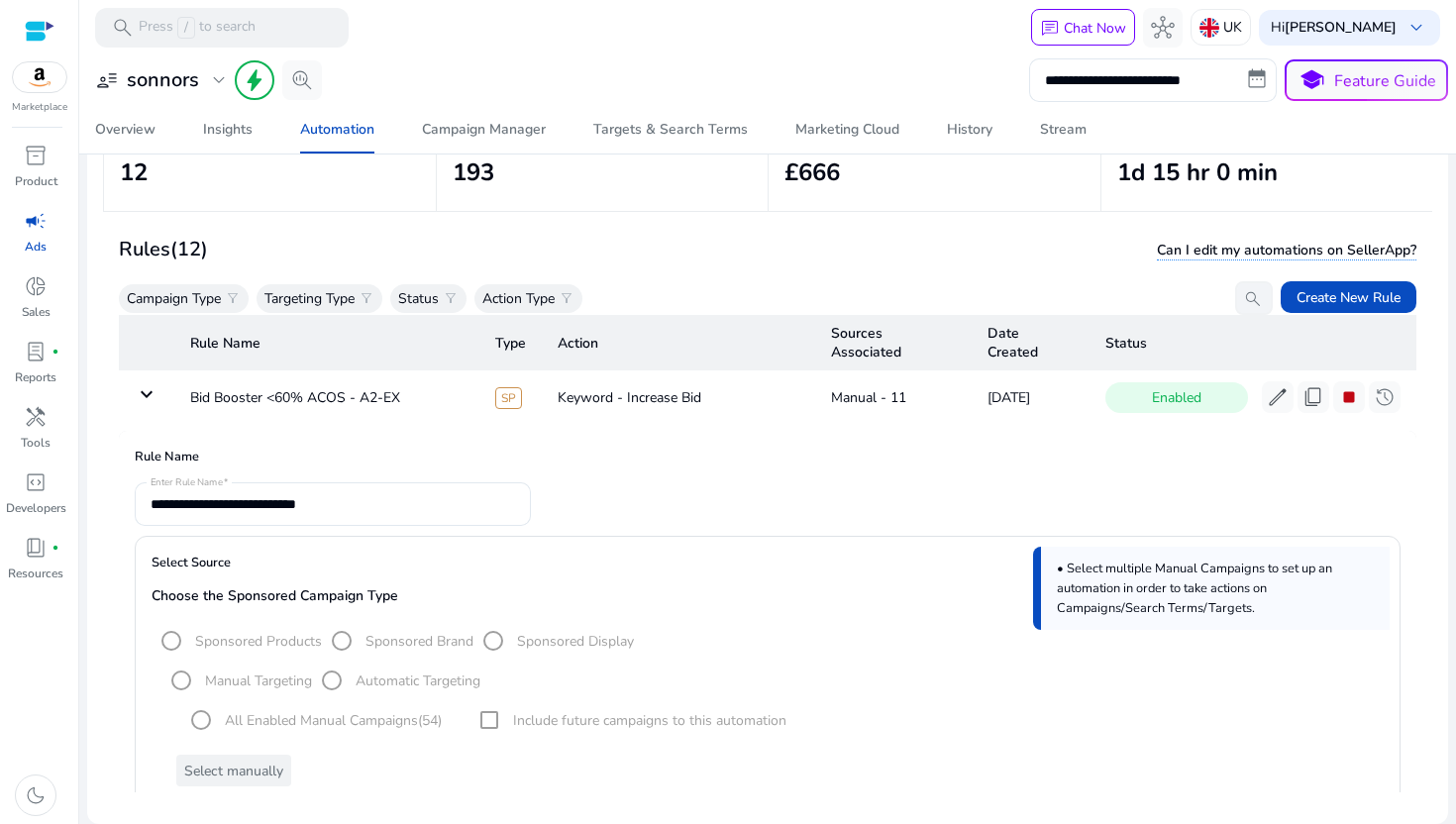 scroll, scrollTop: 489, scrollLeft: 0, axis: vertical 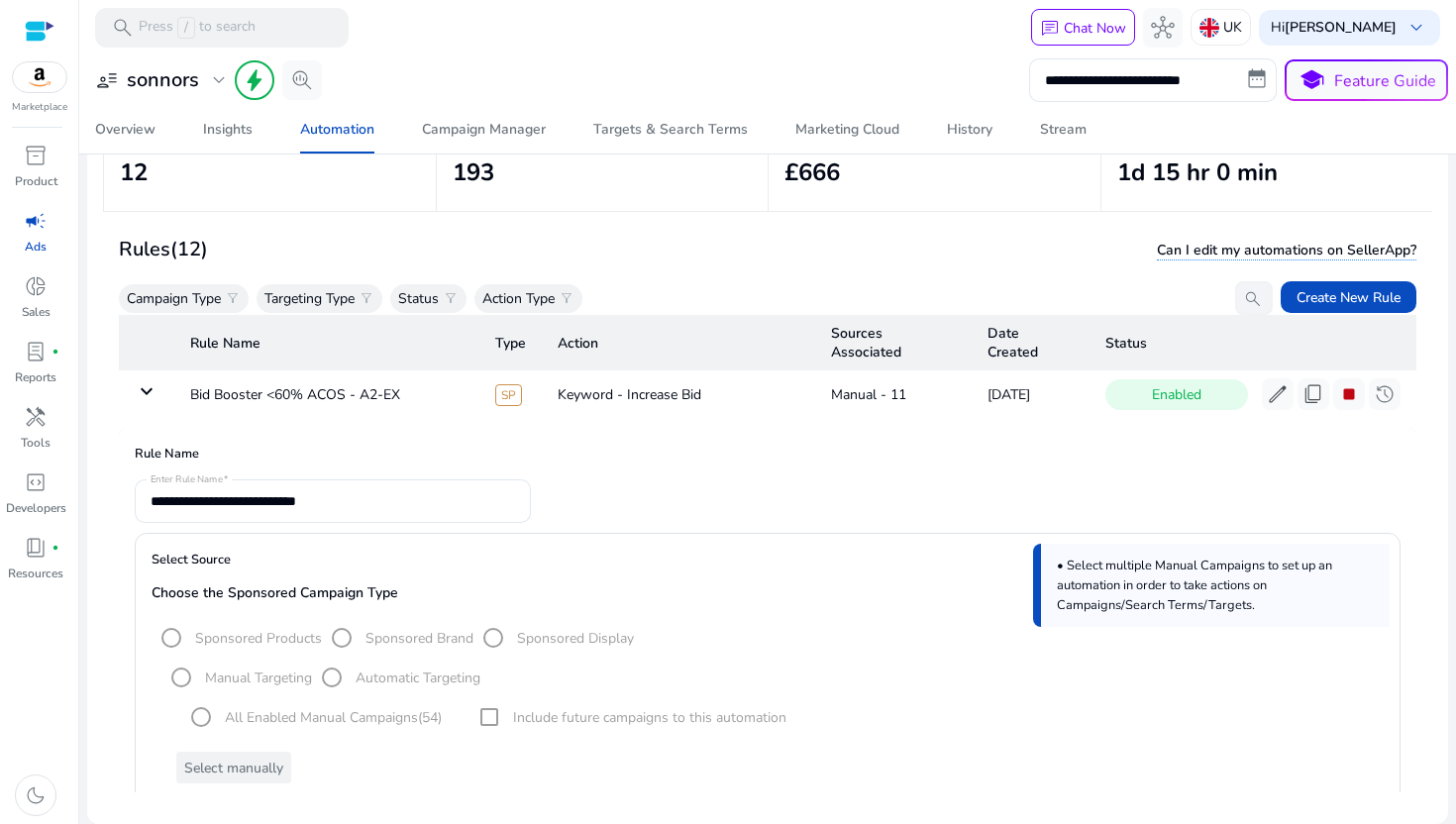 click on "Rule Name" 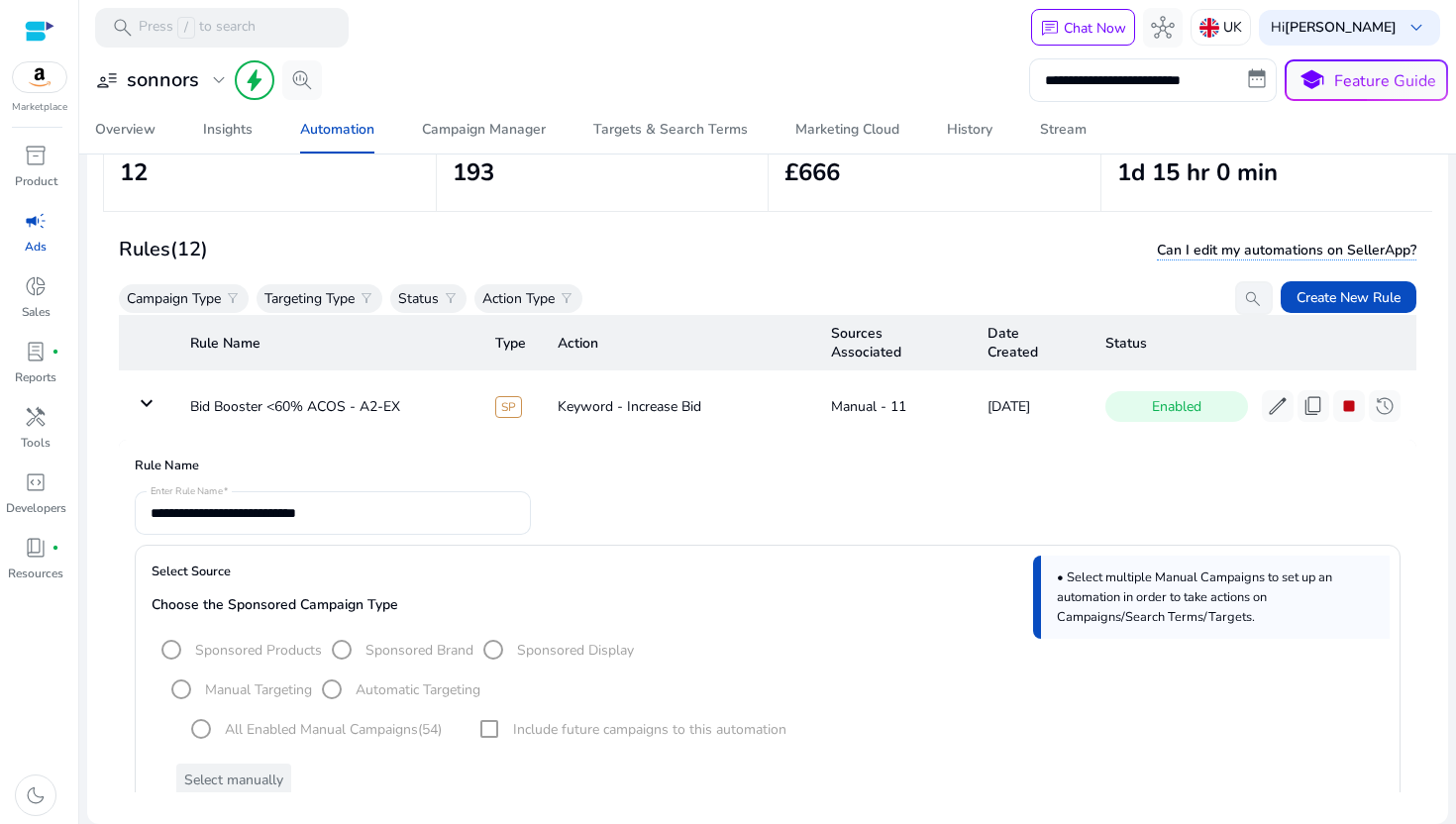 scroll, scrollTop: 457, scrollLeft: 0, axis: vertical 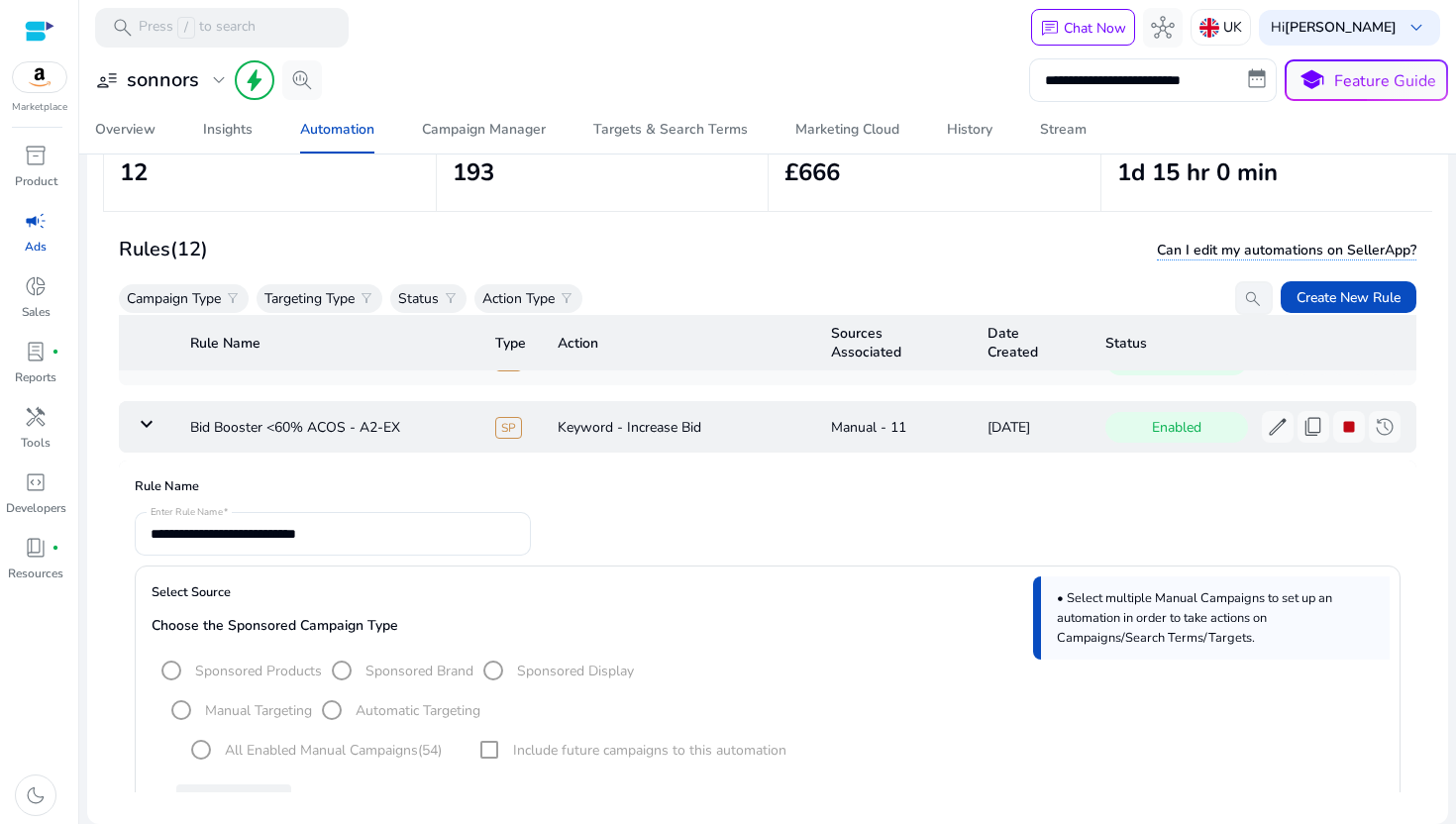 click on "keyboard_arrow_down" at bounding box center [147, 424] 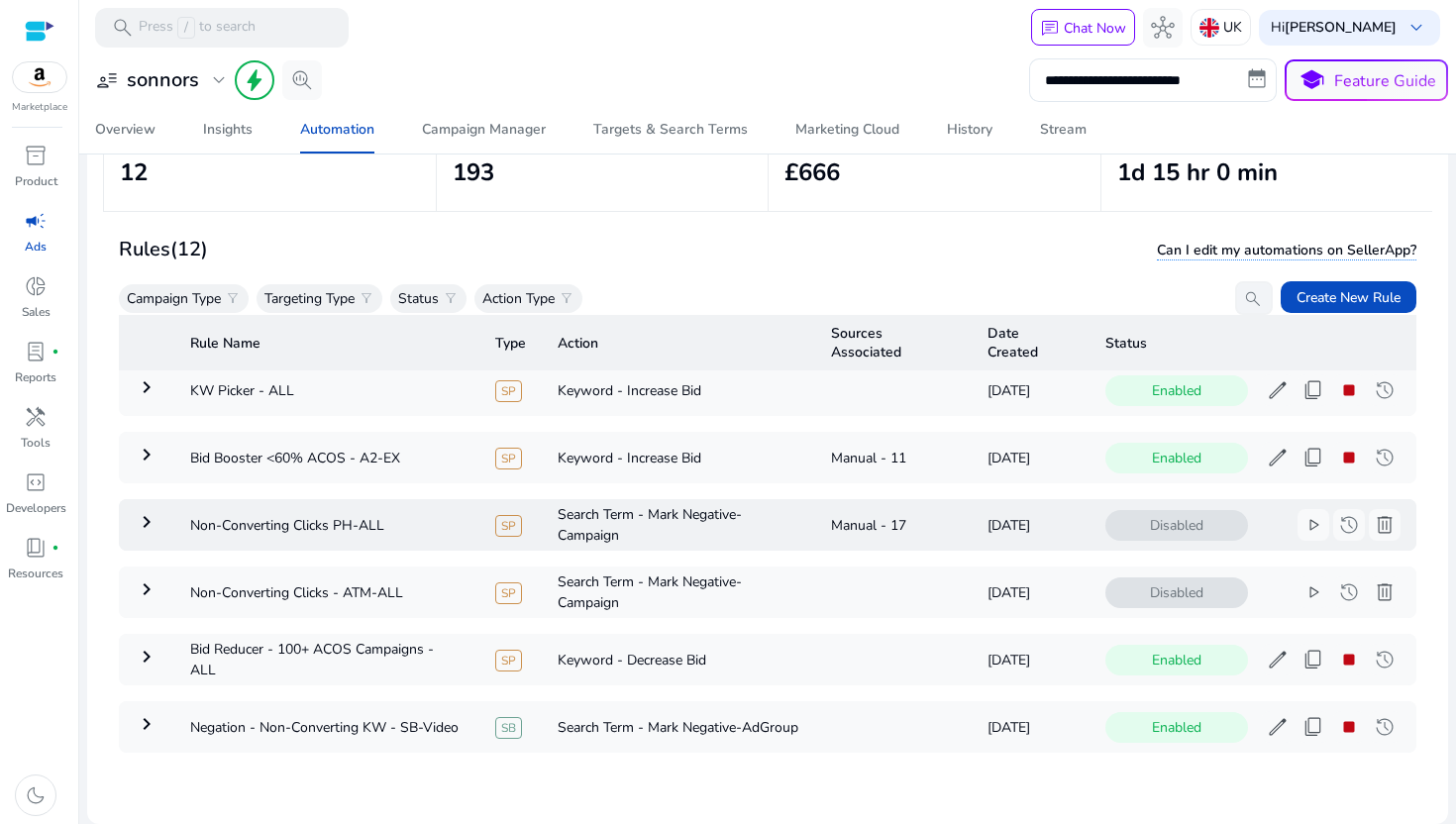 scroll, scrollTop: 421, scrollLeft: 0, axis: vertical 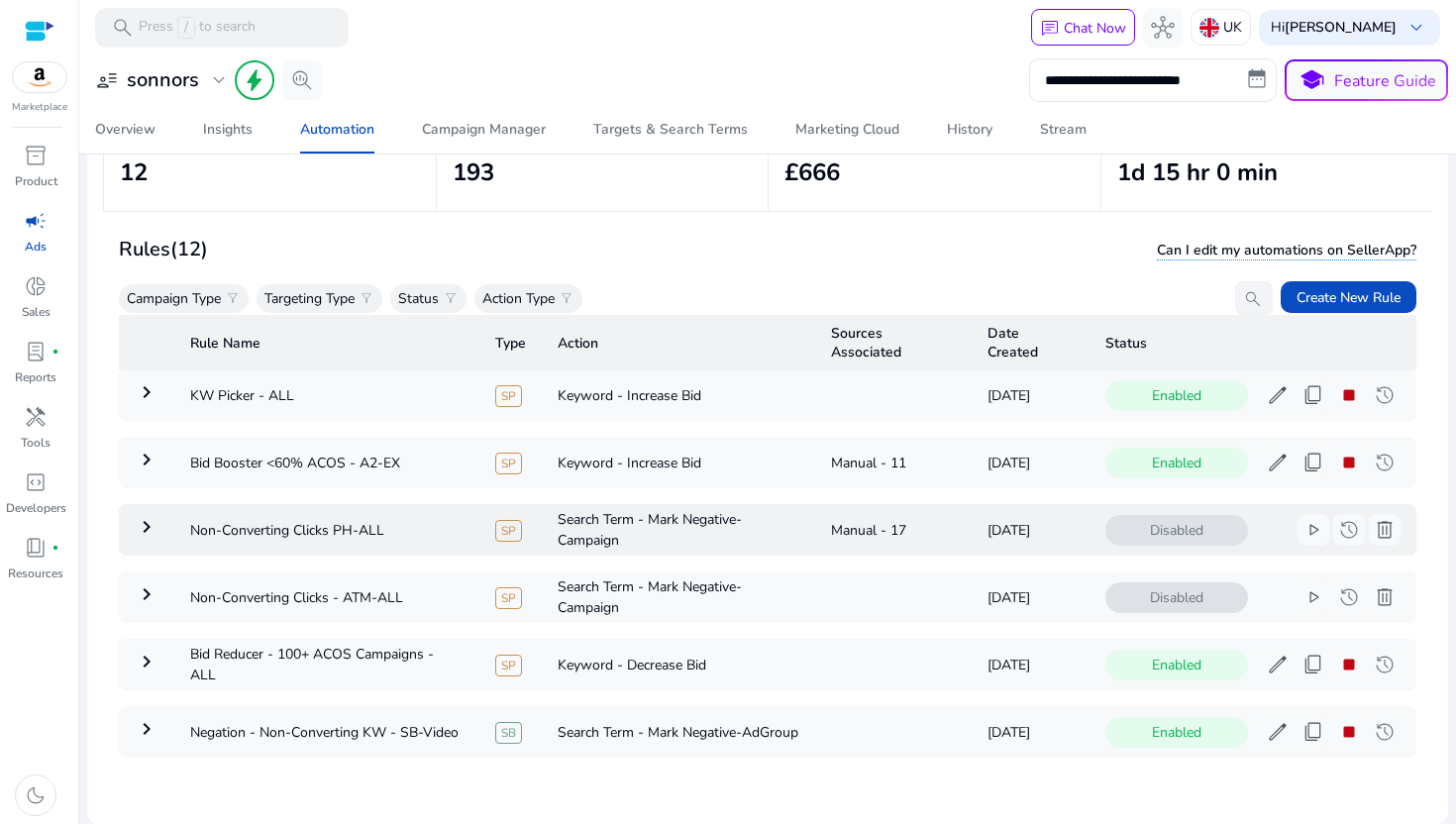 click on "keyboard_arrow_right" at bounding box center [147, 527] 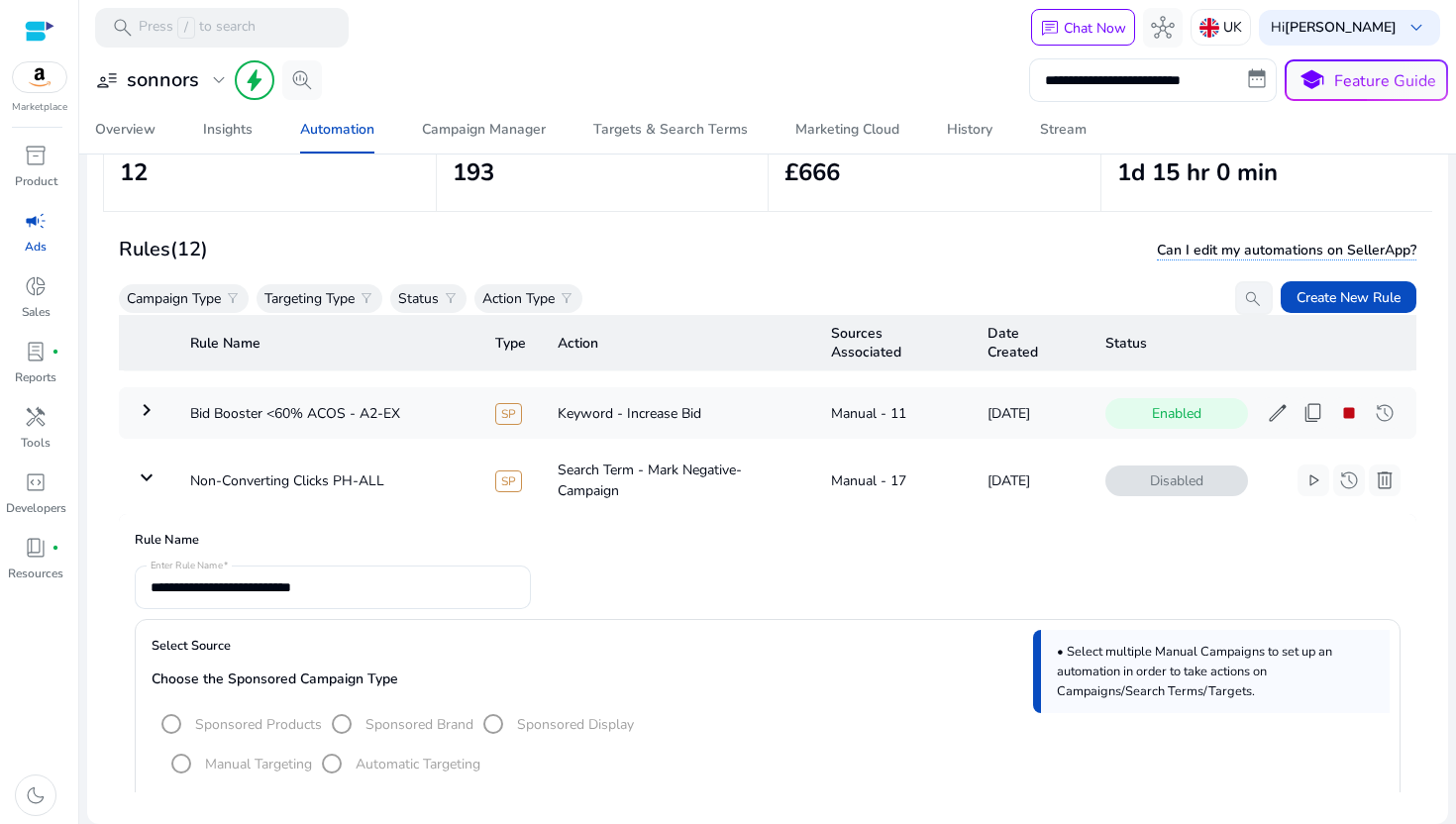 scroll, scrollTop: 456, scrollLeft: 0, axis: vertical 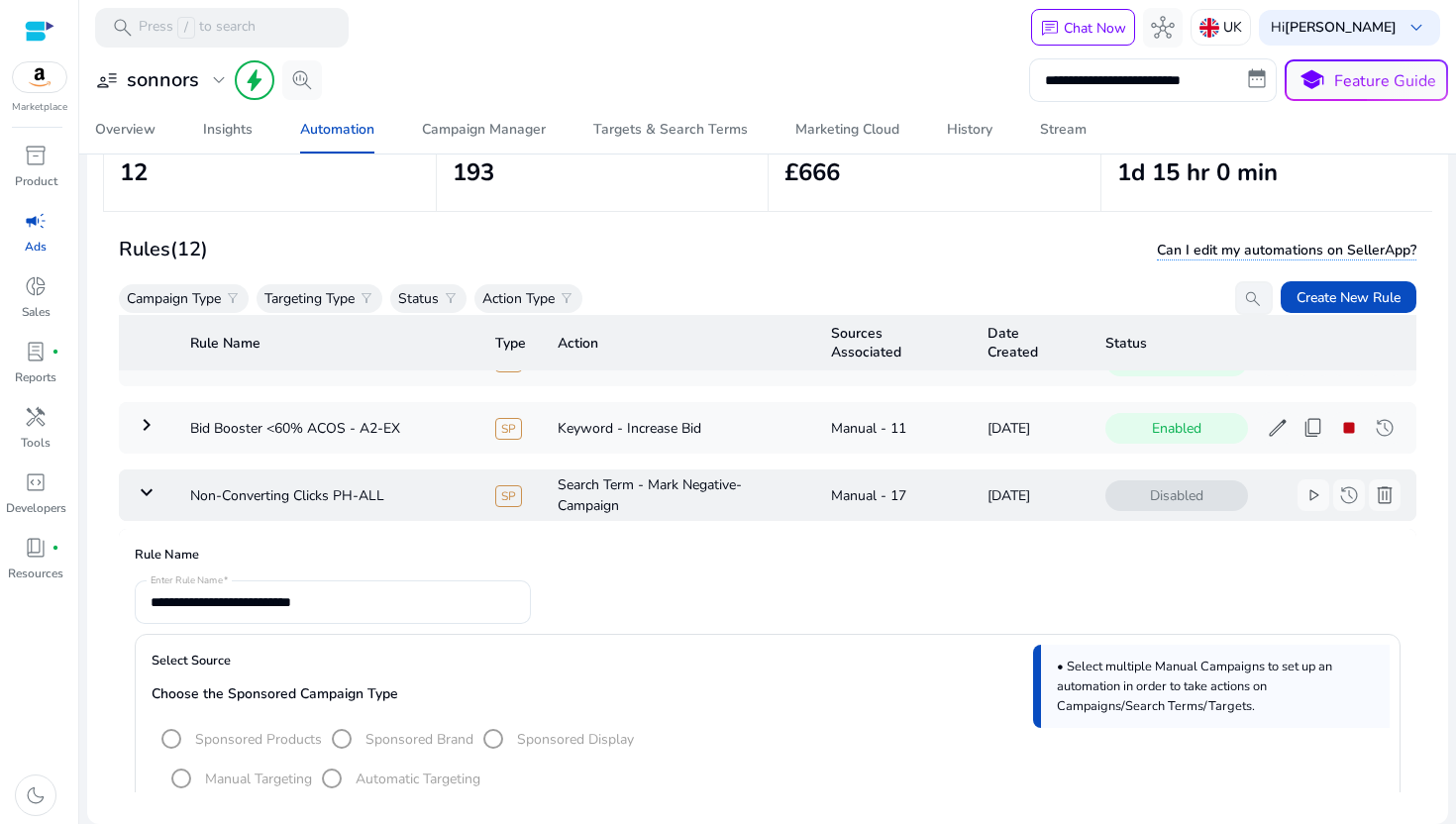 click on "keyboard_arrow_down" at bounding box center [147, 492] 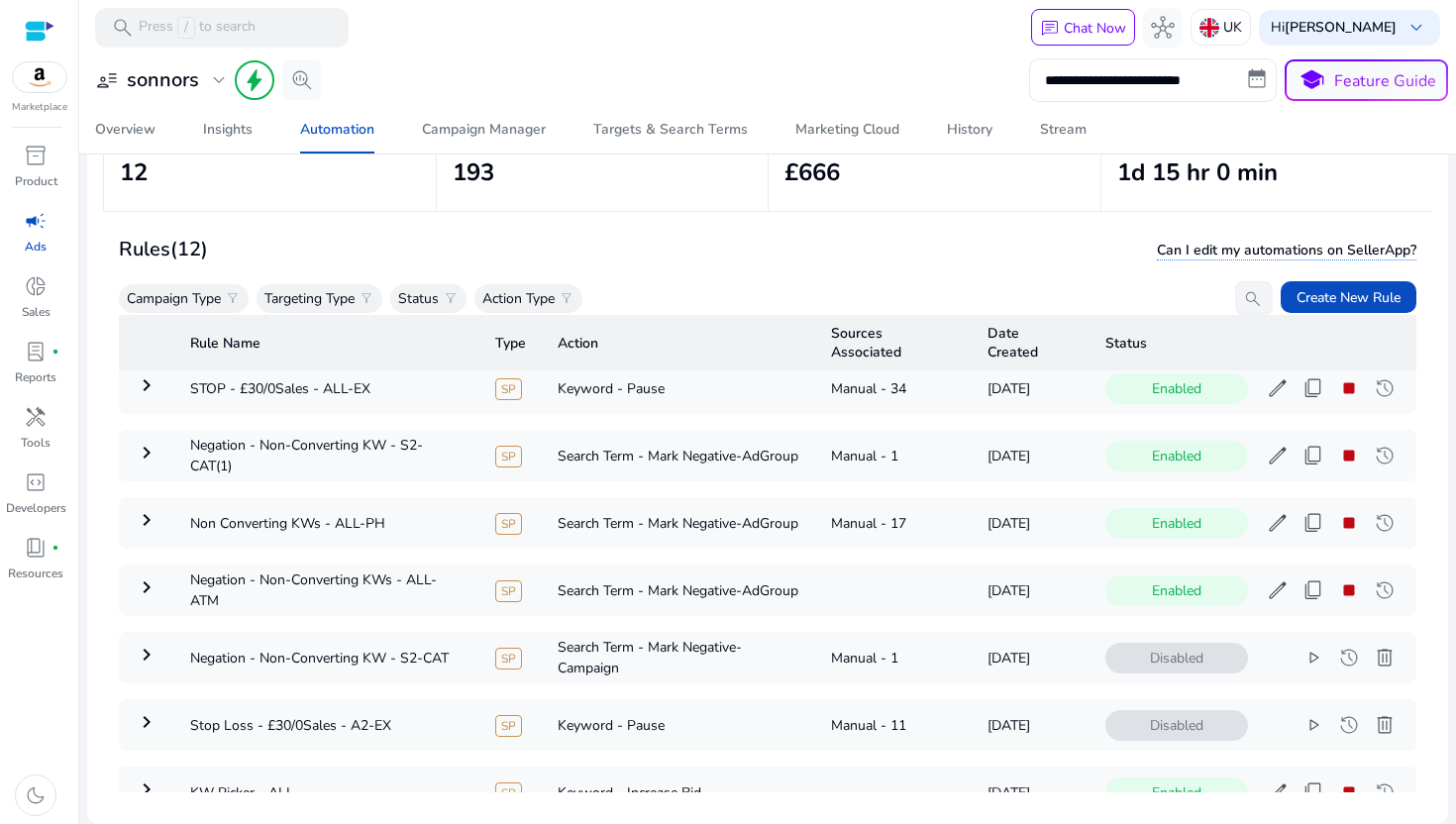 scroll, scrollTop: 0, scrollLeft: 0, axis: both 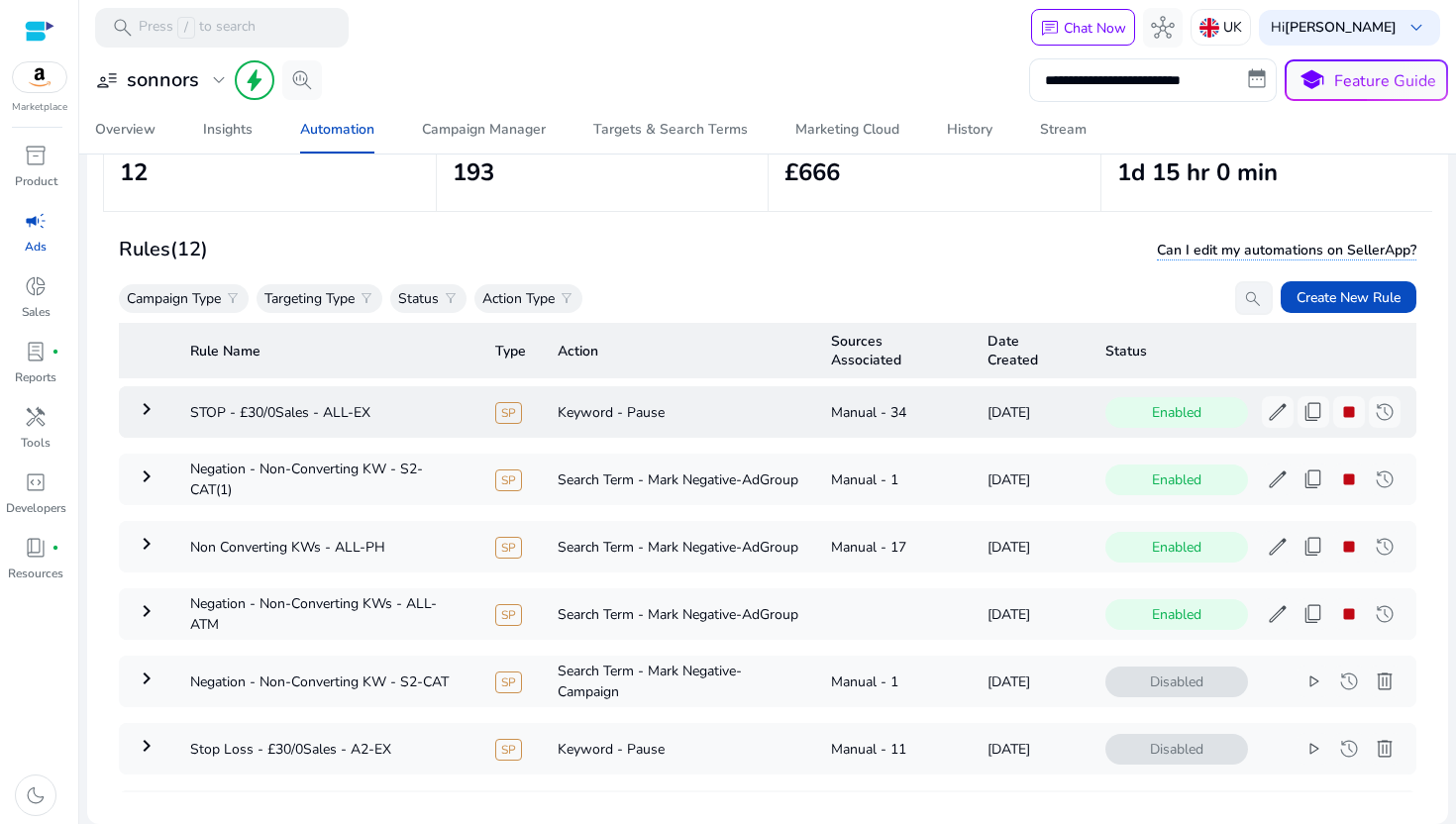 click on "keyboard_arrow_right" at bounding box center [147, 412] 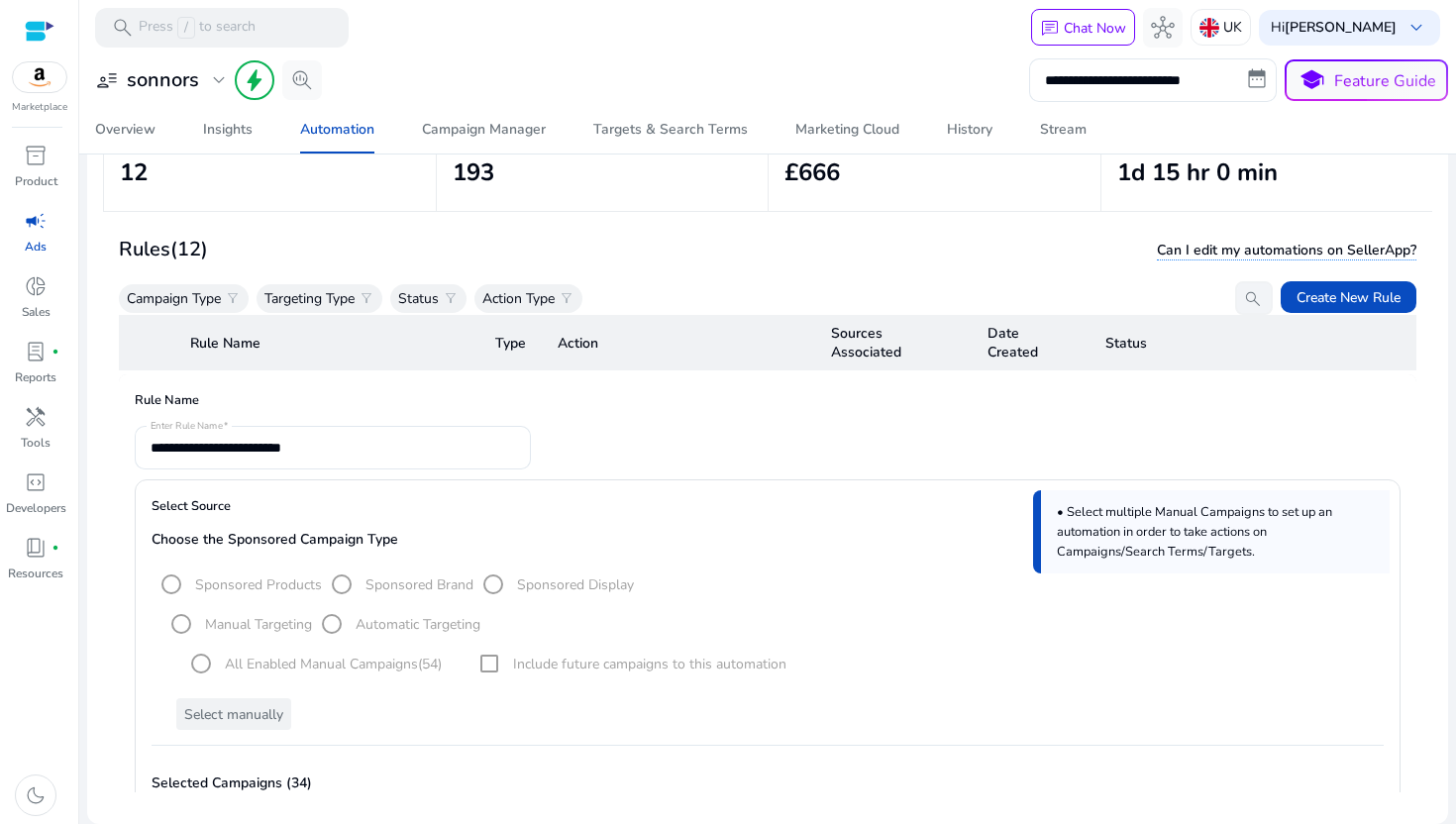 scroll, scrollTop: 0, scrollLeft: 0, axis: both 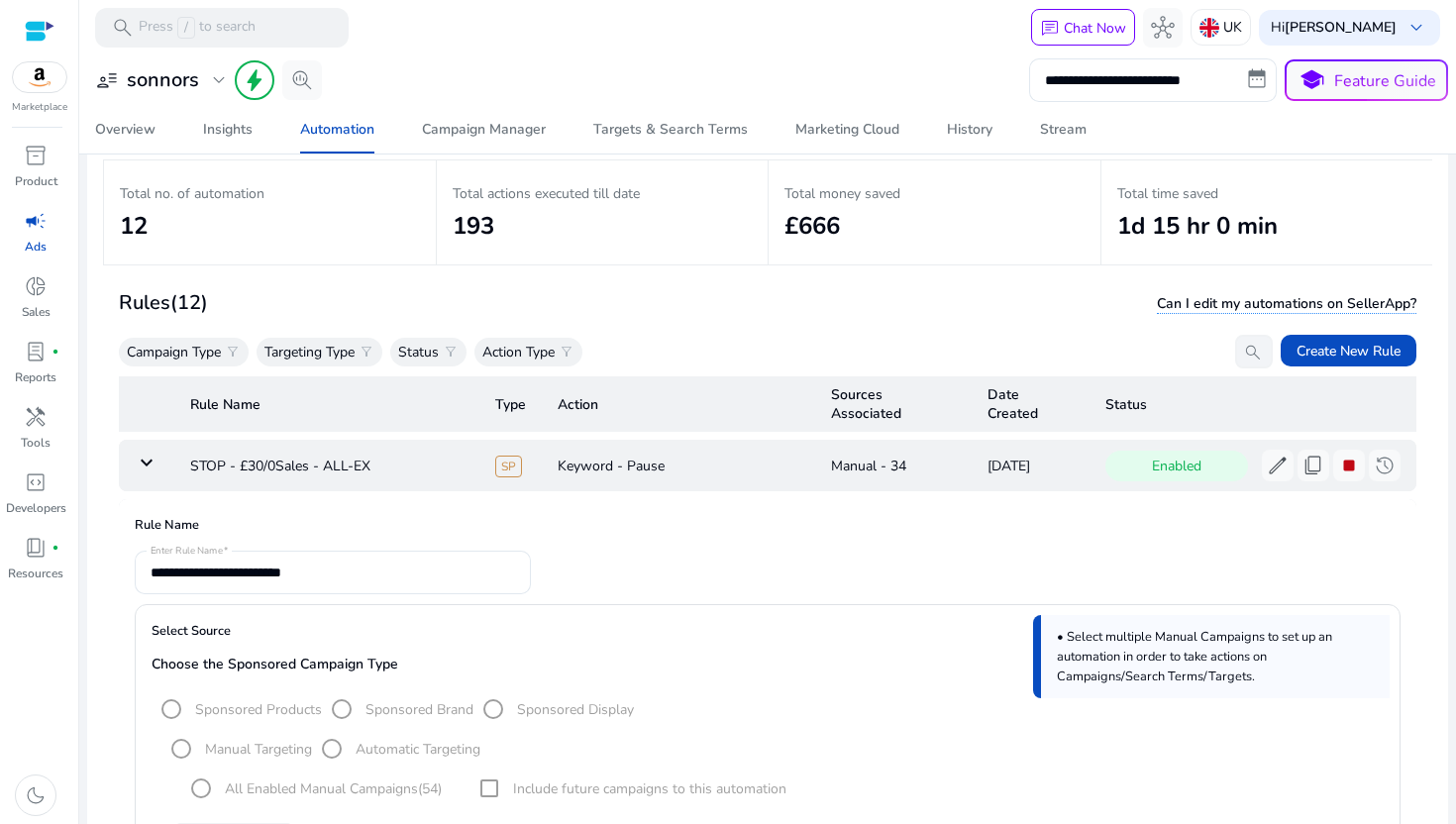 click on "keyboard_arrow_down" at bounding box center (147, 463) 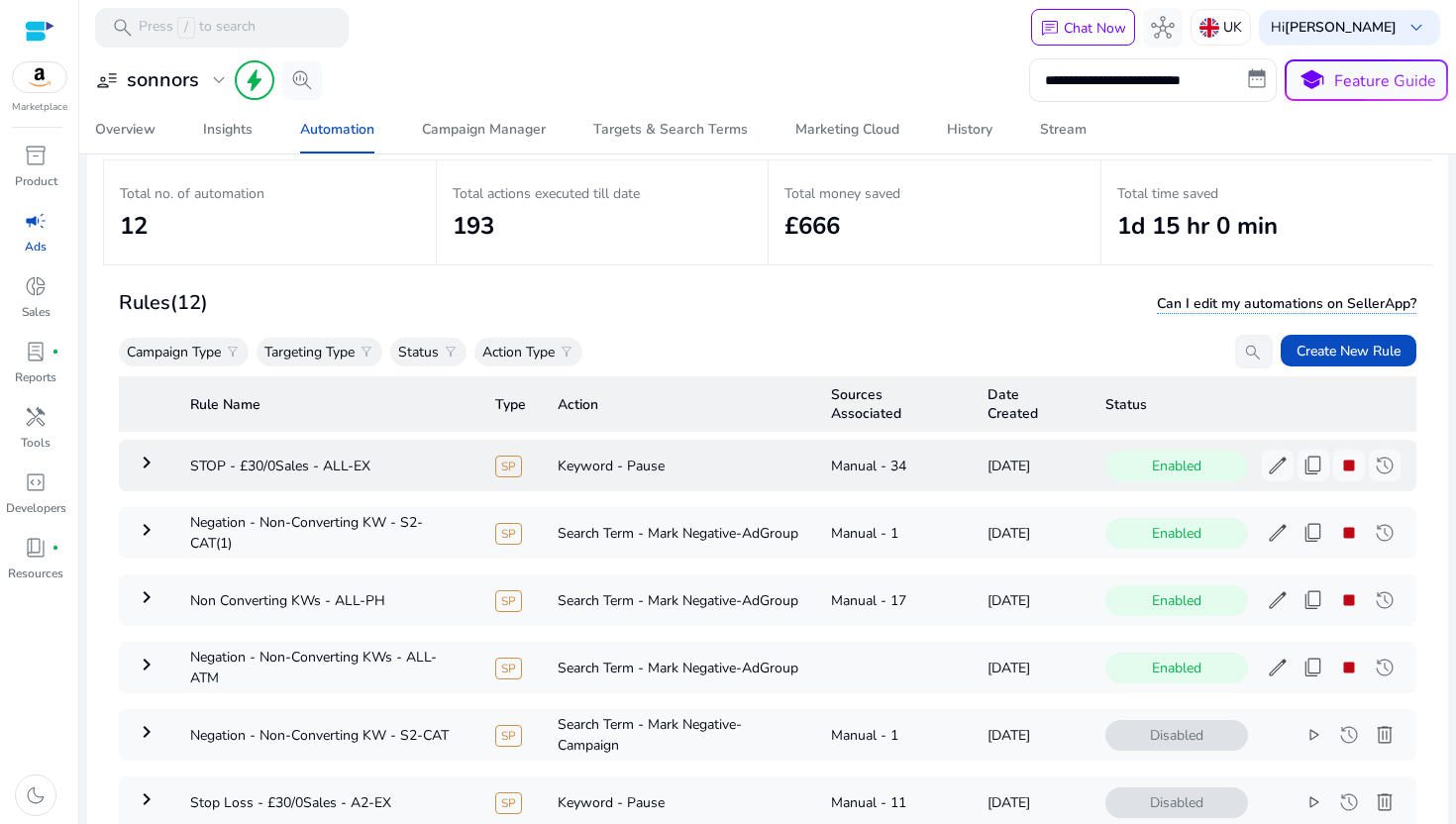 scroll, scrollTop: 132, scrollLeft: 0, axis: vertical 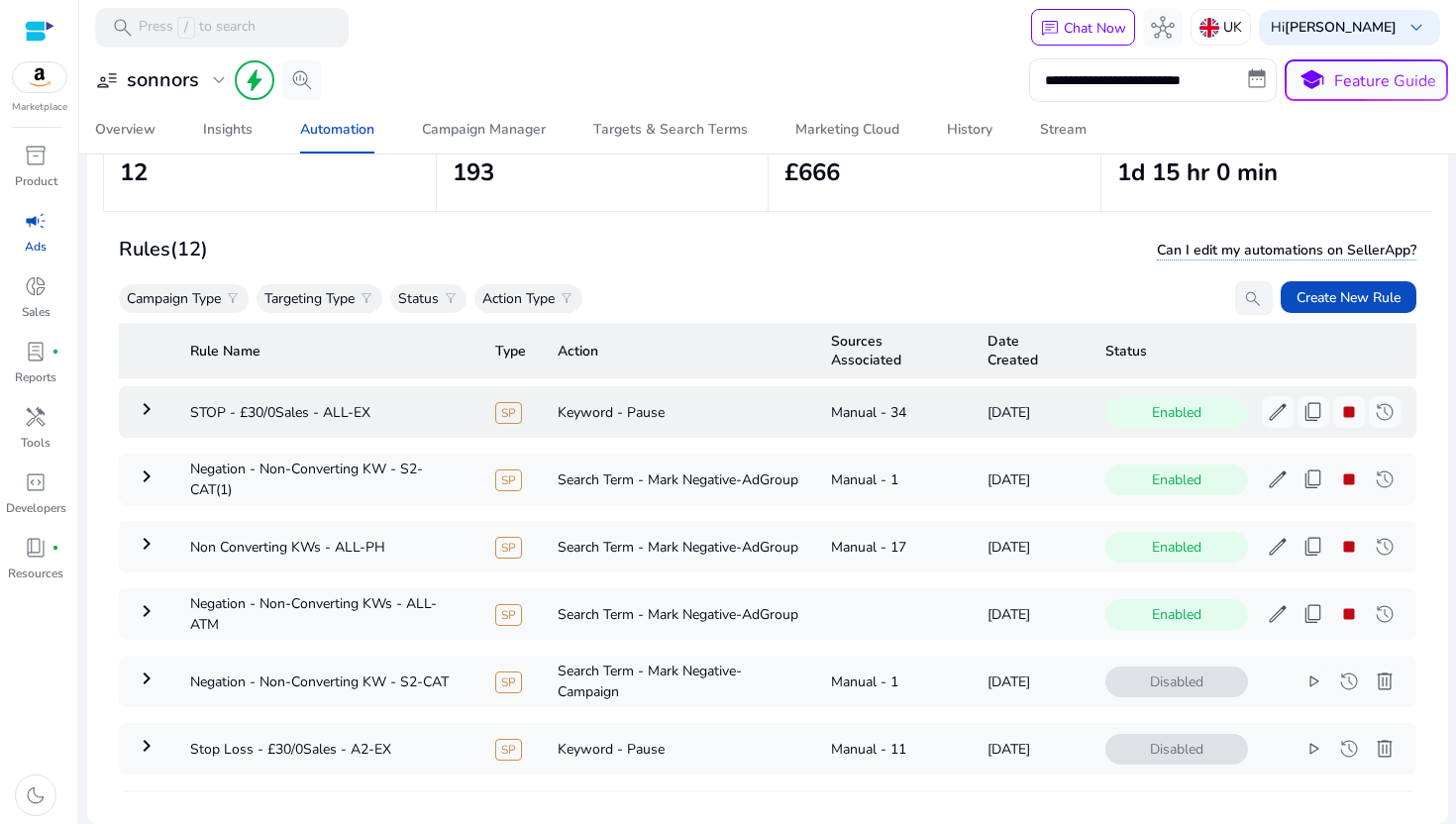 click on "keyboard_arrow_right" at bounding box center [147, 409] 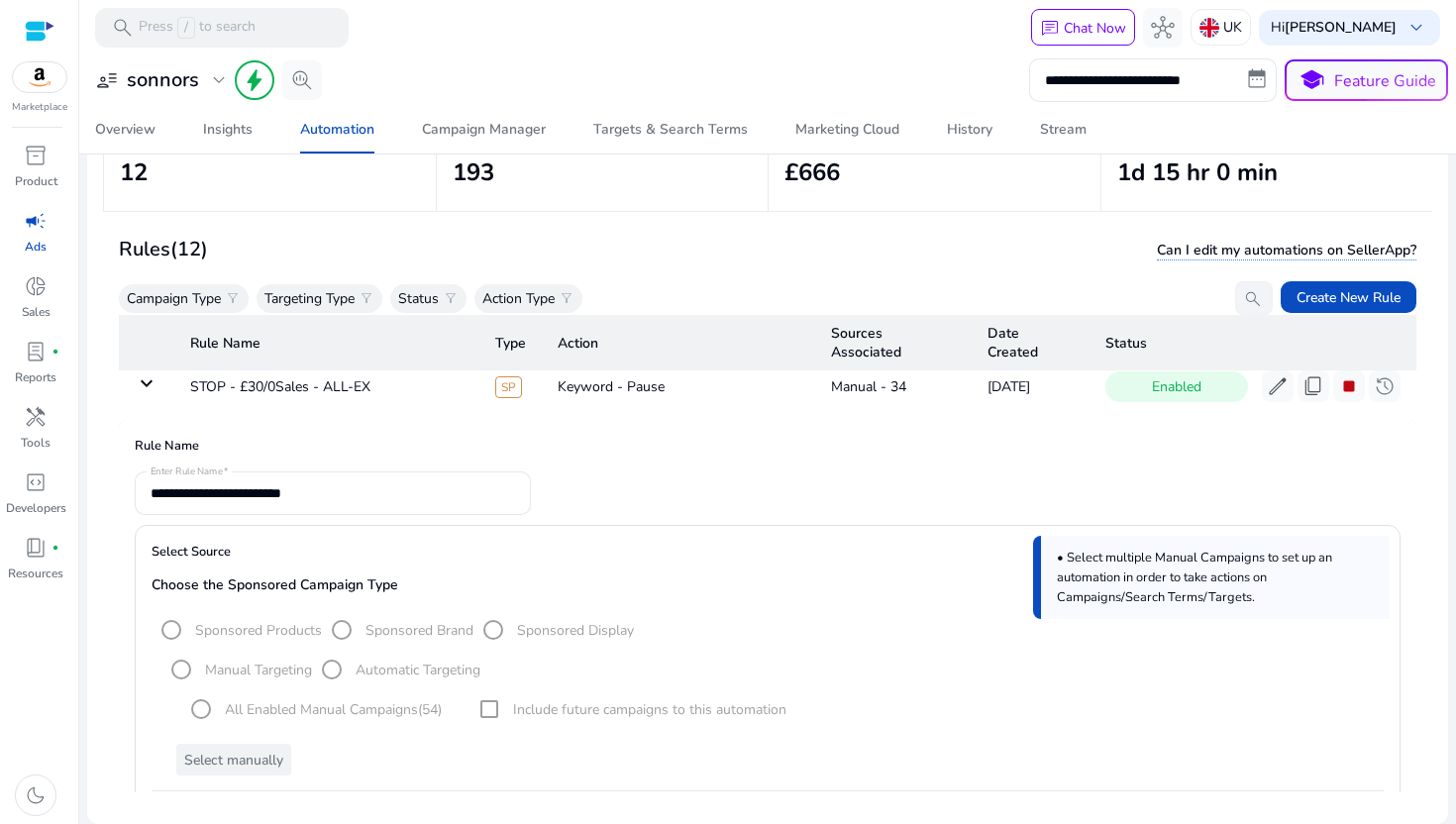 scroll, scrollTop: 0, scrollLeft: 0, axis: both 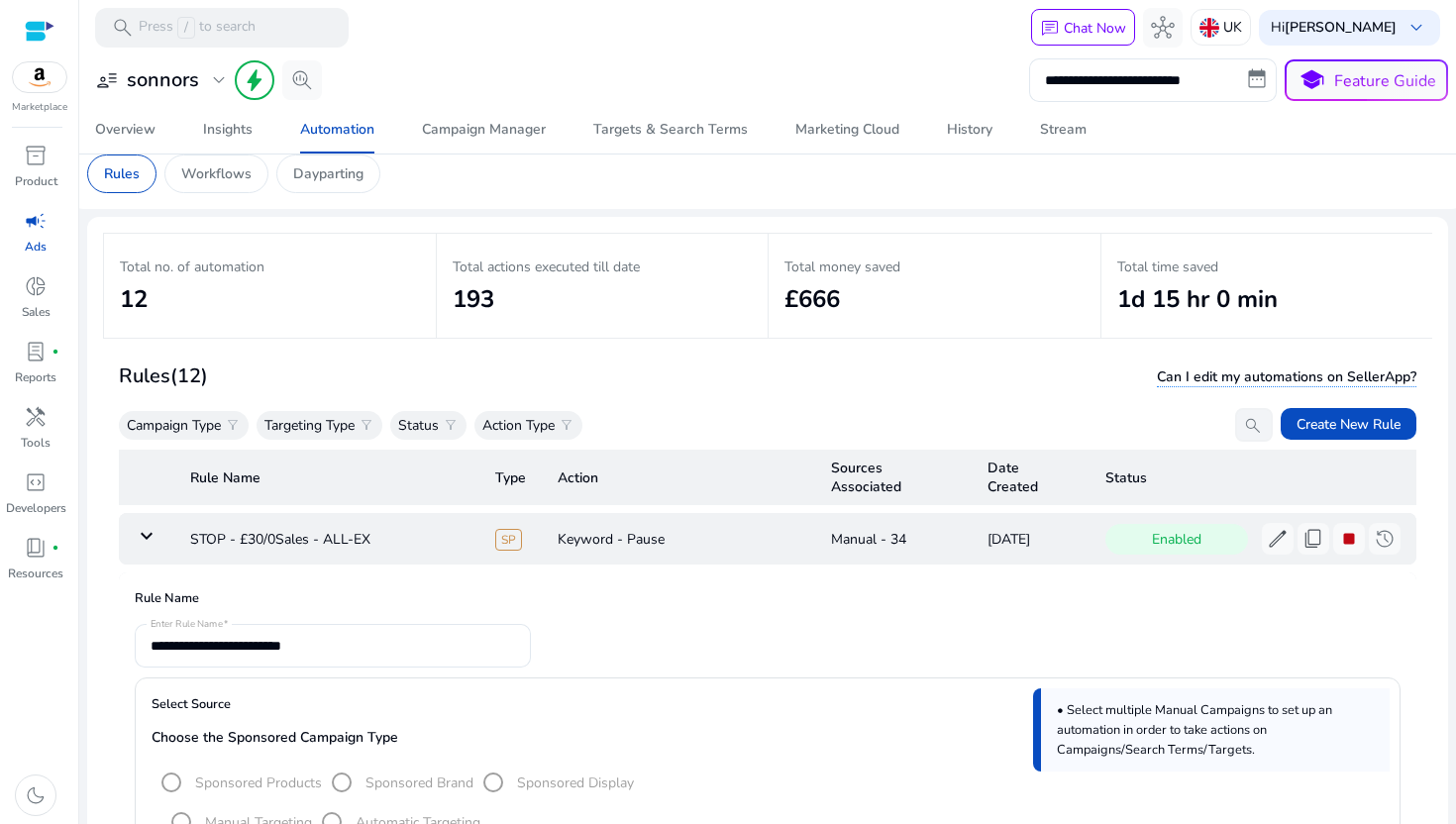 click on "keyboard_arrow_down" at bounding box center (147, 536) 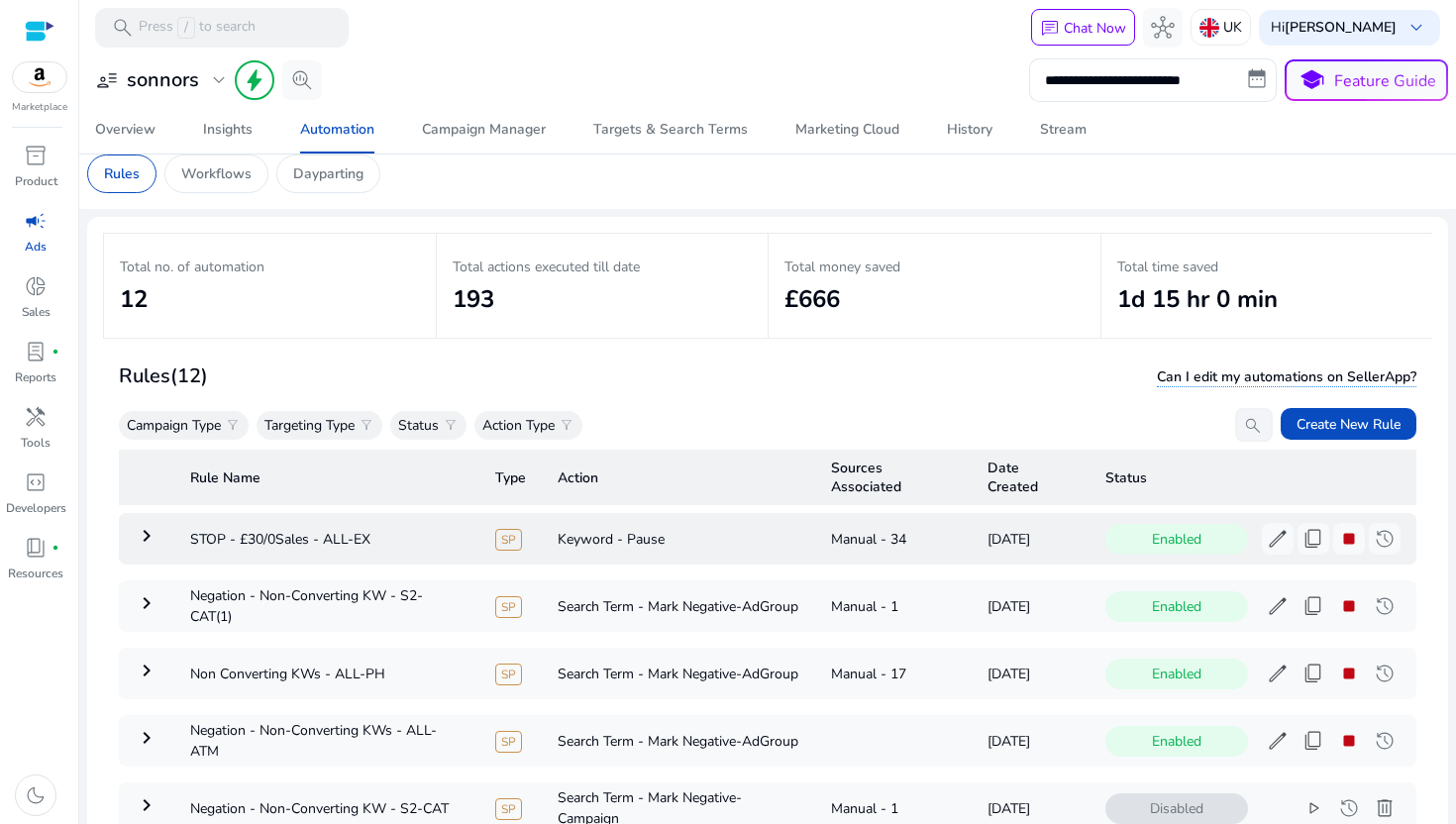 scroll, scrollTop: 141, scrollLeft: 0, axis: vertical 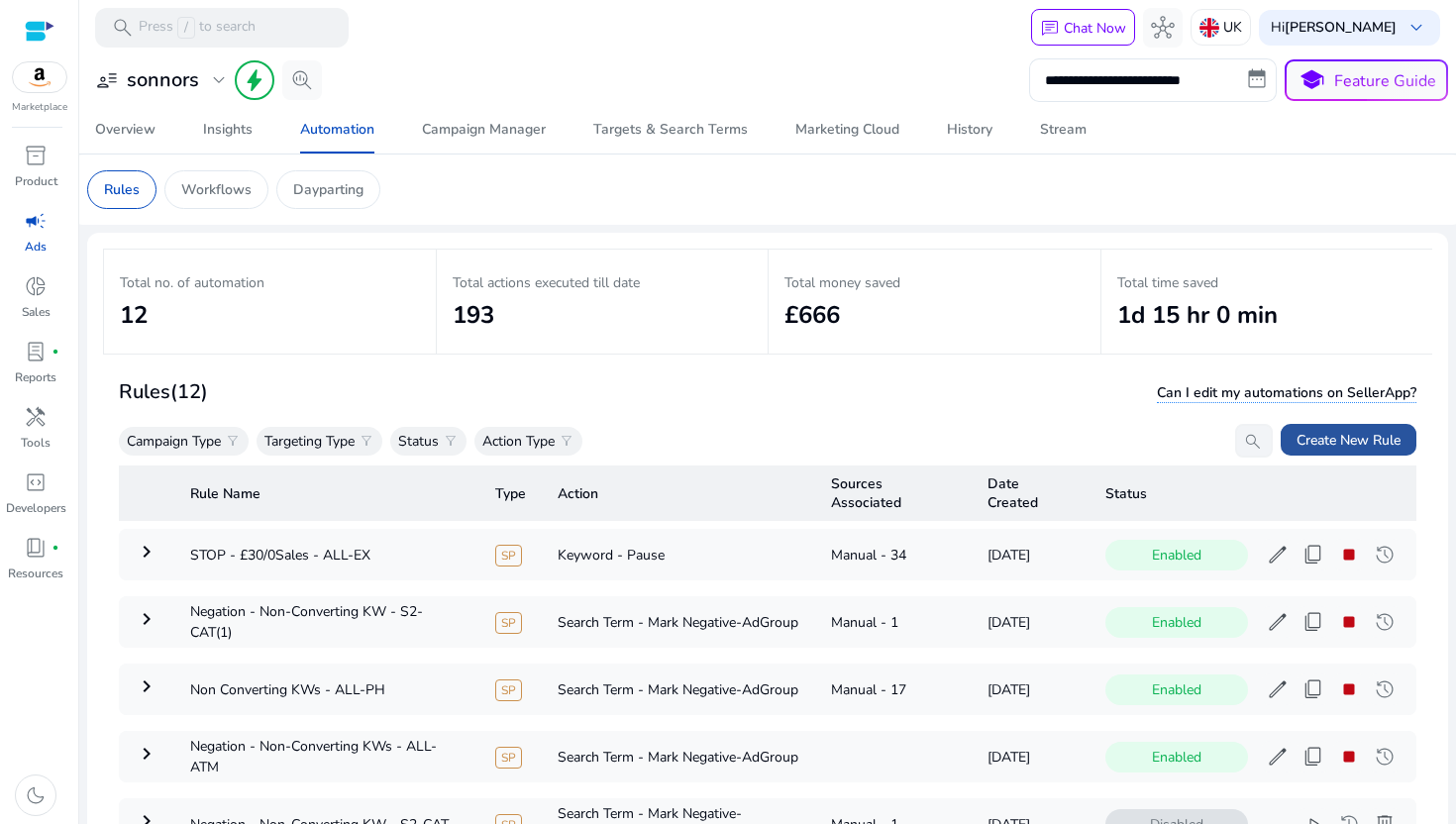click on "Create New Rule" 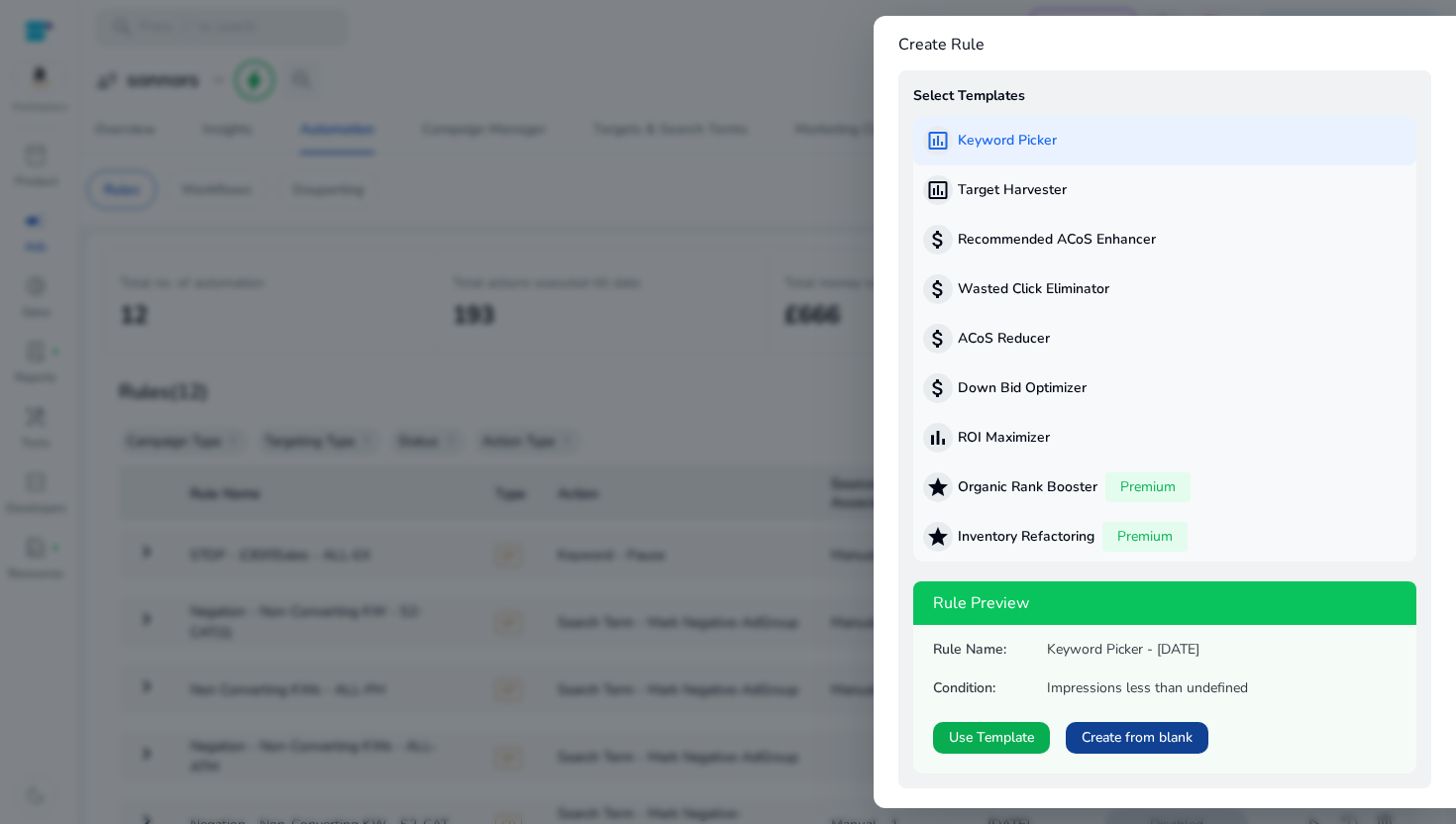 click on "Create from blank" at bounding box center [1137, 737] 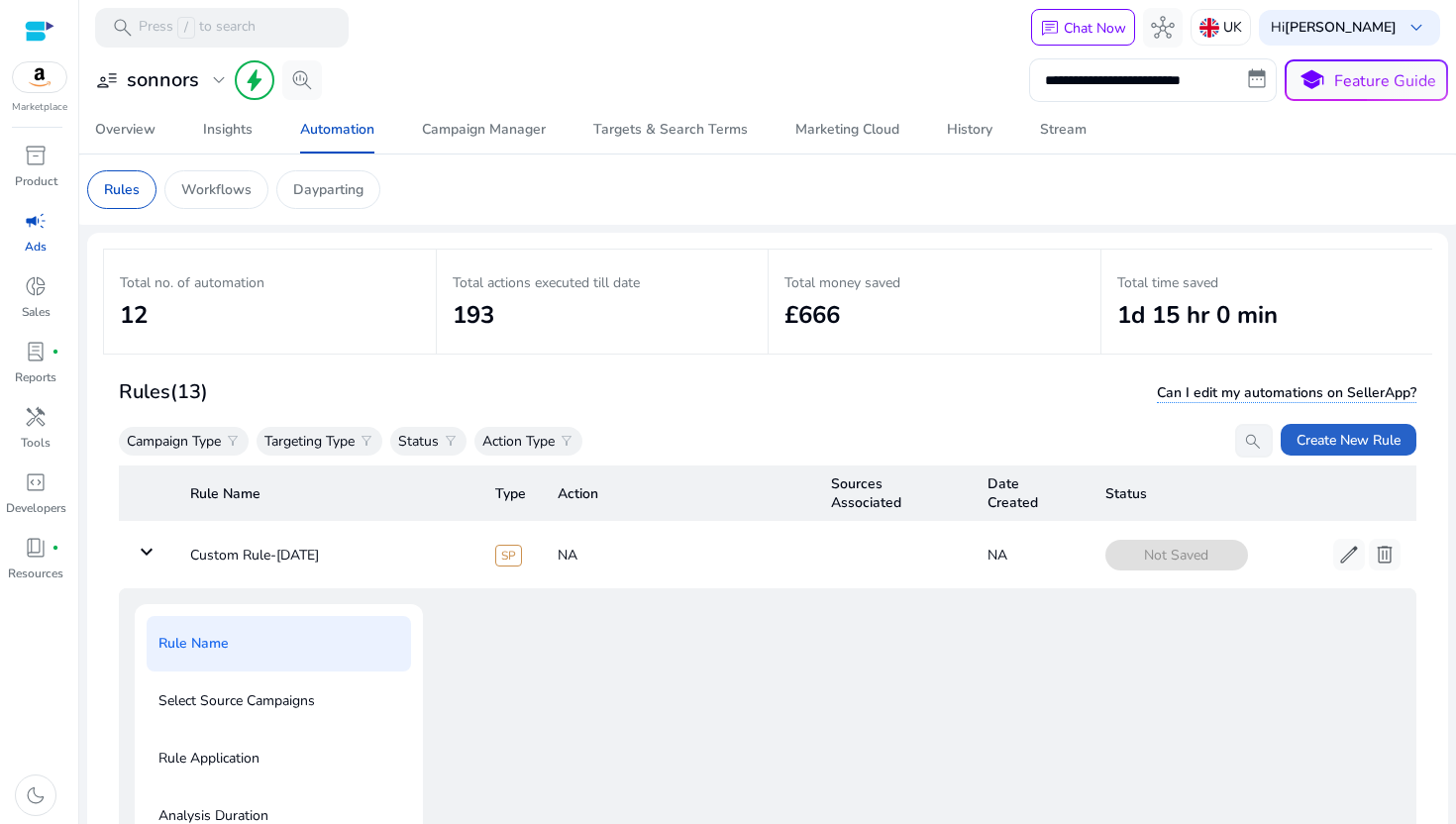 scroll, scrollTop: 50, scrollLeft: 0, axis: vertical 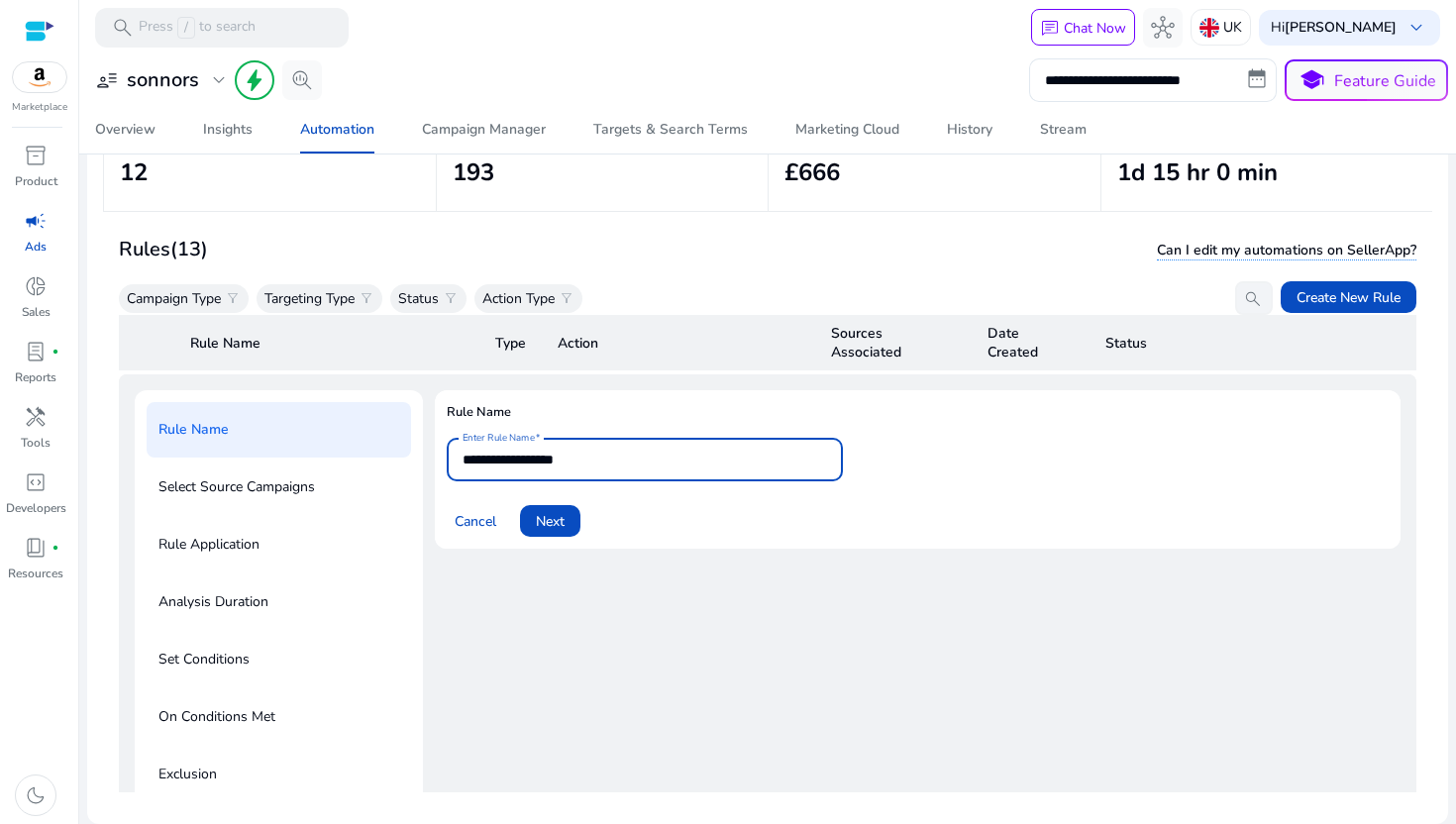 click on "**********" at bounding box center [645, 460] 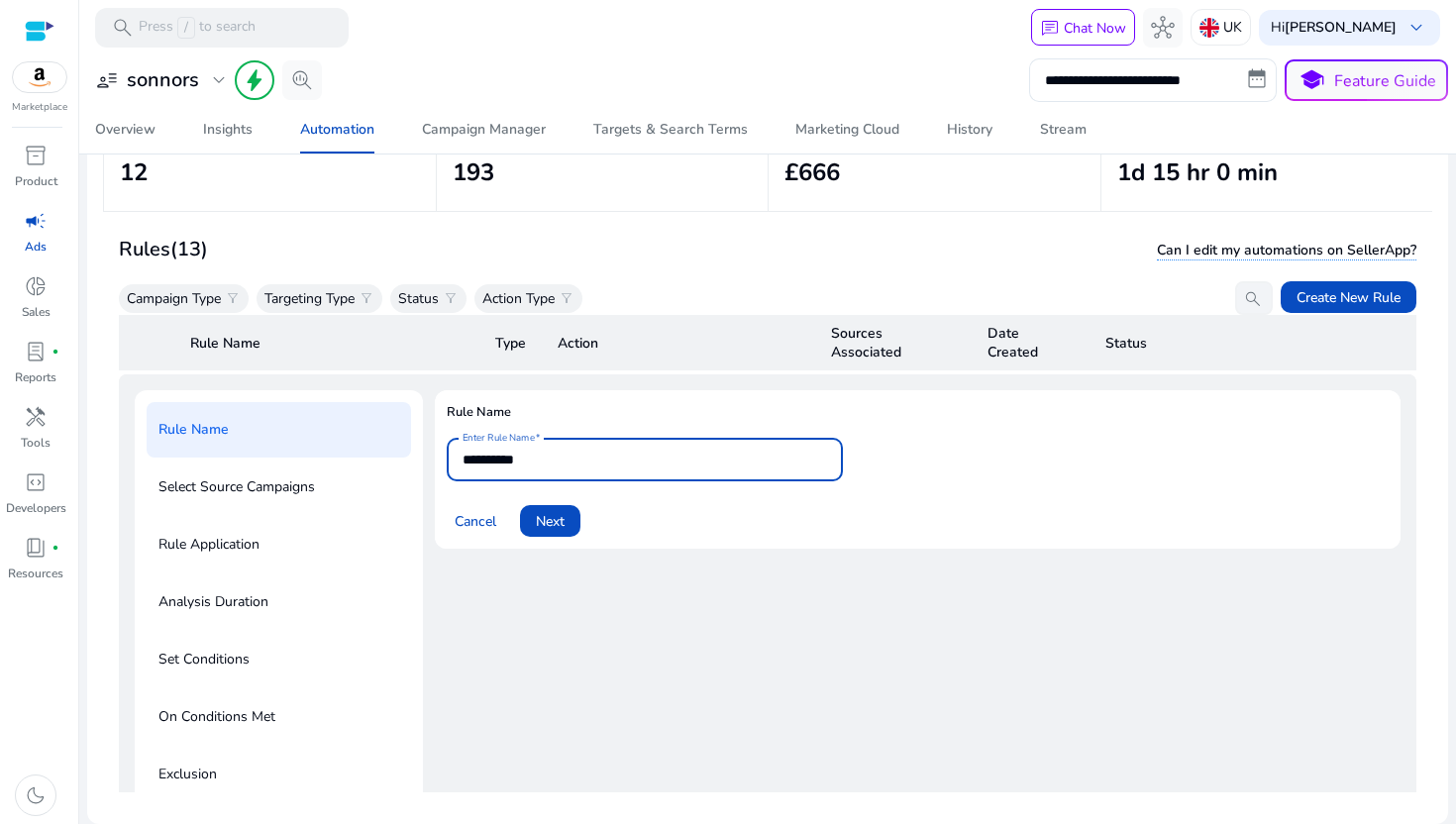 click on "**********" at bounding box center [645, 460] 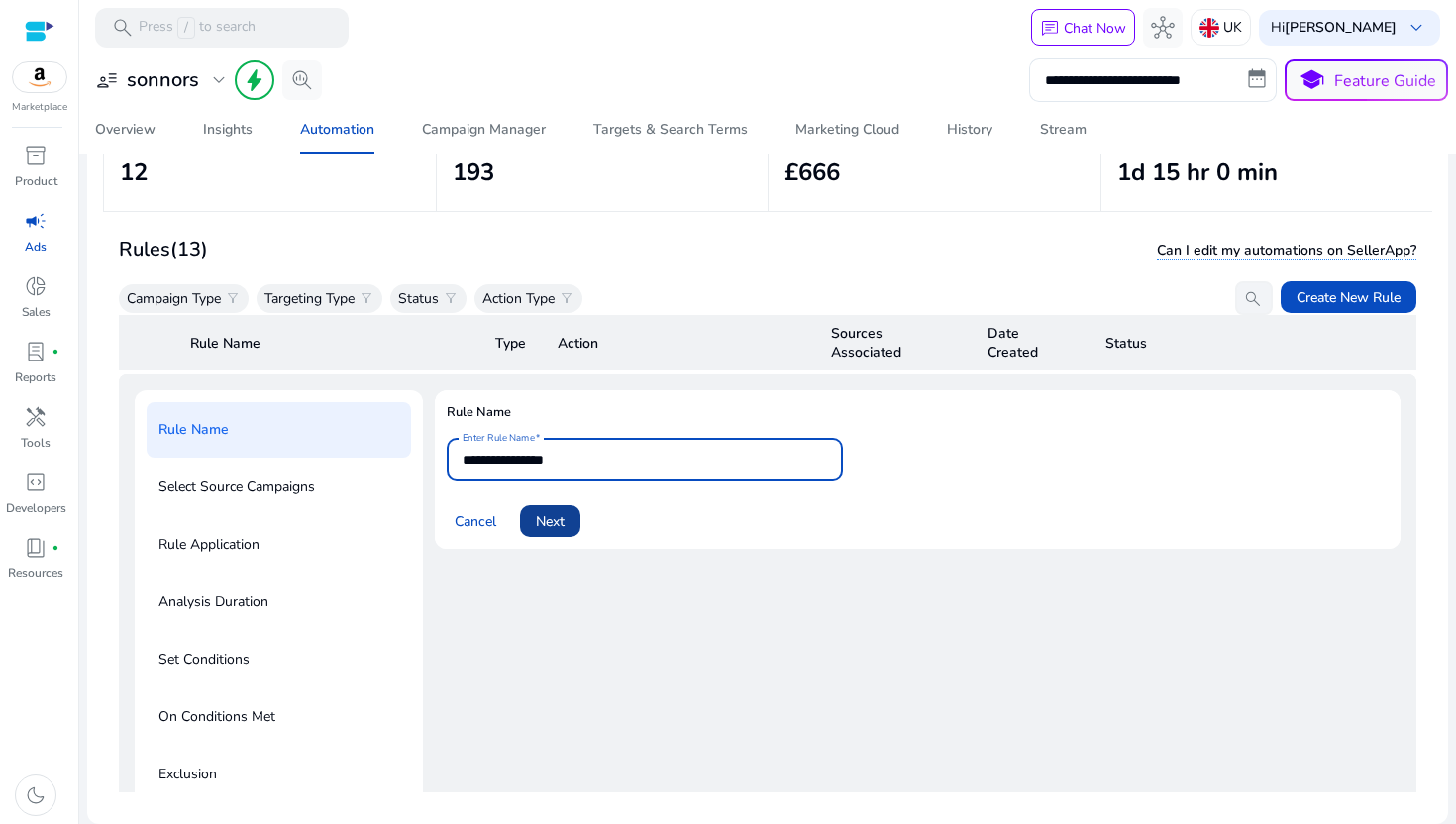type on "**********" 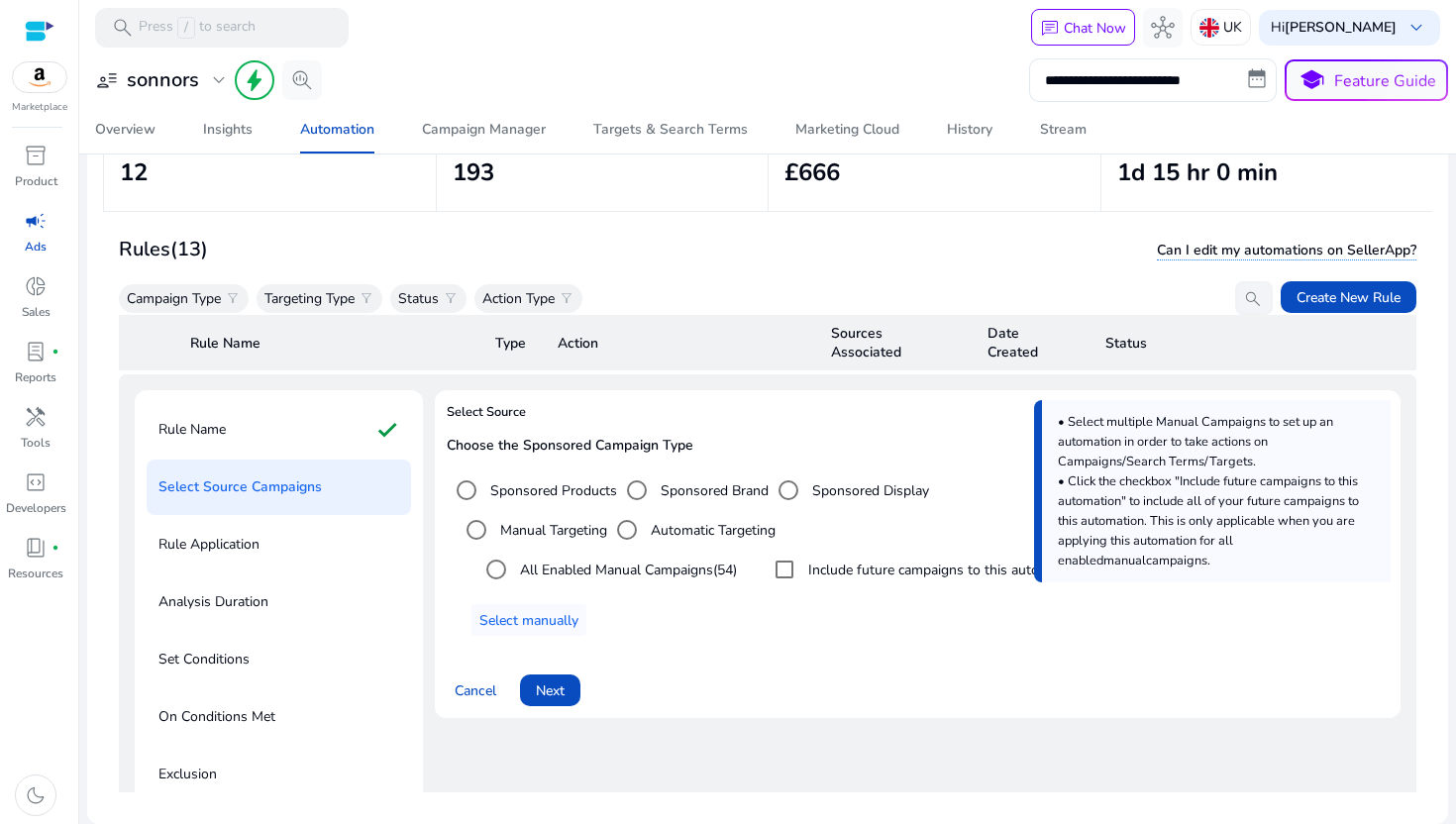 click on "All Enabled Manual Campaigns  (54)" at bounding box center (606, 569) 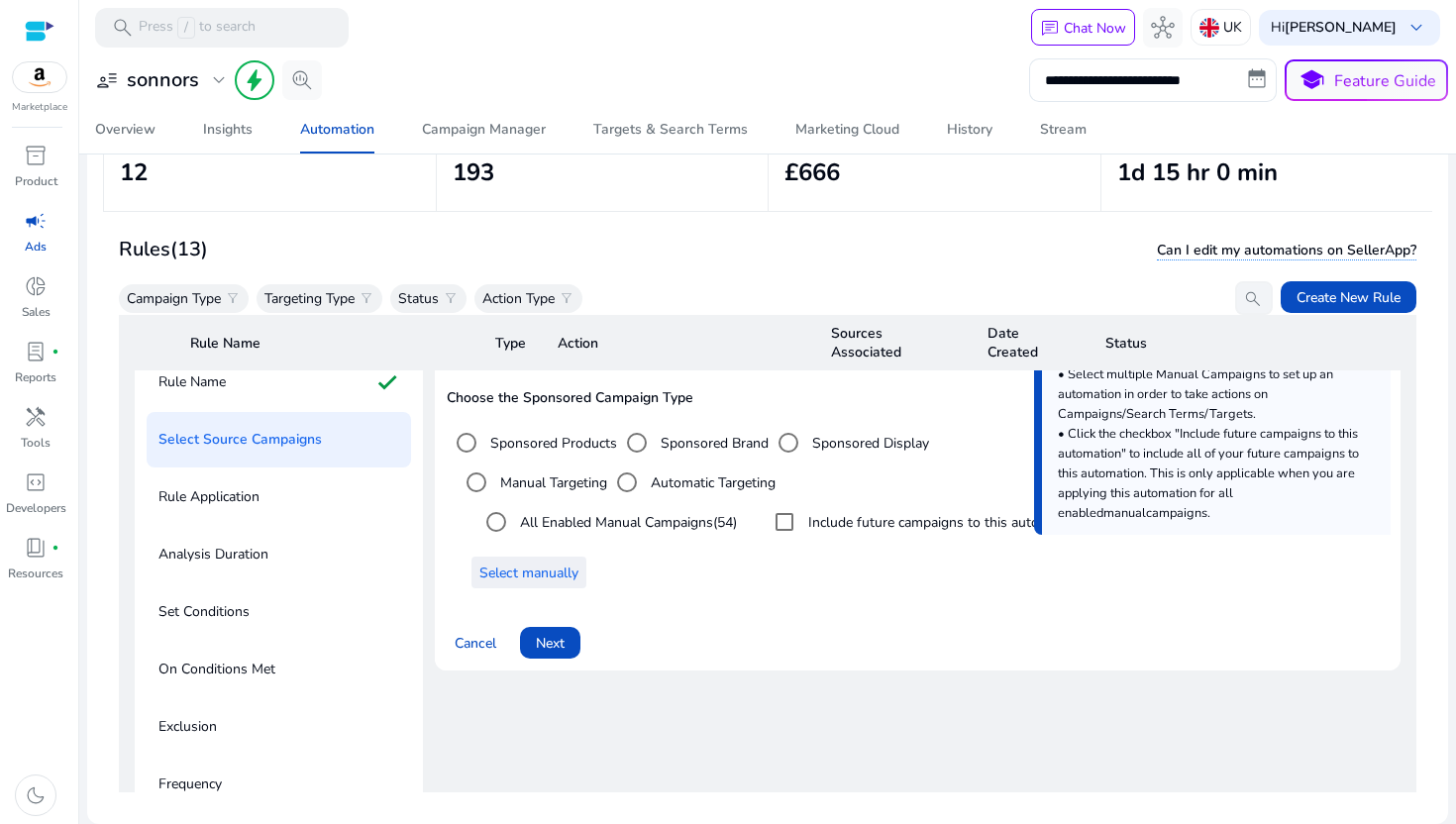 scroll, scrollTop: 126, scrollLeft: 0, axis: vertical 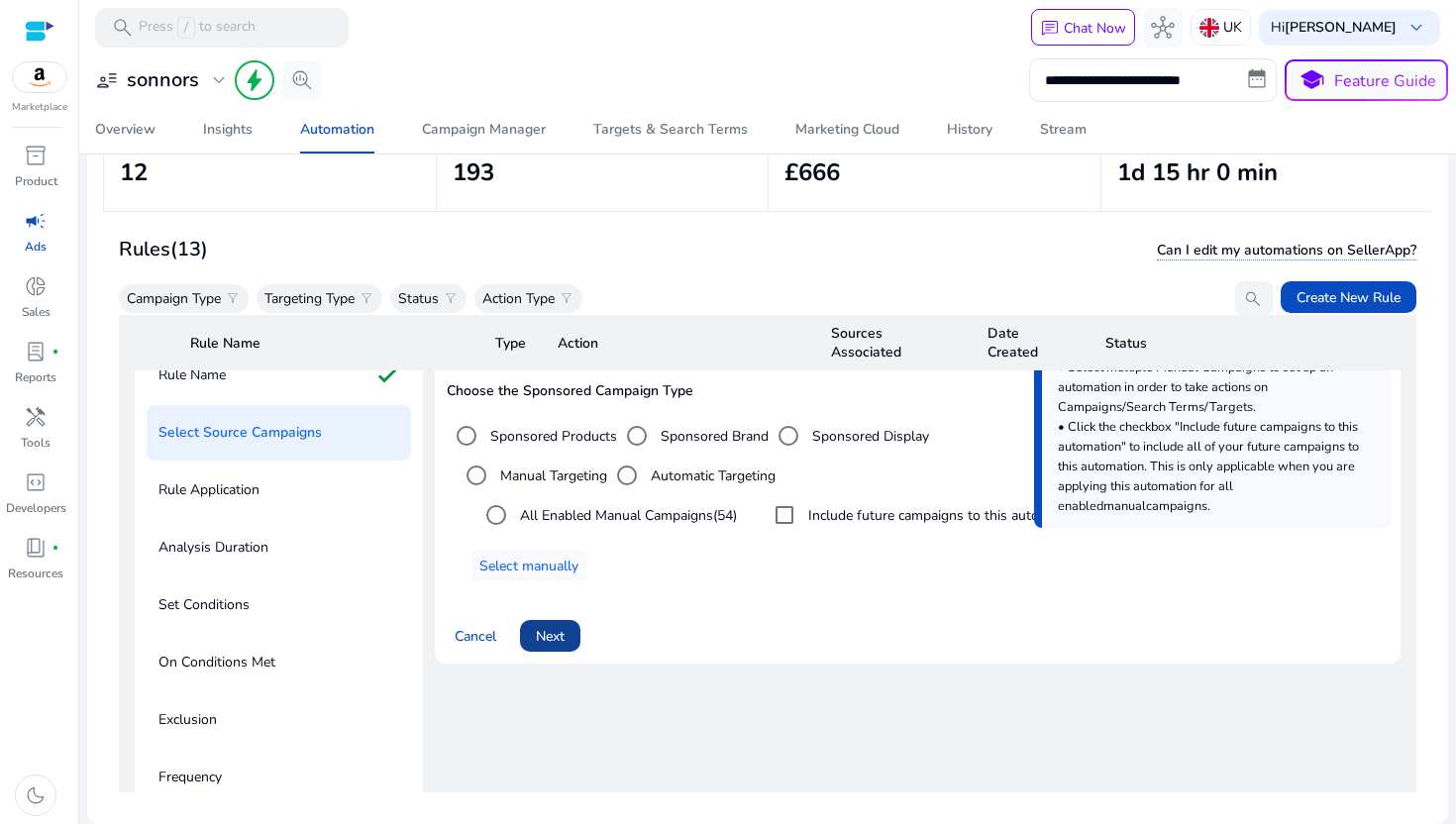 click on "Next" at bounding box center [550, 636] 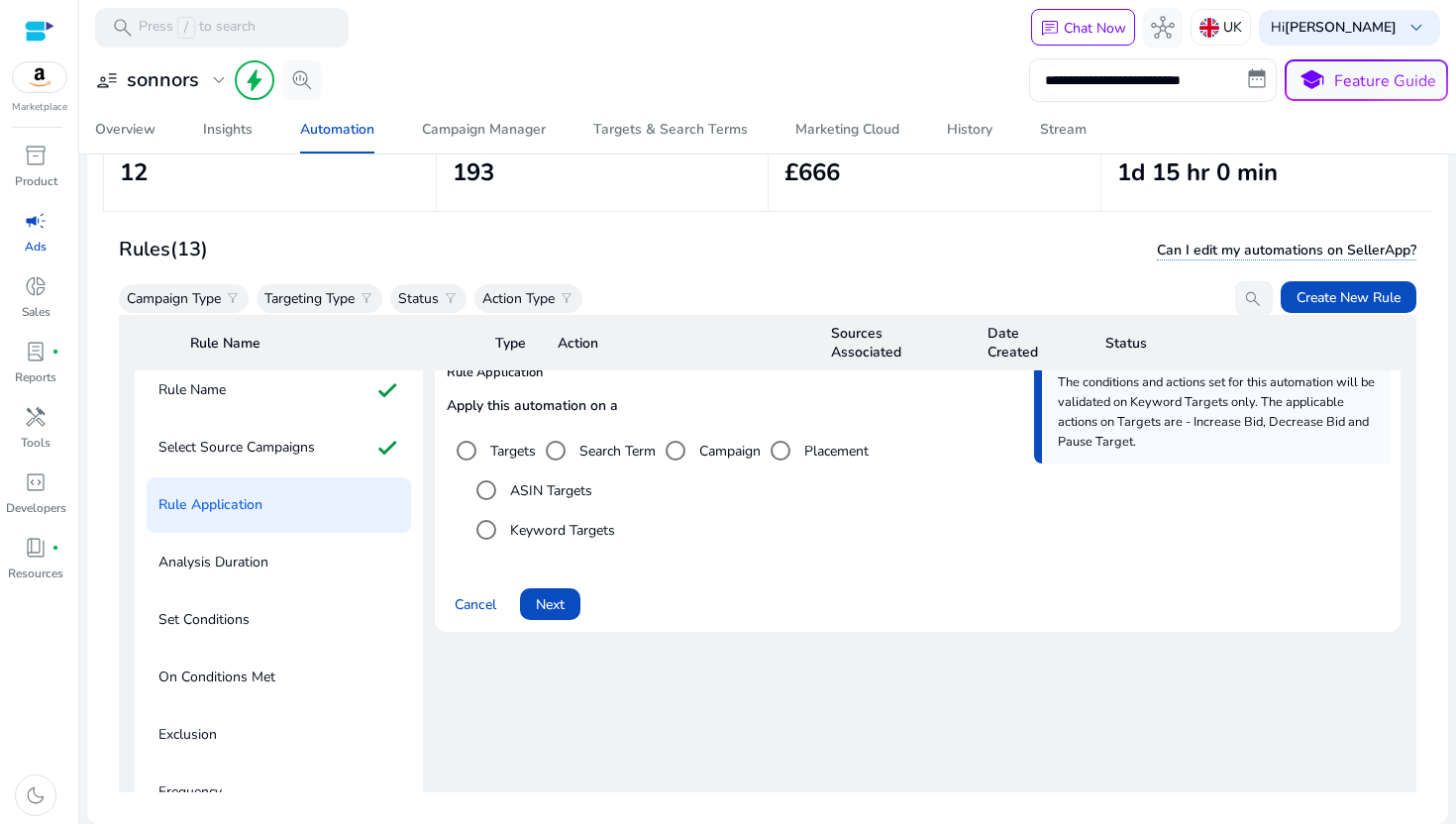 scroll, scrollTop: 82, scrollLeft: 0, axis: vertical 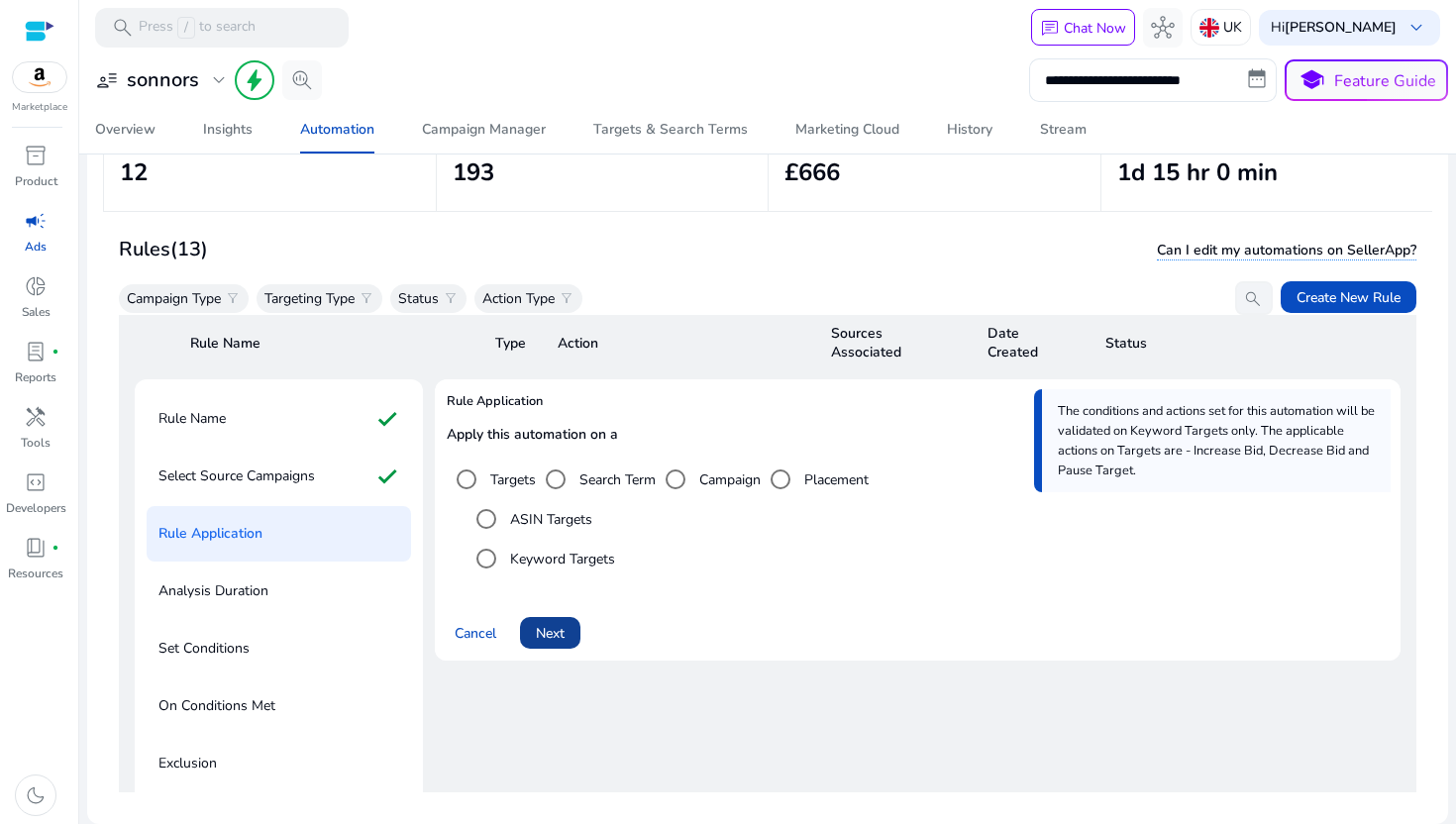 click at bounding box center [550, 633] 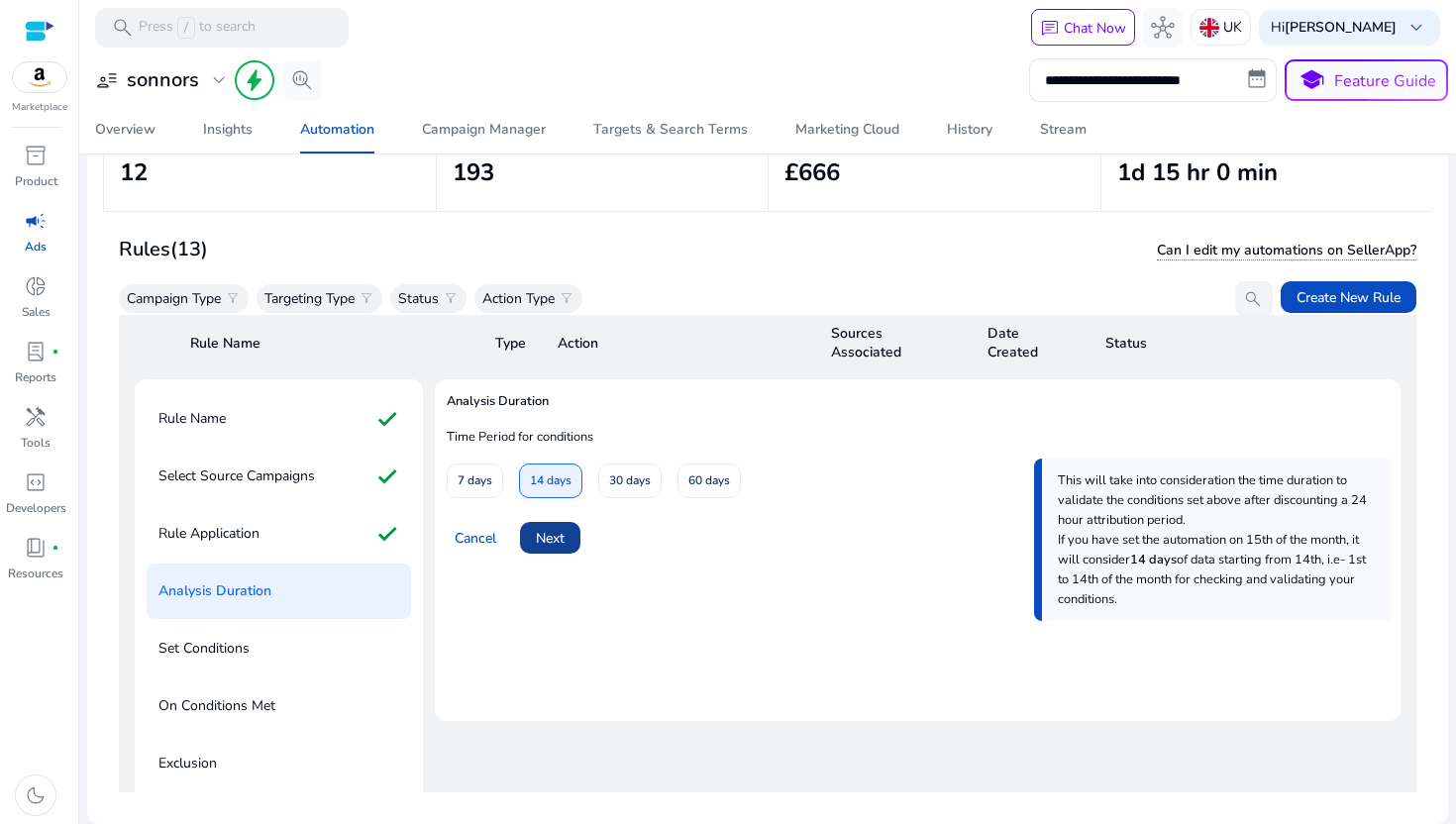 click on "Next" at bounding box center (550, 538) 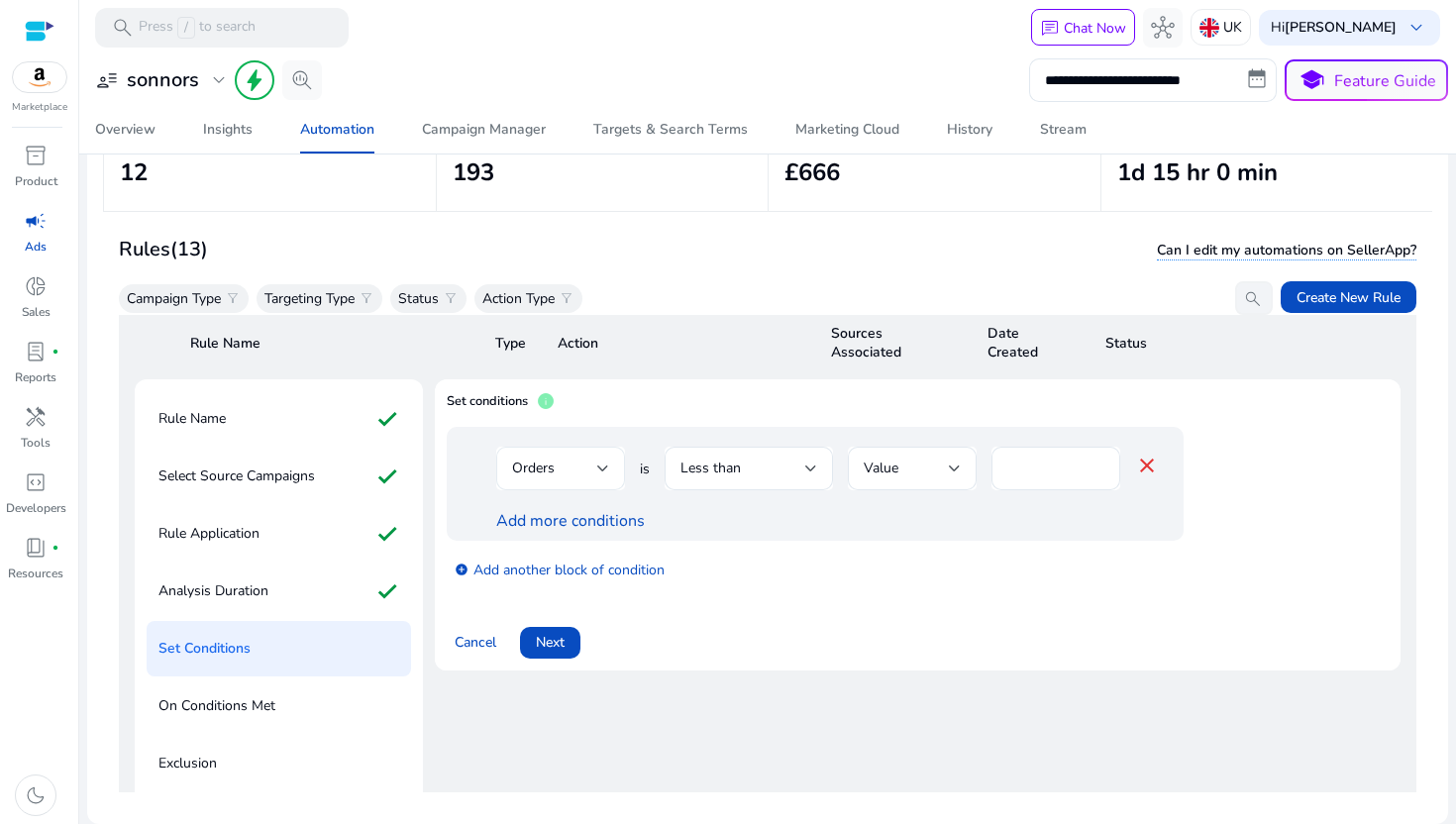 click on "Orders" at bounding box center [555, 468] 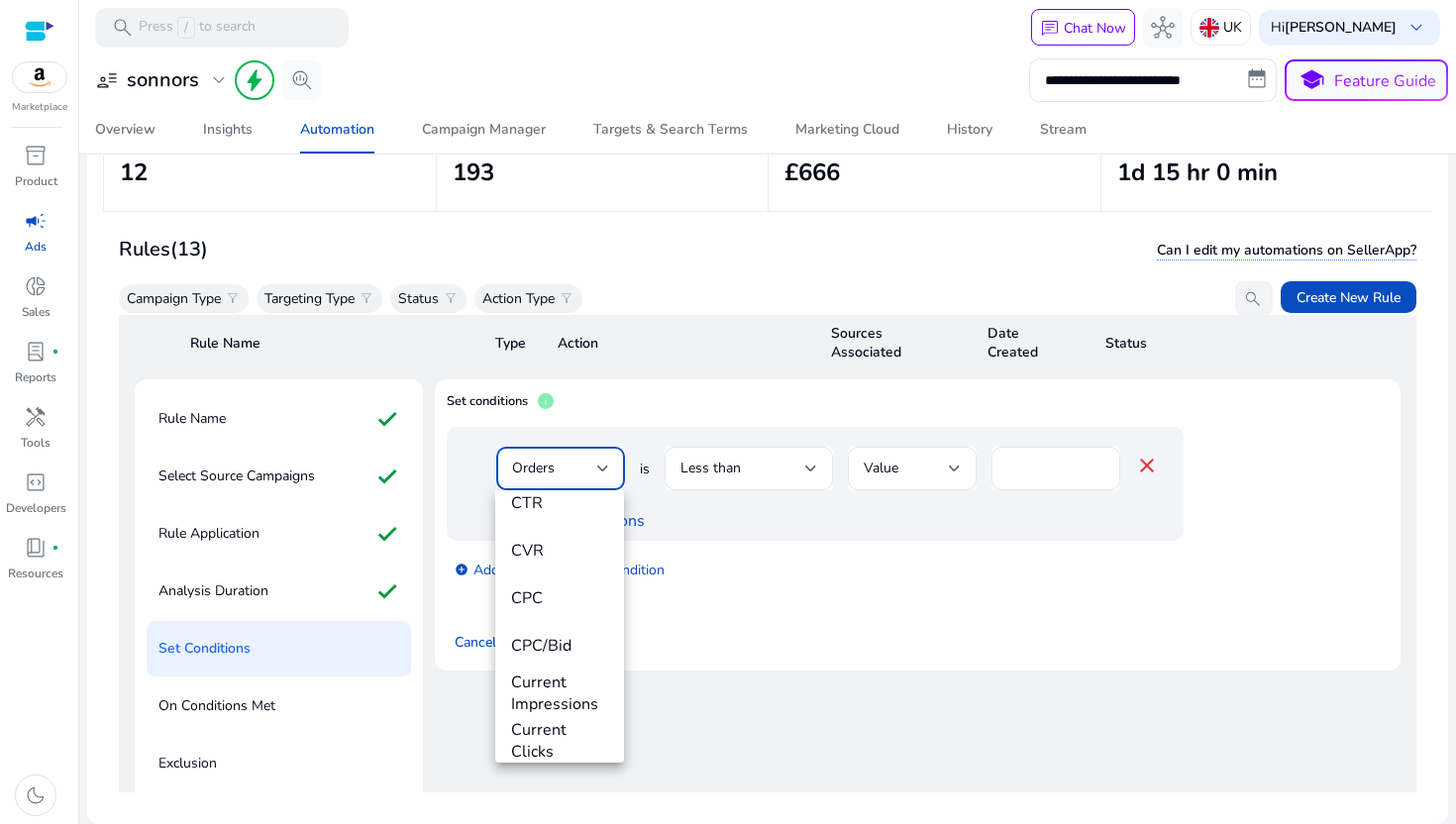 scroll, scrollTop: 396, scrollLeft: 0, axis: vertical 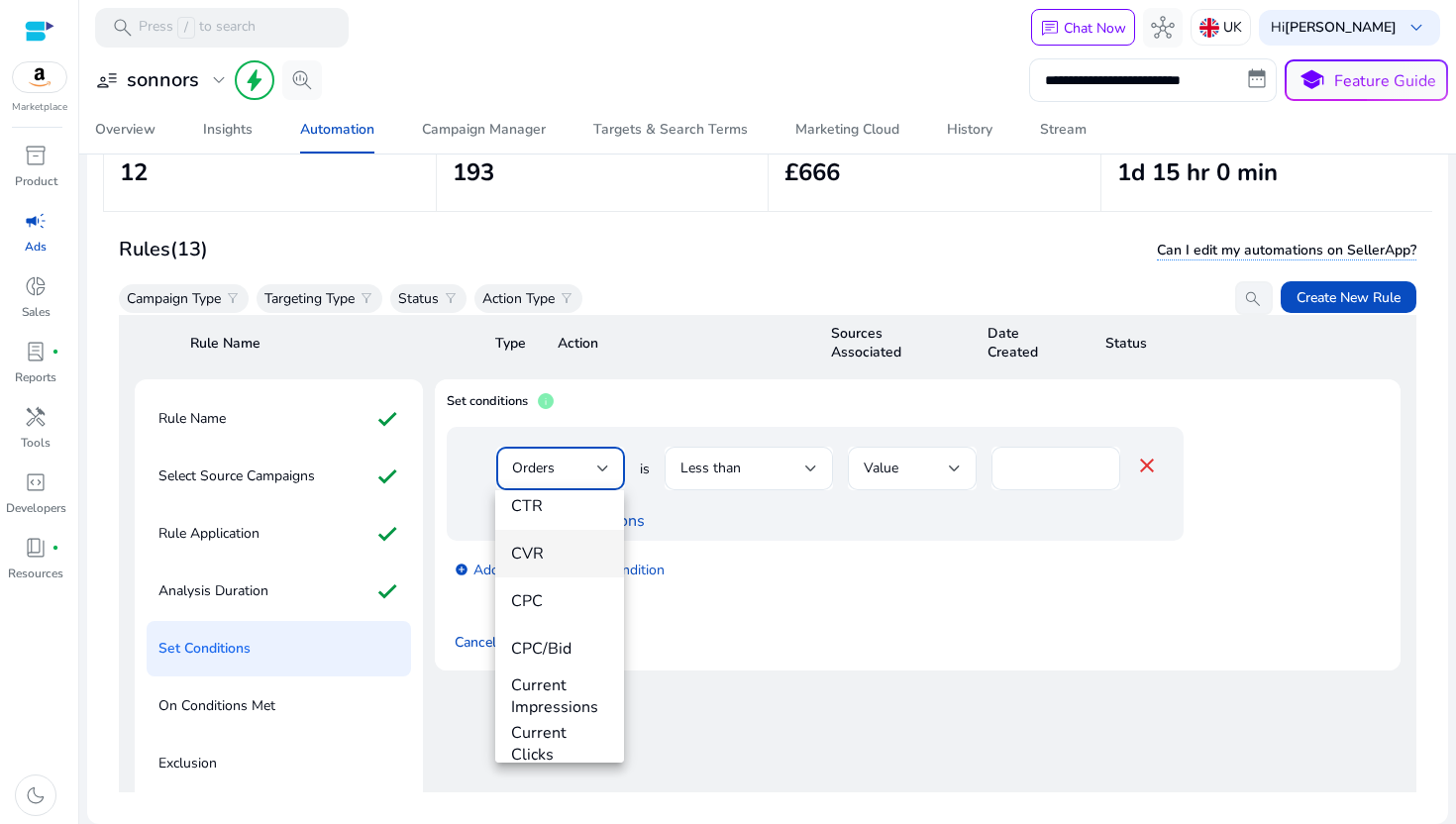 click on "CVR" at bounding box center (560, 554) 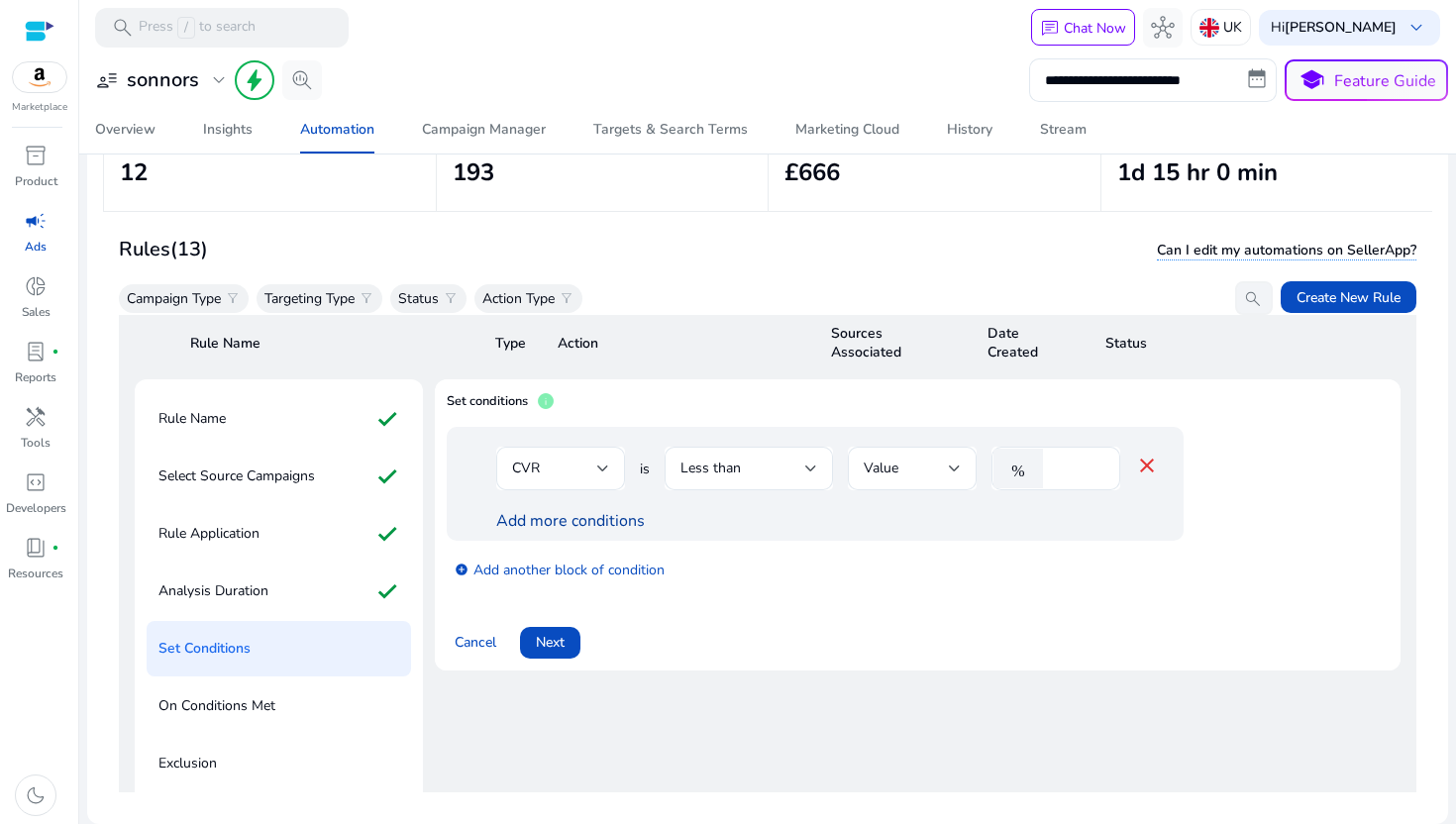 click on "Add more conditions" at bounding box center (571, 521) 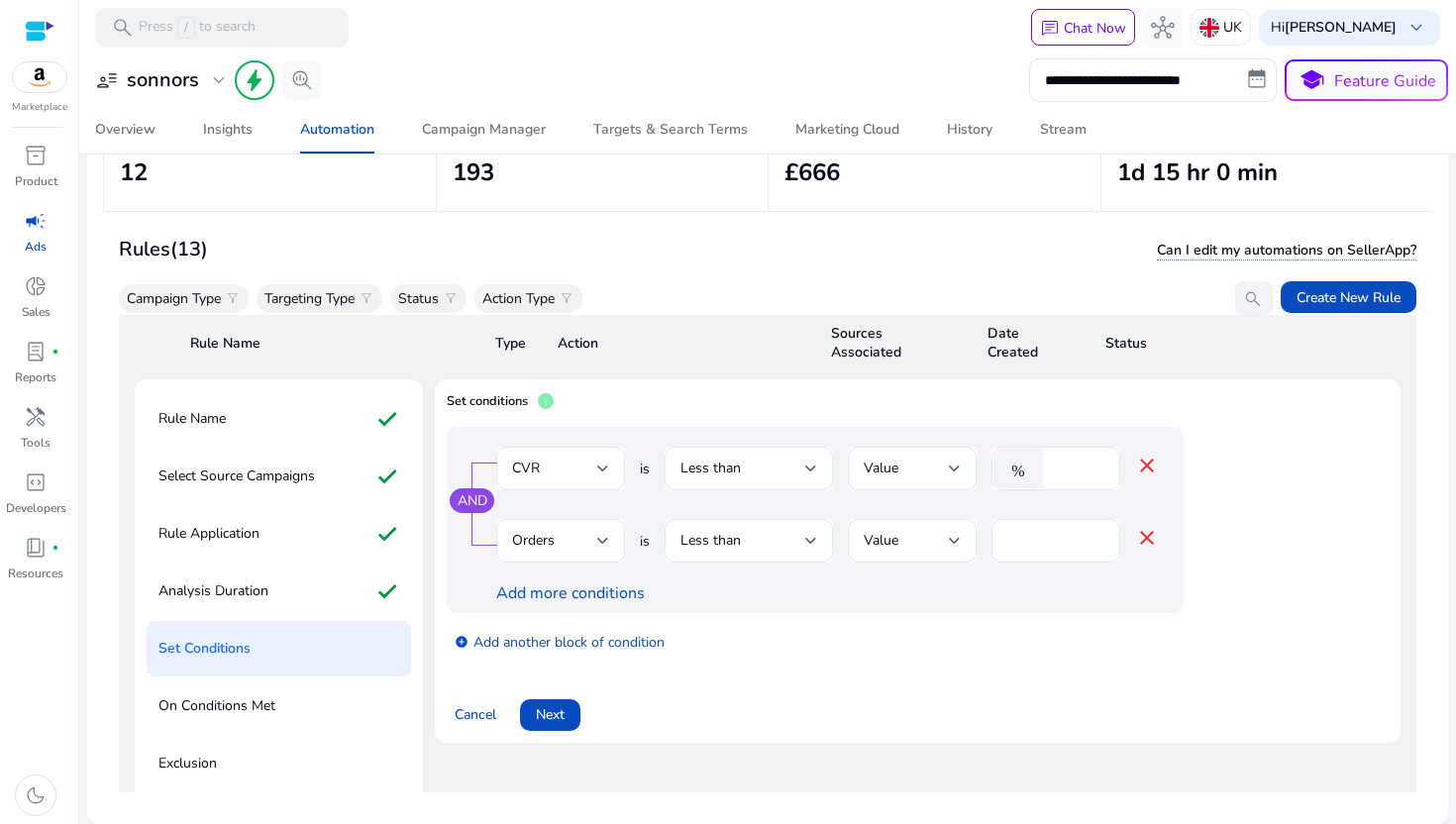 click on "Less than" at bounding box center [749, 468] 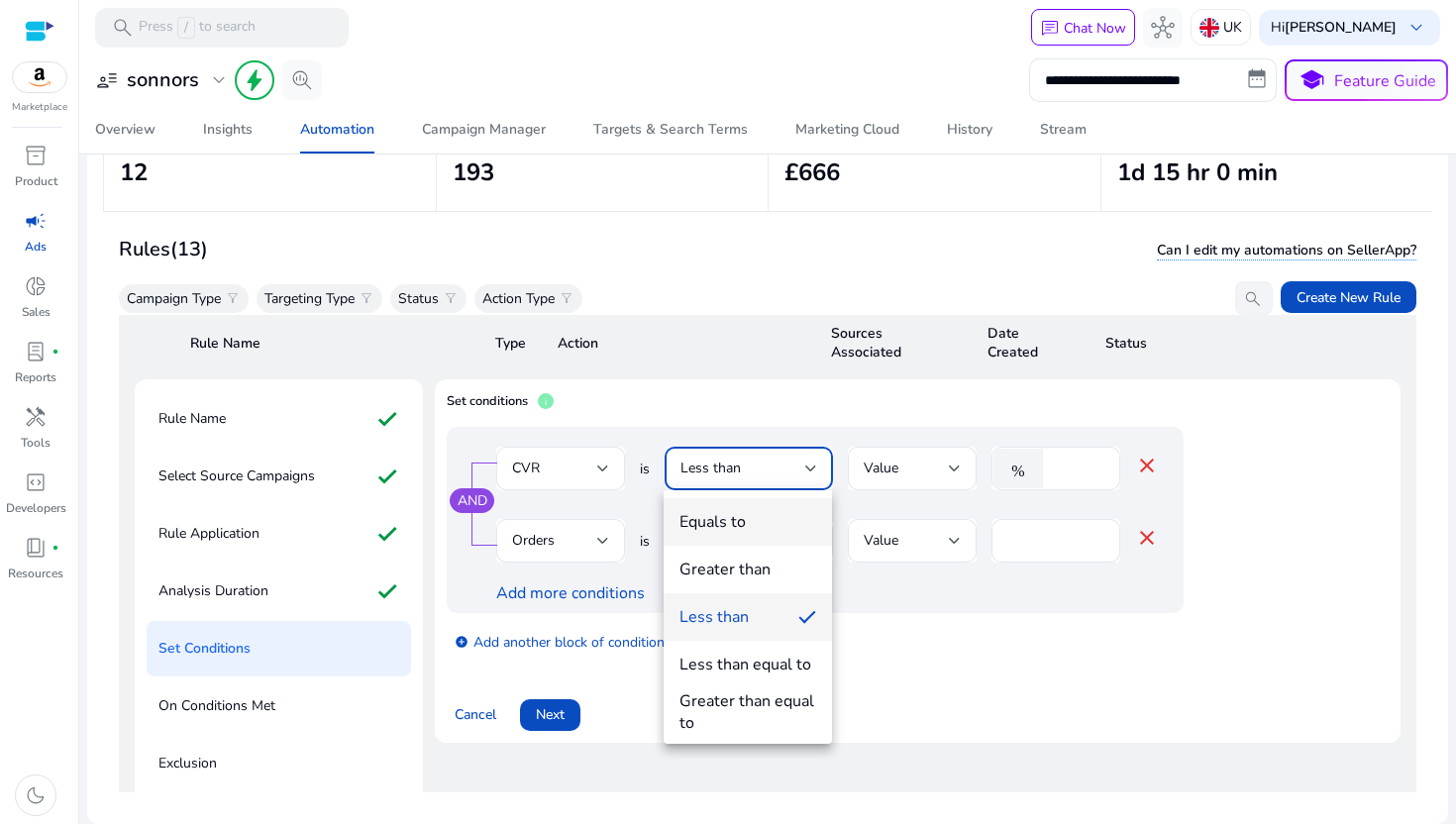 click on "Equals to" at bounding box center (712, 522) 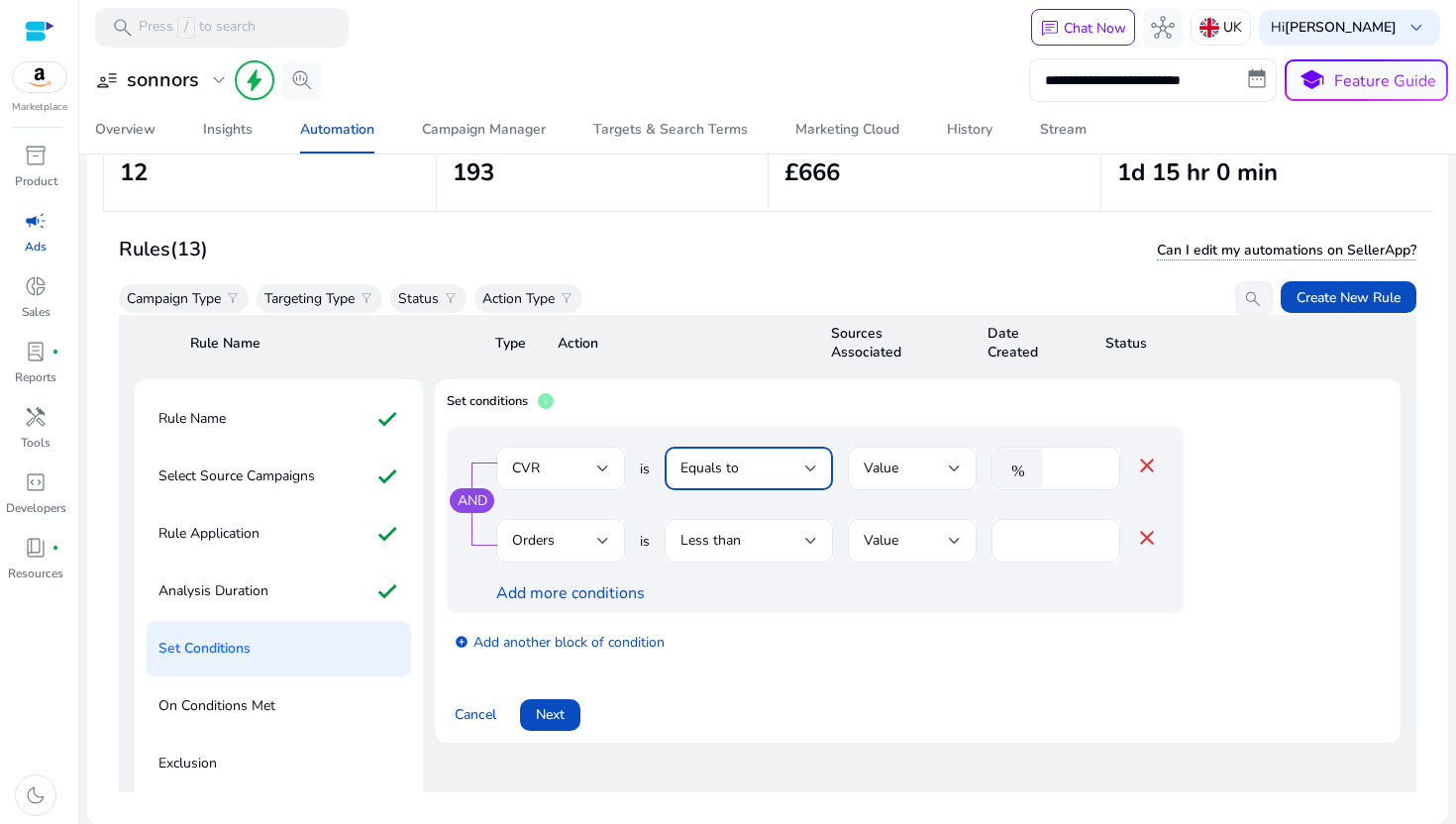 click on "Equals to" at bounding box center (709, 467) 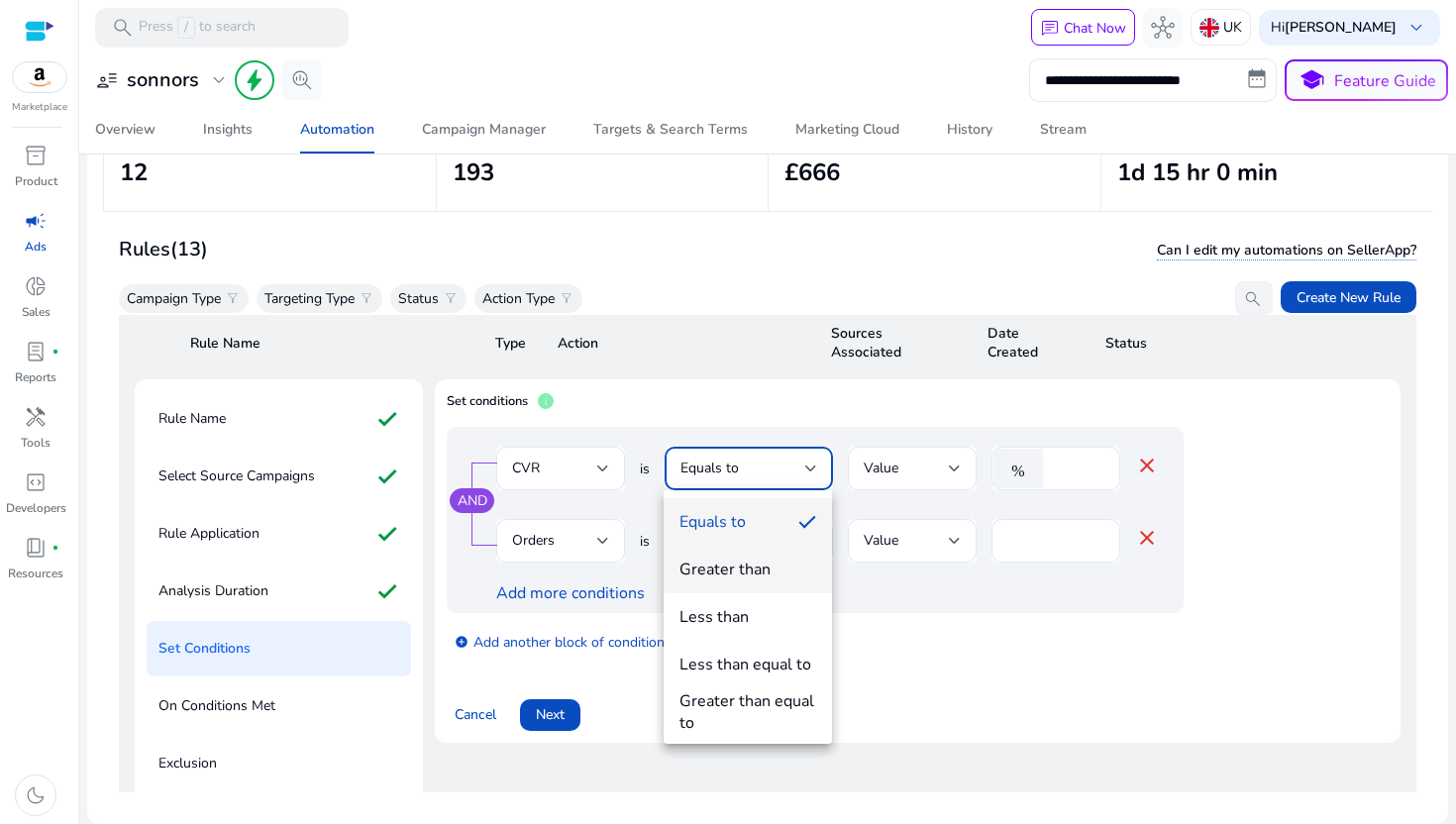 click on "Greater than" at bounding box center (725, 569) 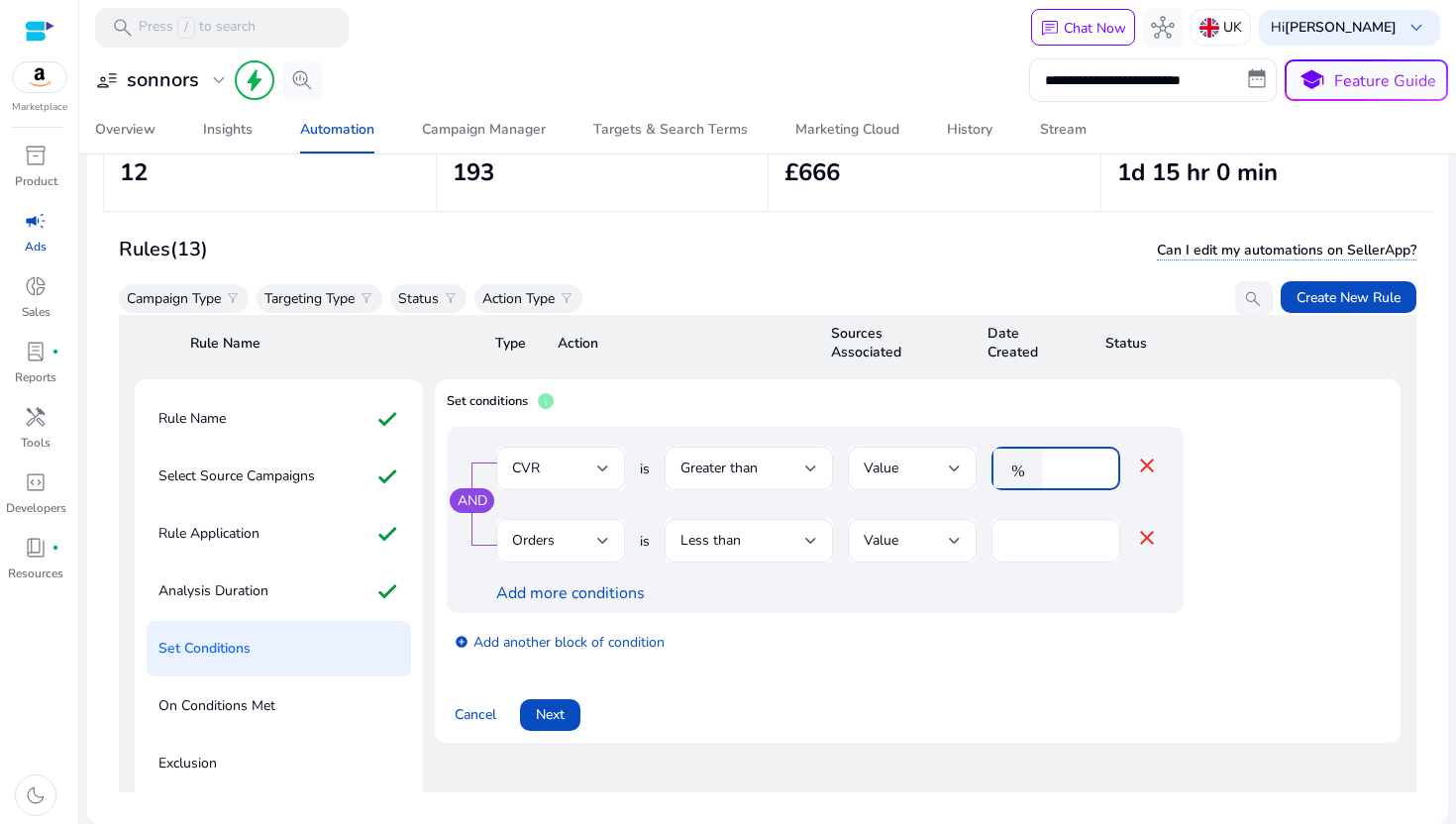 click on "*" at bounding box center (1079, 468) 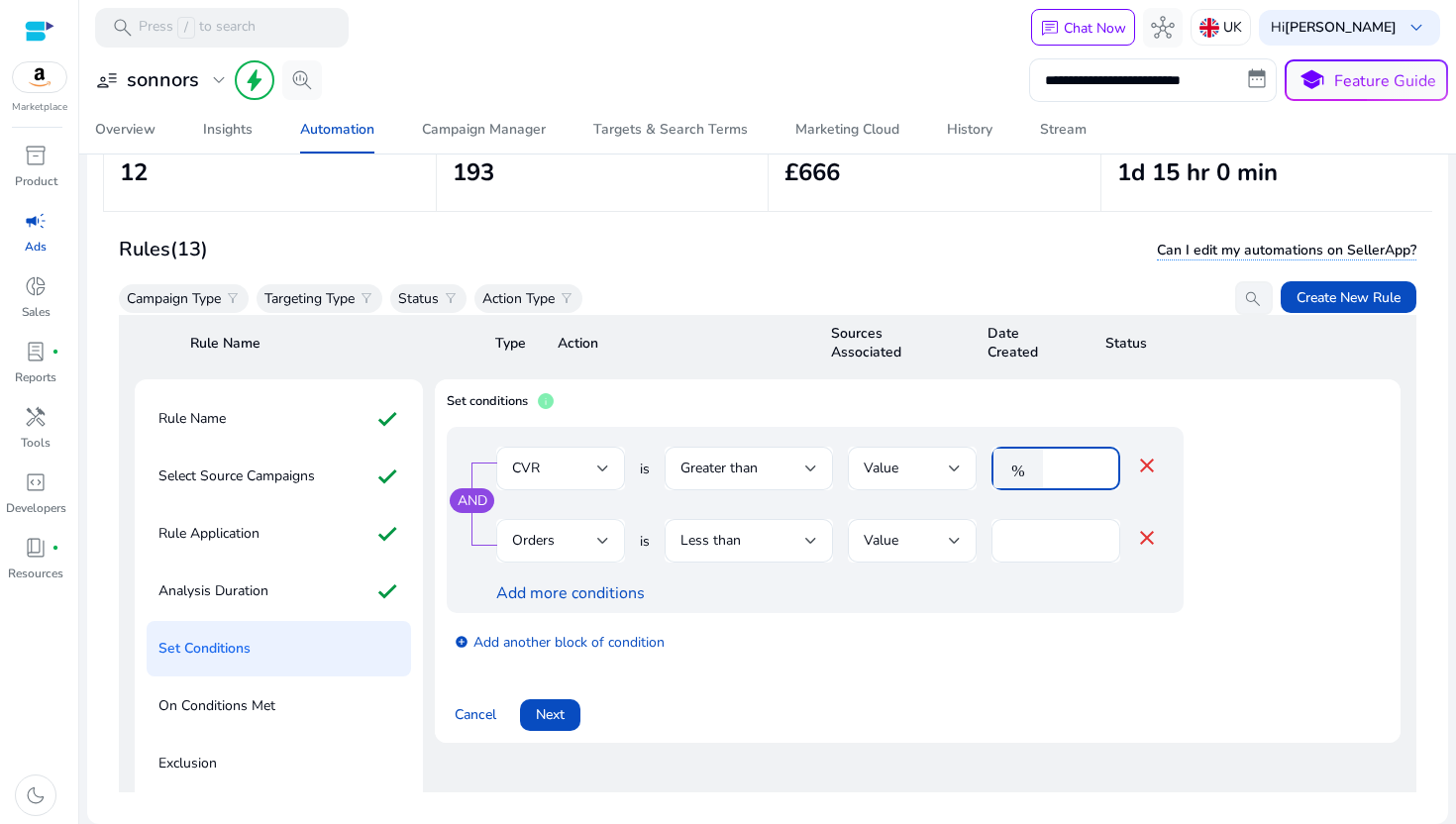 type on "**" 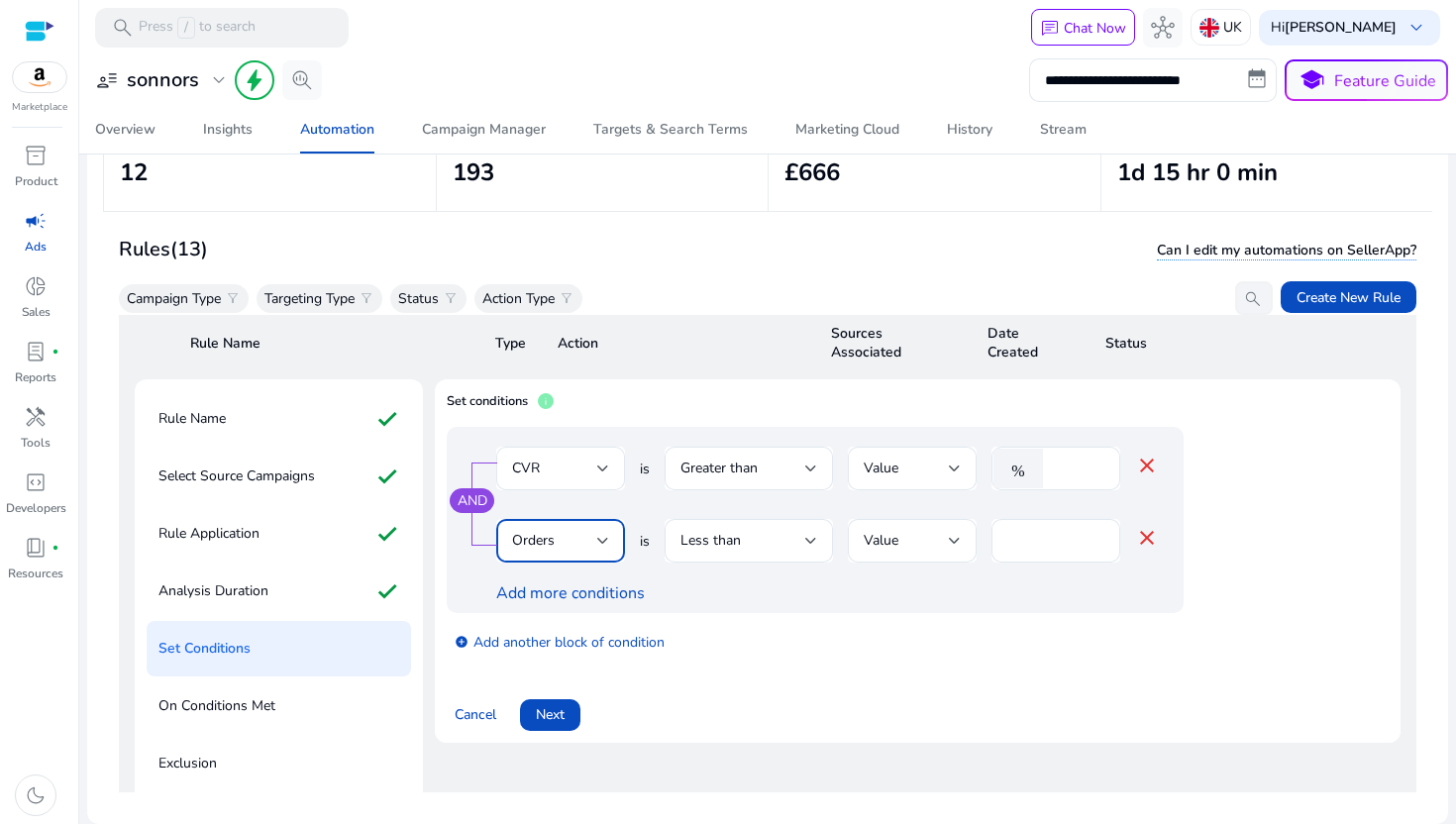 click on "Orders" at bounding box center (555, 541) 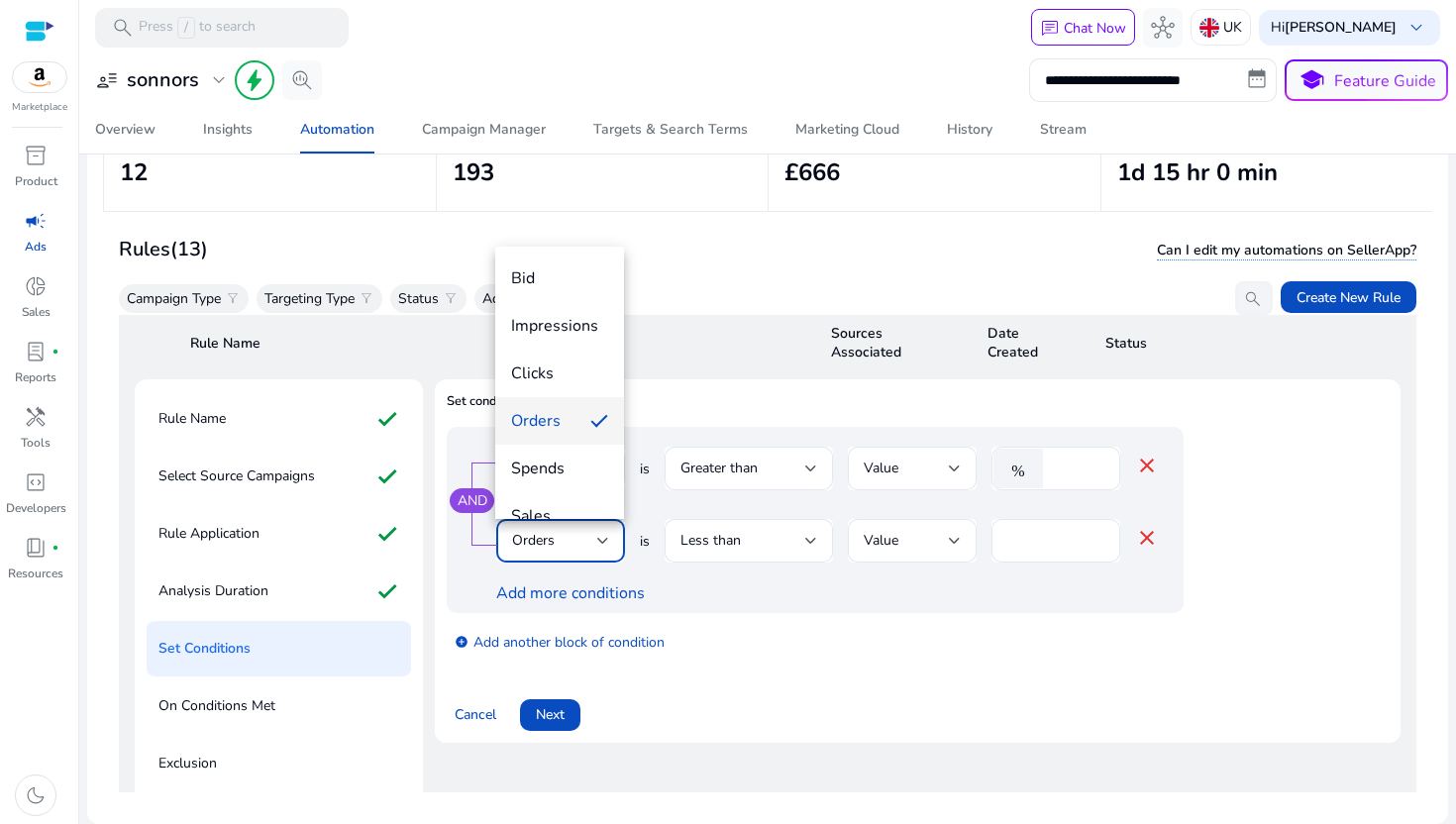 click at bounding box center [728, 412] 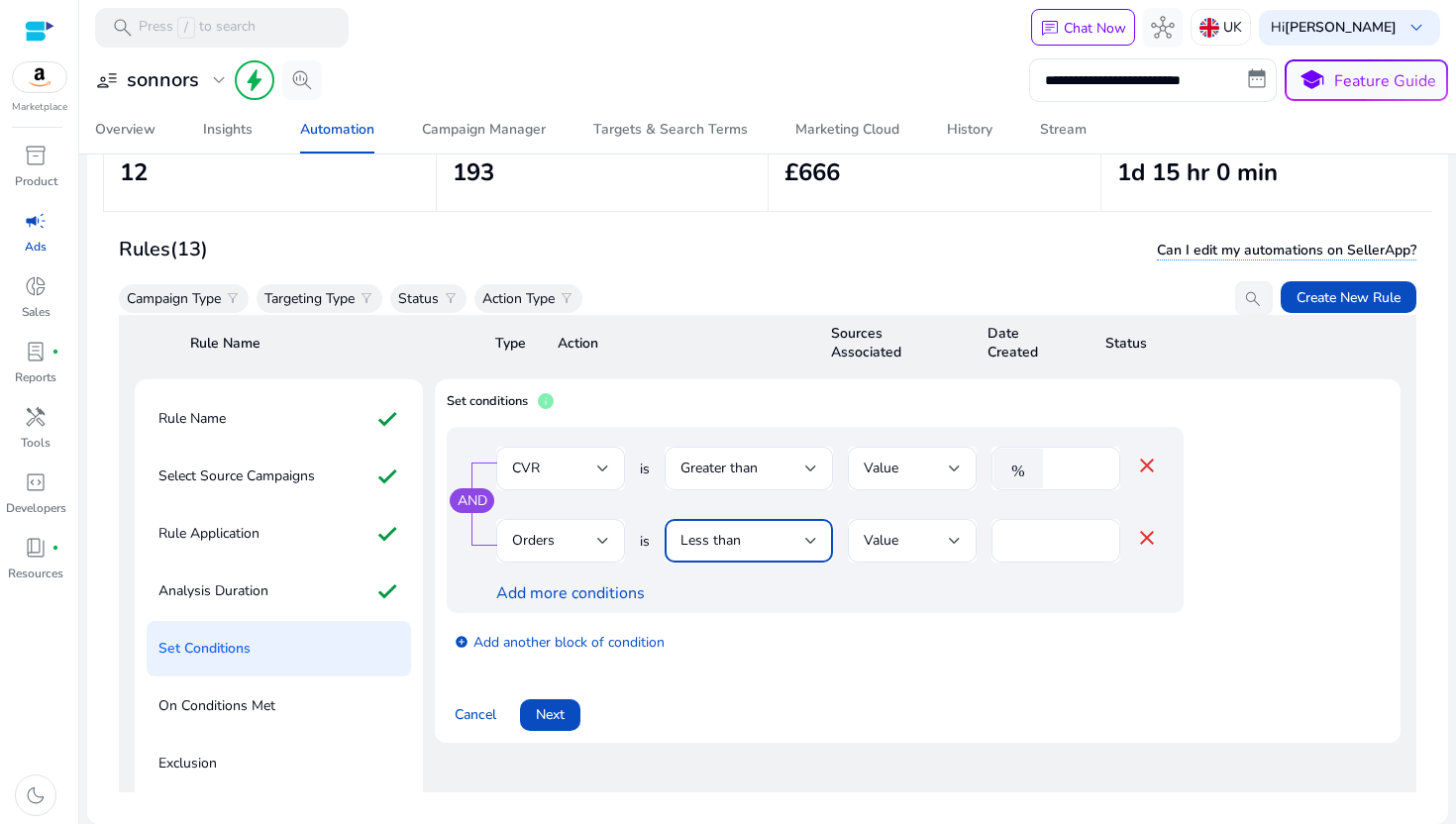 click on "Less than" at bounding box center (710, 540) 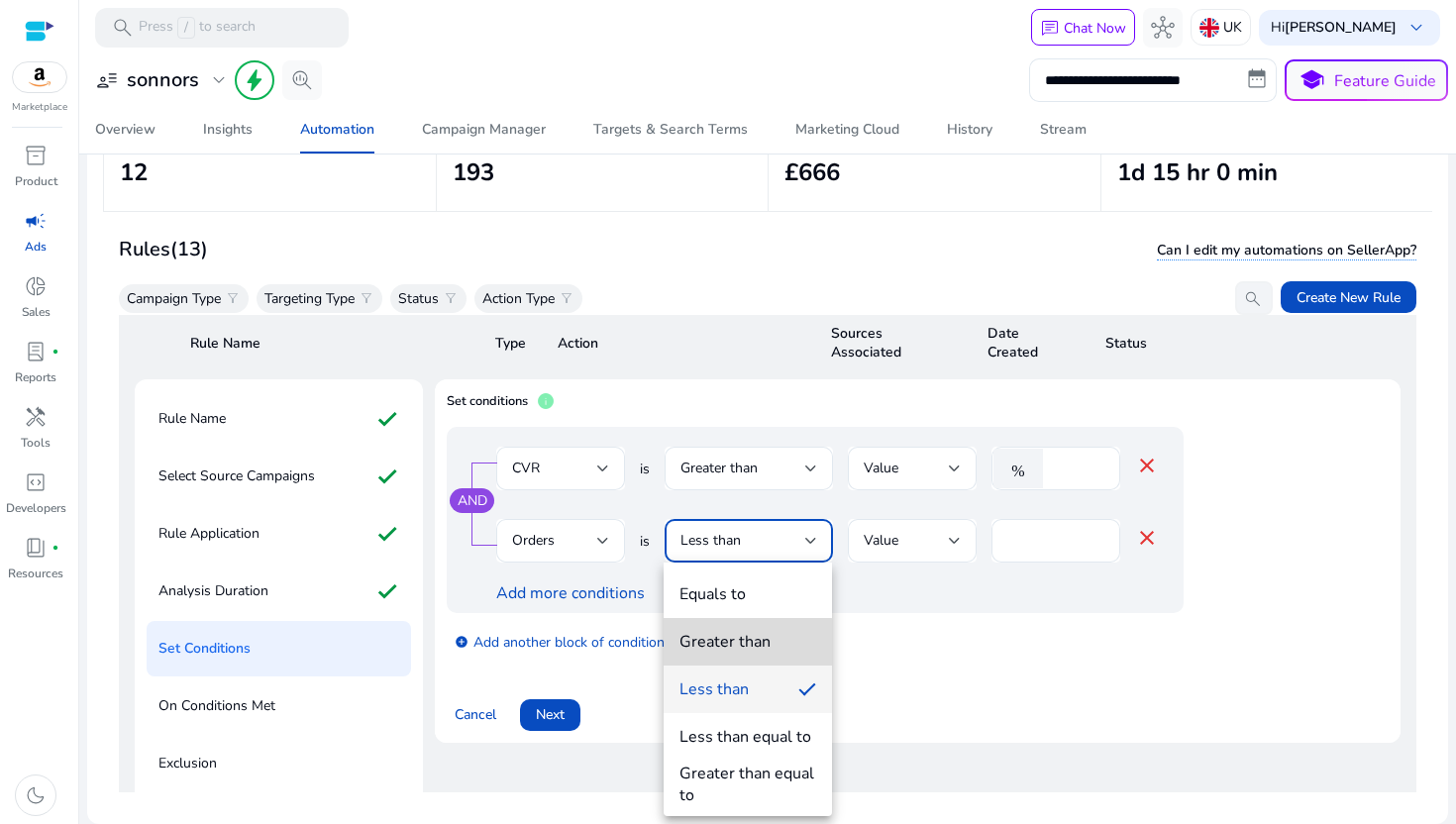 click on "Greater than" at bounding box center (725, 642) 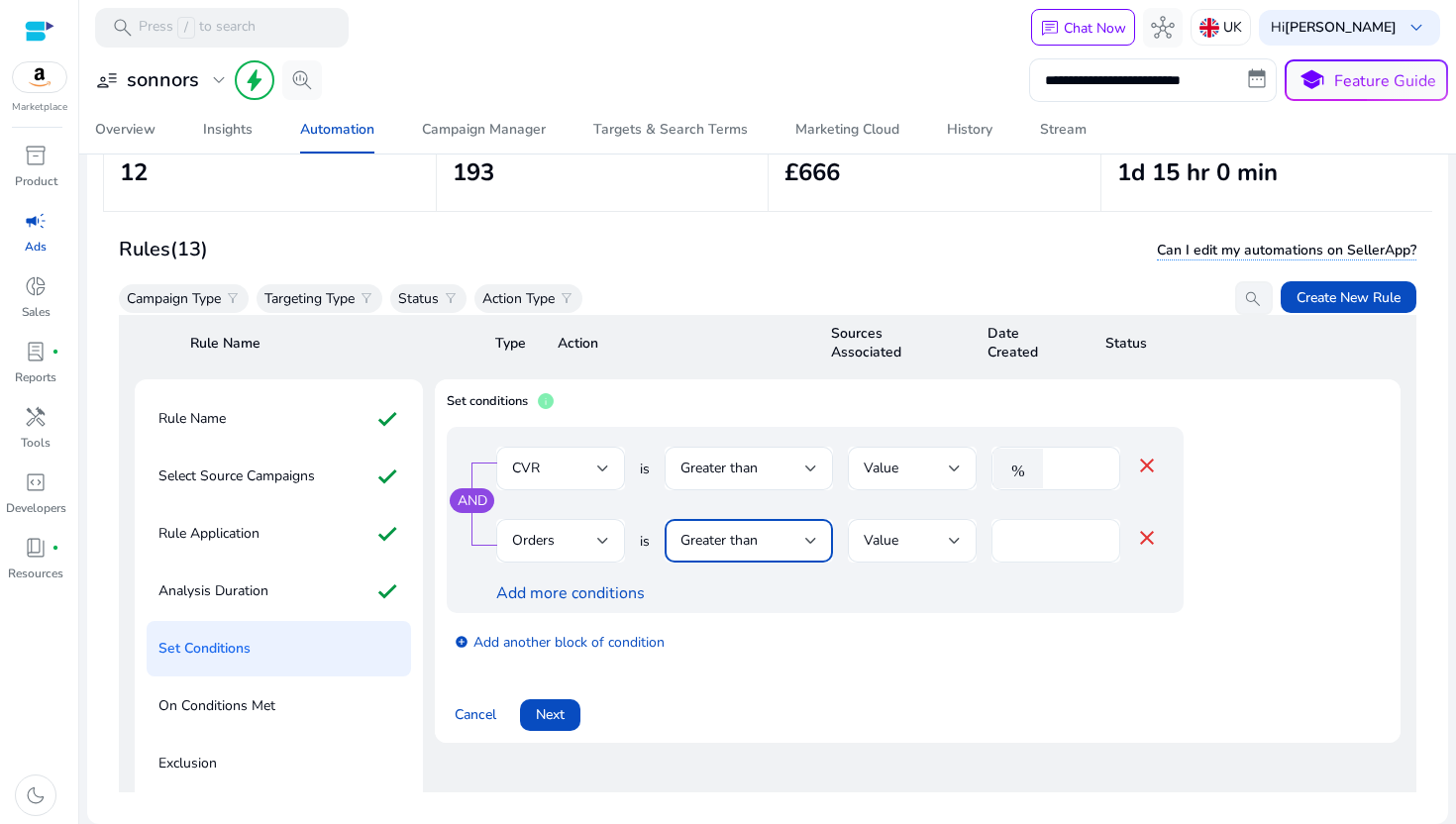click on "*" at bounding box center (1056, 541) 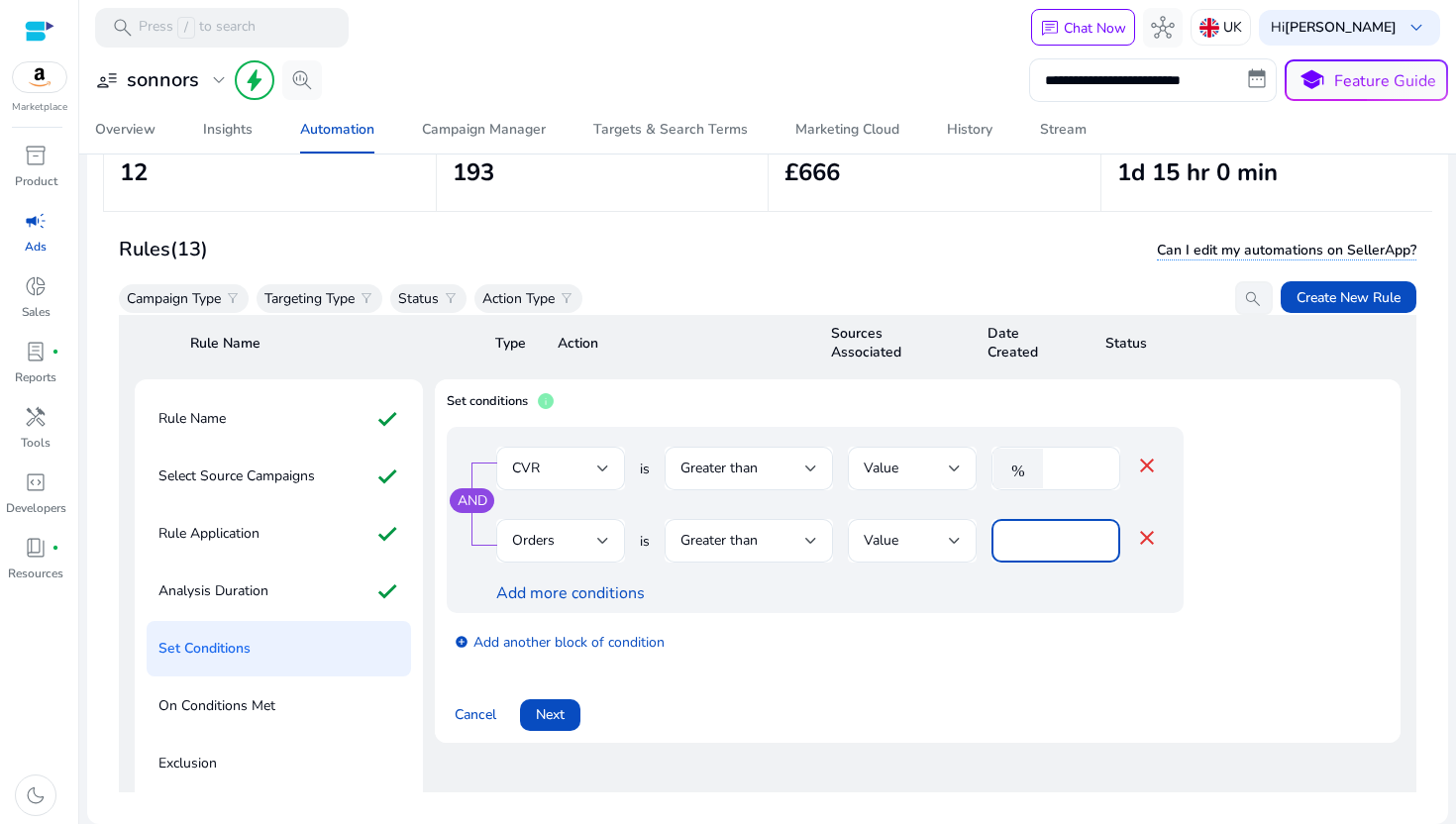 type on "*" 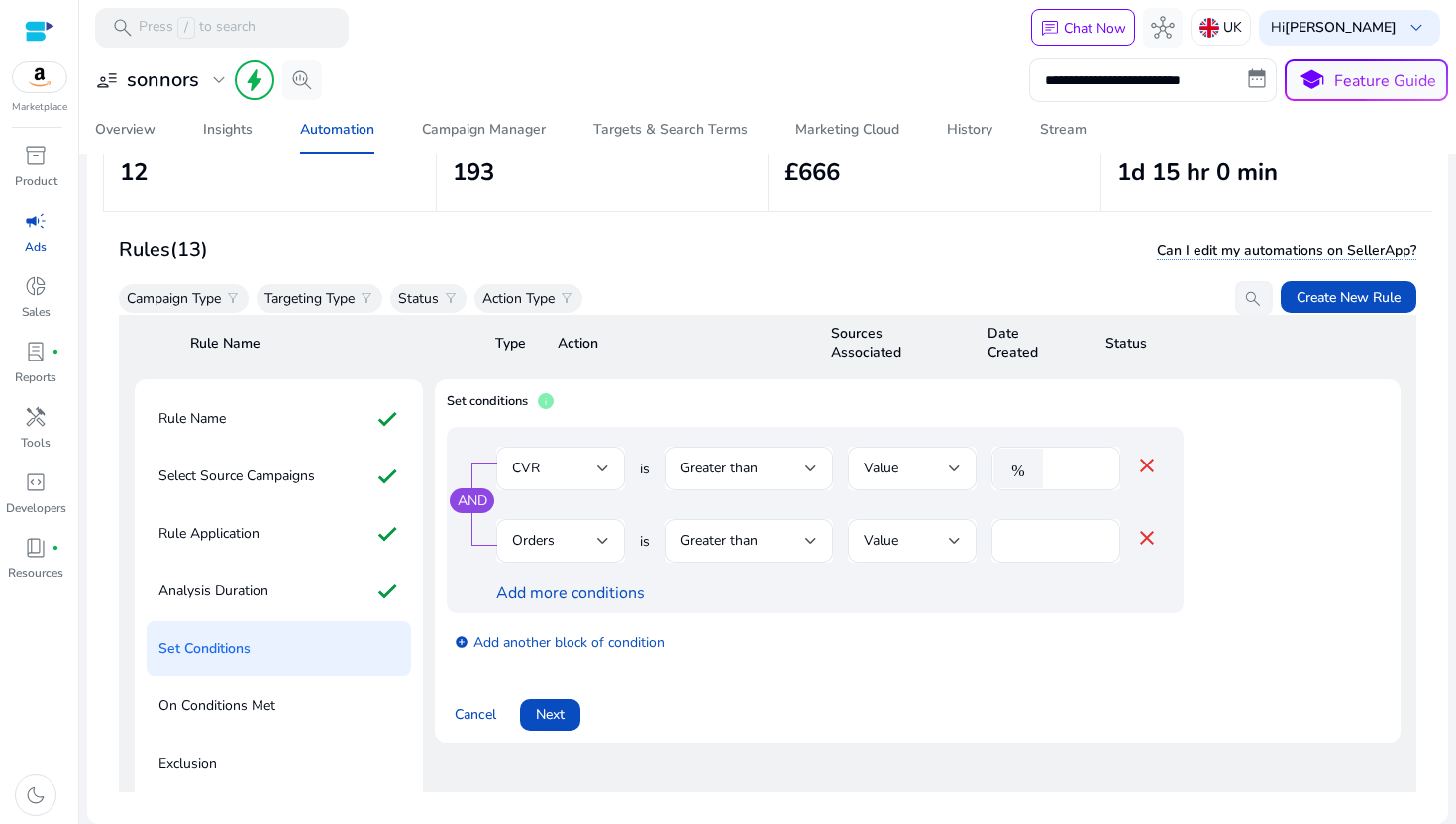 click on "AND" at bounding box center (472, 500) 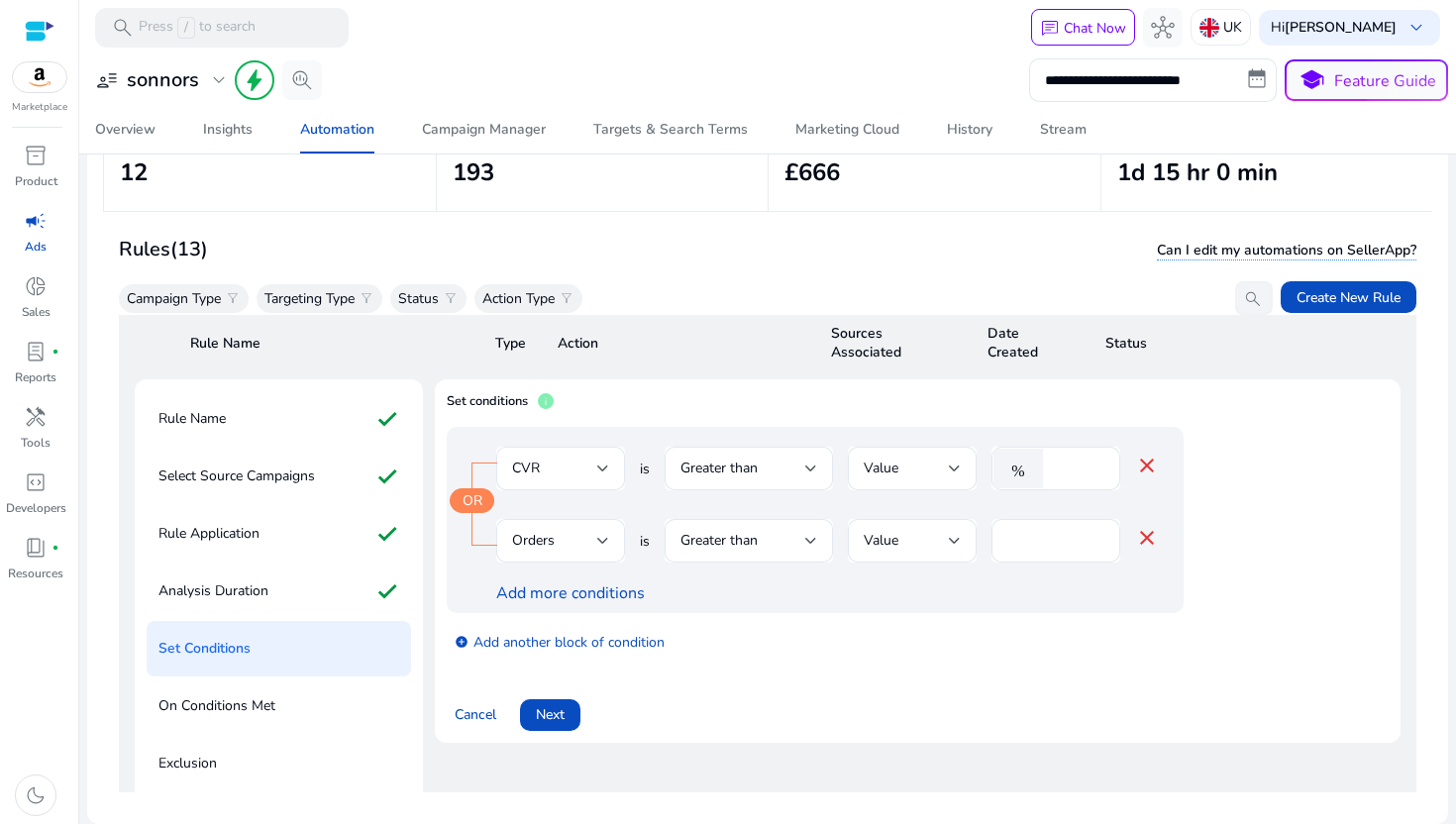 click on "OR" at bounding box center [472, 500] 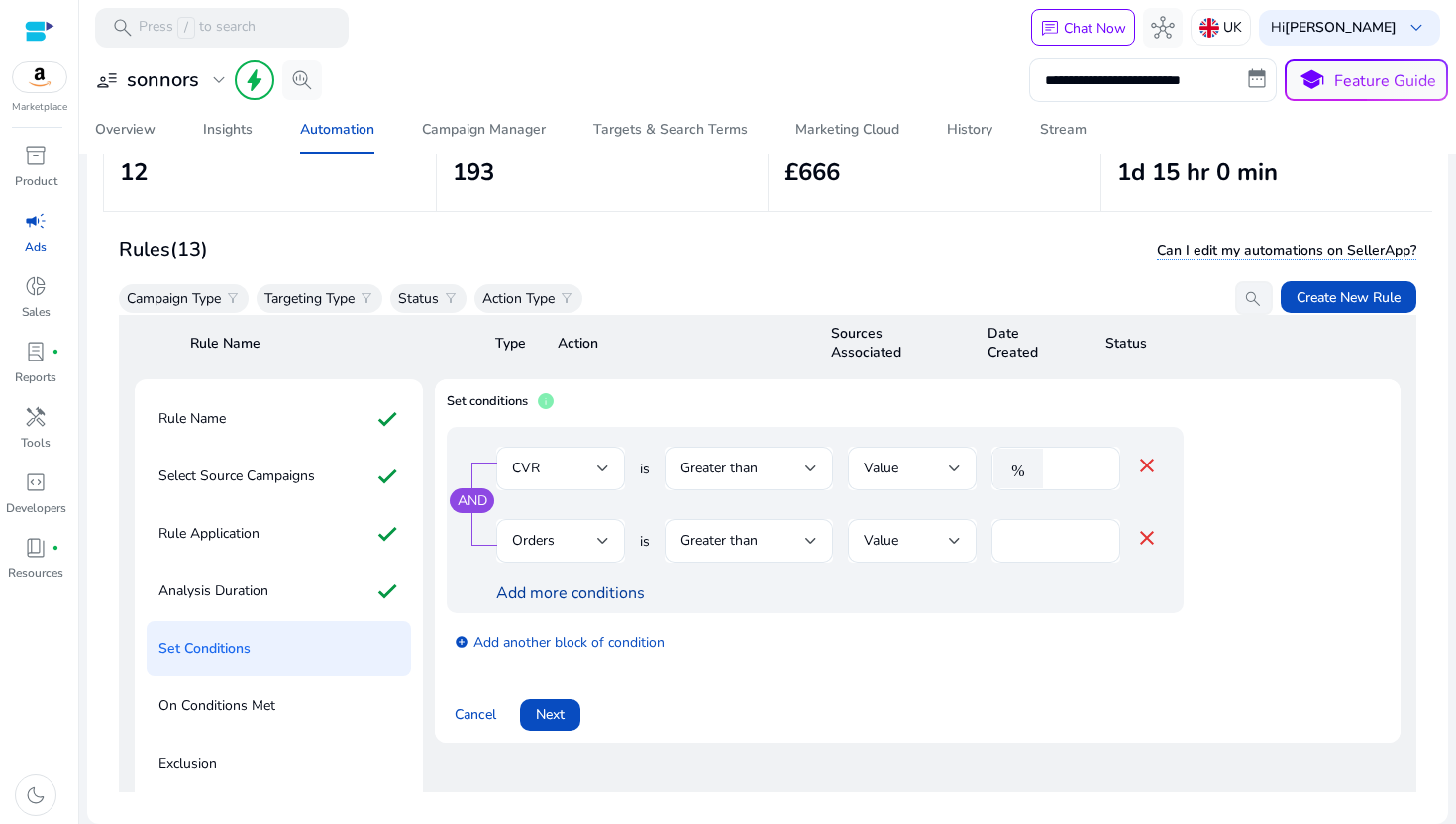 click on "Add more conditions" at bounding box center [571, 593] 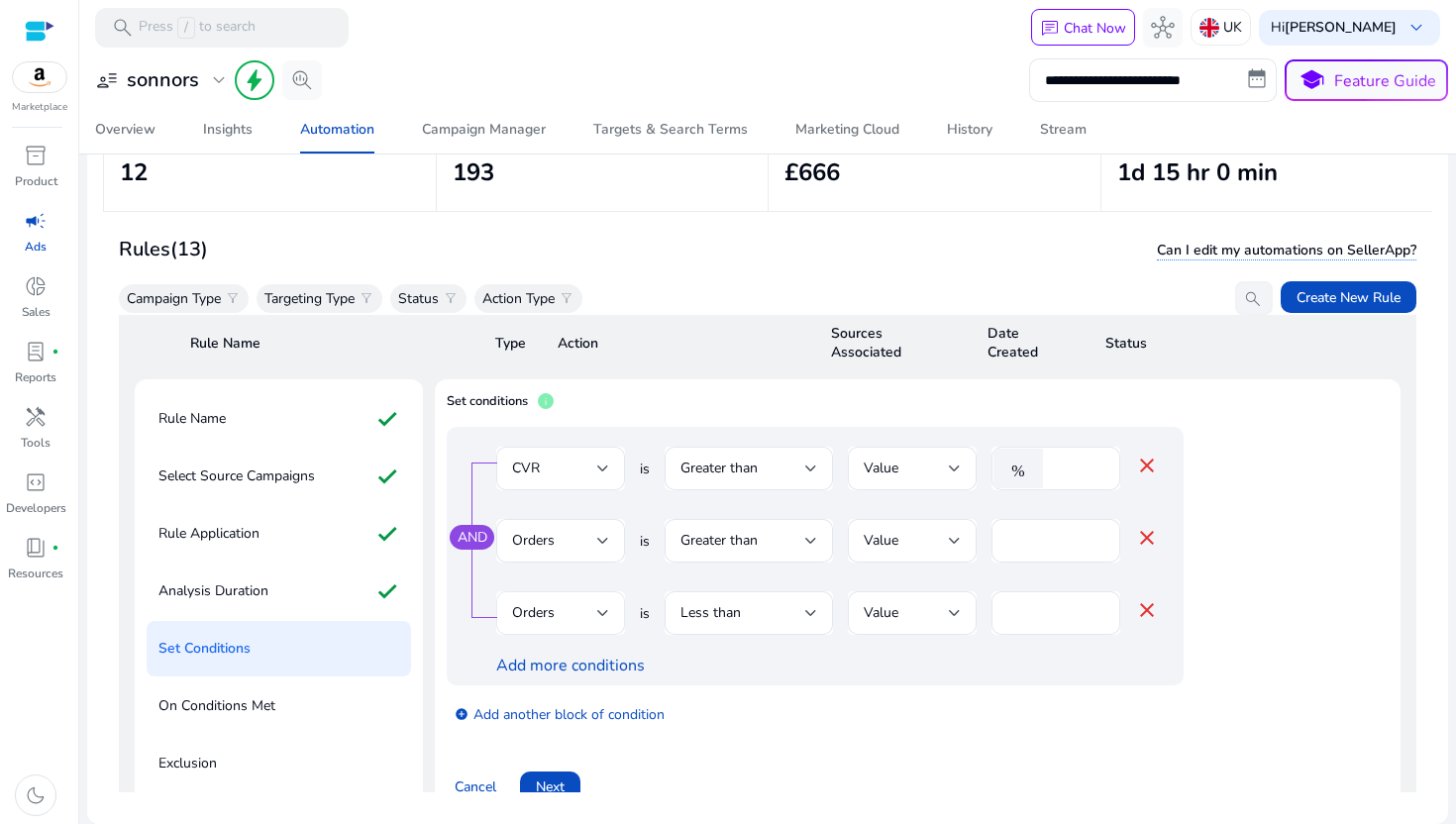click on "Orders" at bounding box center (561, 613) 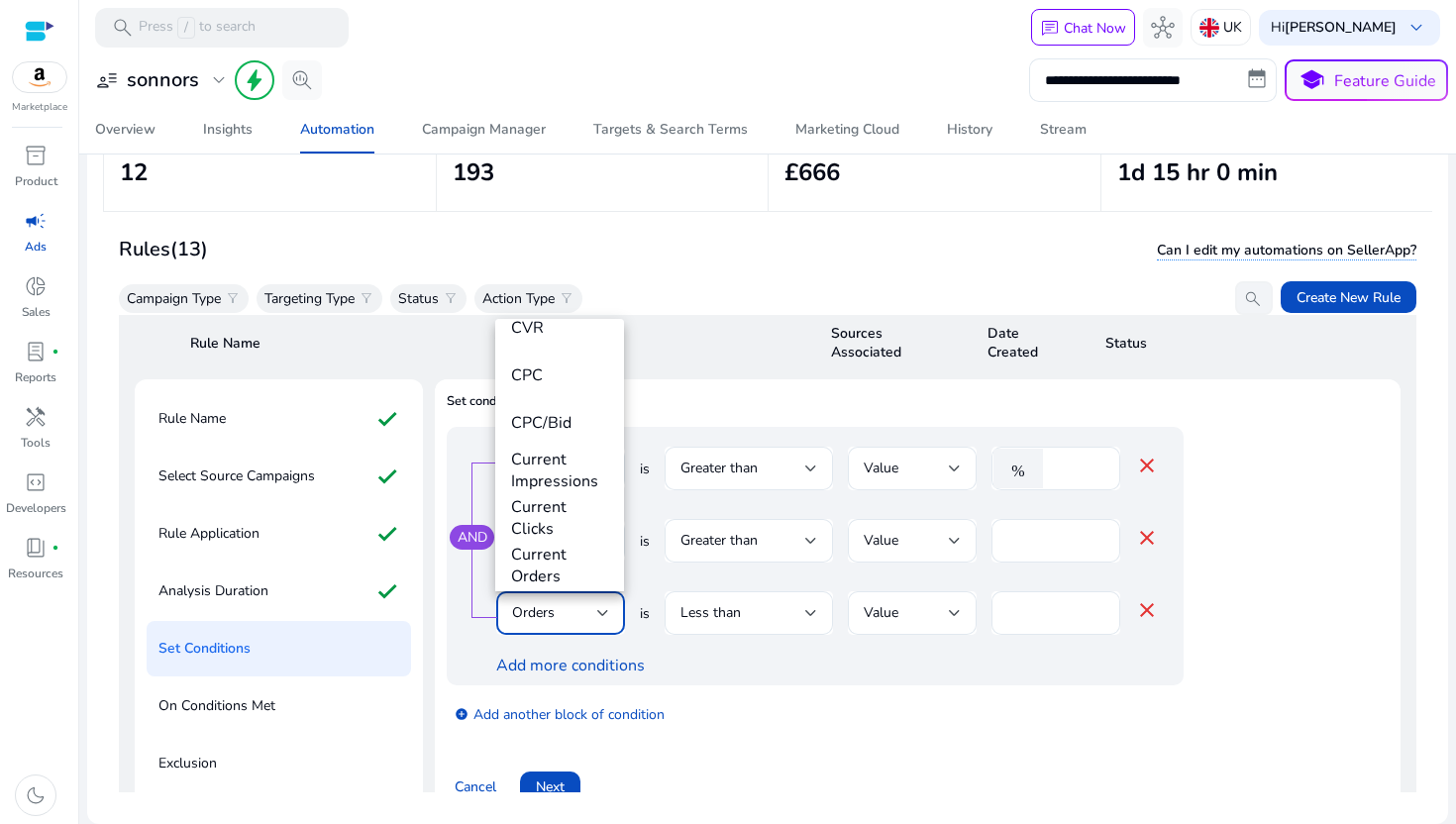 scroll, scrollTop: 437, scrollLeft: 0, axis: vertical 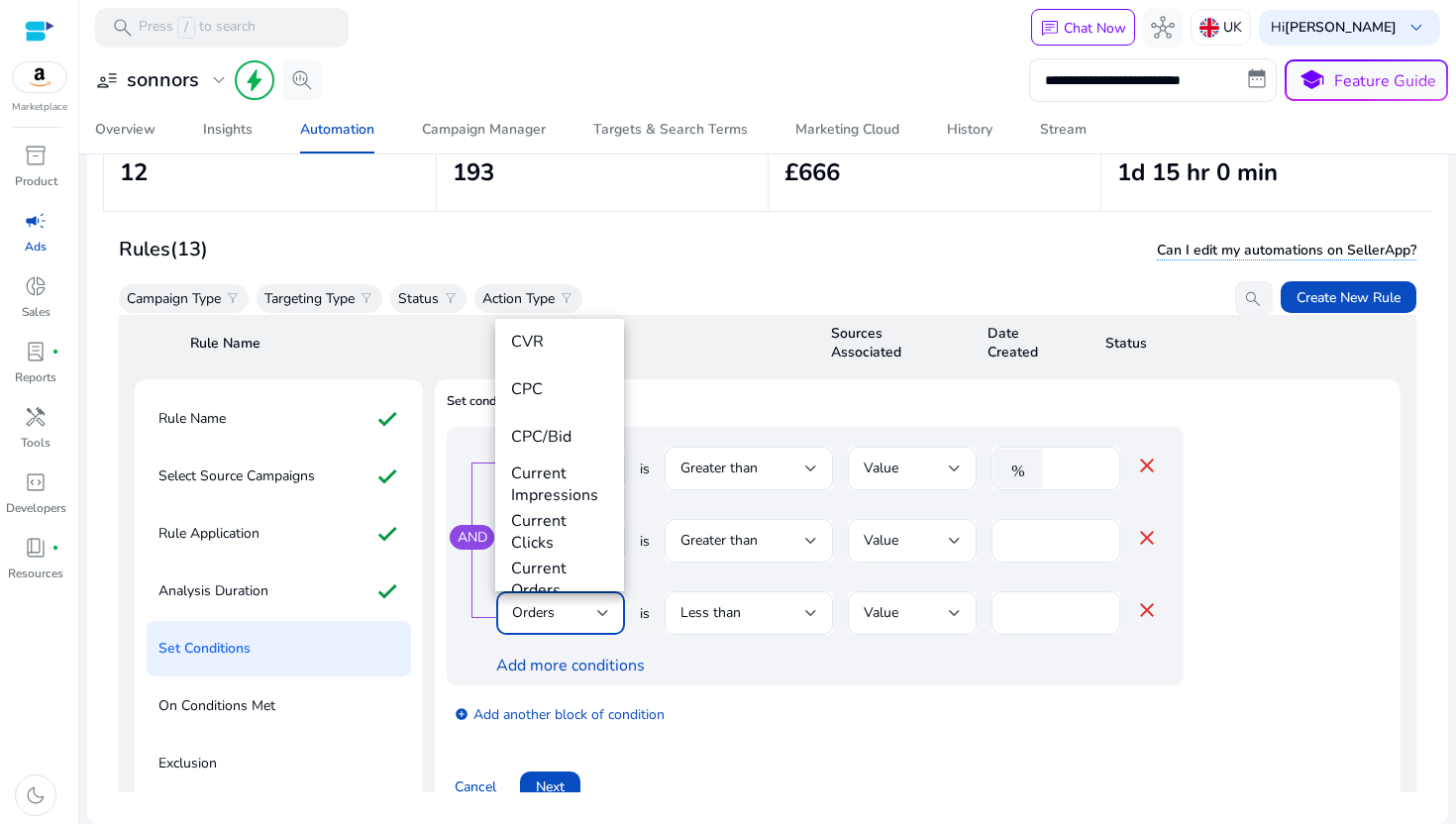 click at bounding box center (728, 412) 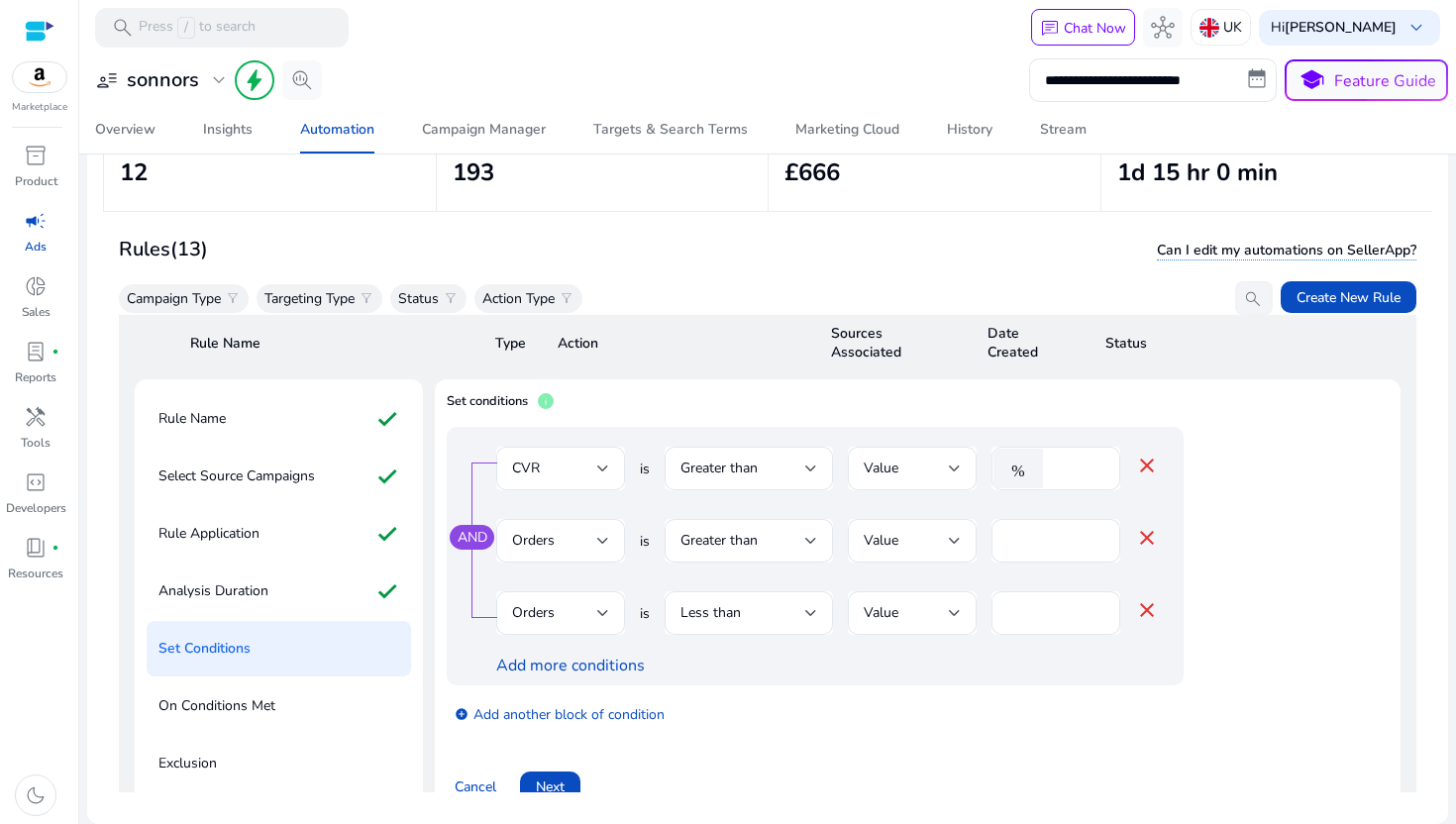 click on "close" at bounding box center [1147, 610] 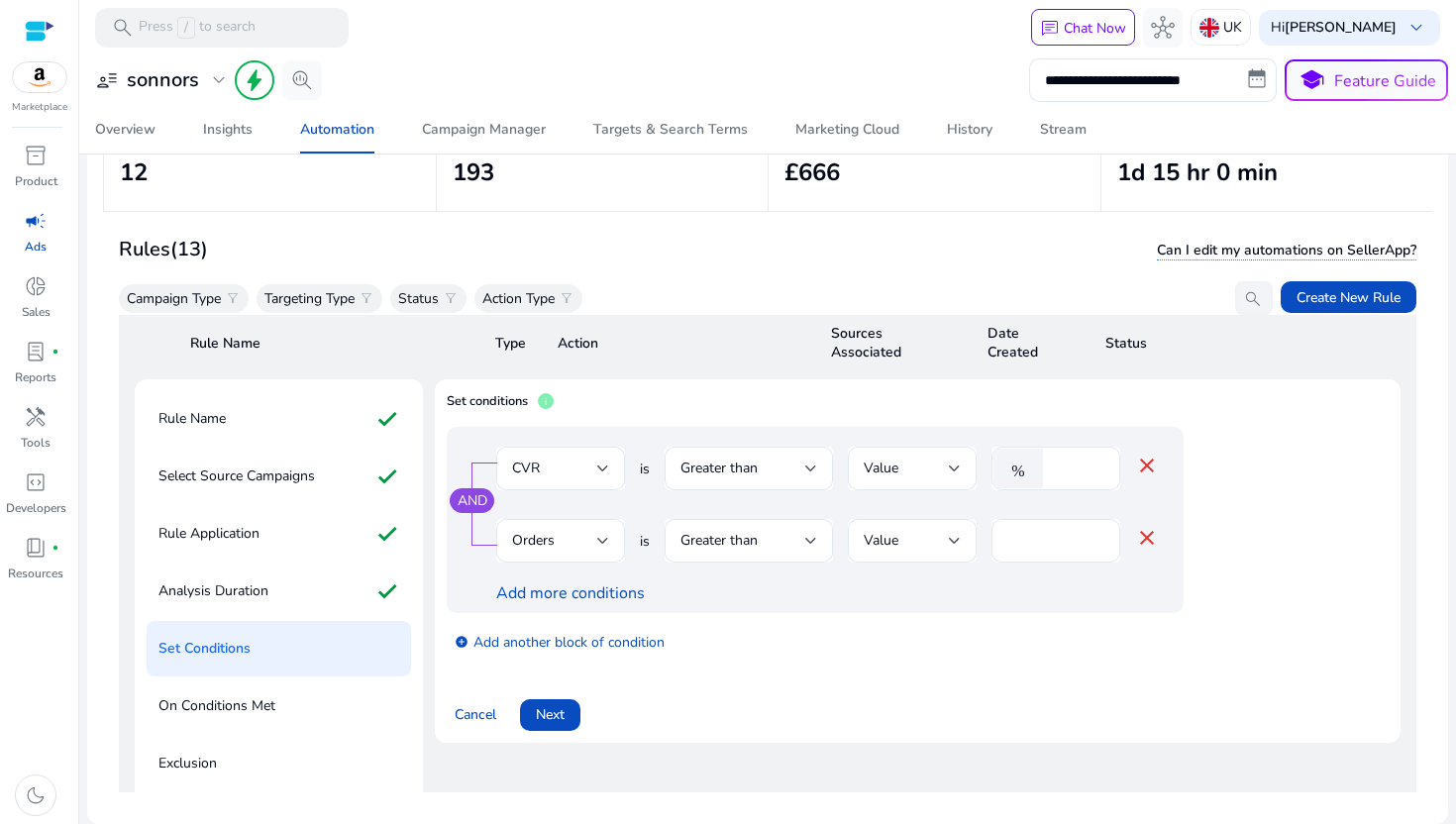 click on "AND" at bounding box center [472, 500] 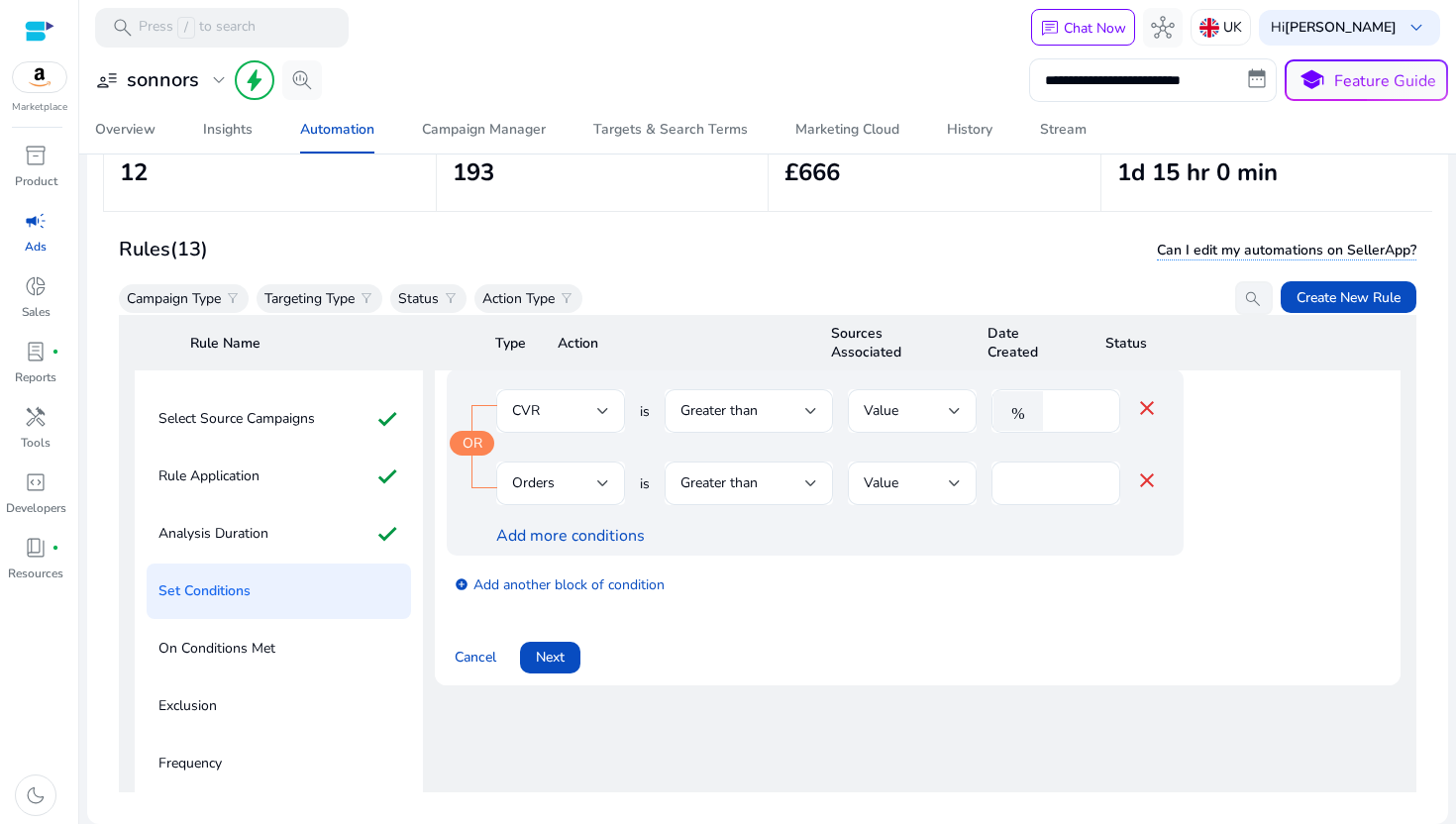 scroll, scrollTop: 271, scrollLeft: 0, axis: vertical 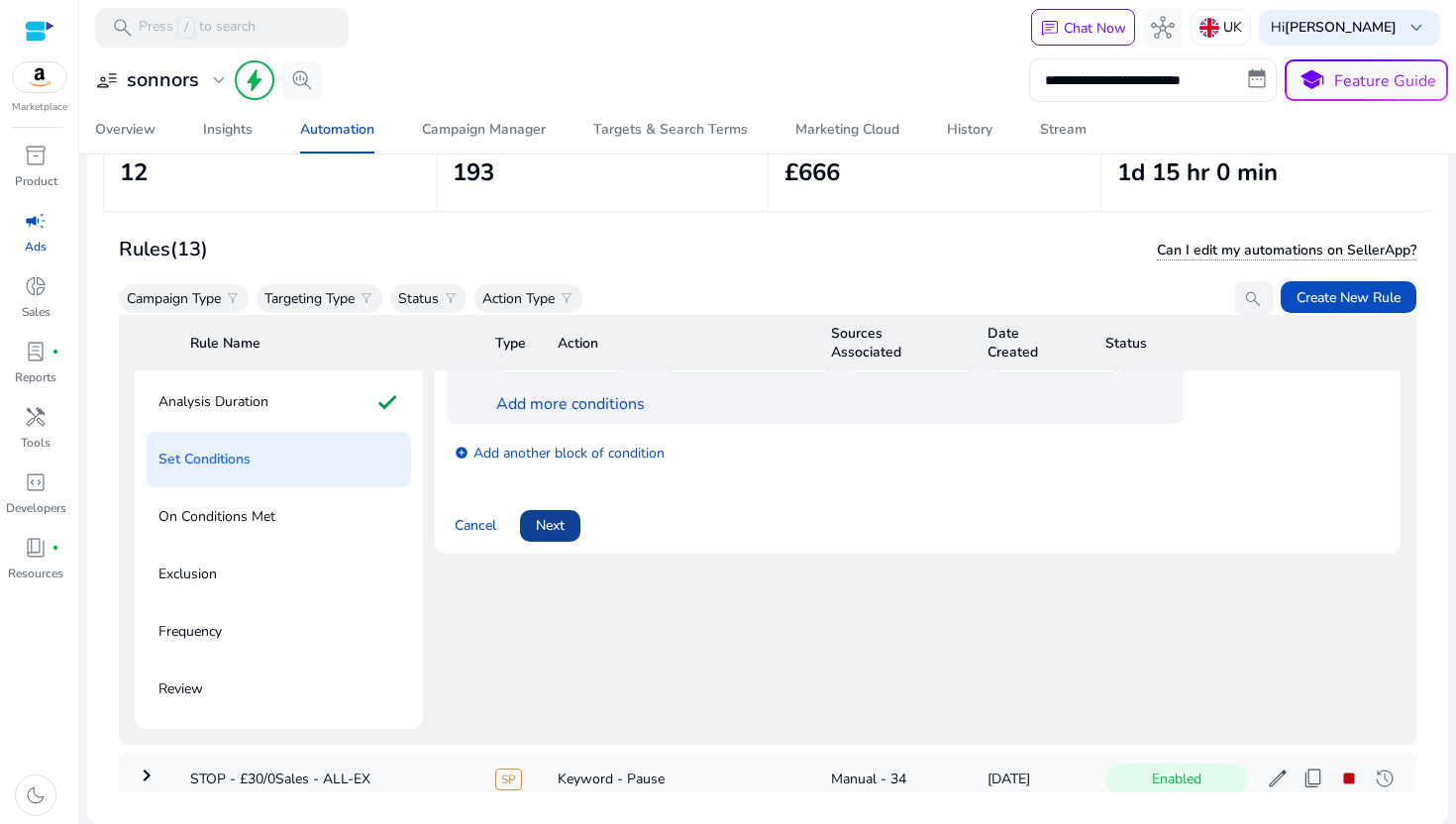 click on "Next" at bounding box center [550, 525] 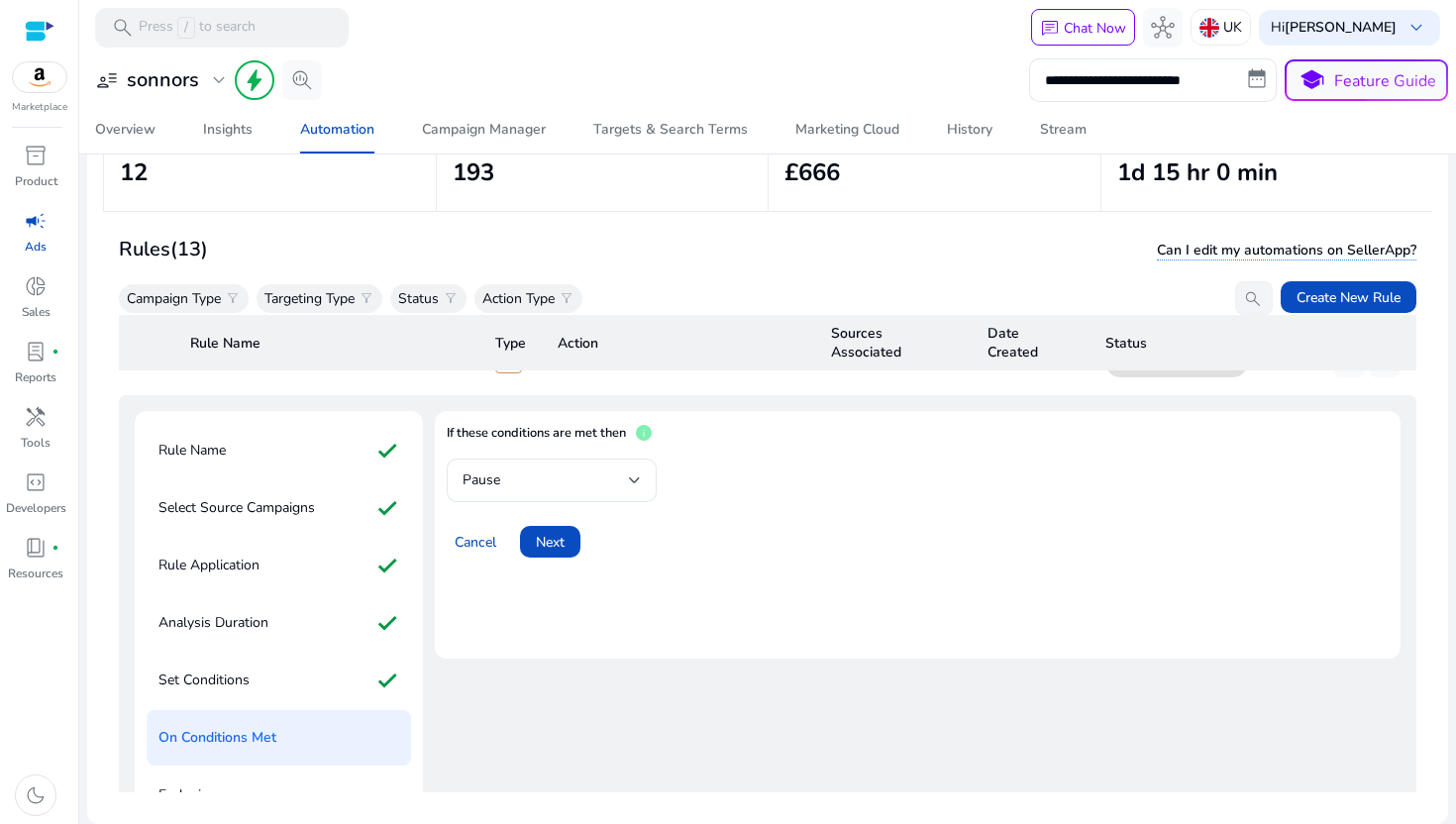 scroll, scrollTop: 45, scrollLeft: 0, axis: vertical 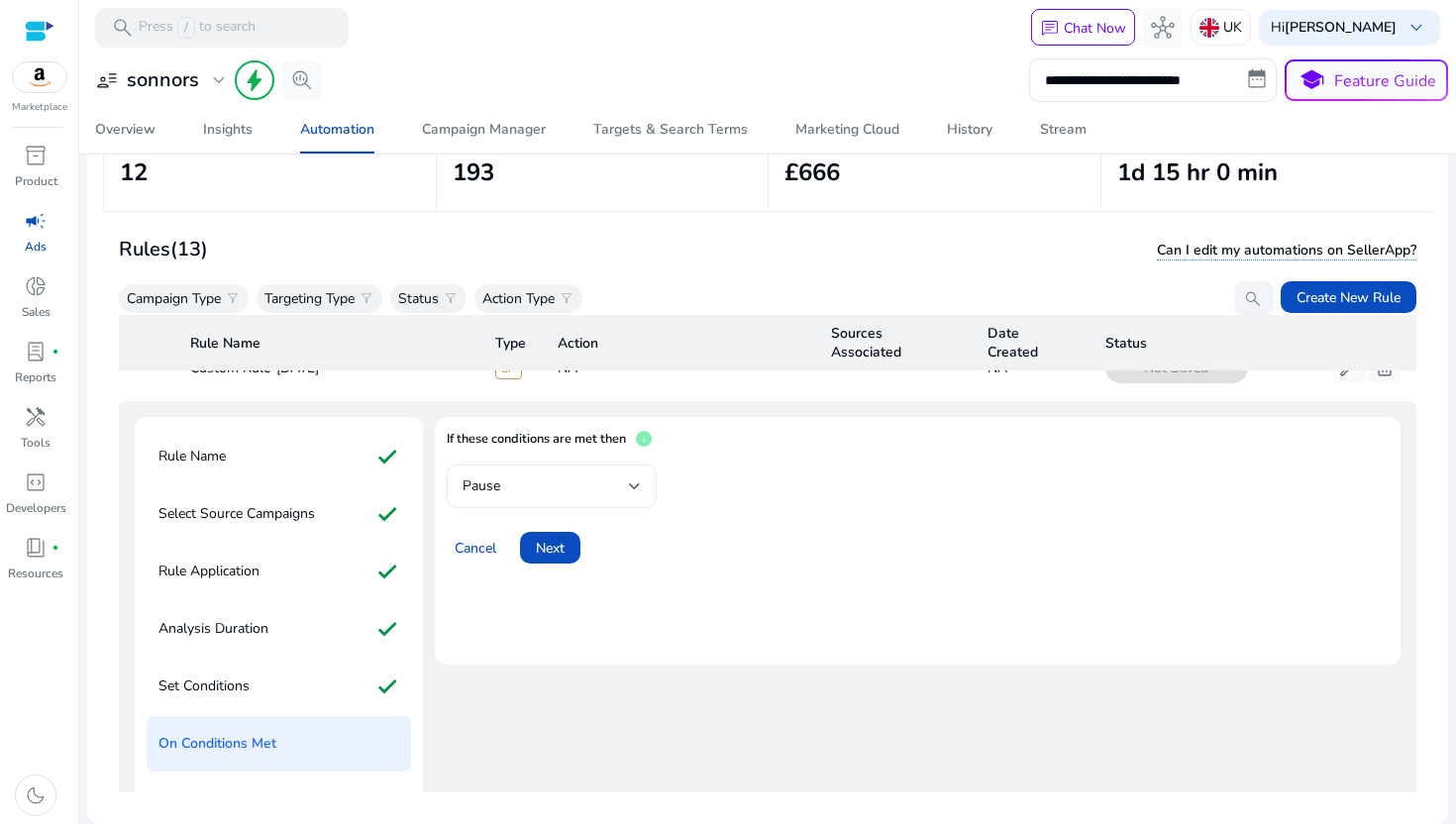 click on "Pause" at bounding box center (481, 485) 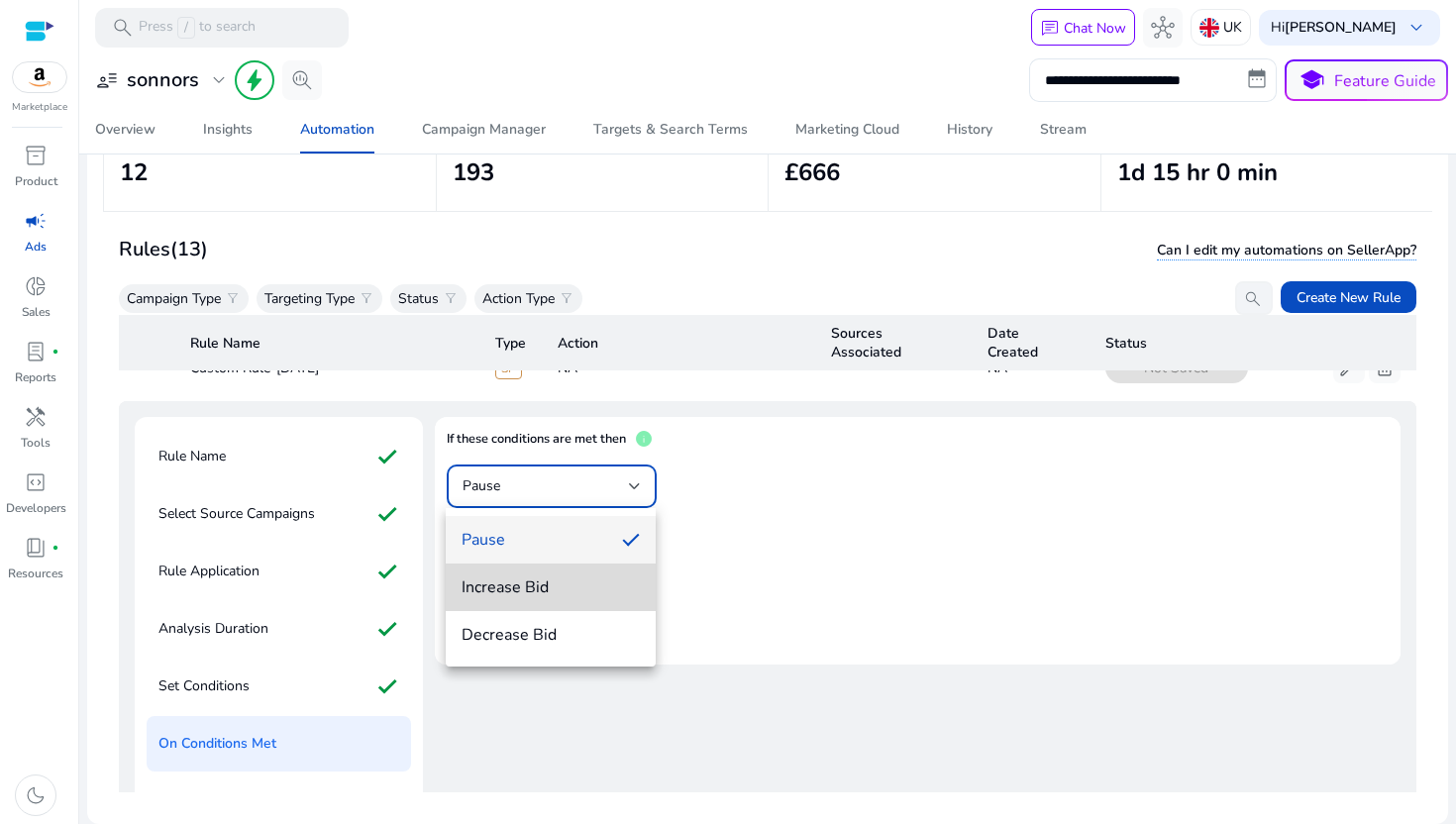 click on "Increase Bid" at bounding box center (551, 587) 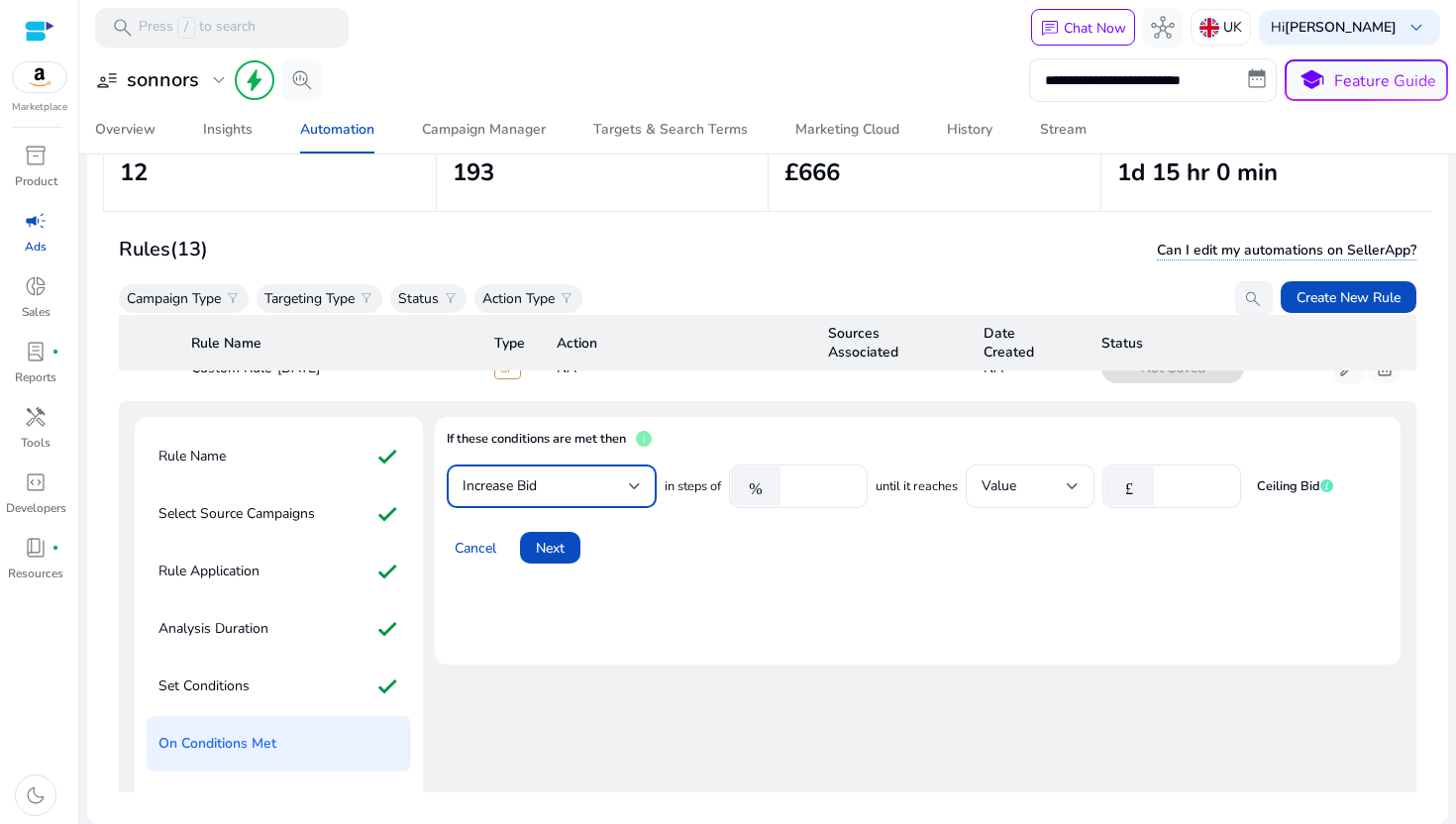 click on "Increase Bid" at bounding box center (546, 486) 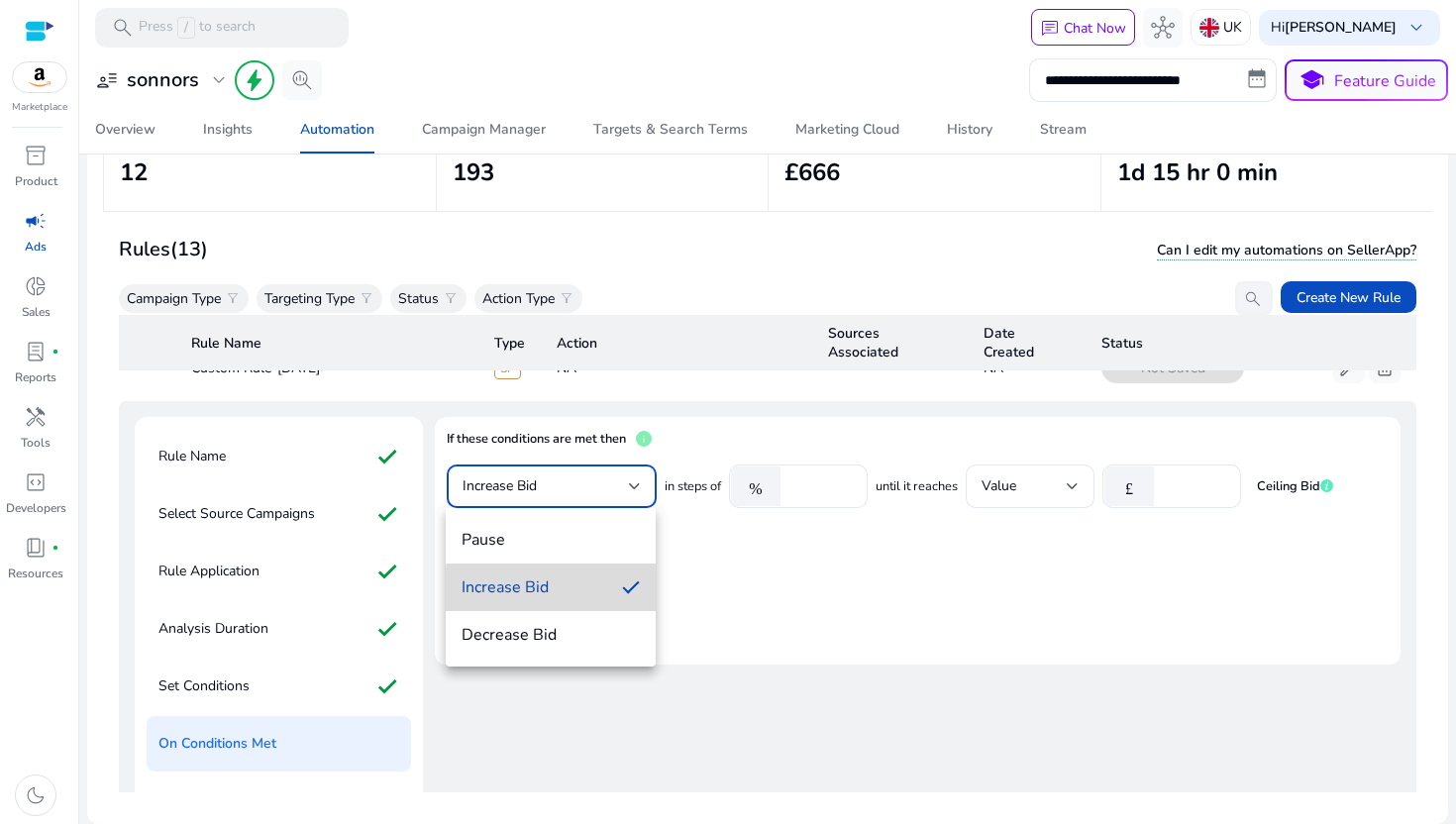 click on "Increase Bid" at bounding box center (551, 587) 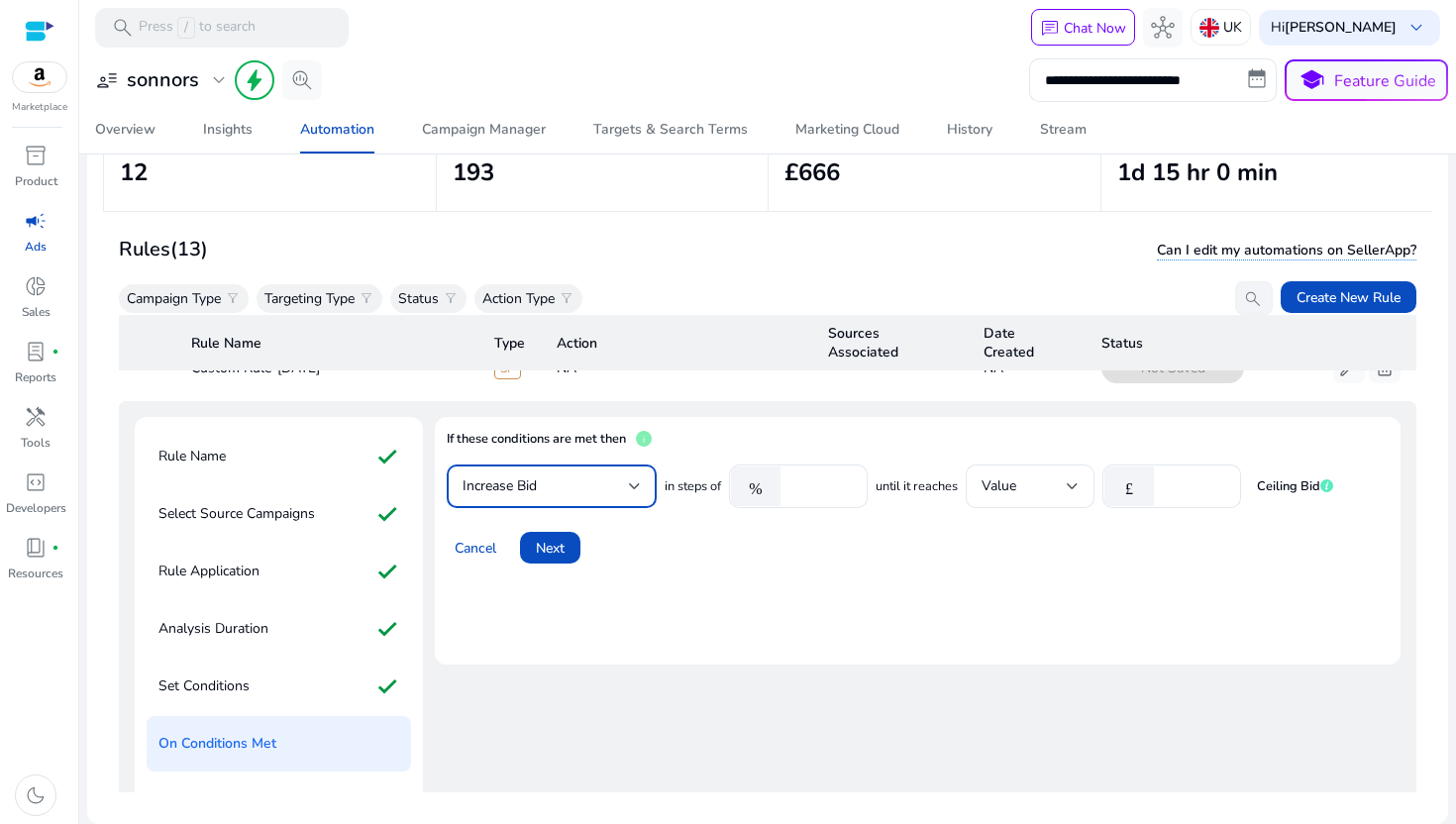 scroll, scrollTop: 0, scrollLeft: 0, axis: both 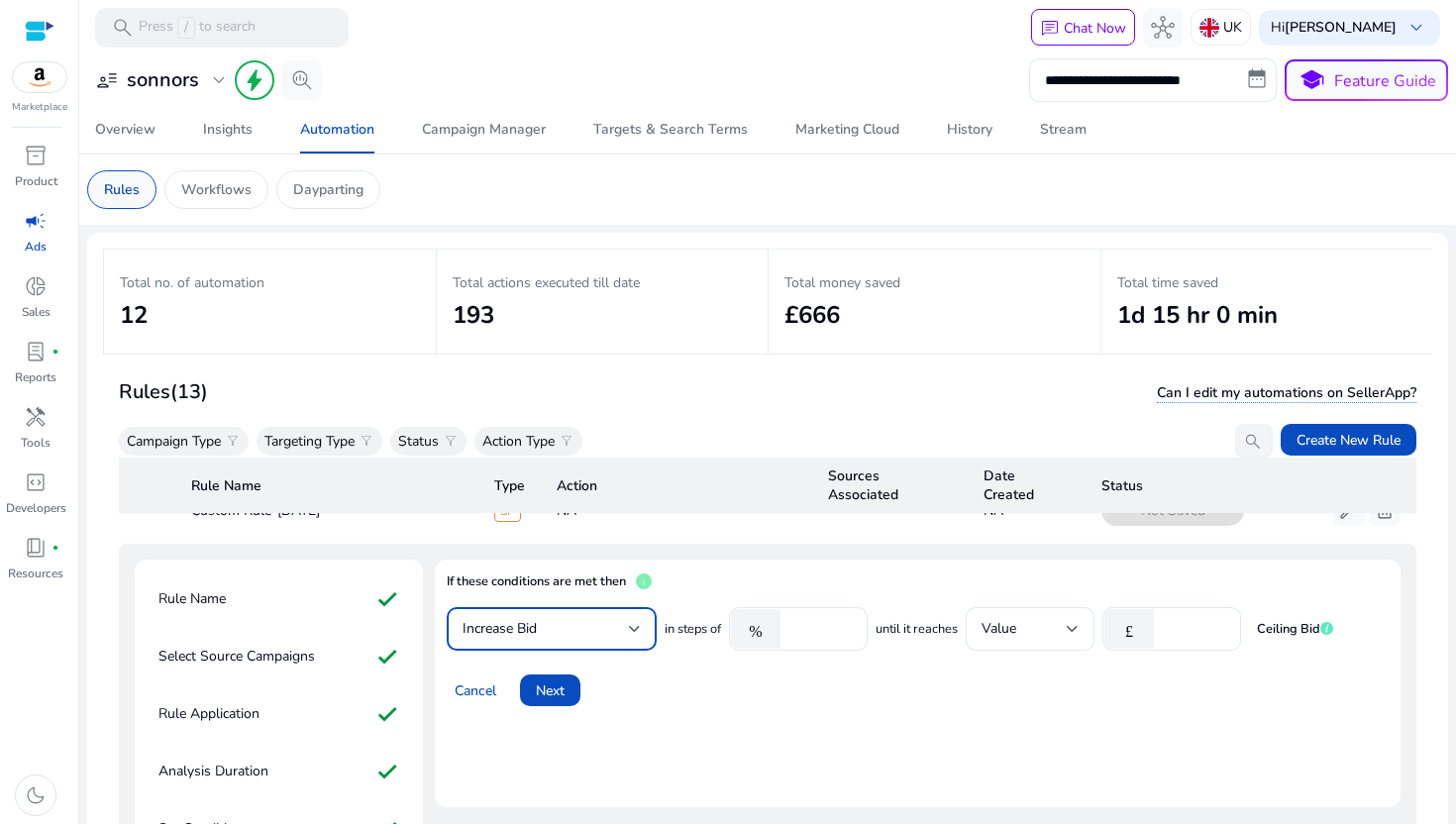 click on "Rules" 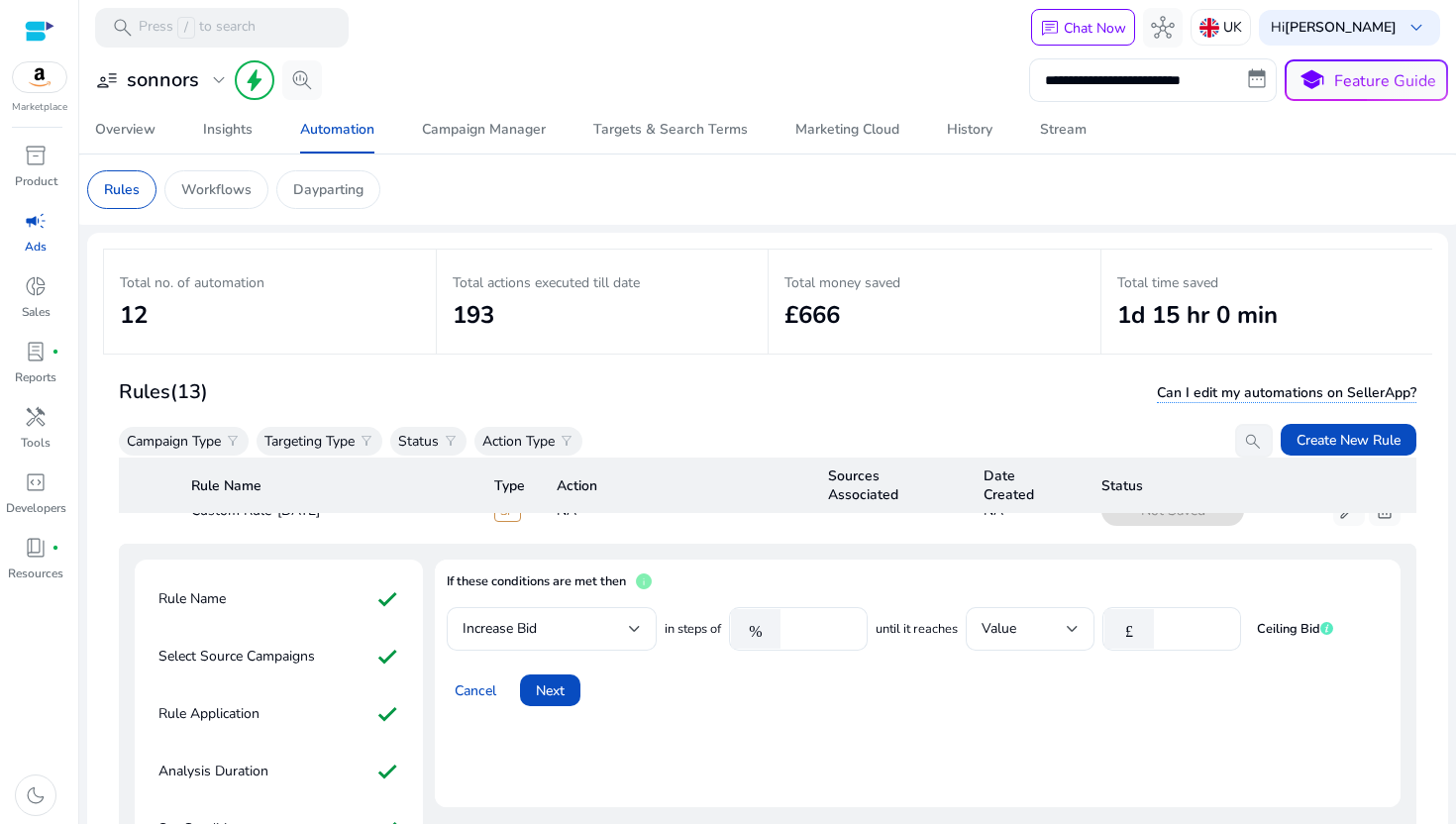 click on "Rules   Workflows   Dayparting" 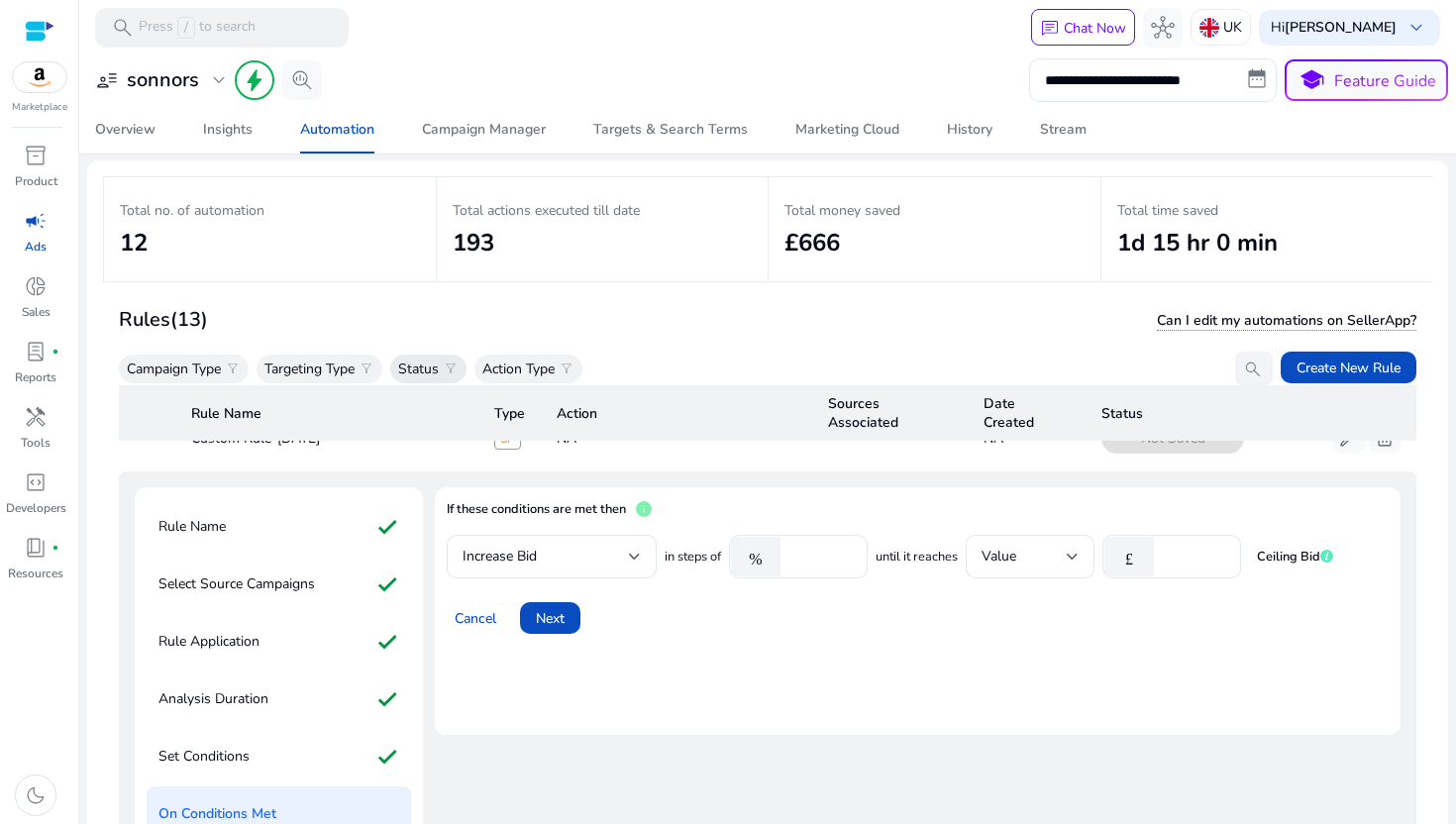 scroll, scrollTop: 75, scrollLeft: 0, axis: vertical 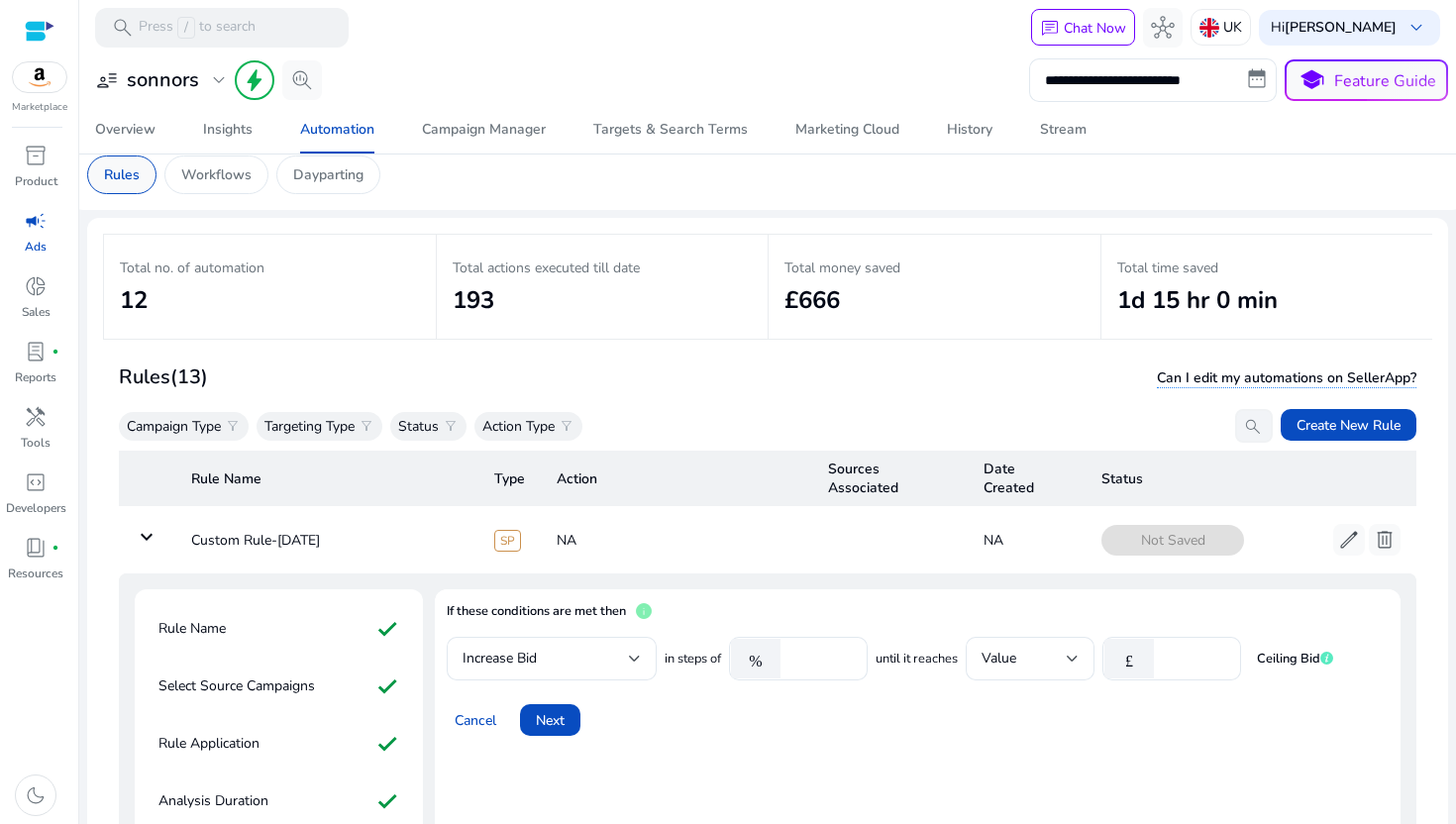 click on "Rules" 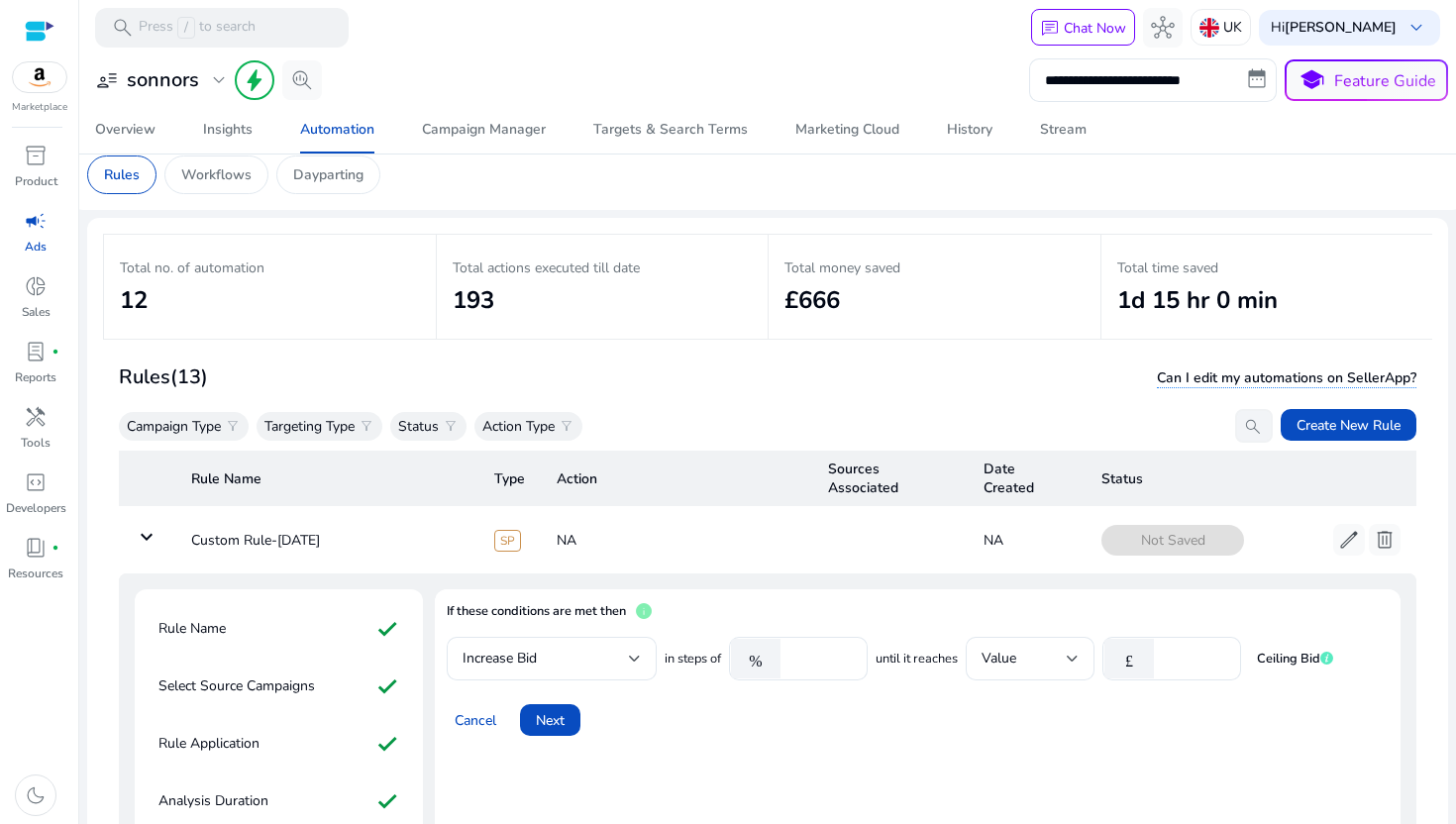 scroll, scrollTop: 0, scrollLeft: 0, axis: both 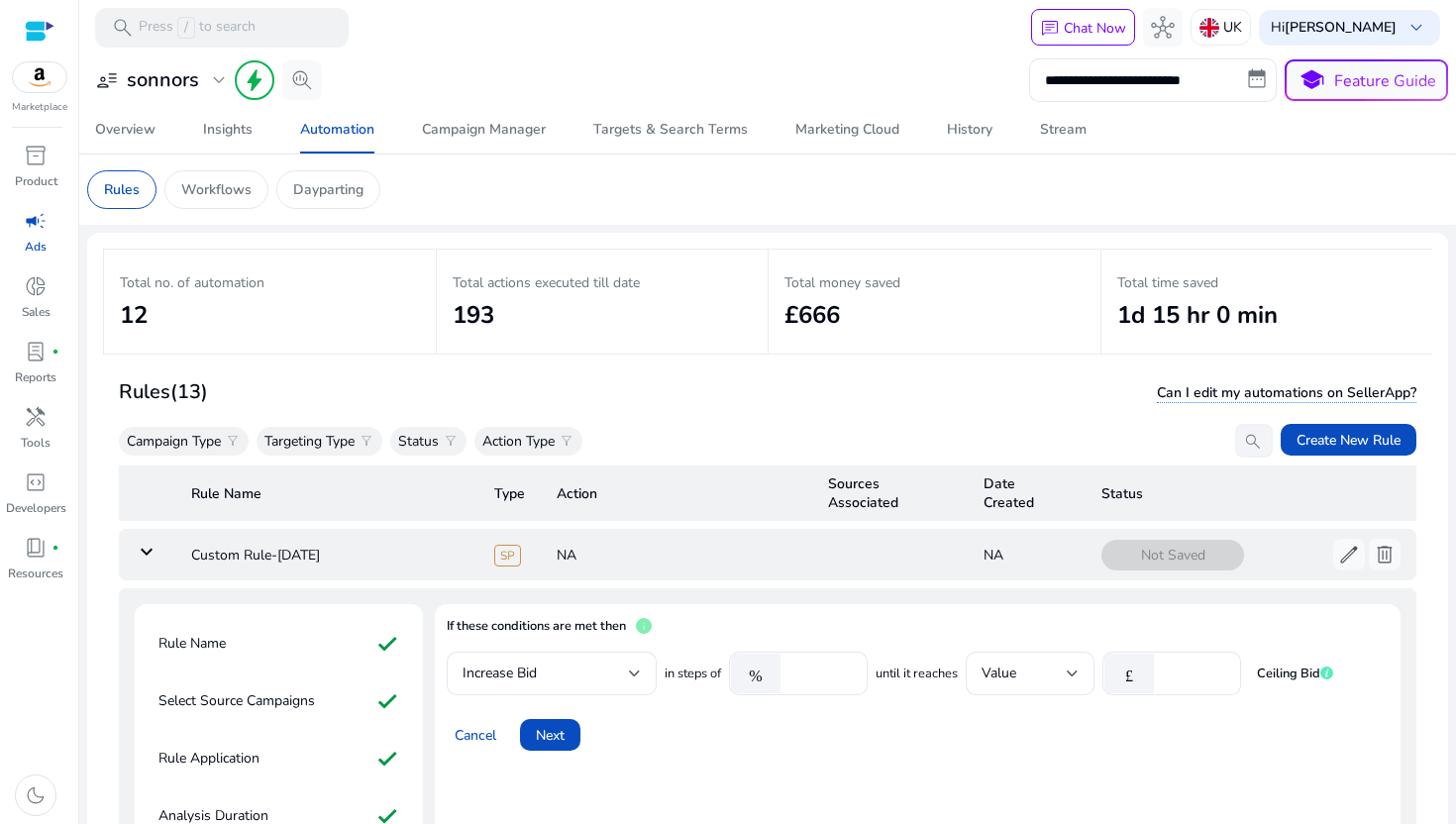 click on "keyboard_arrow_down" at bounding box center (147, 552) 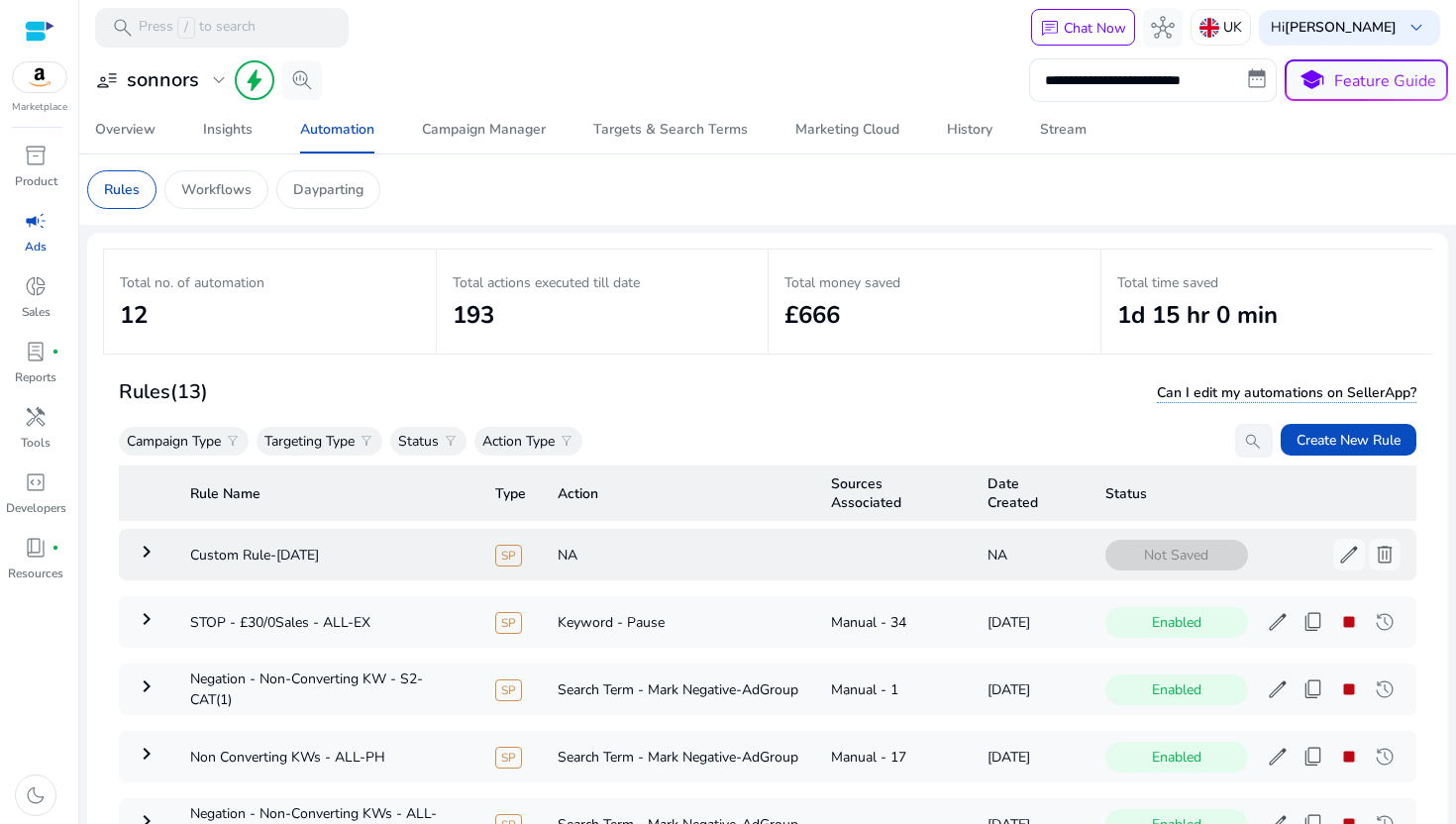 scroll, scrollTop: 135, scrollLeft: 0, axis: vertical 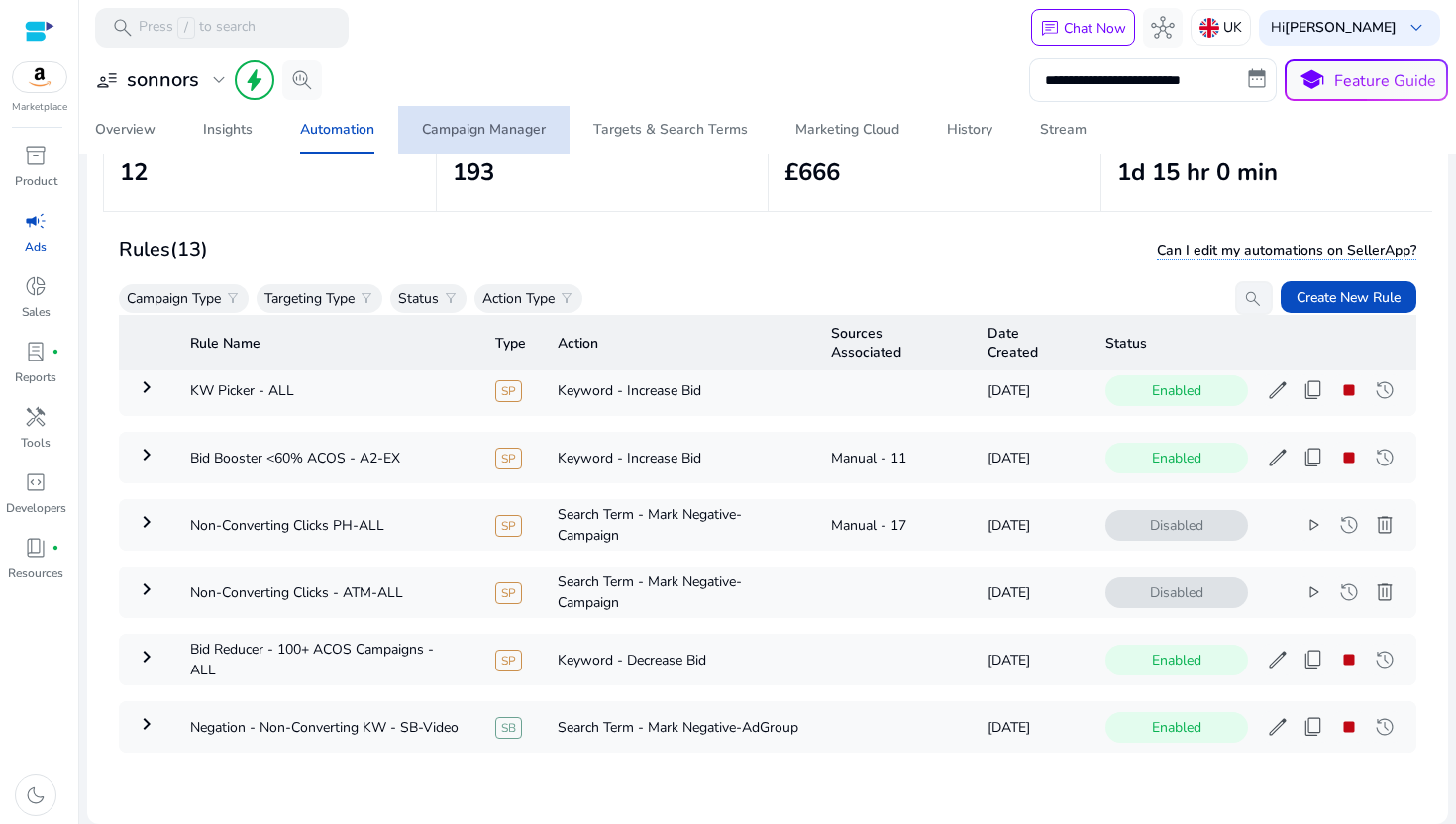 click on "Campaign Manager" at bounding box center (483, 130) 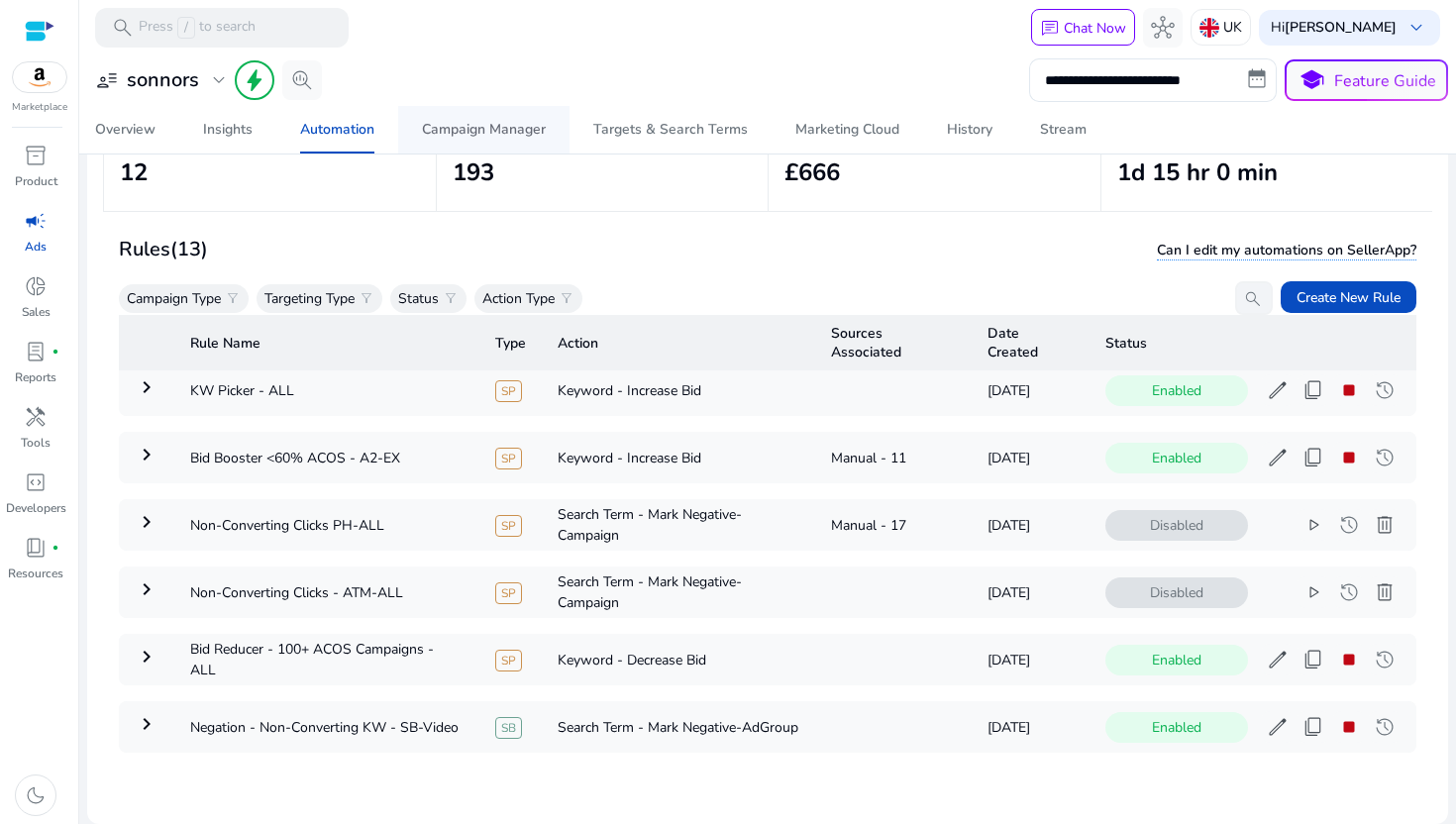 scroll, scrollTop: 0, scrollLeft: 0, axis: both 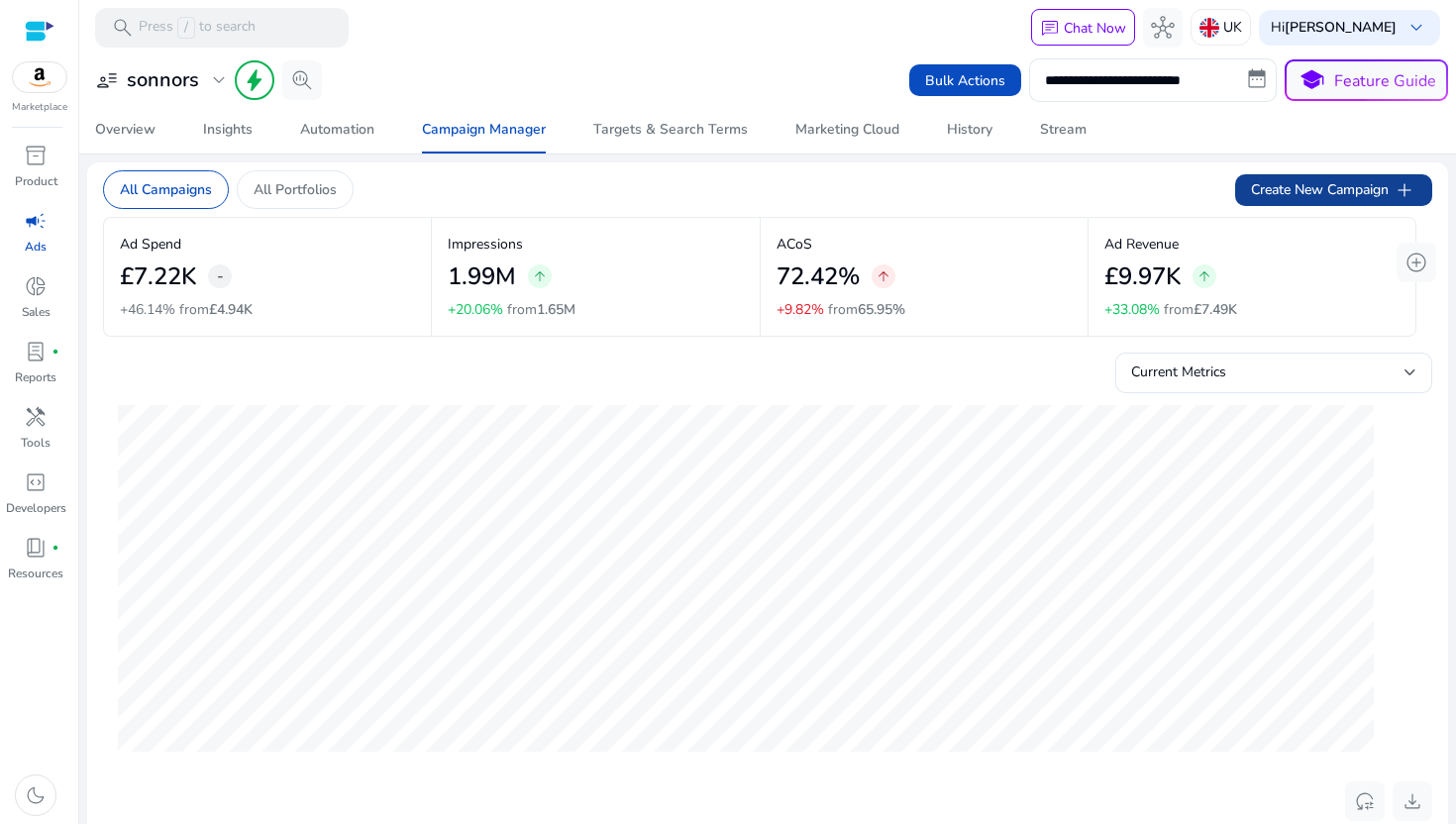 click on "Create New Campaign   add" 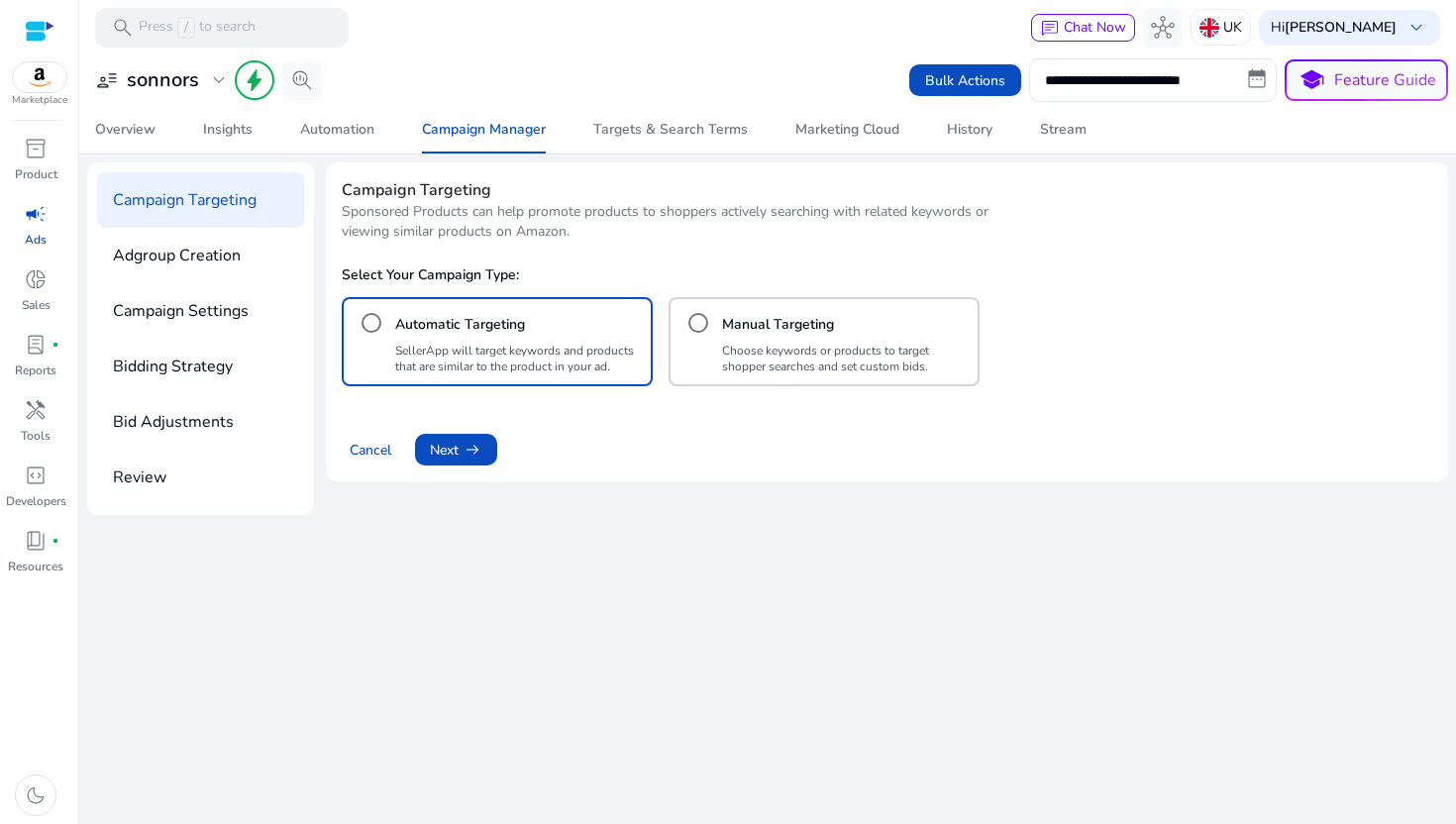 click on "Manual Targeting" at bounding box center [824, 323] 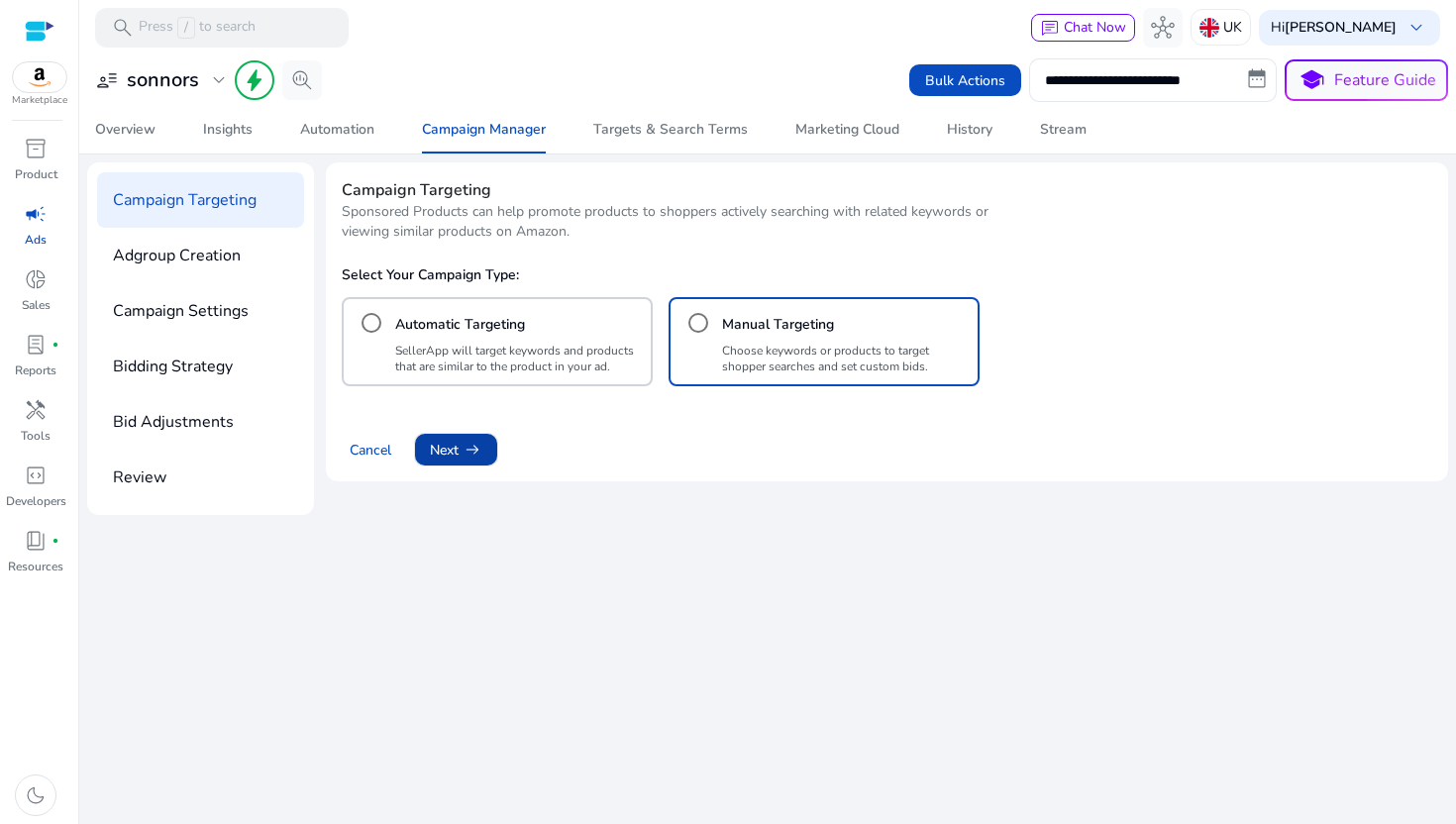 click at bounding box center [456, 450] 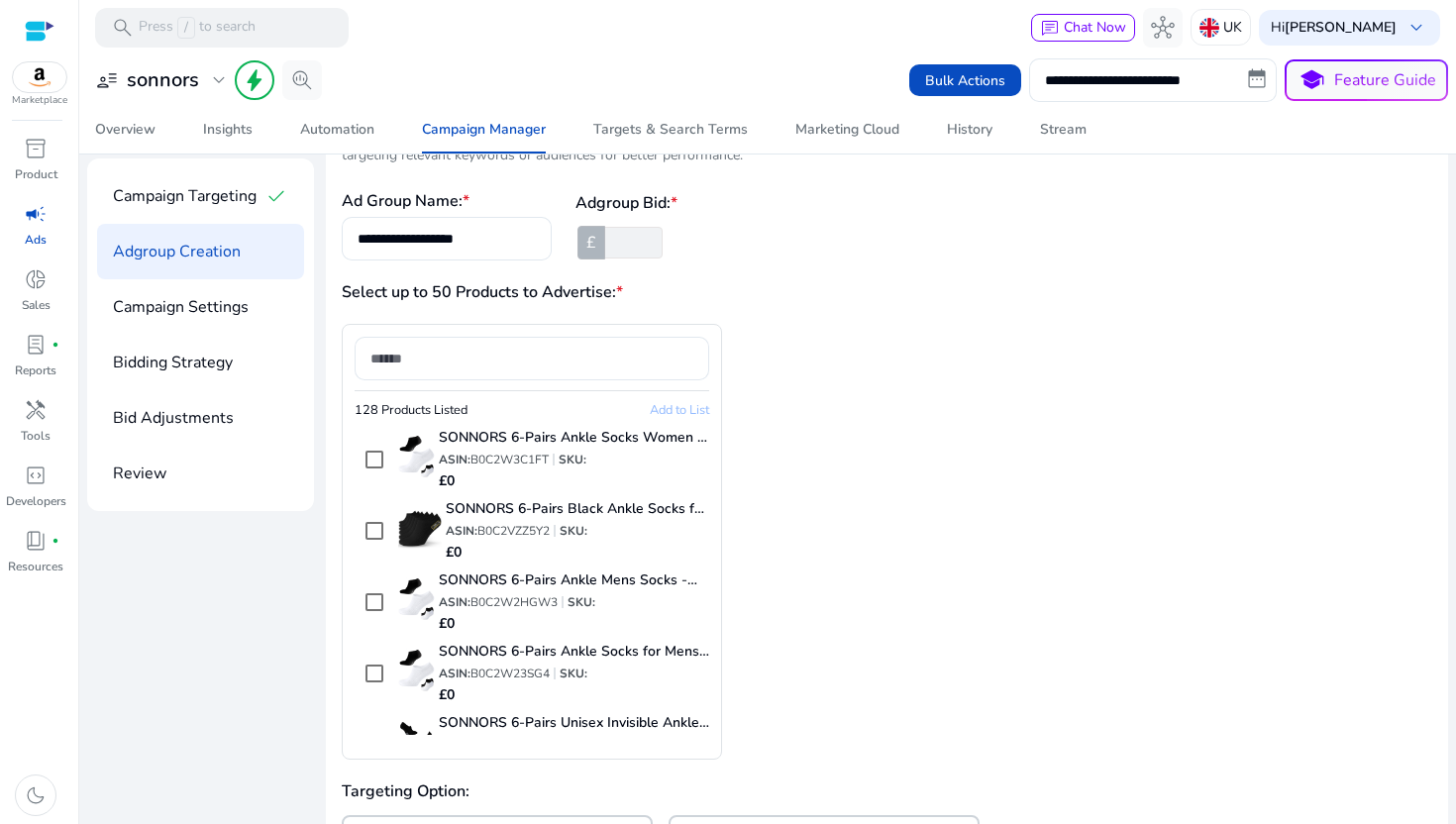scroll, scrollTop: 84, scrollLeft: 0, axis: vertical 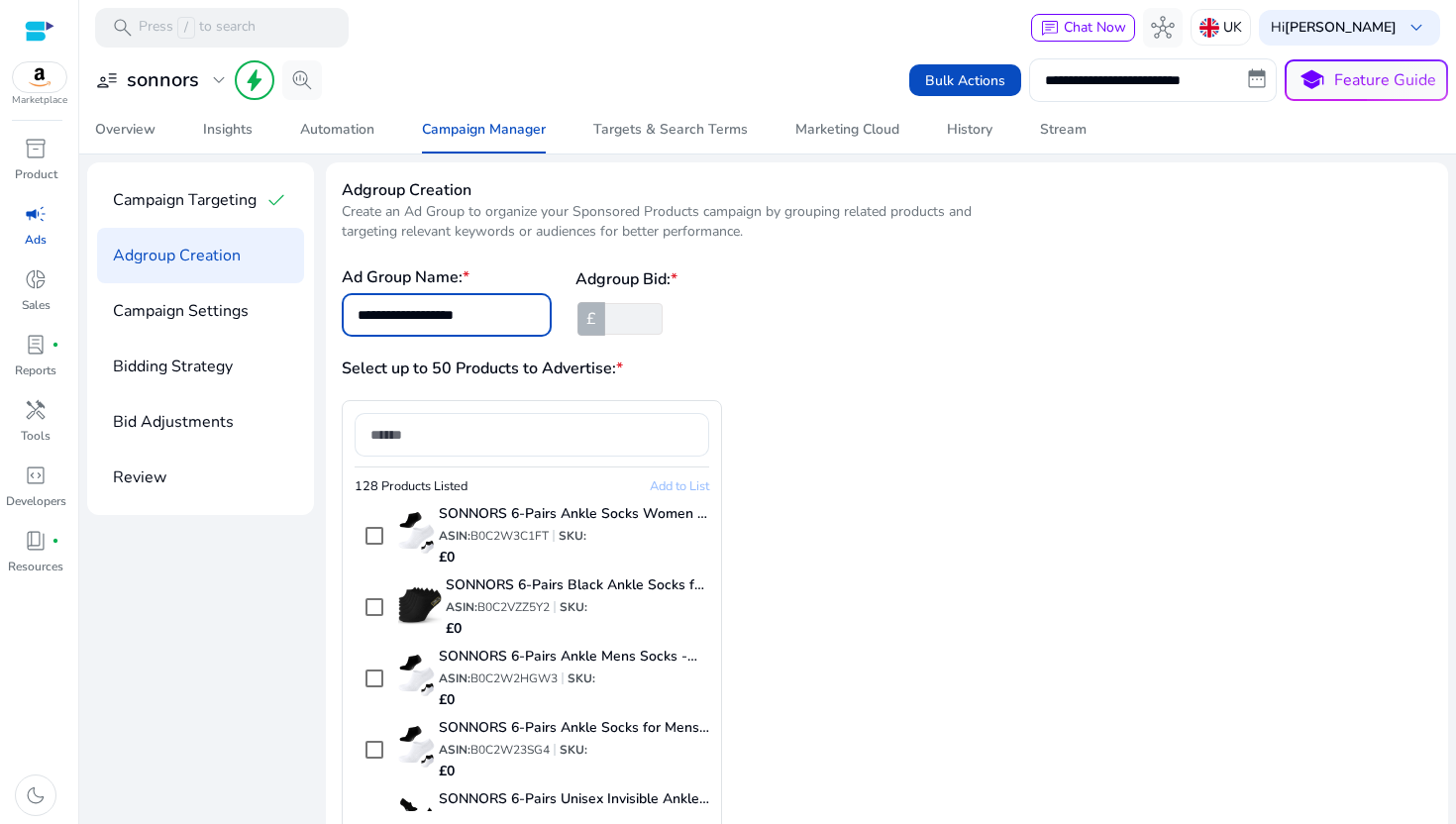 click on "**********" at bounding box center (447, 315) 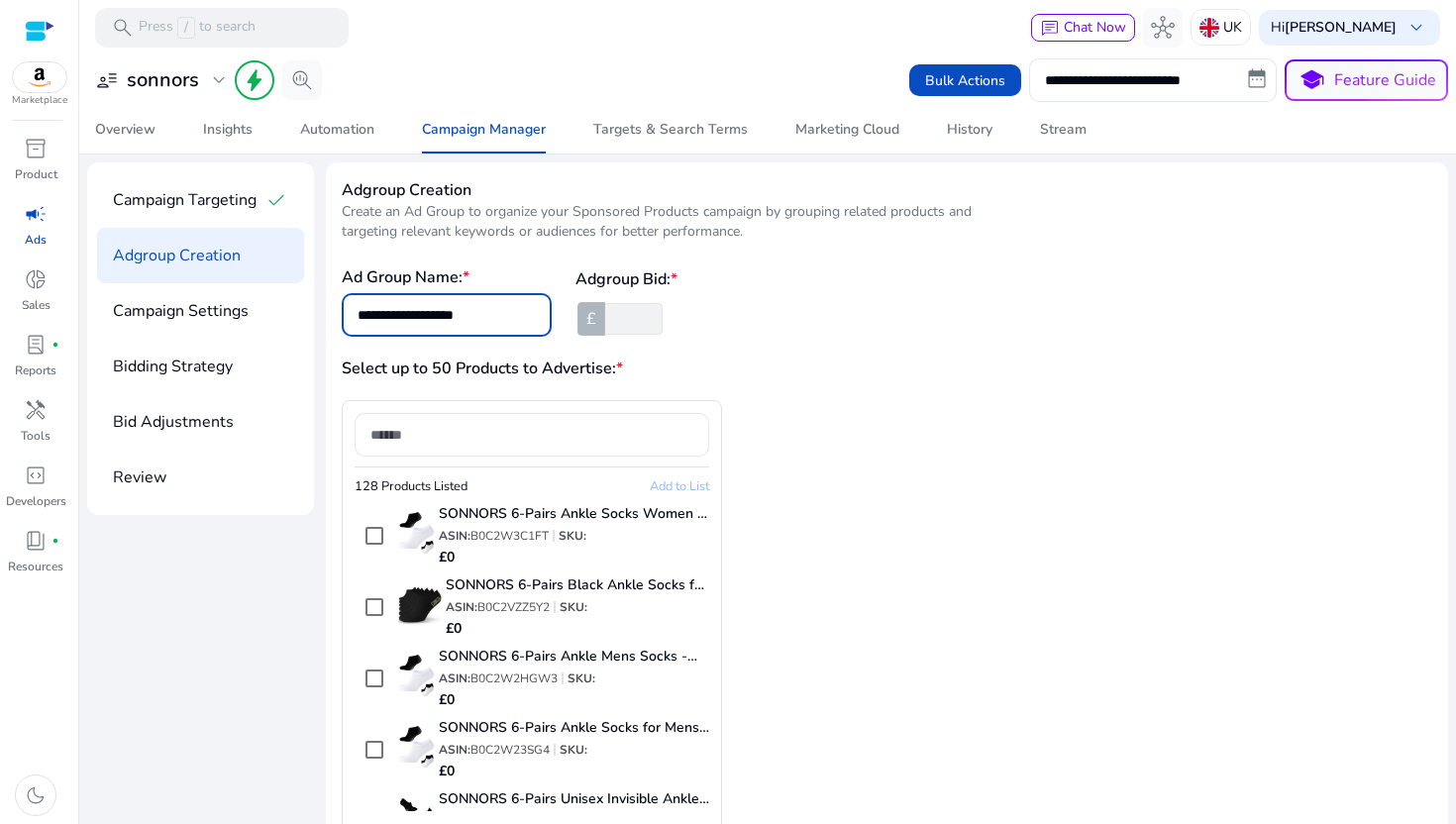 click on "**********" at bounding box center (447, 315) 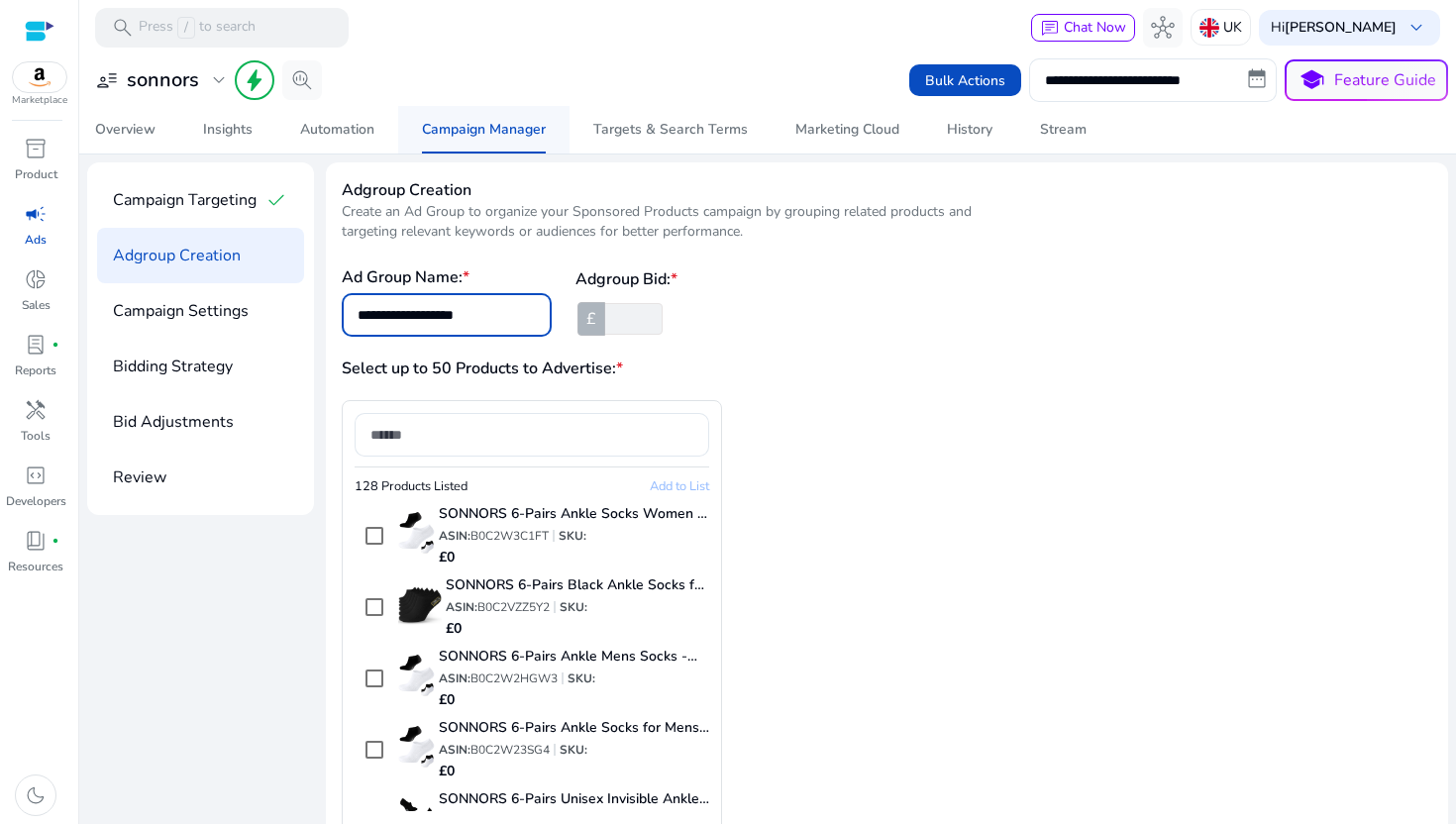 click on "Campaign Manager" at bounding box center [483, 130] 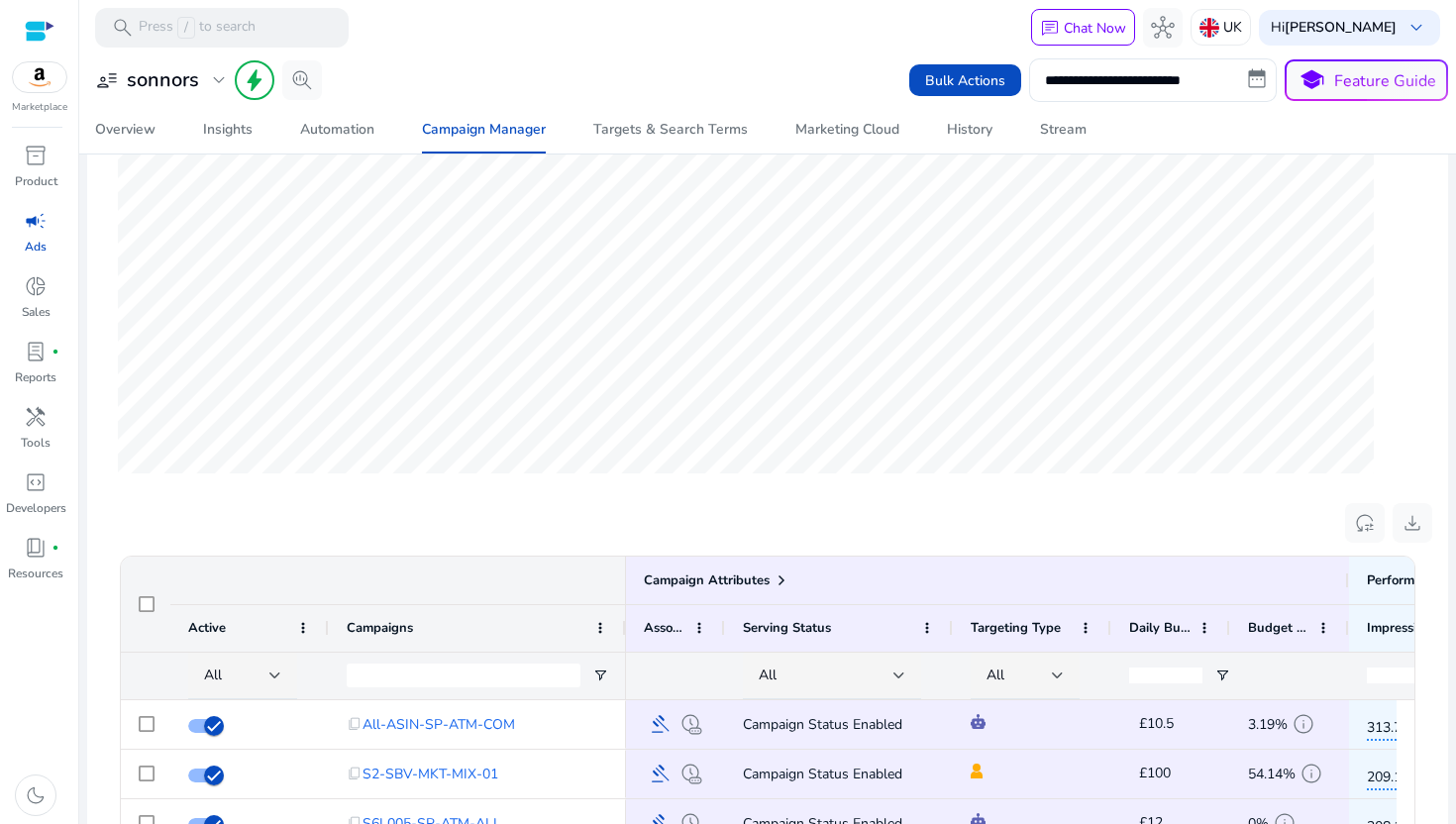 scroll, scrollTop: 0, scrollLeft: 0, axis: both 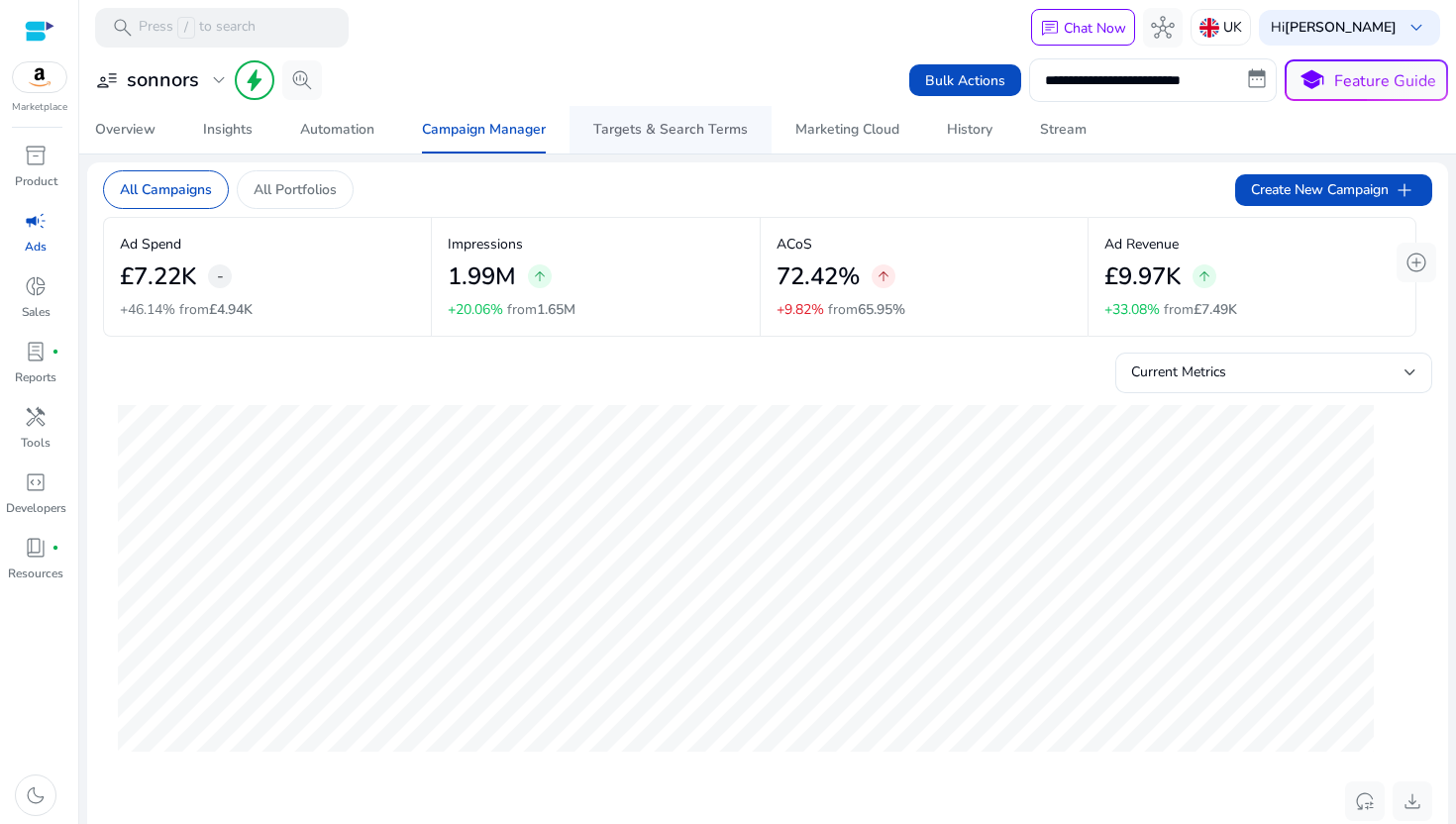 click on "Targets & Search Terms" at bounding box center [671, 130] 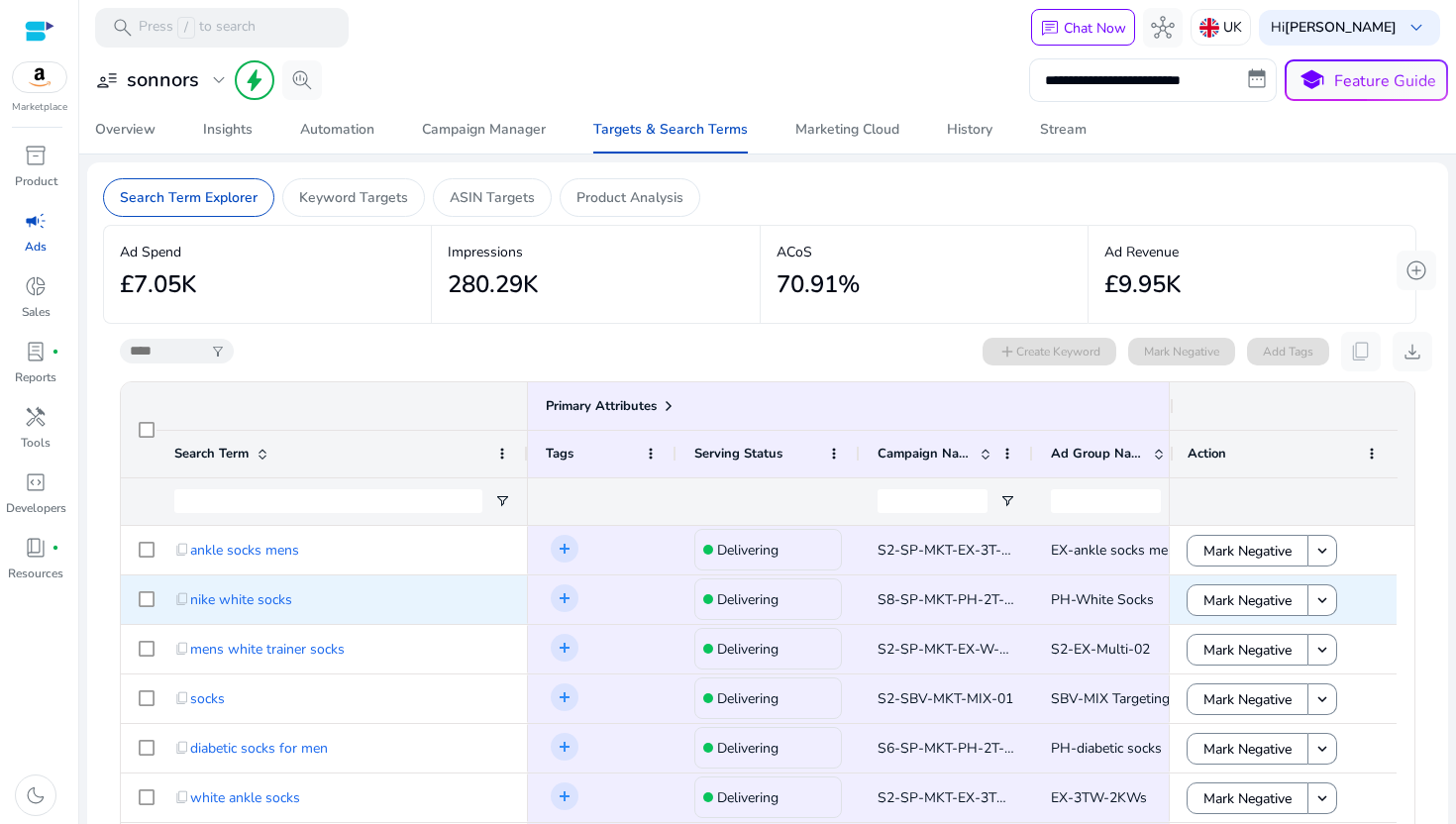 scroll, scrollTop: 0, scrollLeft: 66, axis: horizontal 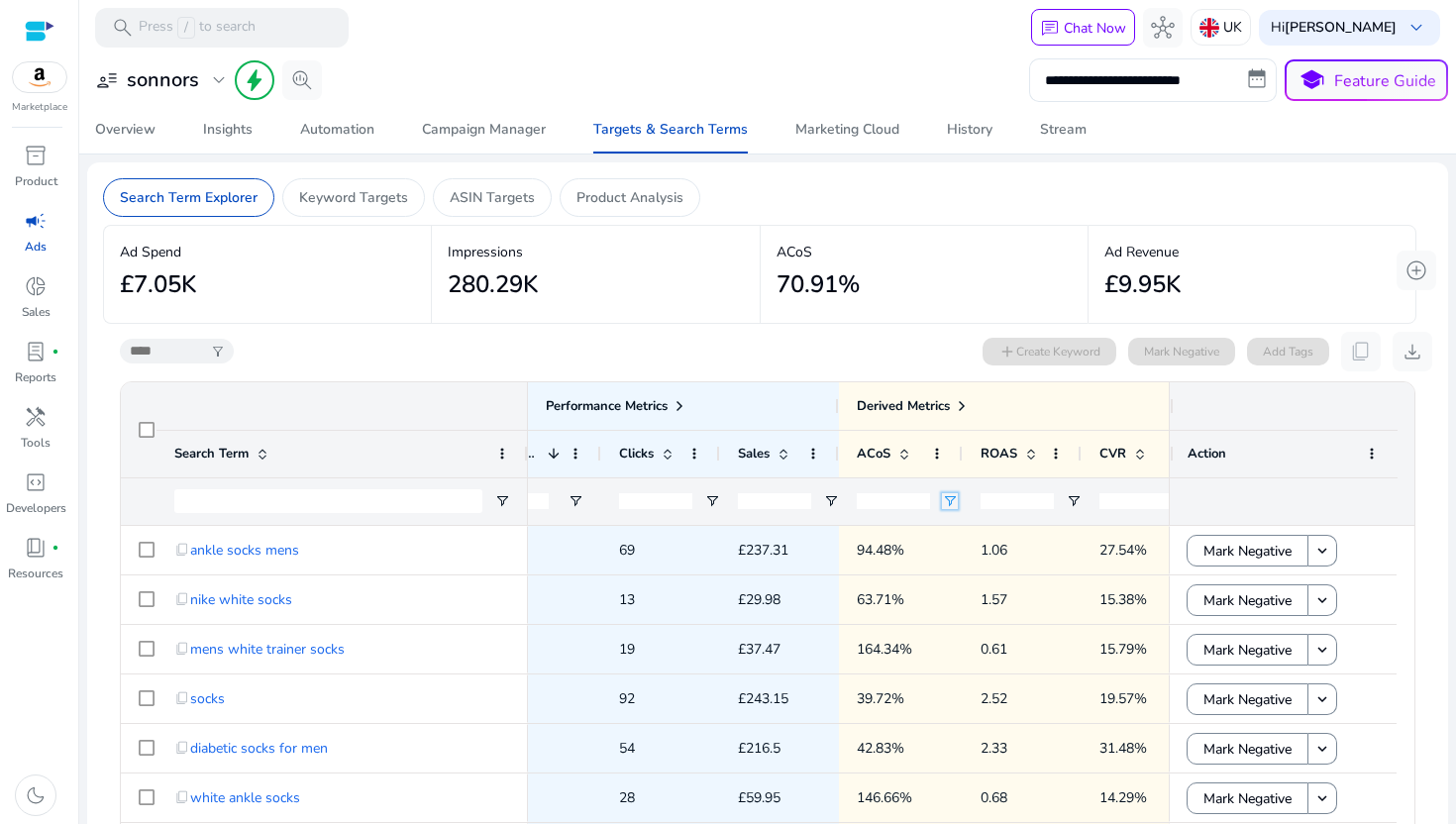 click 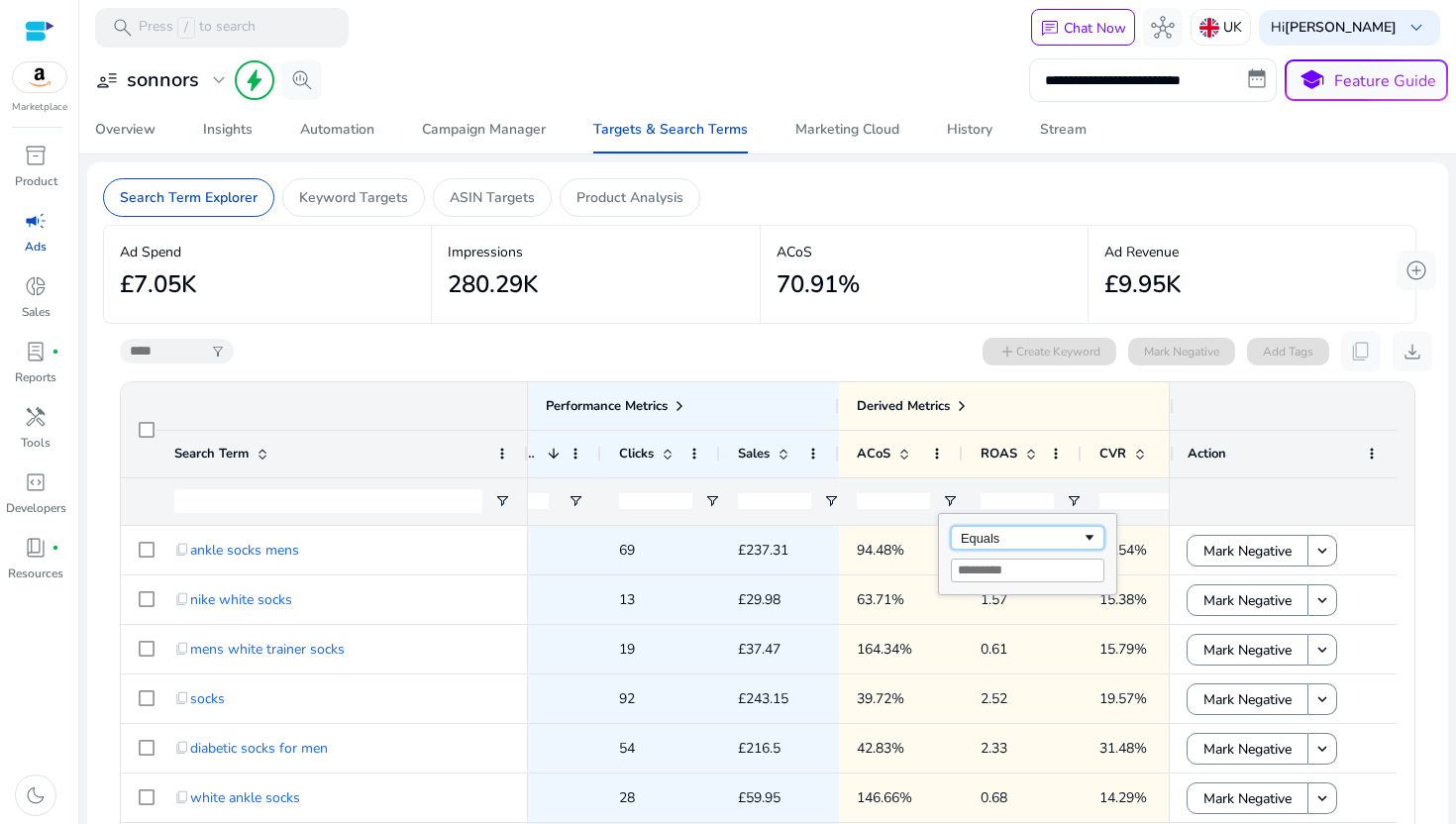 click on "Equals" at bounding box center (1021, 538) 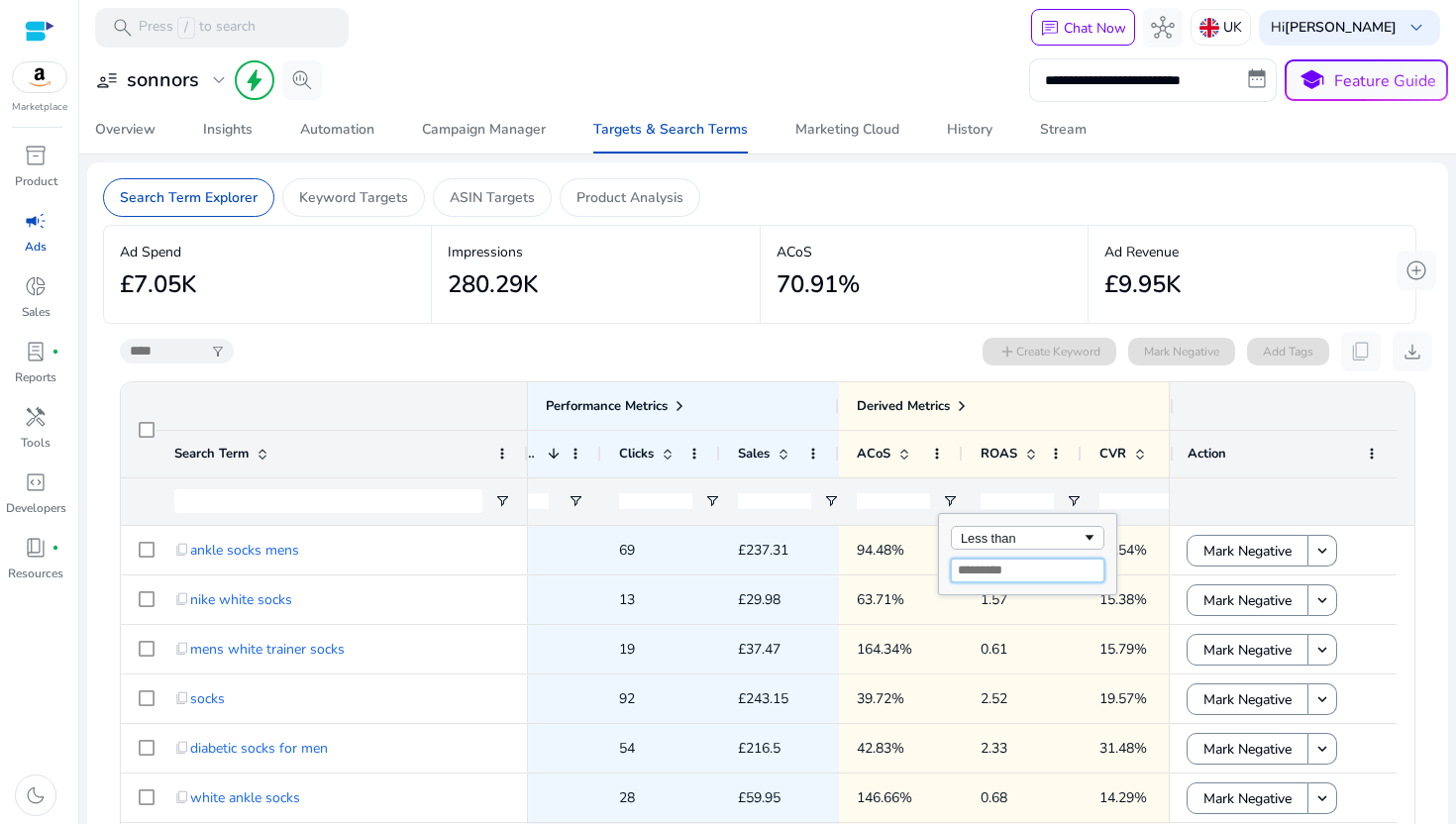 click at bounding box center (1027, 570) 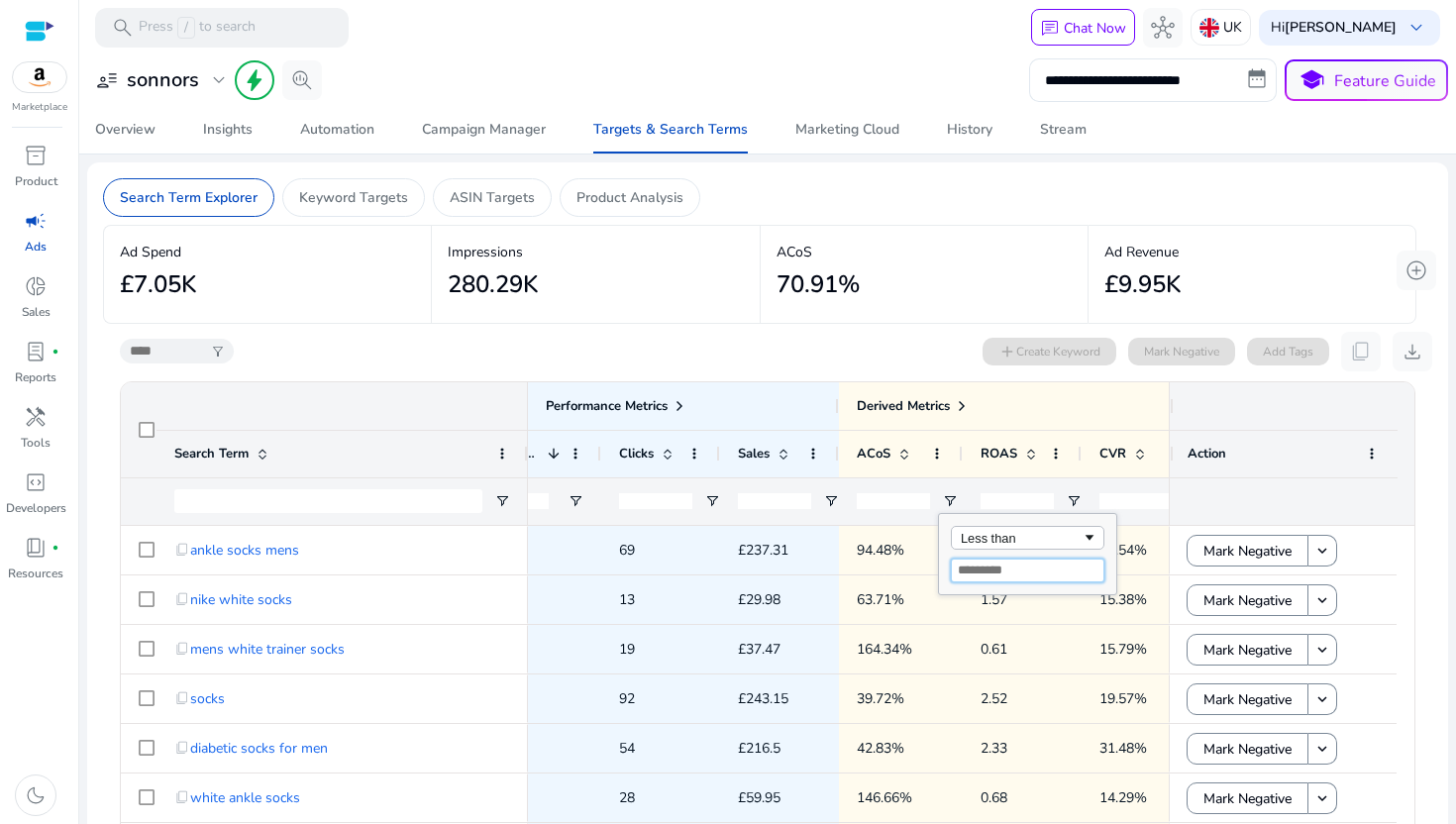 type on "**" 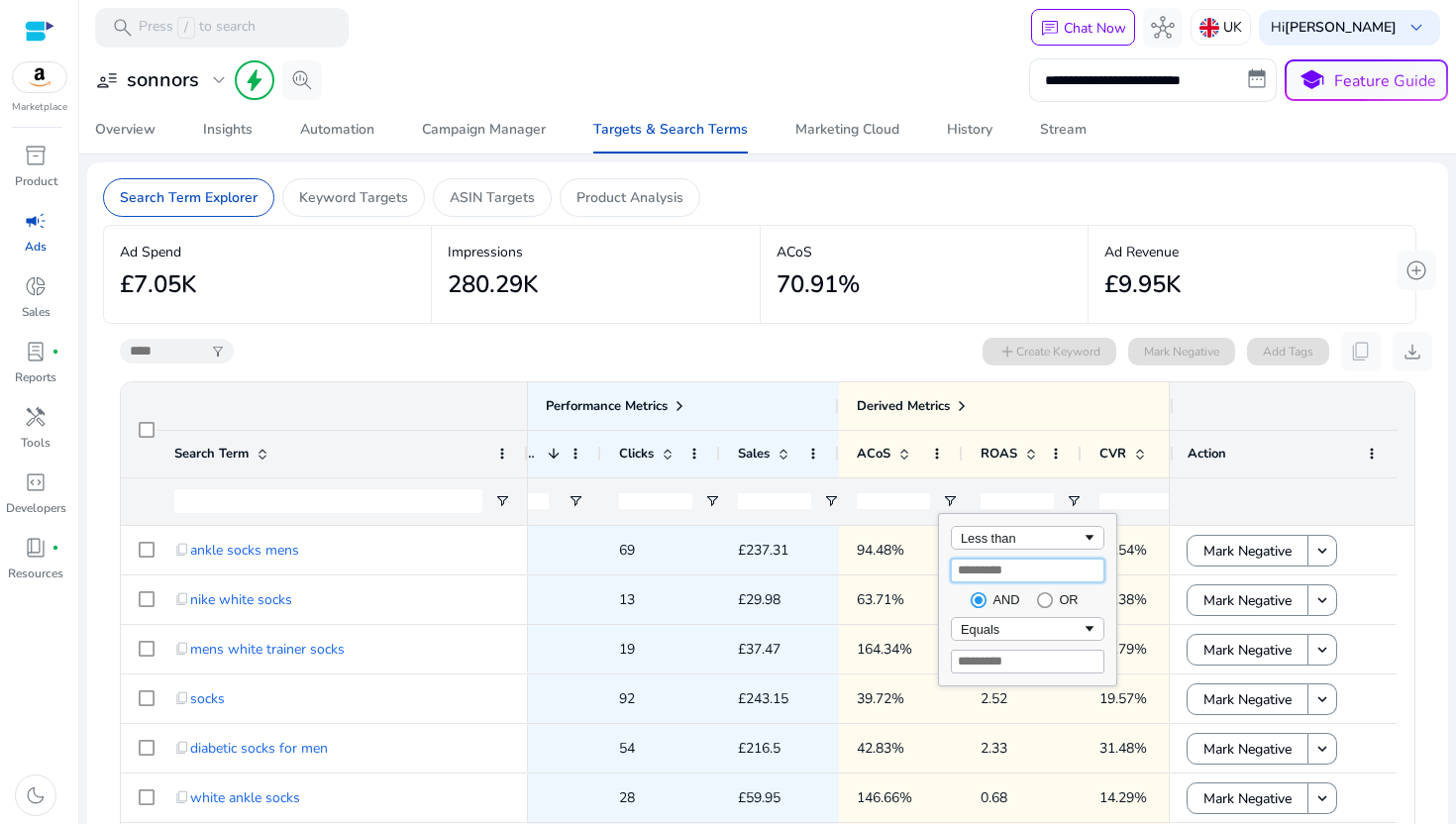 type on "**" 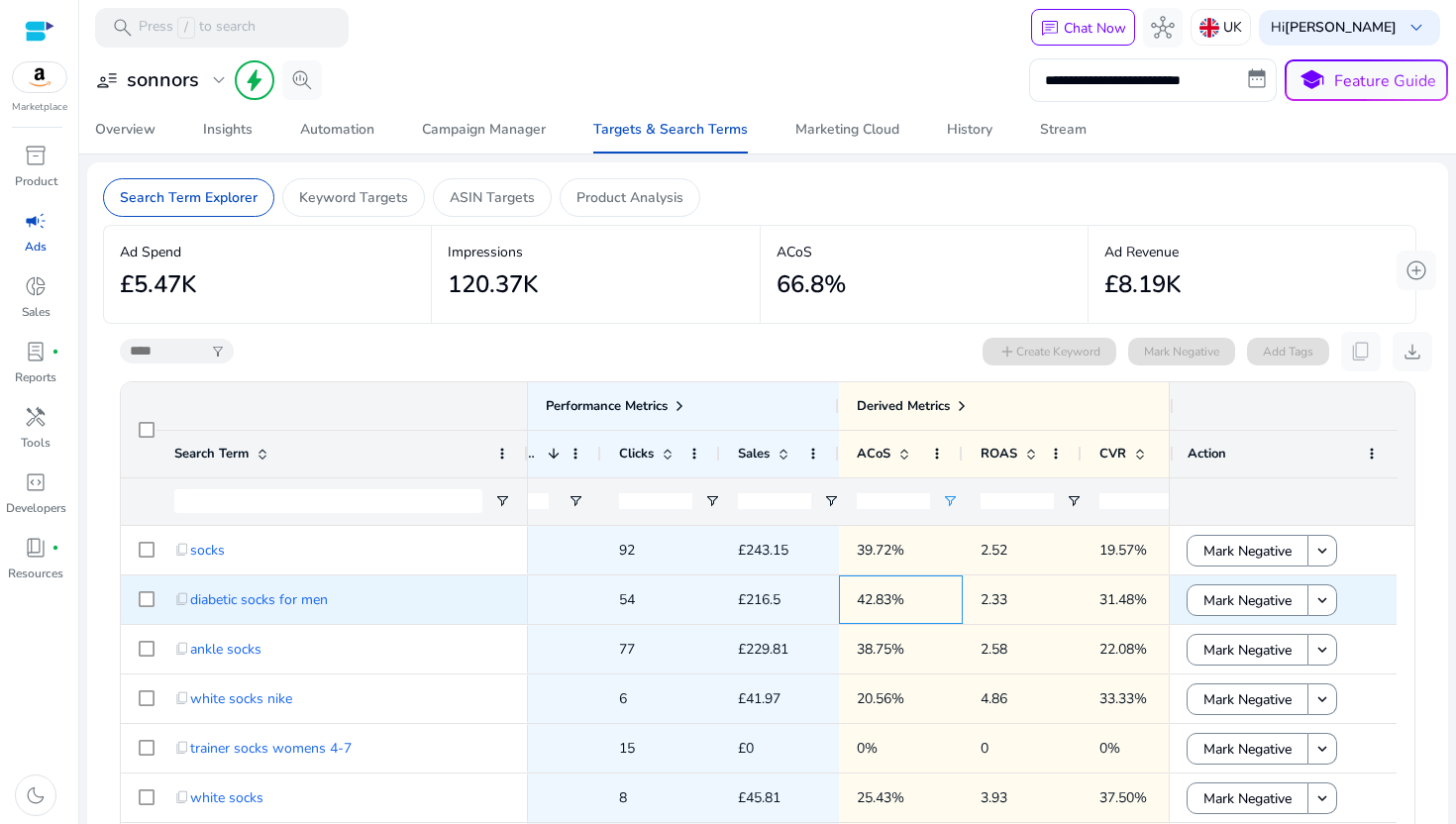 click on "42.83%" 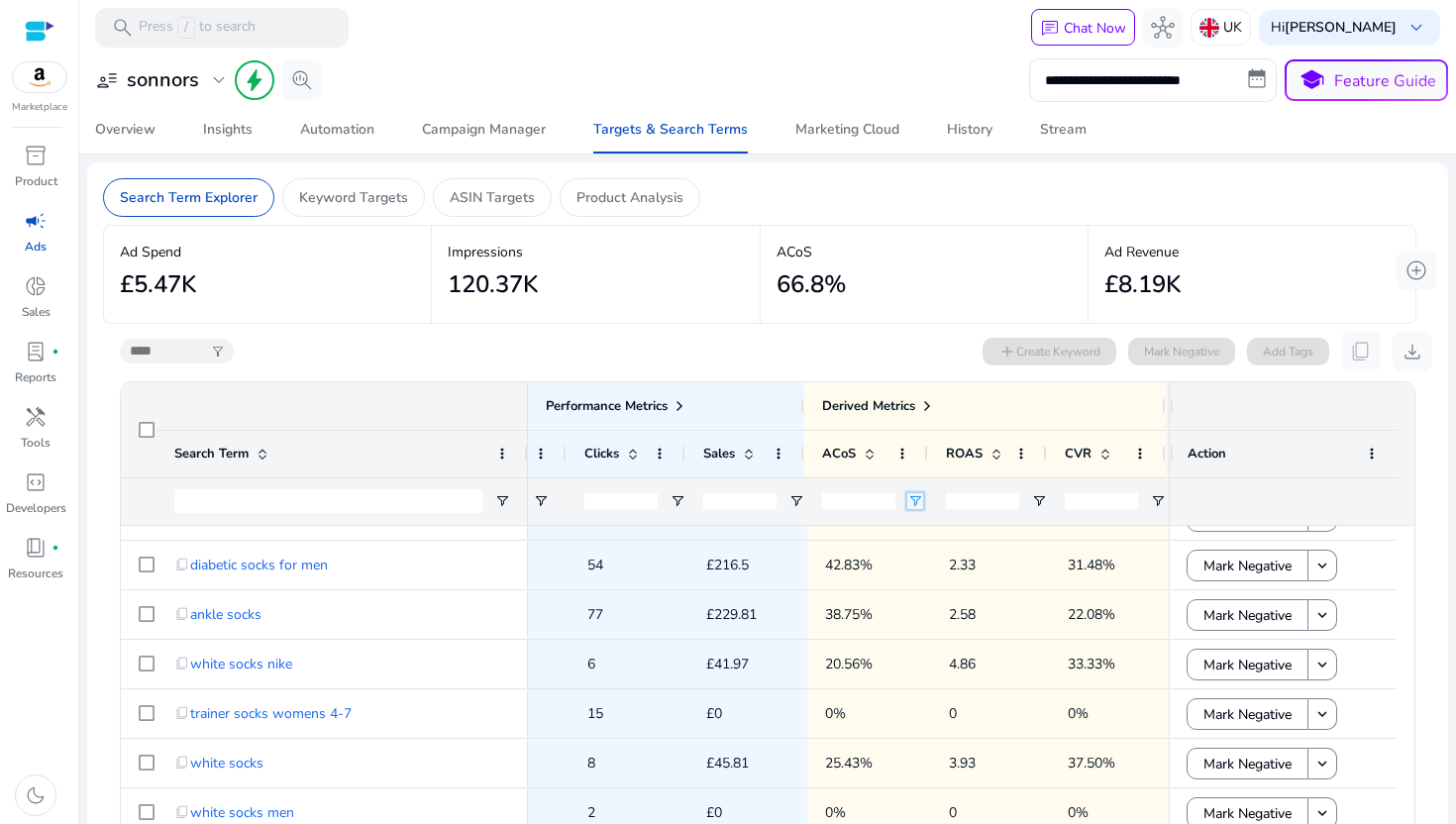 click 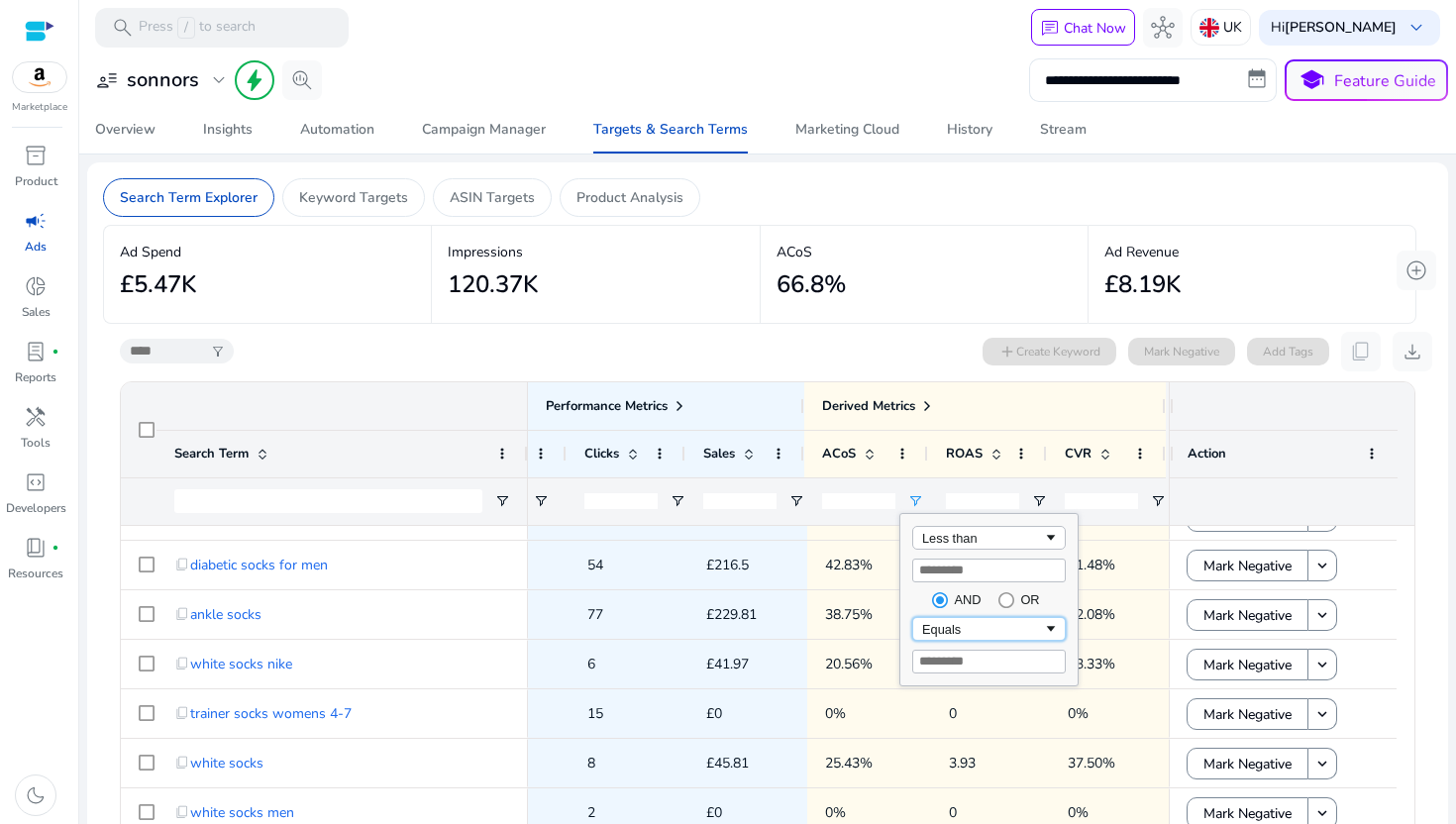 click on "Equals" at bounding box center [983, 629] 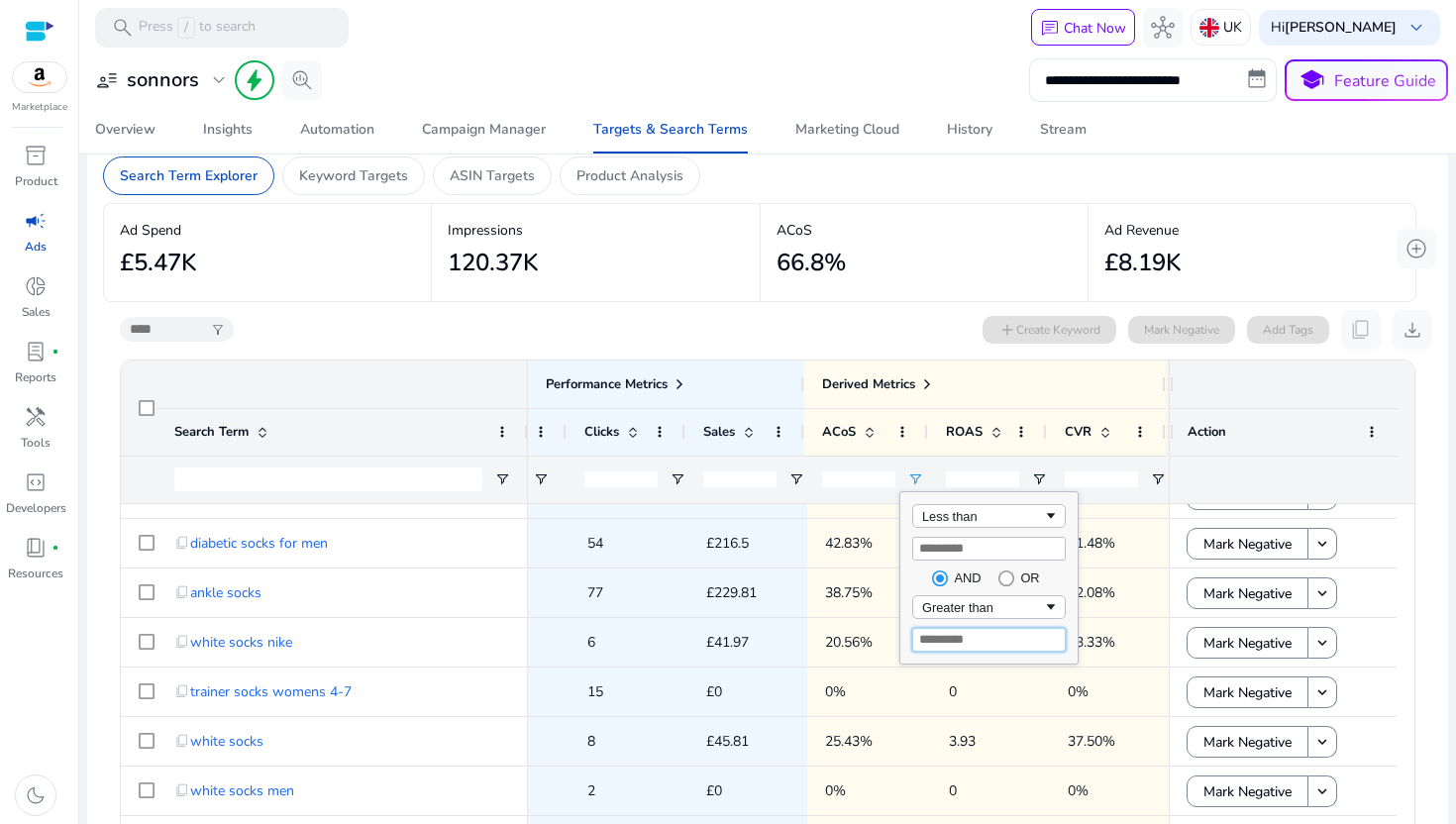 click at bounding box center (988, 640) 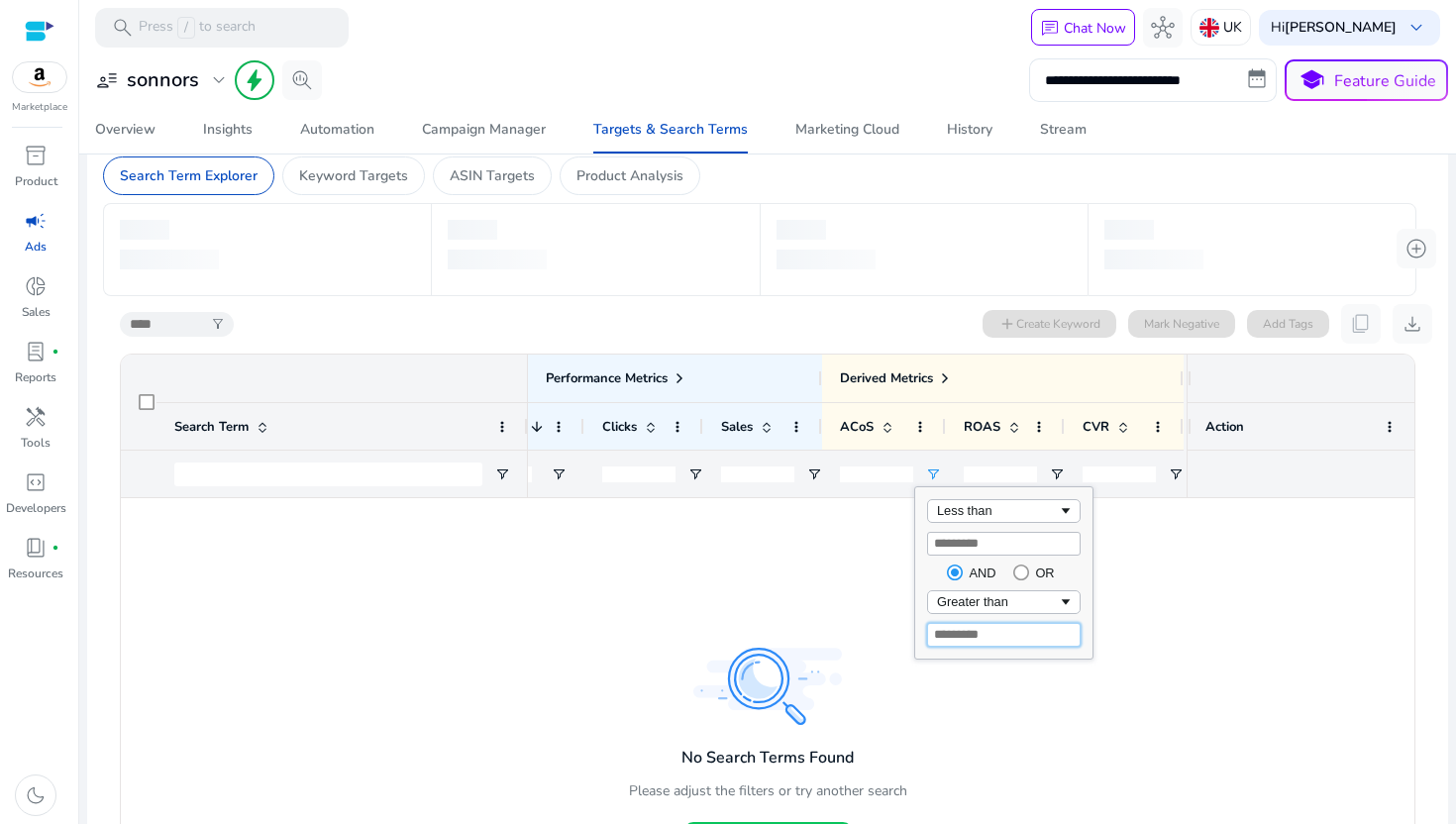 type 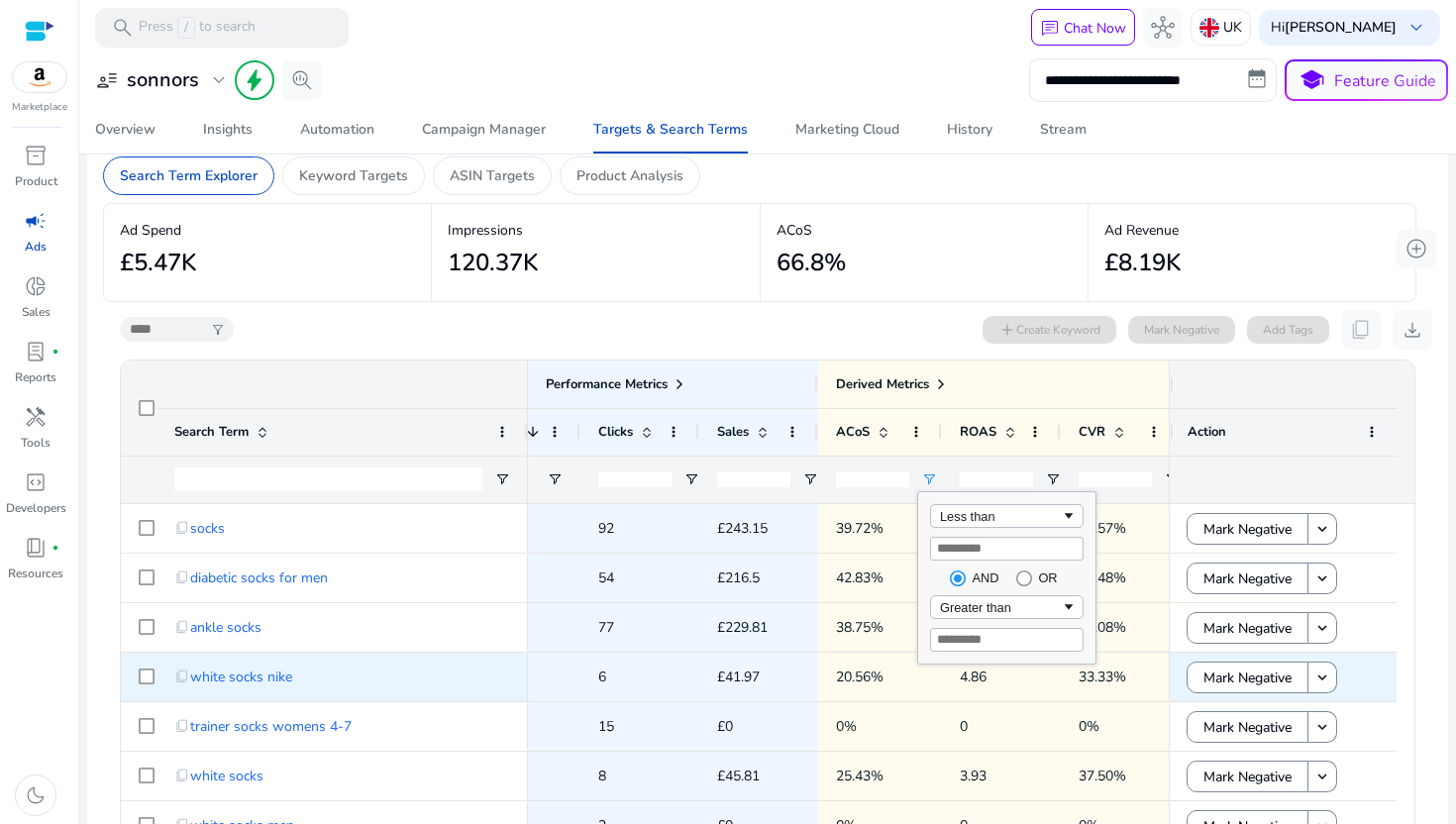 click on "20.56%" 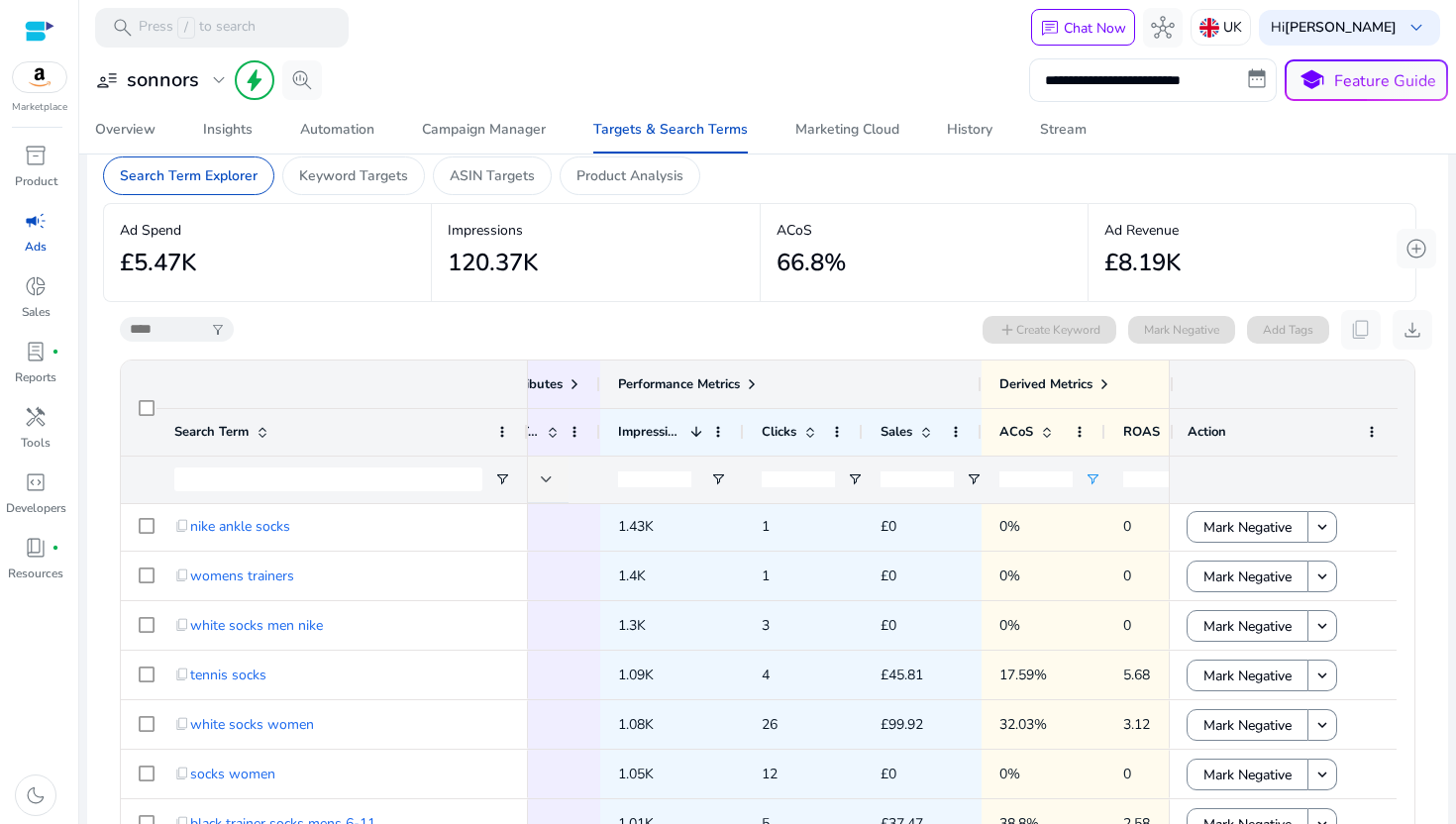 click on "Performance Metrics" 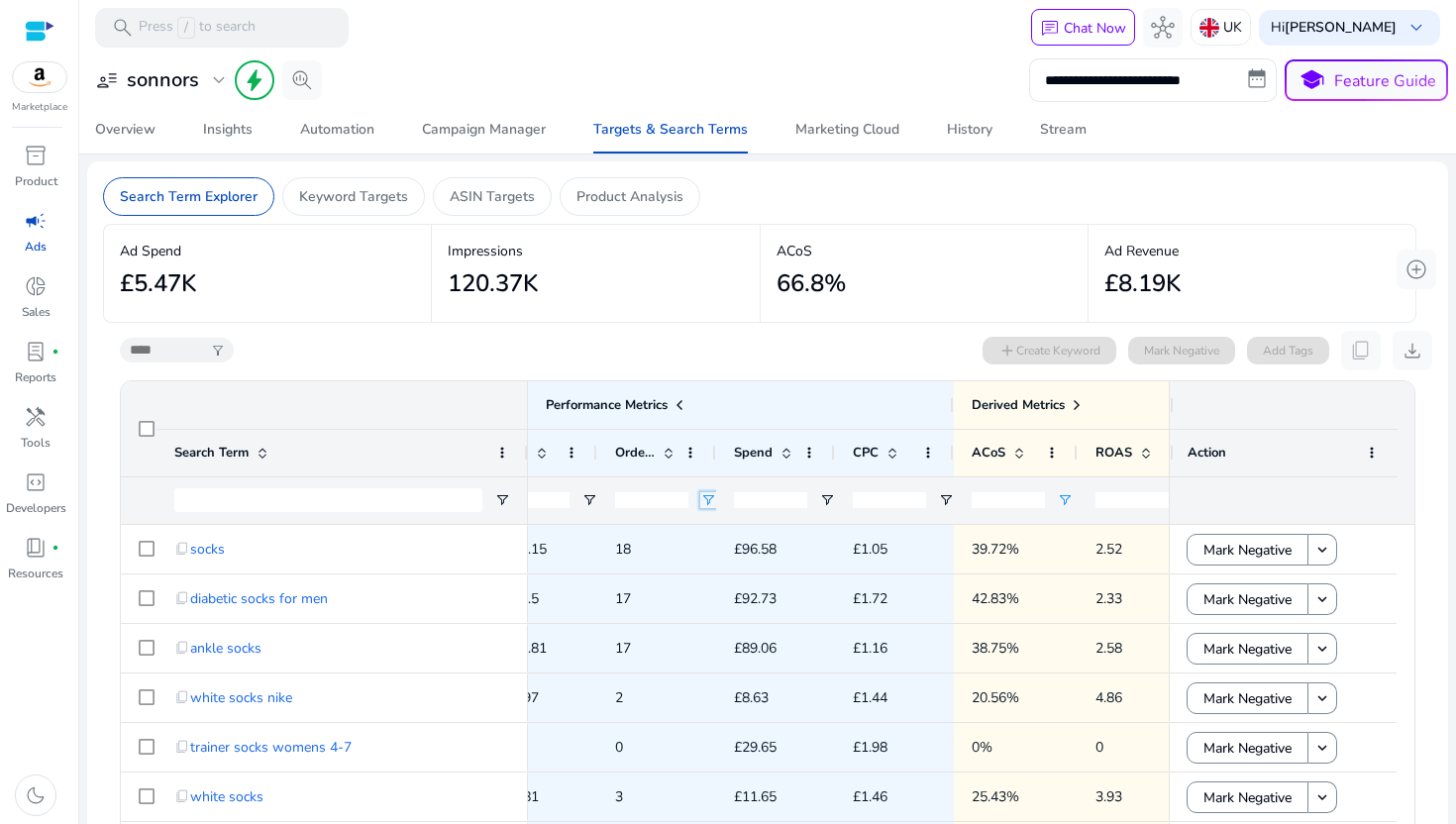 click 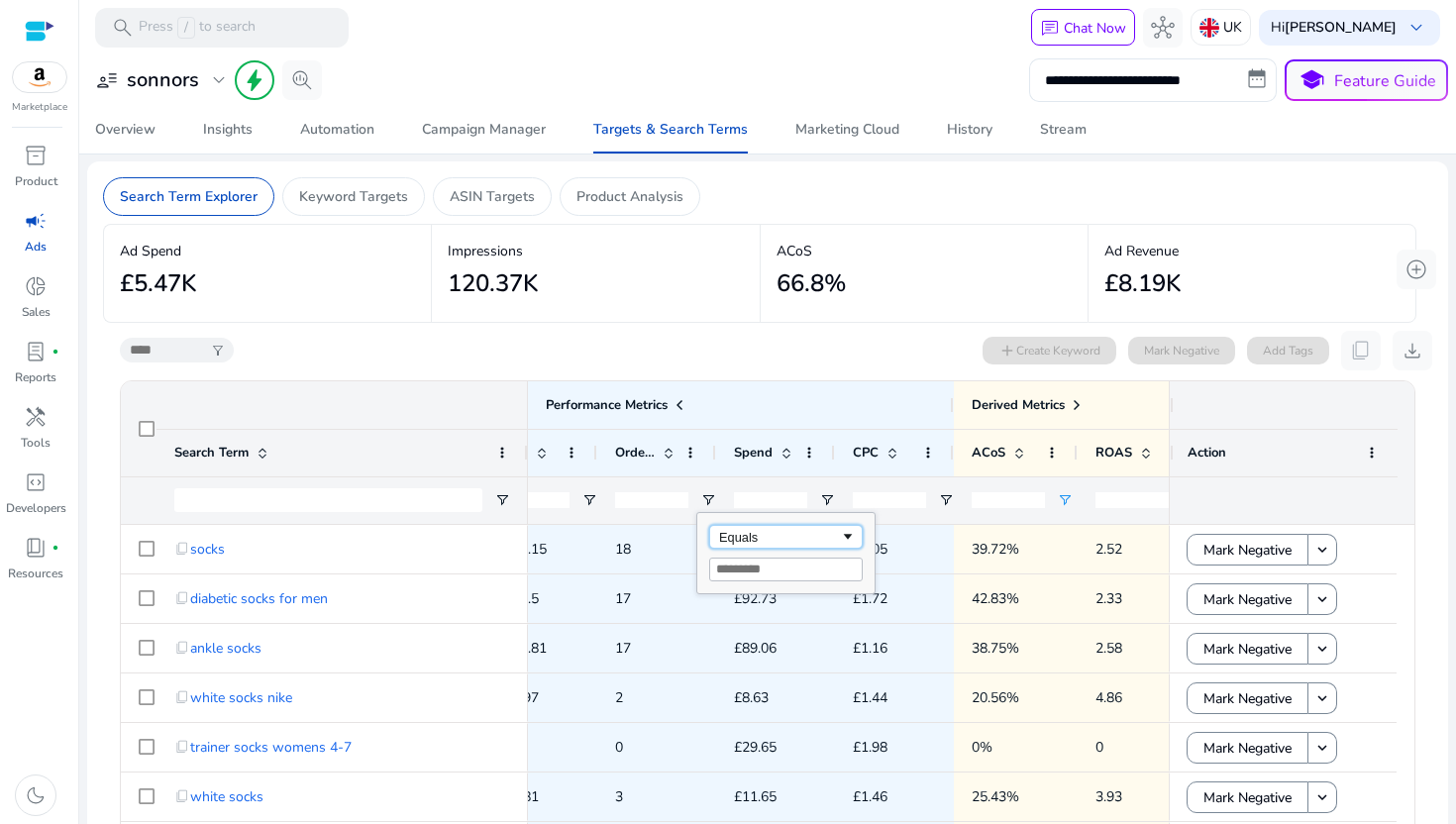 click on "Equals" at bounding box center (780, 537) 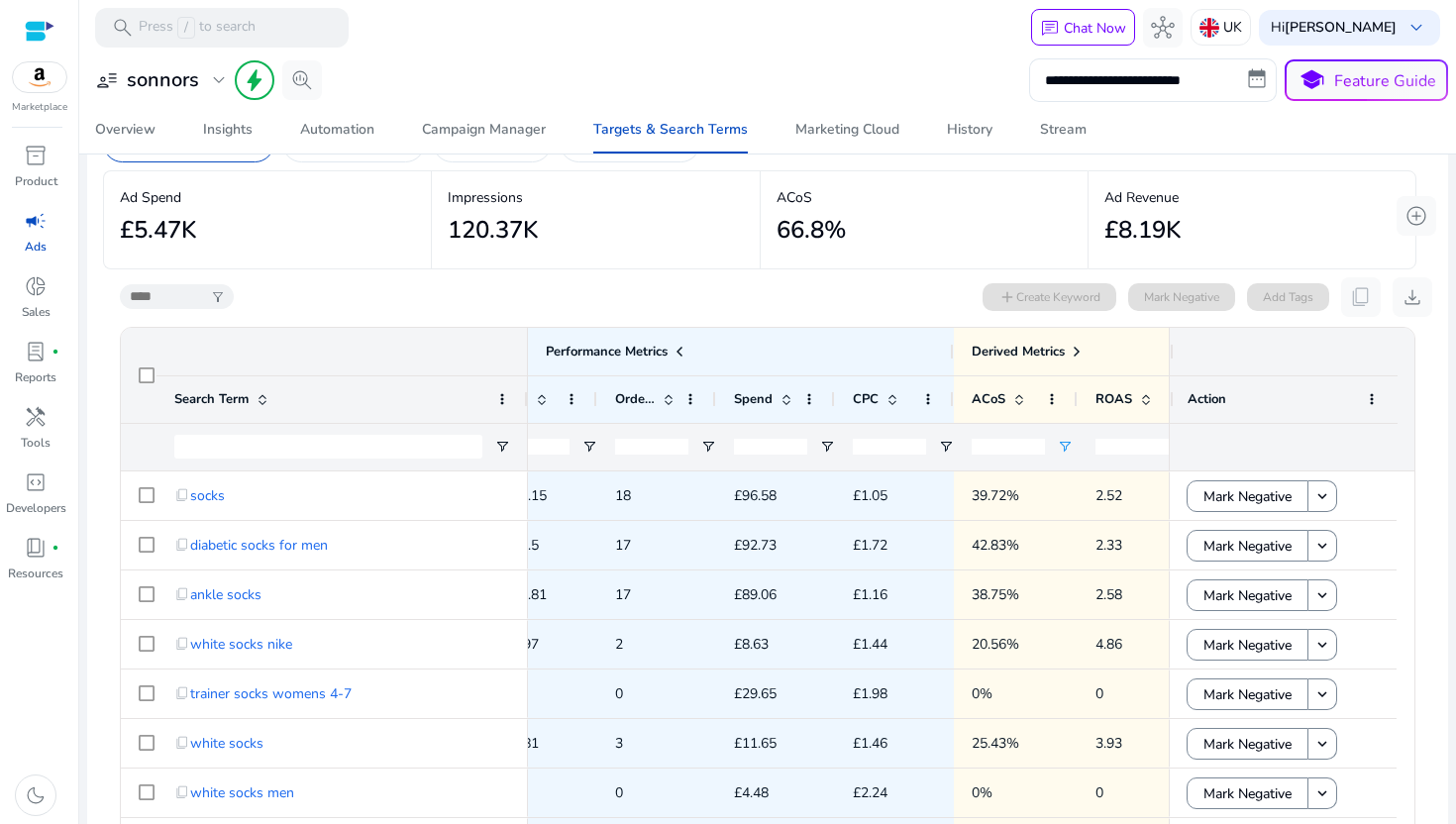 click 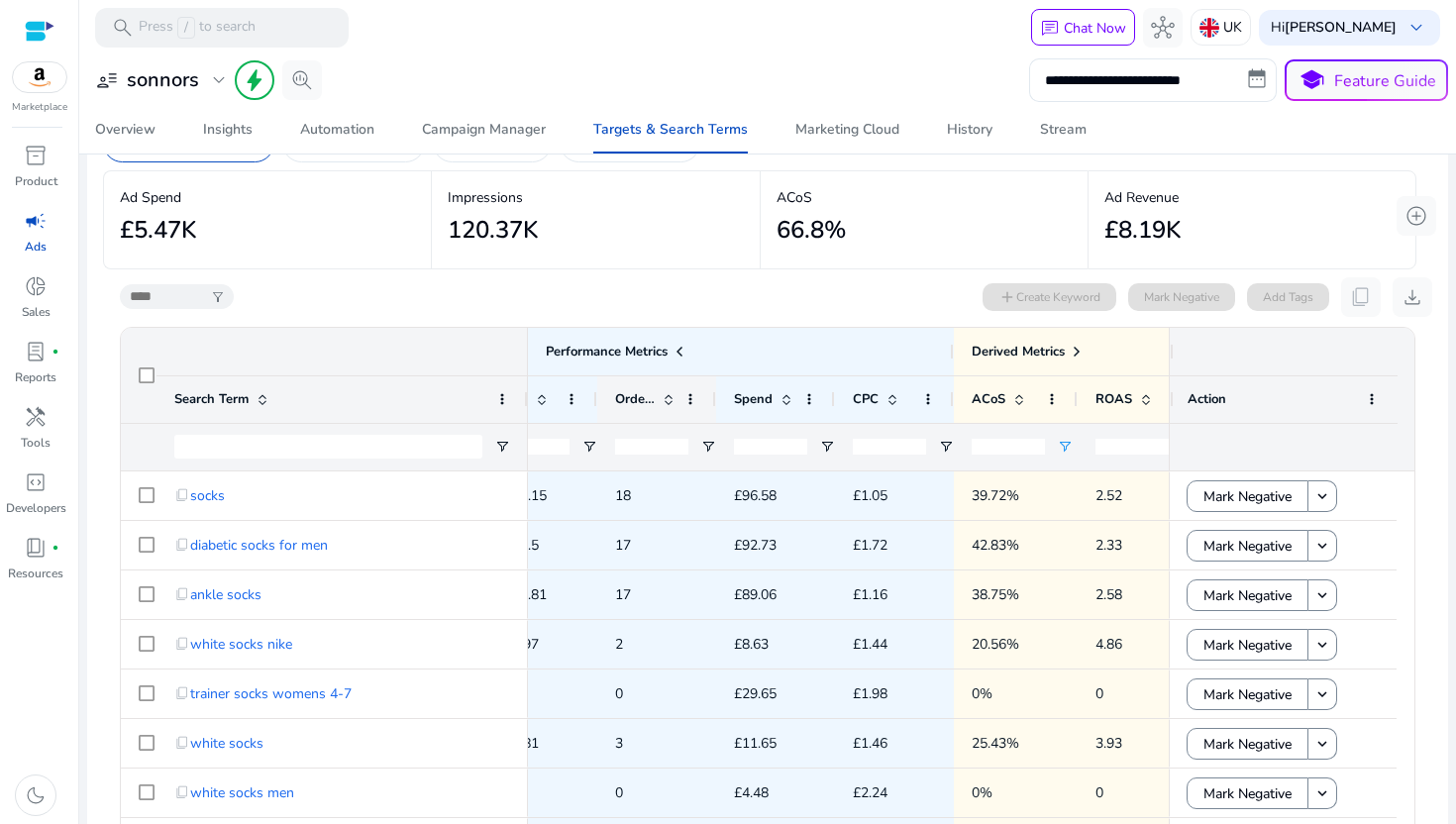 click 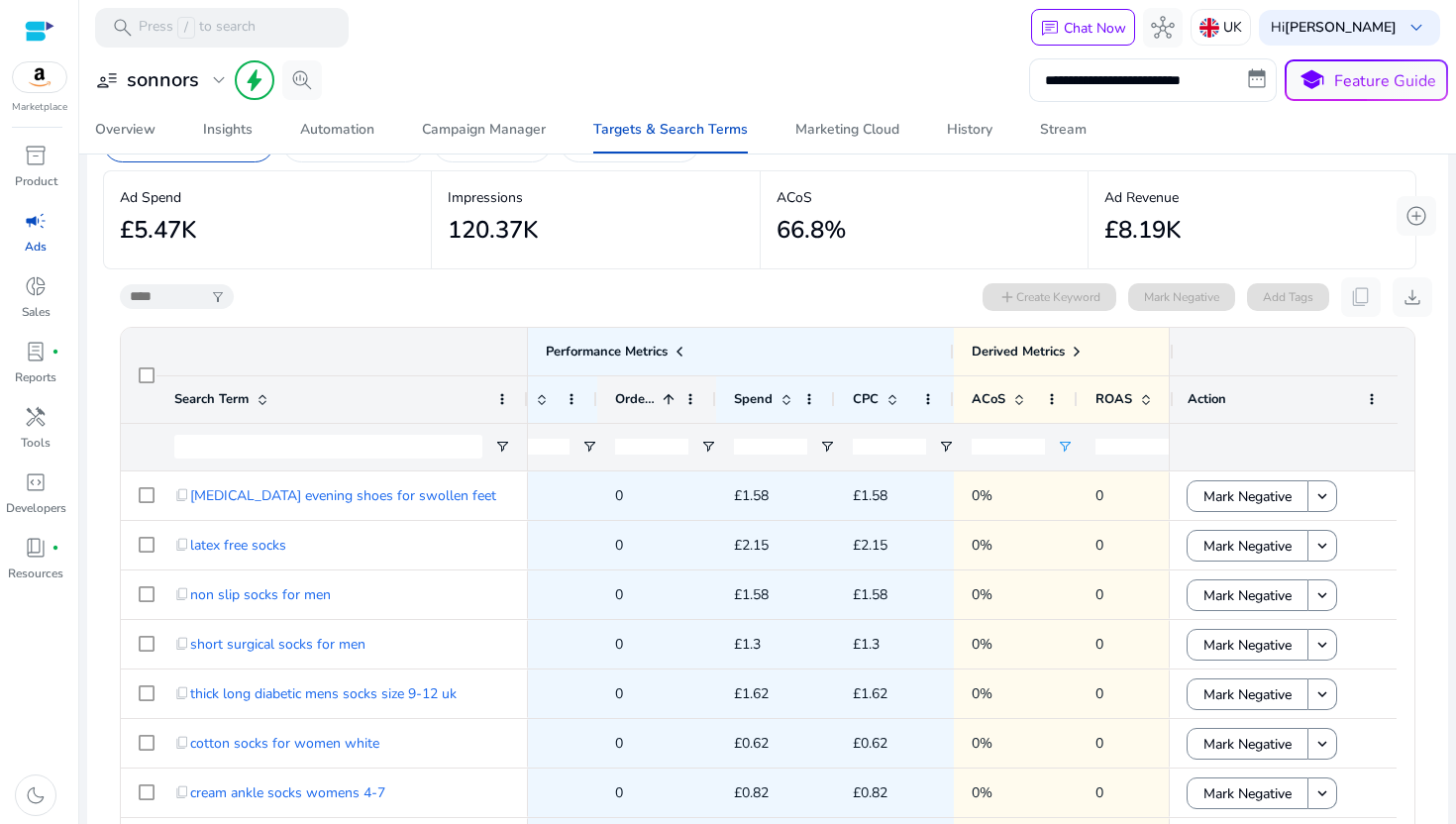 click 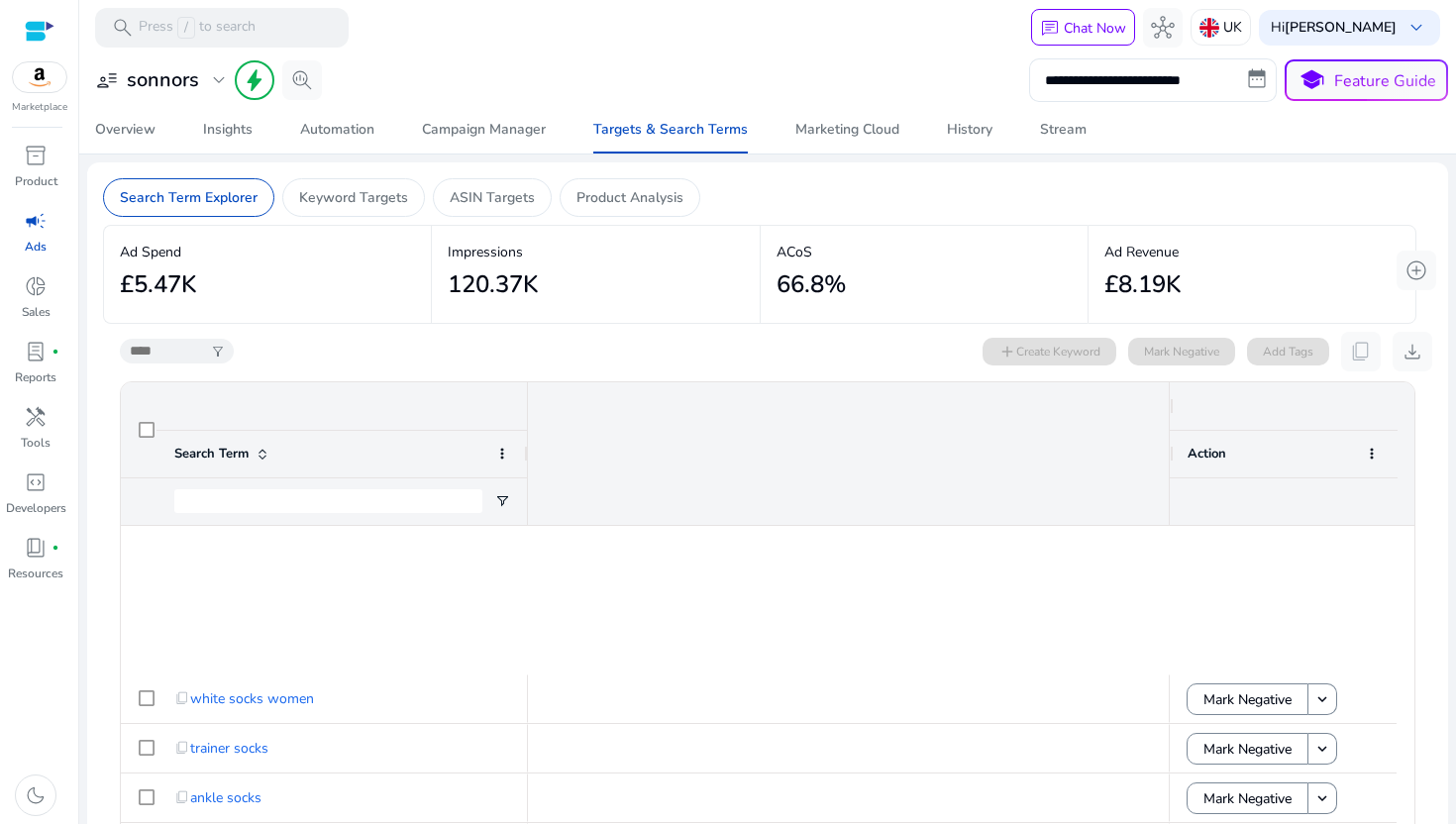 scroll, scrollTop: 0, scrollLeft: 0, axis: both 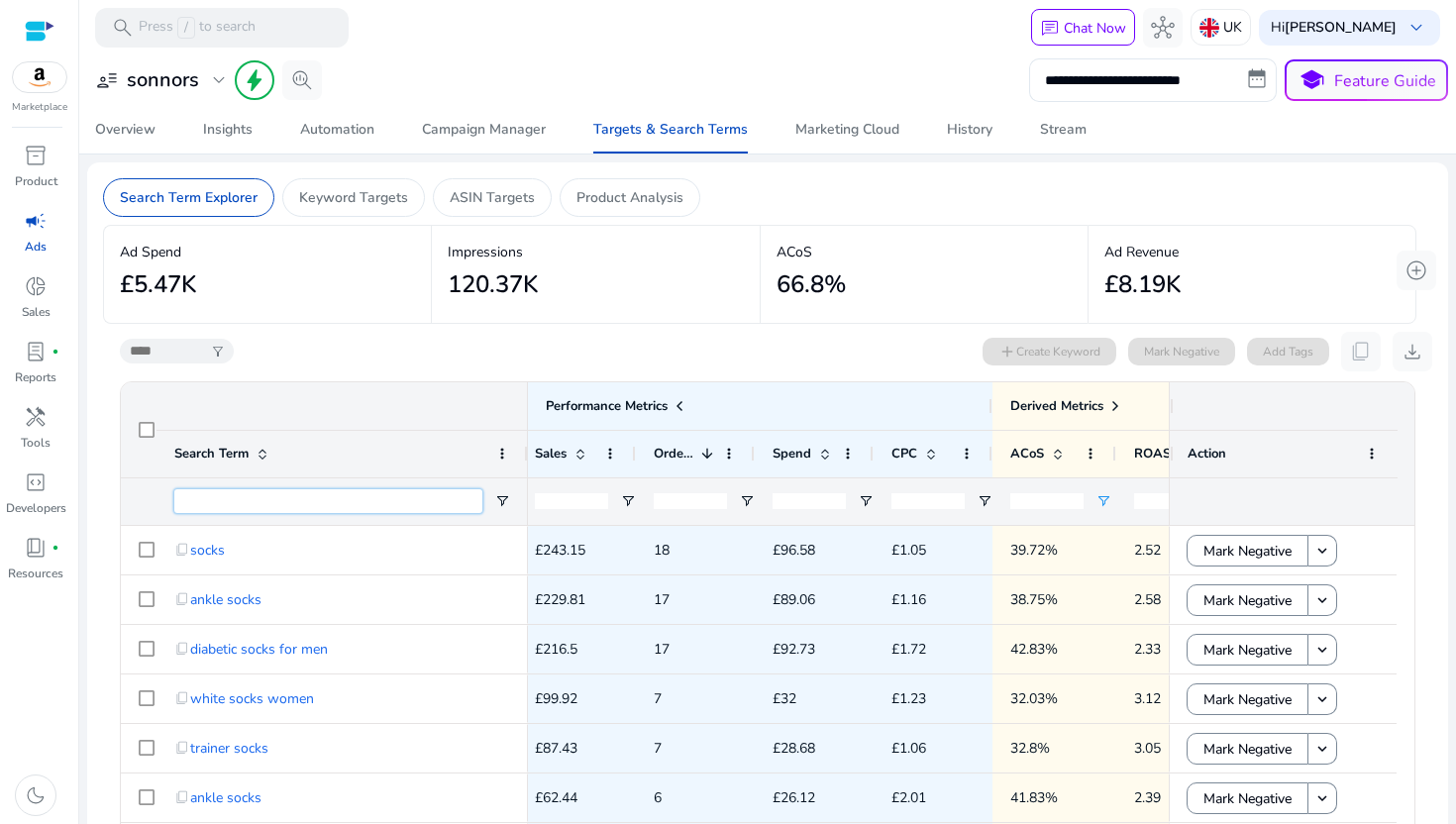 click at bounding box center (328, 501) 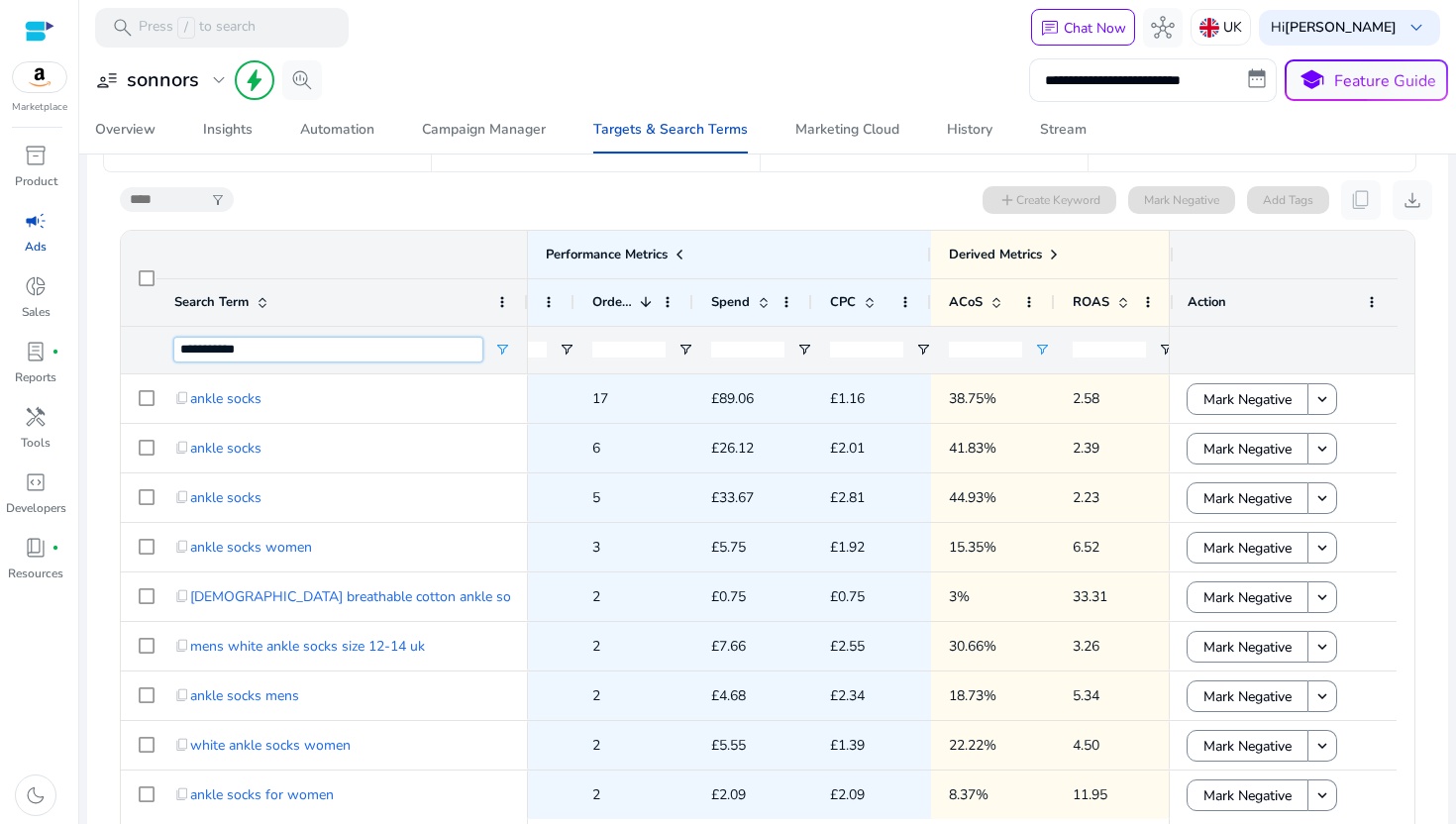click on "**********" at bounding box center (328, 350) 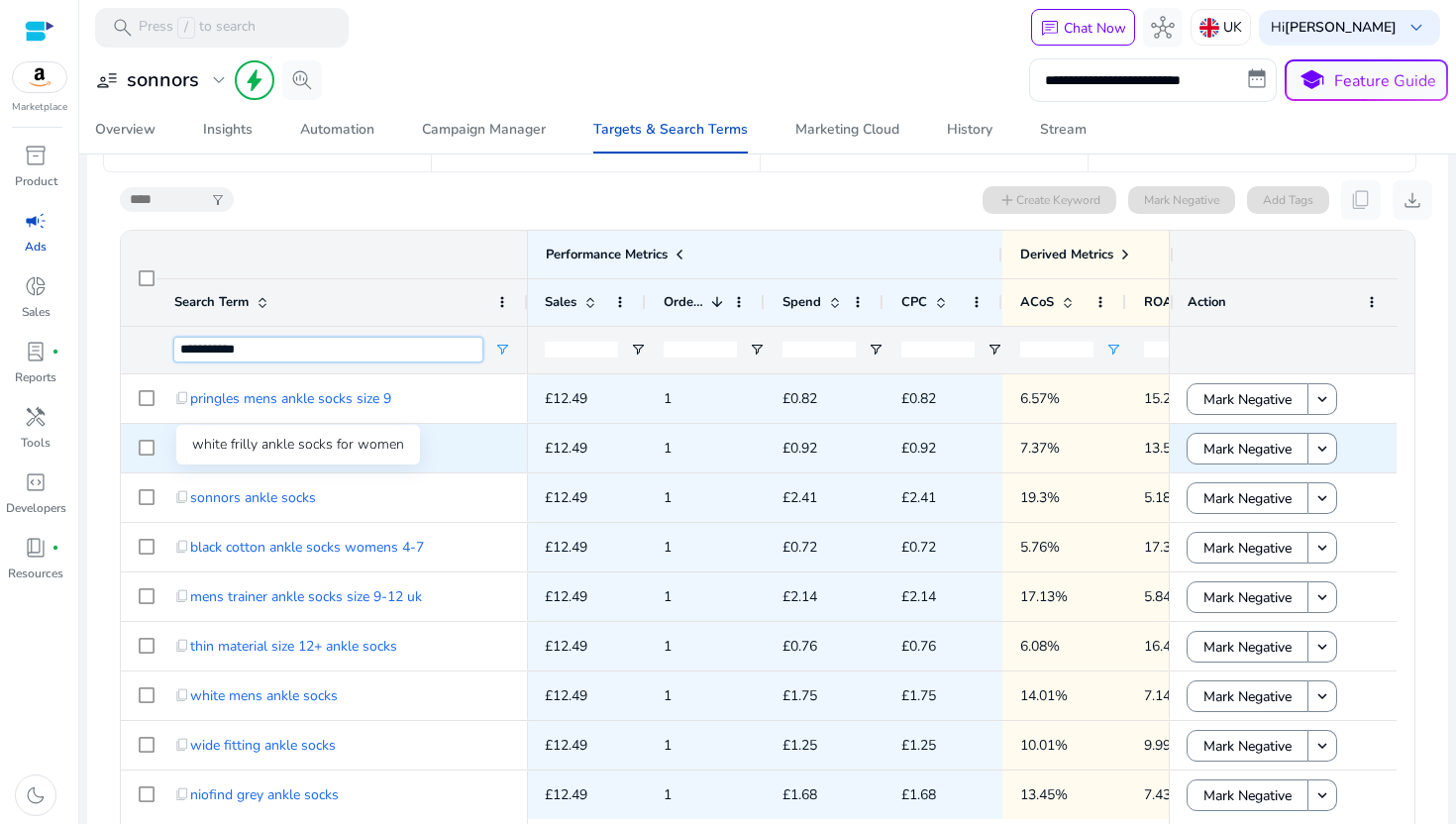scroll, scrollTop: 1210, scrollLeft: 0, axis: vertical 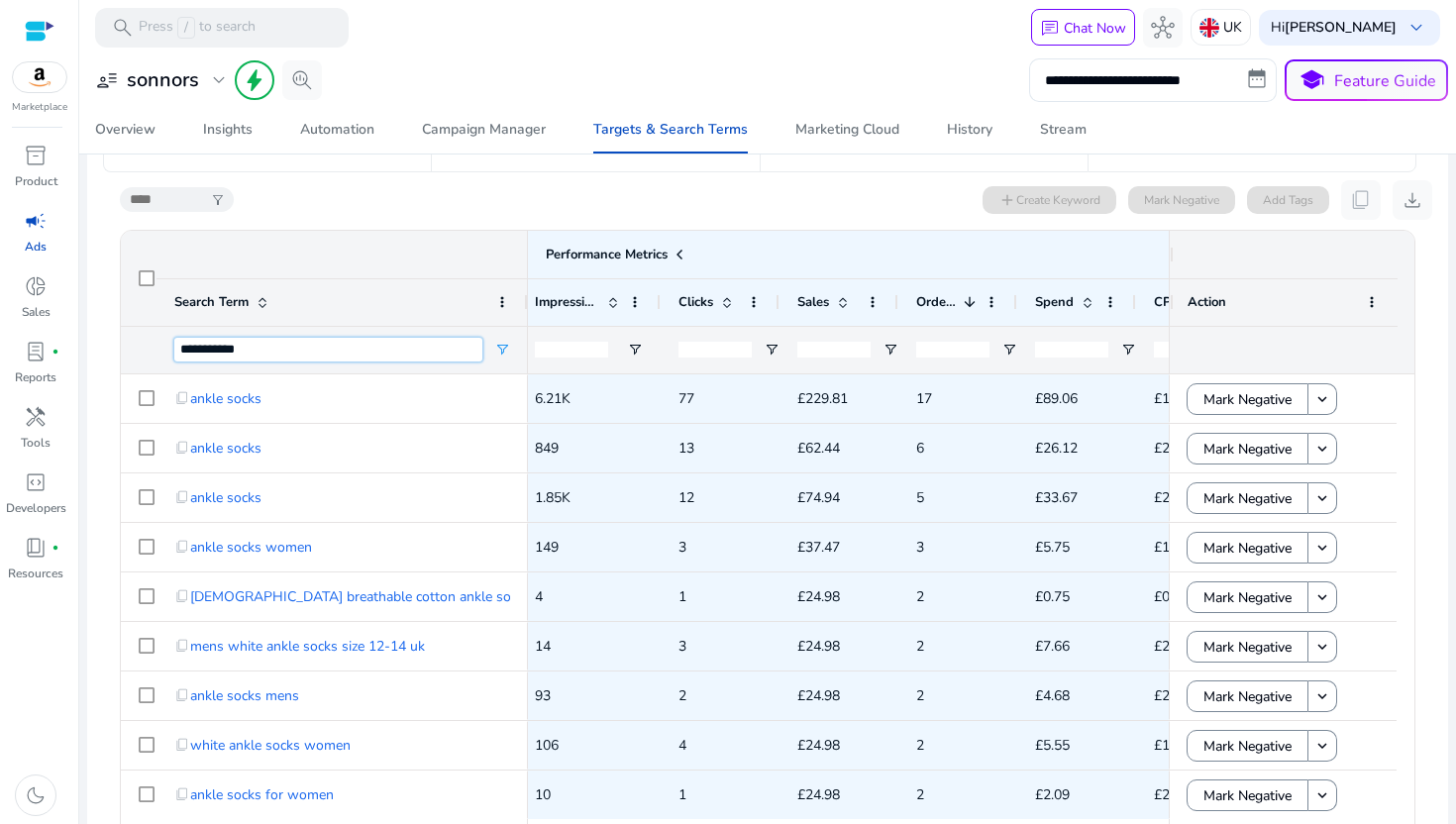 click on "**********" at bounding box center (328, 350) 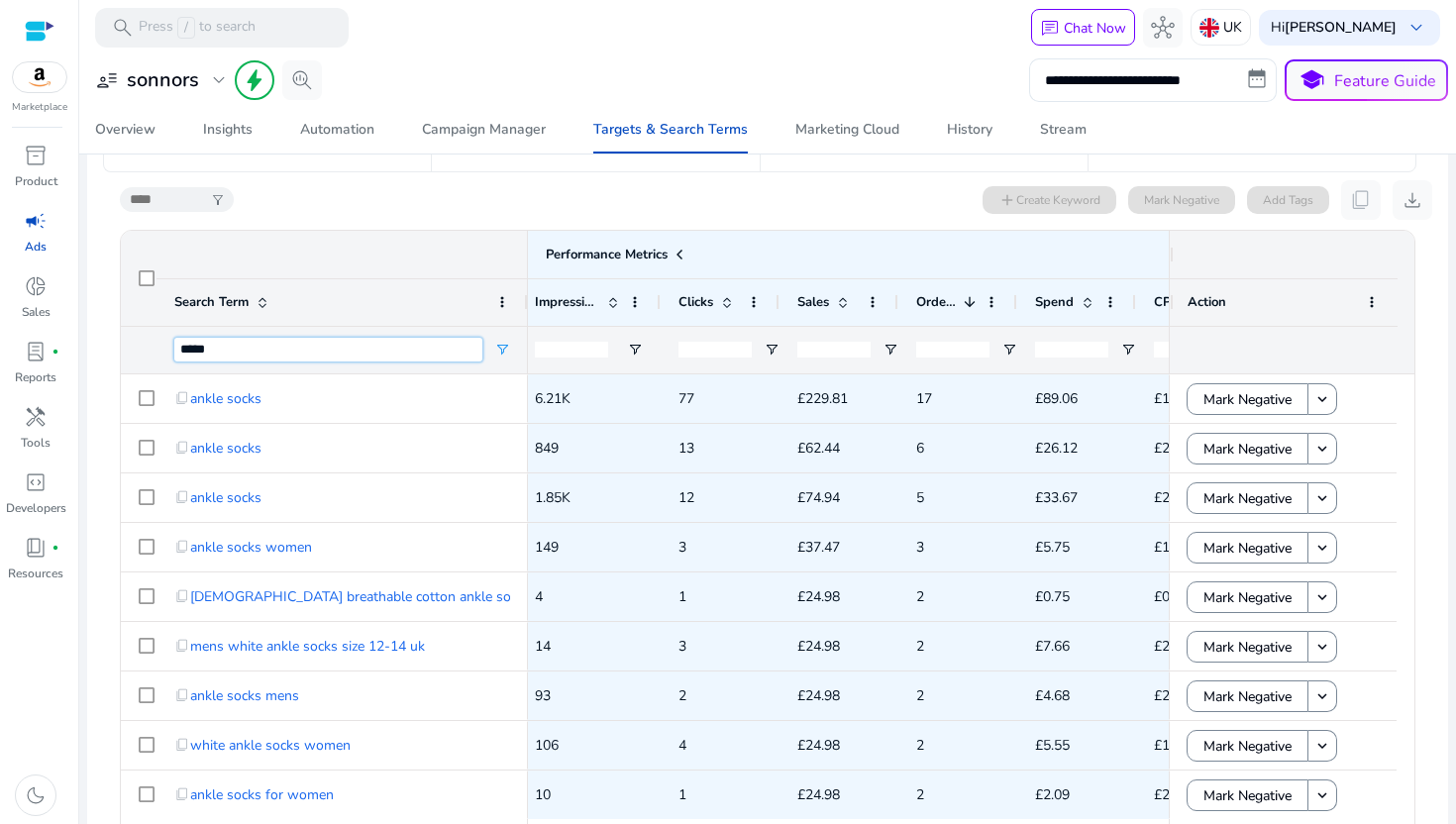 click on "*****" at bounding box center (328, 350) 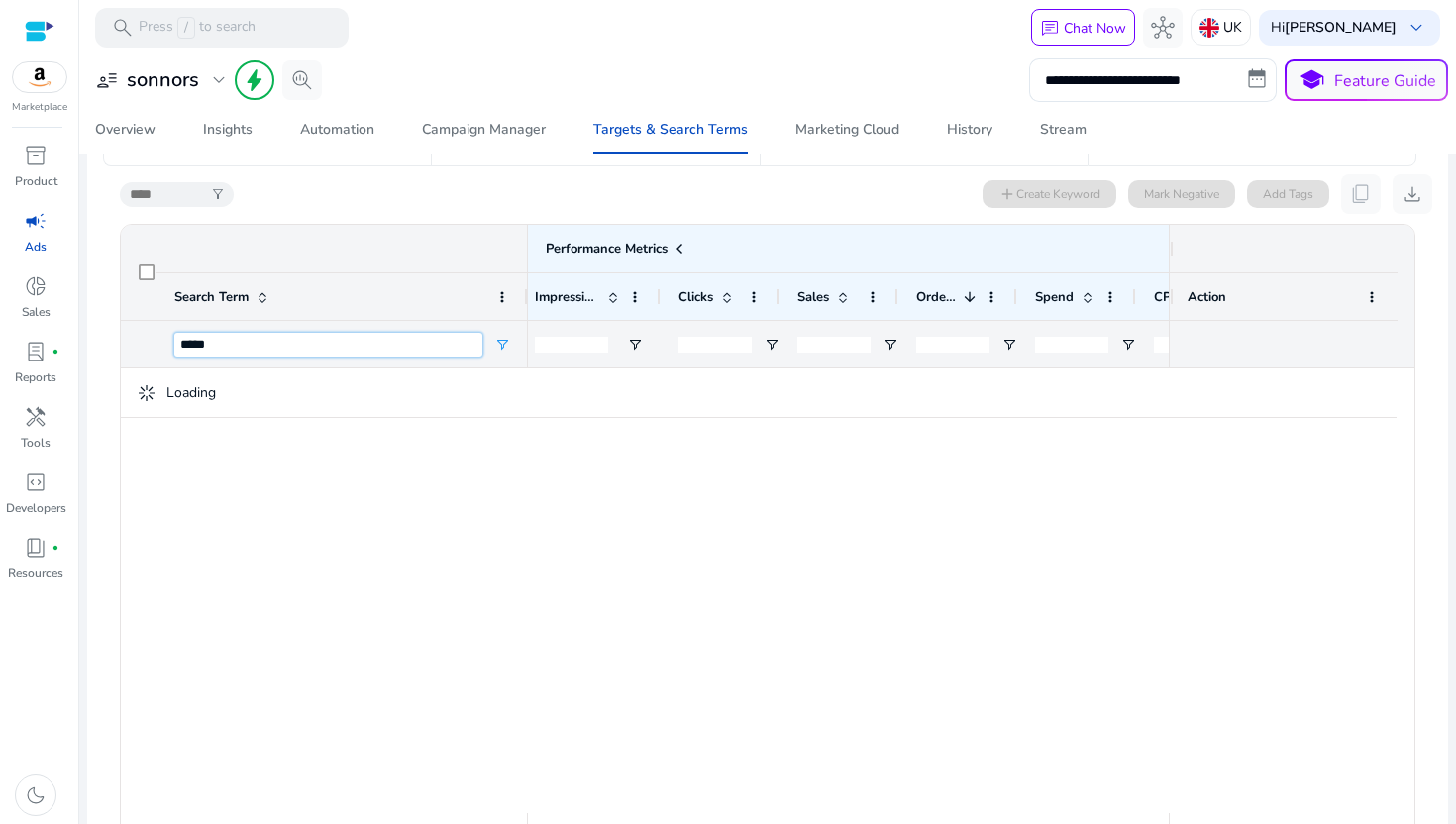 click on "*****" at bounding box center (328, 345) 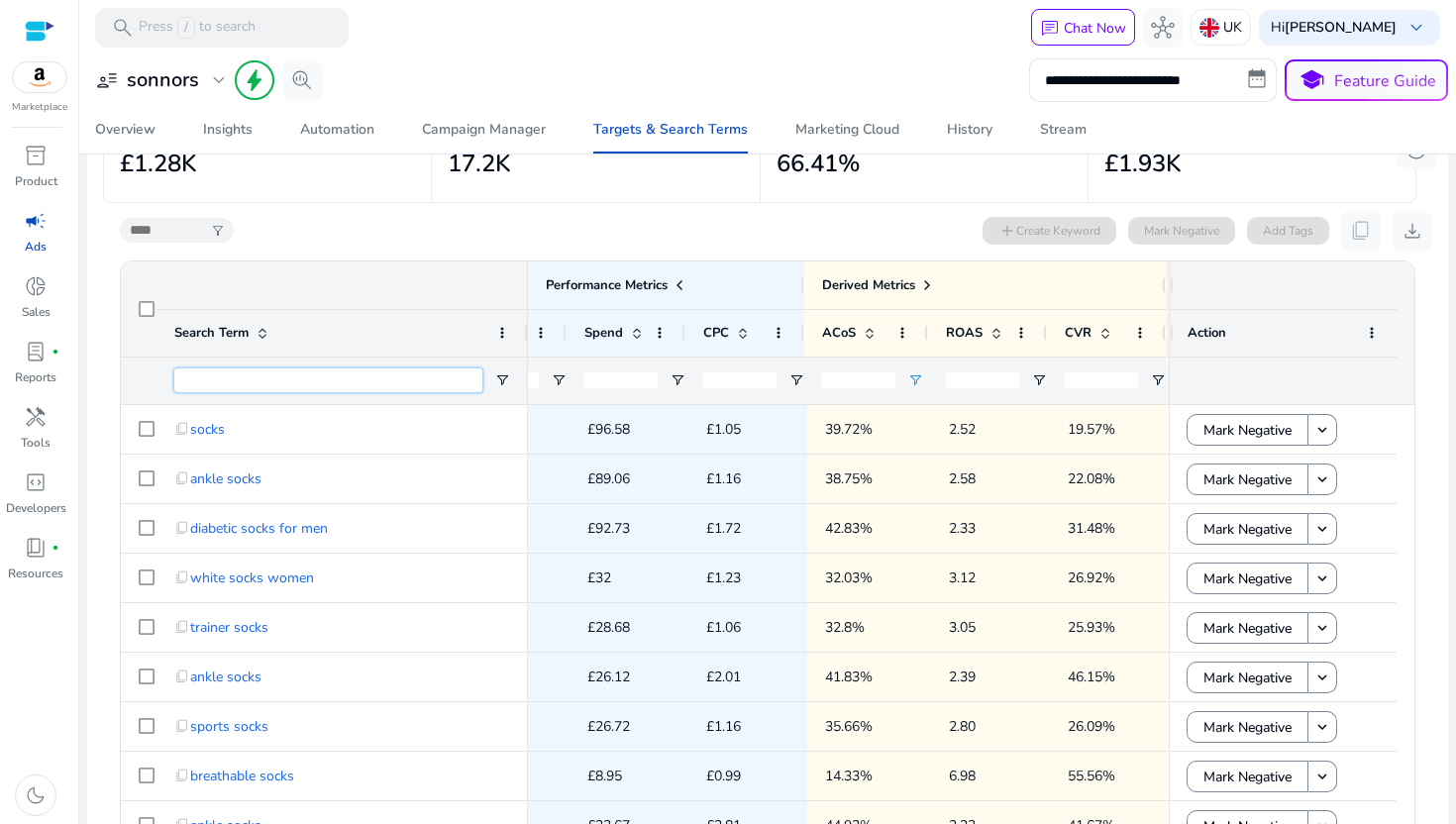 type 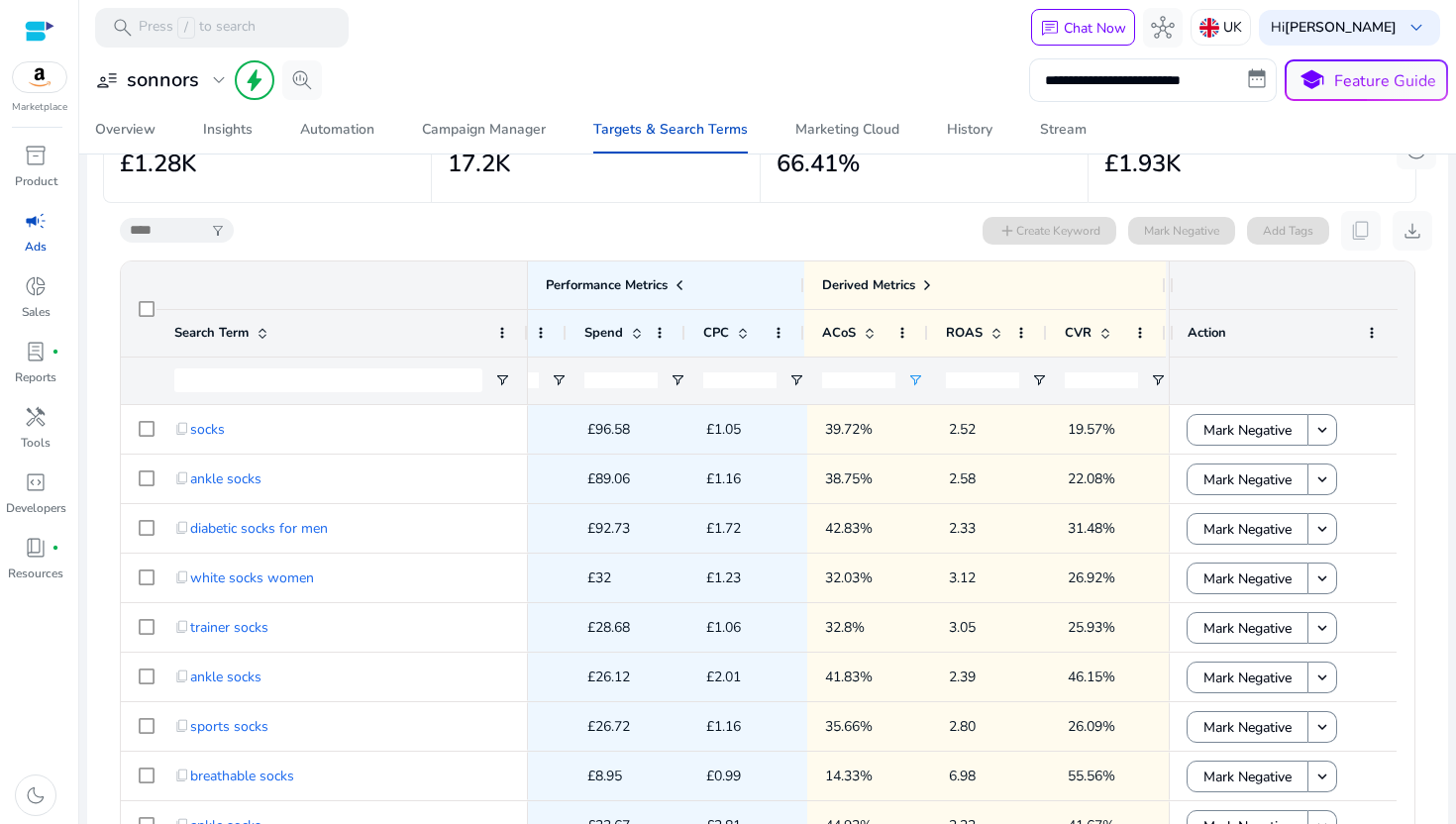 click on "**" 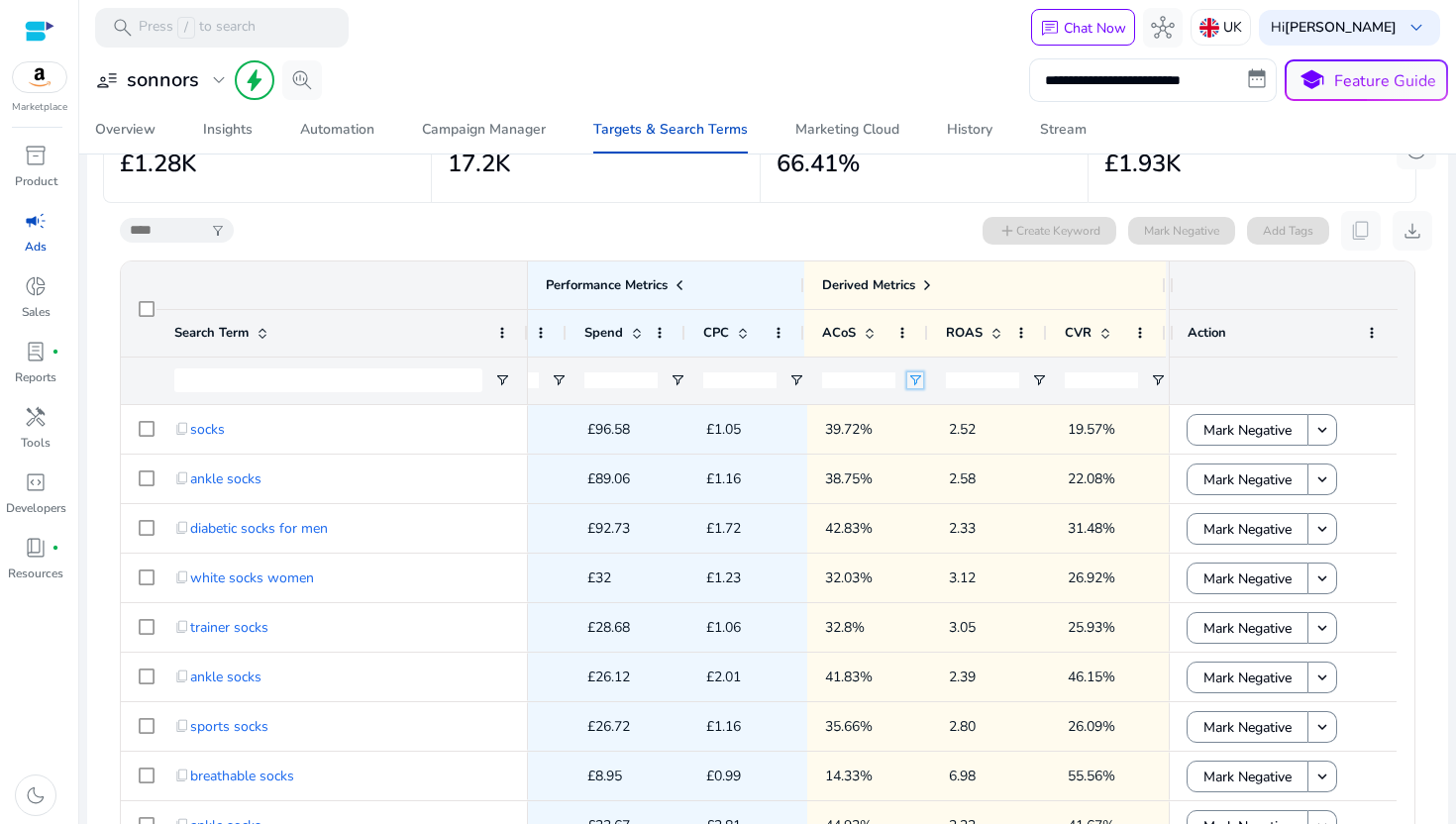 click 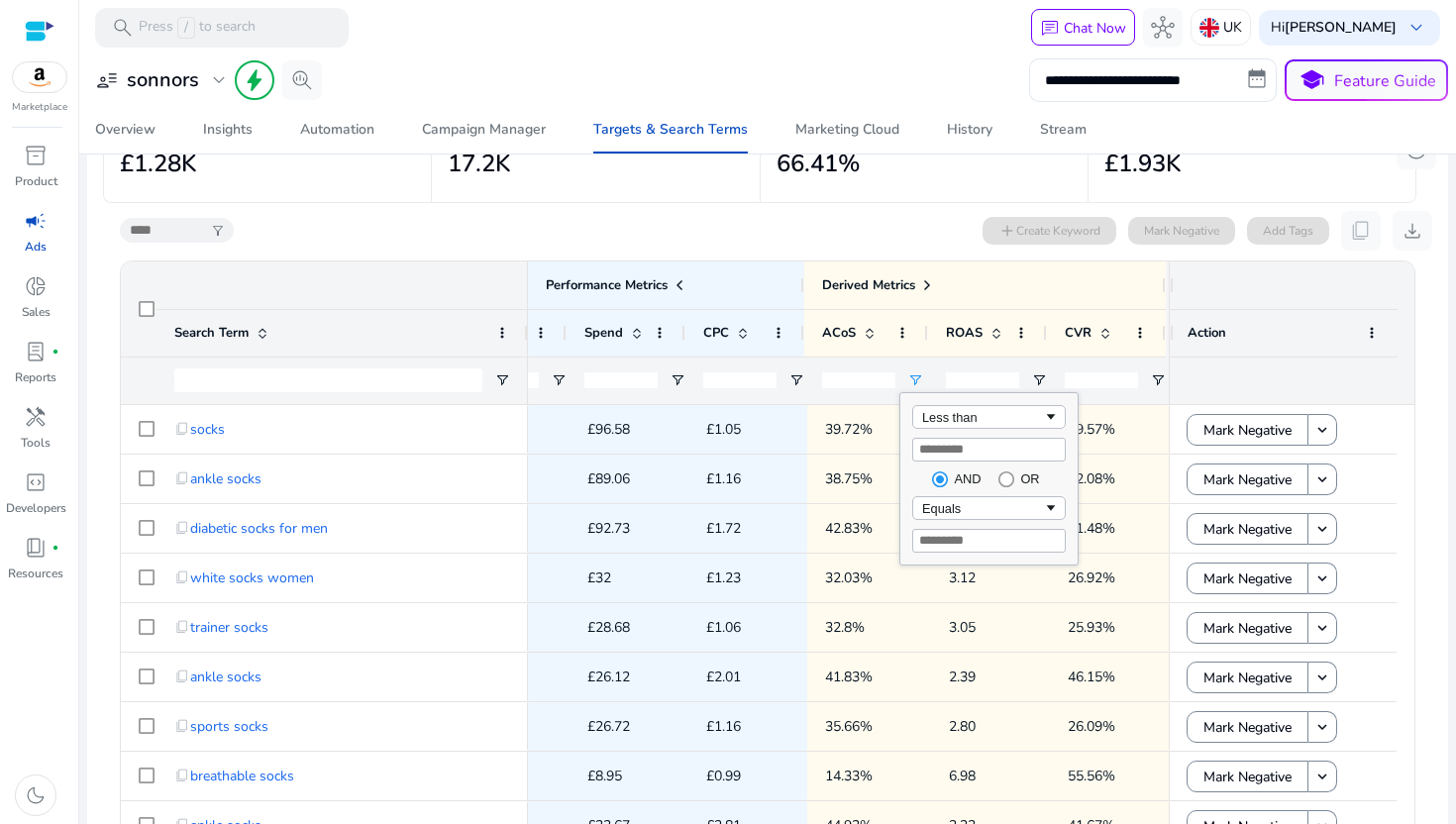 click on "Less than
**
AND
OR
Equals" 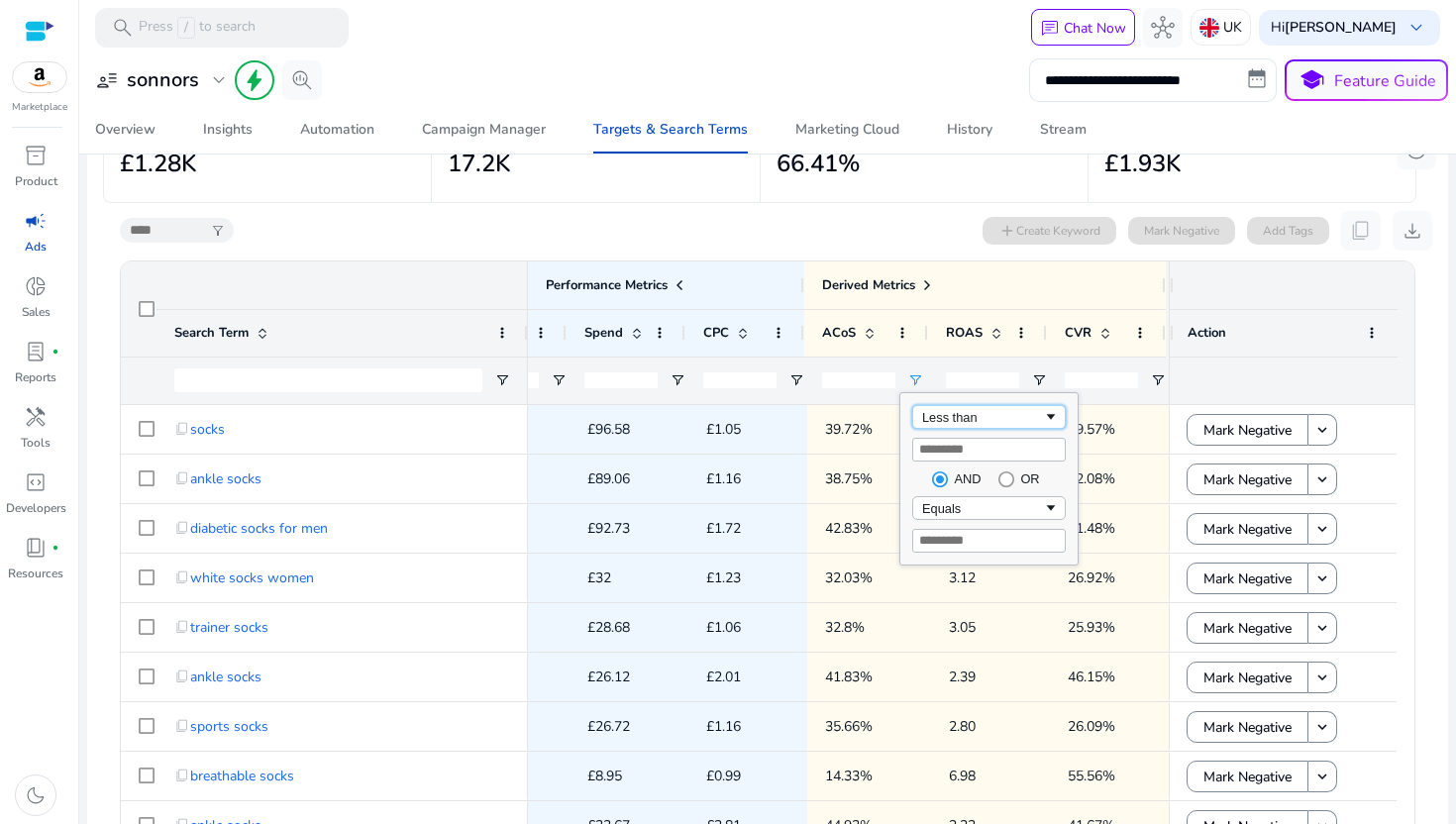 click on "Less than" at bounding box center [983, 417] 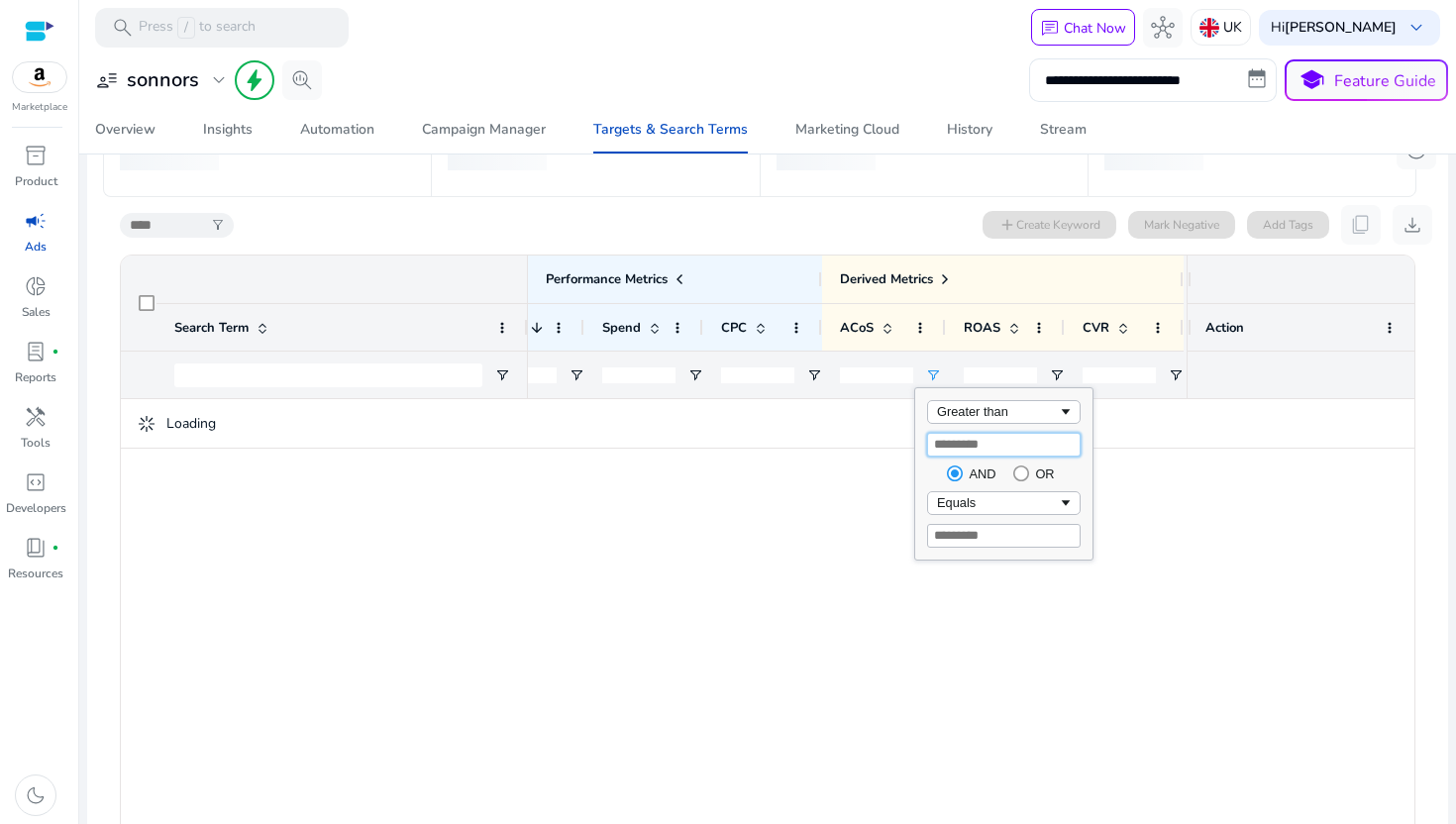 click on "**" at bounding box center [1003, 445] 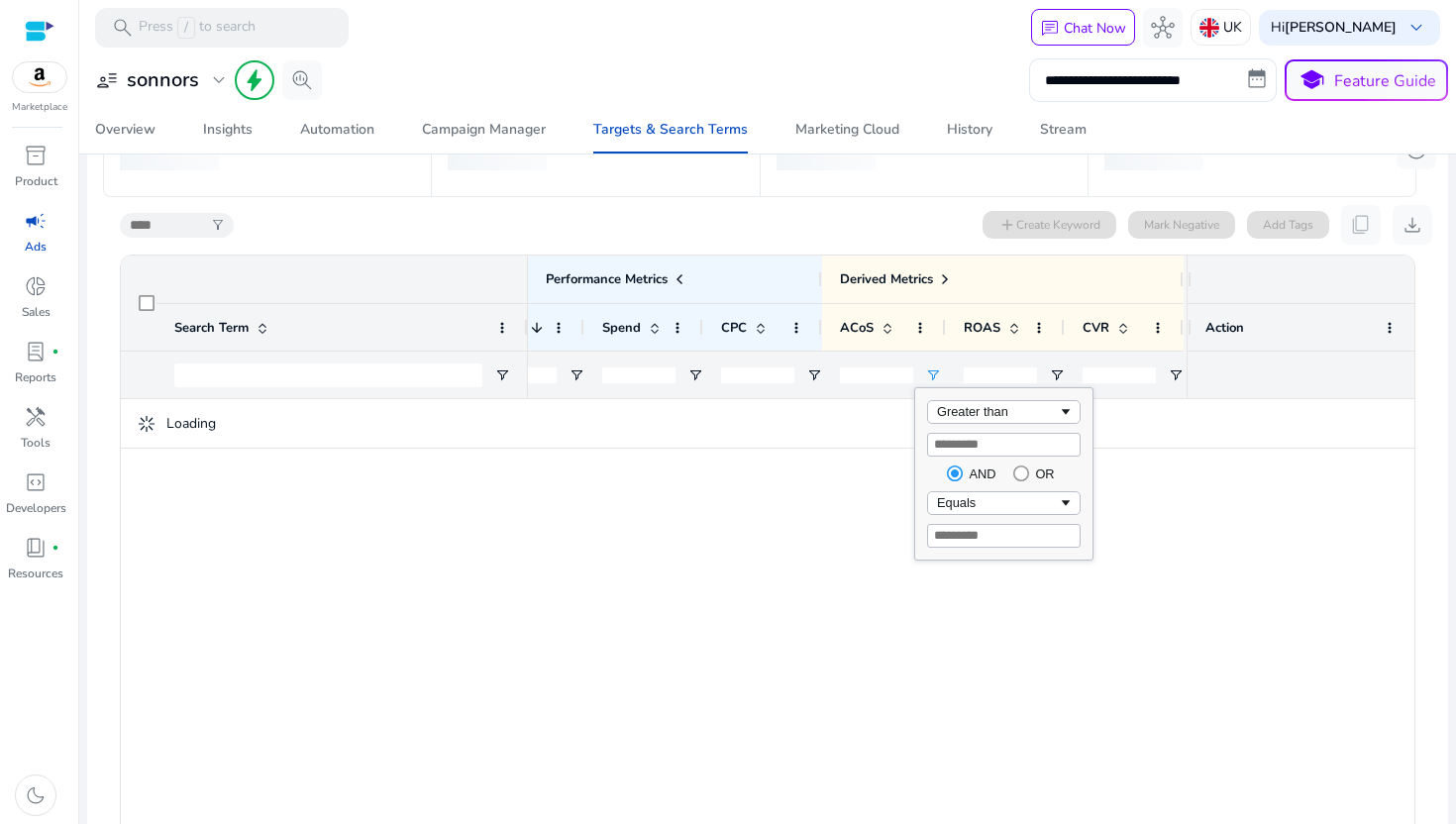 click 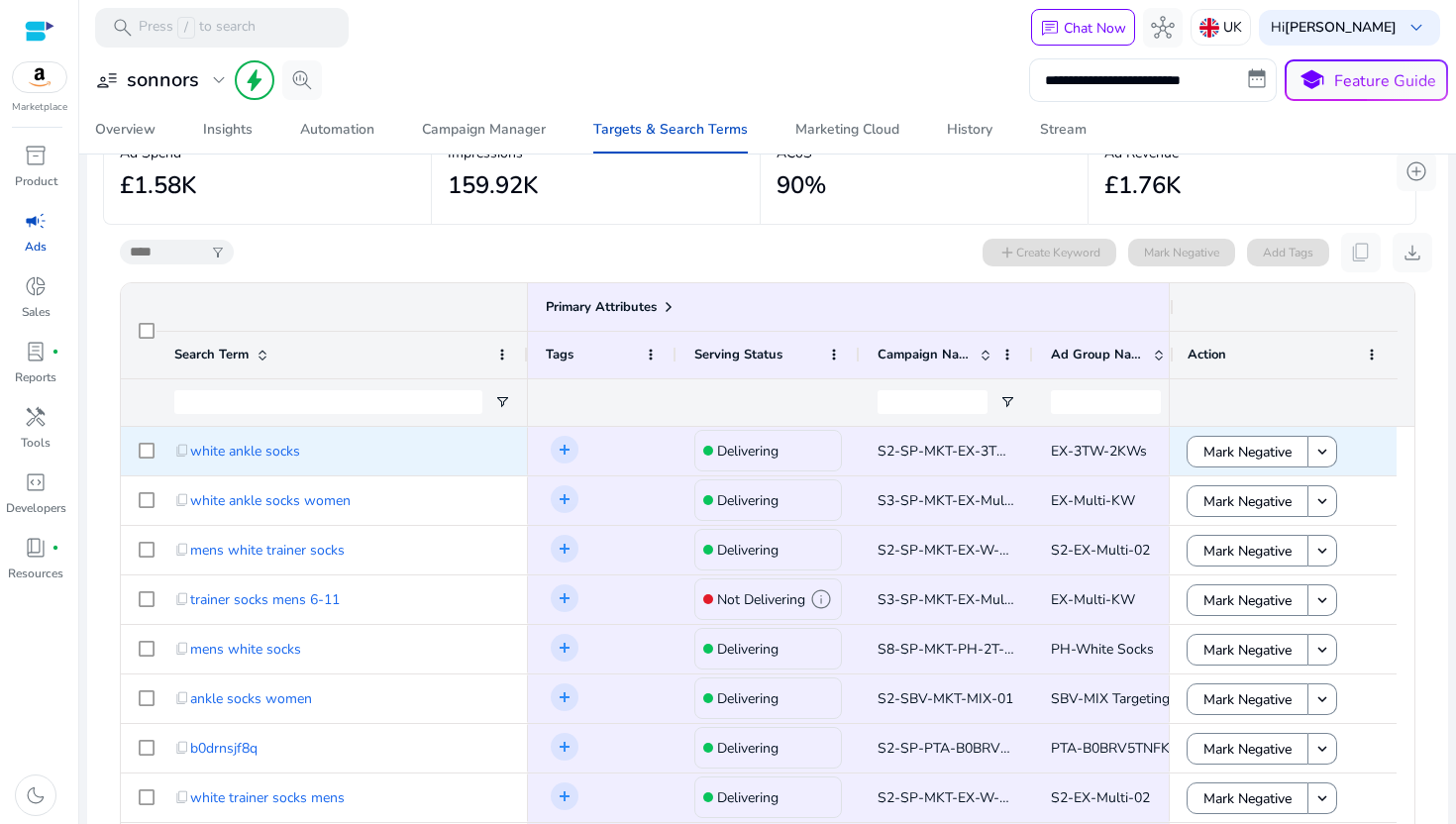 click on "Delivering" 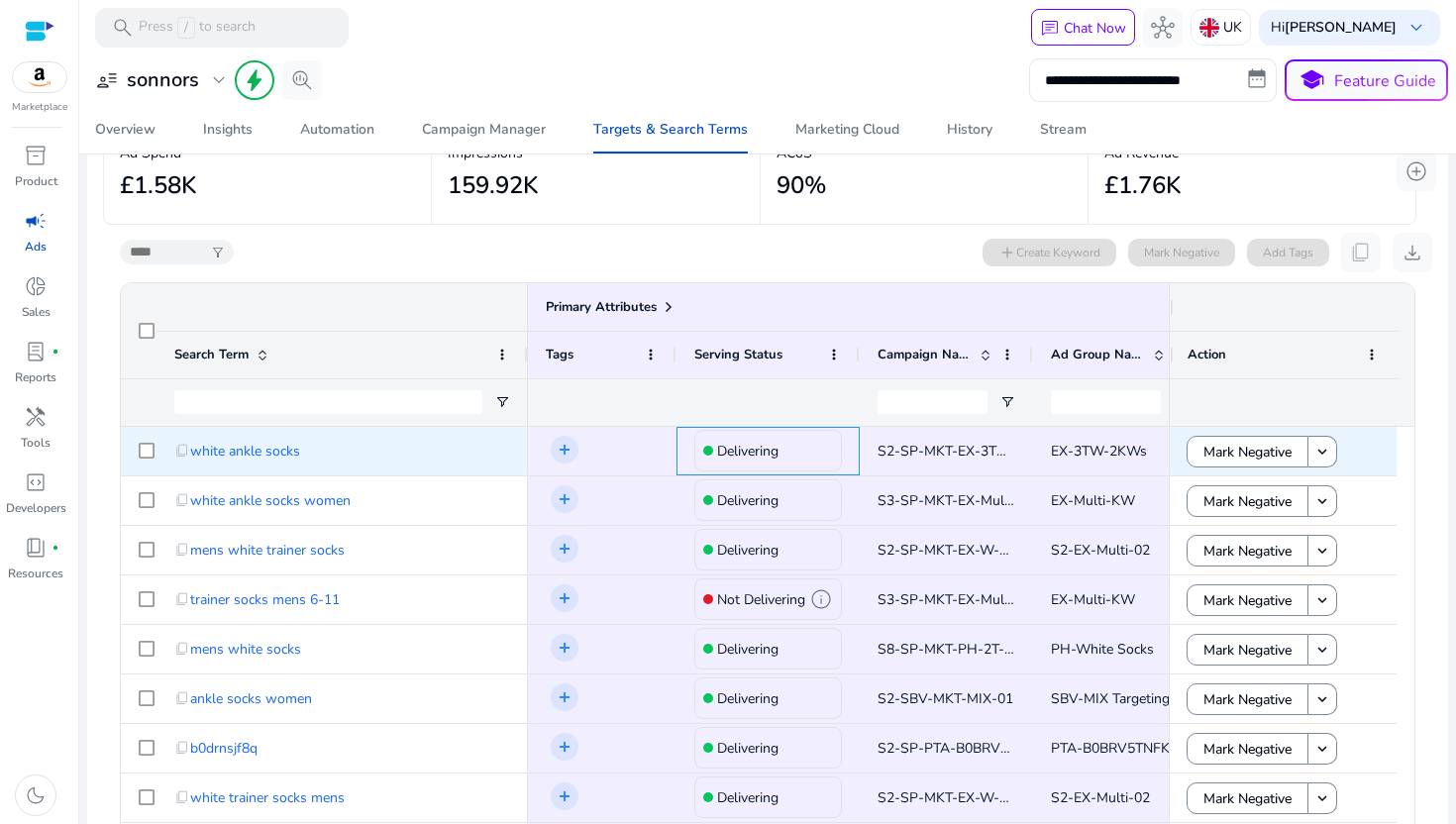 click on "Delivering" 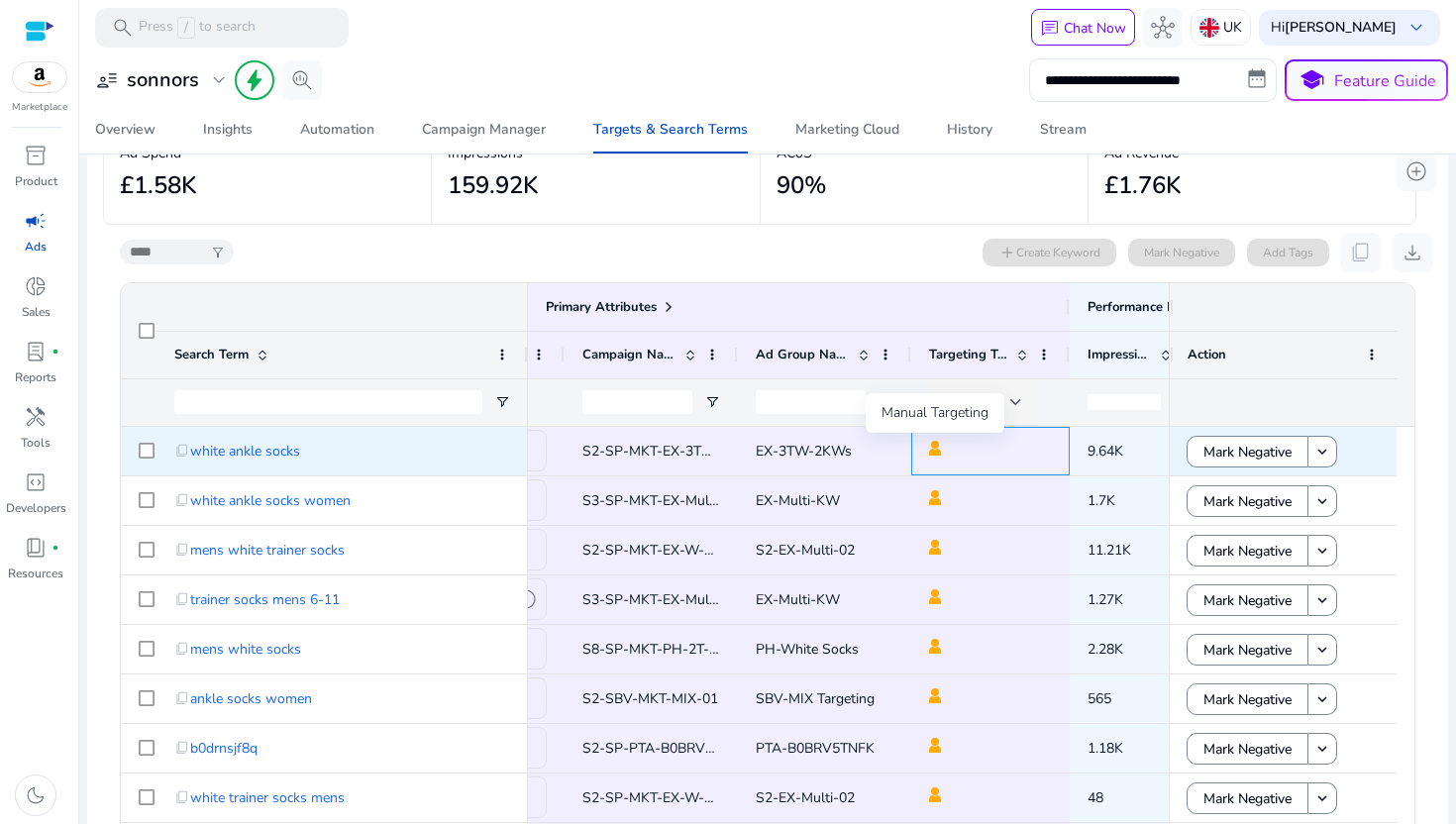 click 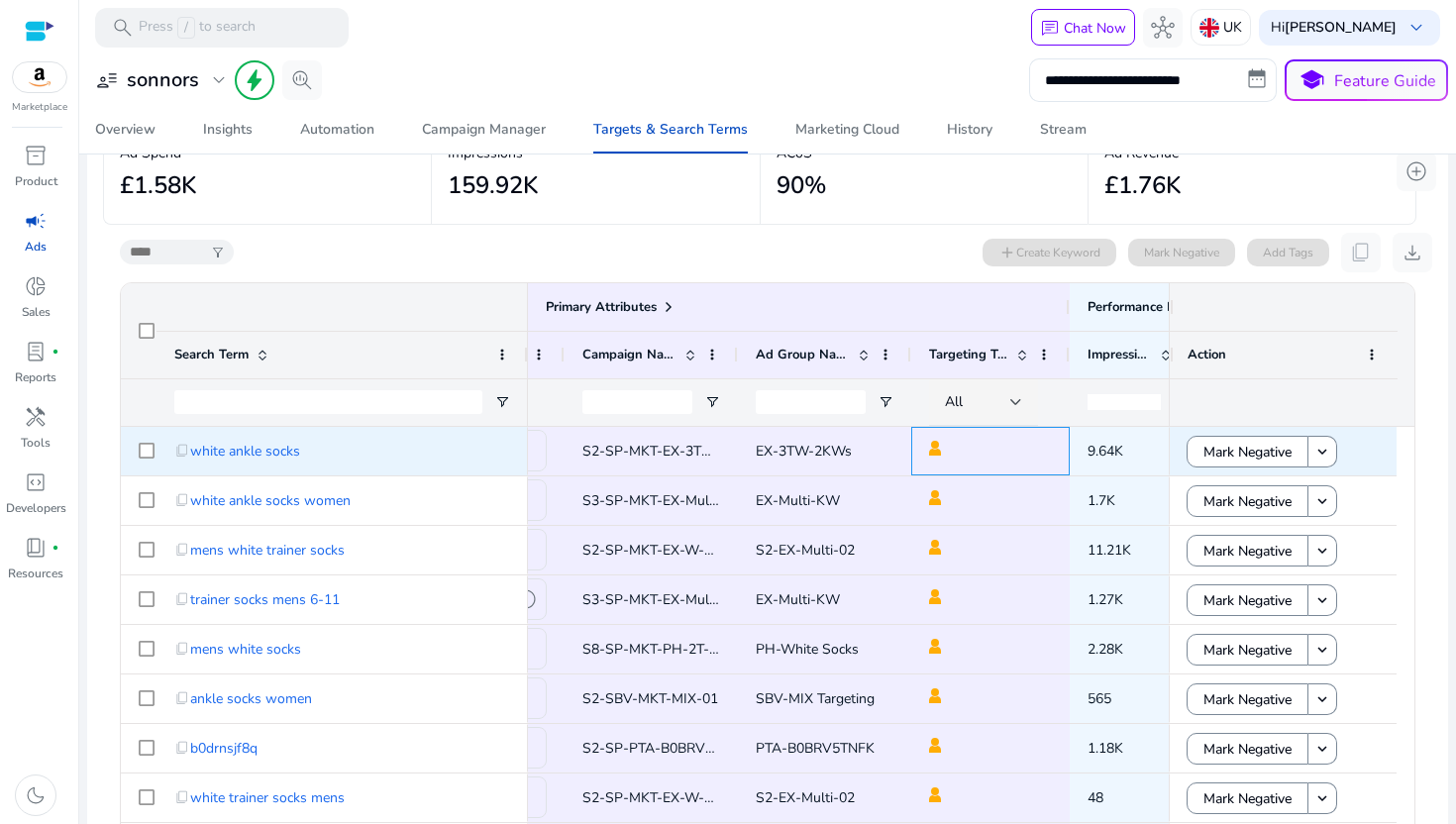 click 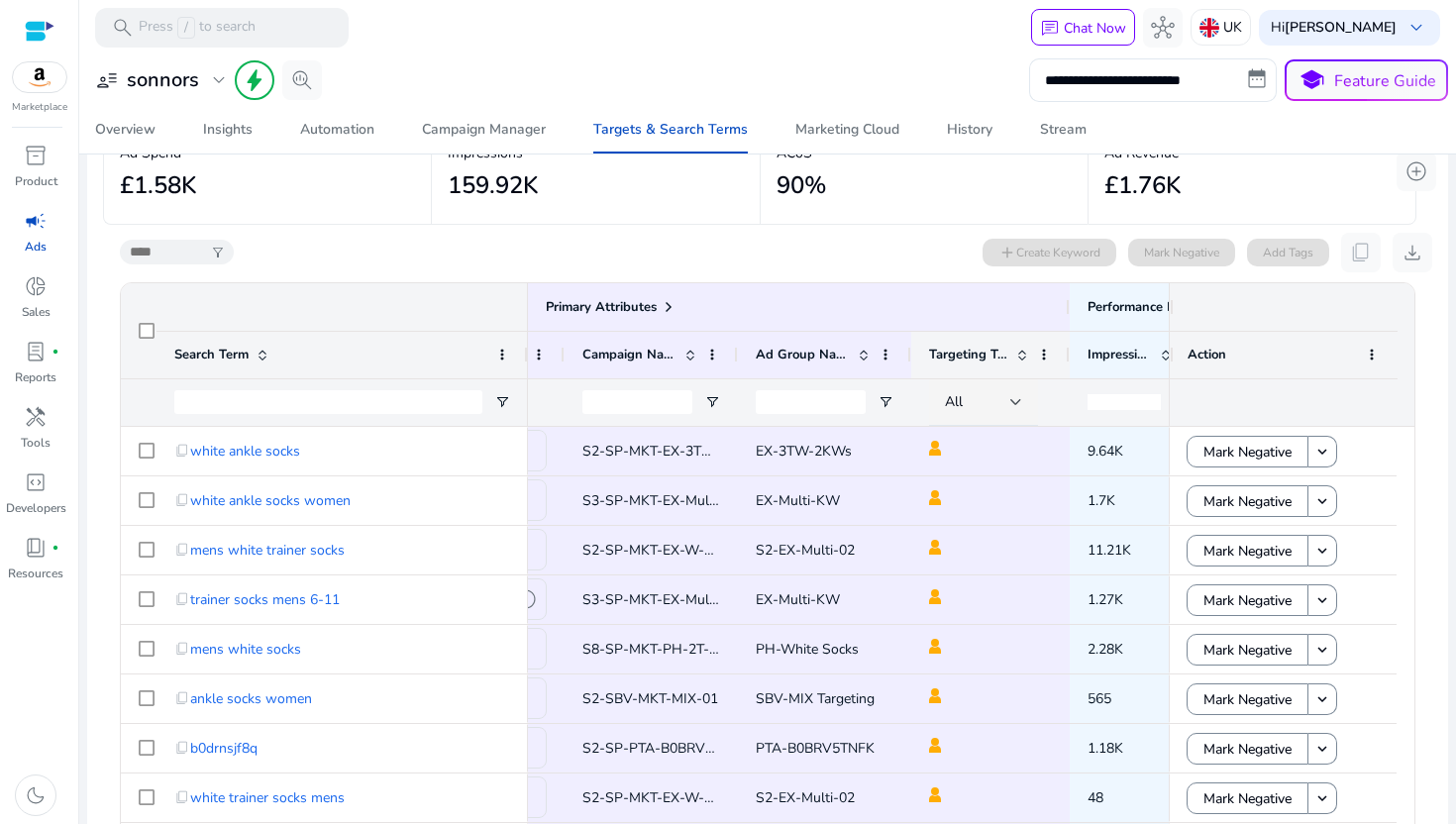 click 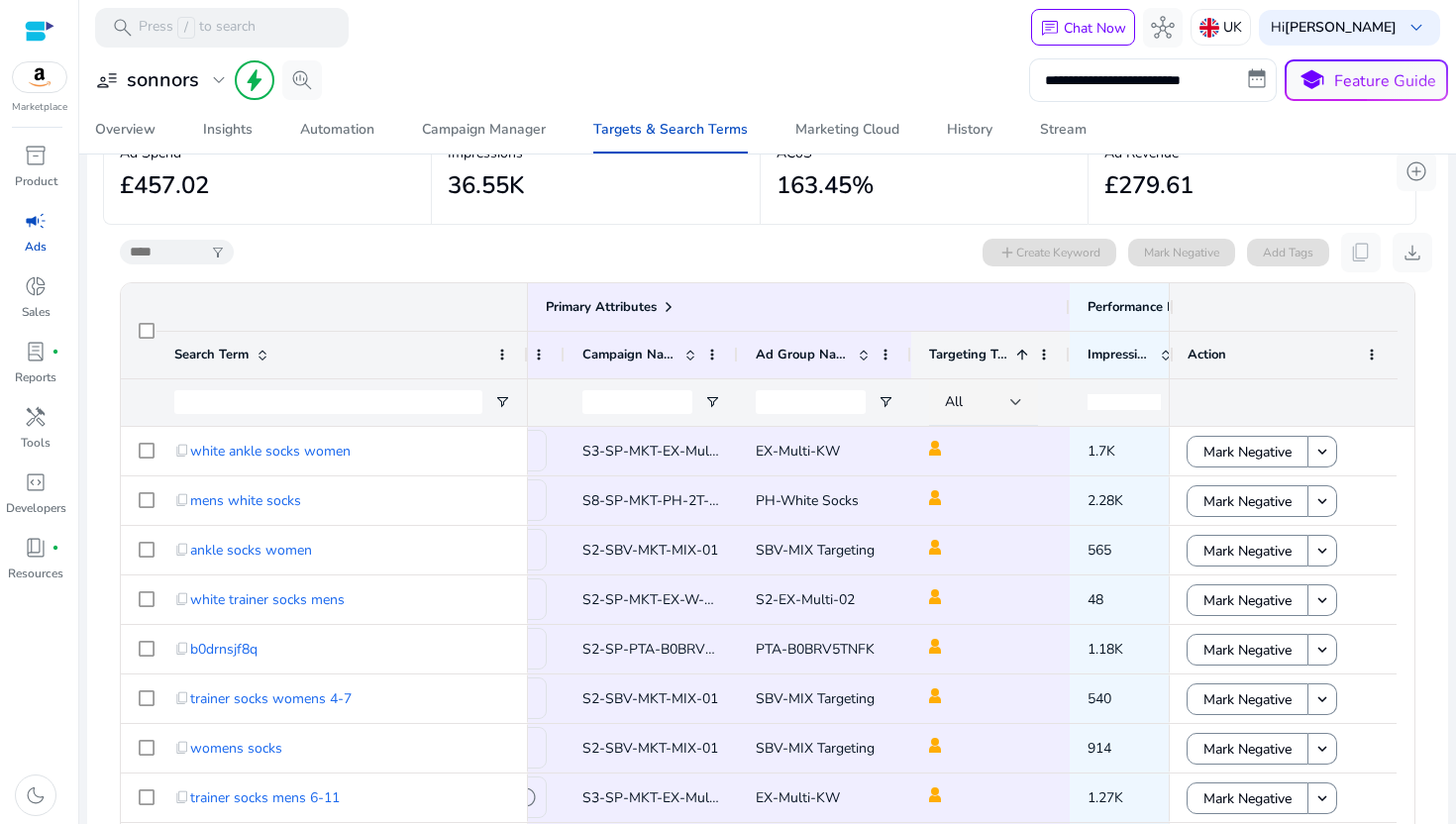 click 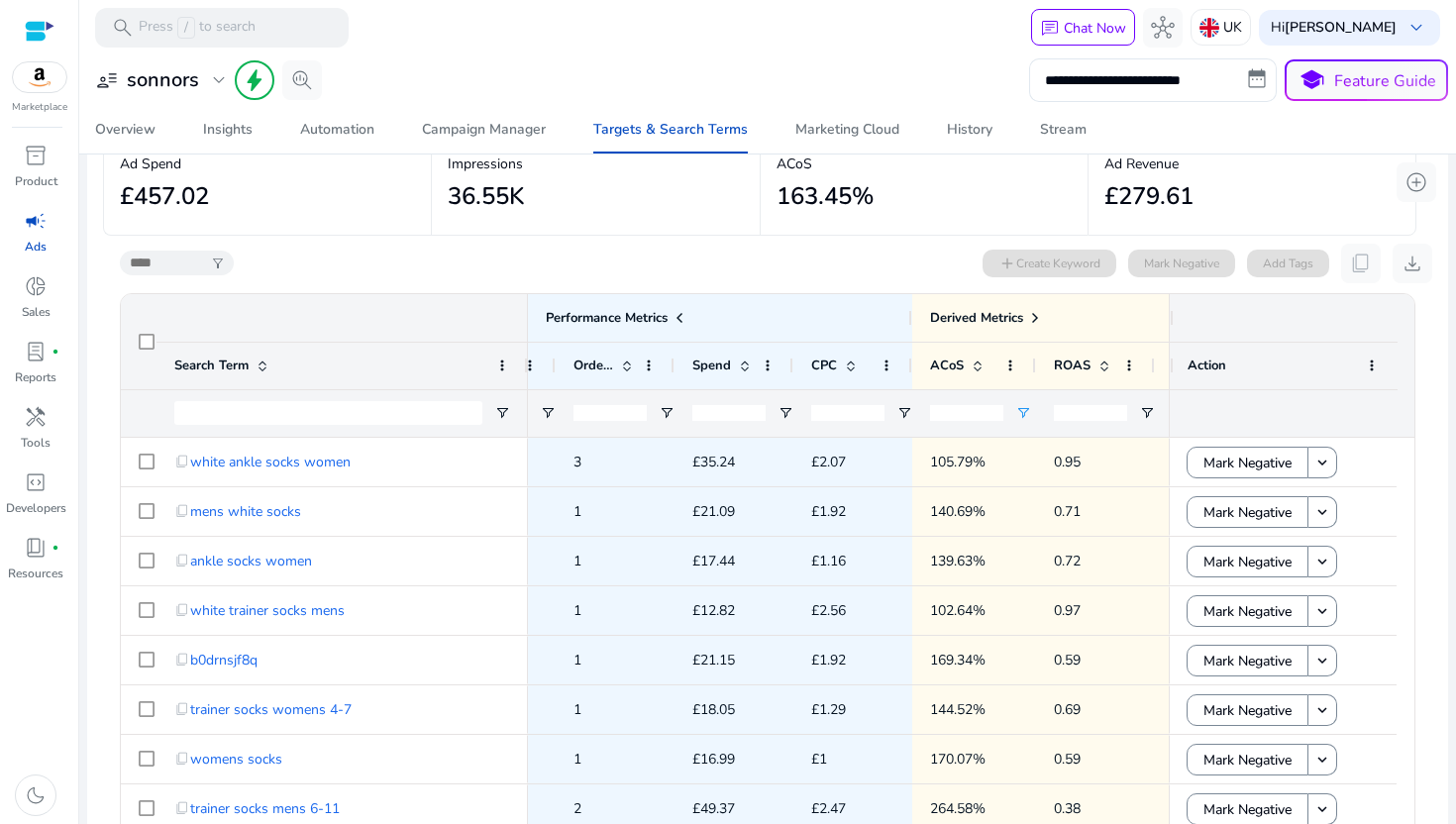 click on "***" 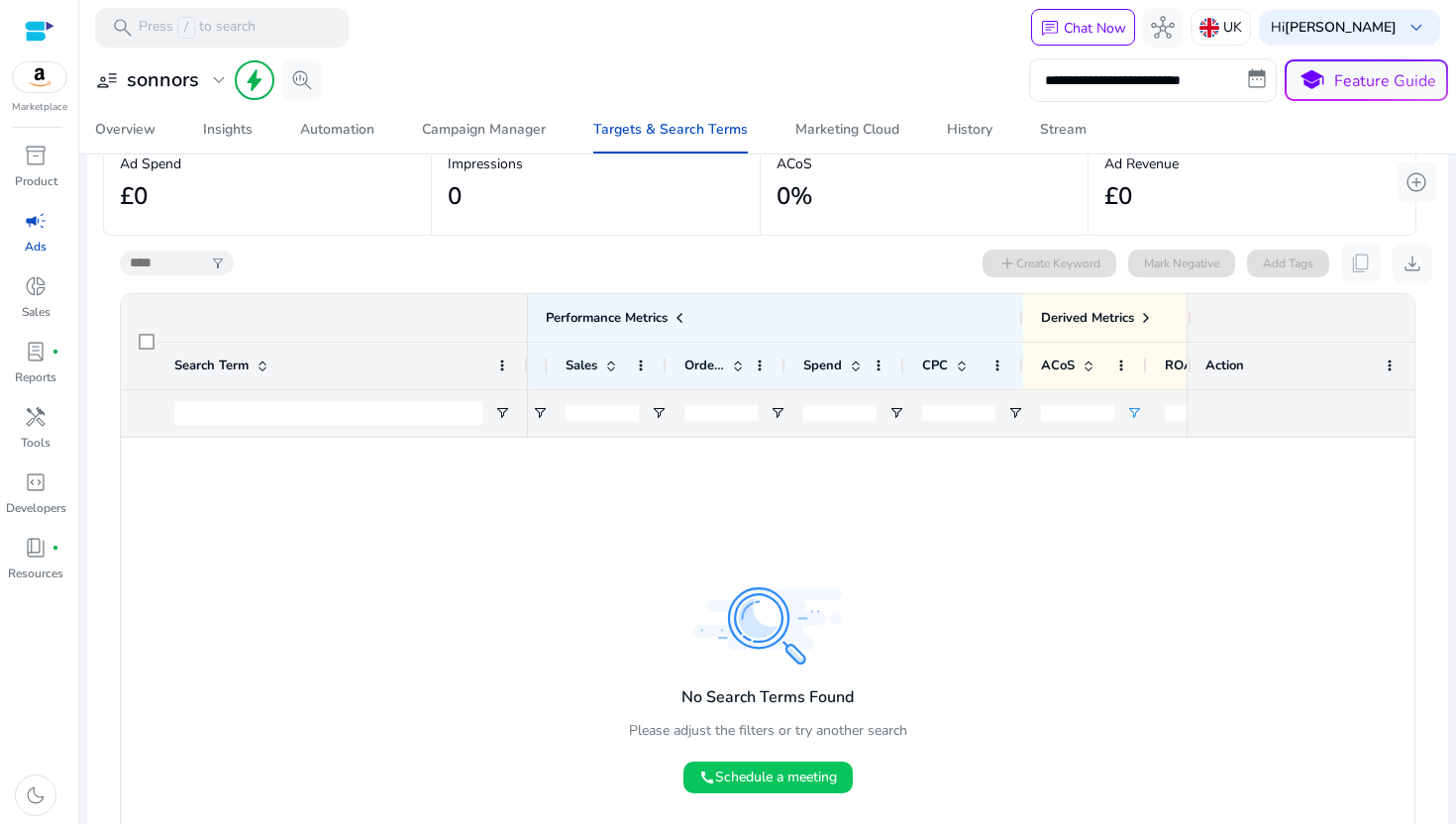 type on "**" 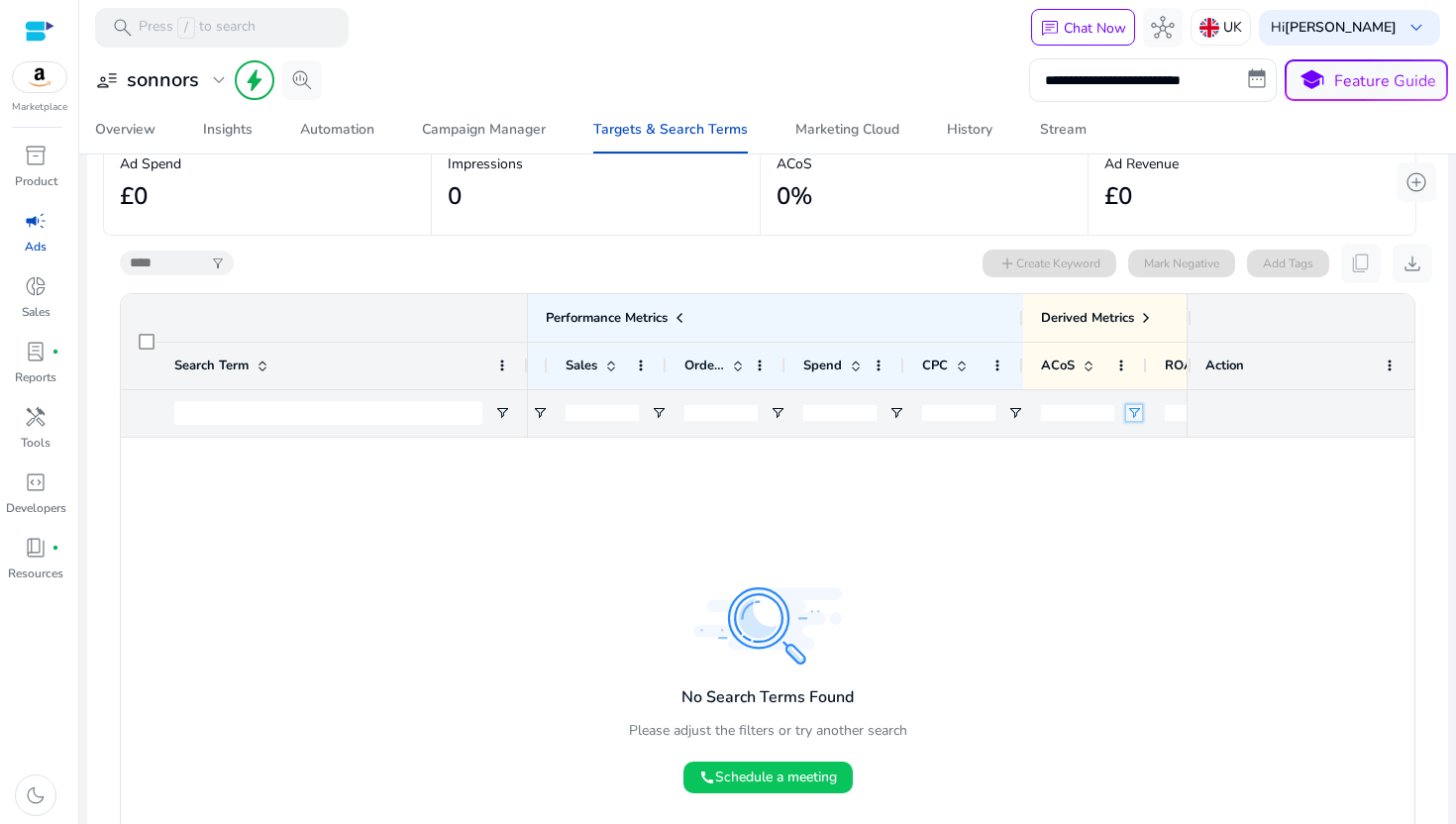 click 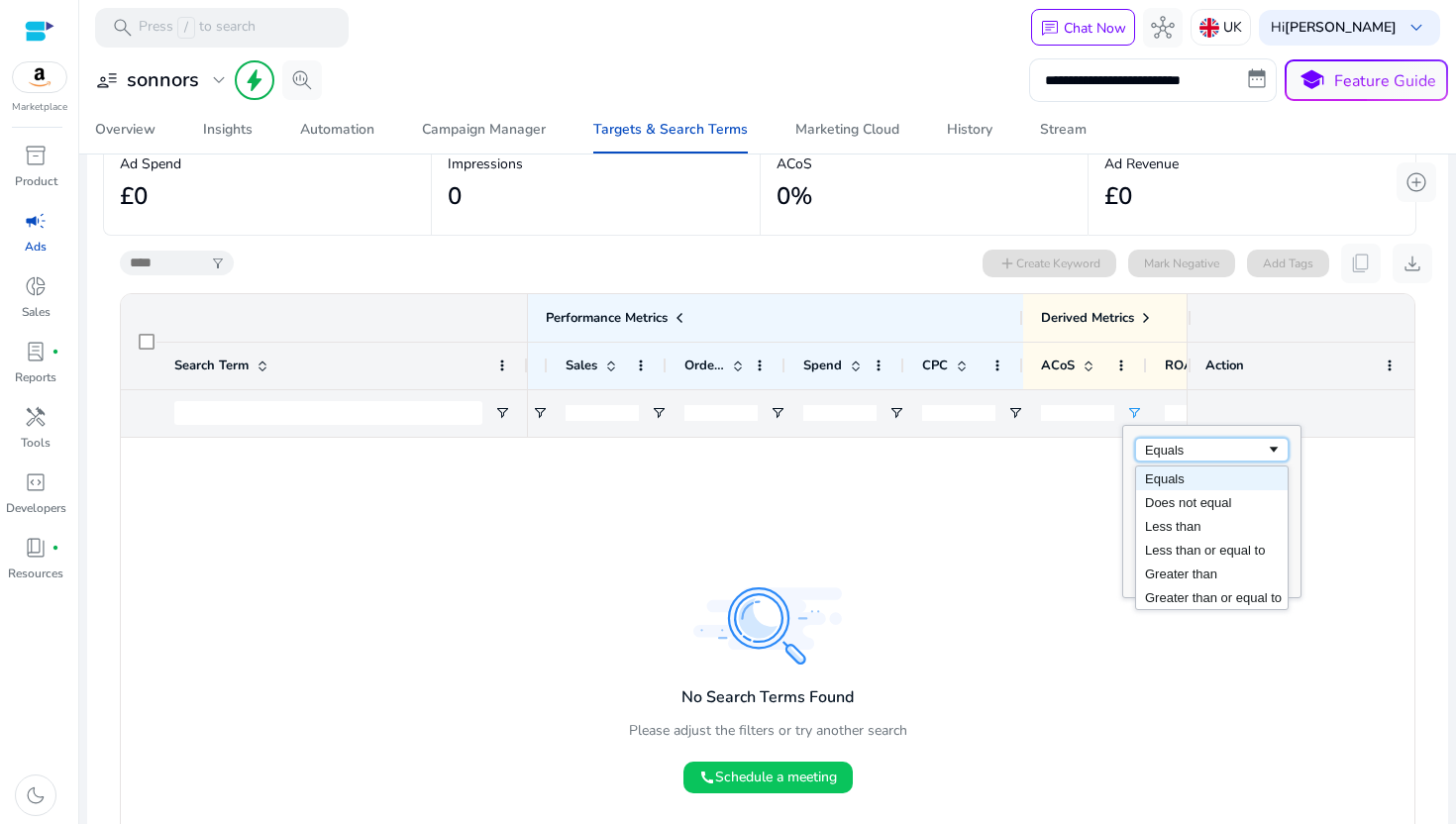 click on "Equals" 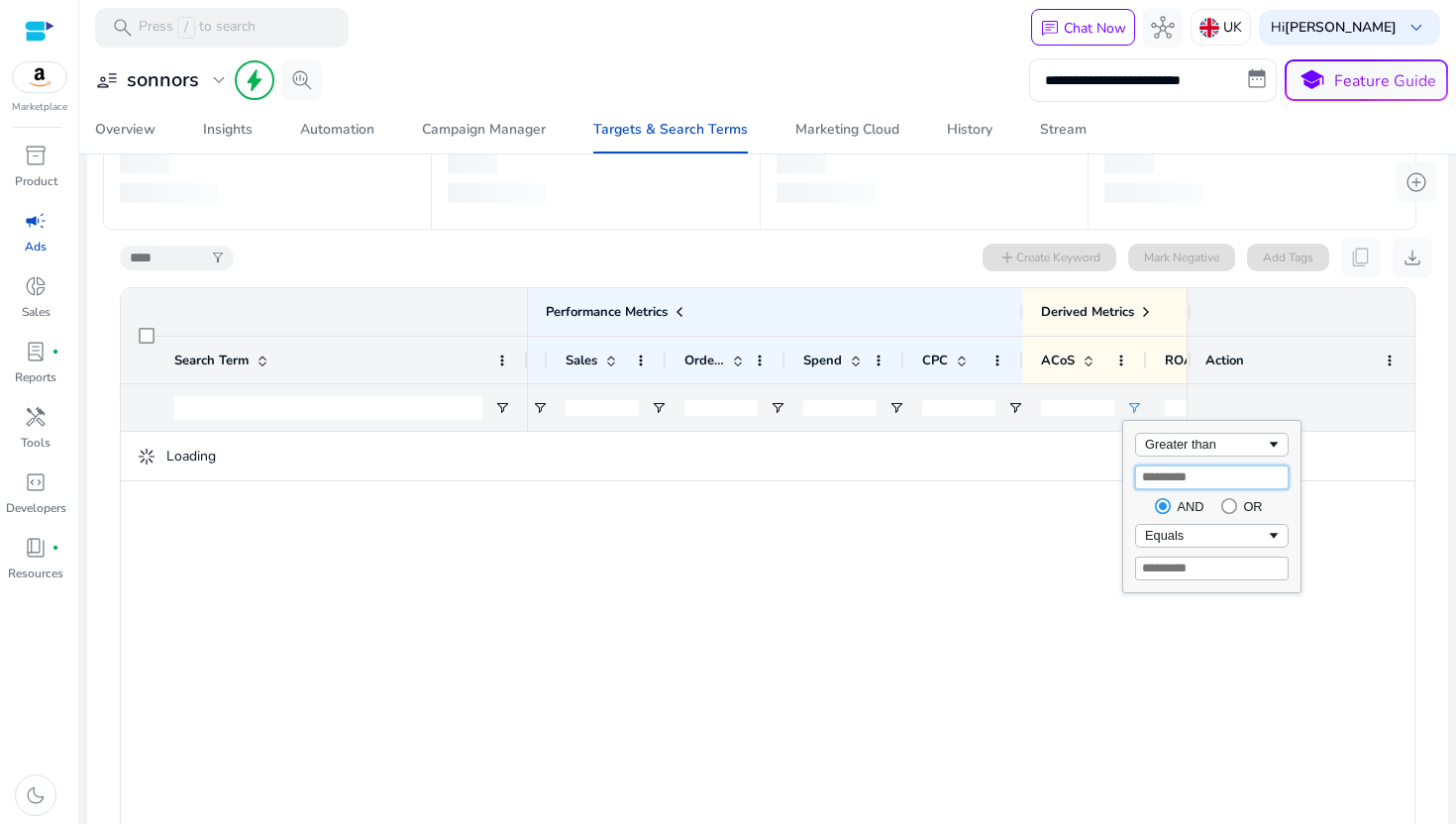 click on "**" at bounding box center (1211, 477) 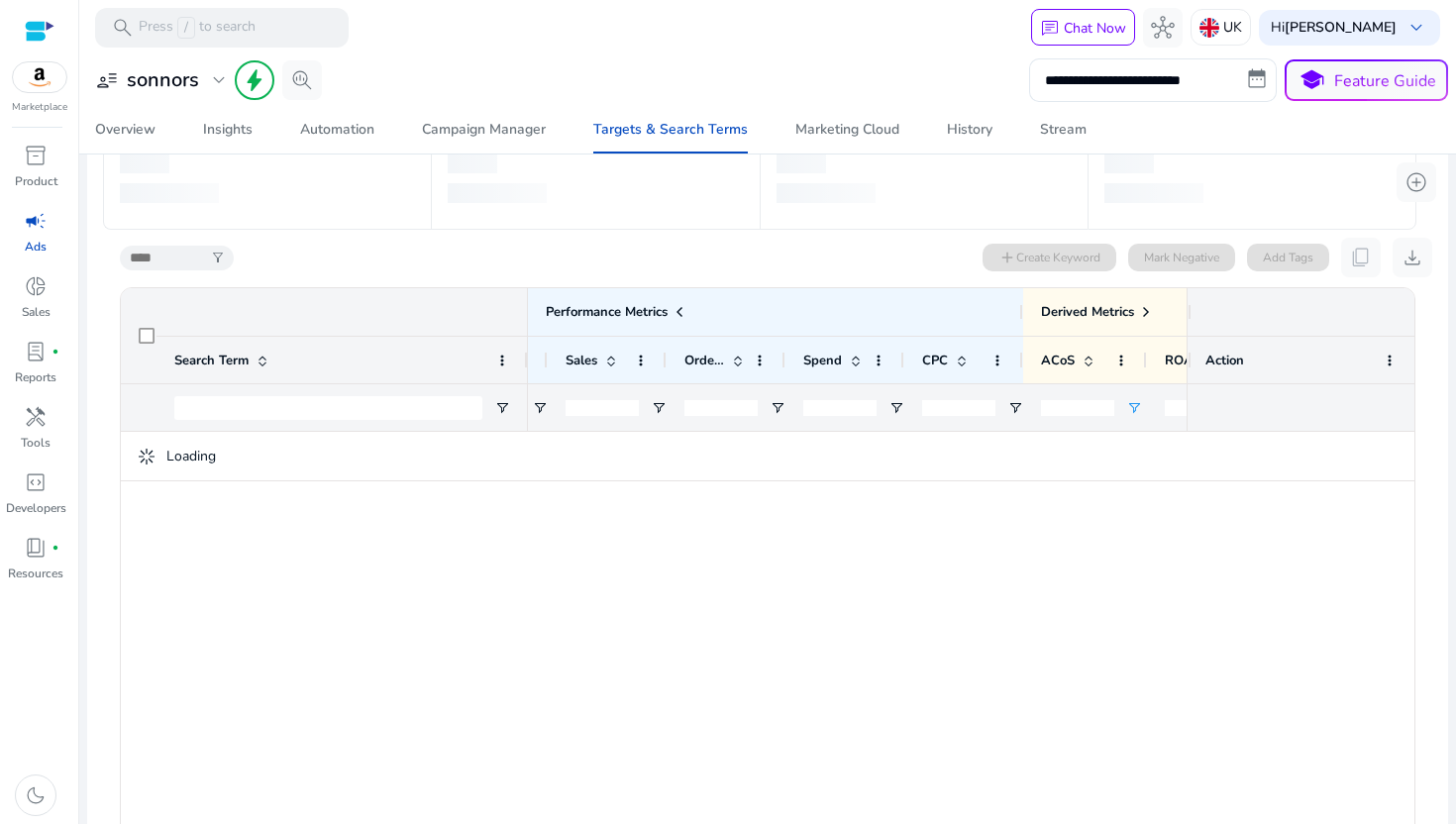 click on "**" 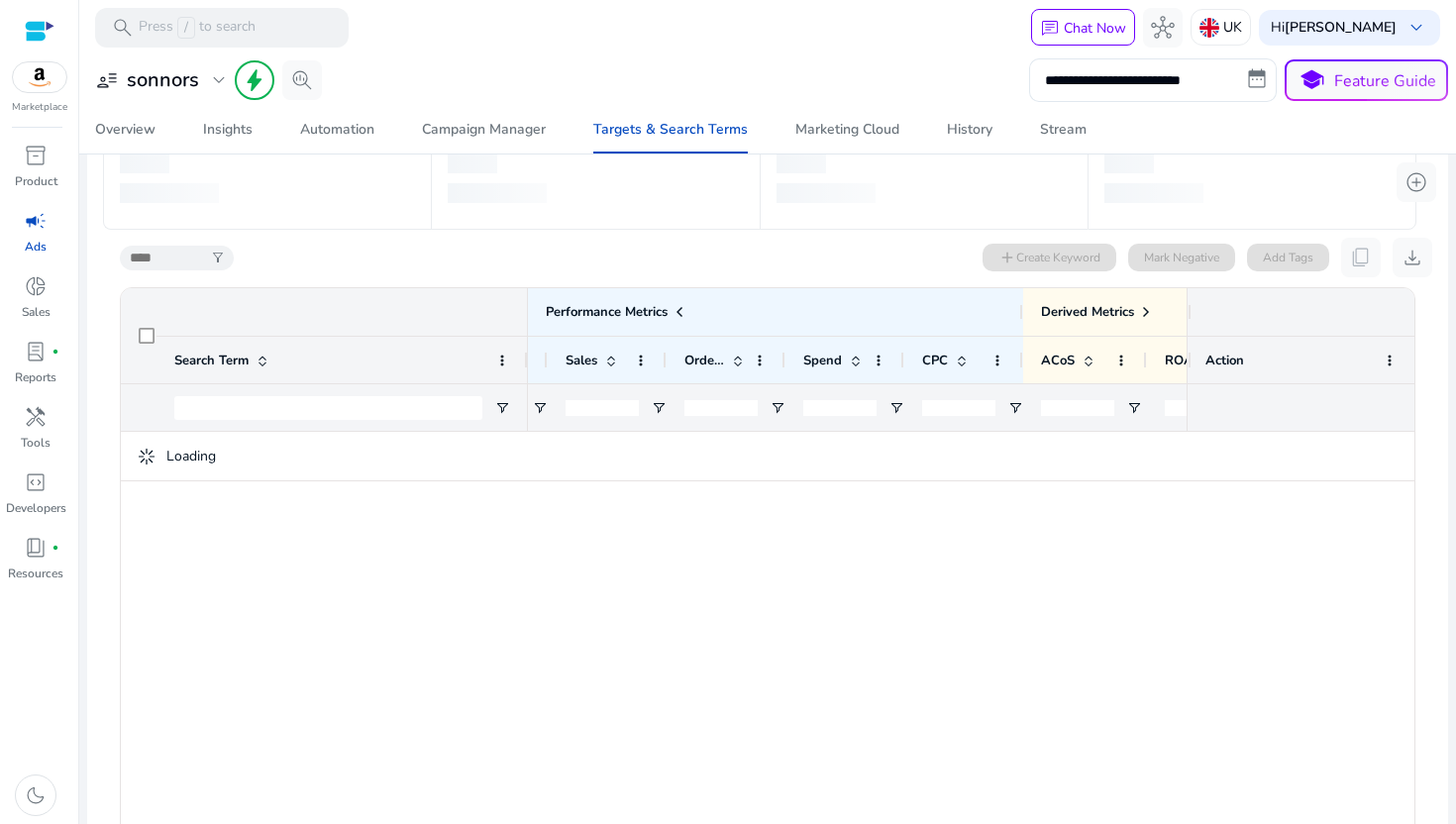 type 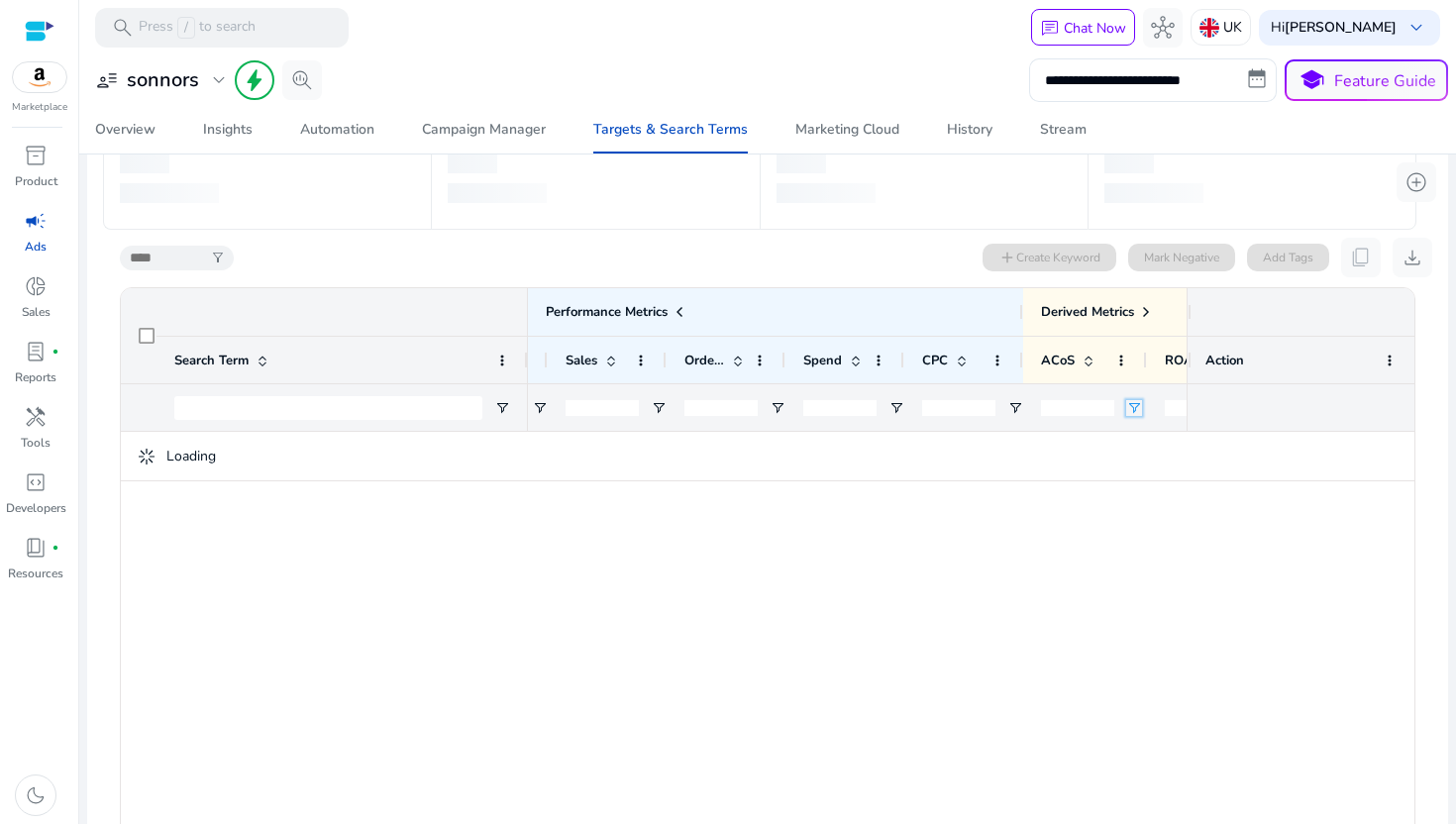click 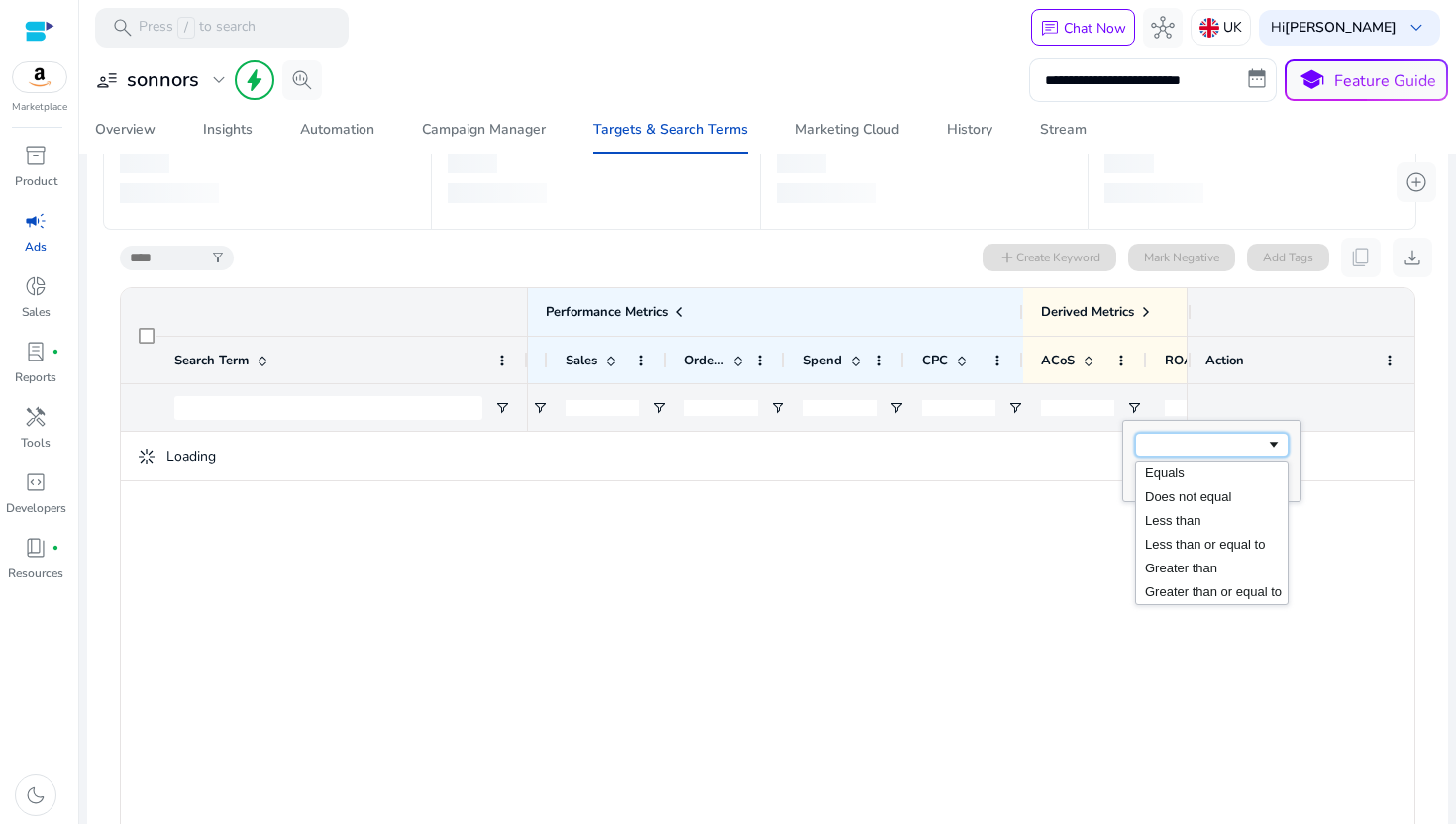 click 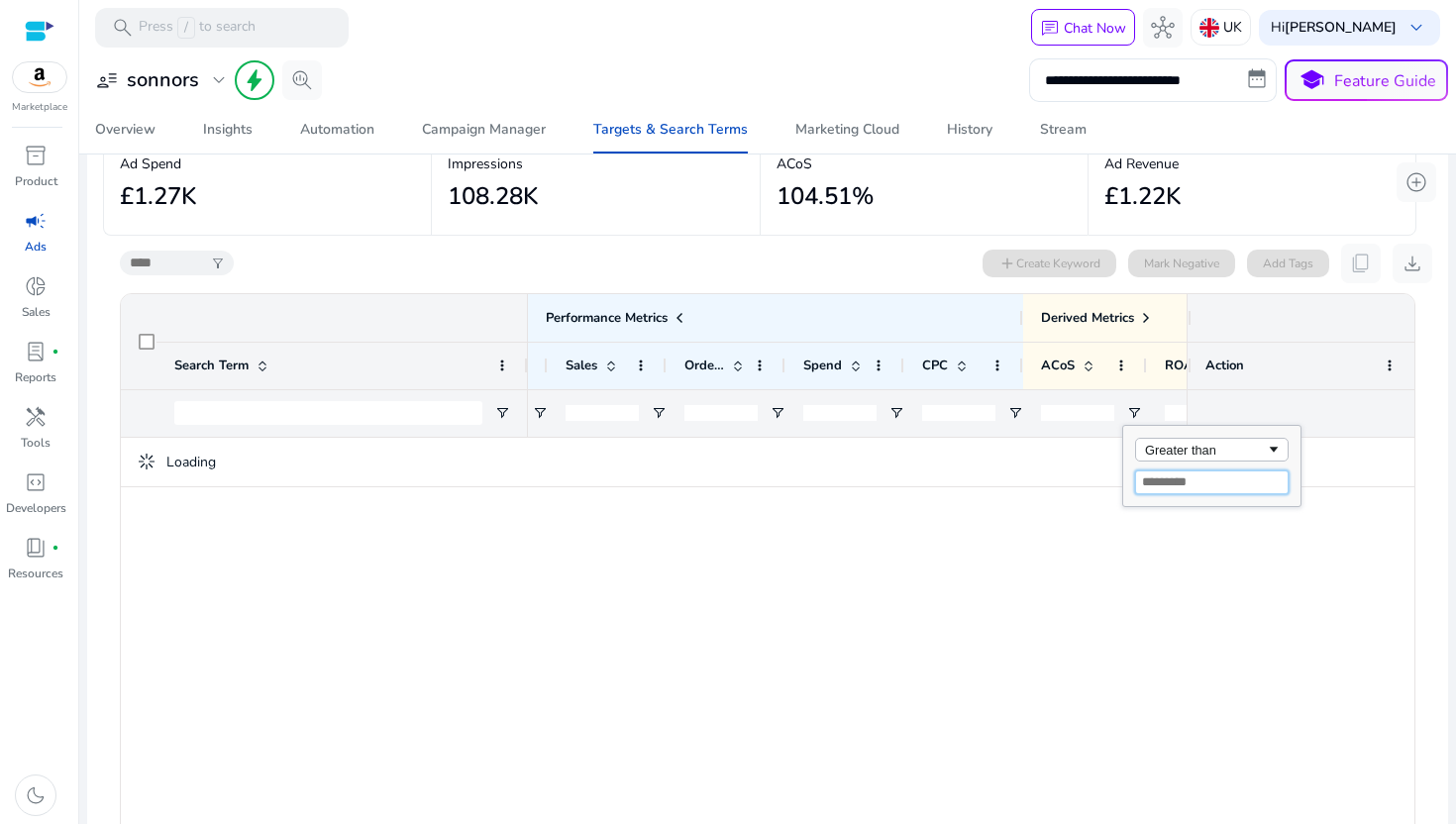 click at bounding box center [1211, 482] 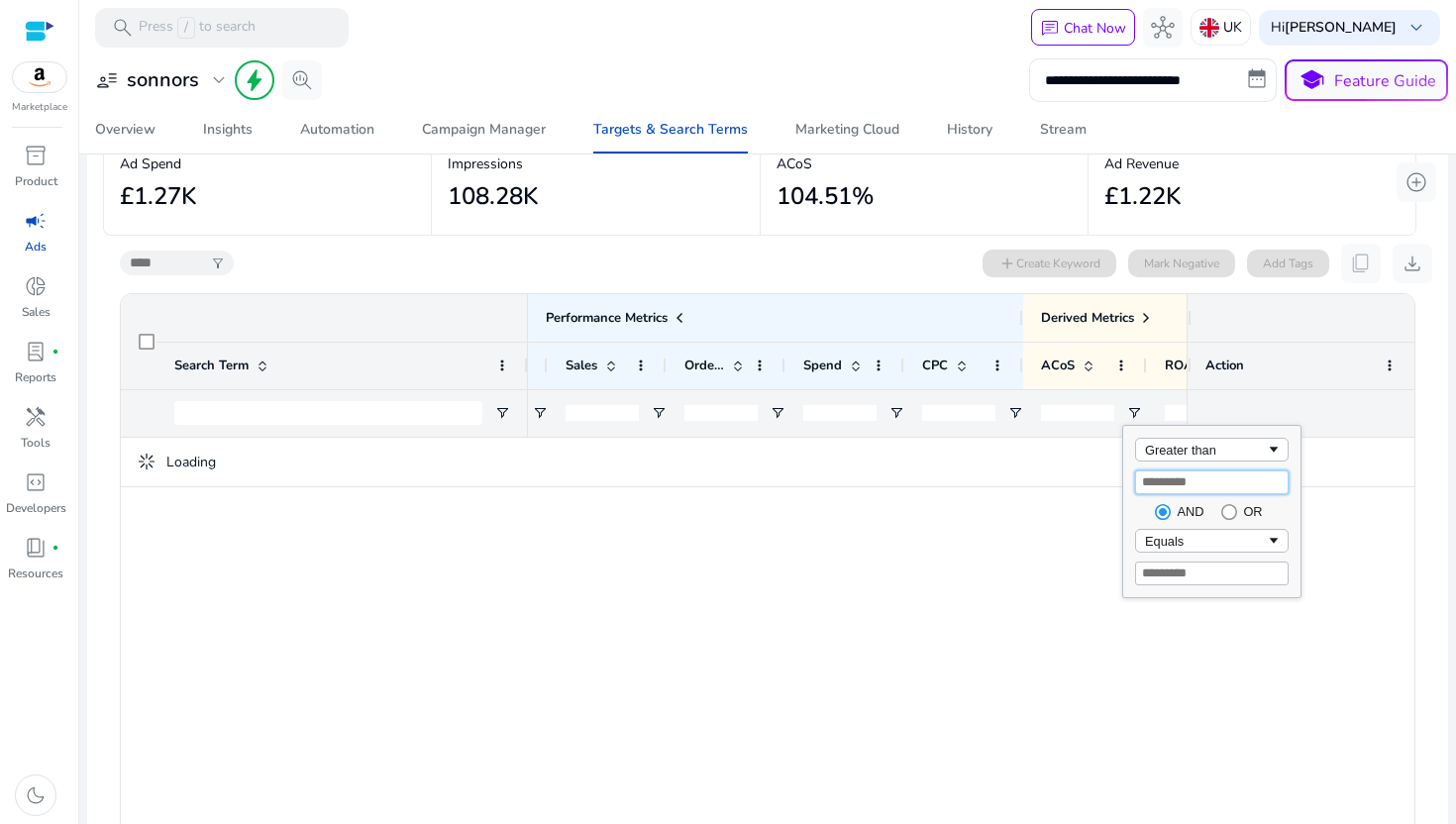 type on "**" 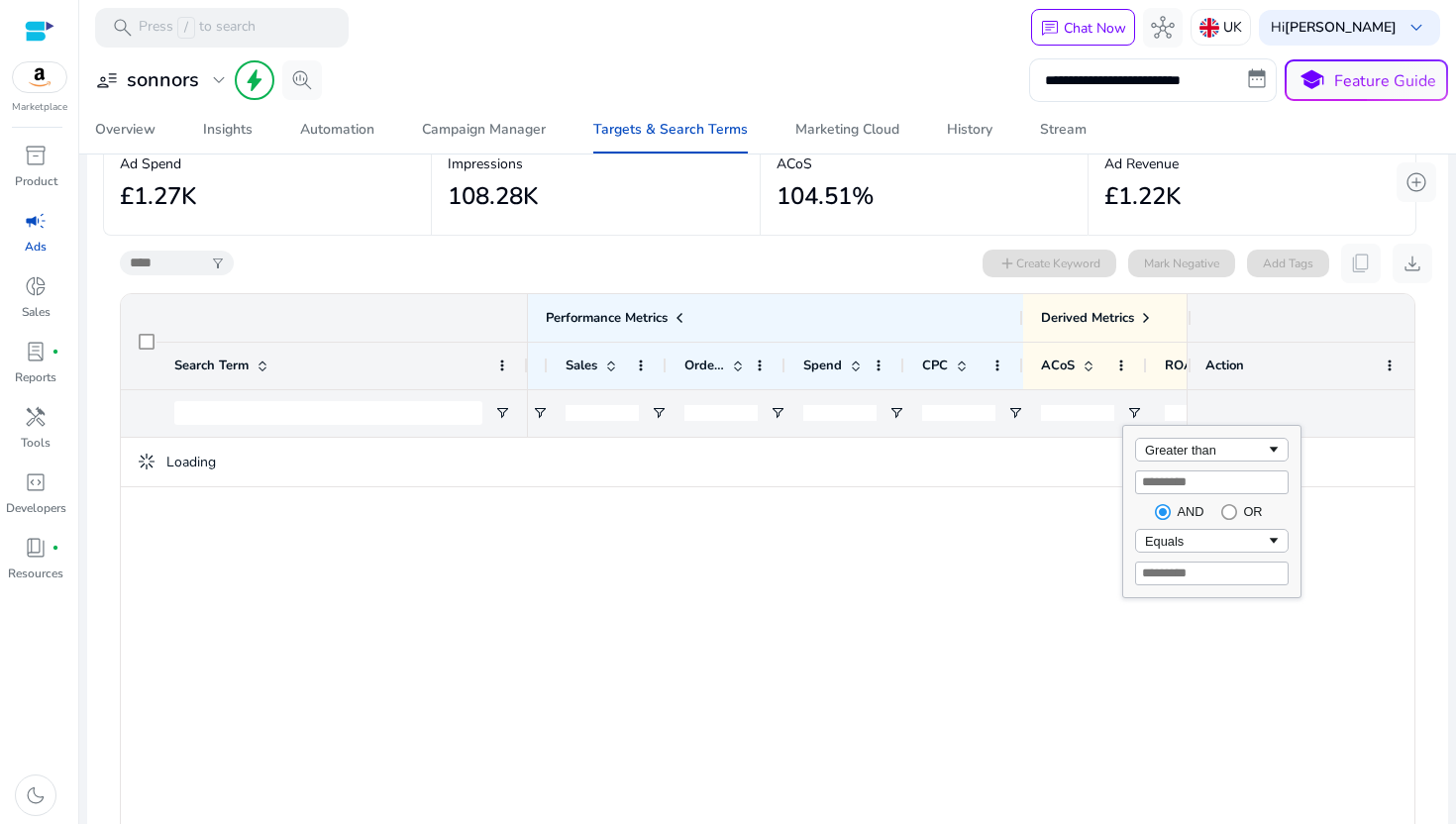 click 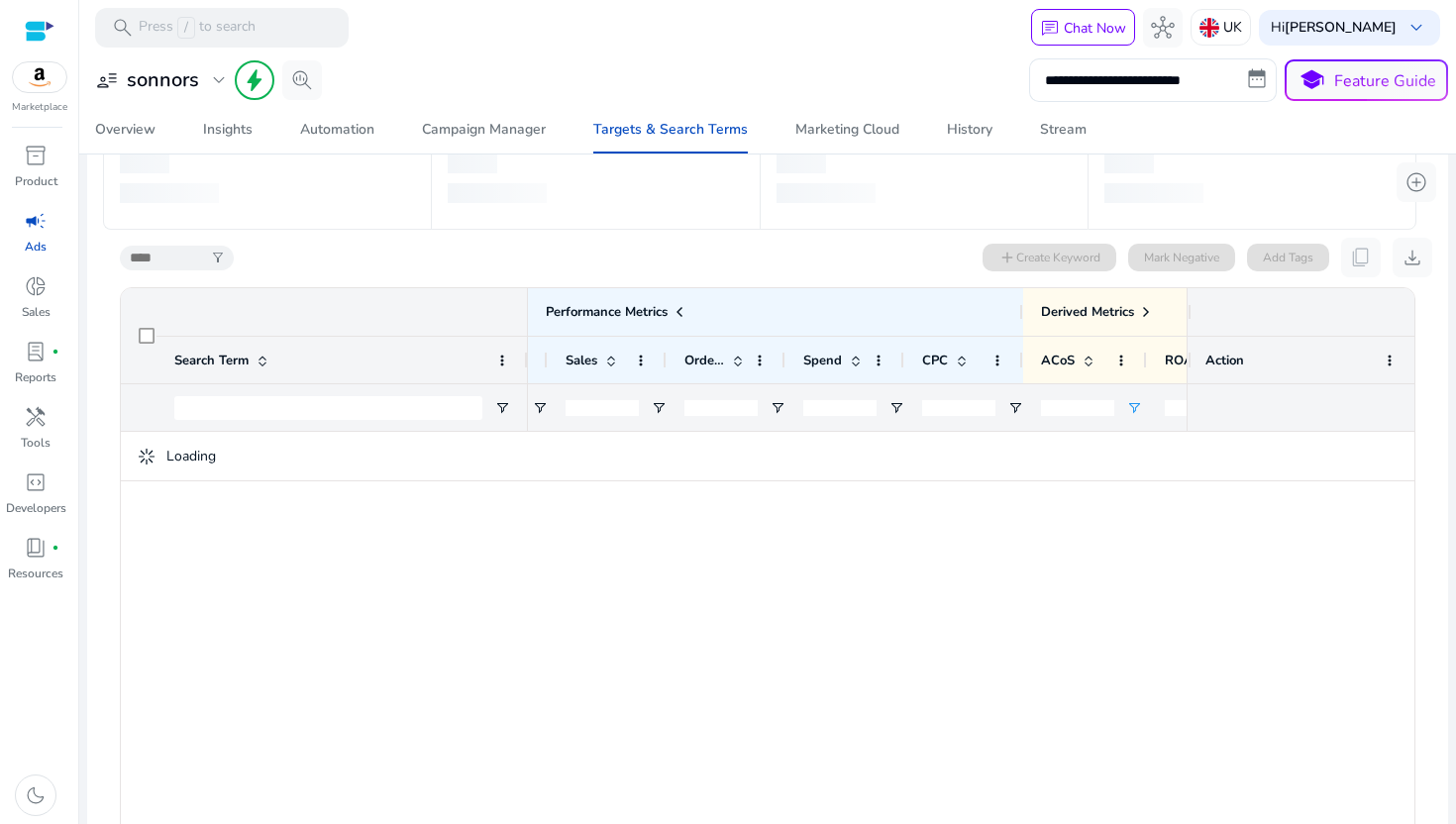 click on "**" 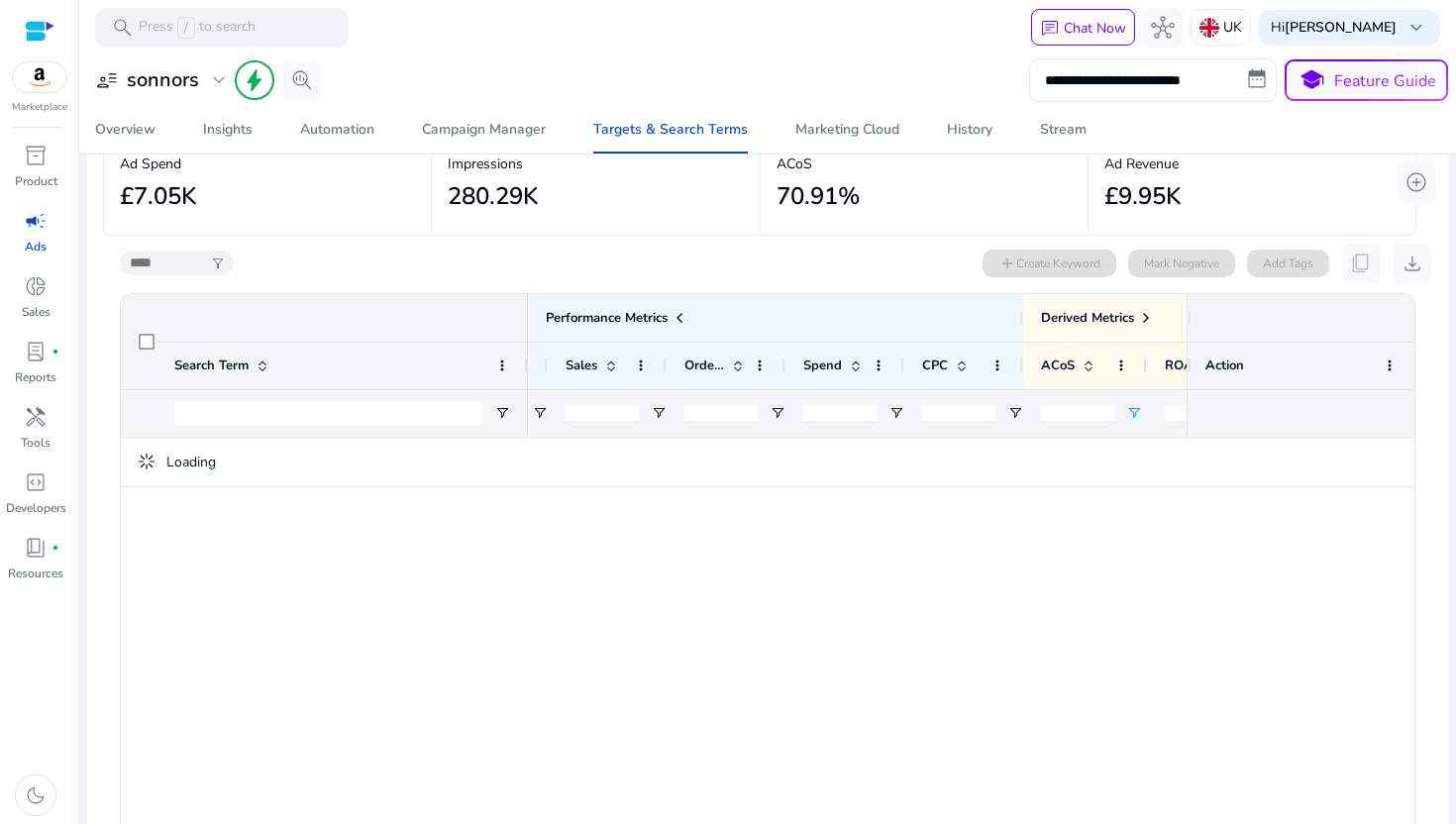 type 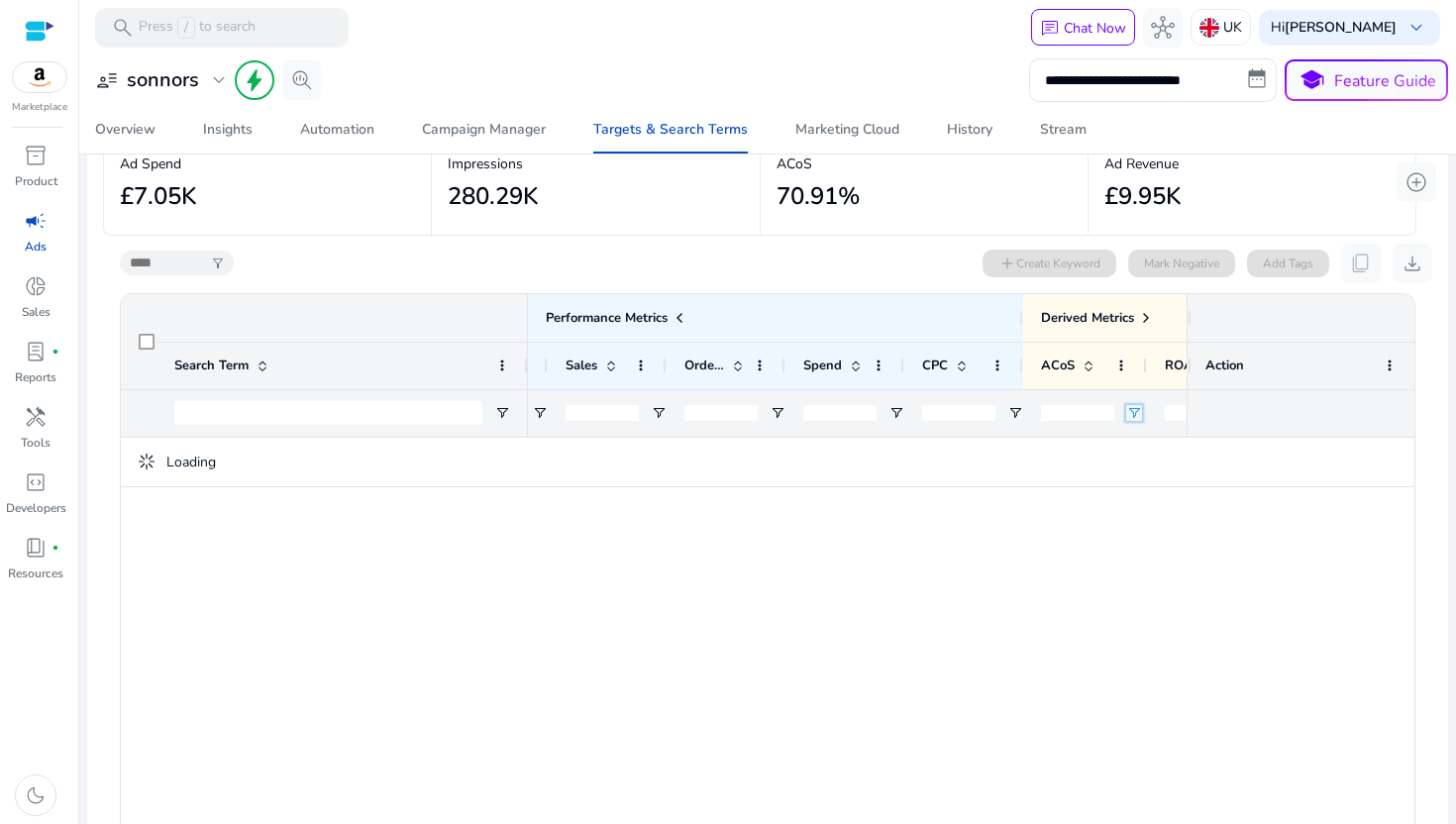 click 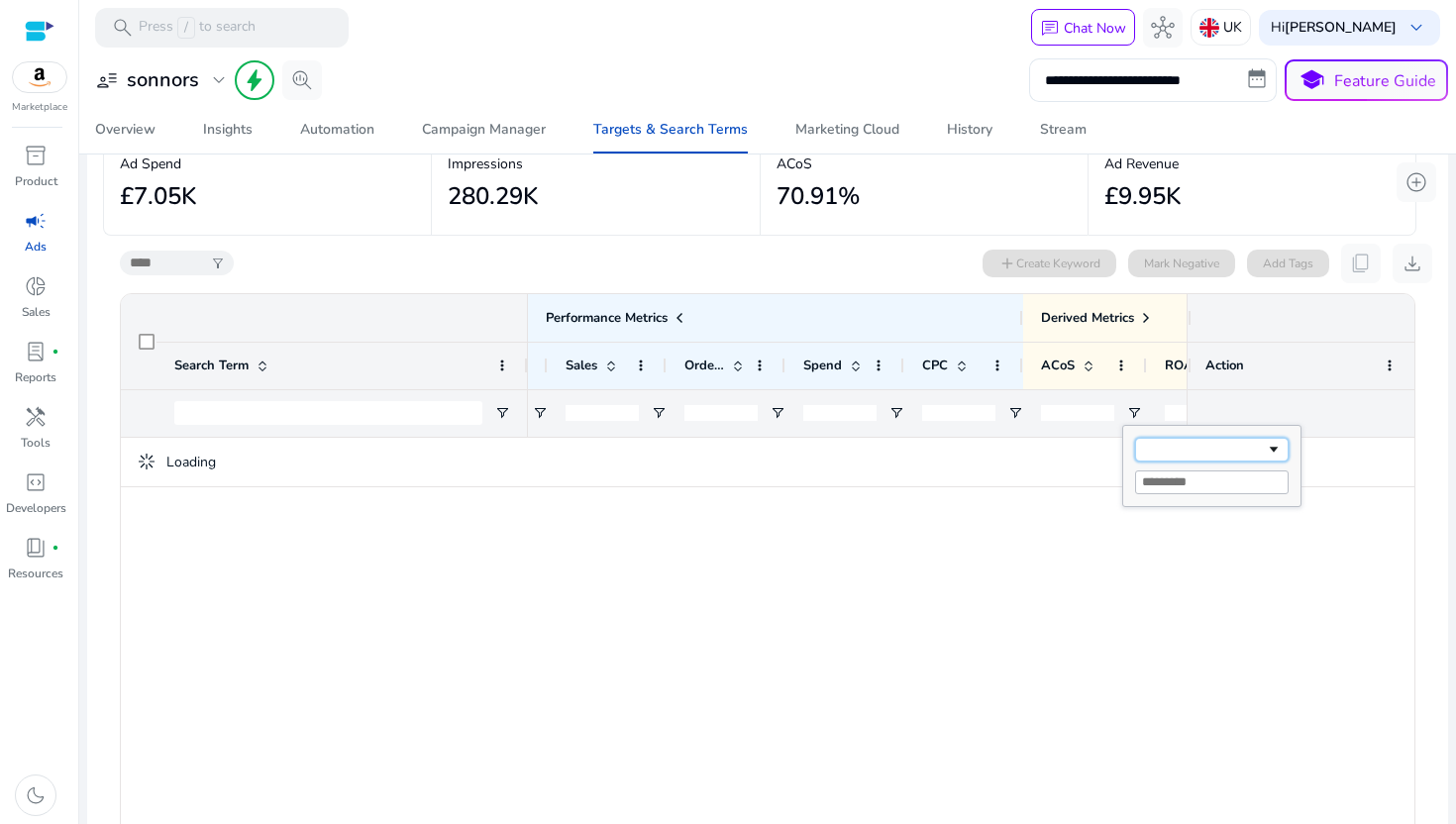 click 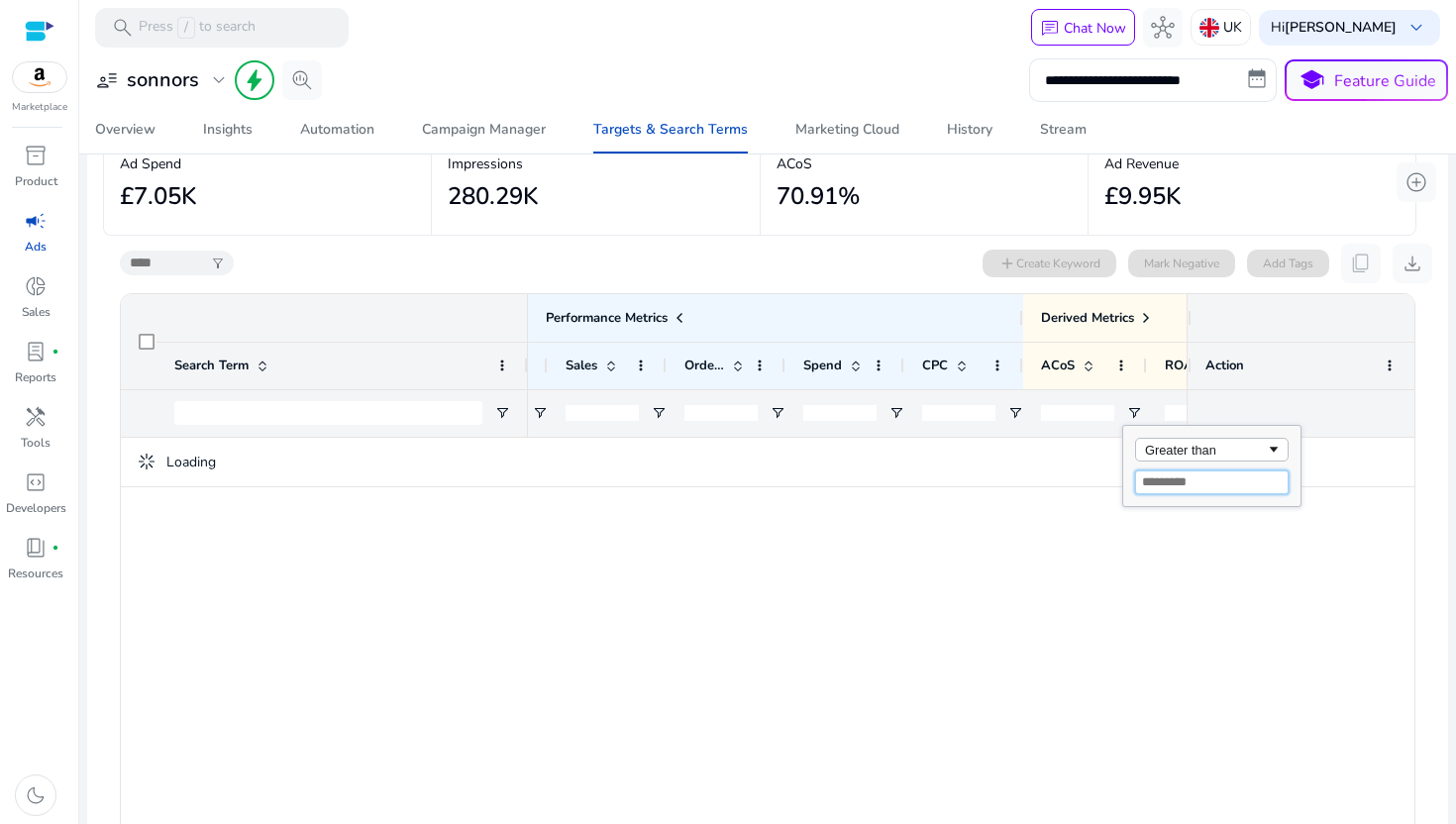 click at bounding box center (1211, 482) 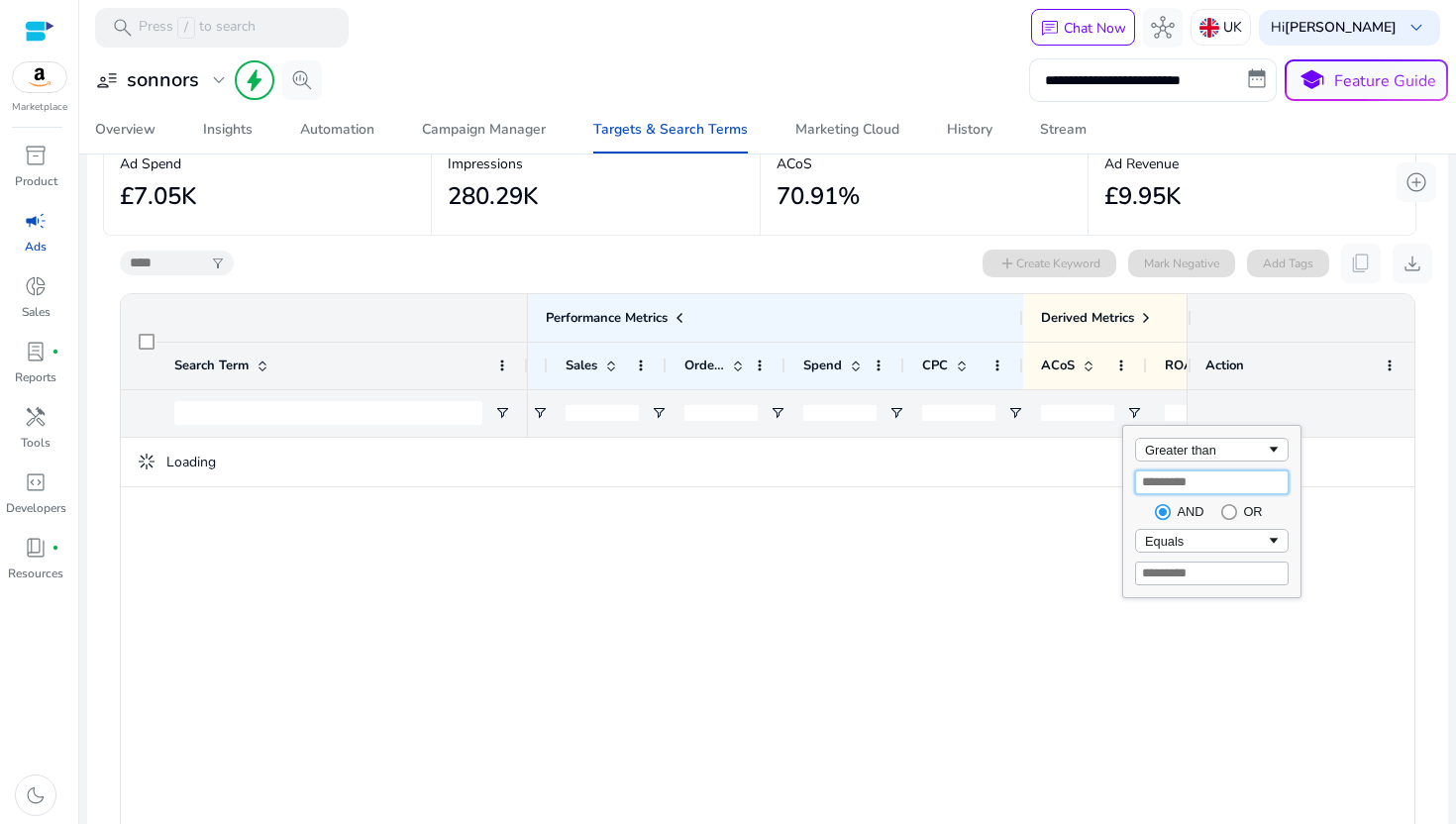 type on "**" 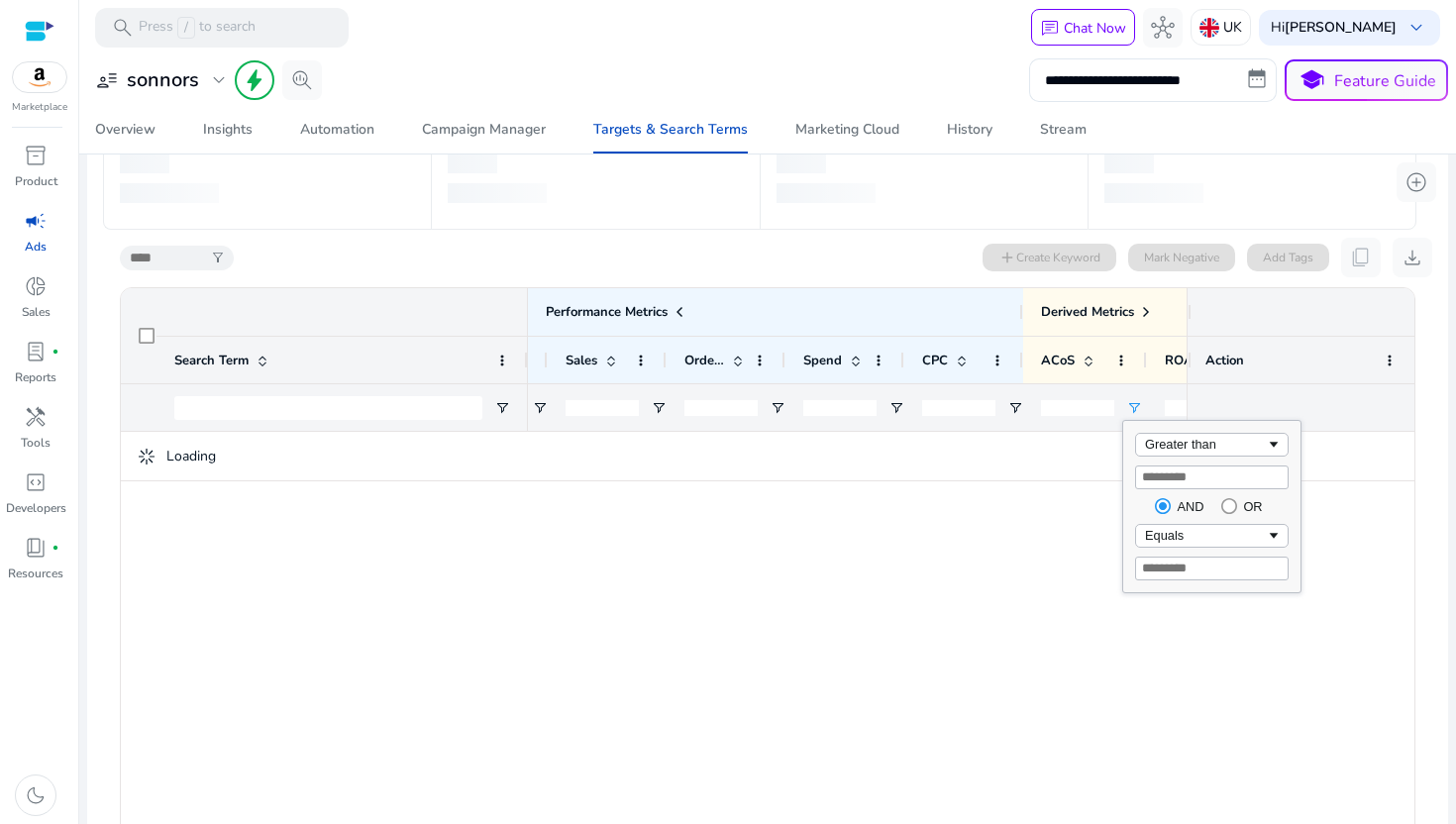click 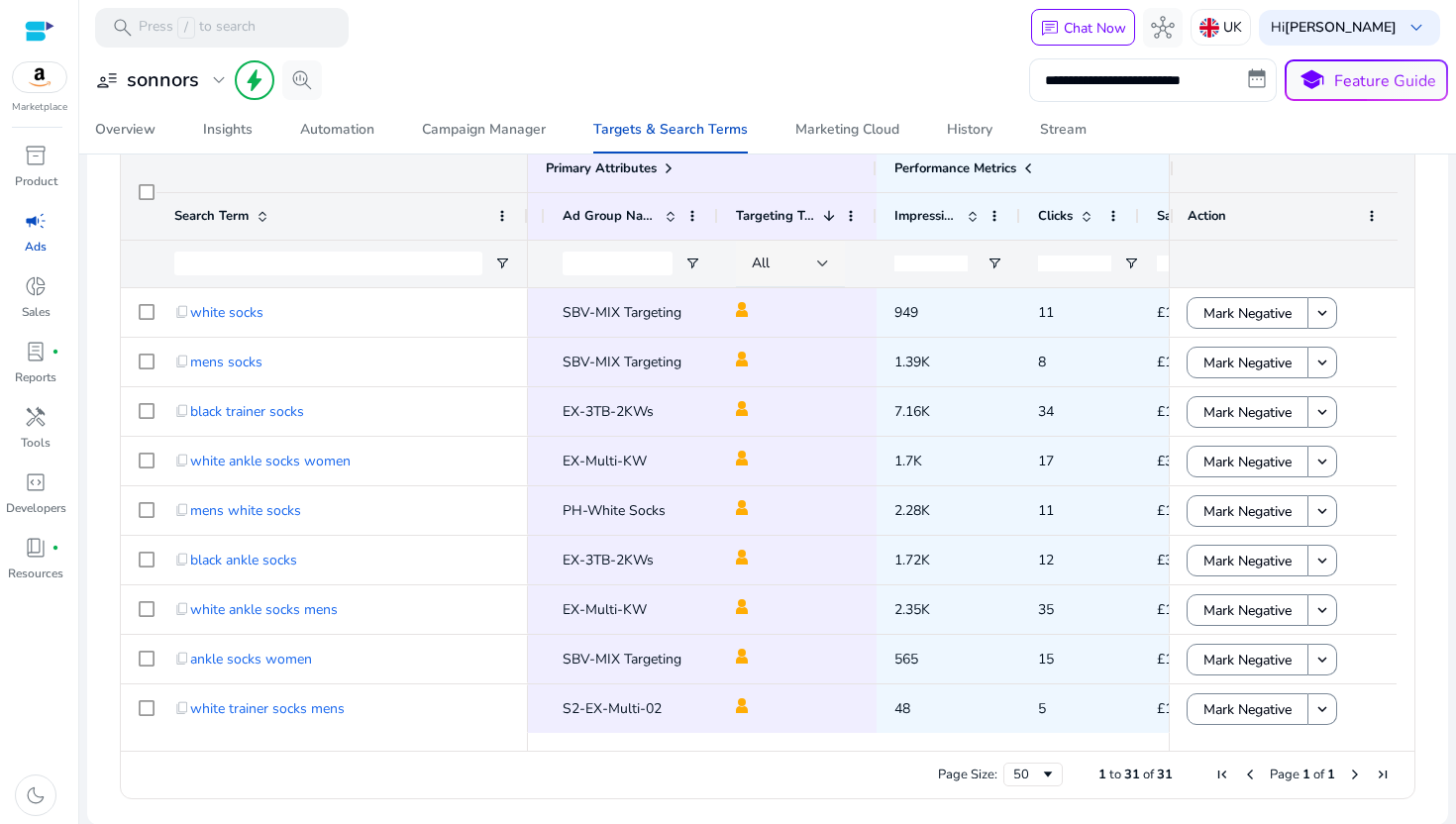 click at bounding box center [823, 263] 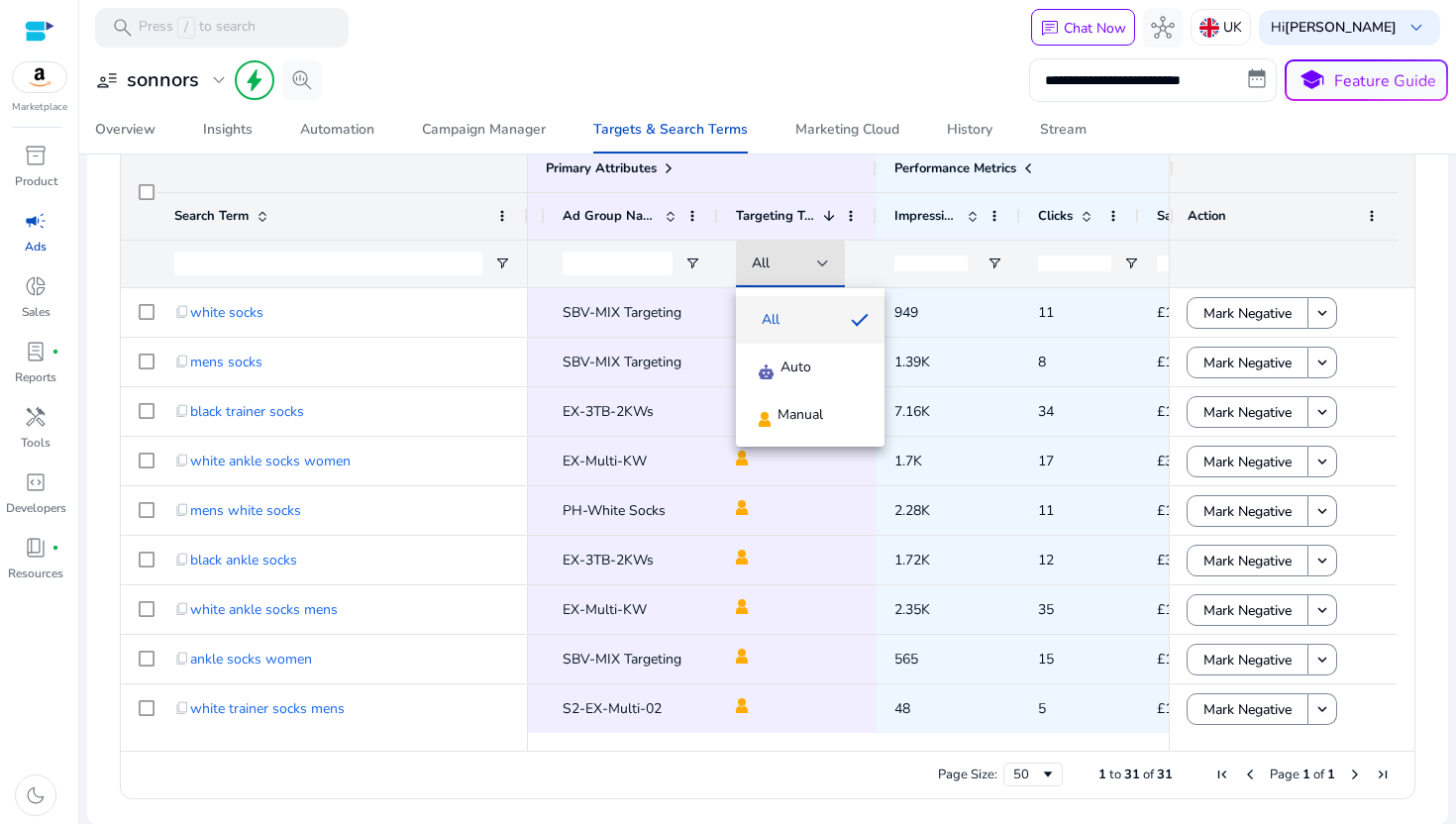click at bounding box center (728, 412) 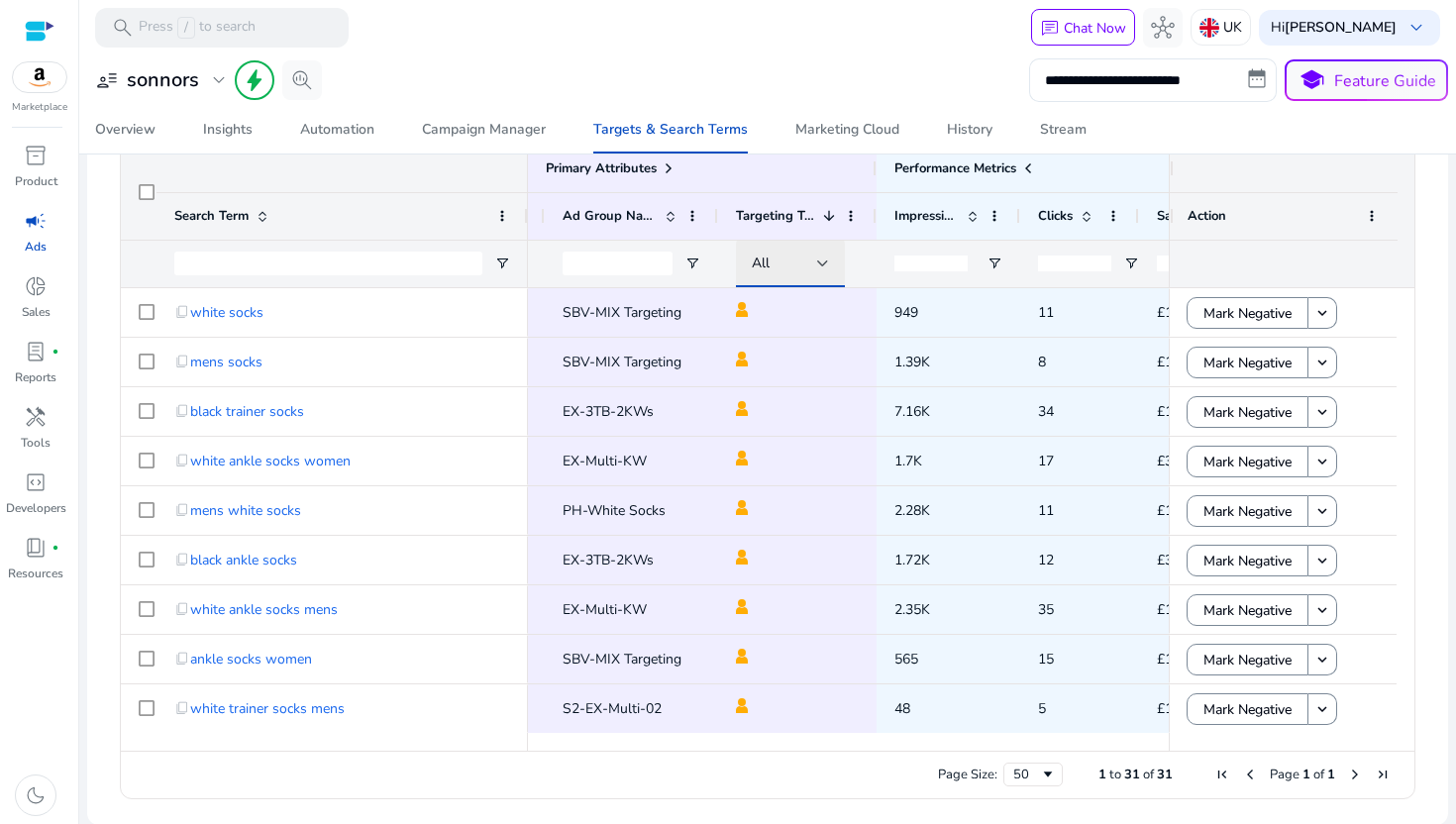 click at bounding box center (823, 263) 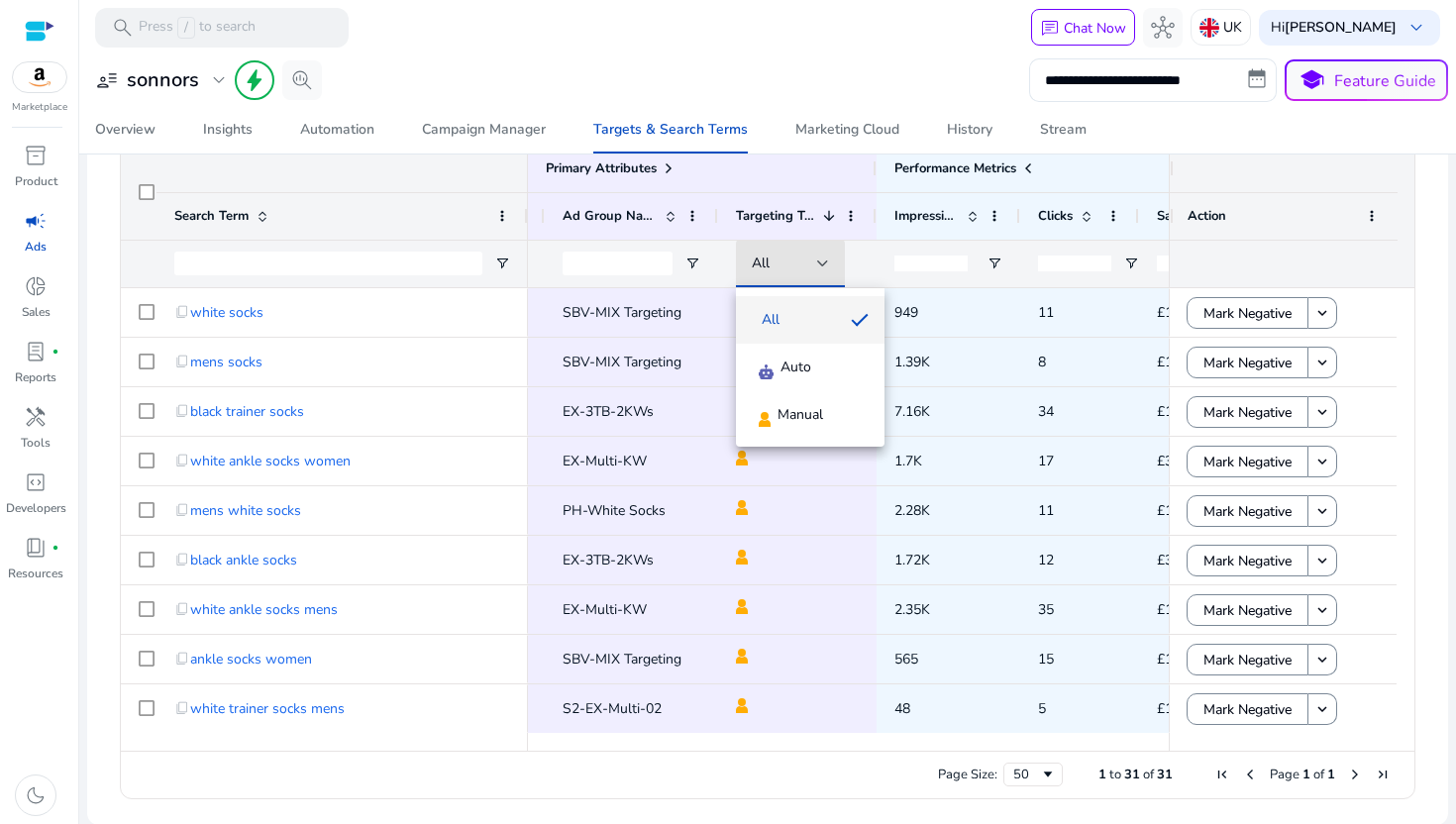 click at bounding box center [728, 412] 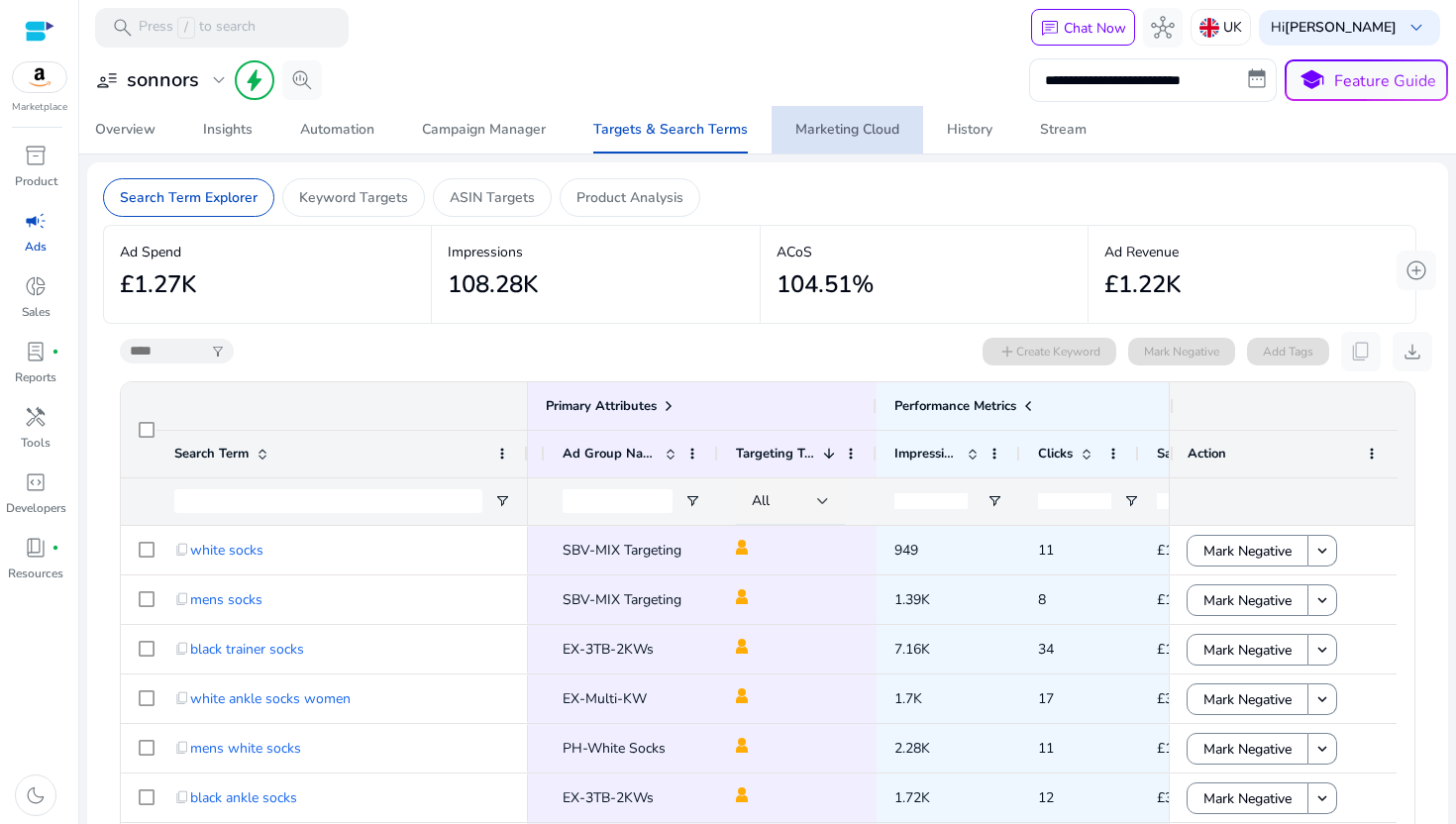 click on "Marketing Cloud" at bounding box center (847, 130) 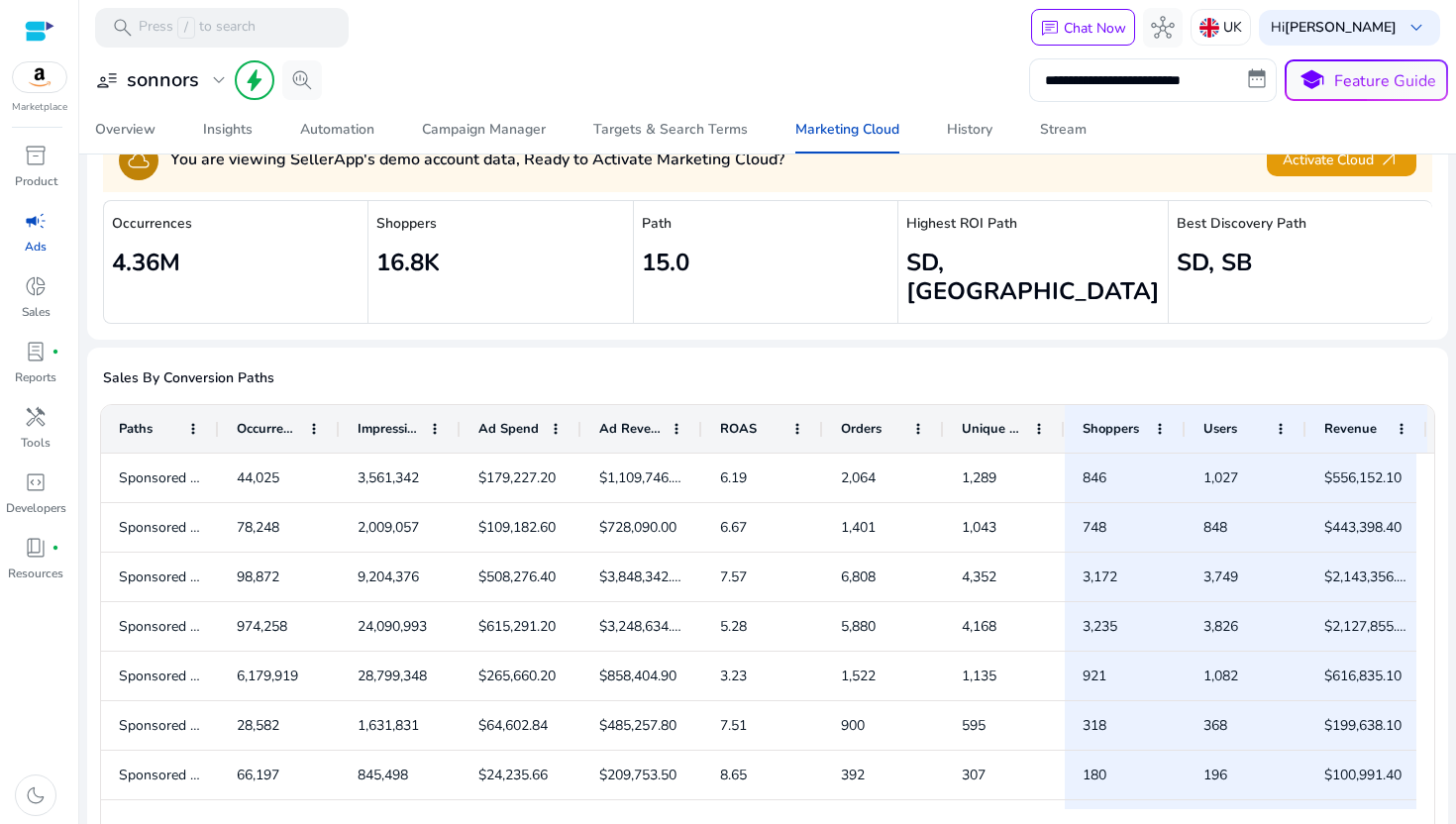 click on "4.36M" 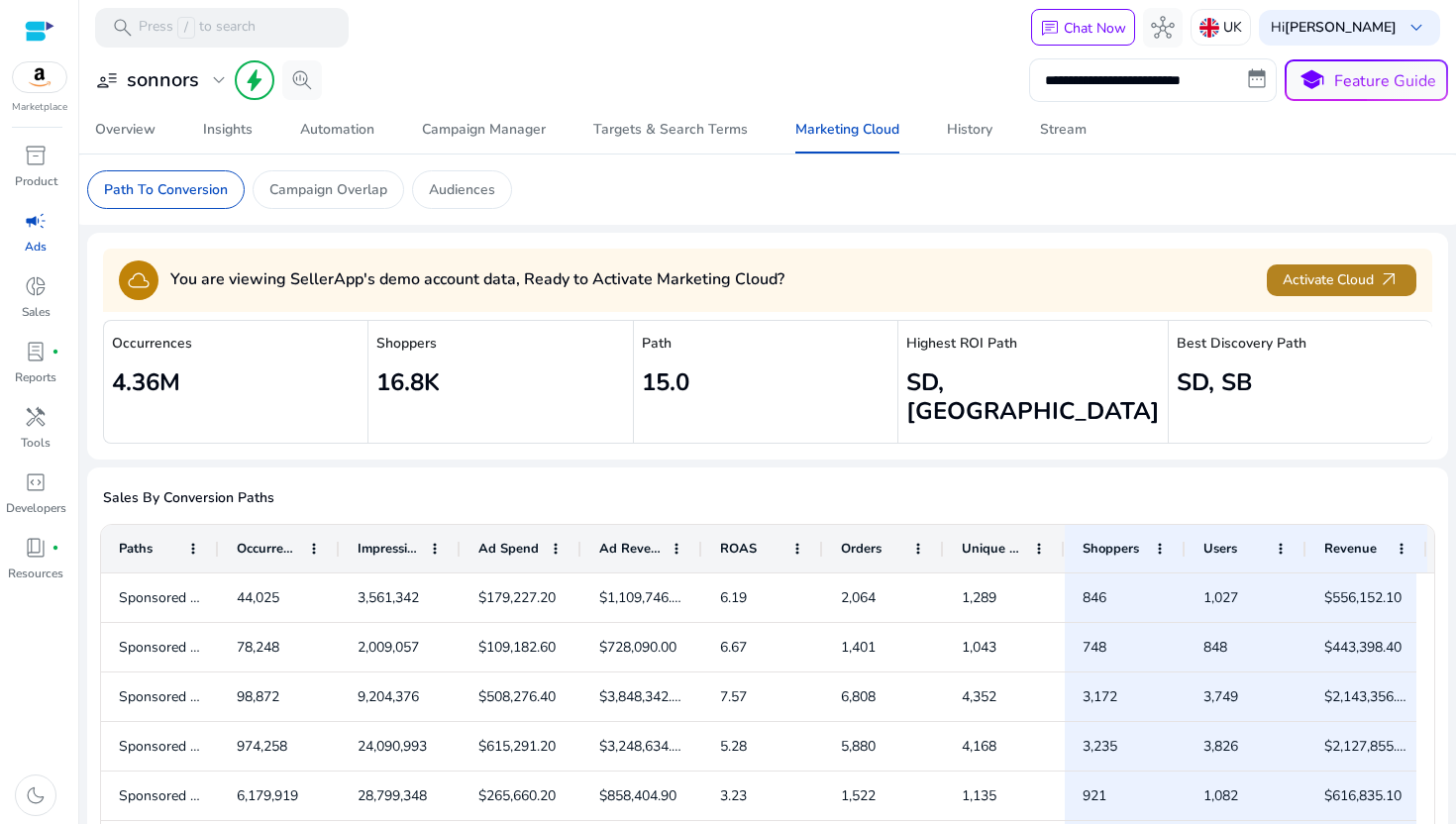 click on "Activate Cloud   arrow_outward" 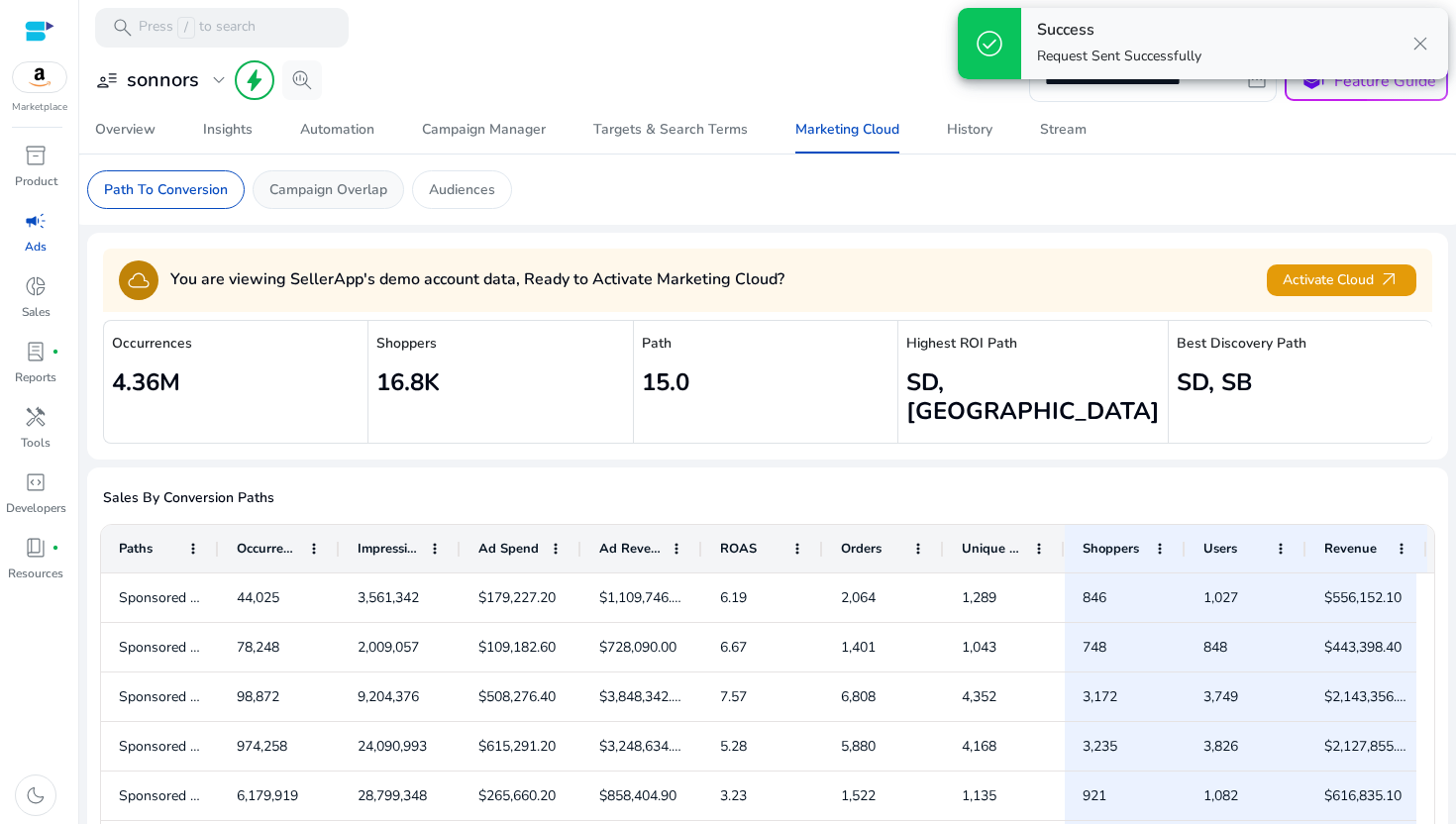 click on "Campaign Overlap" 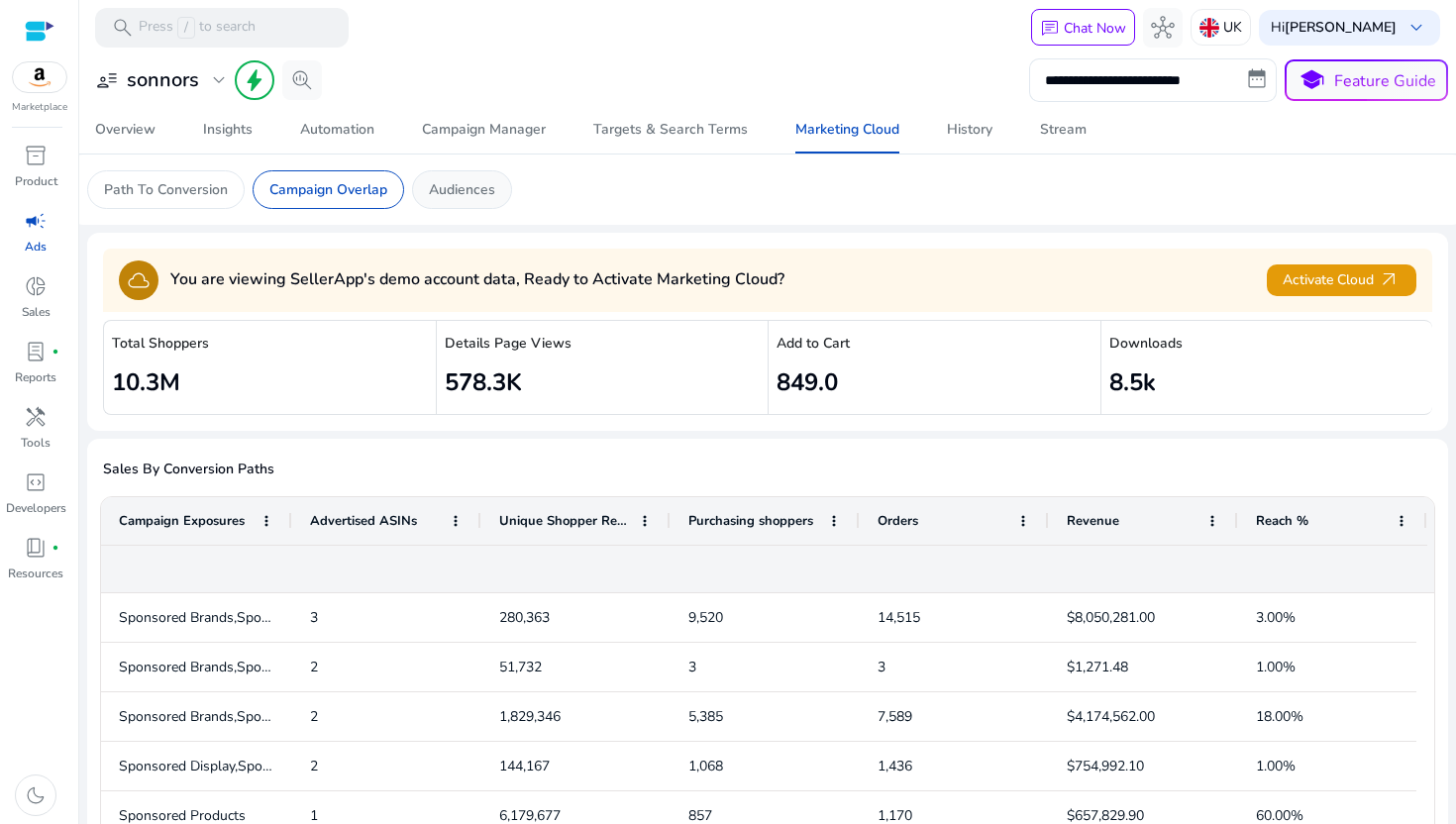 click on "Audiences" 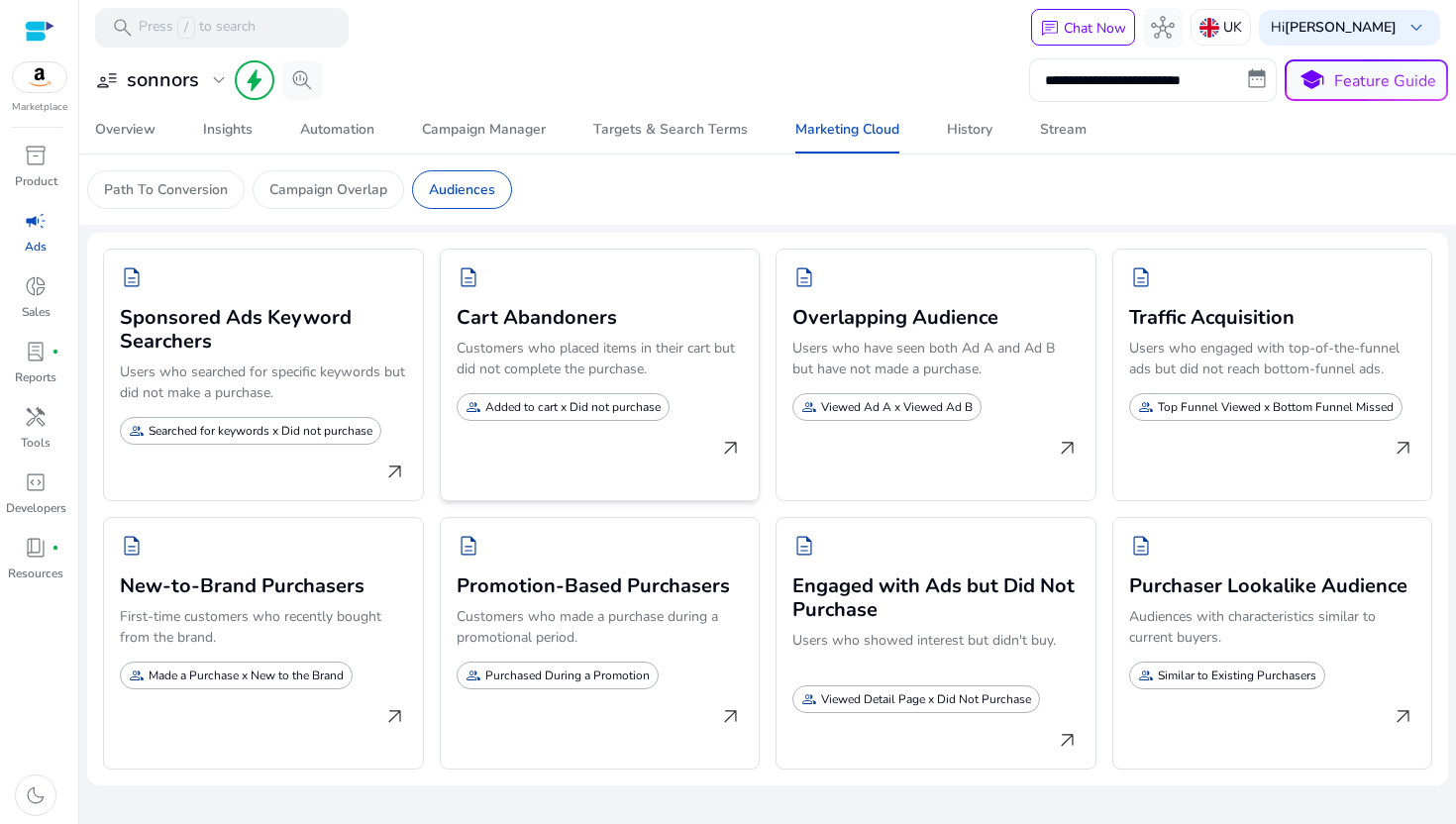 click on "Cart Abandoners" 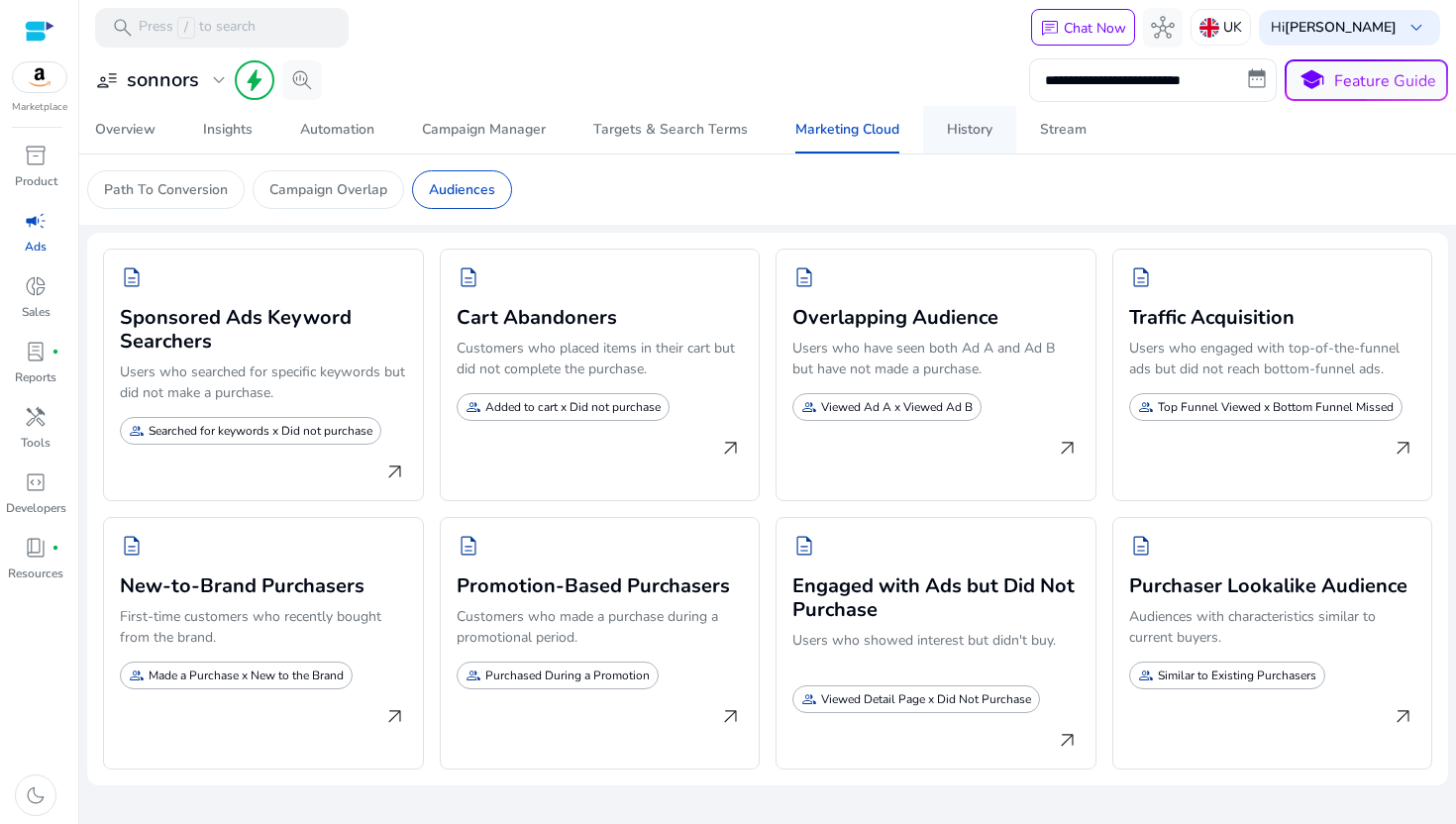 click on "History" at bounding box center [970, 130] 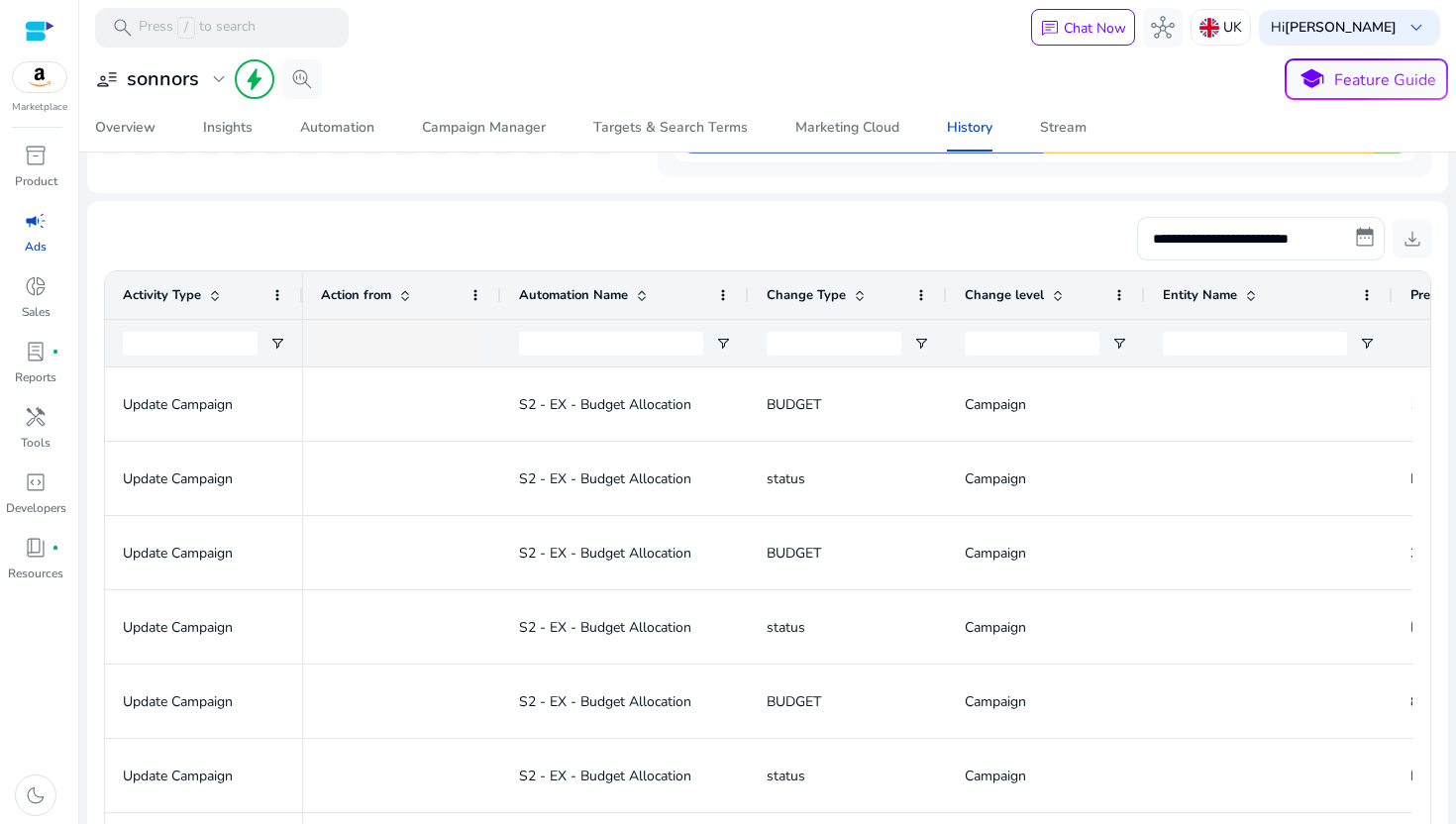 scroll, scrollTop: 407, scrollLeft: 0, axis: vertical 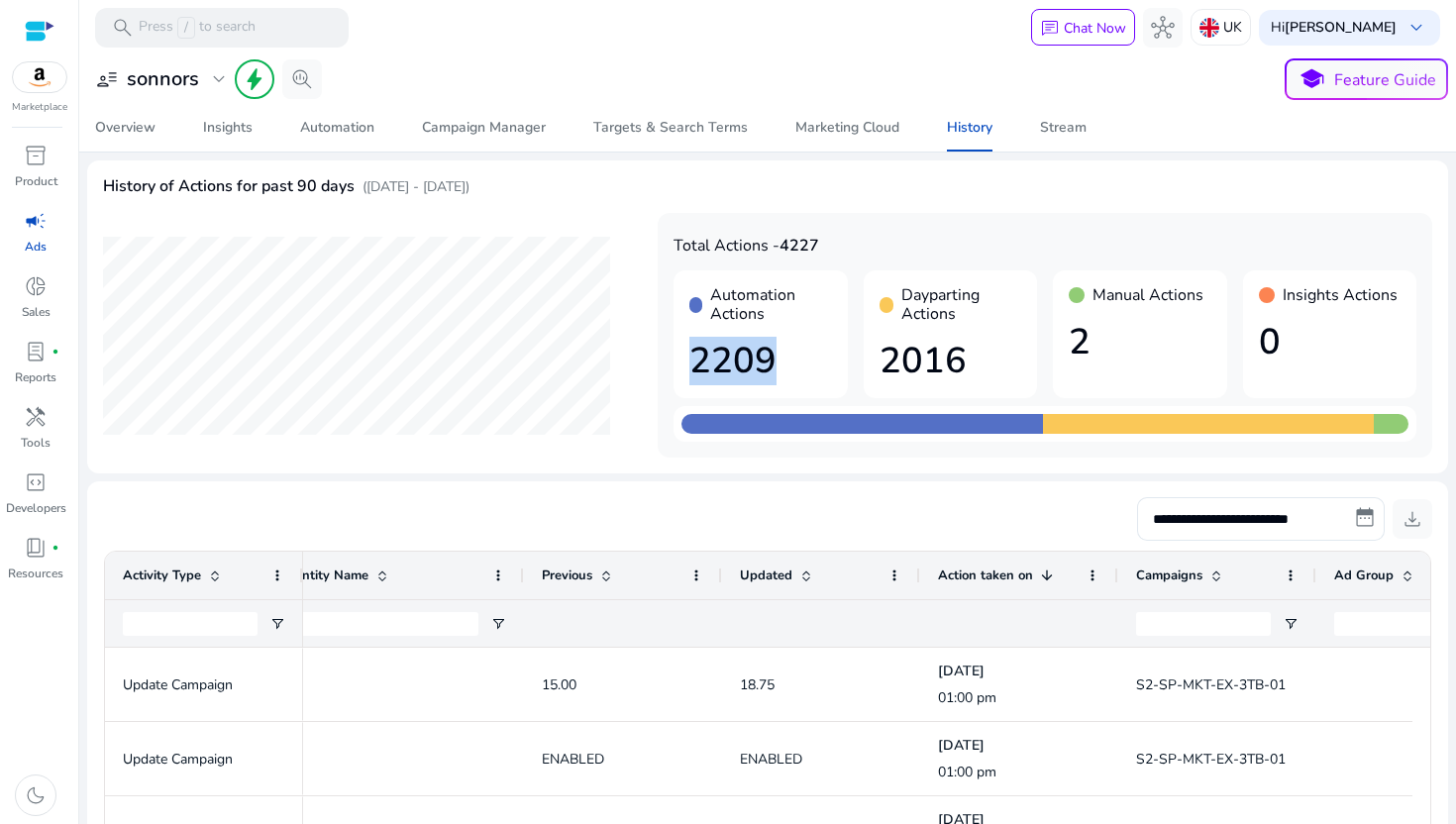 drag, startPoint x: 693, startPoint y: 359, endPoint x: 769, endPoint y: 358, distance: 76.00658 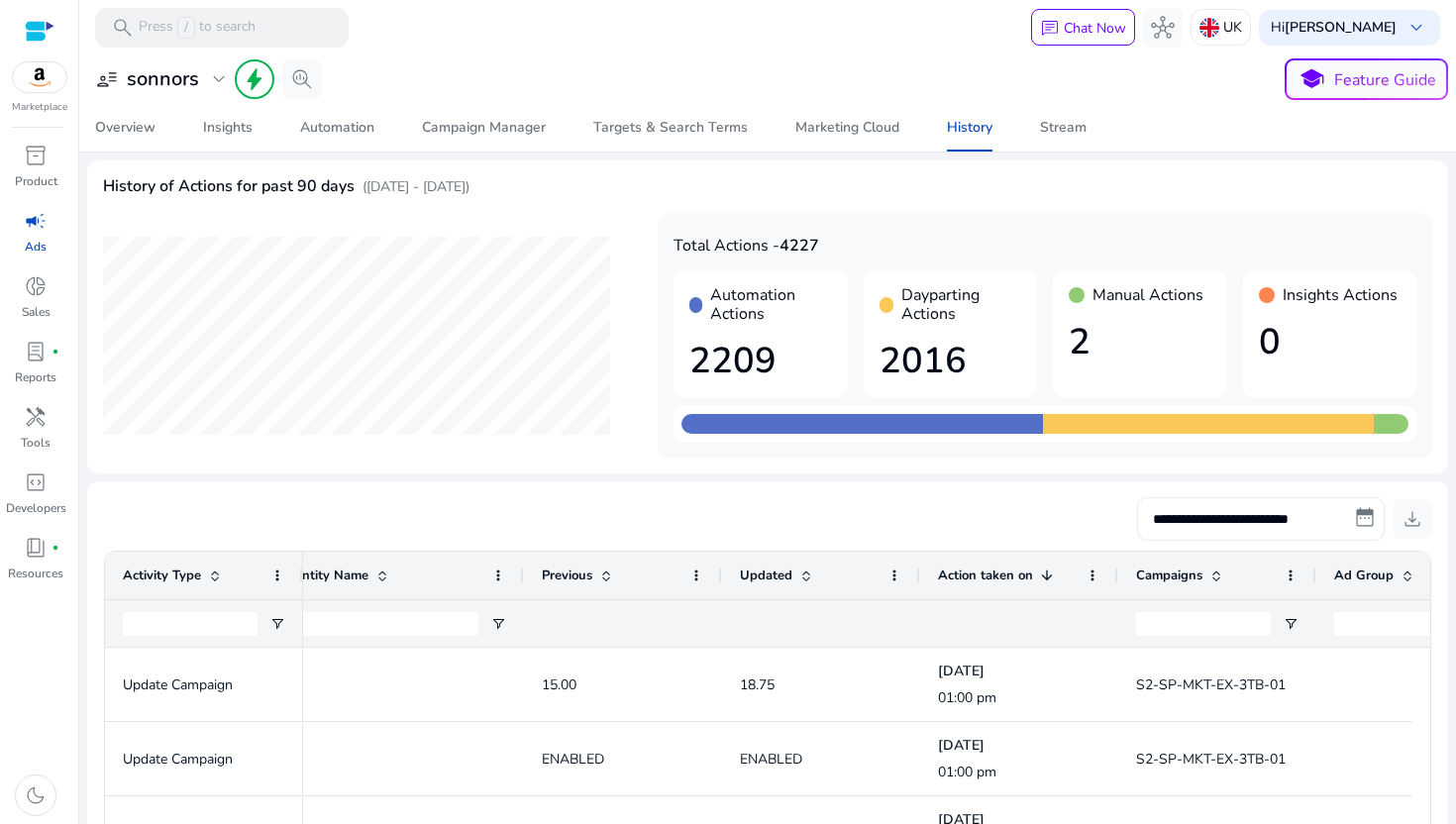 click on "**********" at bounding box center (1261, 519) 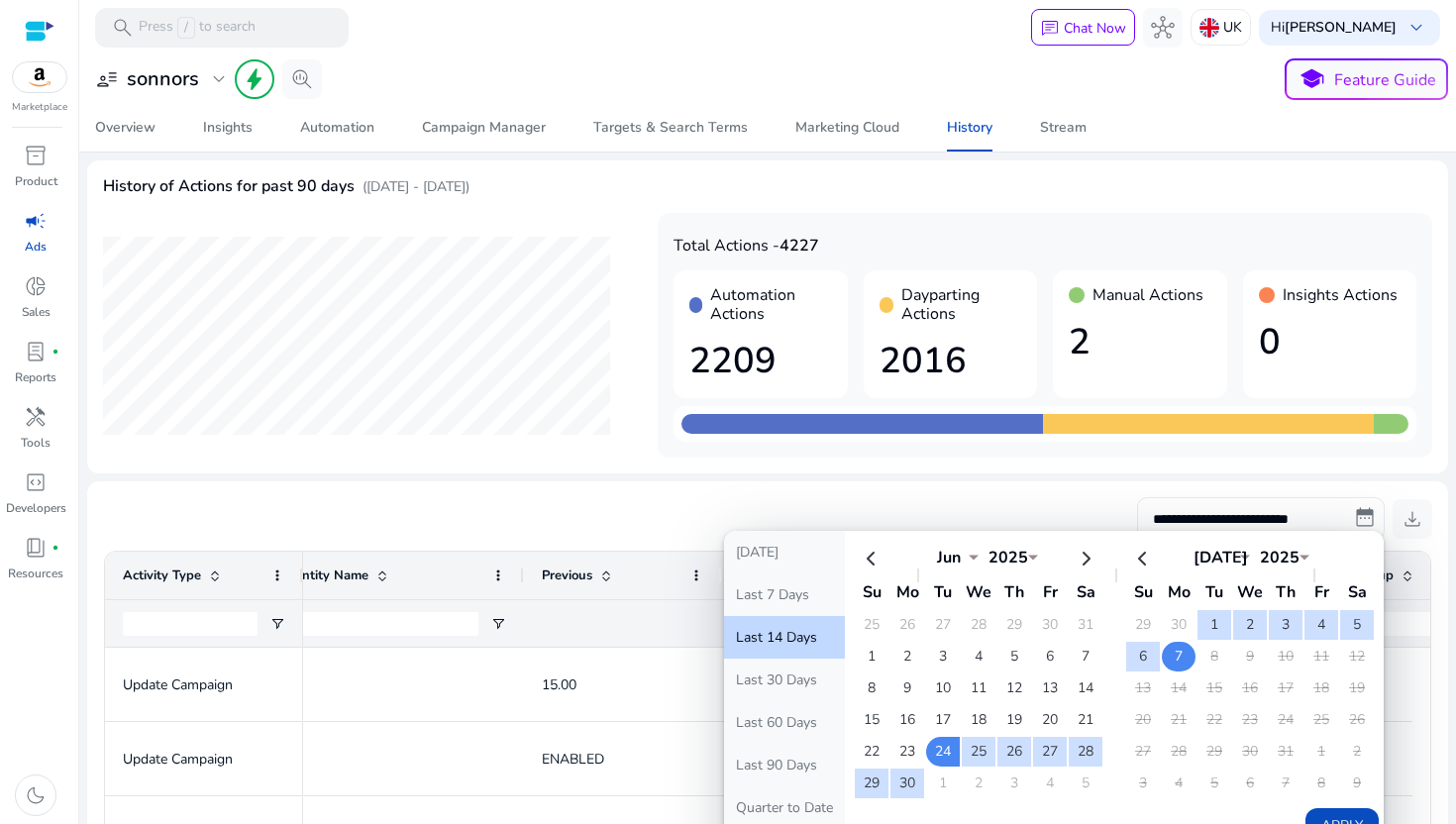 click on "7" 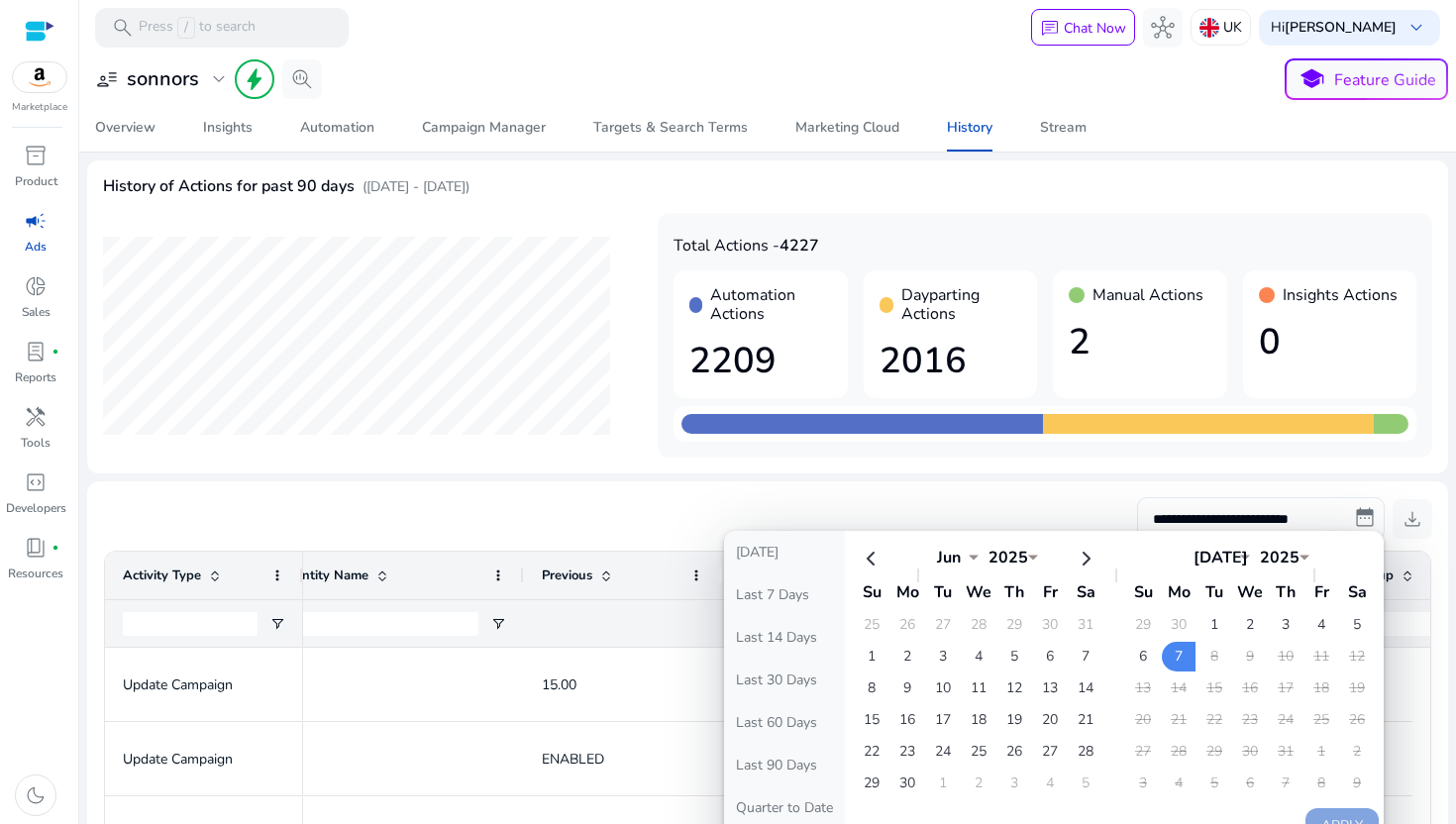 scroll, scrollTop: 83, scrollLeft: 0, axis: vertical 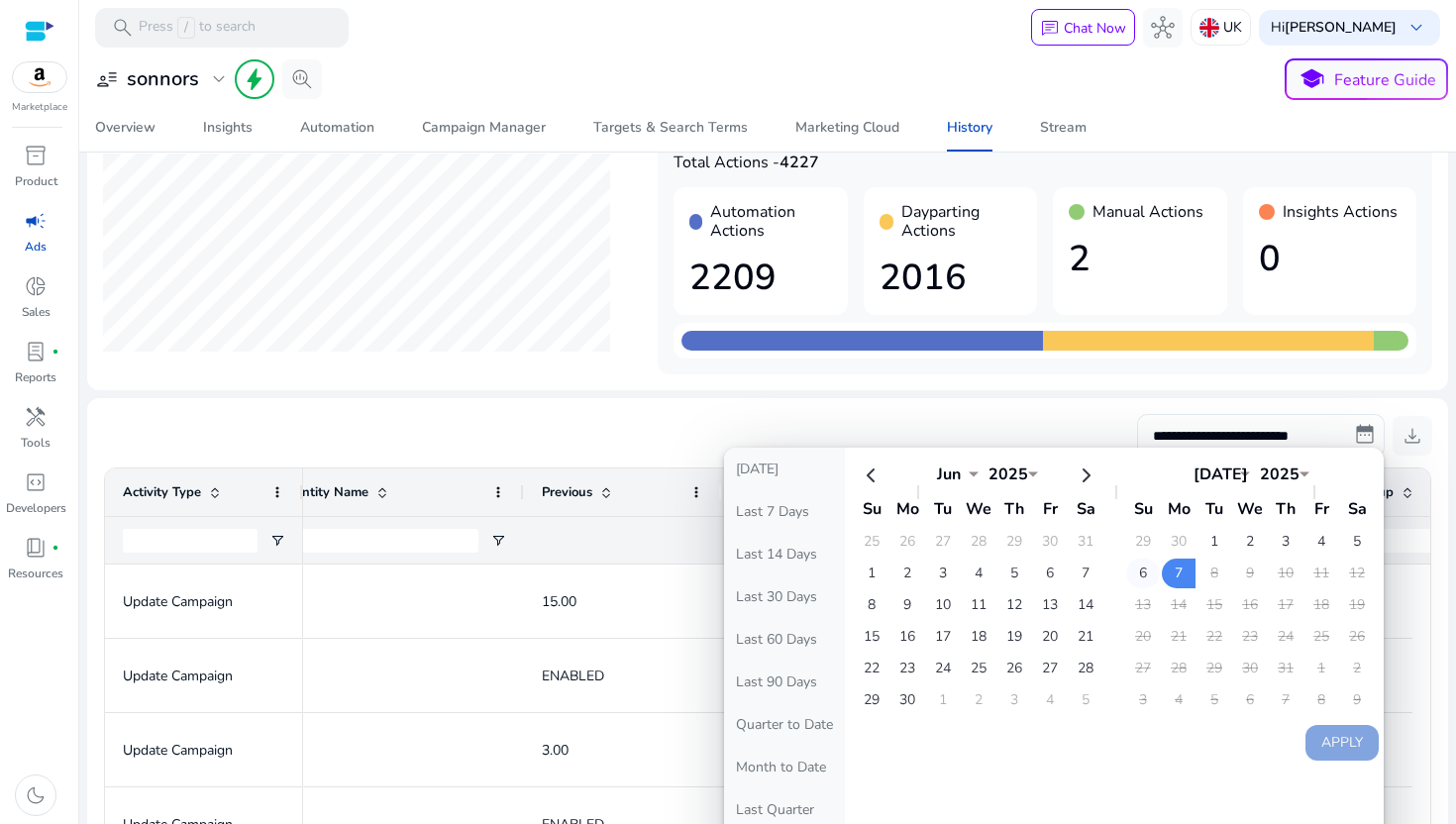 click on "6" 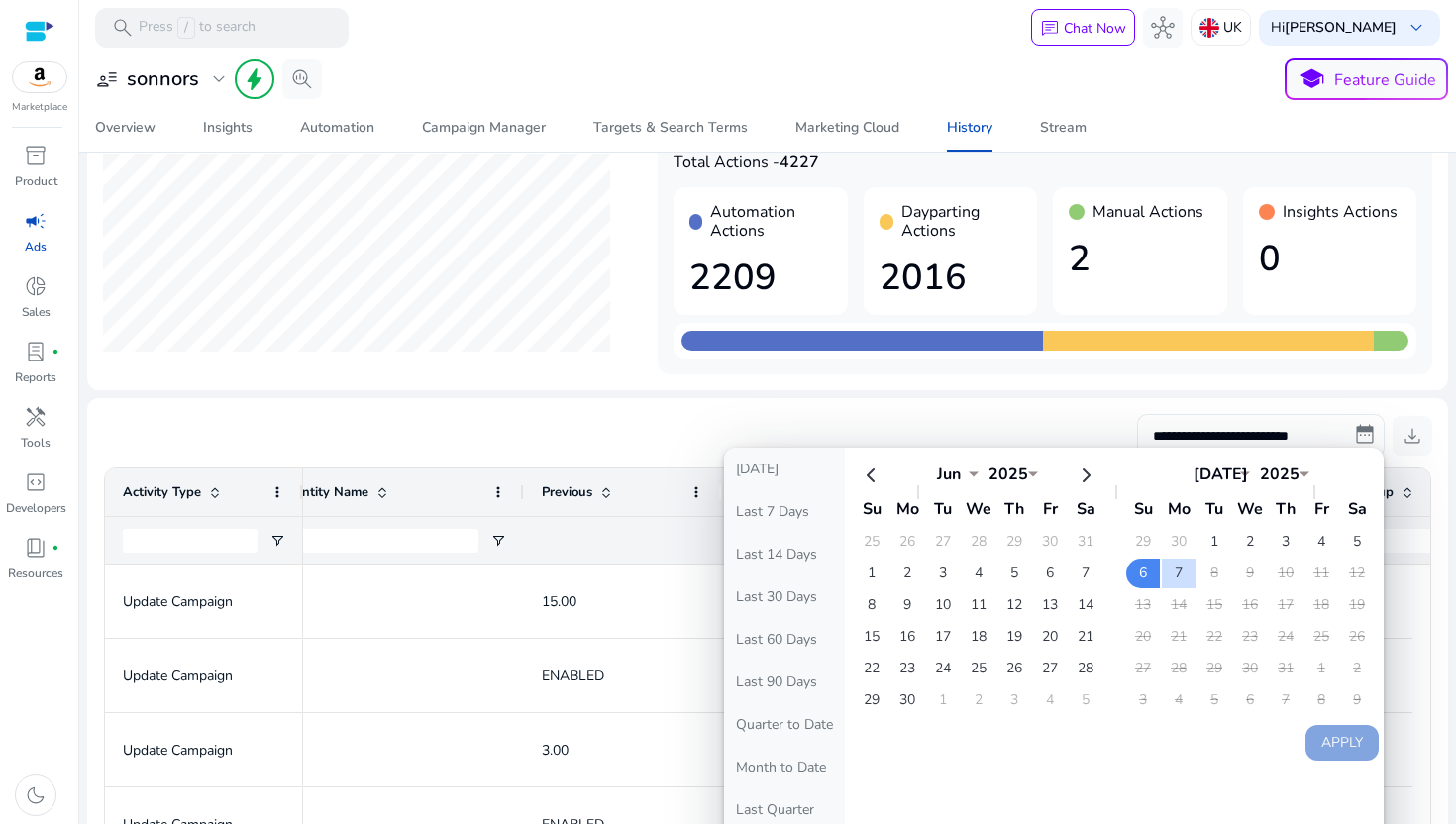 scroll, scrollTop: 112, scrollLeft: 0, axis: vertical 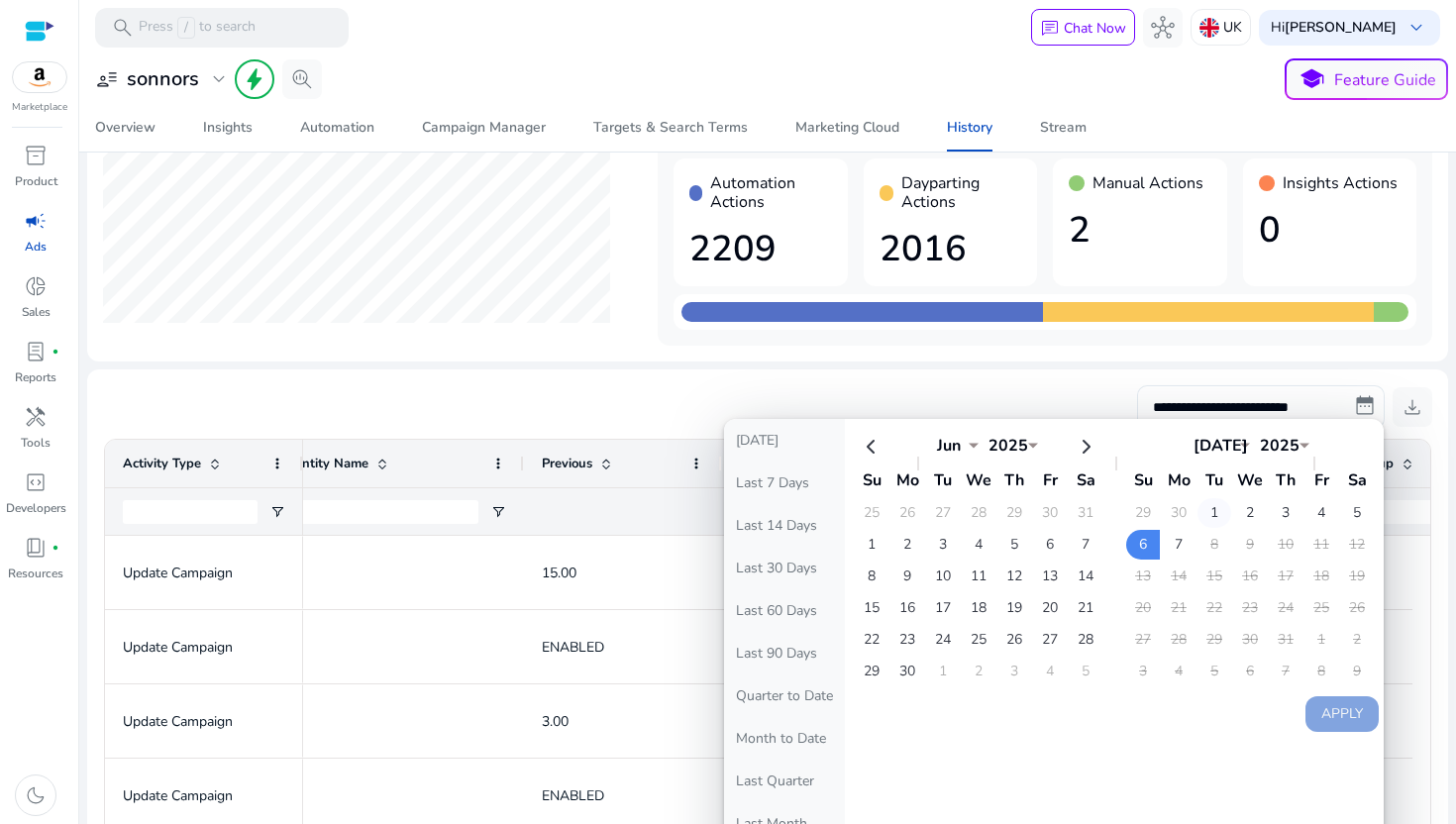 click on "1" 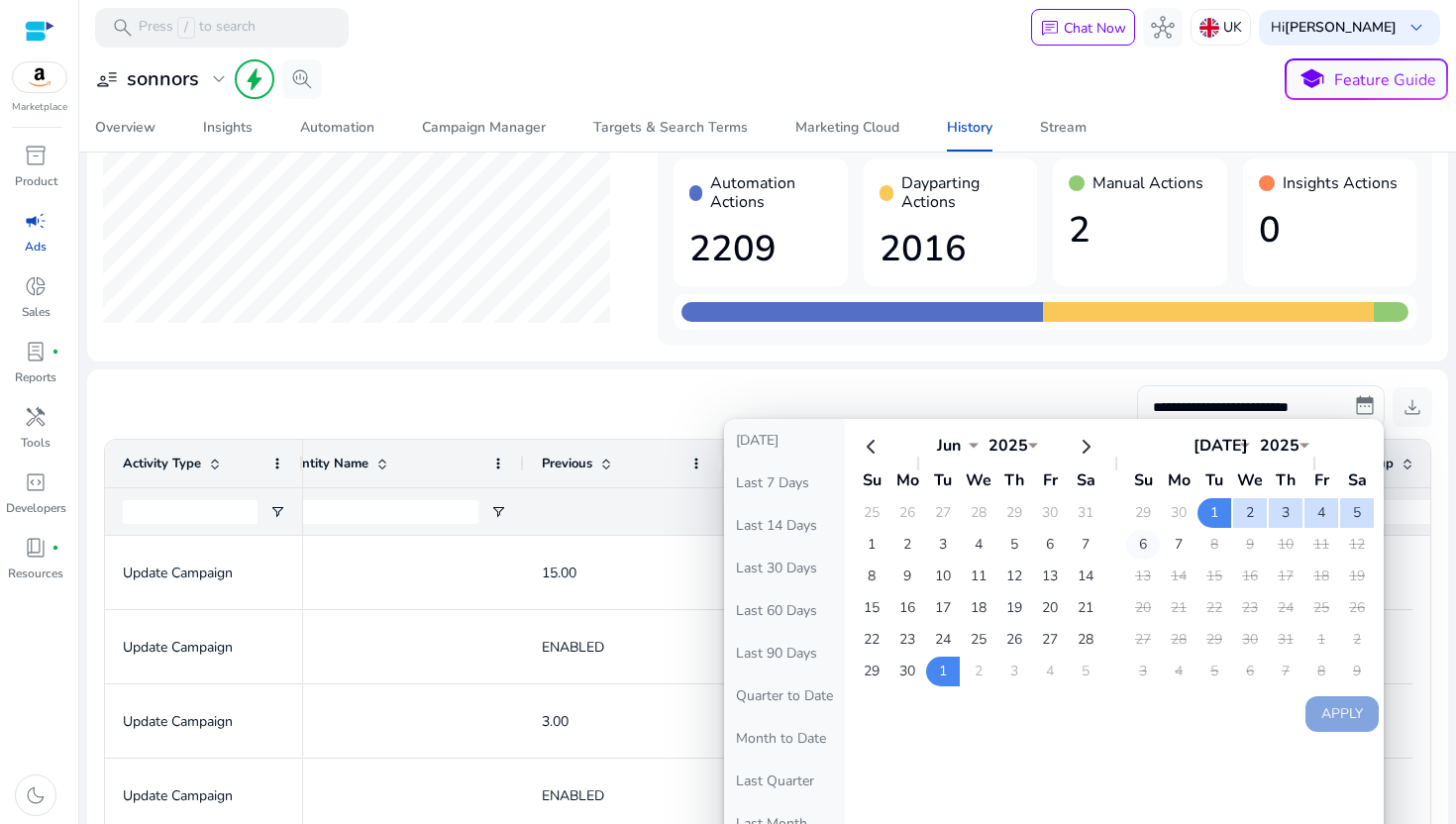 click on "6" 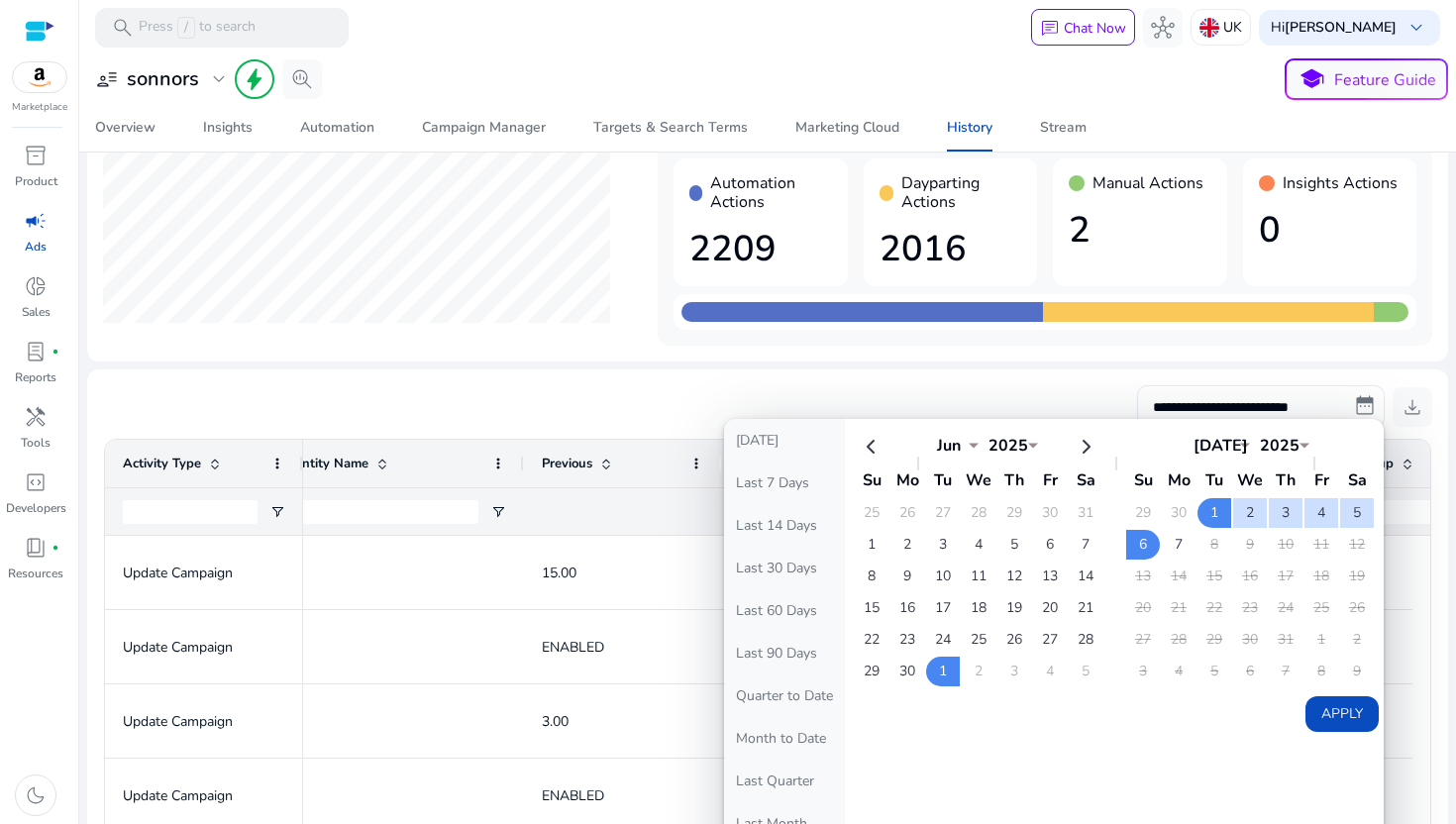 click on "Apply" 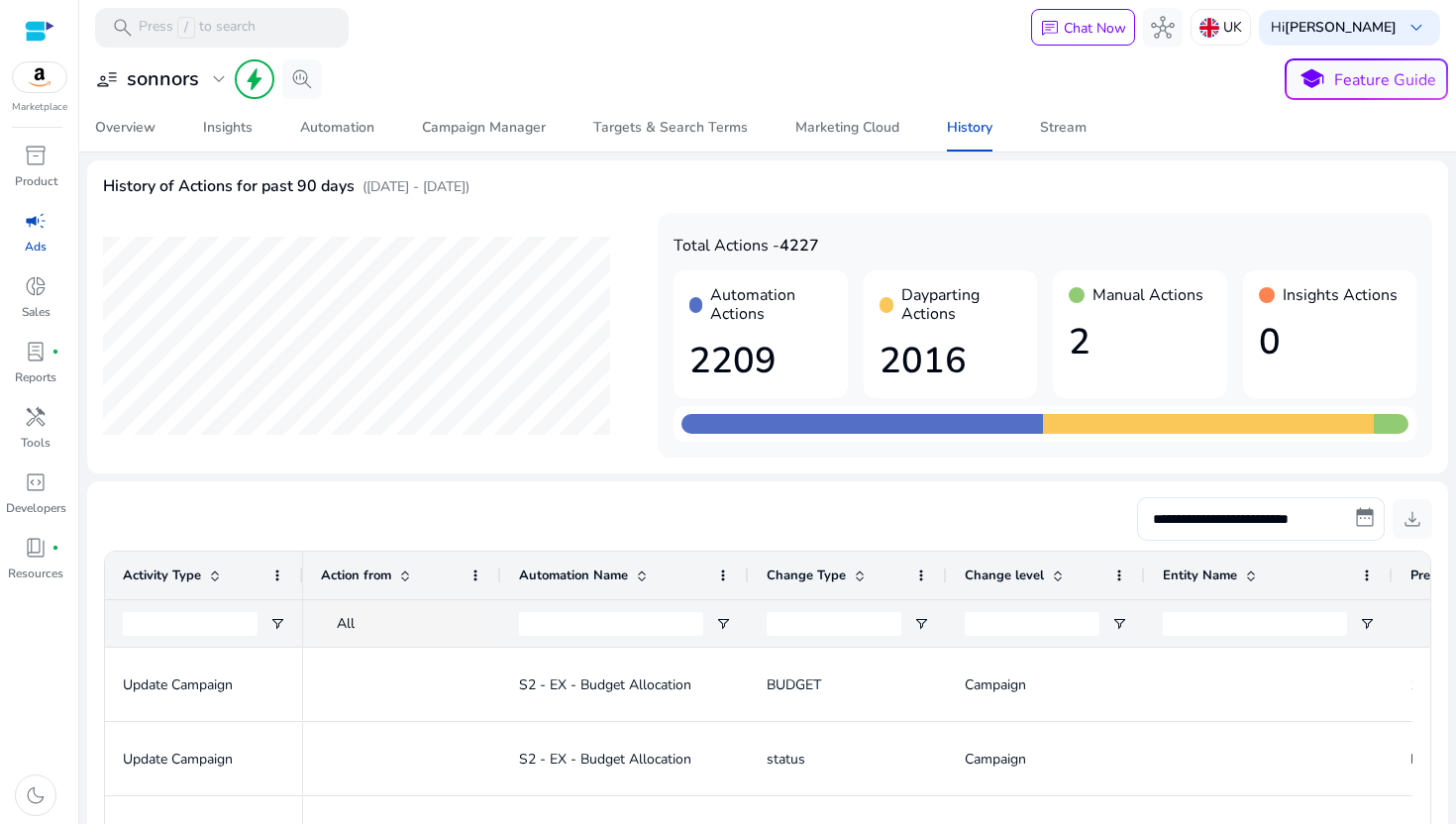 click on "(Apr 08, 2025 - Jul 06, 2025)" 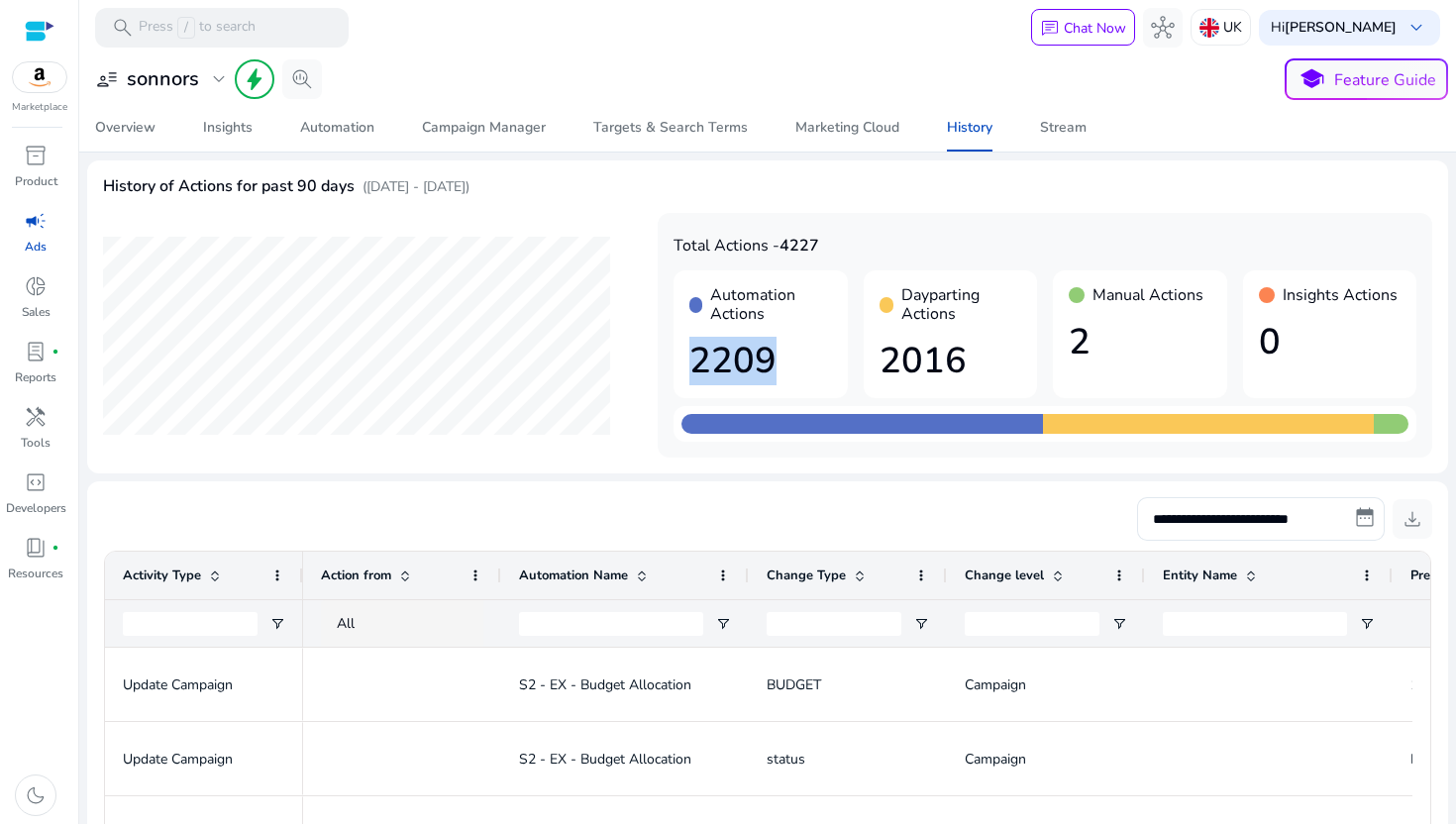 drag, startPoint x: 684, startPoint y: 360, endPoint x: 794, endPoint y: 366, distance: 110.16351 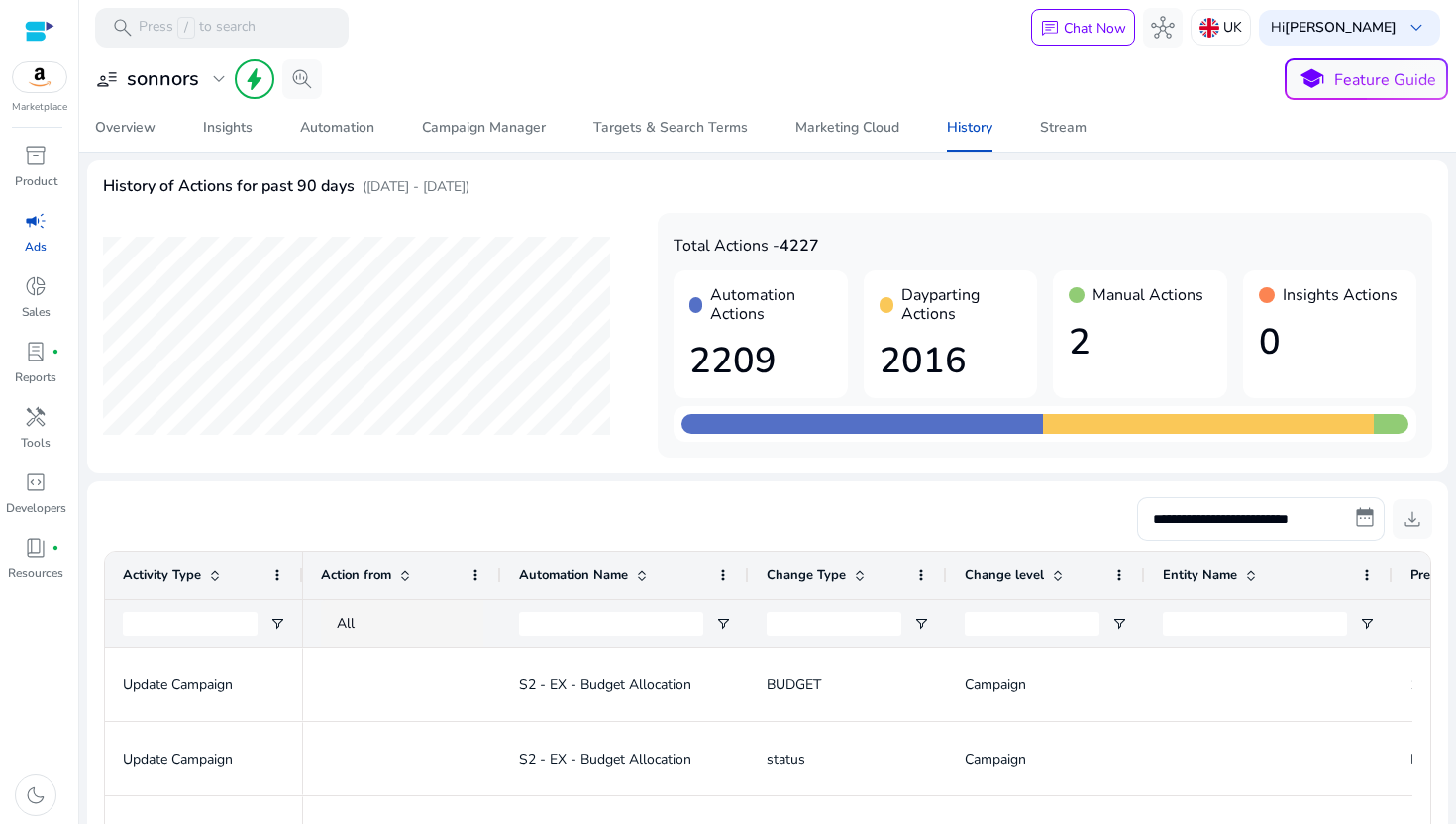 click on "2016" 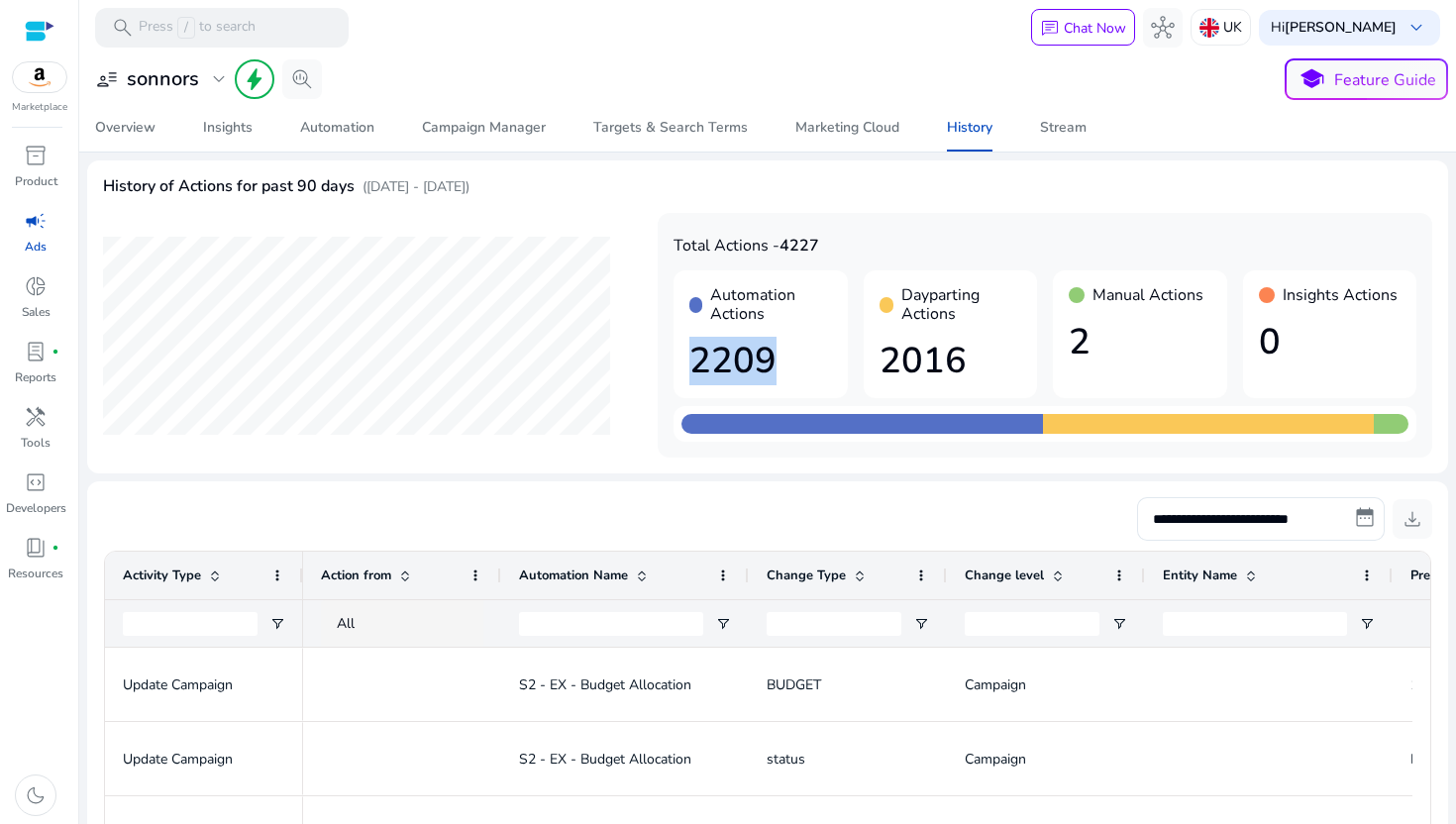 drag, startPoint x: 676, startPoint y: 356, endPoint x: 841, endPoint y: 360, distance: 165.04848 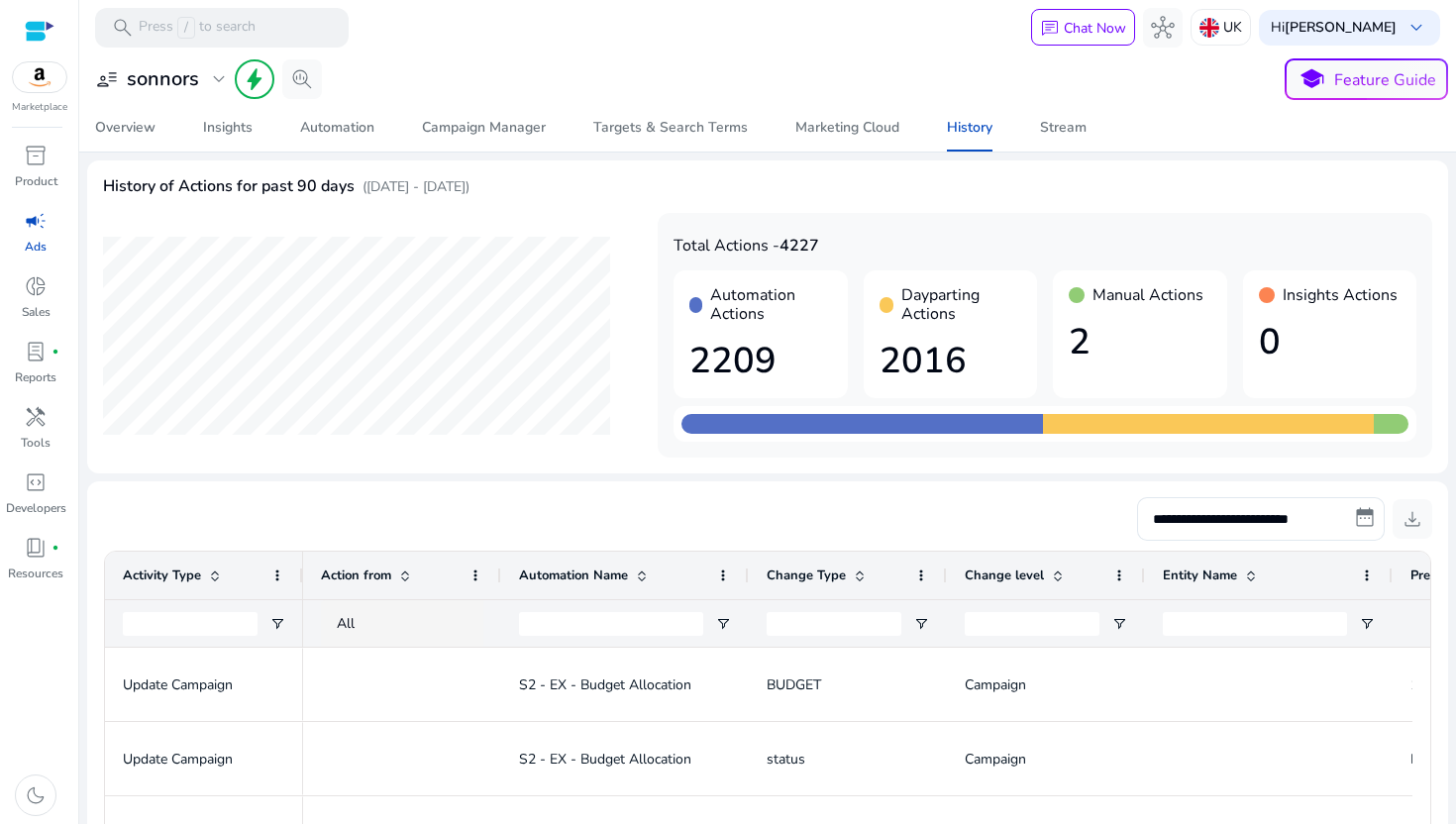click on "(Apr 08, 2025 - Jul 06, 2025)" 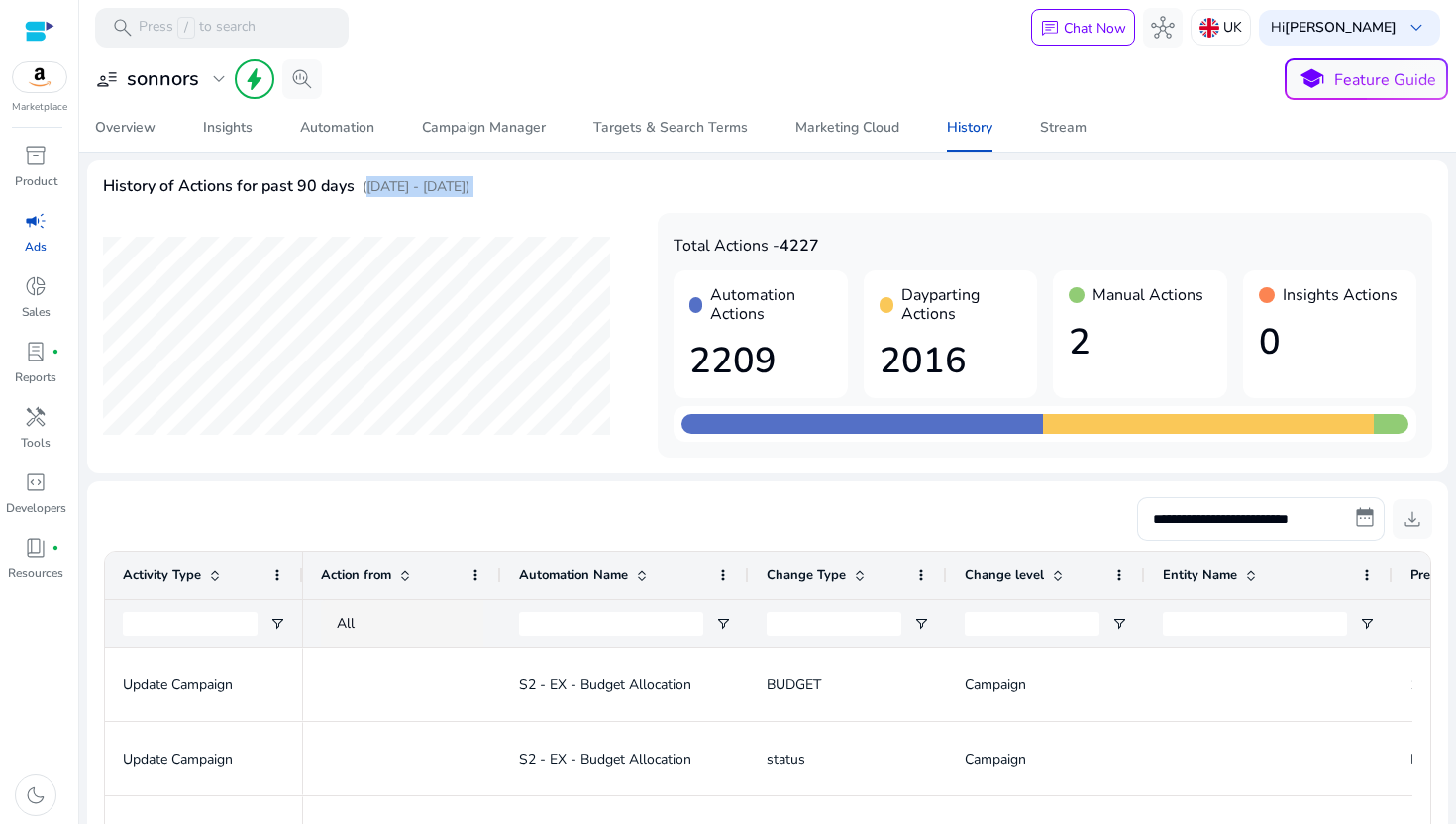 click on "(Apr 08, 2025 - Jul 06, 2025)" 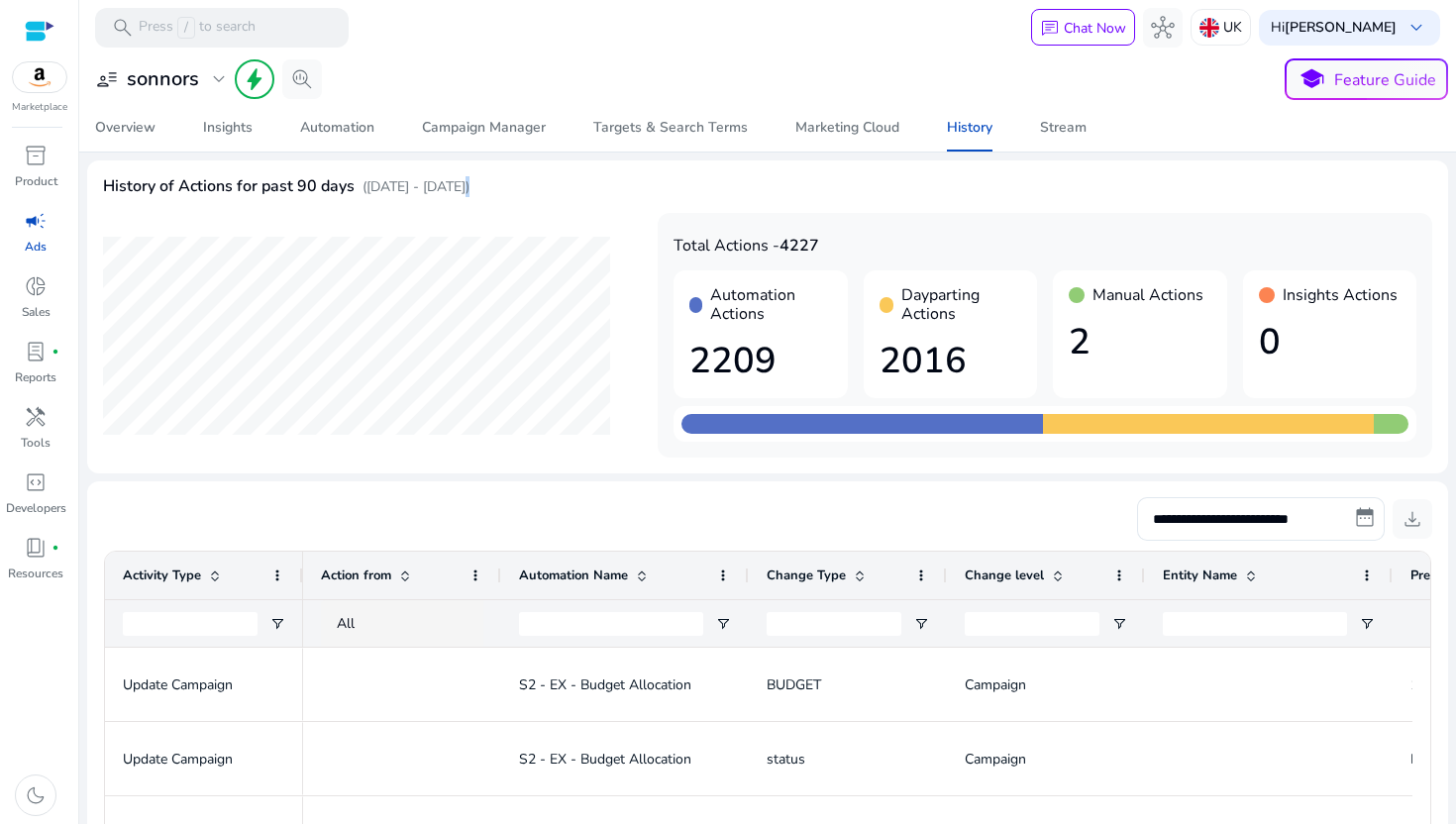 click on "(Apr 08, 2025 - Jul 06, 2025)" 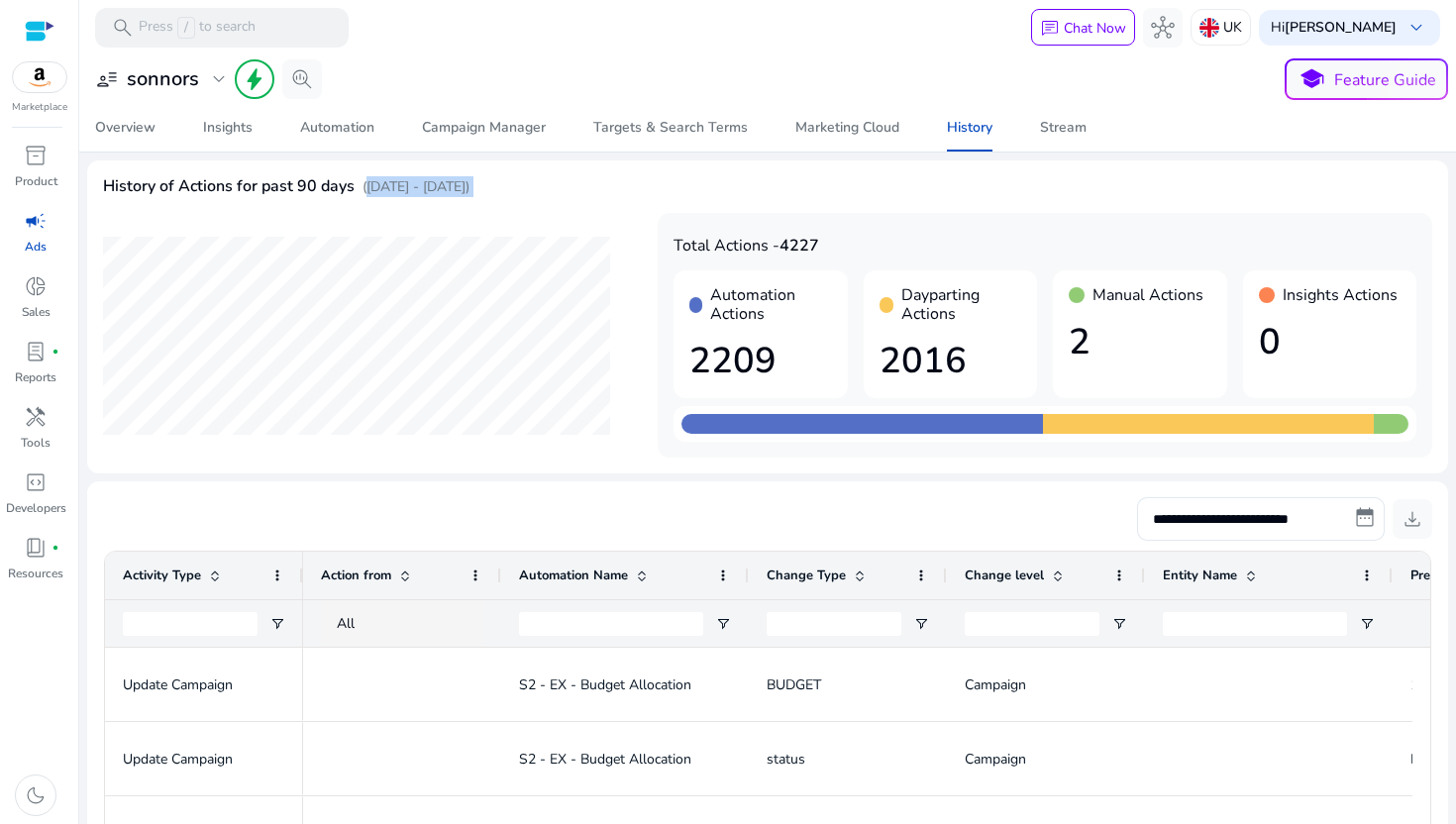 click on "(Apr 08, 2025 - Jul 06, 2025)" 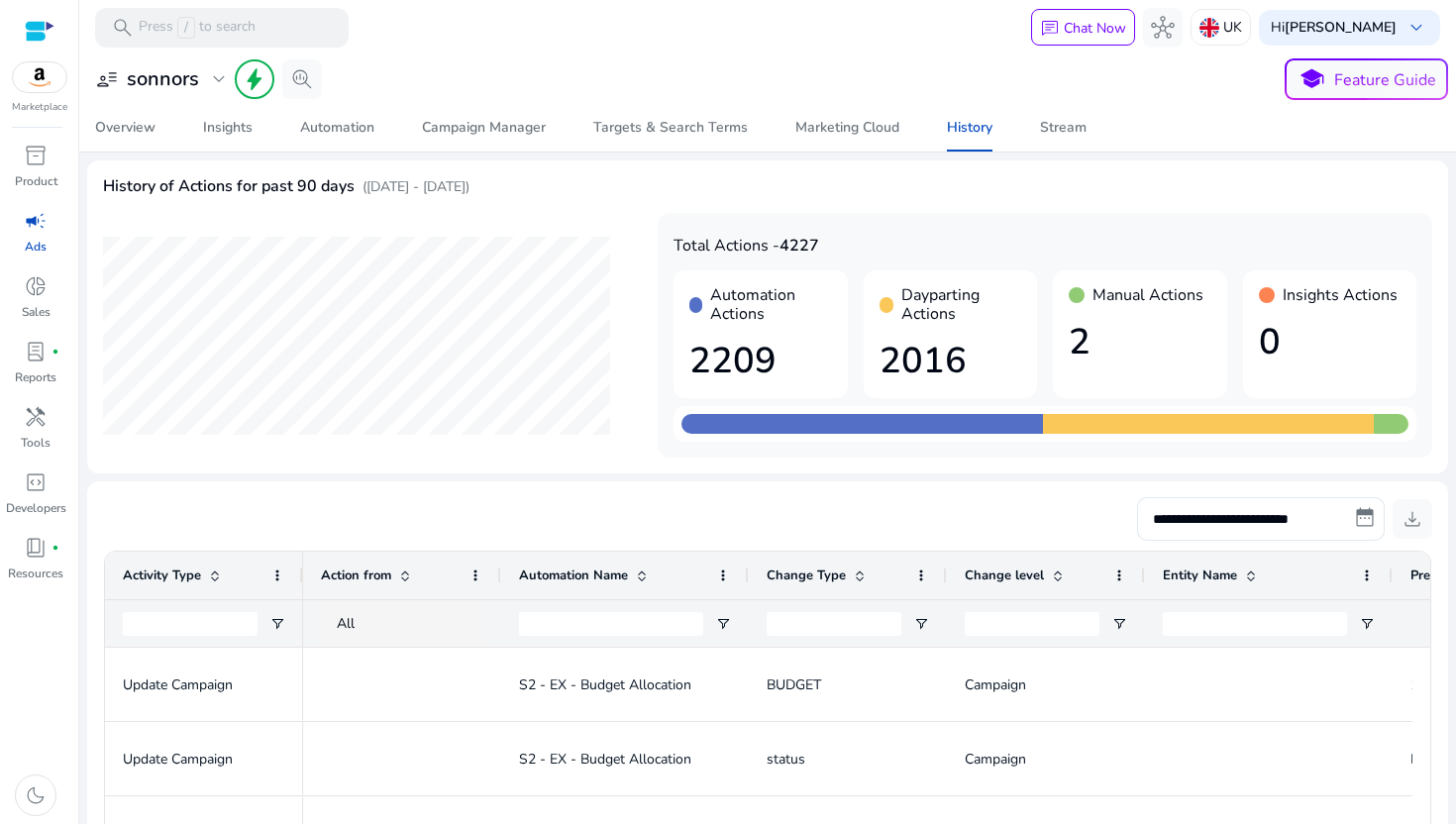 scroll, scrollTop: 0, scrollLeft: 0, axis: both 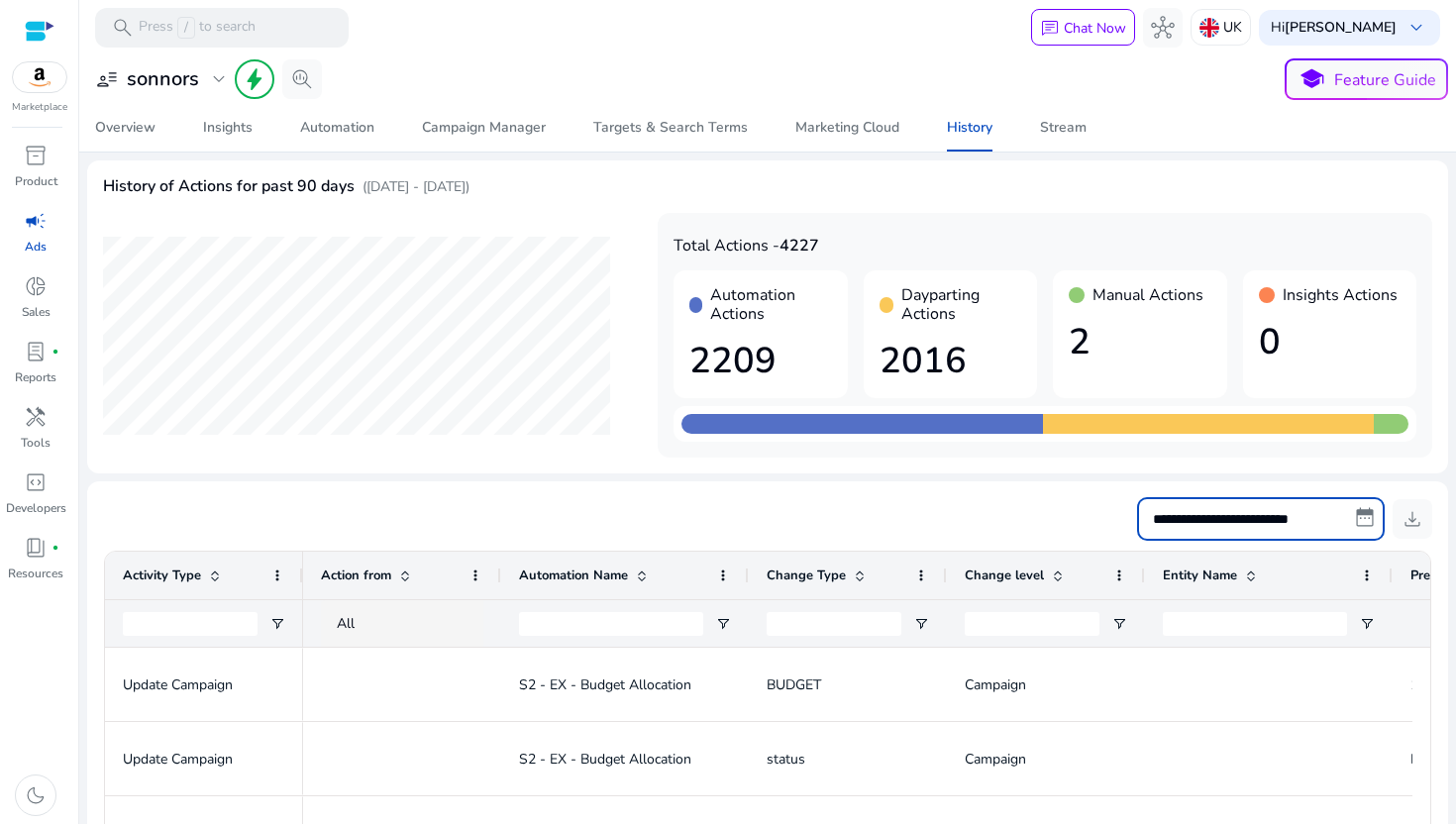click on "**********" at bounding box center (1261, 519) 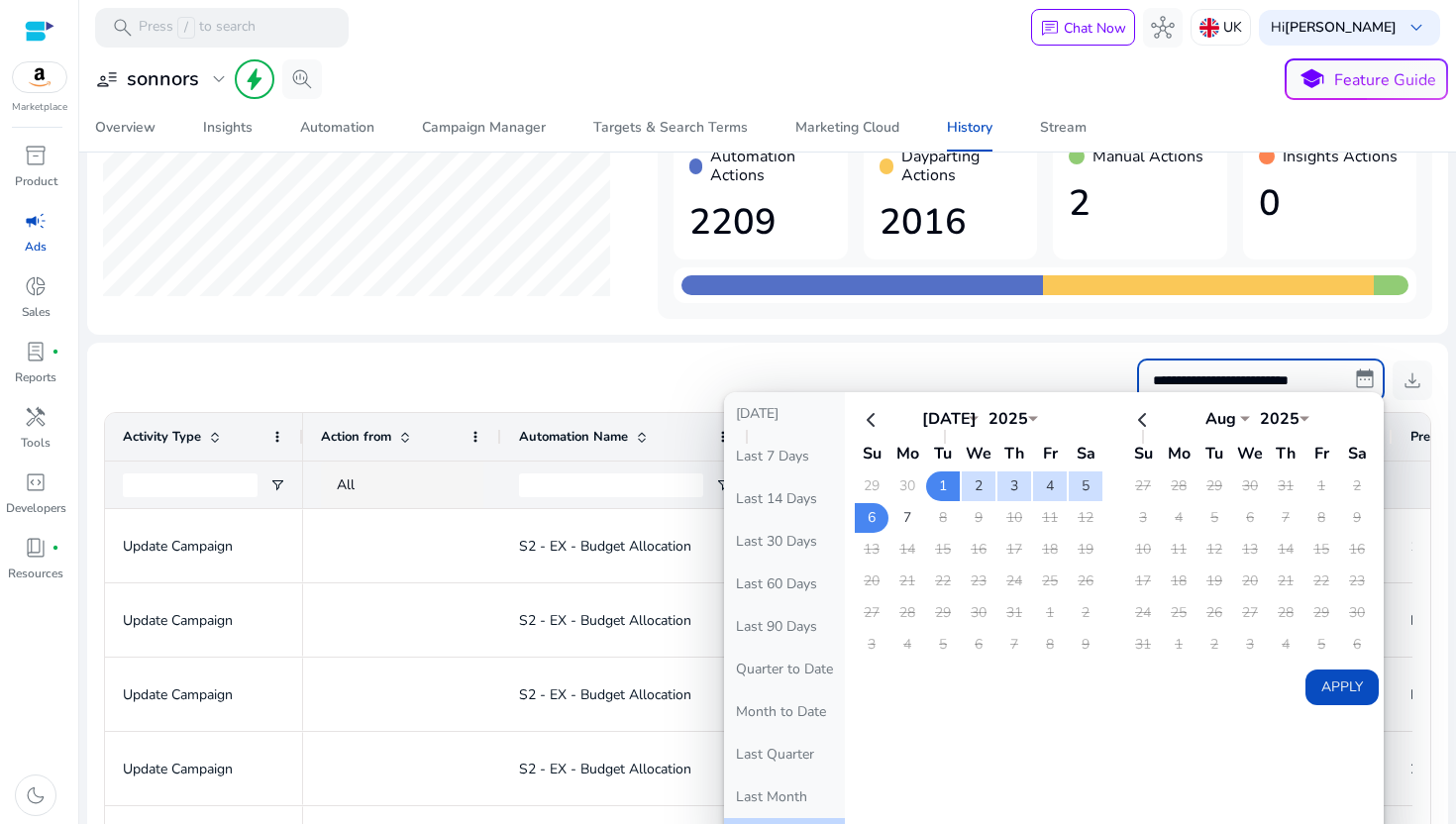 scroll, scrollTop: 171, scrollLeft: 0, axis: vertical 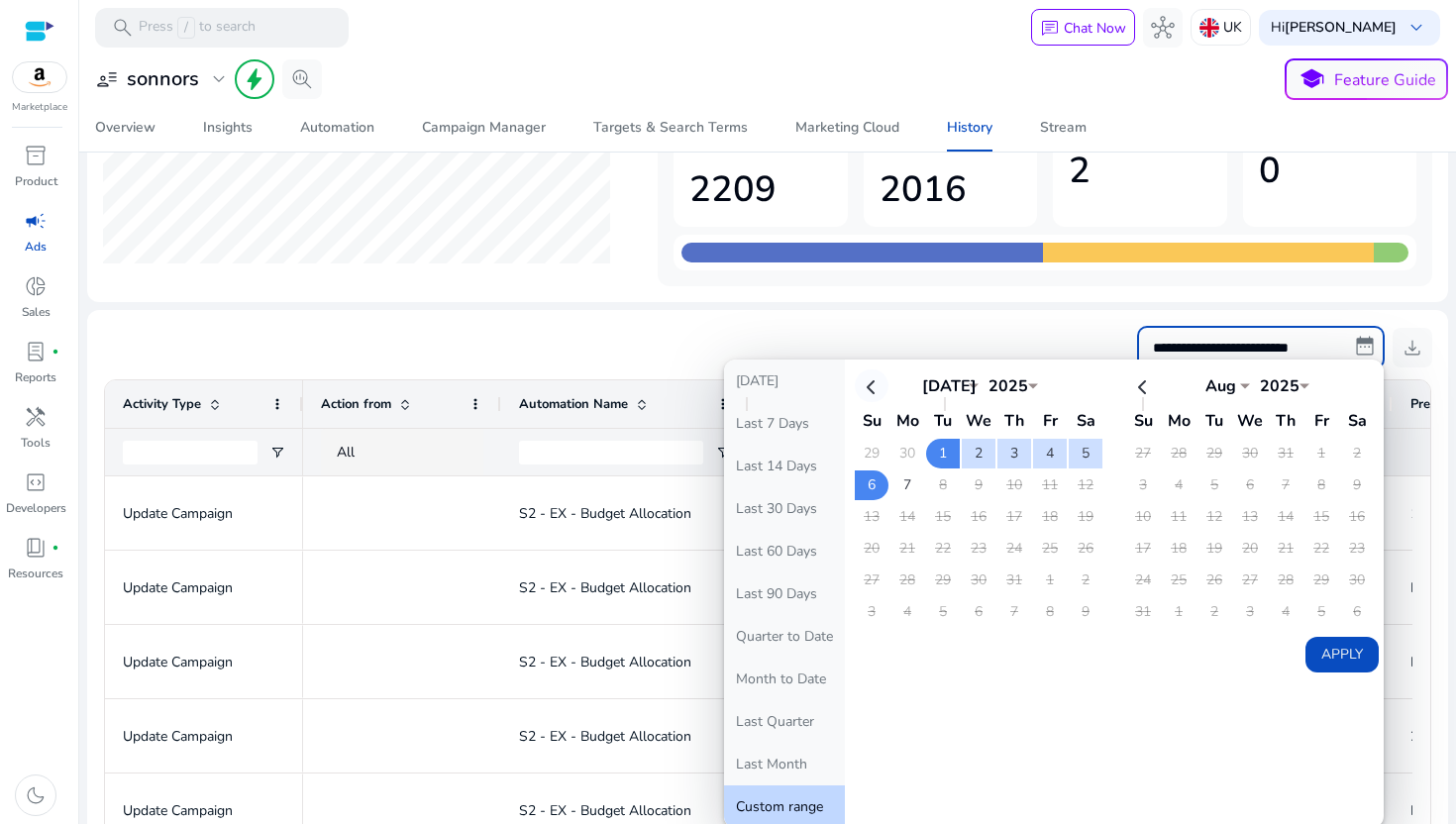 click 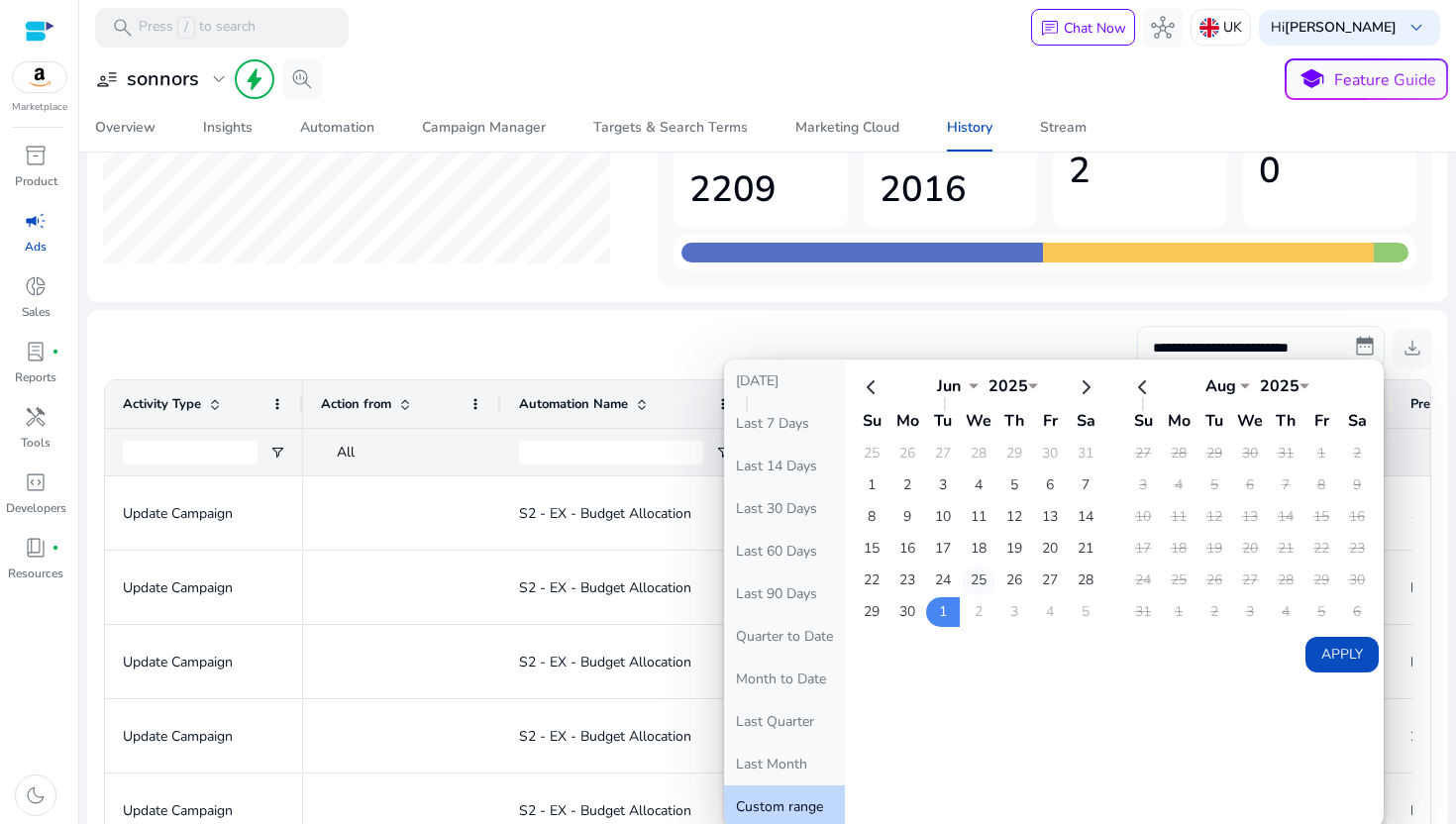 click on "25" 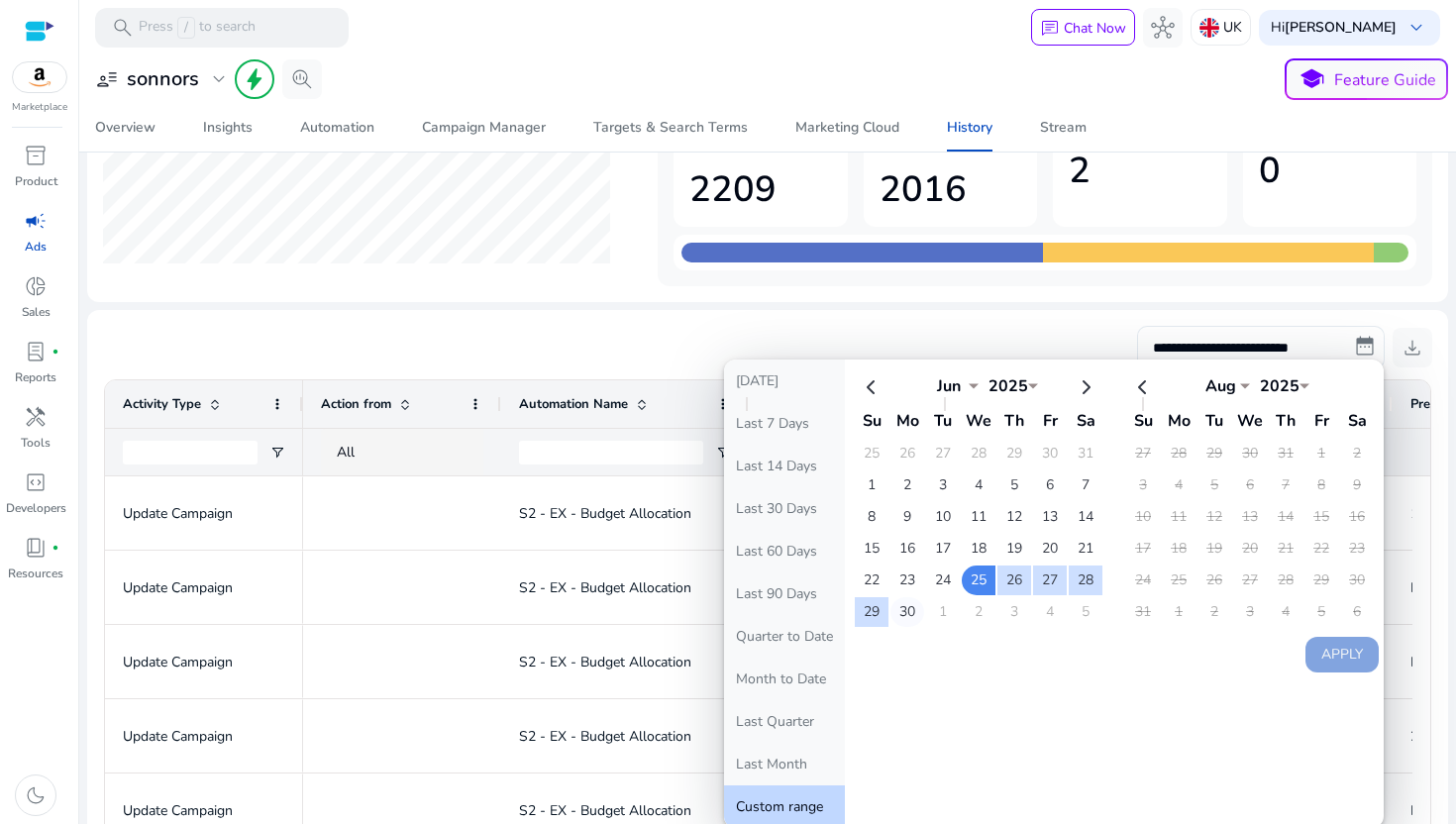click on "30" 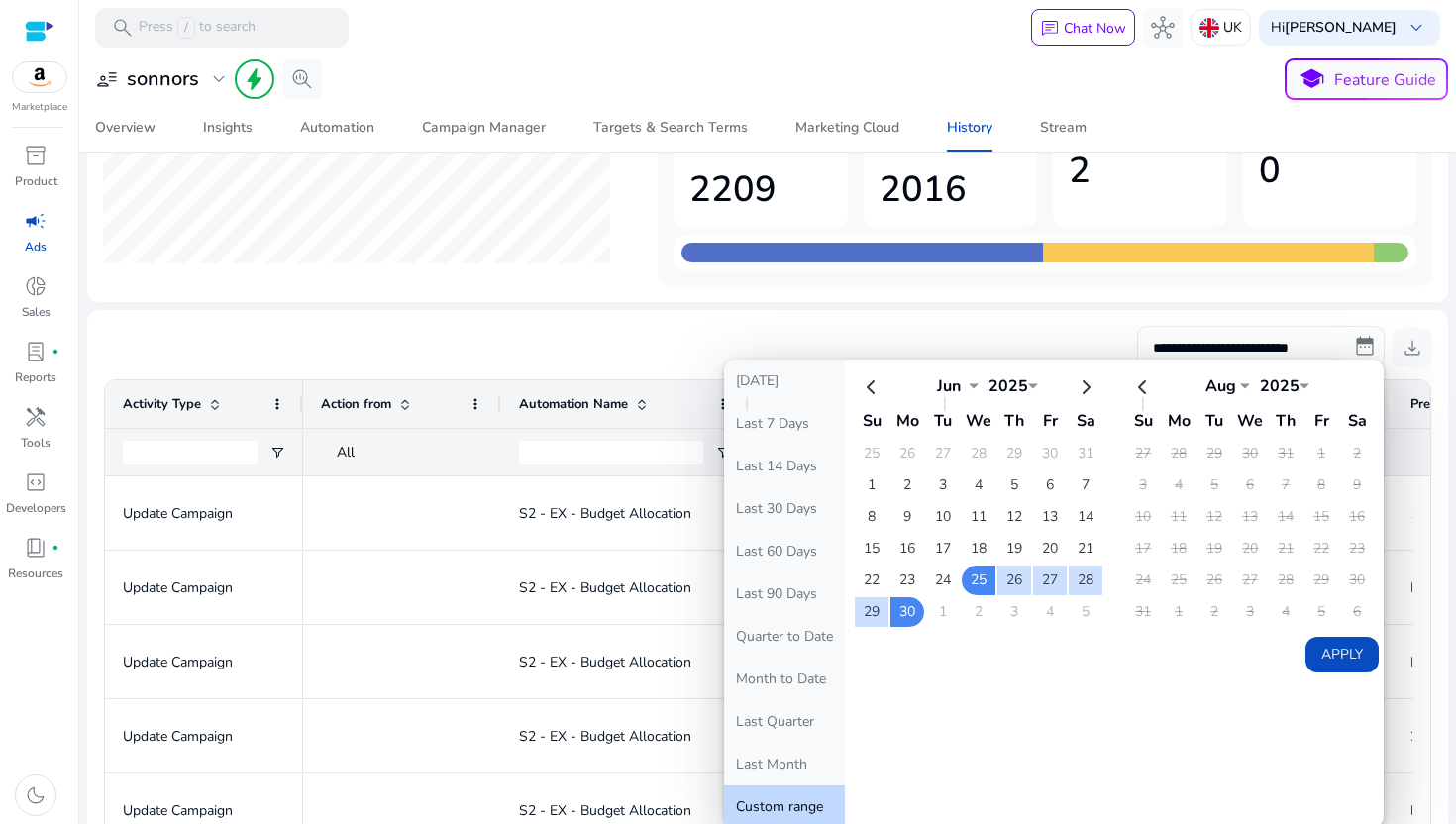 click on "Apply" 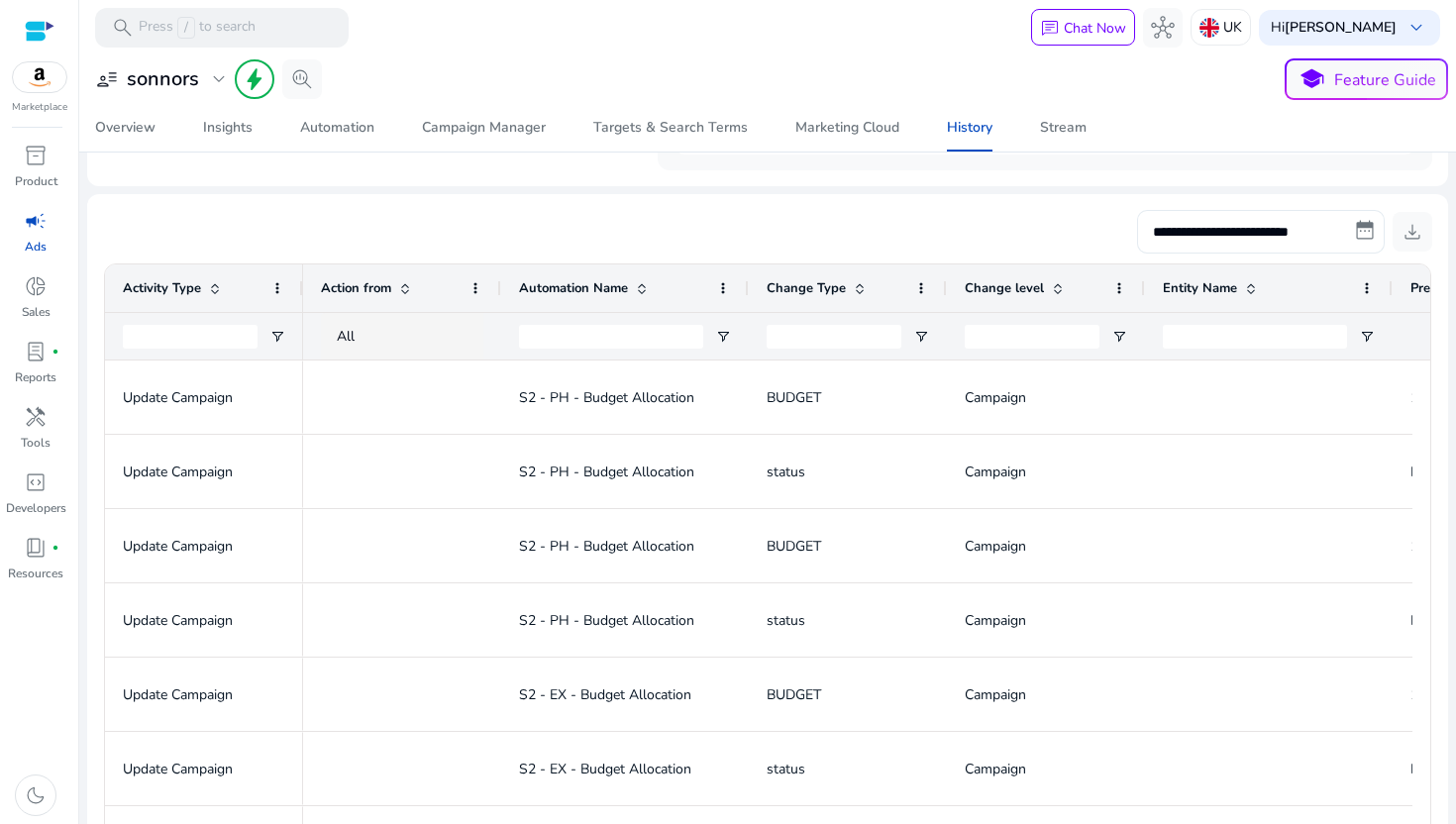 scroll, scrollTop: 331, scrollLeft: 0, axis: vertical 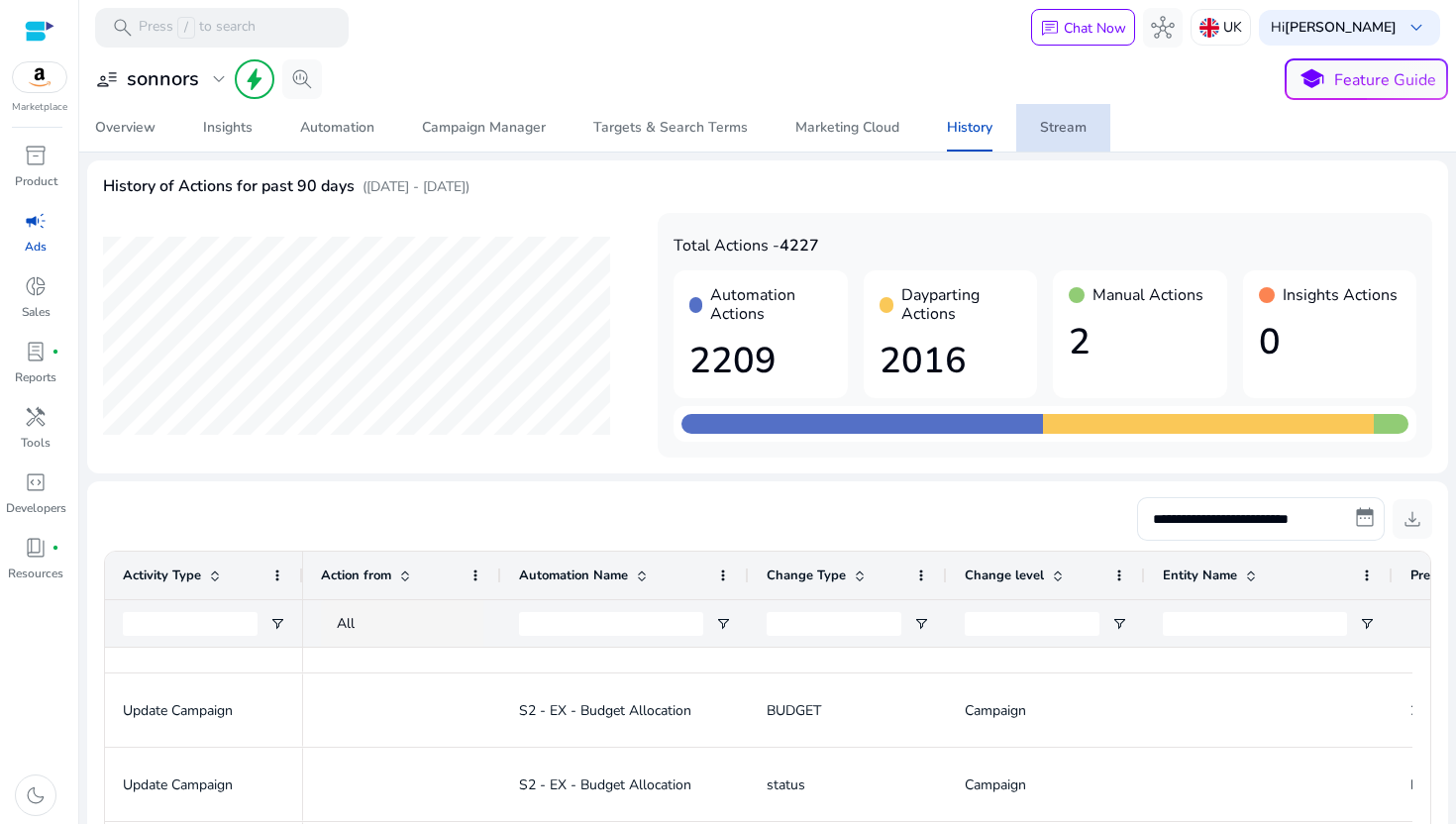 click on "Stream" at bounding box center [1063, 128] 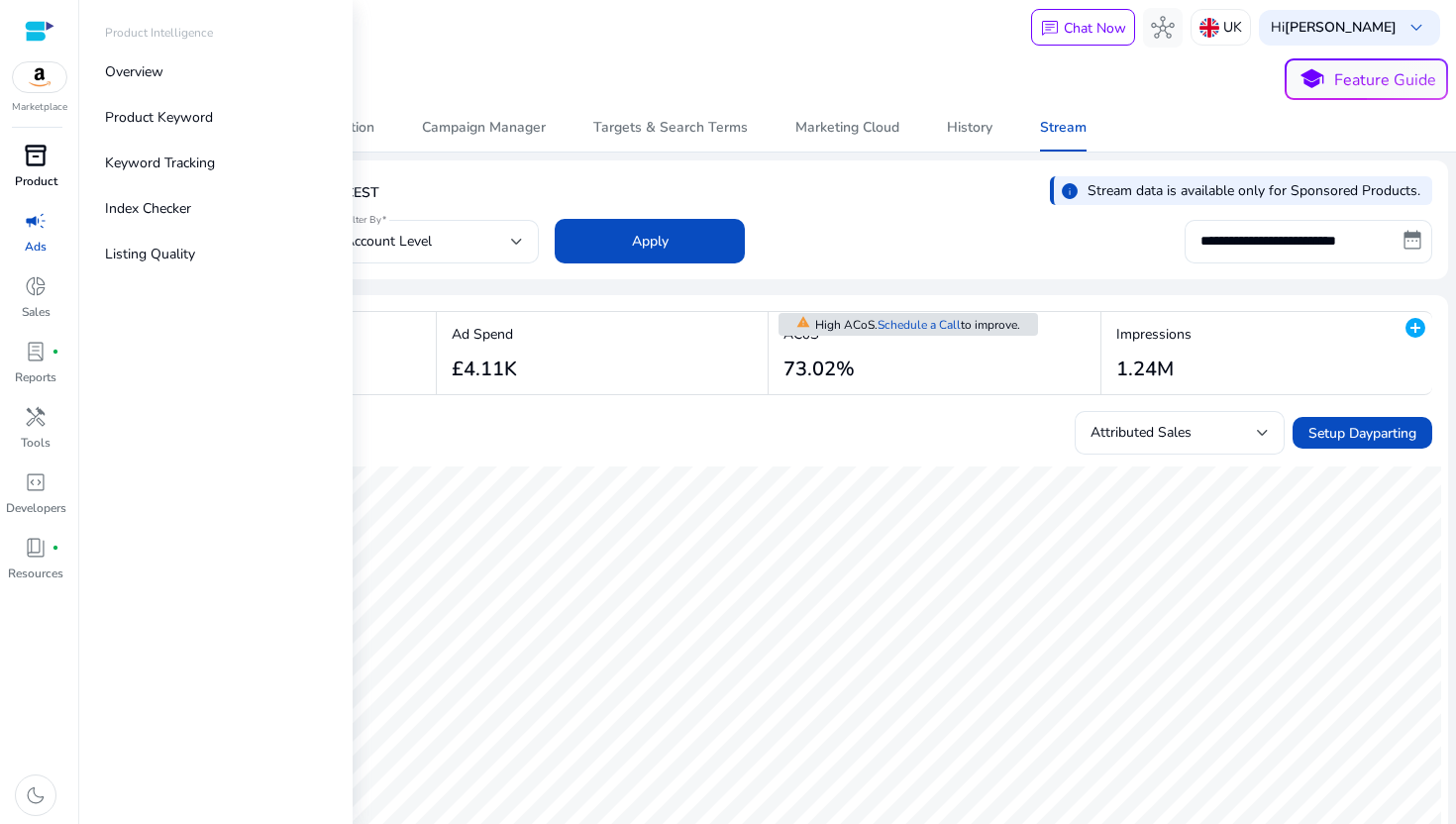 click on "inventory_2" at bounding box center (36, 155) 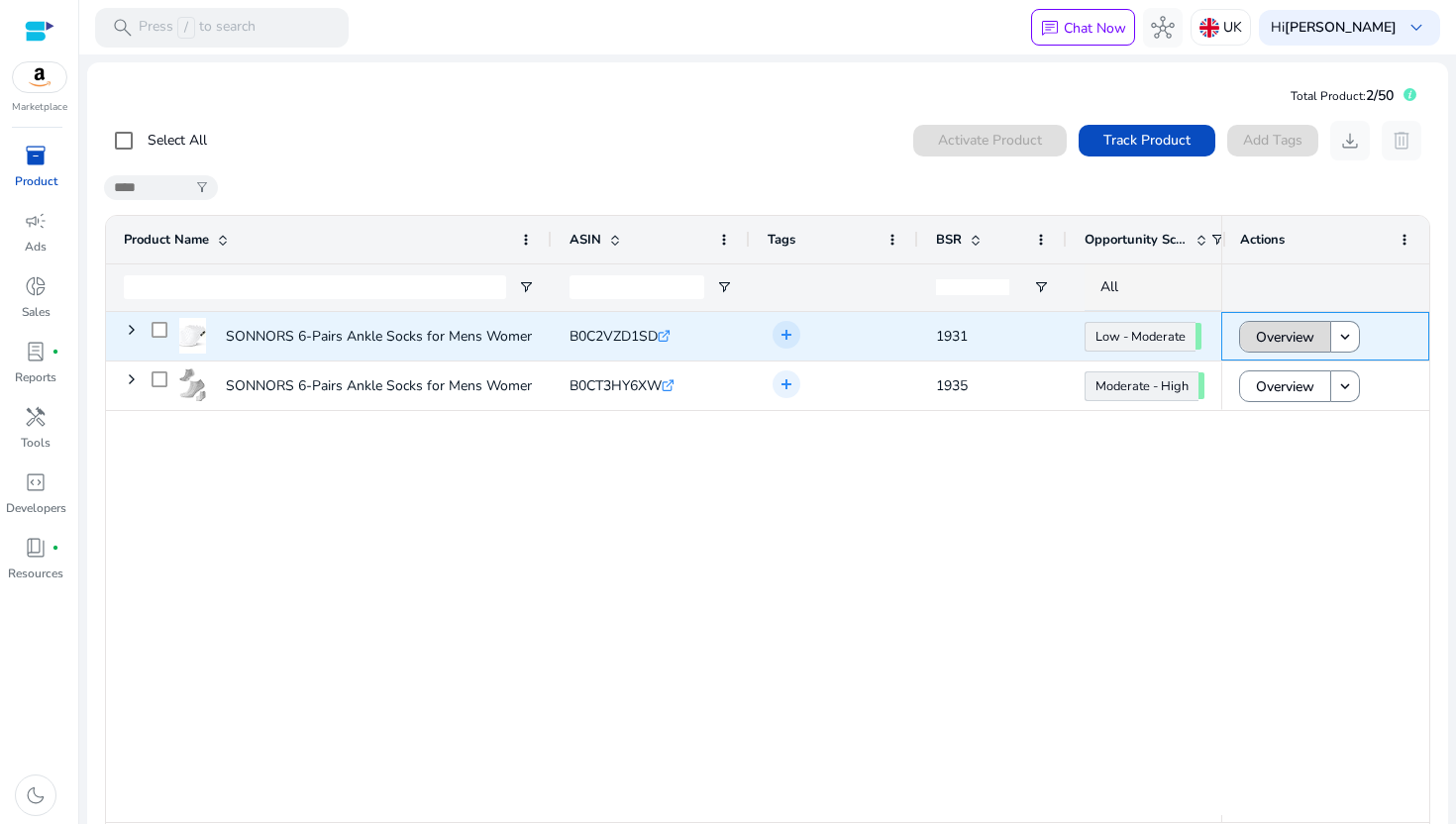 click on "Overview" 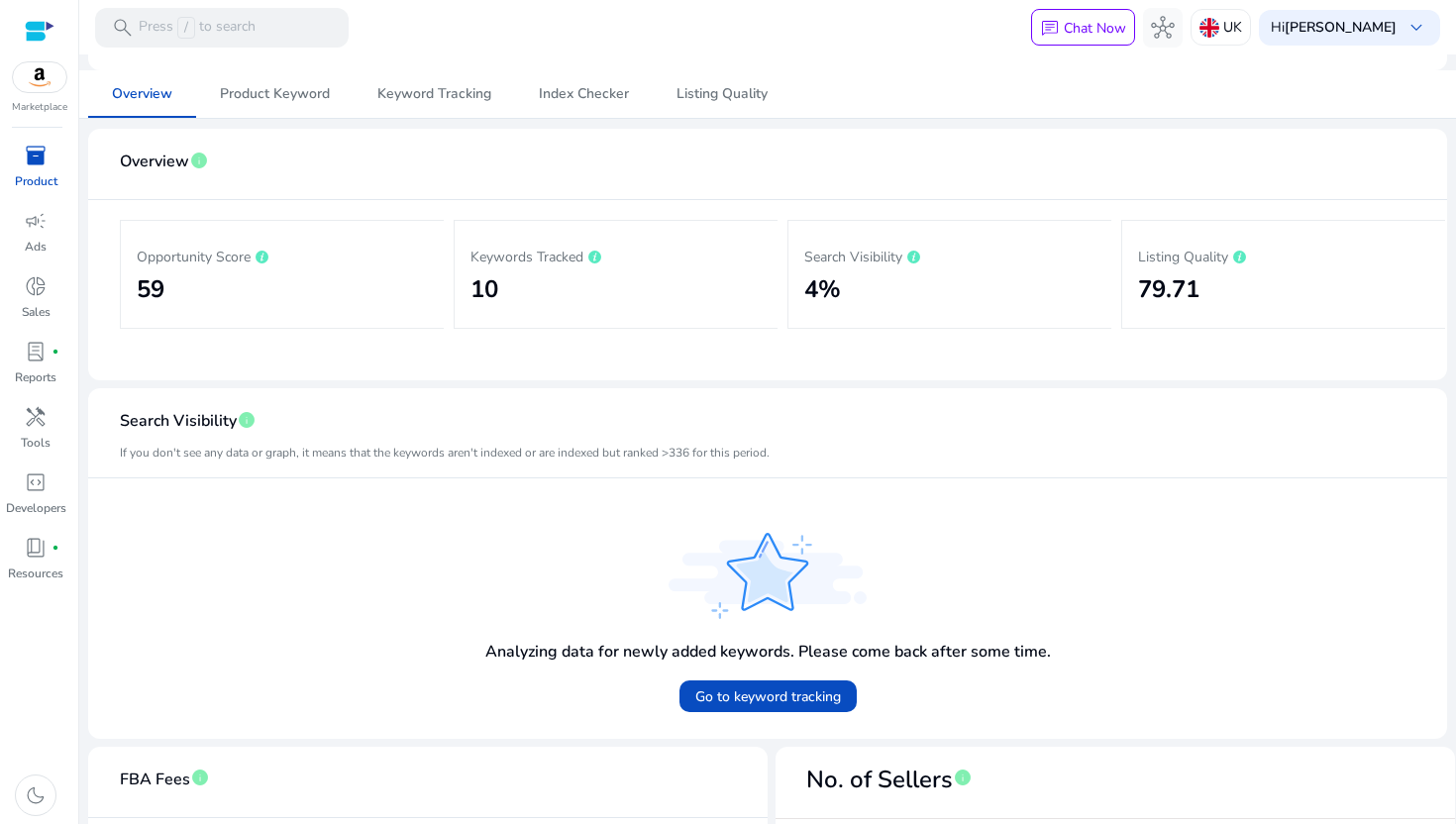 scroll, scrollTop: 0, scrollLeft: 0, axis: both 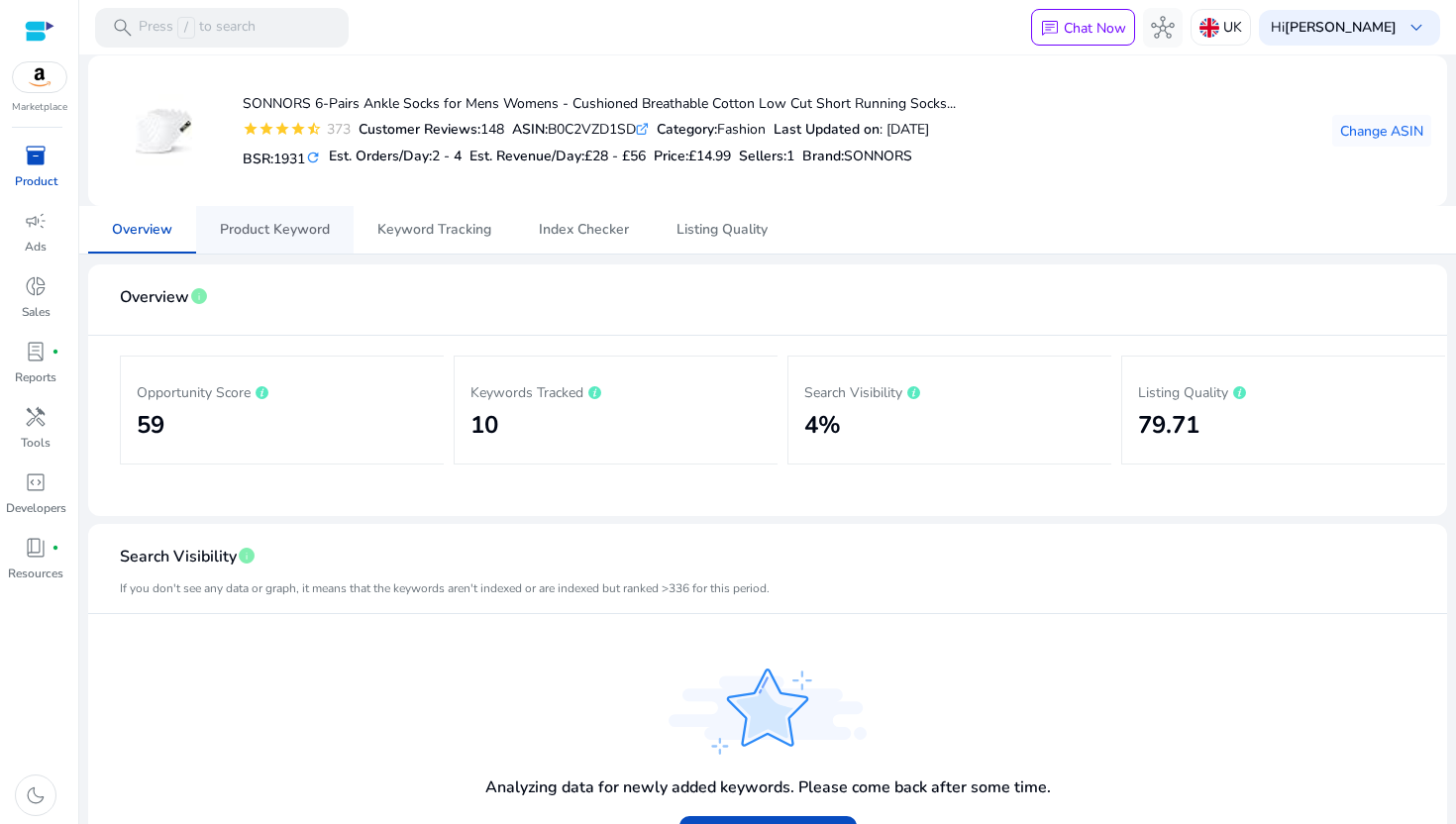 click on "Product Keyword" at bounding box center (274, 230) 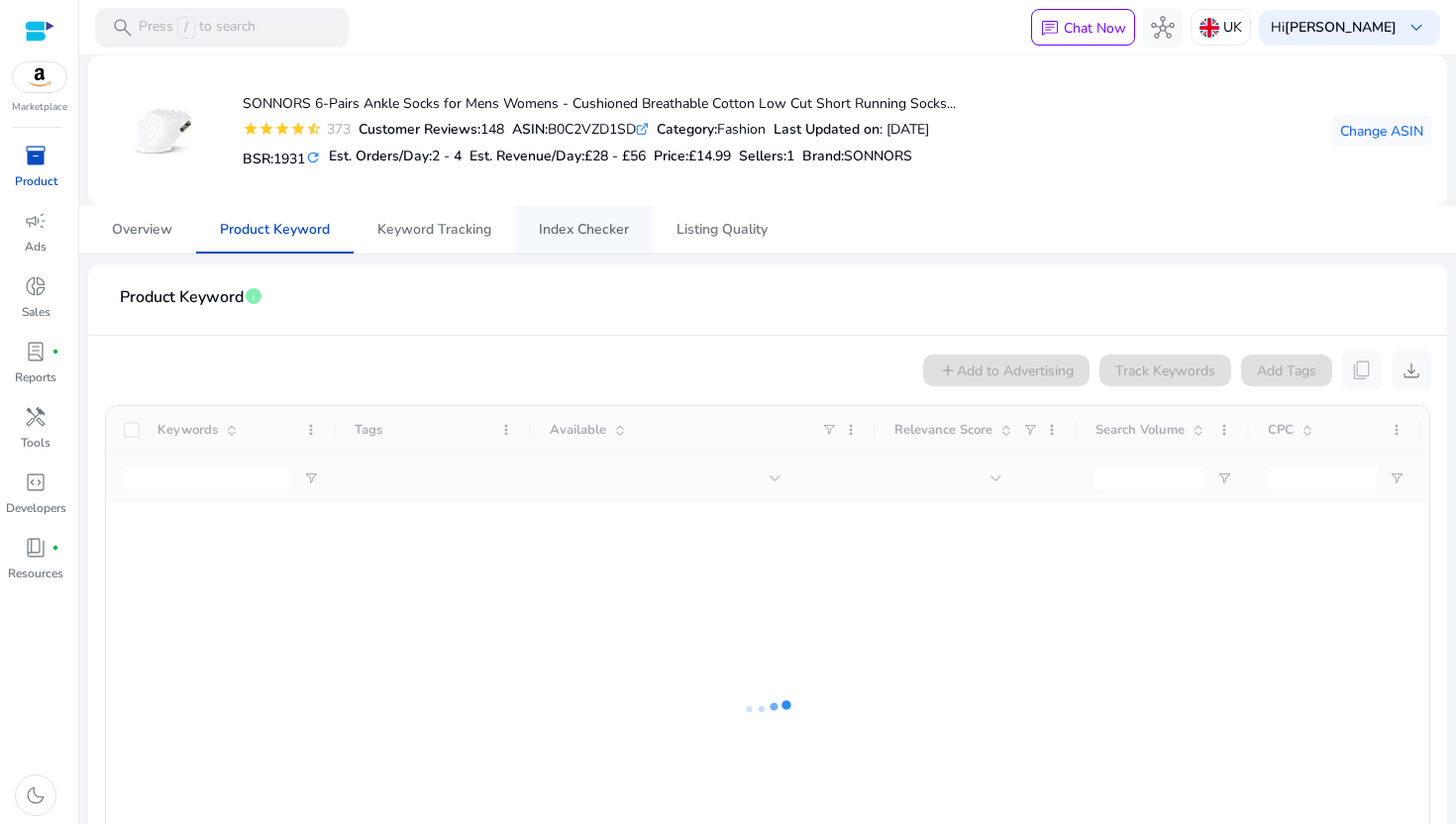 click on "Index Checker" at bounding box center (583, 230) 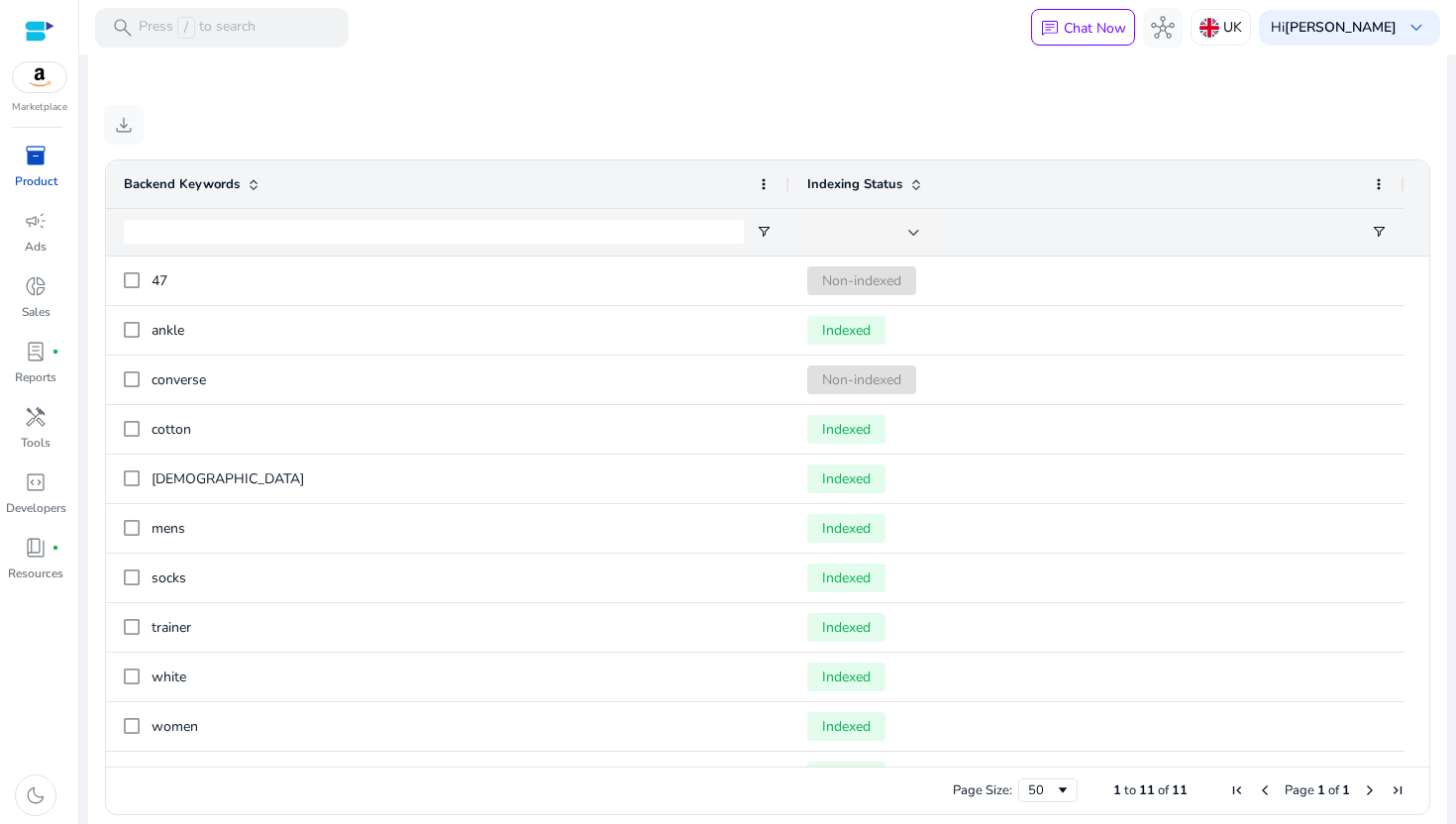 scroll, scrollTop: 745, scrollLeft: 0, axis: vertical 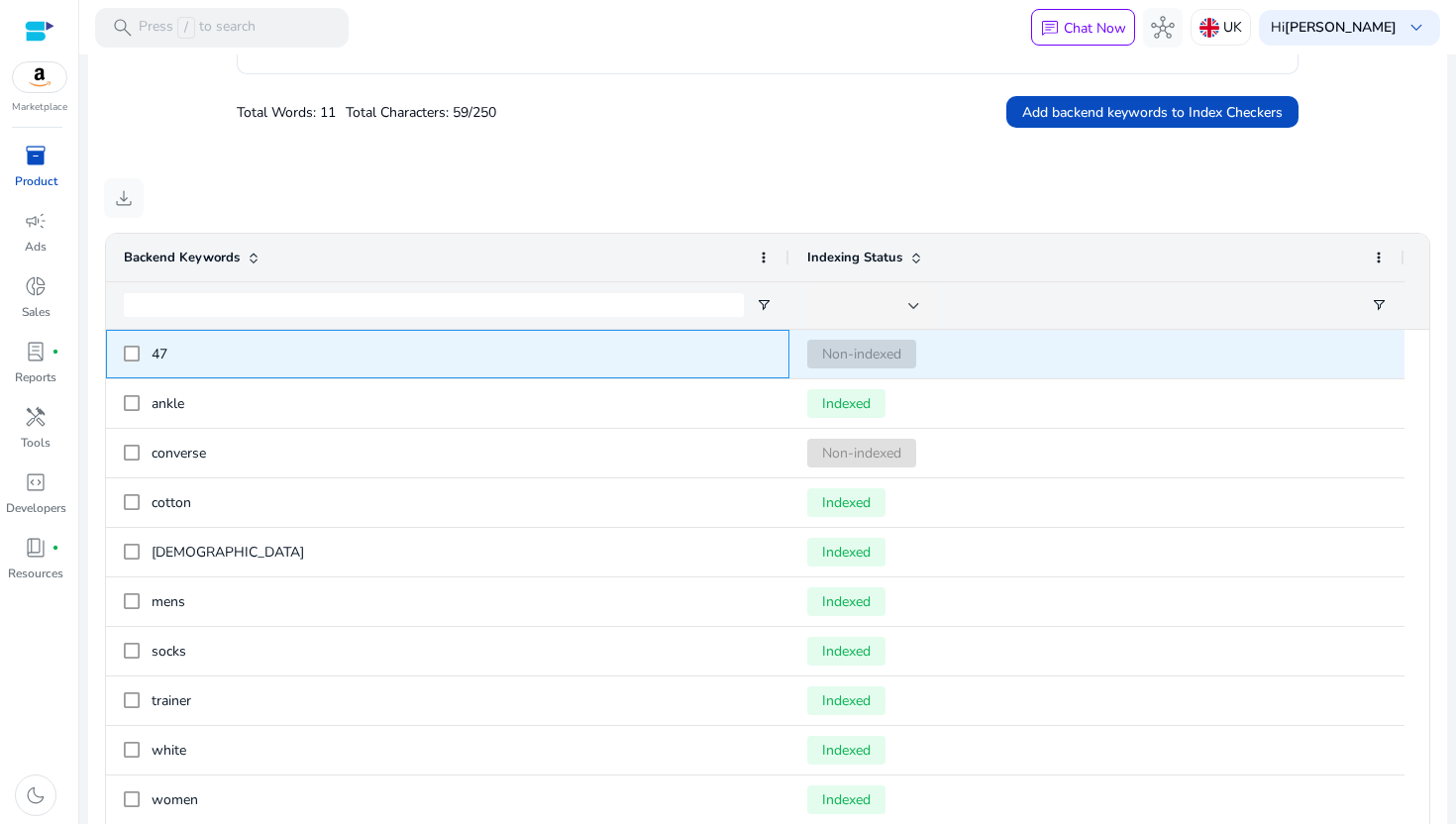 click on "47" at bounding box center [462, 354] 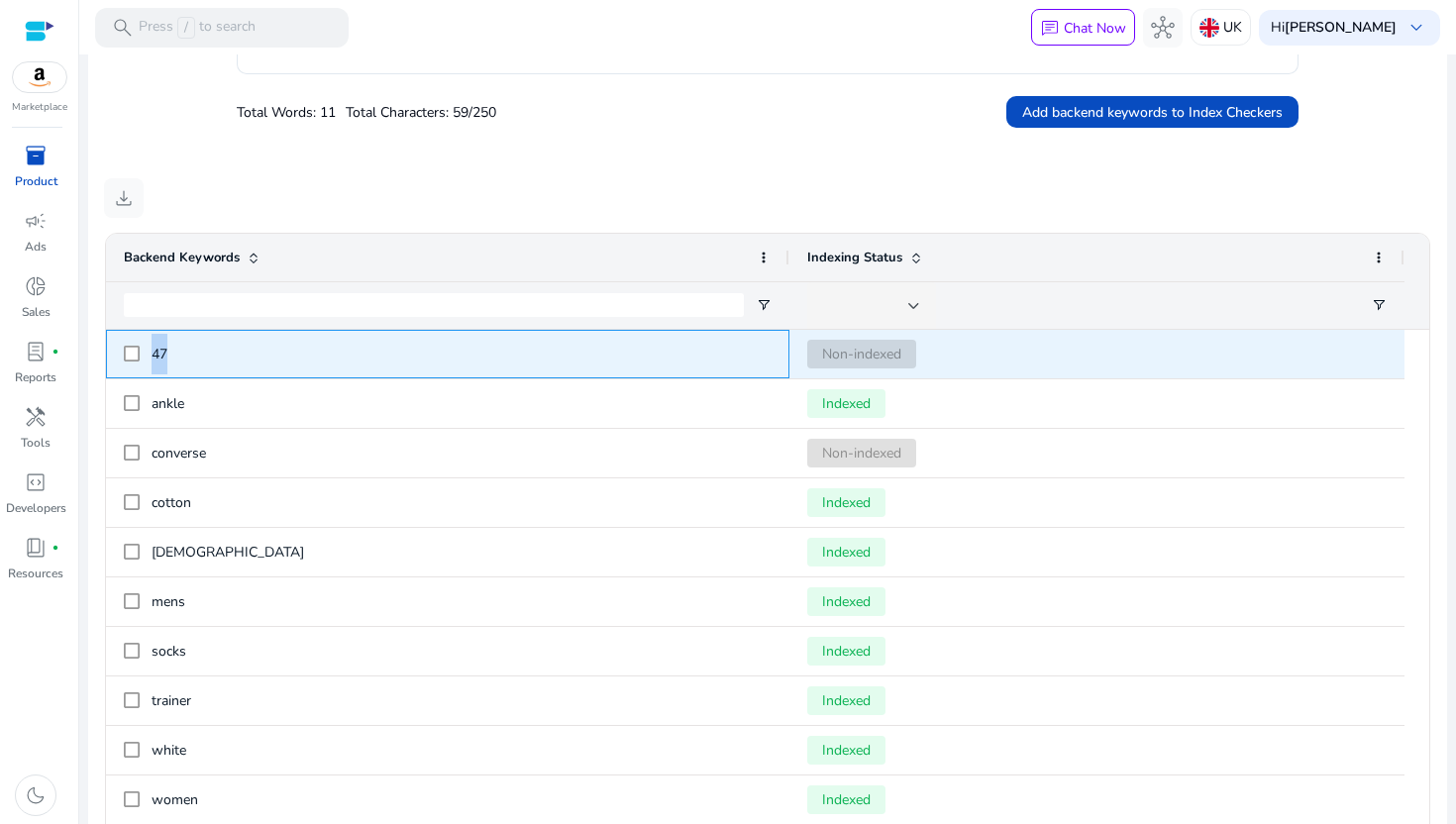 click on "47" at bounding box center (462, 354) 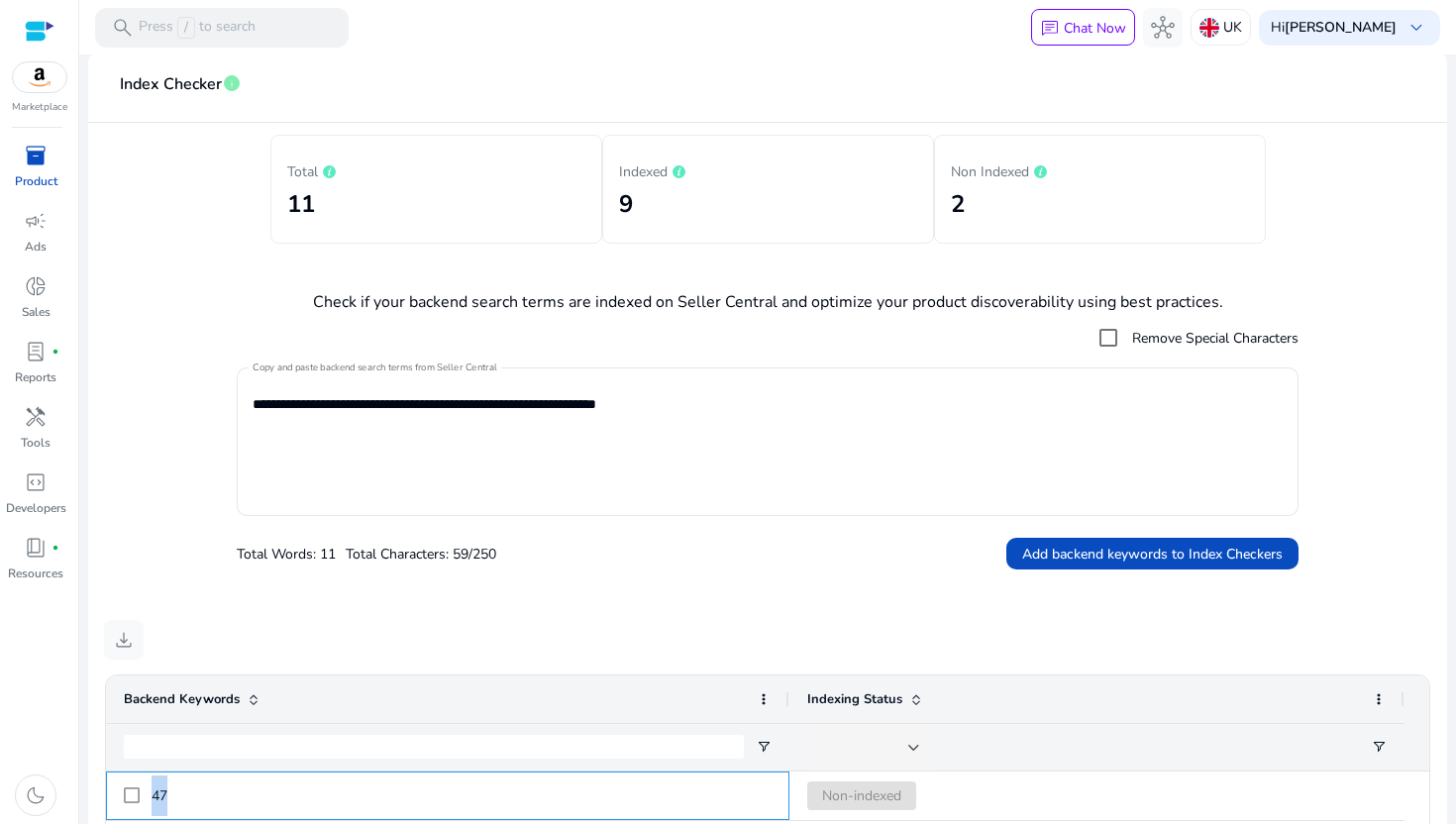 scroll, scrollTop: 0, scrollLeft: 0, axis: both 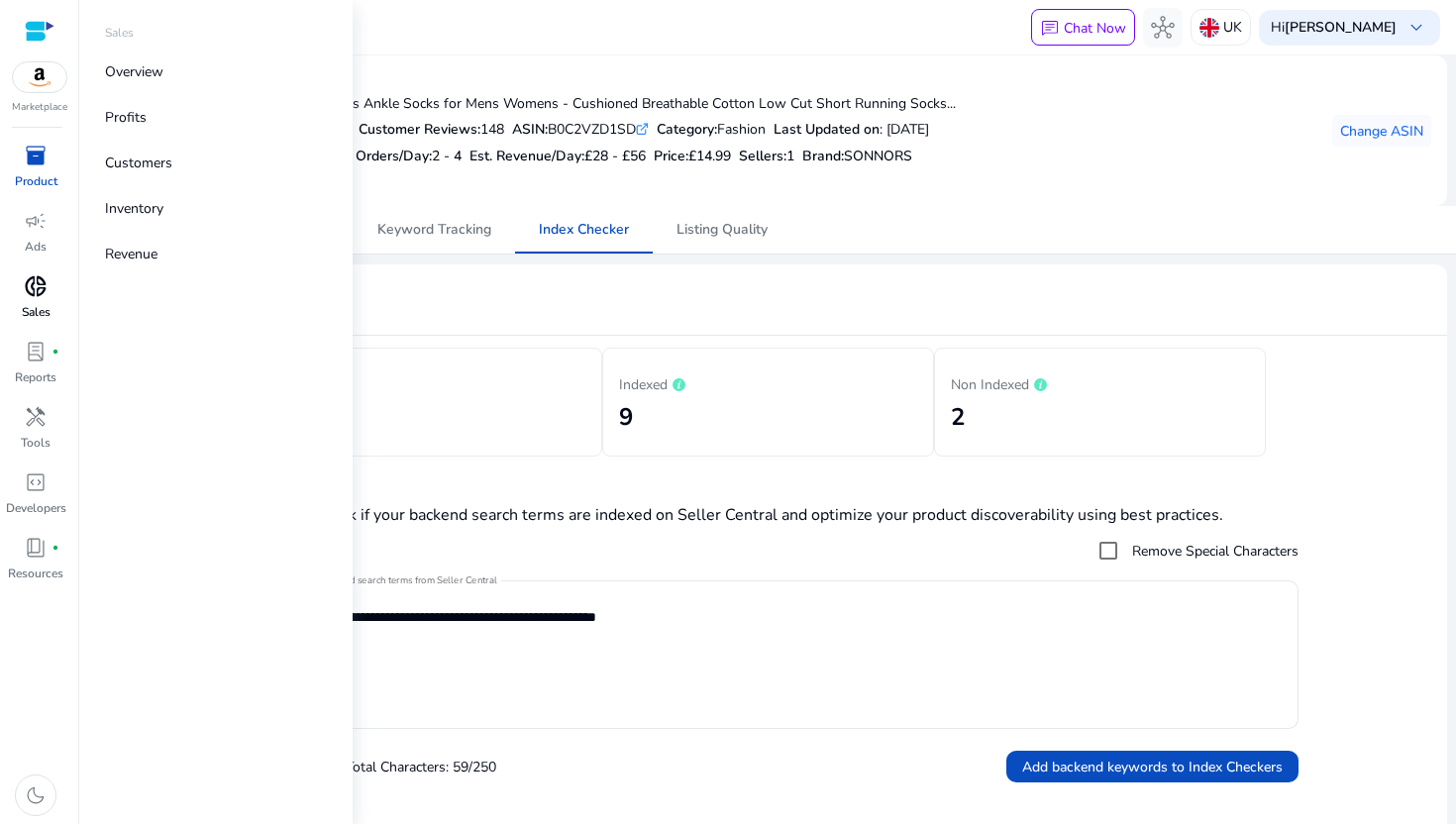 click on "Sales" at bounding box center [36, 312] 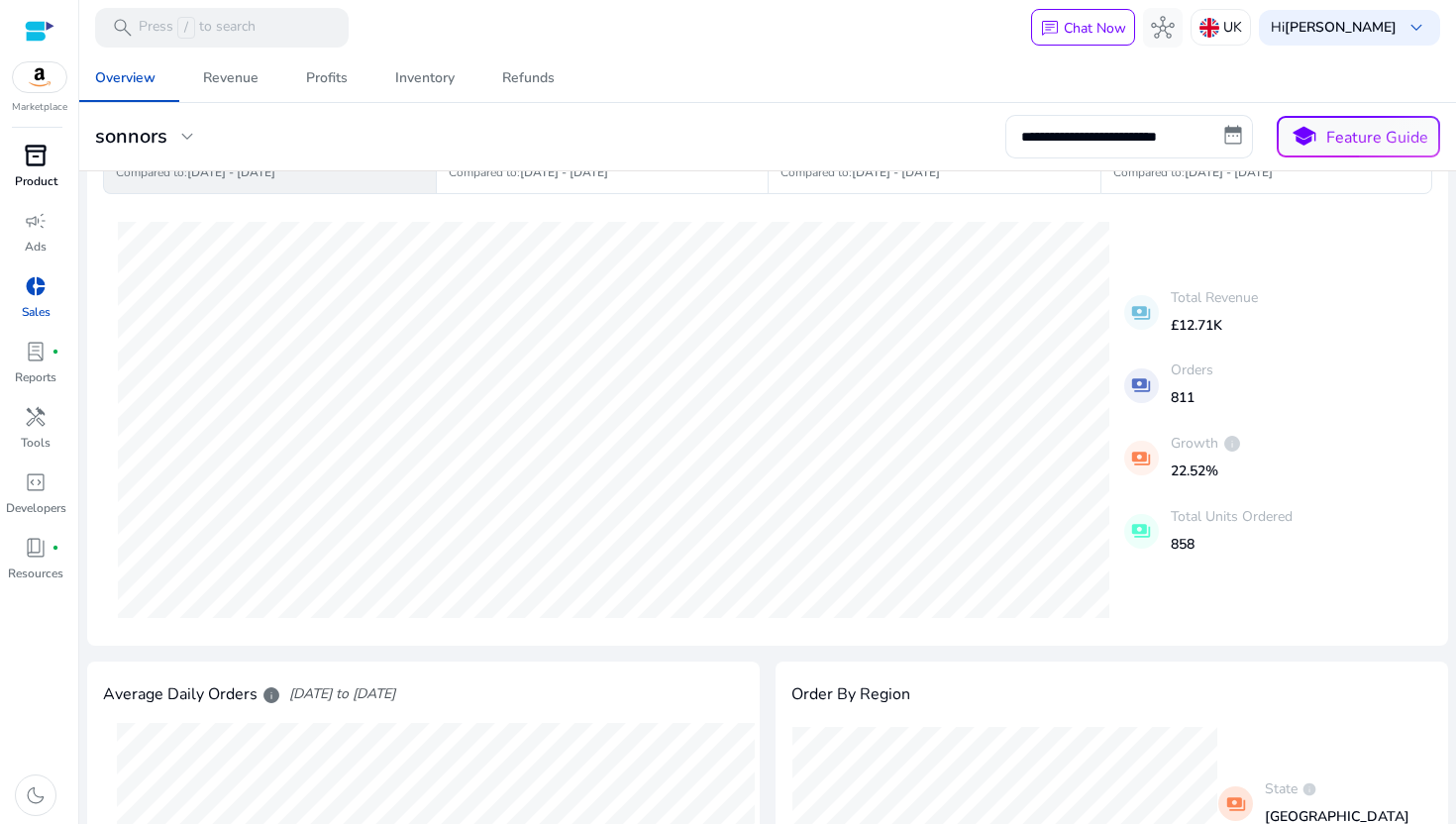 scroll, scrollTop: 0, scrollLeft: 0, axis: both 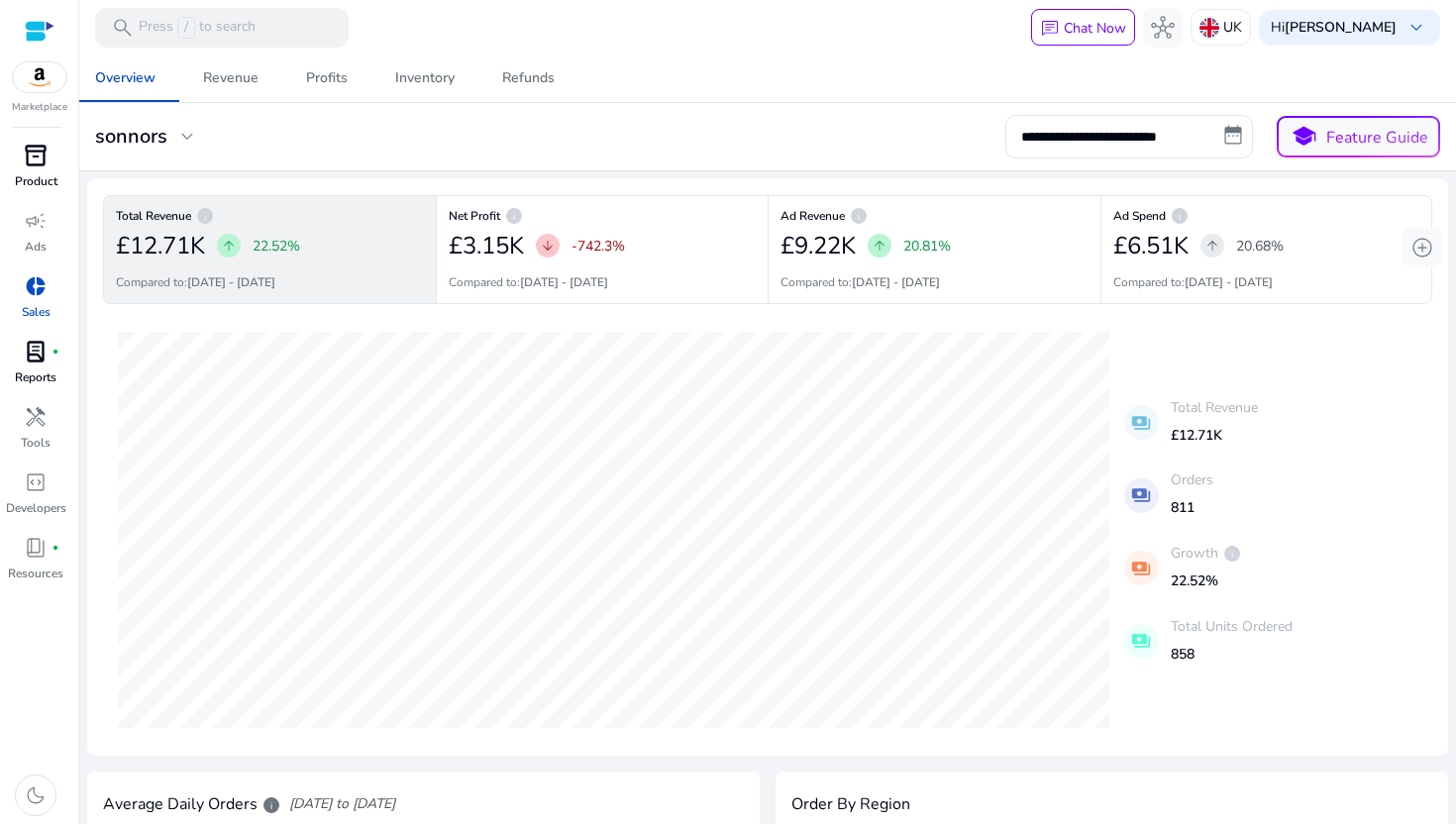 click on "lab_profile" at bounding box center (36, 352) 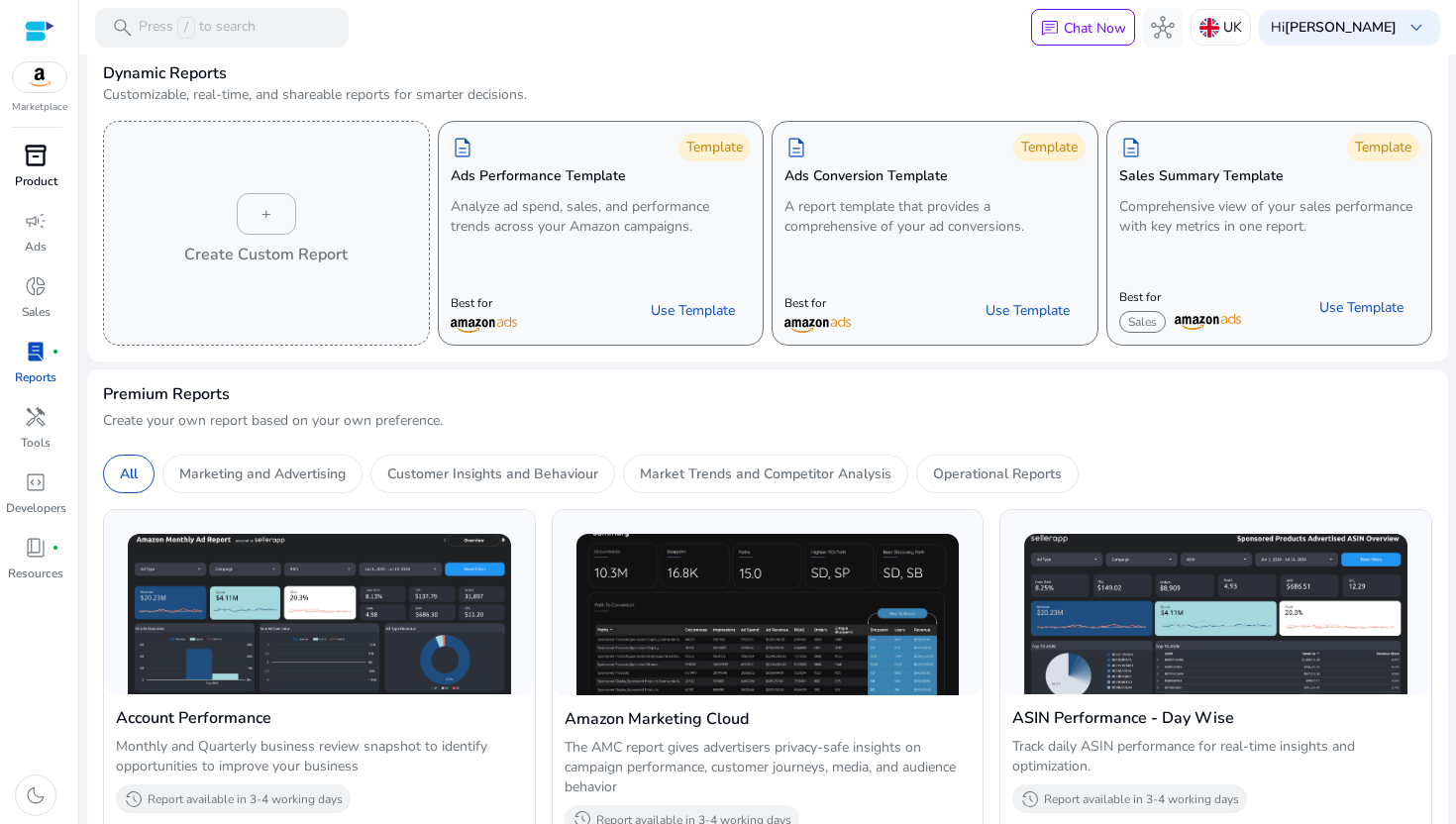 scroll, scrollTop: 0, scrollLeft: 0, axis: both 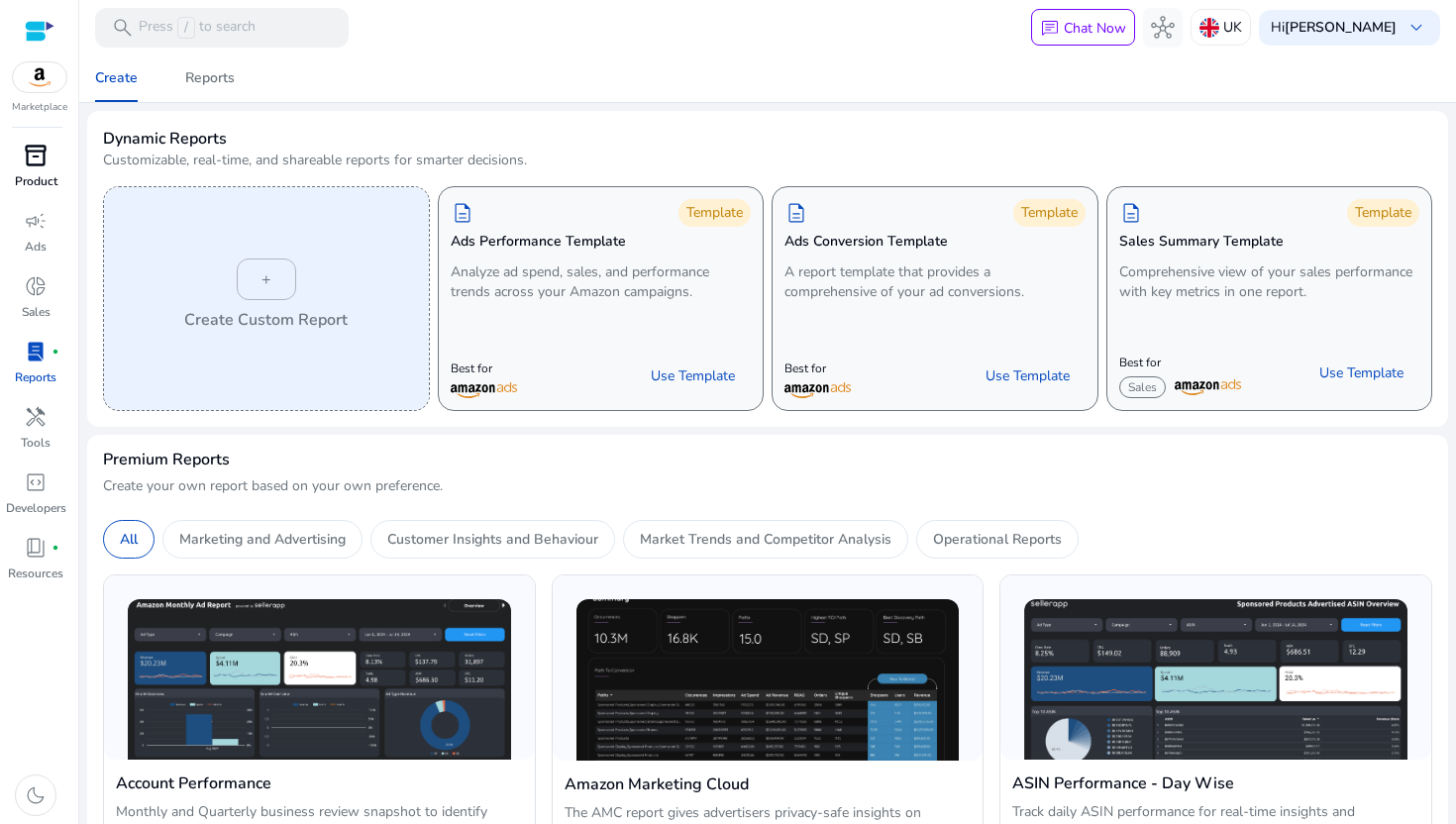 click on "Create Custom Report" 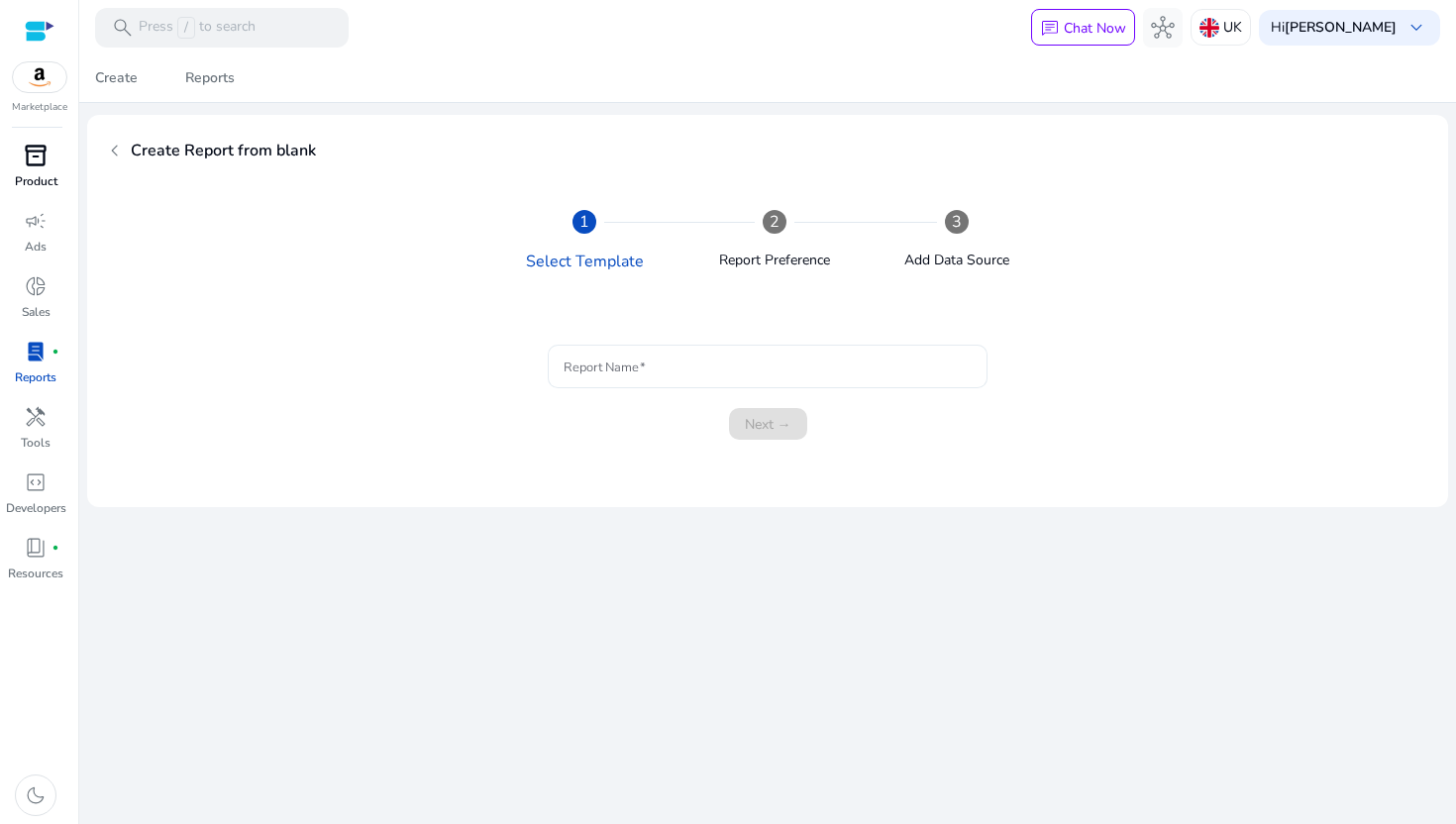 click on "Report Name" at bounding box center [768, 366] 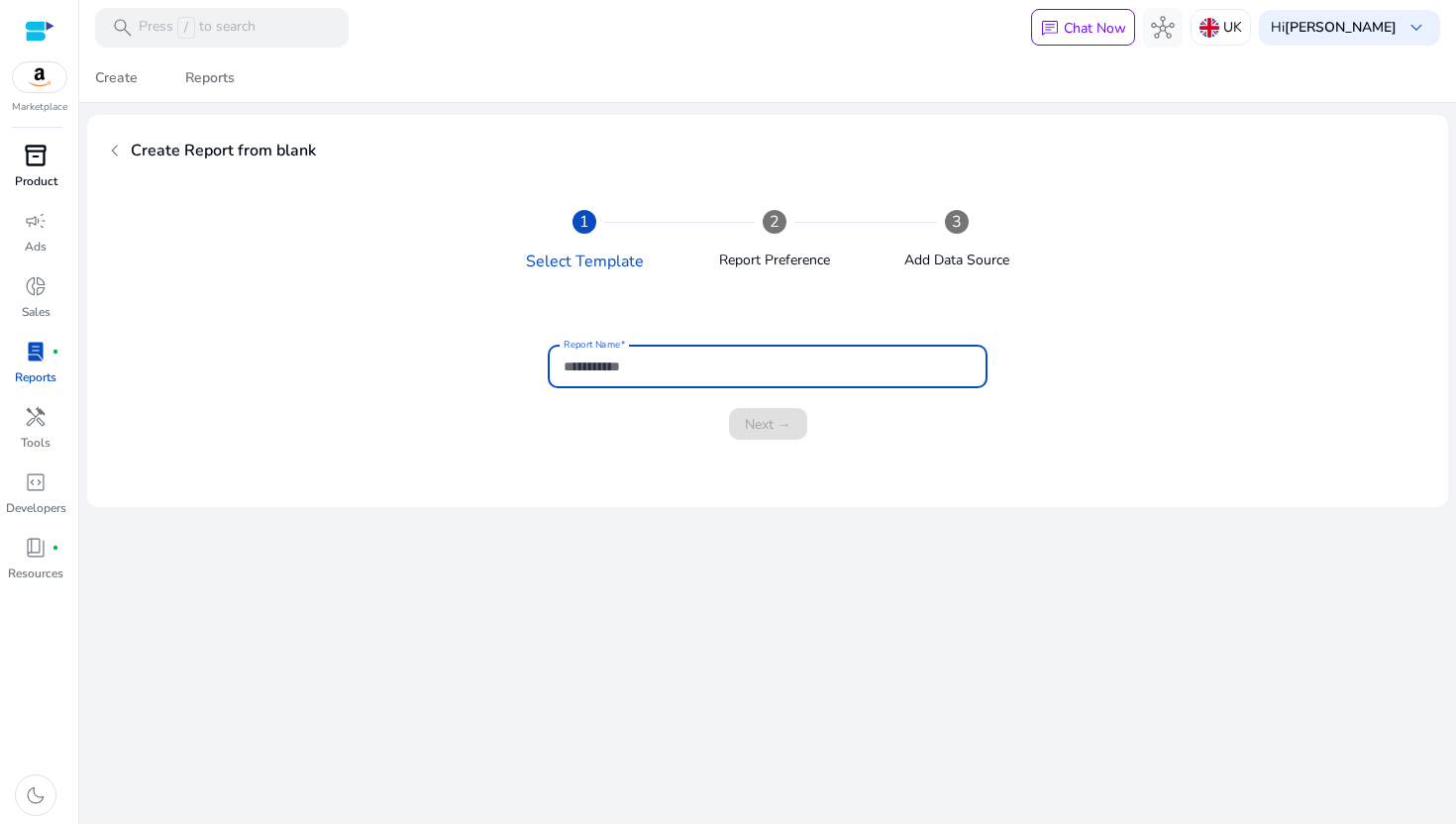 click on "chevron_left" 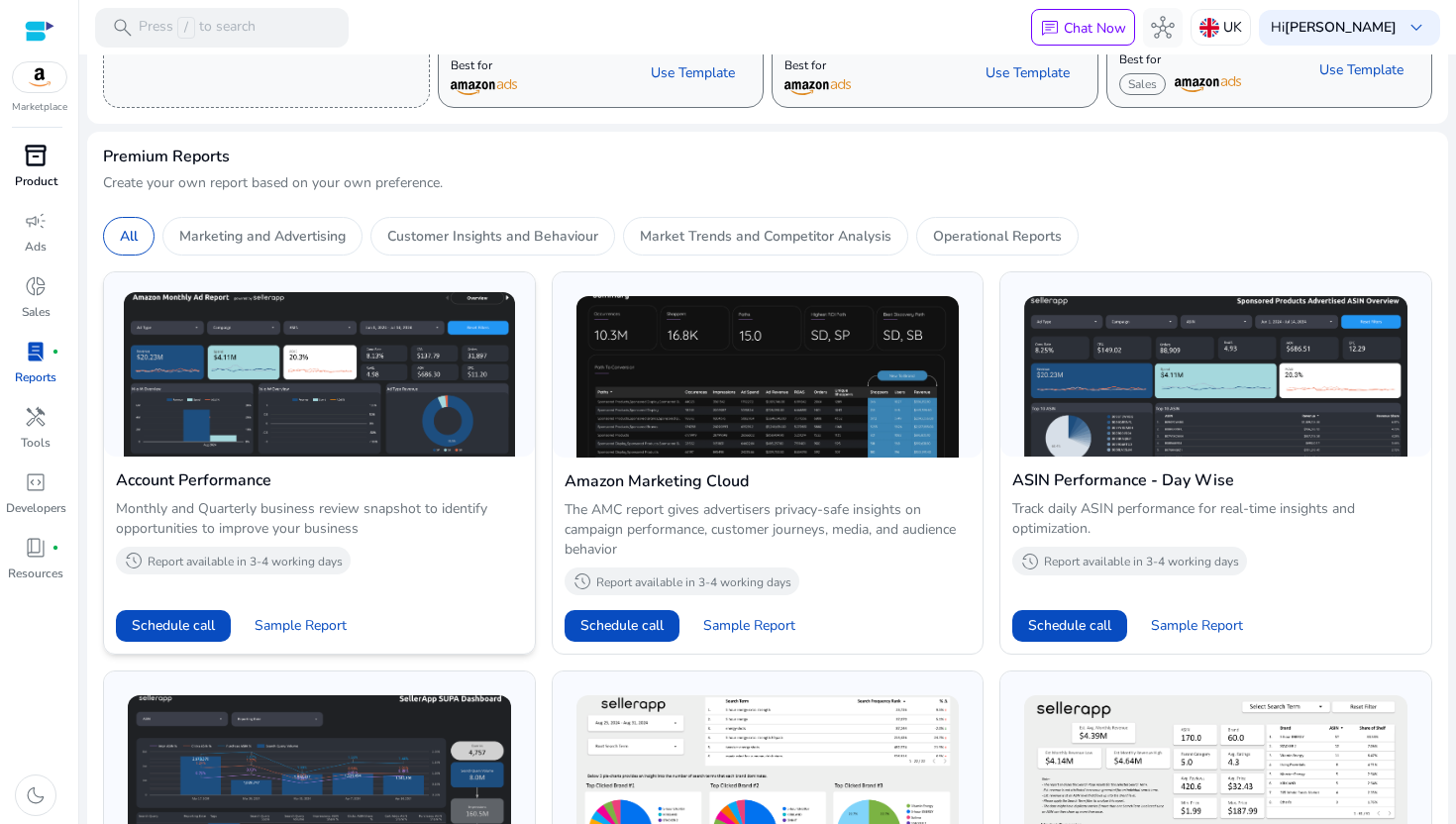 scroll, scrollTop: 349, scrollLeft: 0, axis: vertical 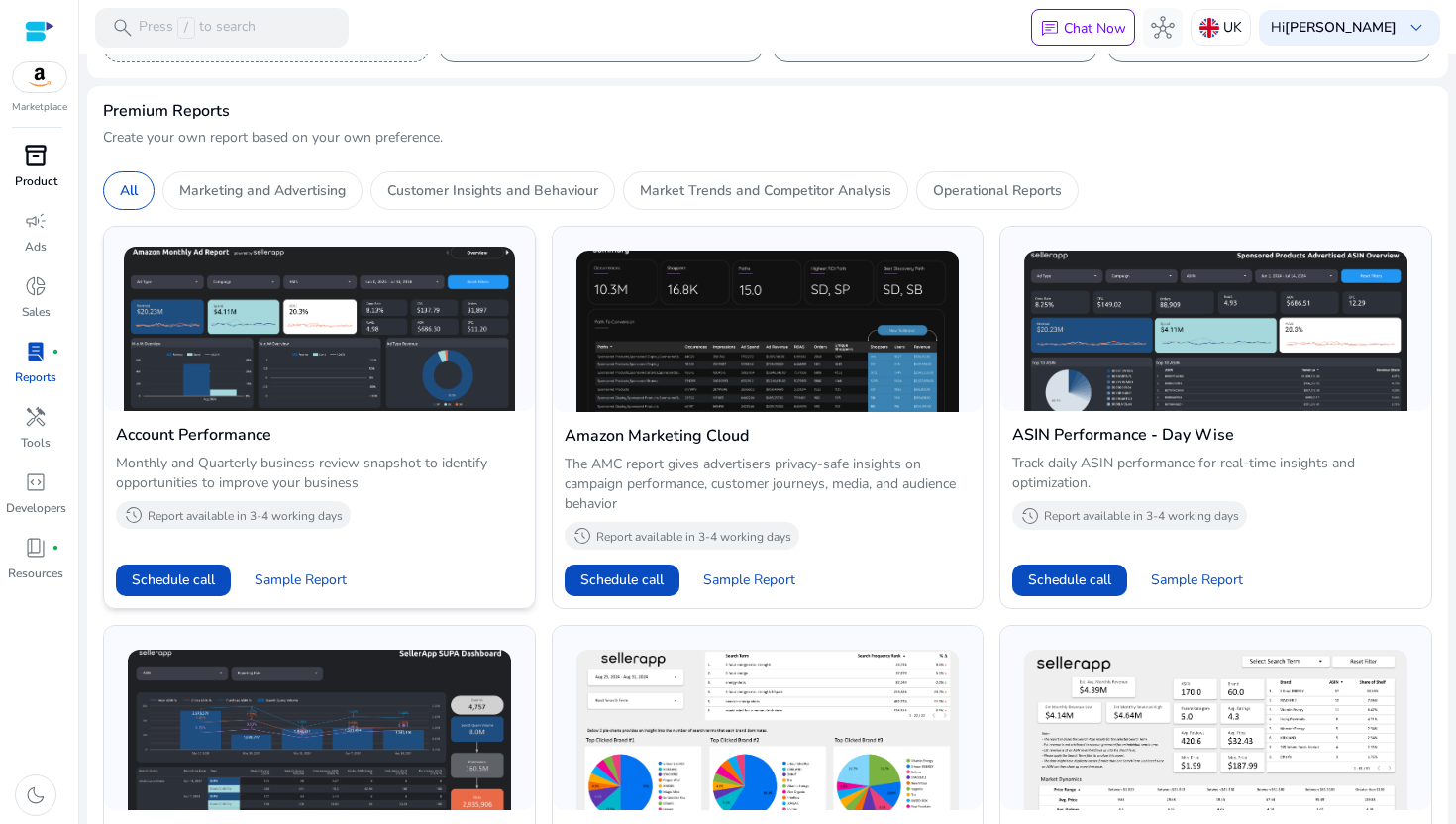click 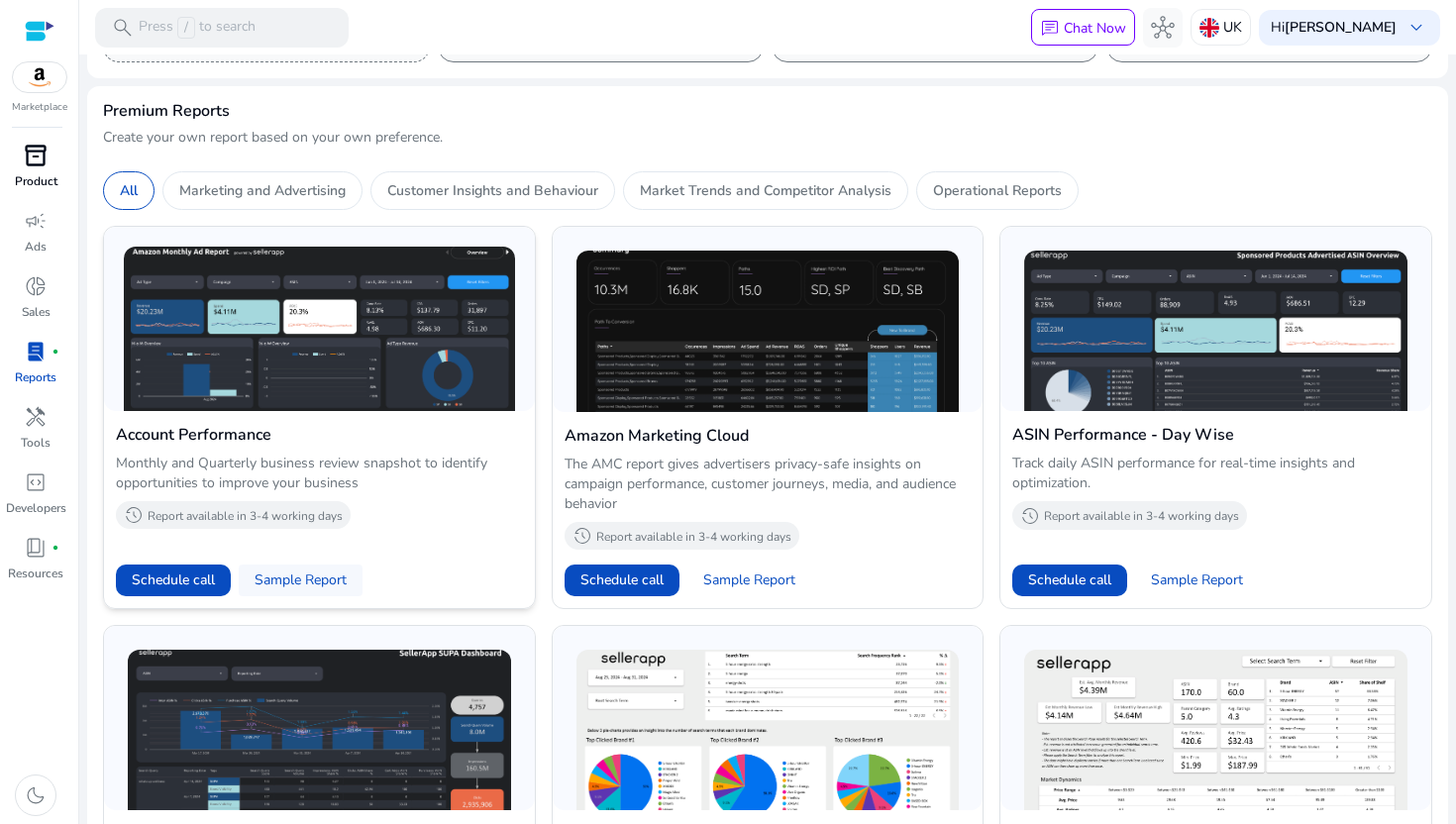 click 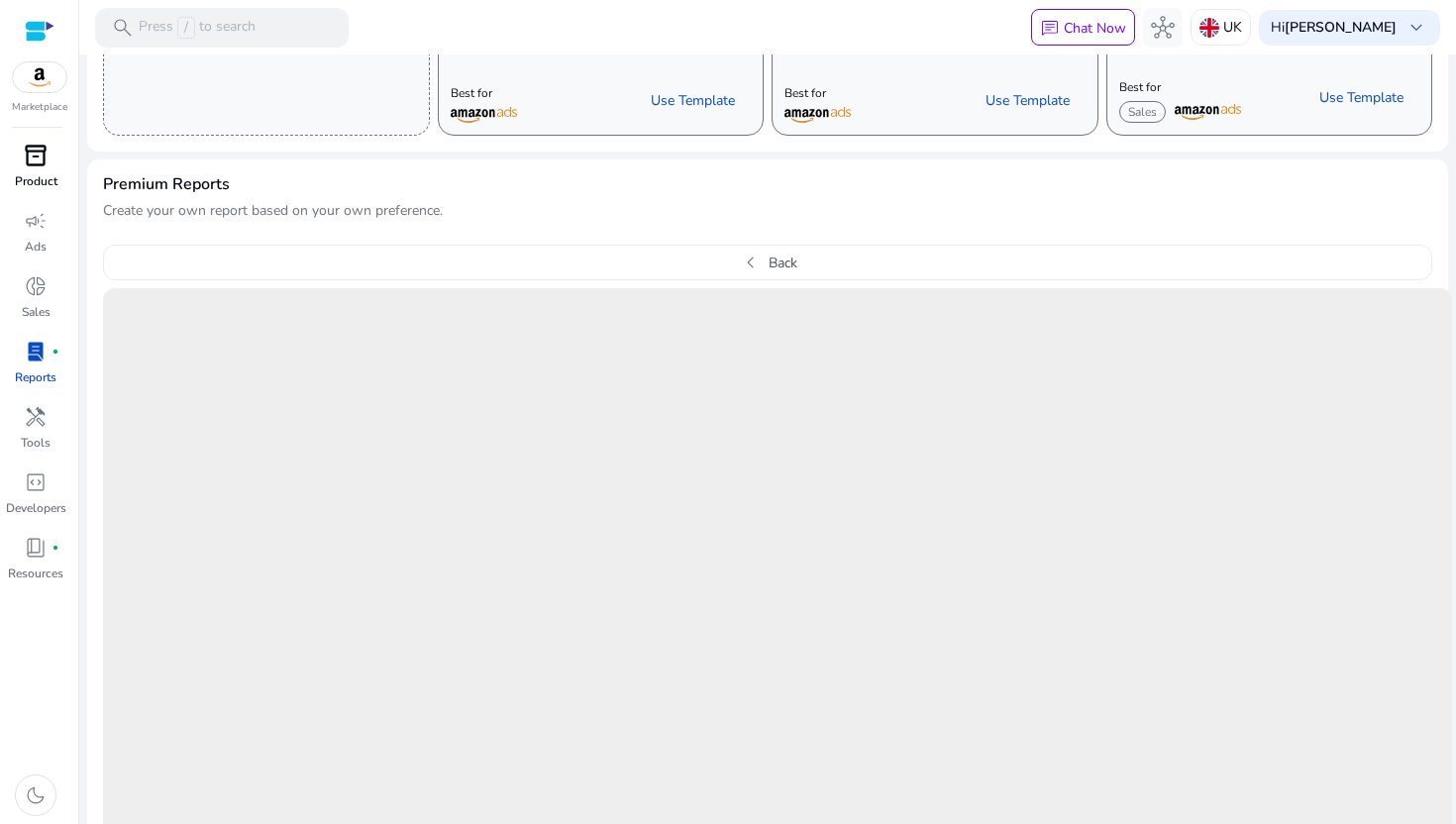 scroll, scrollTop: 0, scrollLeft: 0, axis: both 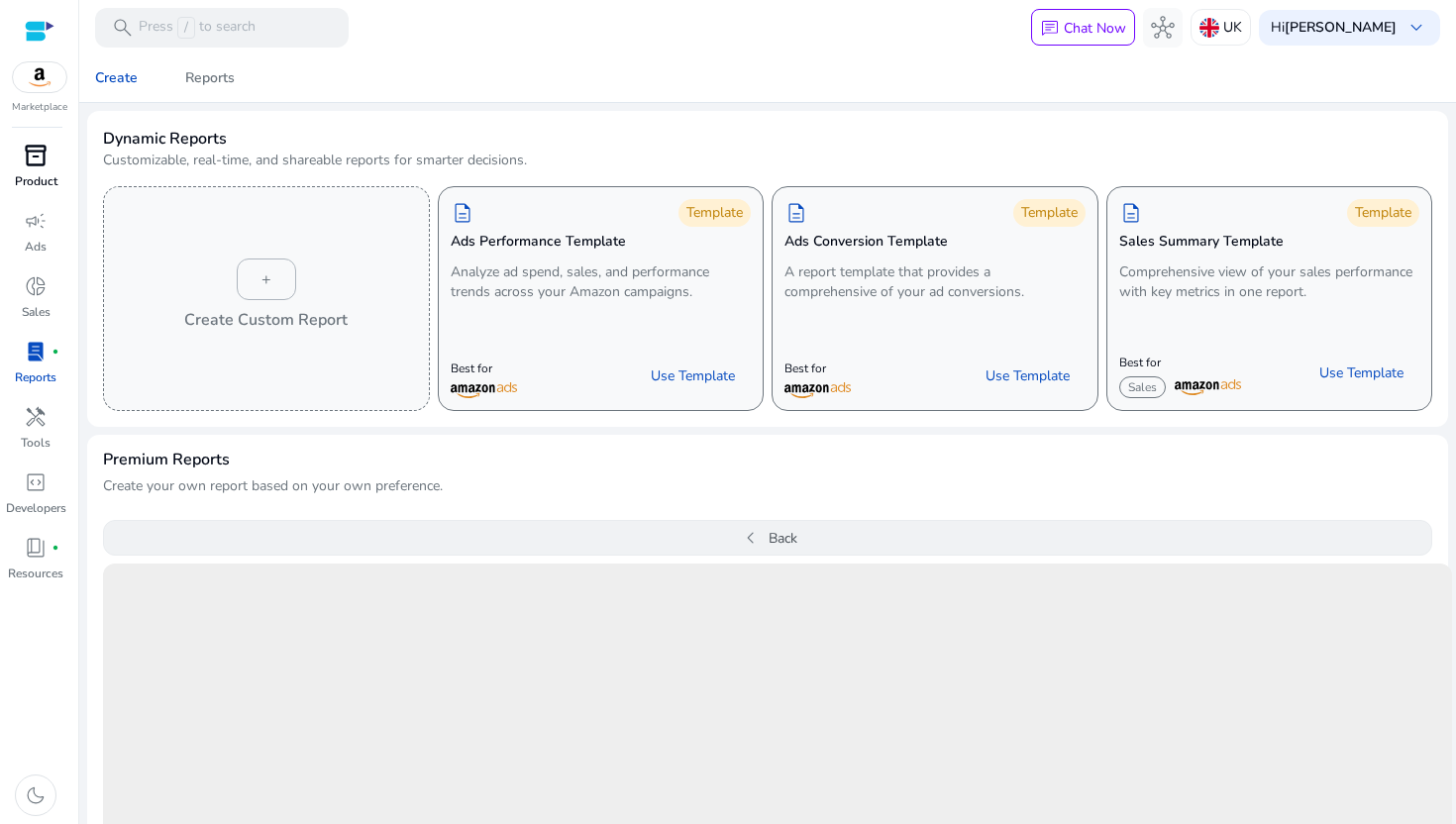 click on "chevron_left" 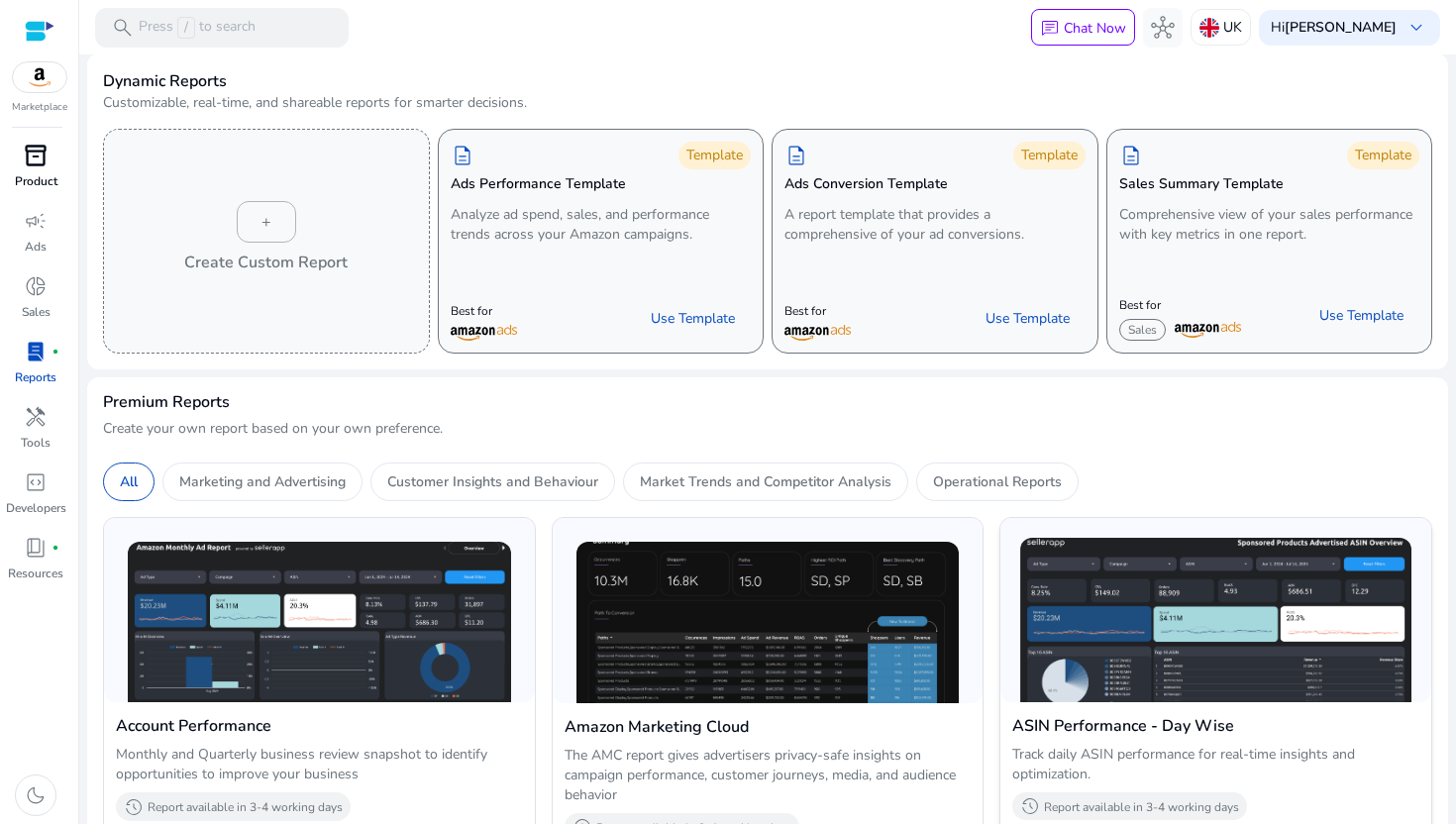 scroll, scrollTop: 0, scrollLeft: 0, axis: both 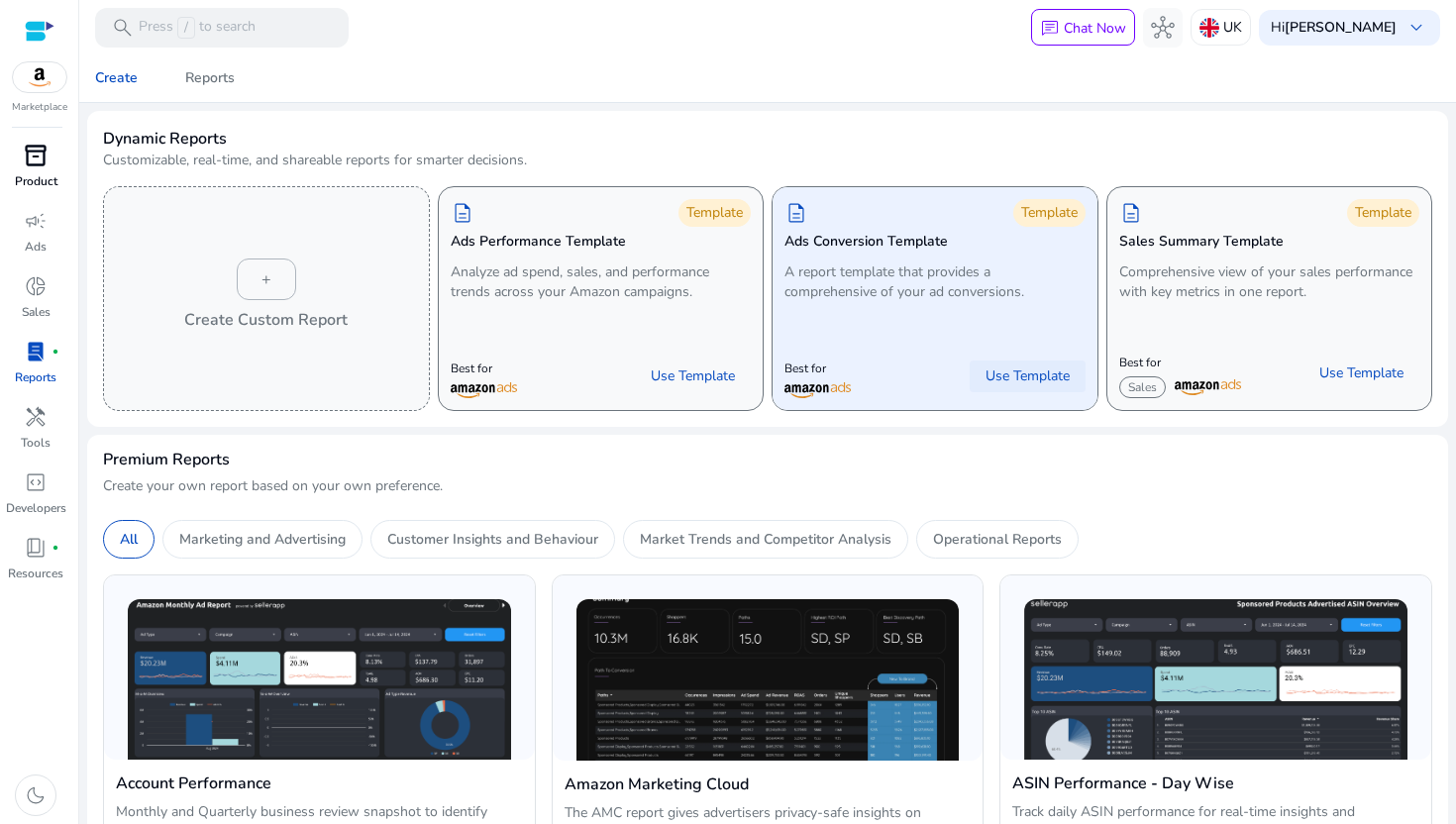 click on "Use Template" 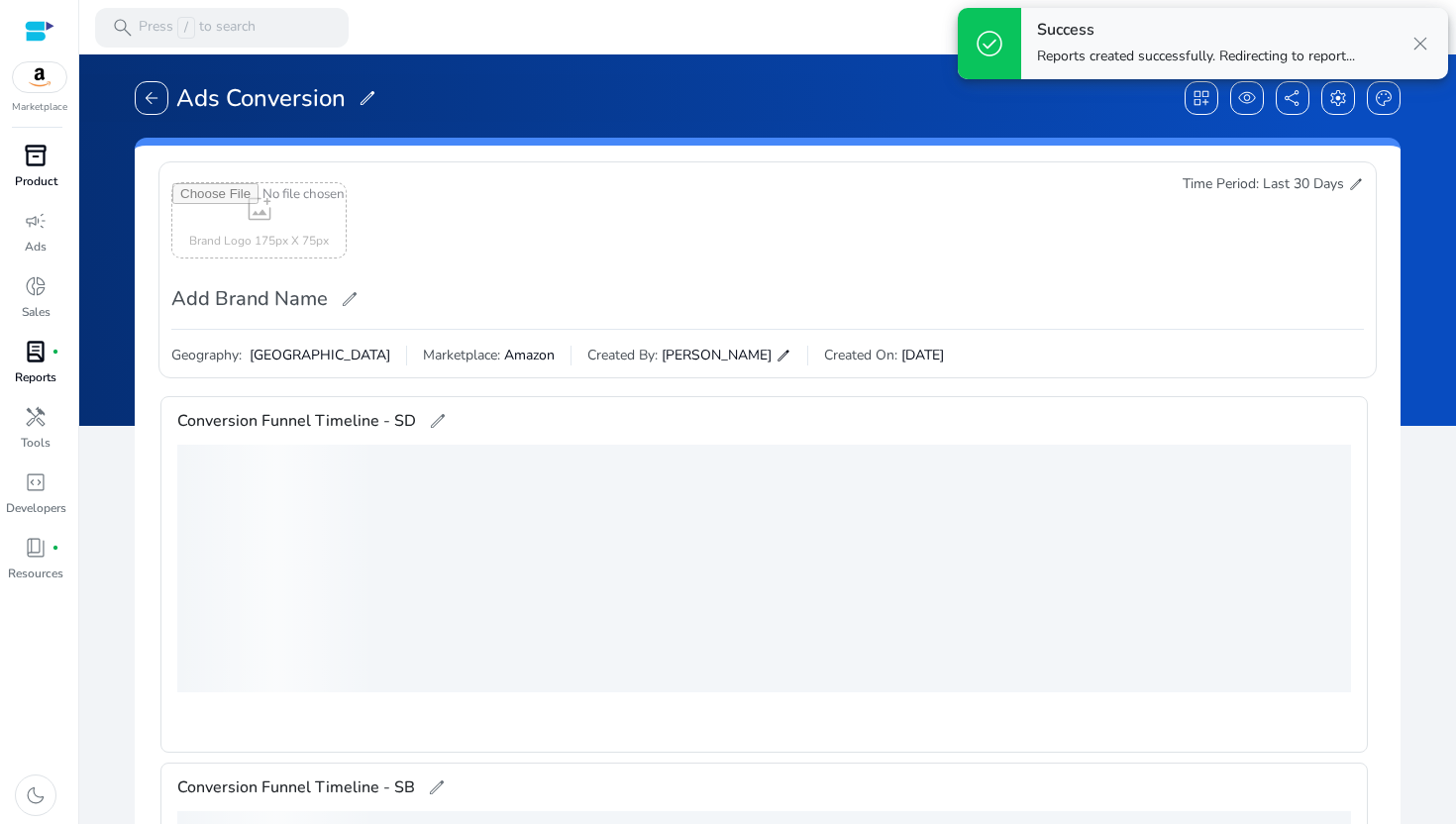 scroll, scrollTop: 632, scrollLeft: 0, axis: vertical 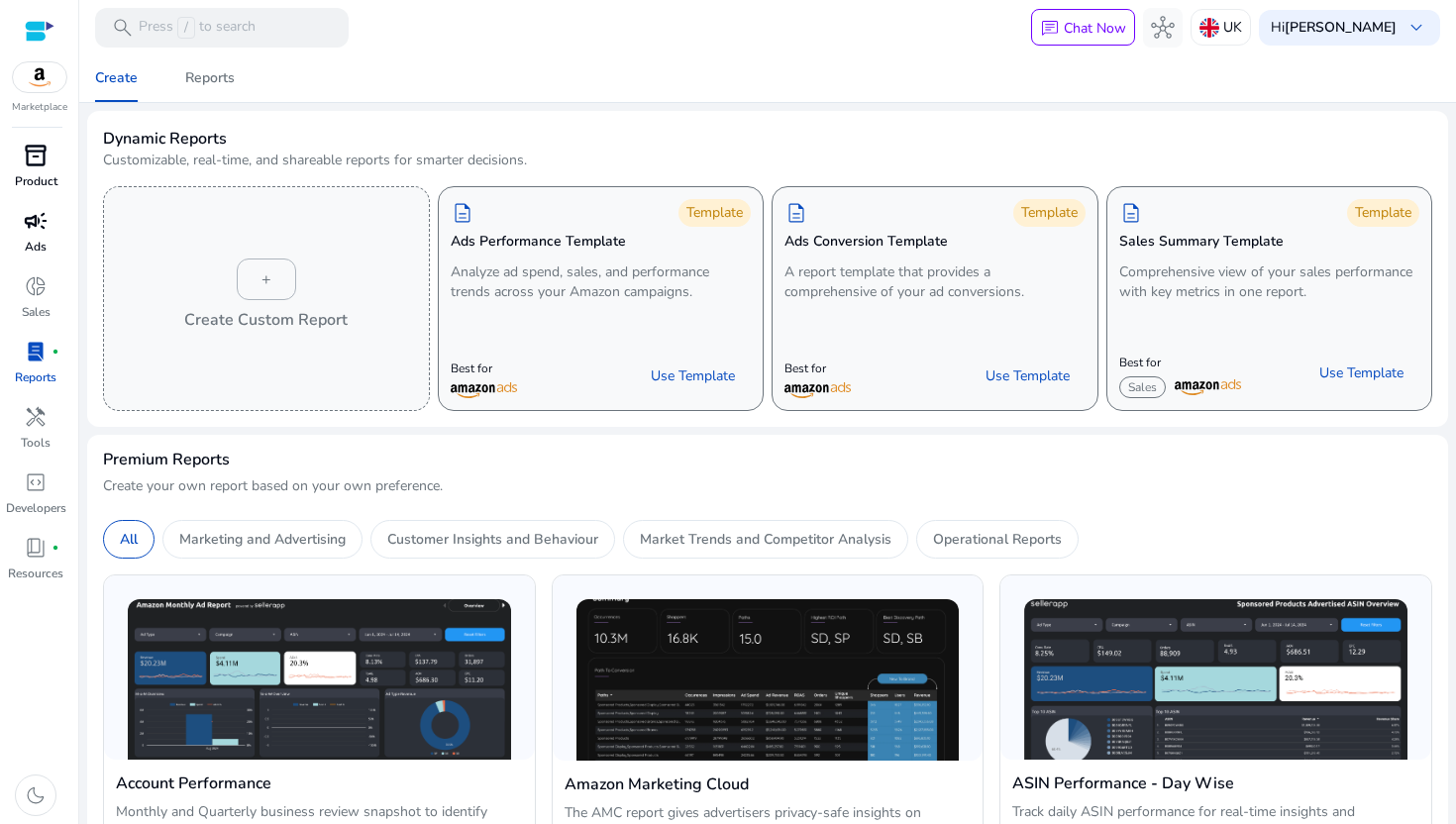 click on "campaign" at bounding box center [36, 221] 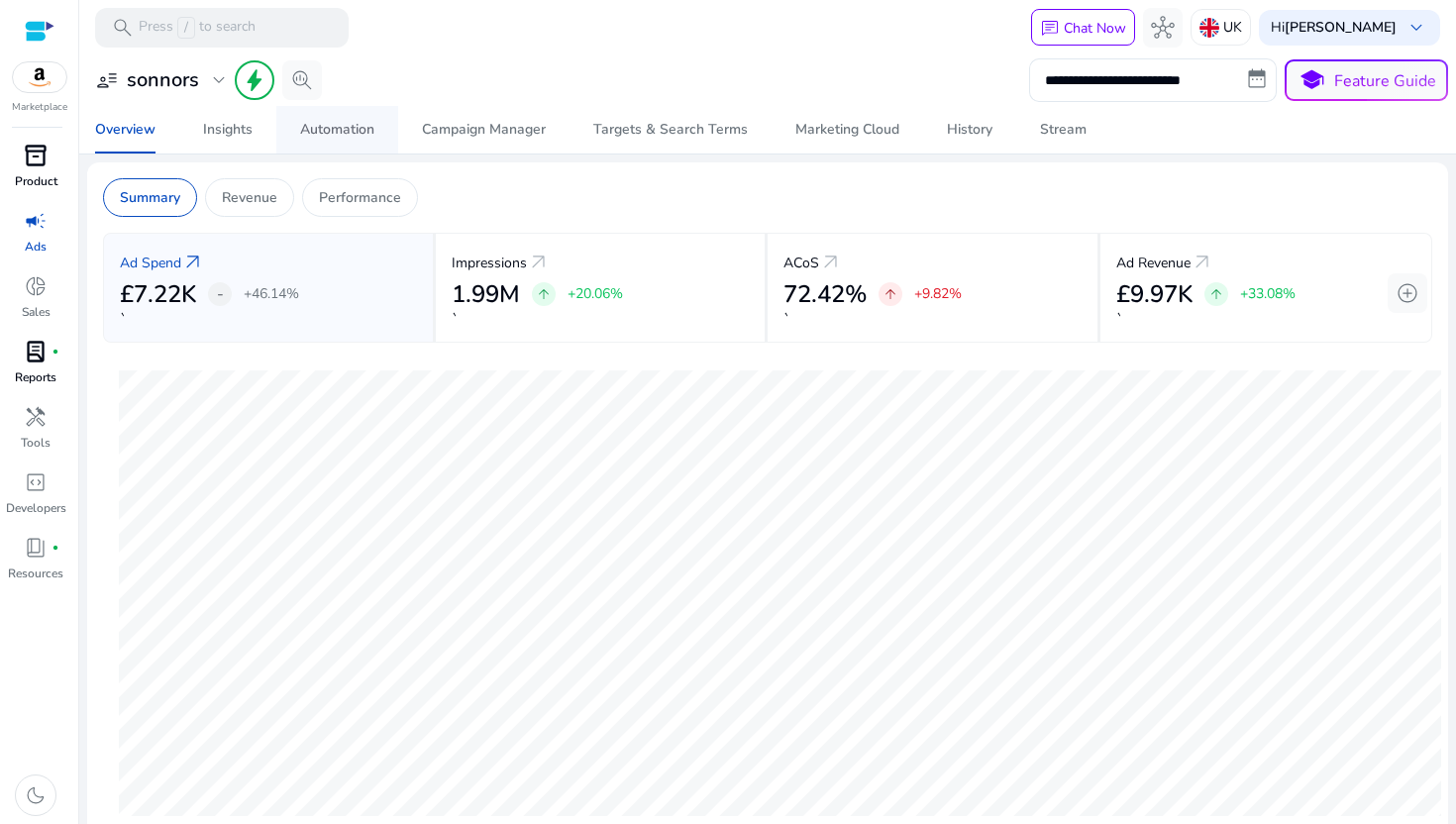 click on "Automation" at bounding box center (337, 130) 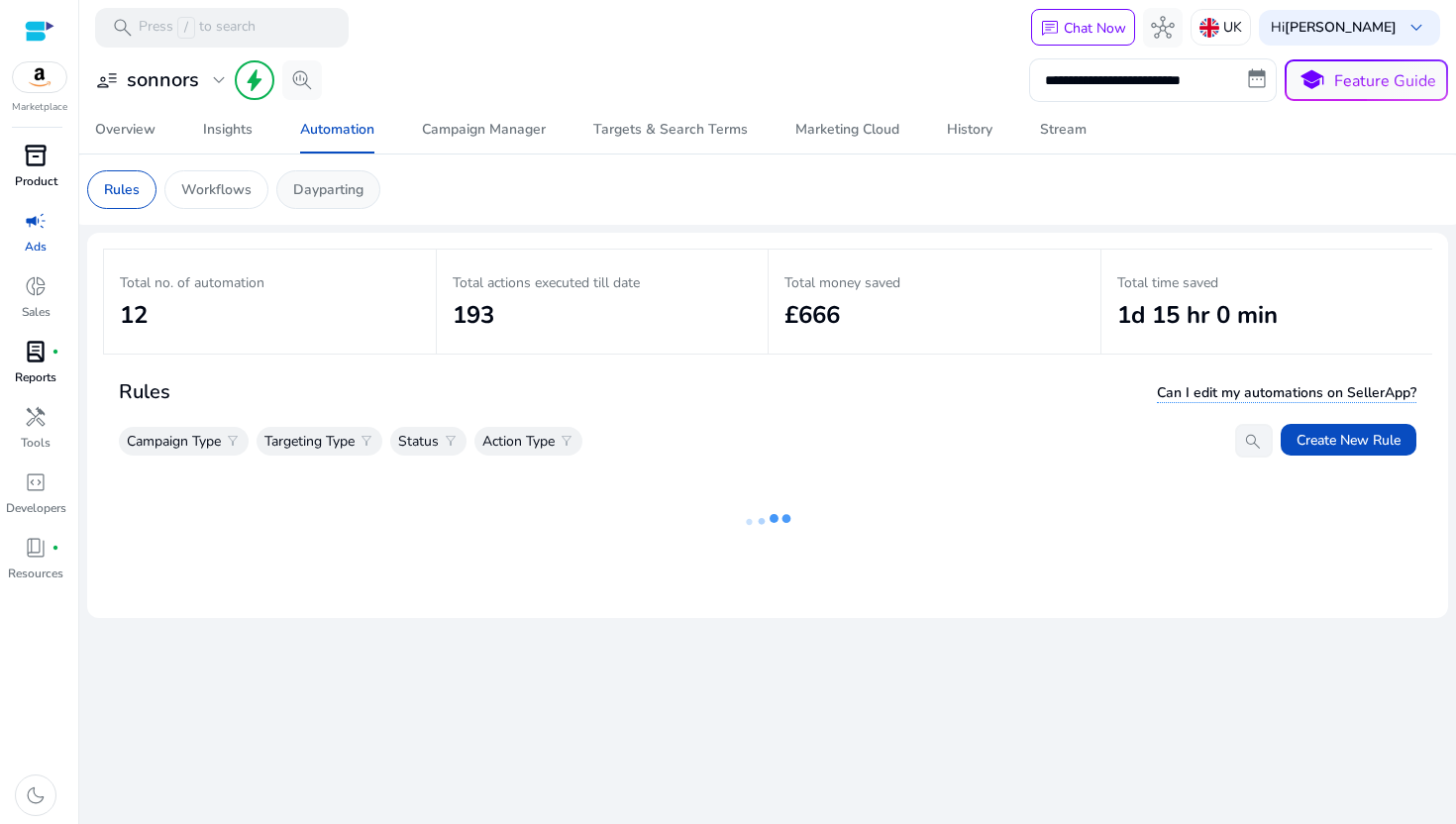 click on "Dayparting" 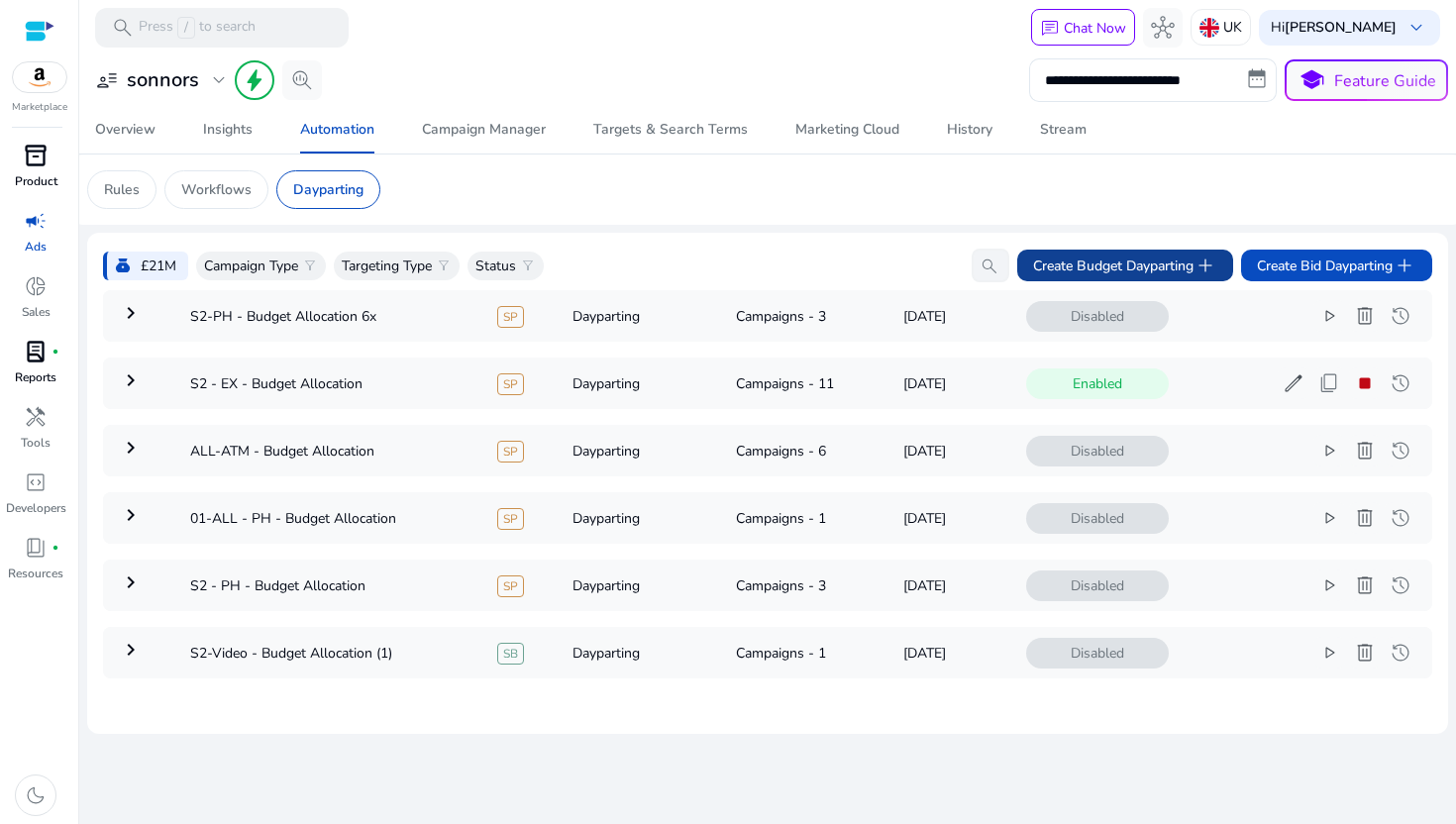 click on "Create Budget Dayparting   add" at bounding box center (1125, 265) 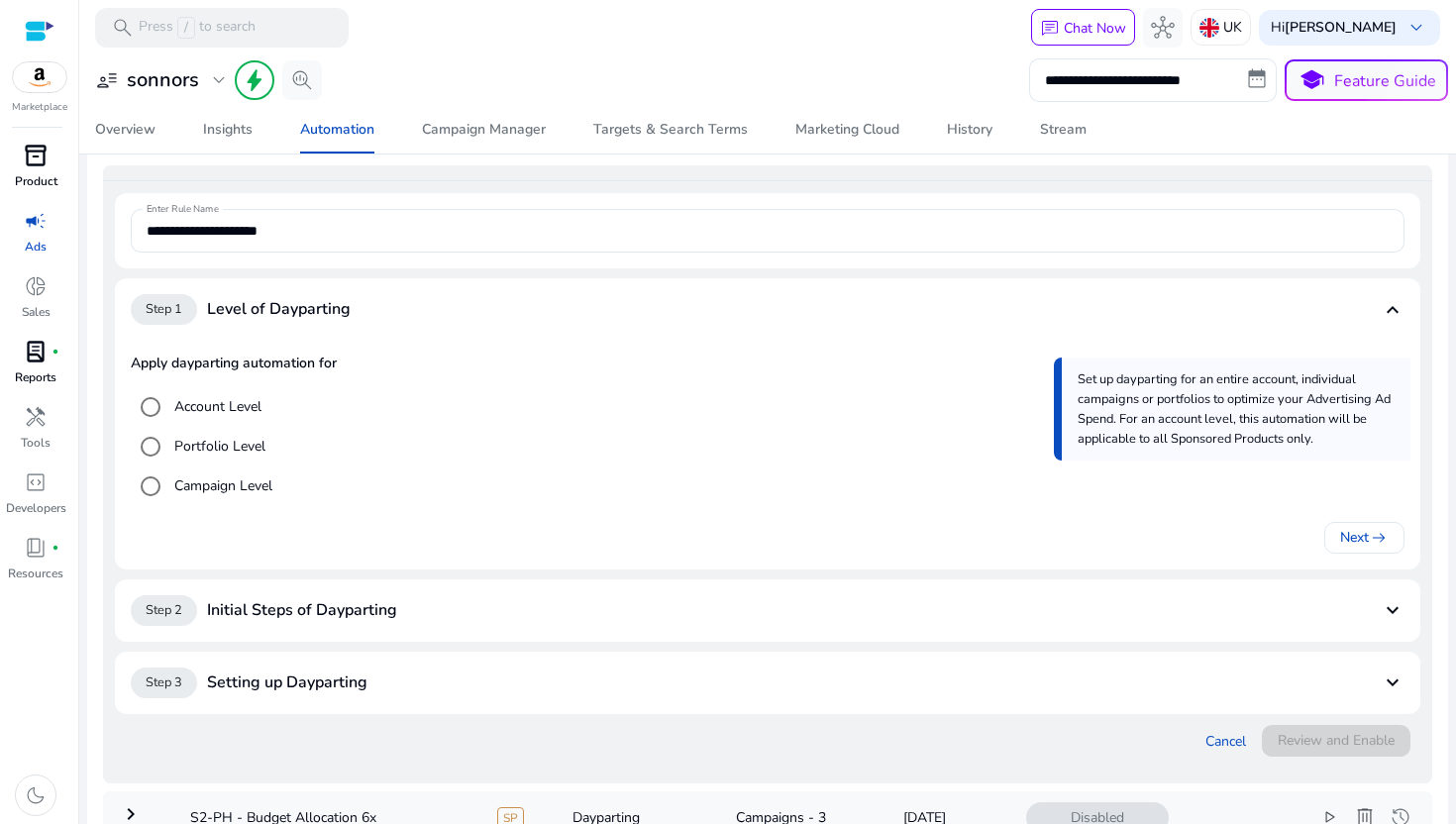 scroll, scrollTop: 292, scrollLeft: 0, axis: vertical 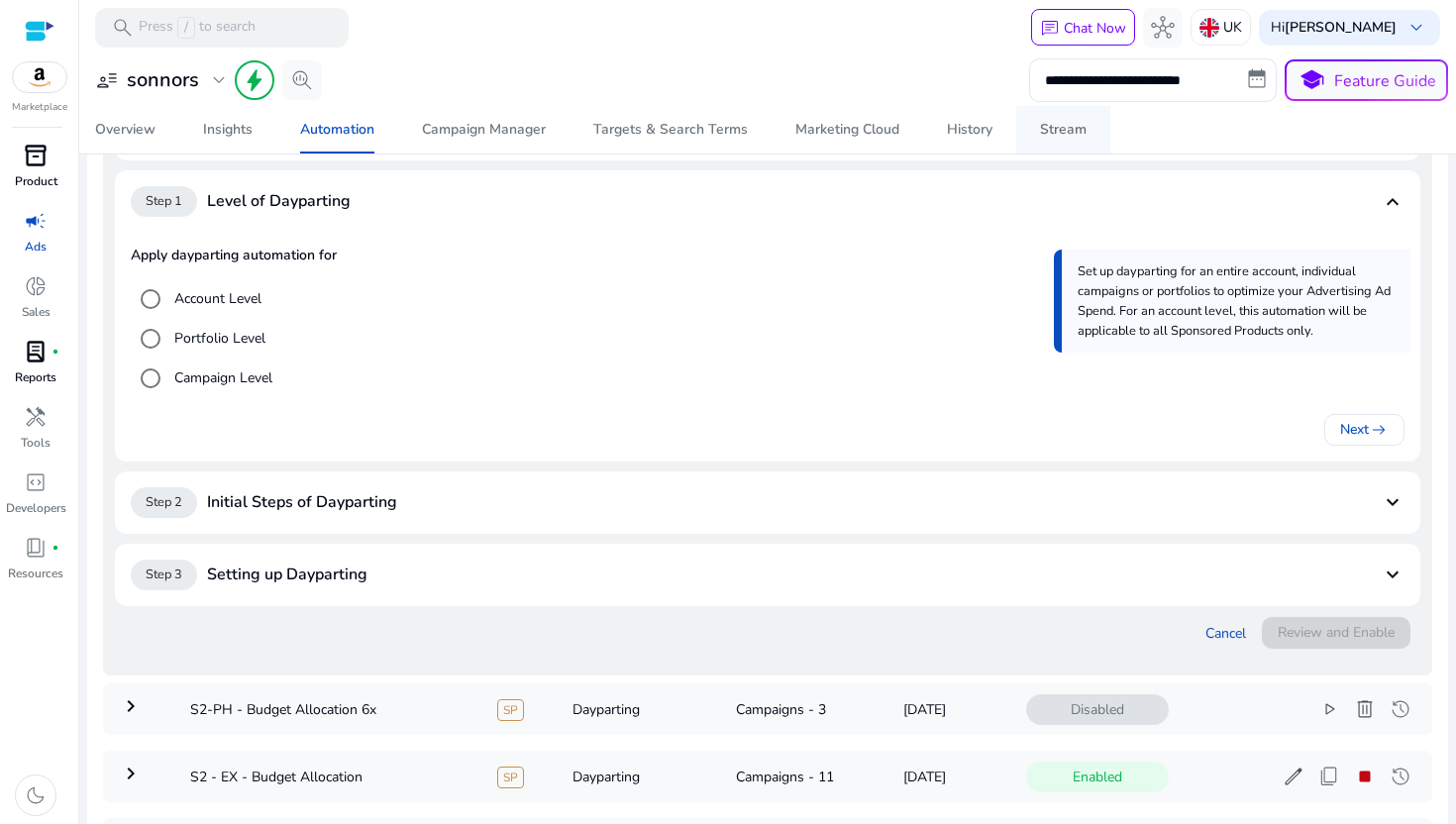 click on "Stream" at bounding box center [1063, 130] 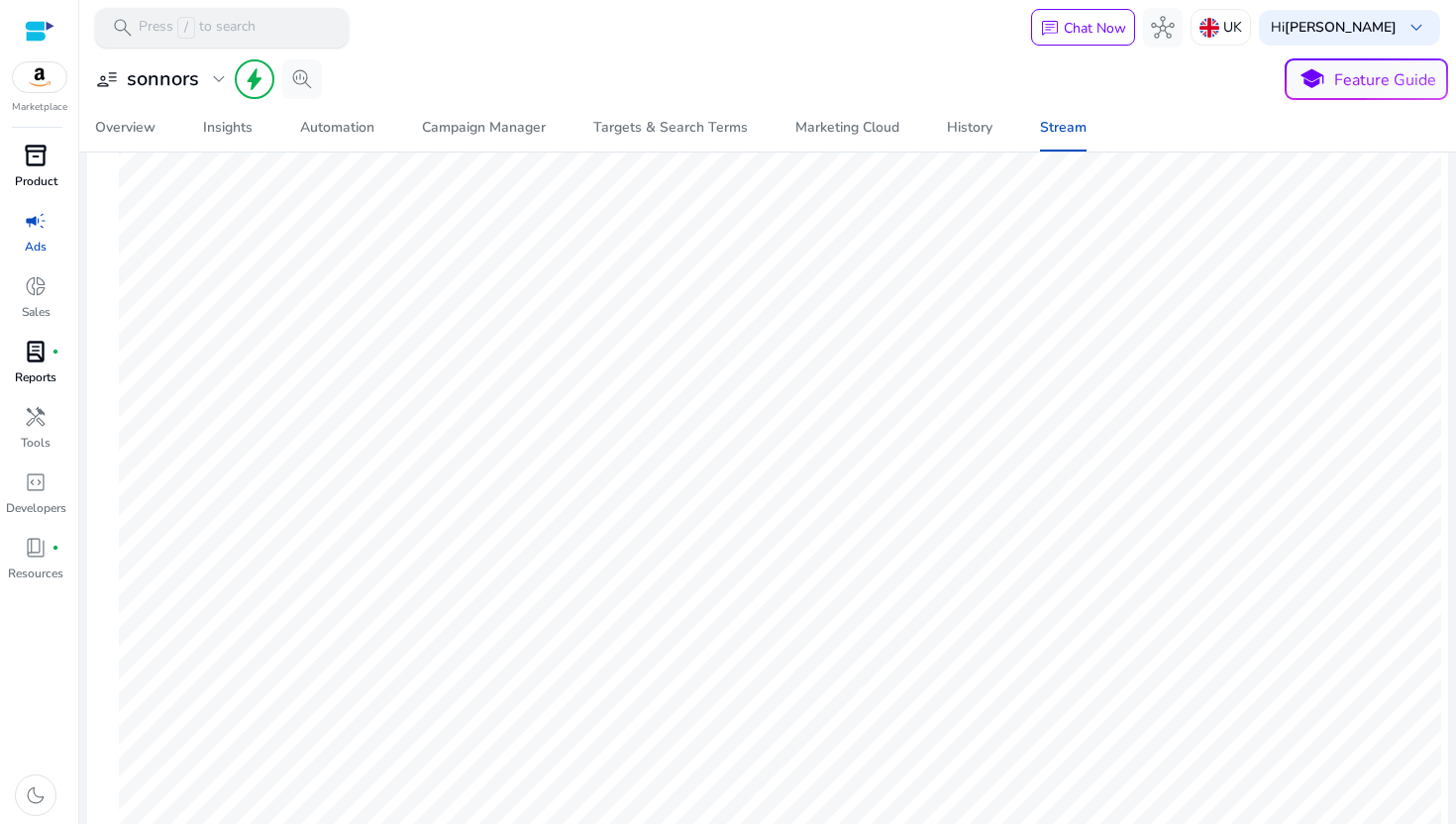 scroll, scrollTop: 188, scrollLeft: 0, axis: vertical 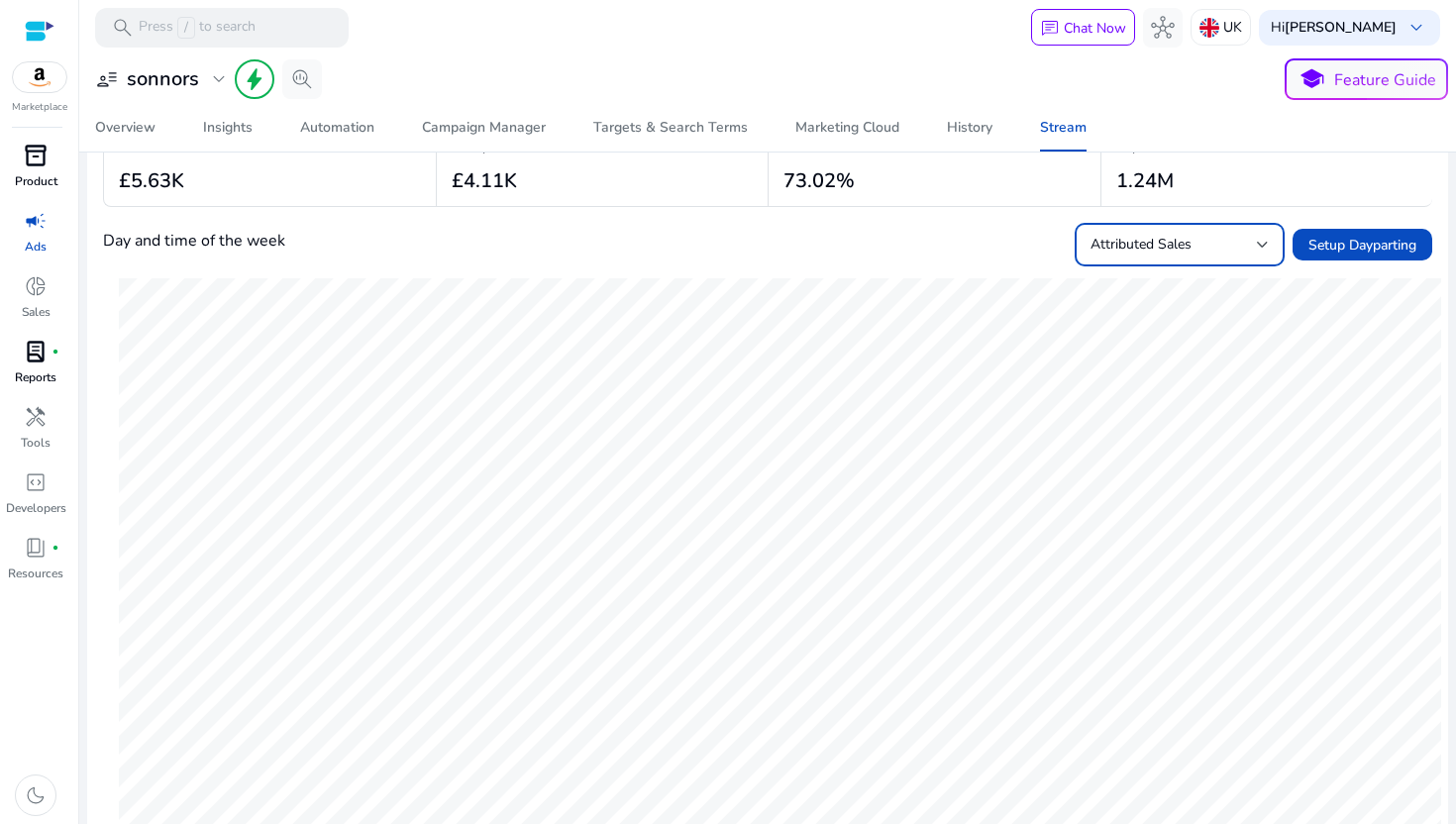 click on "Attributed Sales" at bounding box center [1174, 245] 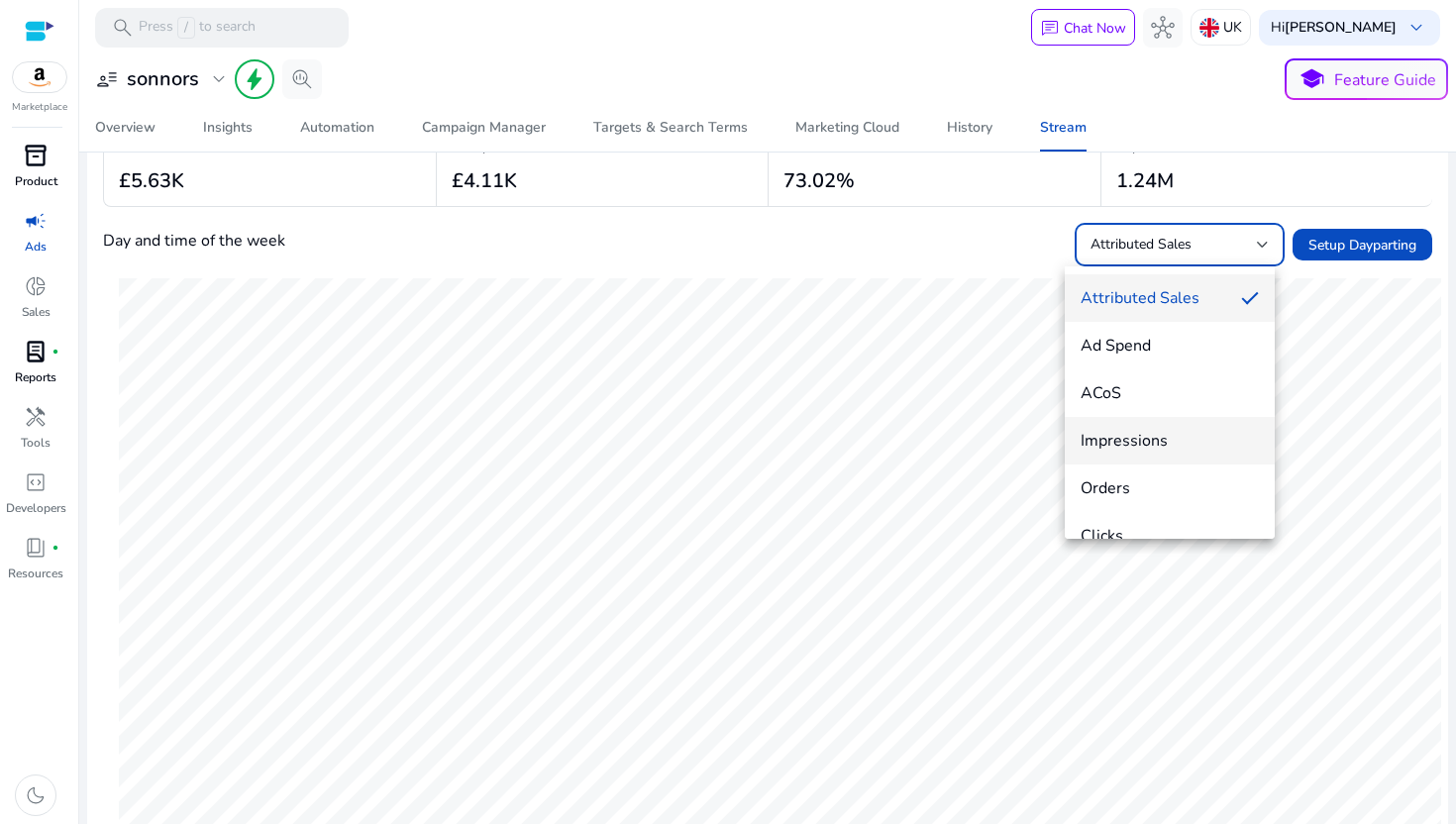 scroll, scrollTop: 29, scrollLeft: 0, axis: vertical 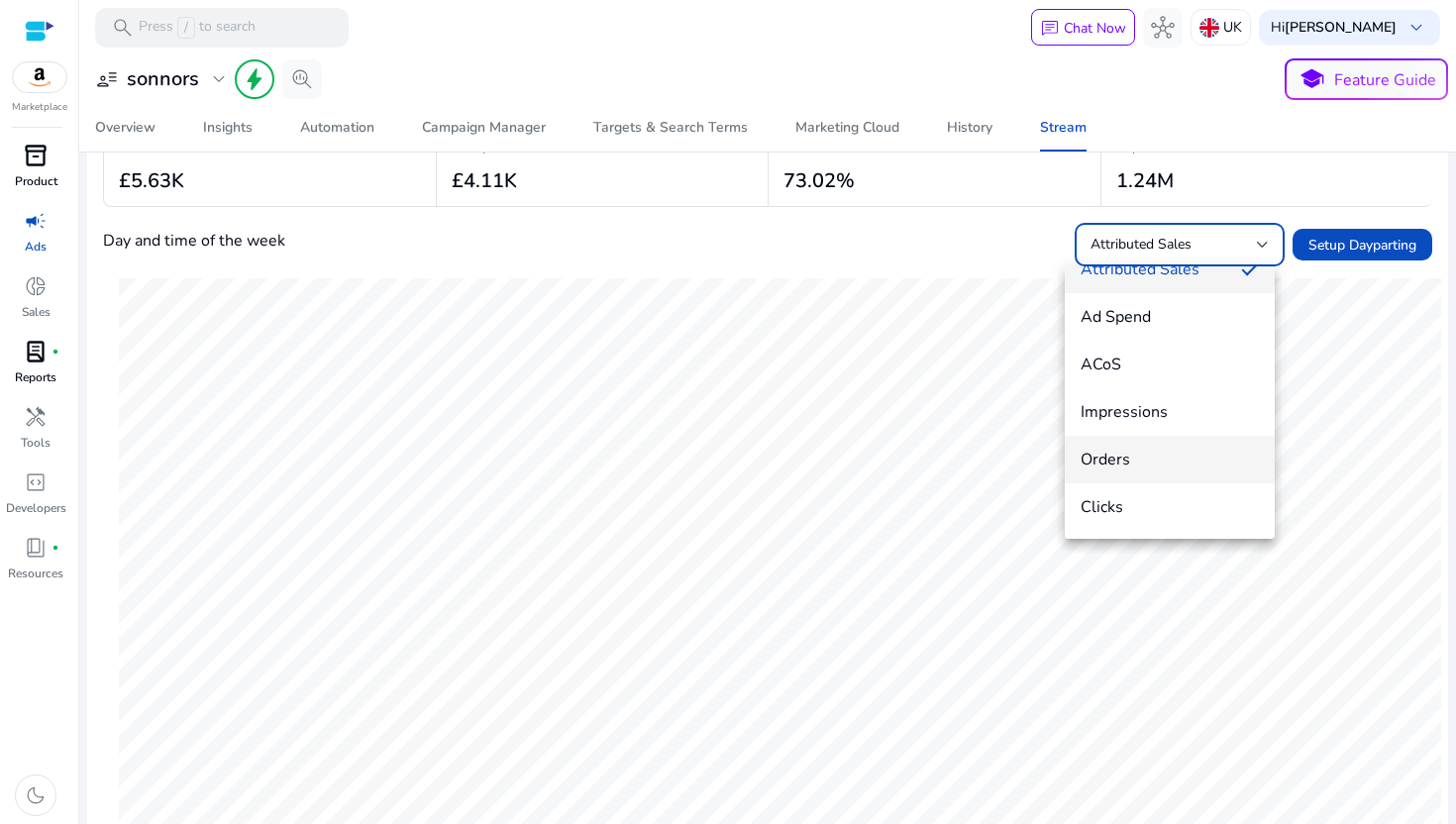 click on "Orders" at bounding box center [1170, 460] 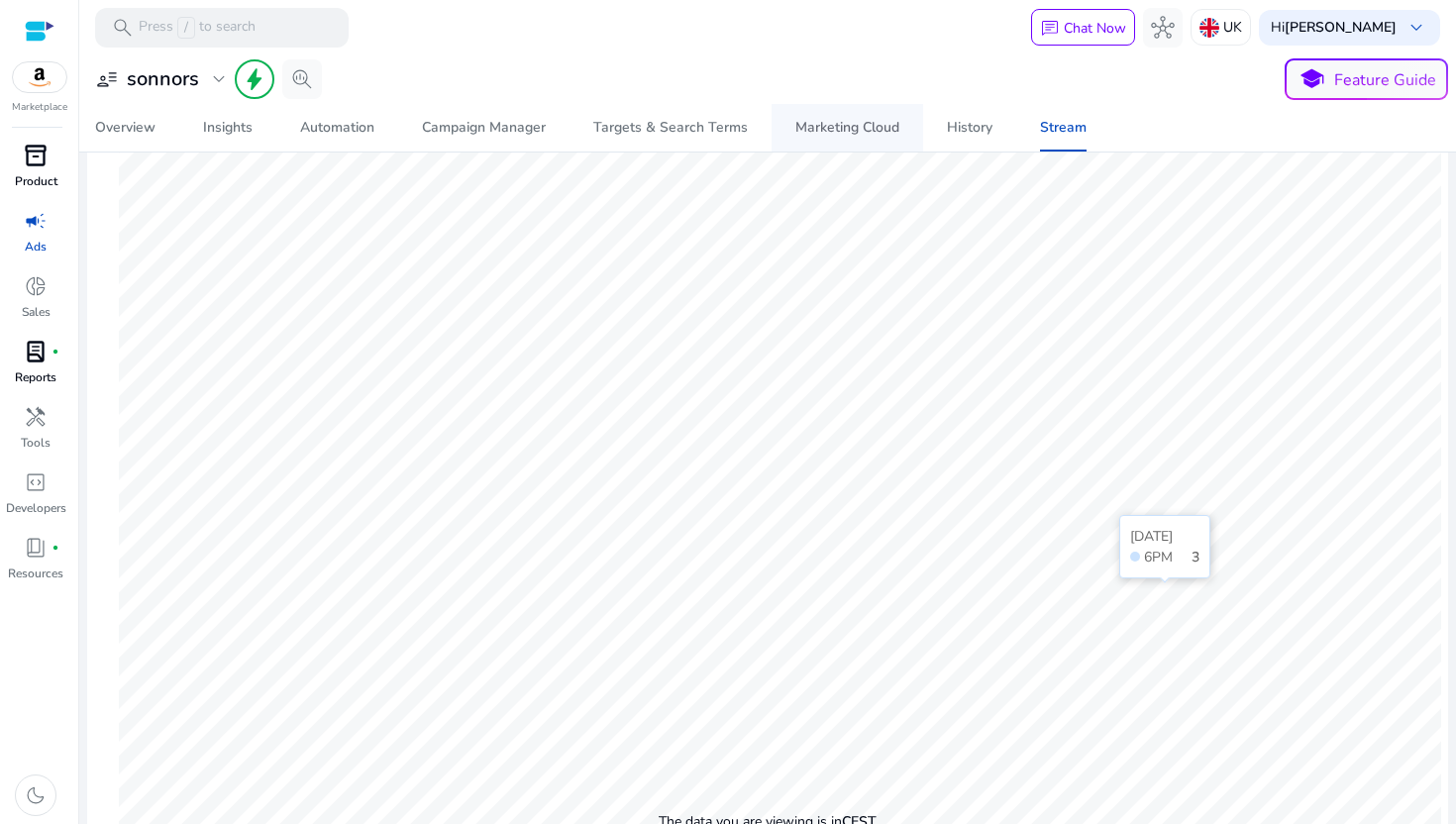 scroll, scrollTop: 453, scrollLeft: 0, axis: vertical 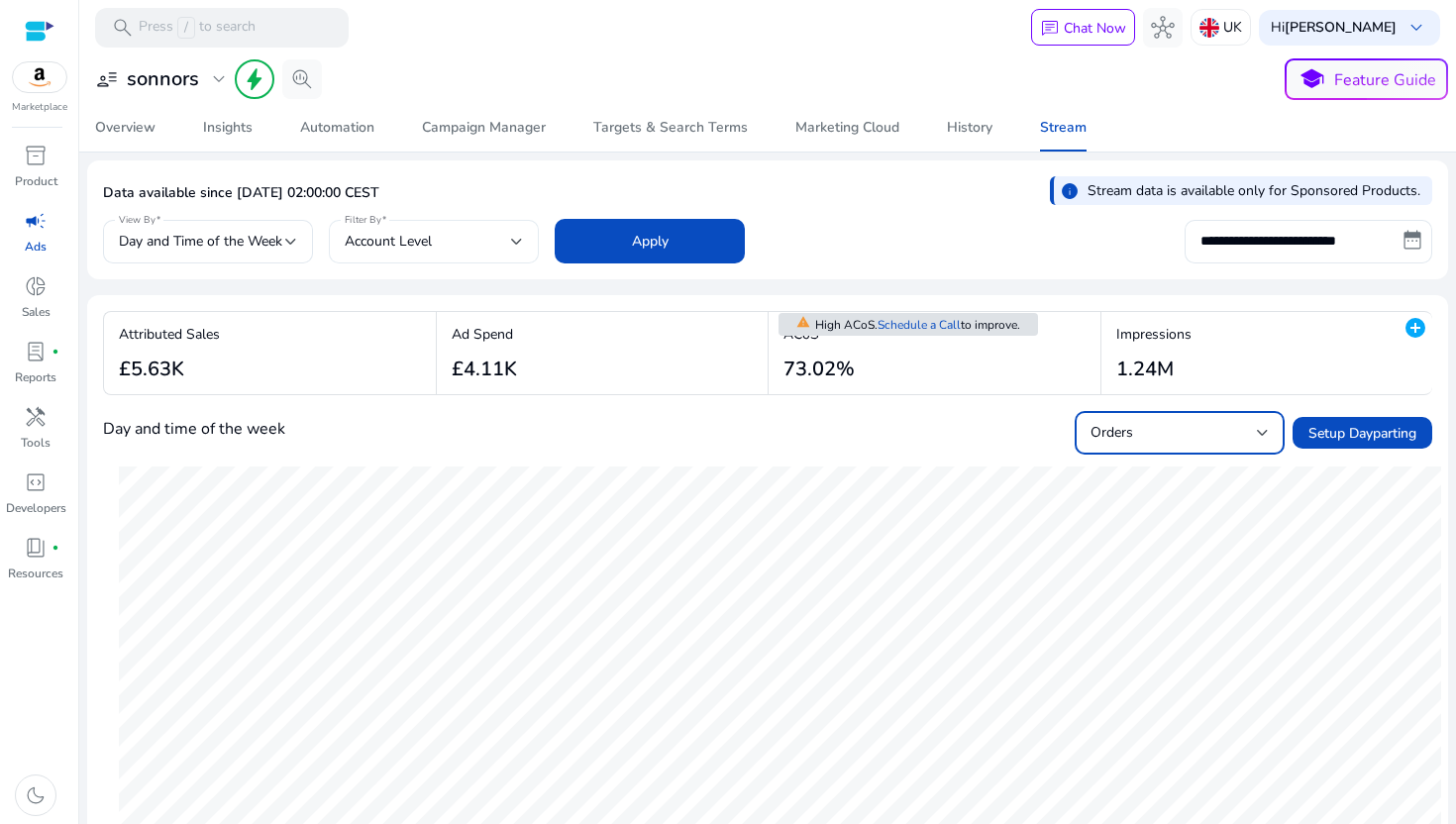 click at bounding box center (517, 242) 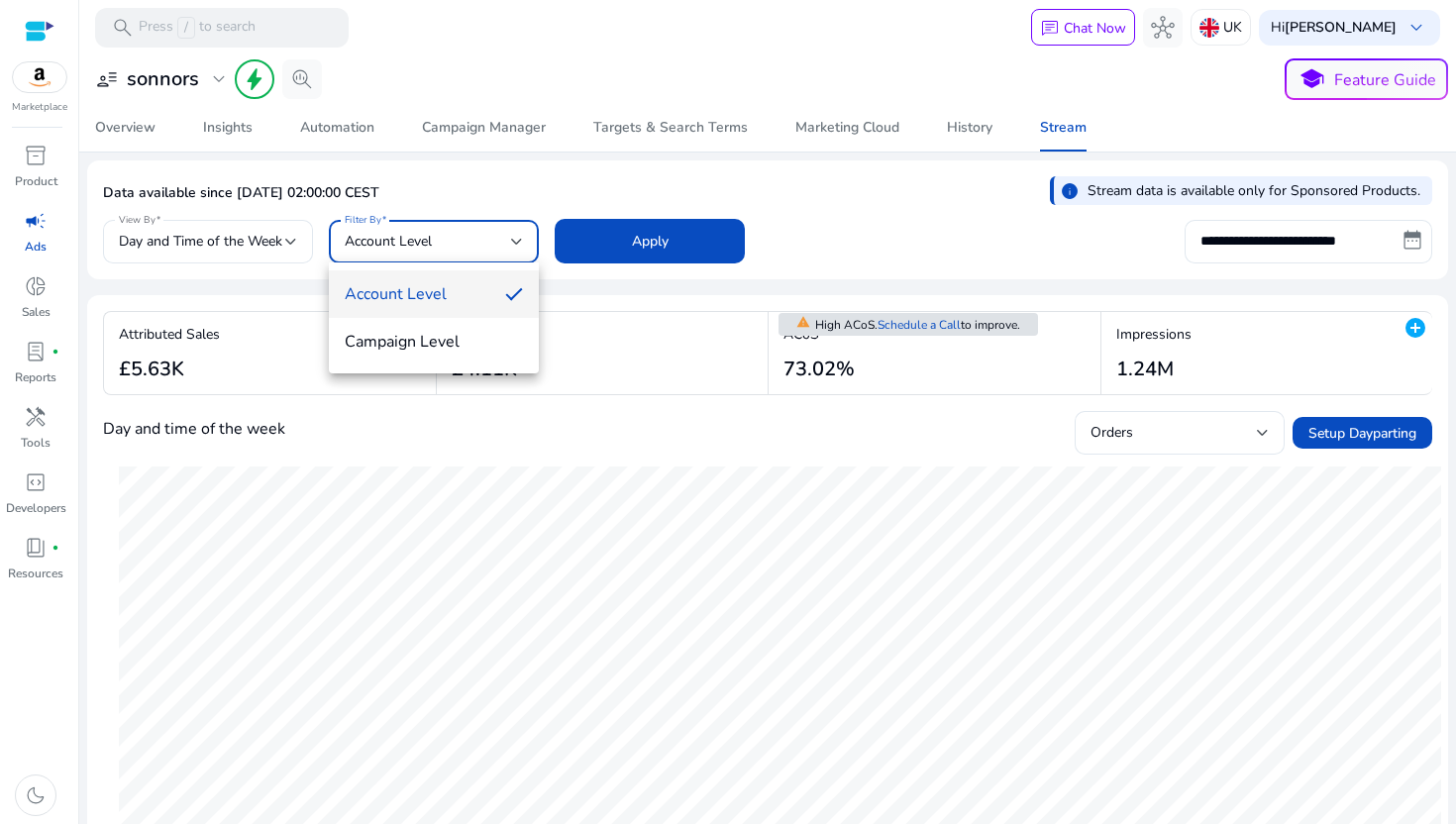 click at bounding box center (728, 412) 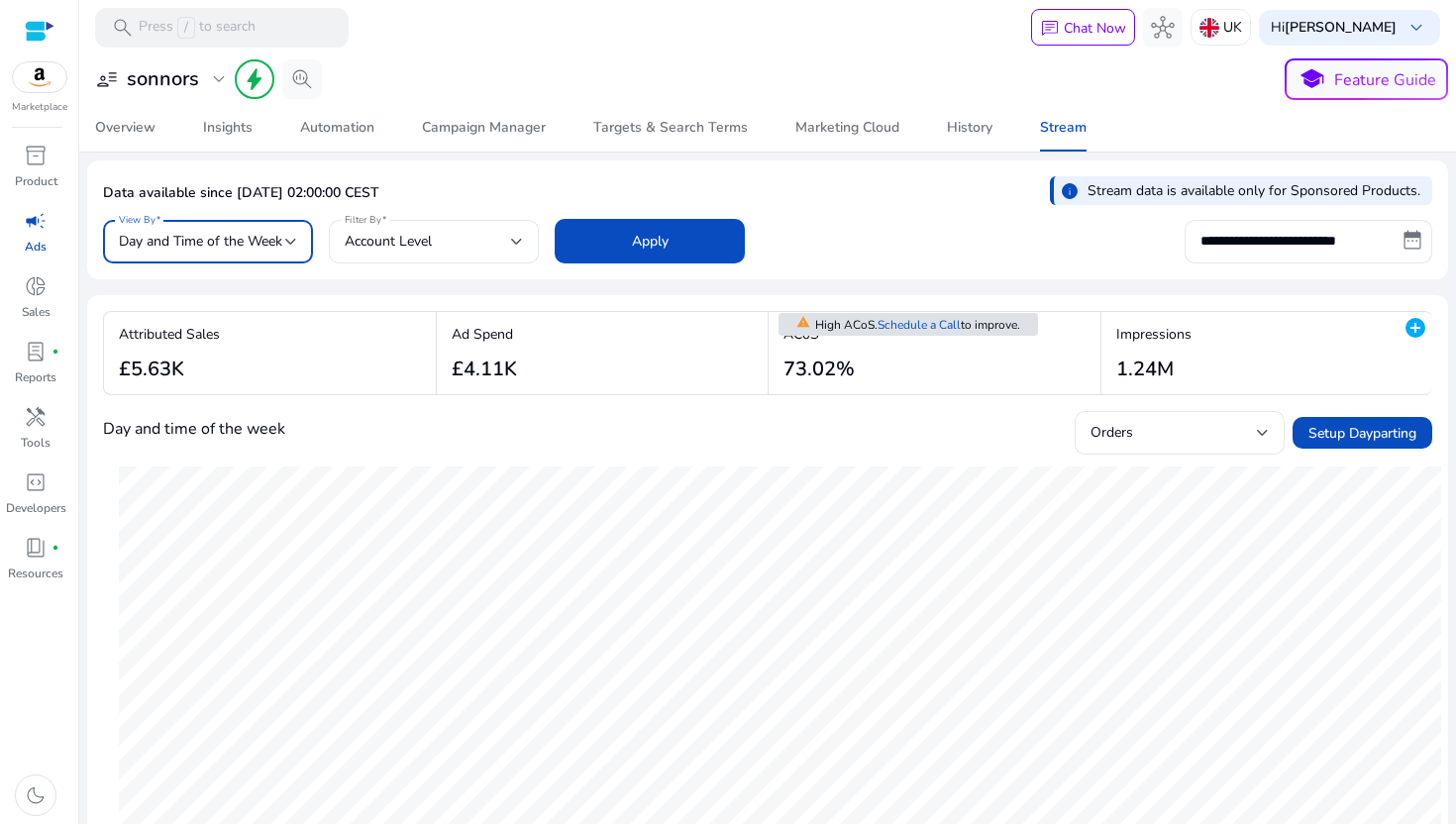 click at bounding box center (291, 242) 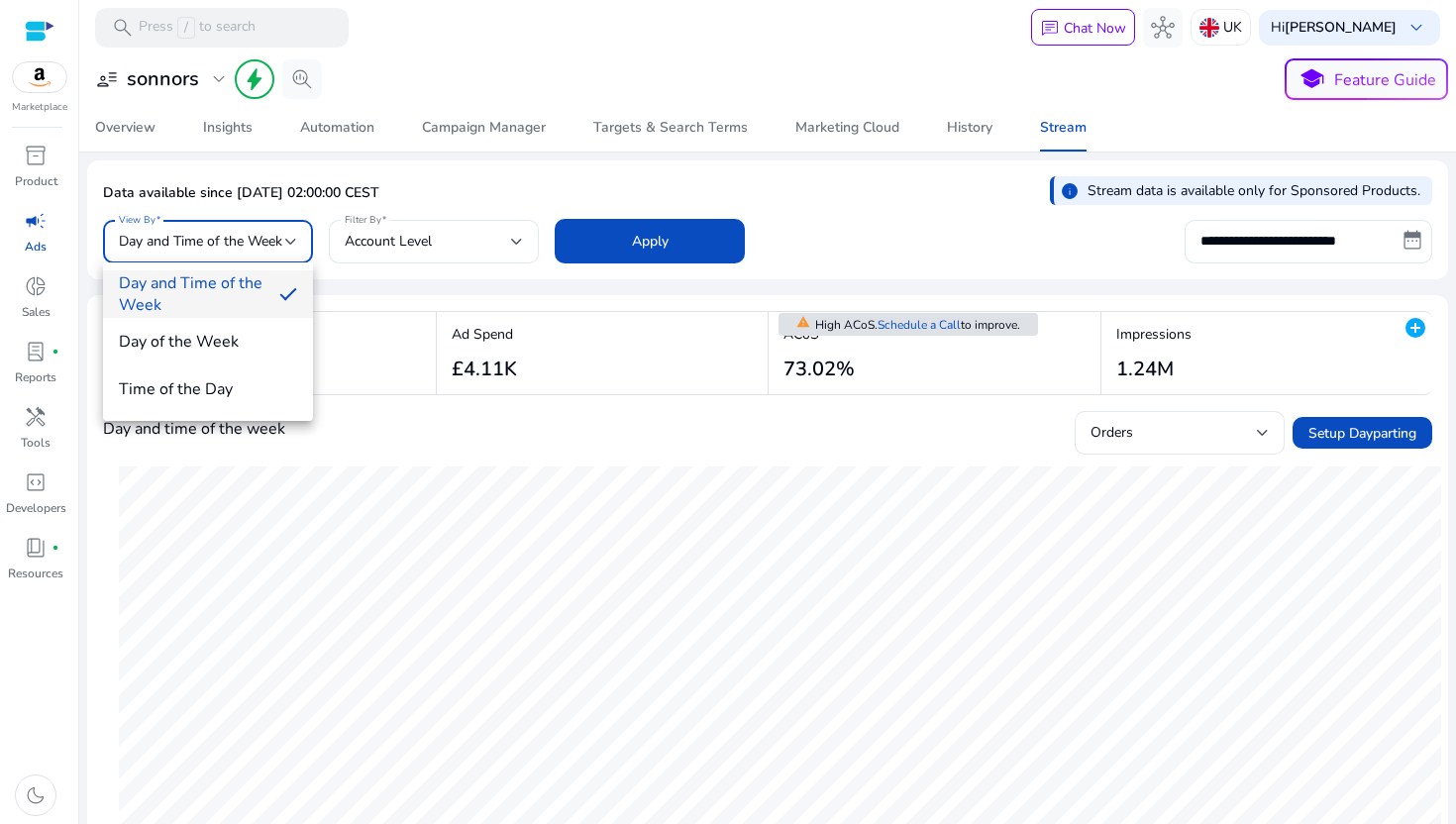 click at bounding box center [728, 412] 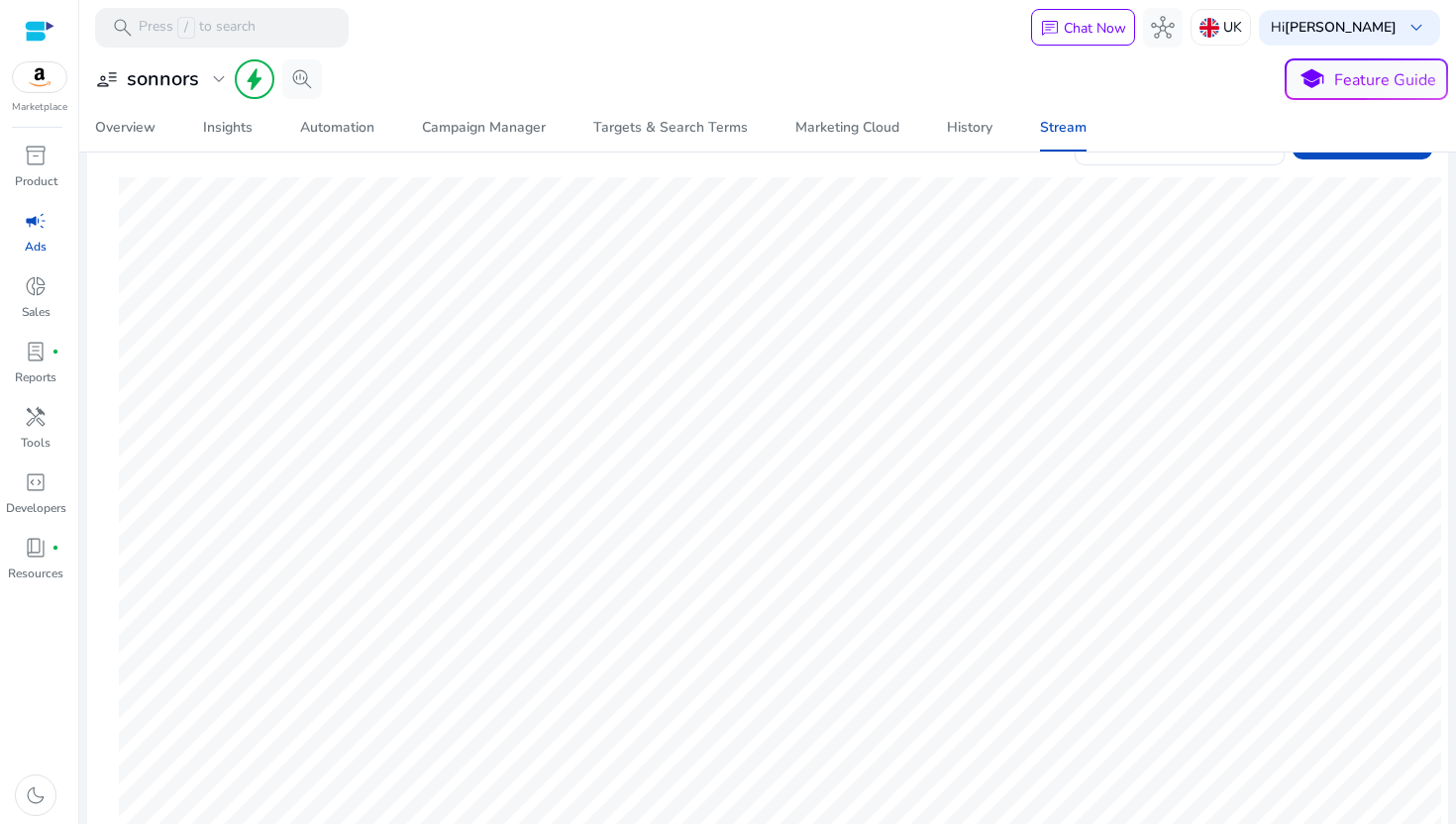 scroll, scrollTop: 271, scrollLeft: 0, axis: vertical 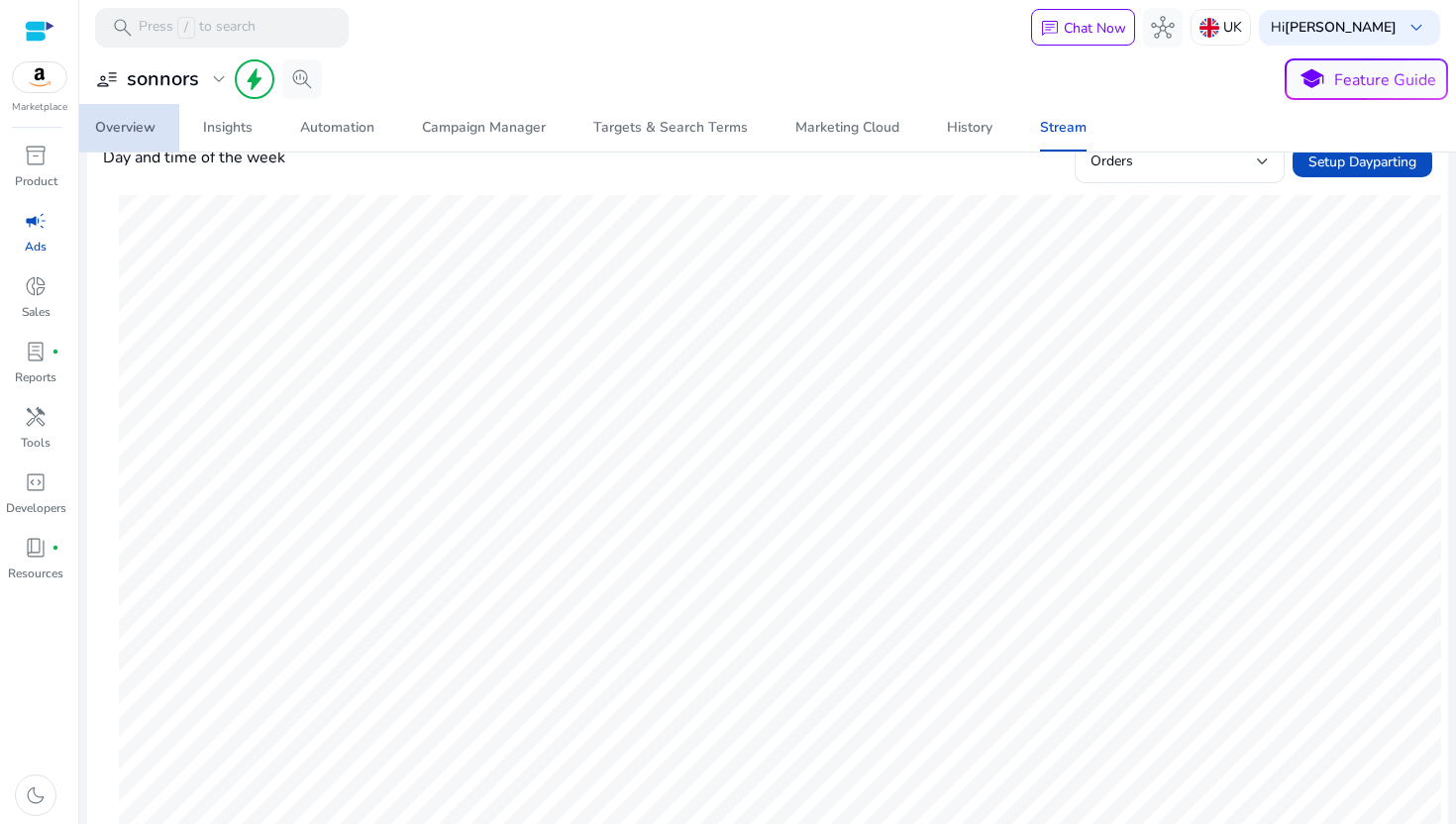 click on "Overview" at bounding box center [125, 128] 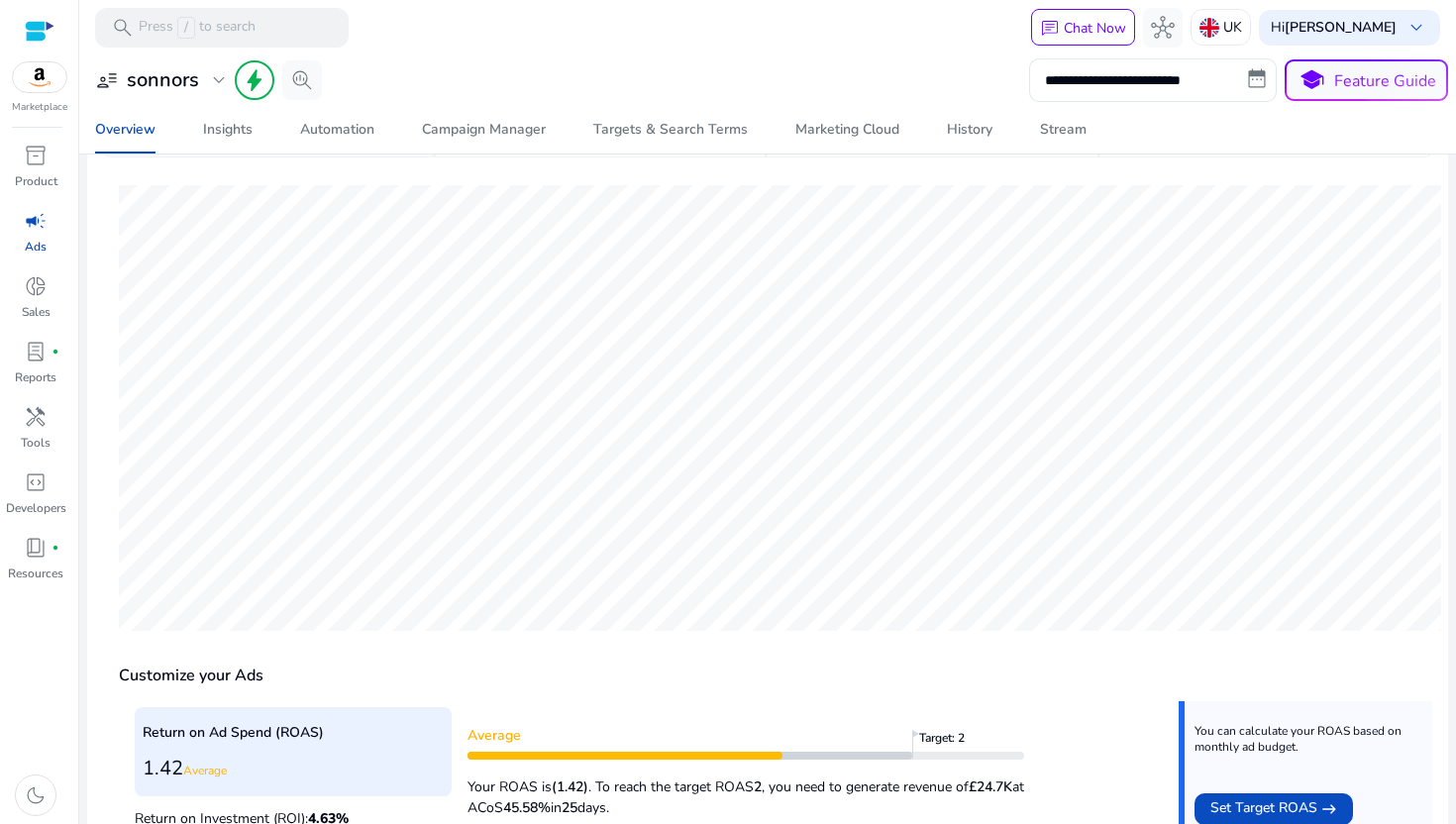 scroll, scrollTop: 277, scrollLeft: 0, axis: vertical 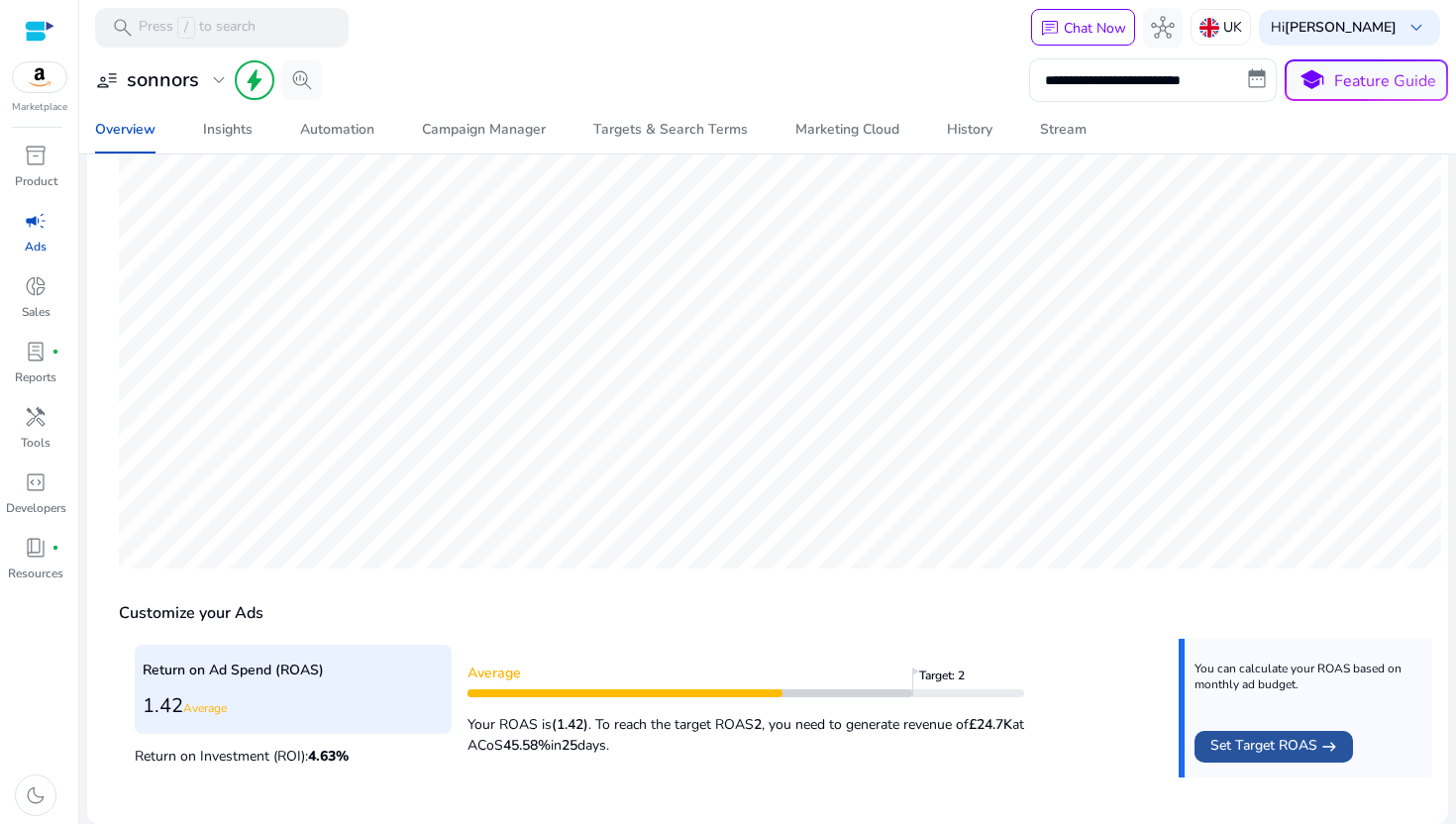click on "Set Target ROAS" at bounding box center [1264, 747] 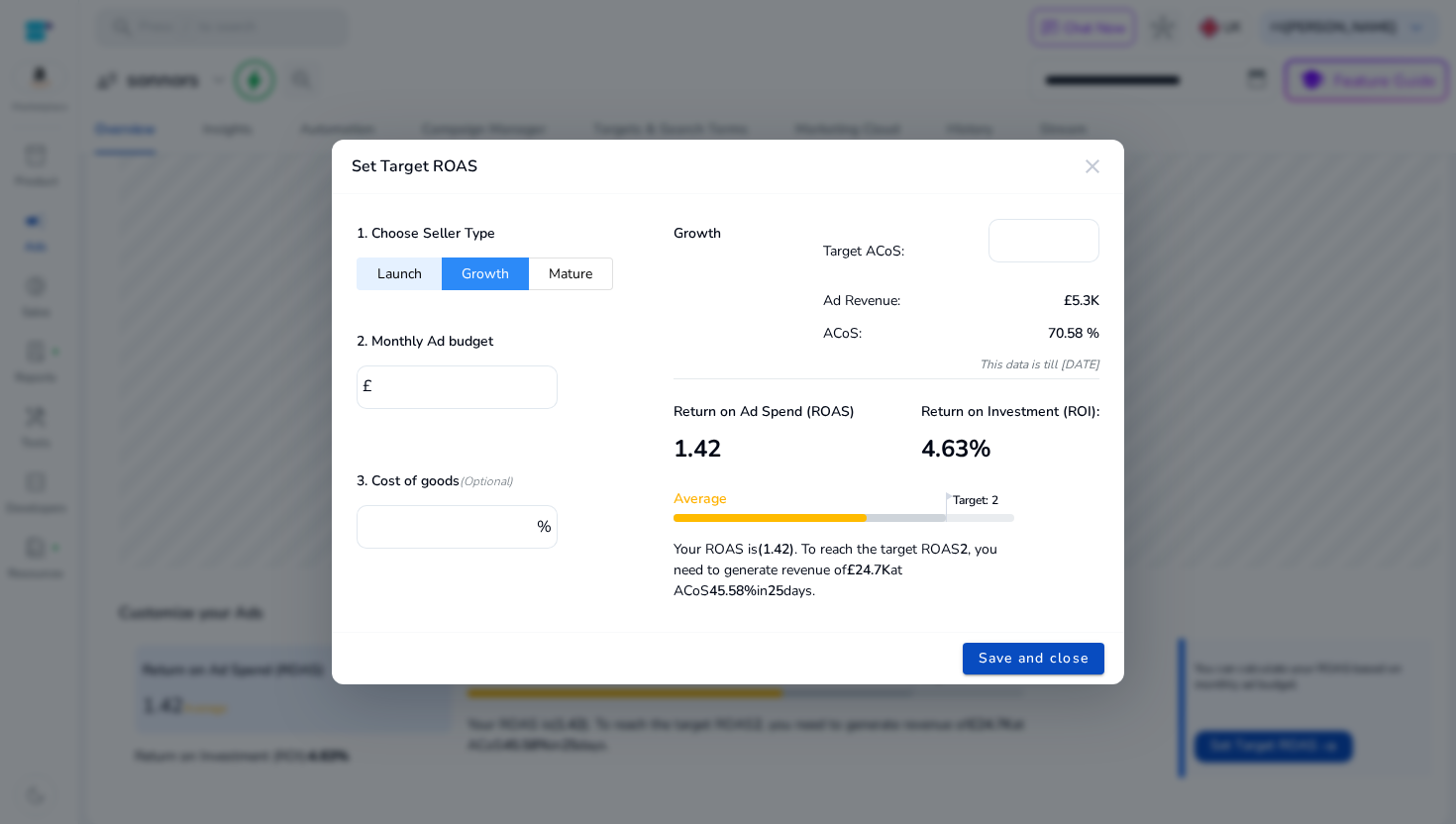 click on "close" at bounding box center [1092, 166] 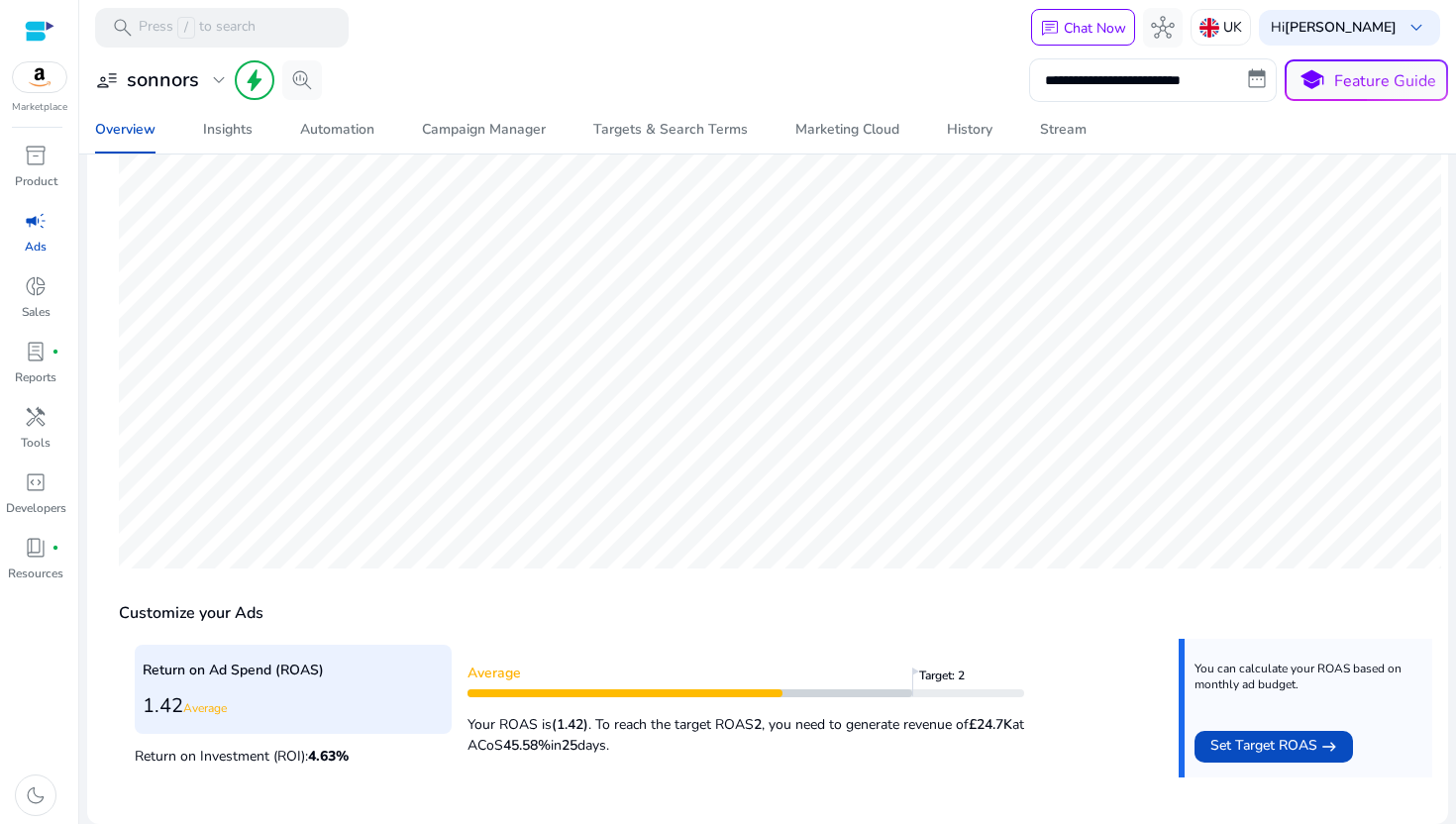 scroll, scrollTop: 0, scrollLeft: 0, axis: both 